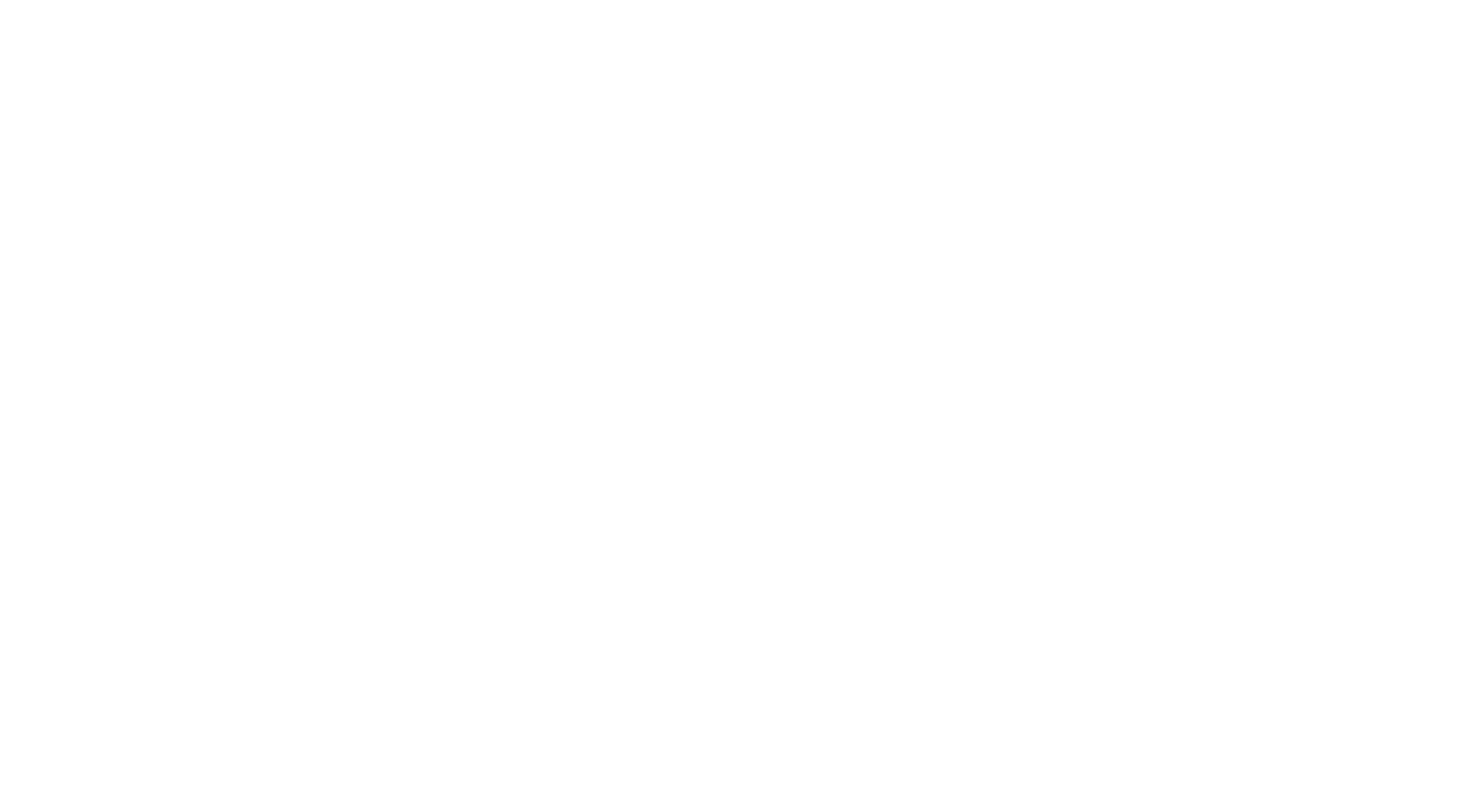 scroll, scrollTop: 0, scrollLeft: 0, axis: both 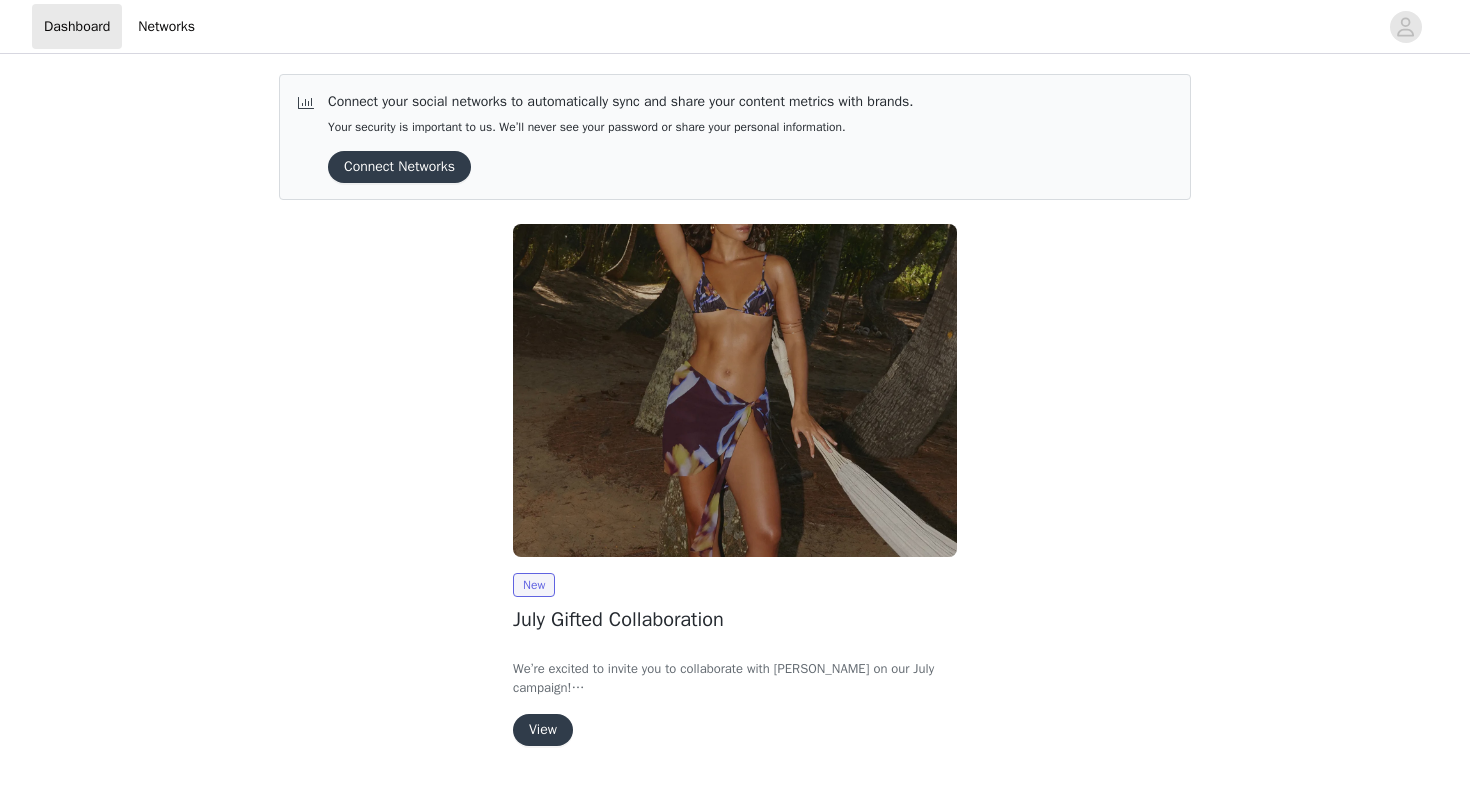 click on "View" at bounding box center (543, 730) 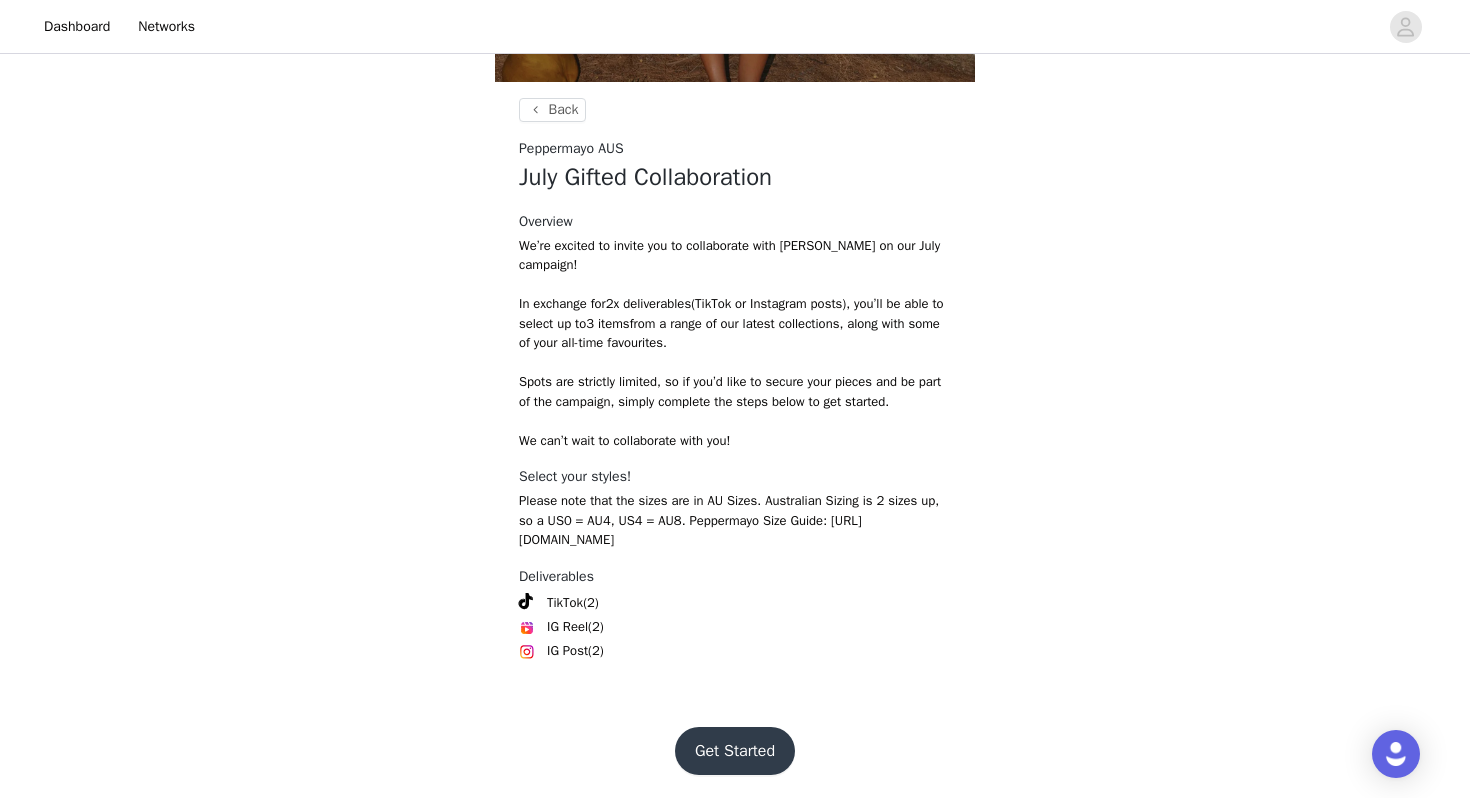 scroll, scrollTop: 505, scrollLeft: 0, axis: vertical 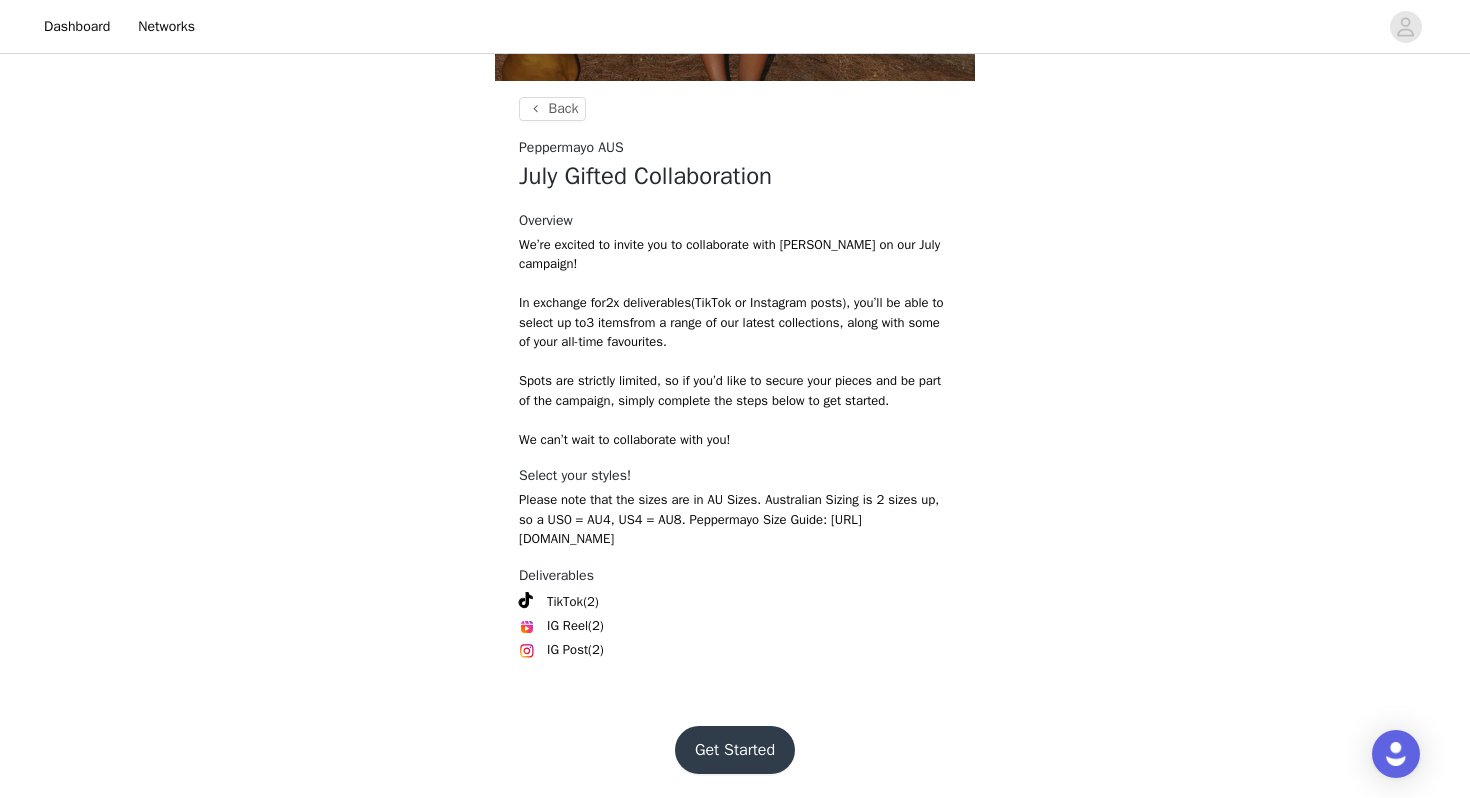 click on "Get Started" at bounding box center [735, 750] 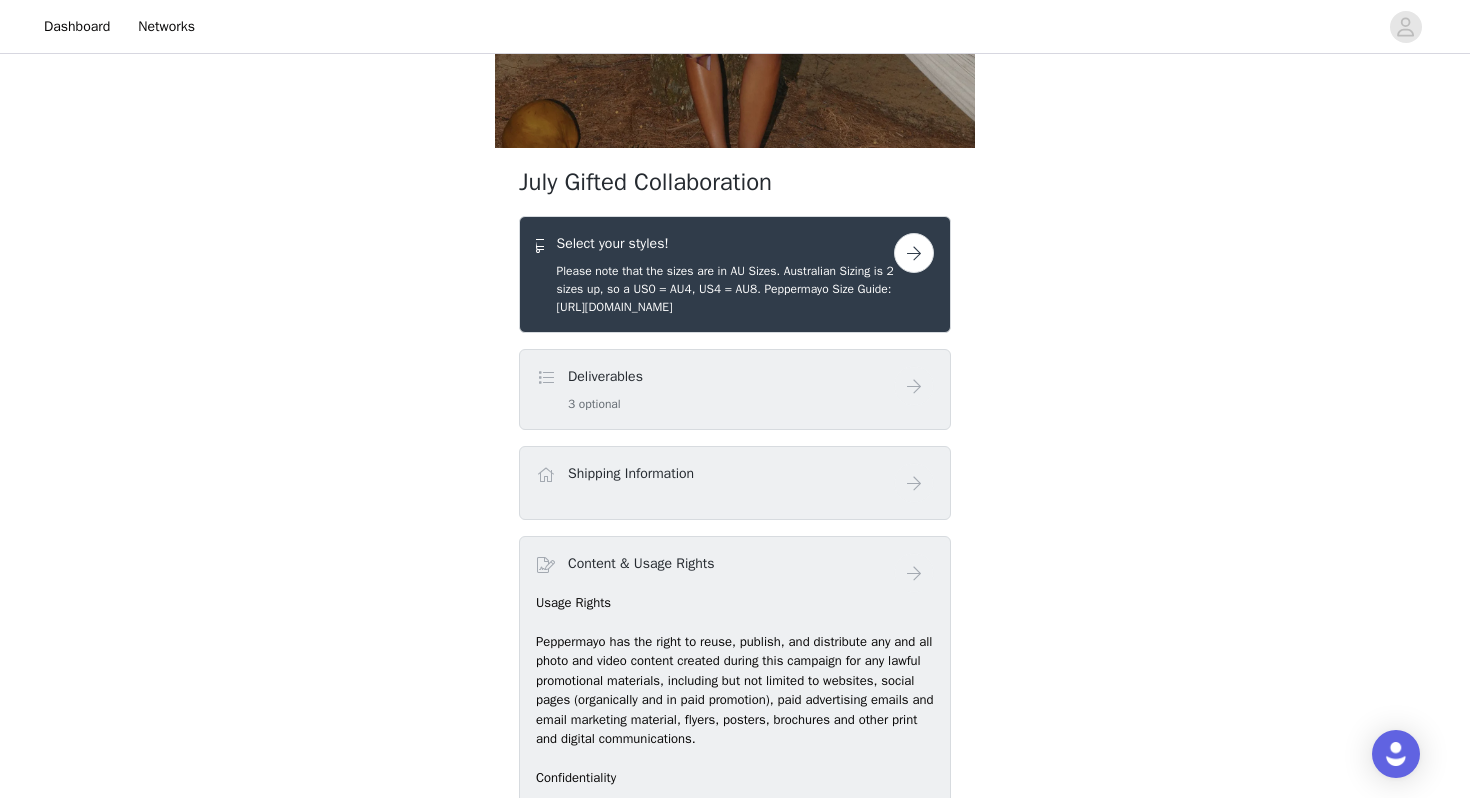 scroll, scrollTop: 442, scrollLeft: 0, axis: vertical 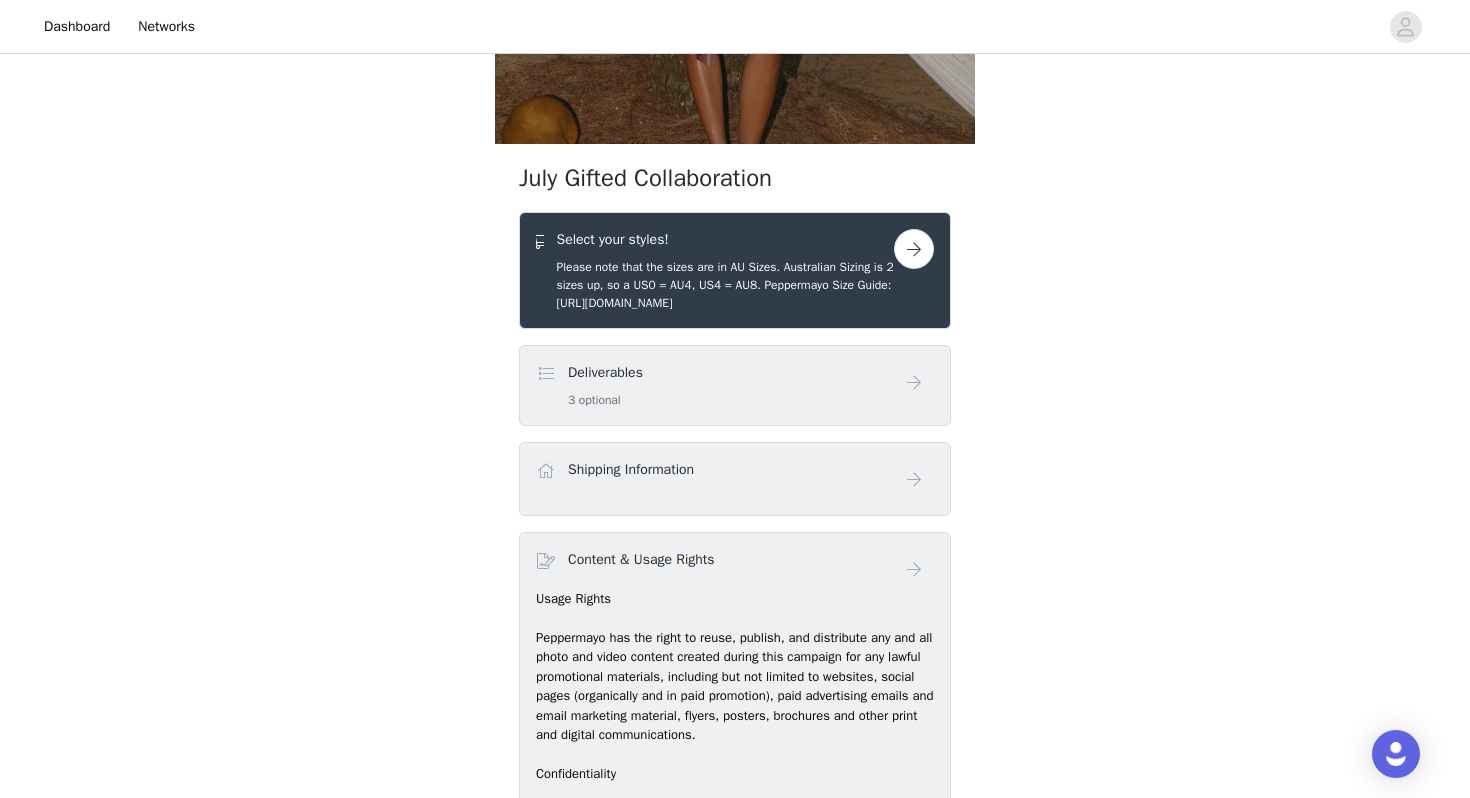 click at bounding box center (914, 249) 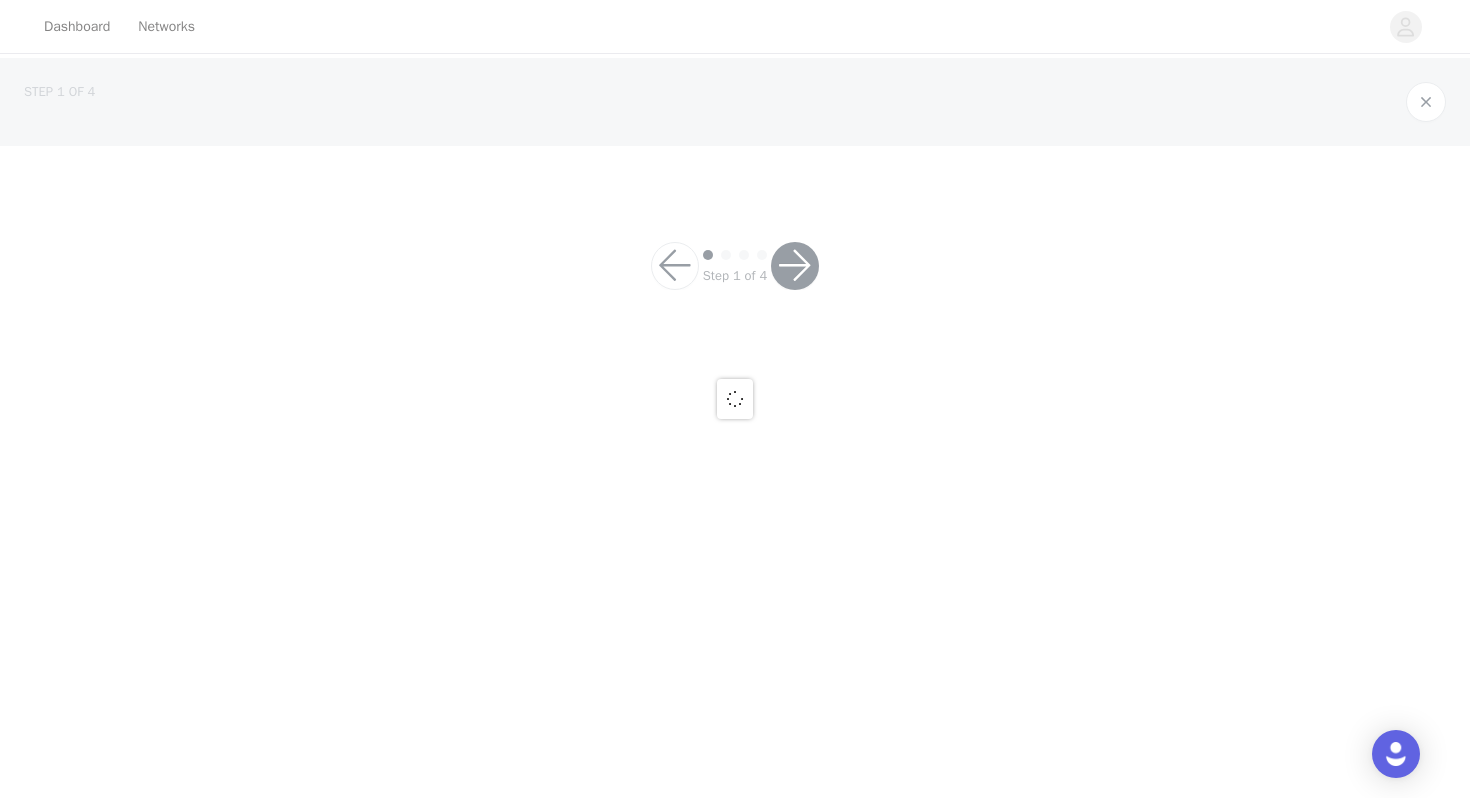 scroll, scrollTop: 0, scrollLeft: 0, axis: both 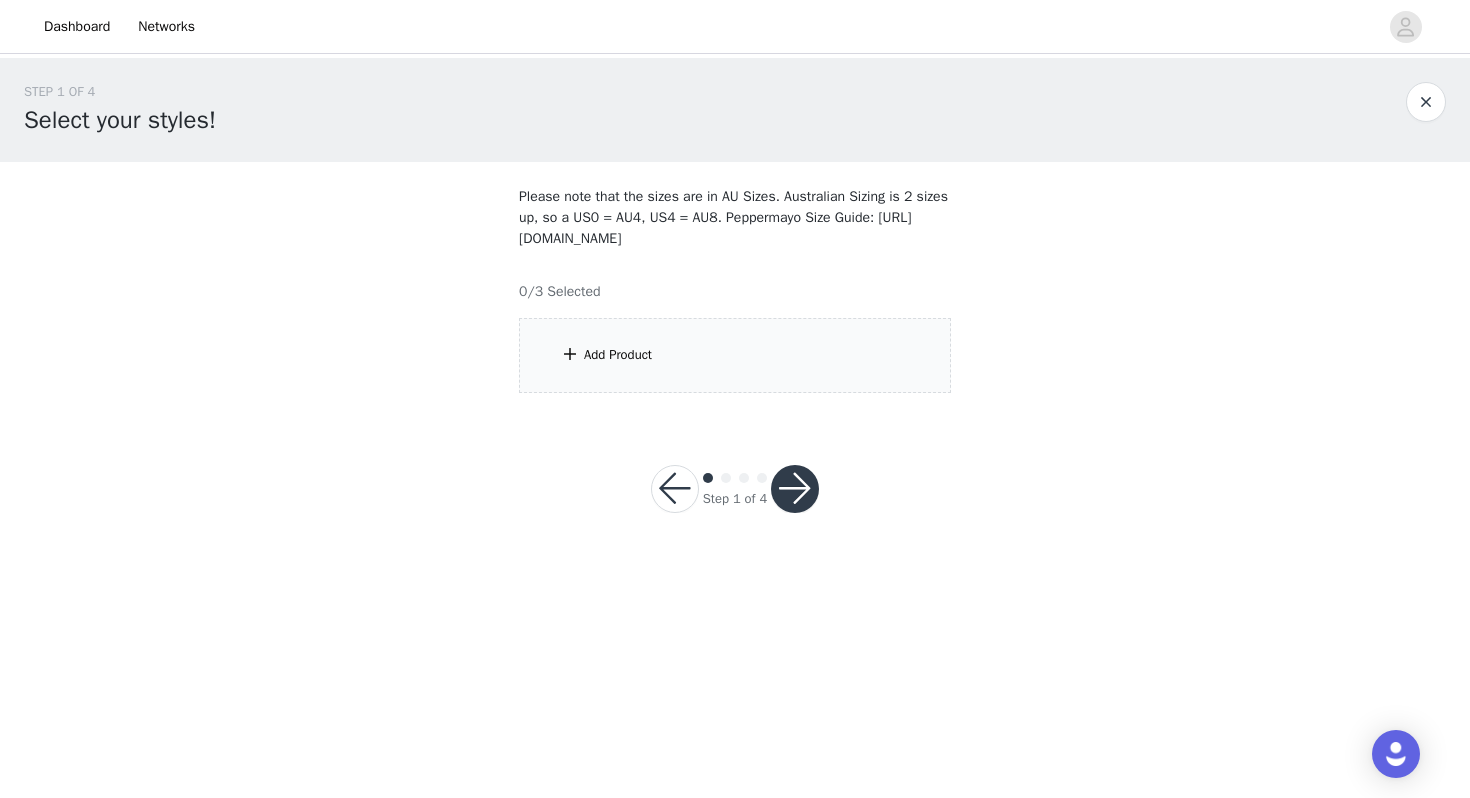 click at bounding box center (570, 354) 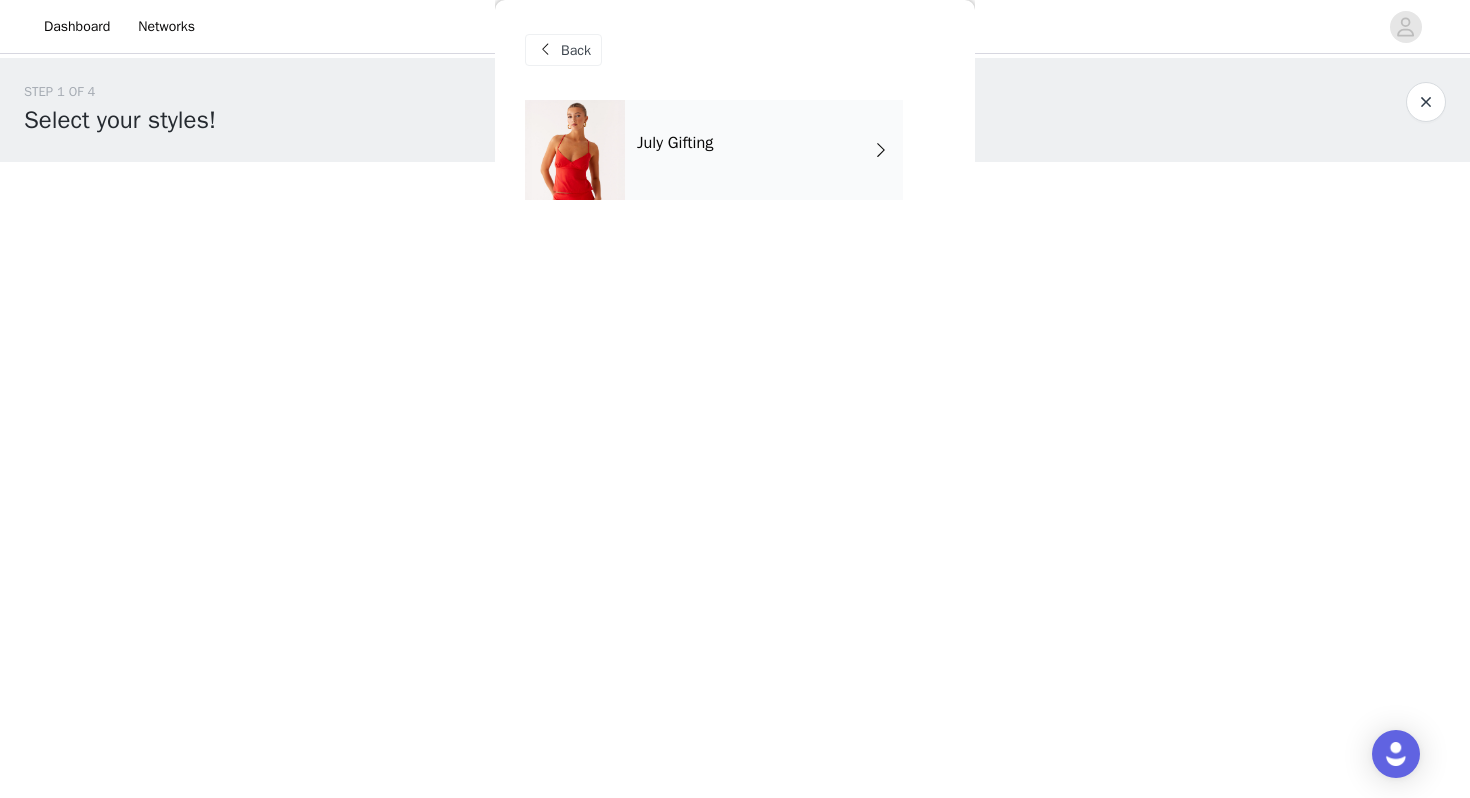 click on "July Gifting" at bounding box center (764, 150) 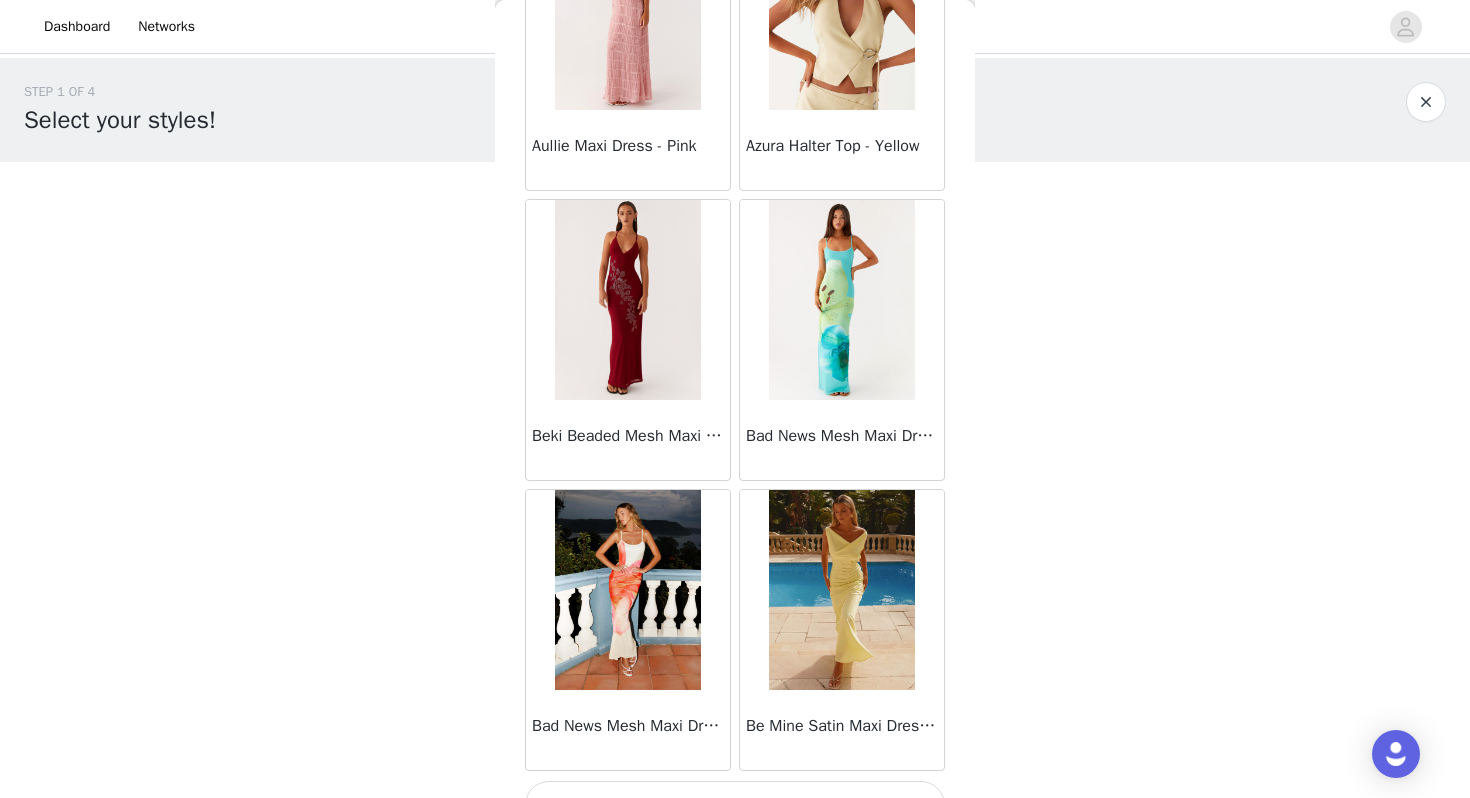 scroll, scrollTop: 2262, scrollLeft: 0, axis: vertical 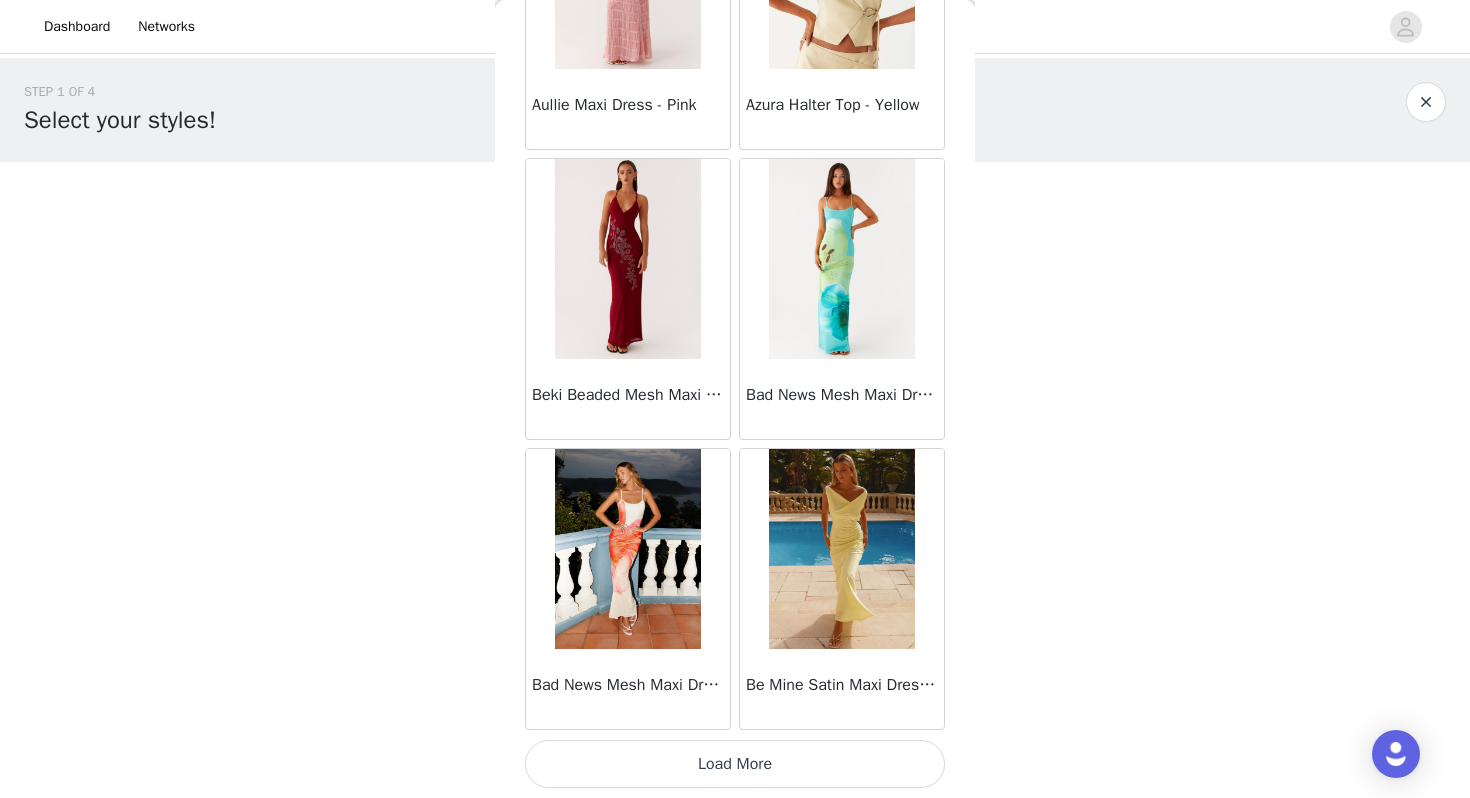 click on "Load More" at bounding box center [735, 764] 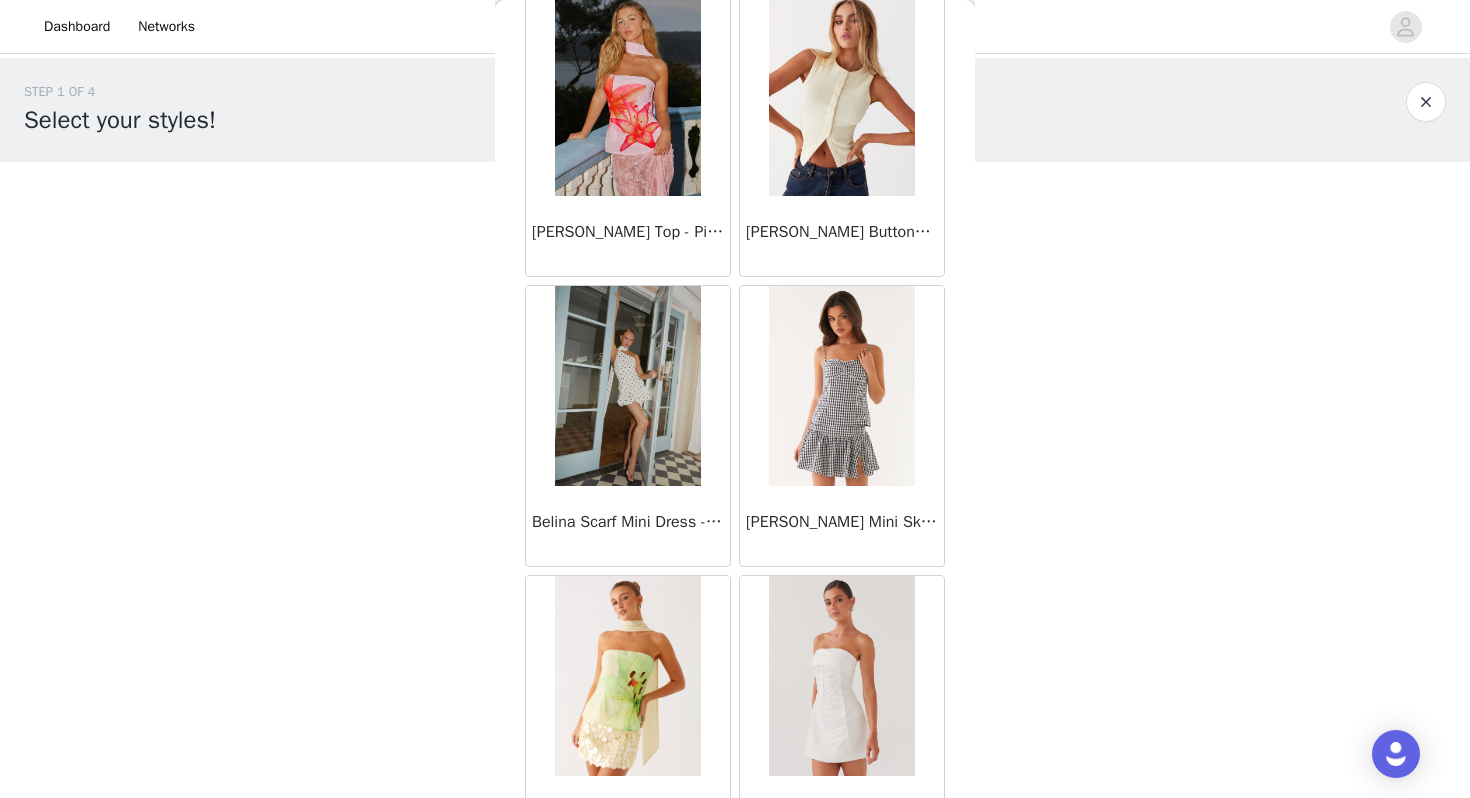 scroll, scrollTop: 3868, scrollLeft: 0, axis: vertical 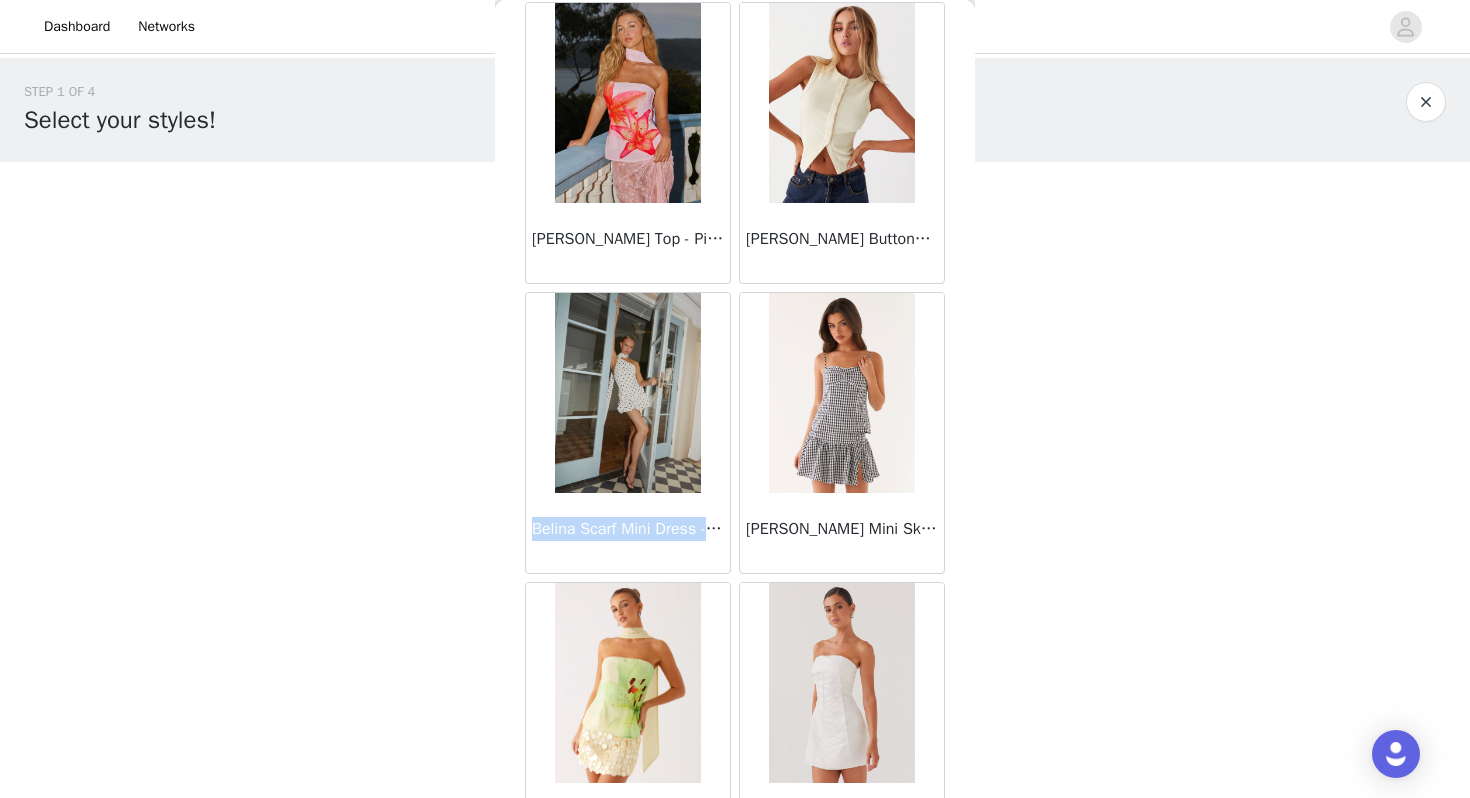 drag, startPoint x: 534, startPoint y: 529, endPoint x: 729, endPoint y: 540, distance: 195.31001 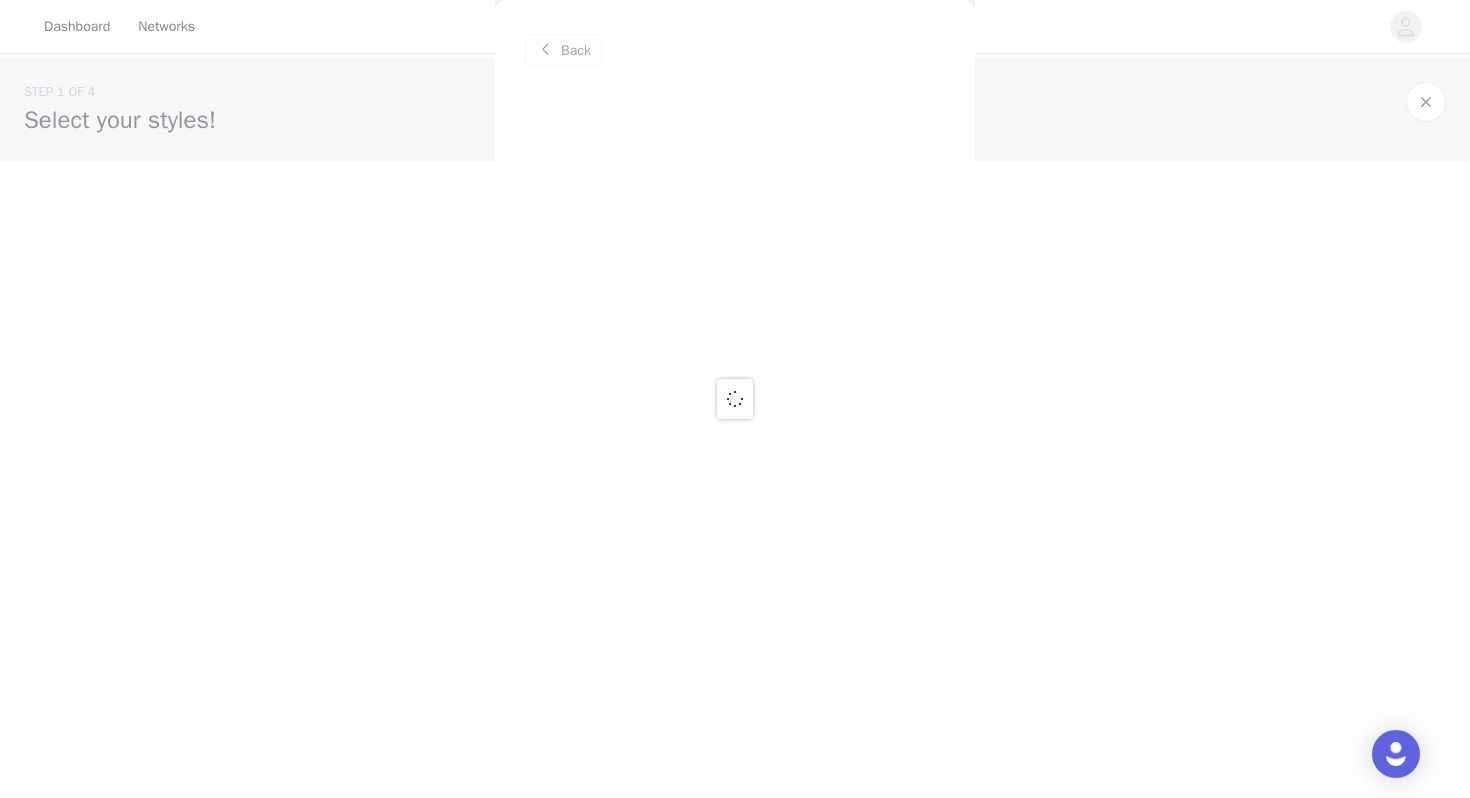 scroll, scrollTop: 0, scrollLeft: 0, axis: both 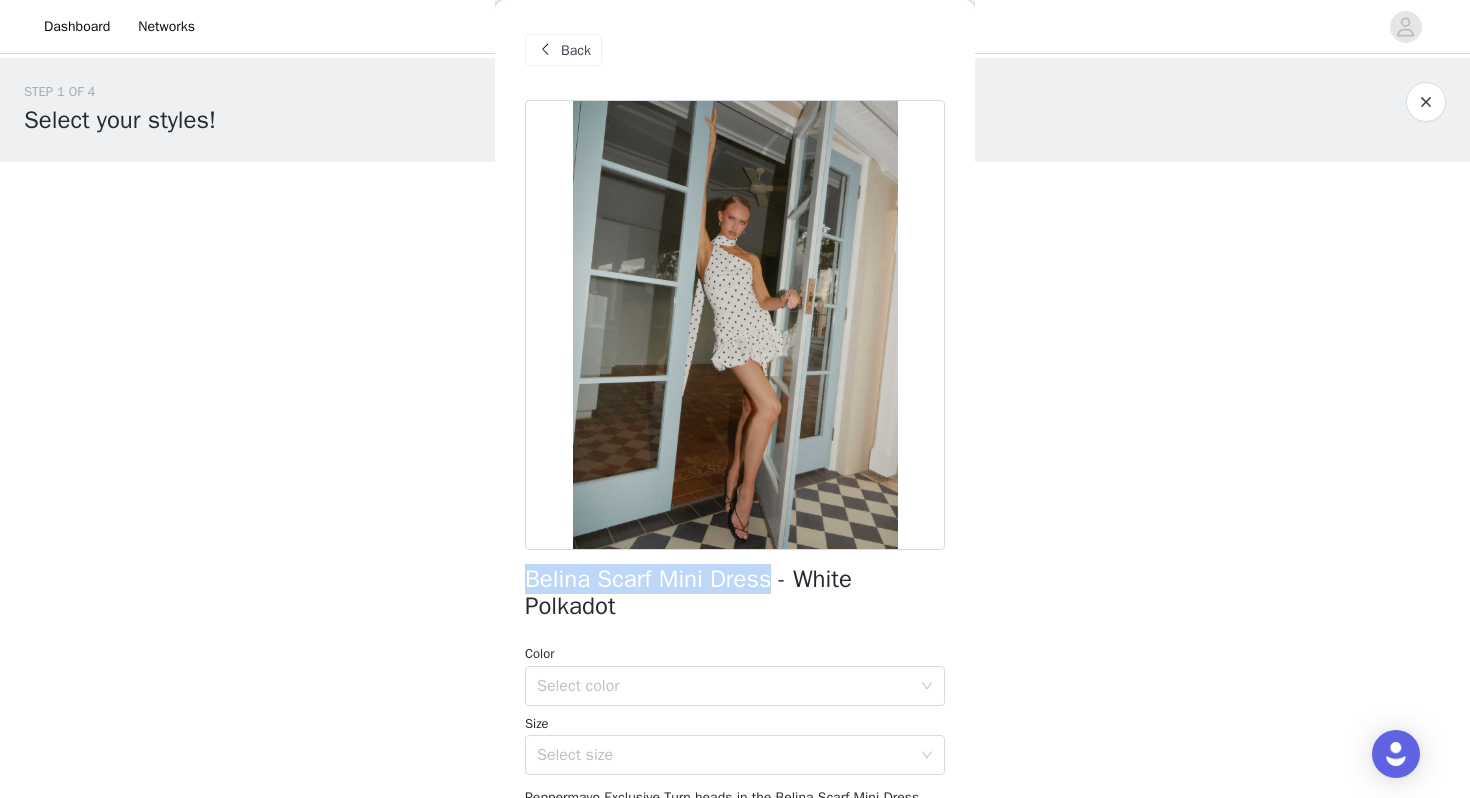drag, startPoint x: 523, startPoint y: 580, endPoint x: 771, endPoint y: 589, distance: 248.16325 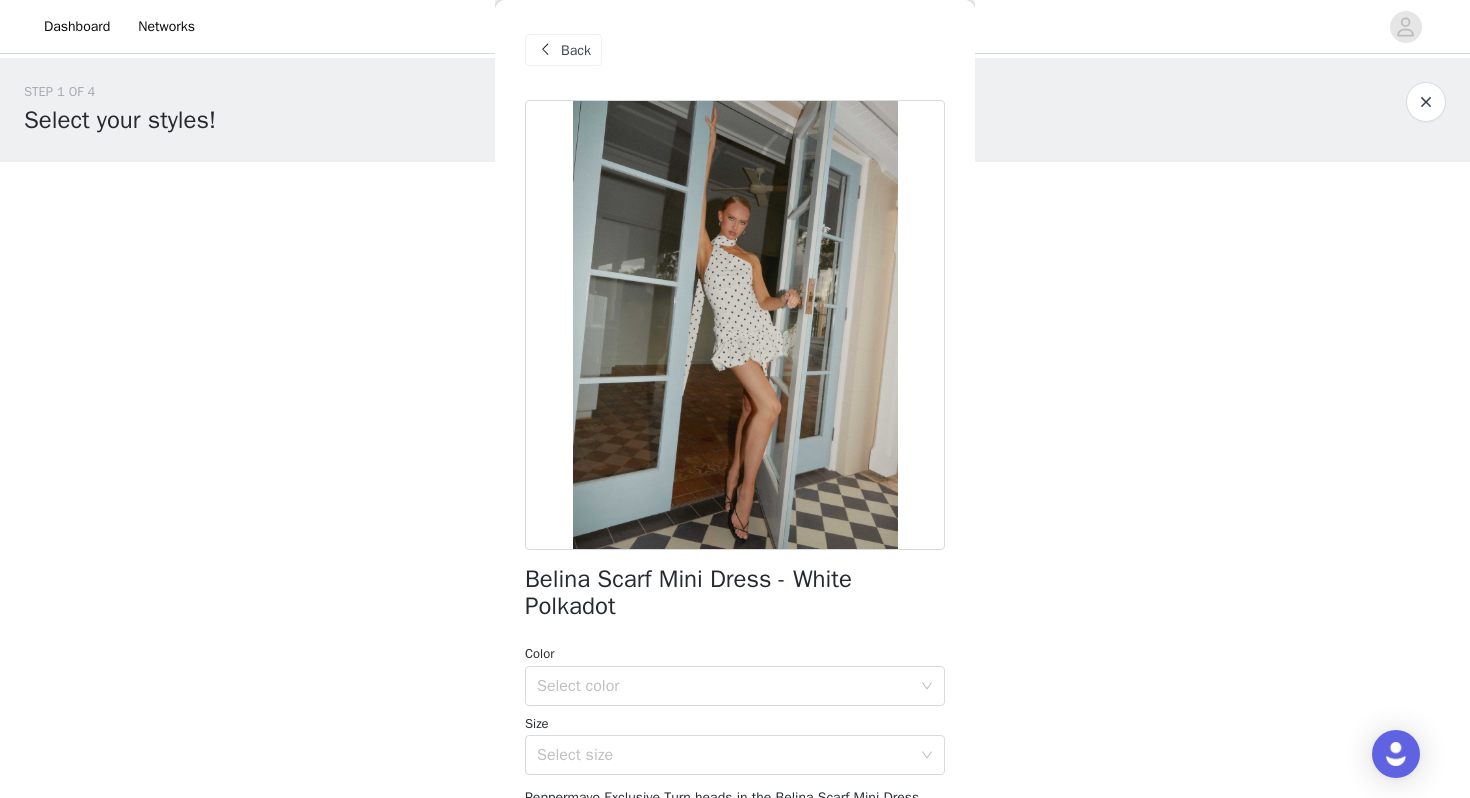 click on "Back" at bounding box center [576, 50] 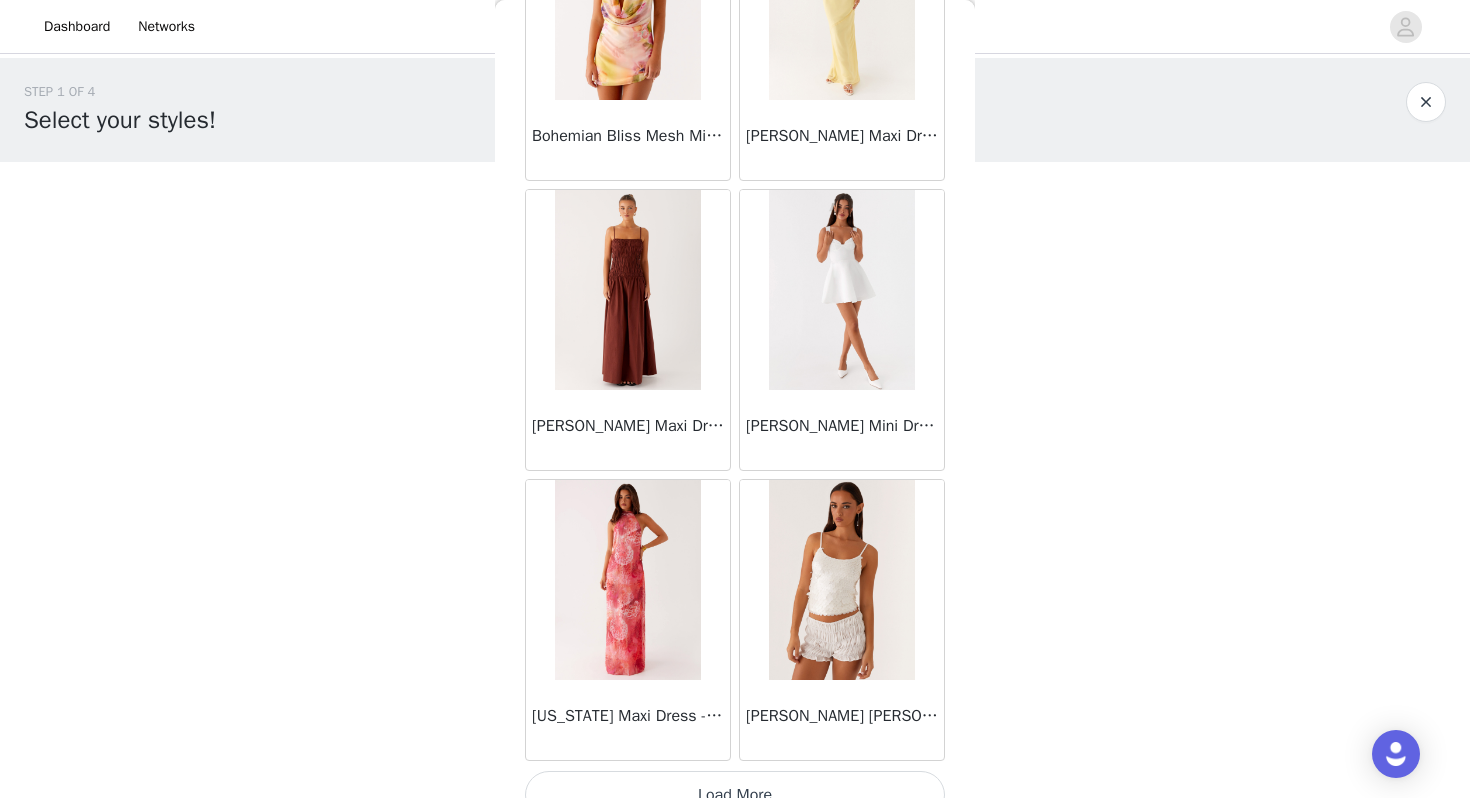 scroll, scrollTop: 5162, scrollLeft: 0, axis: vertical 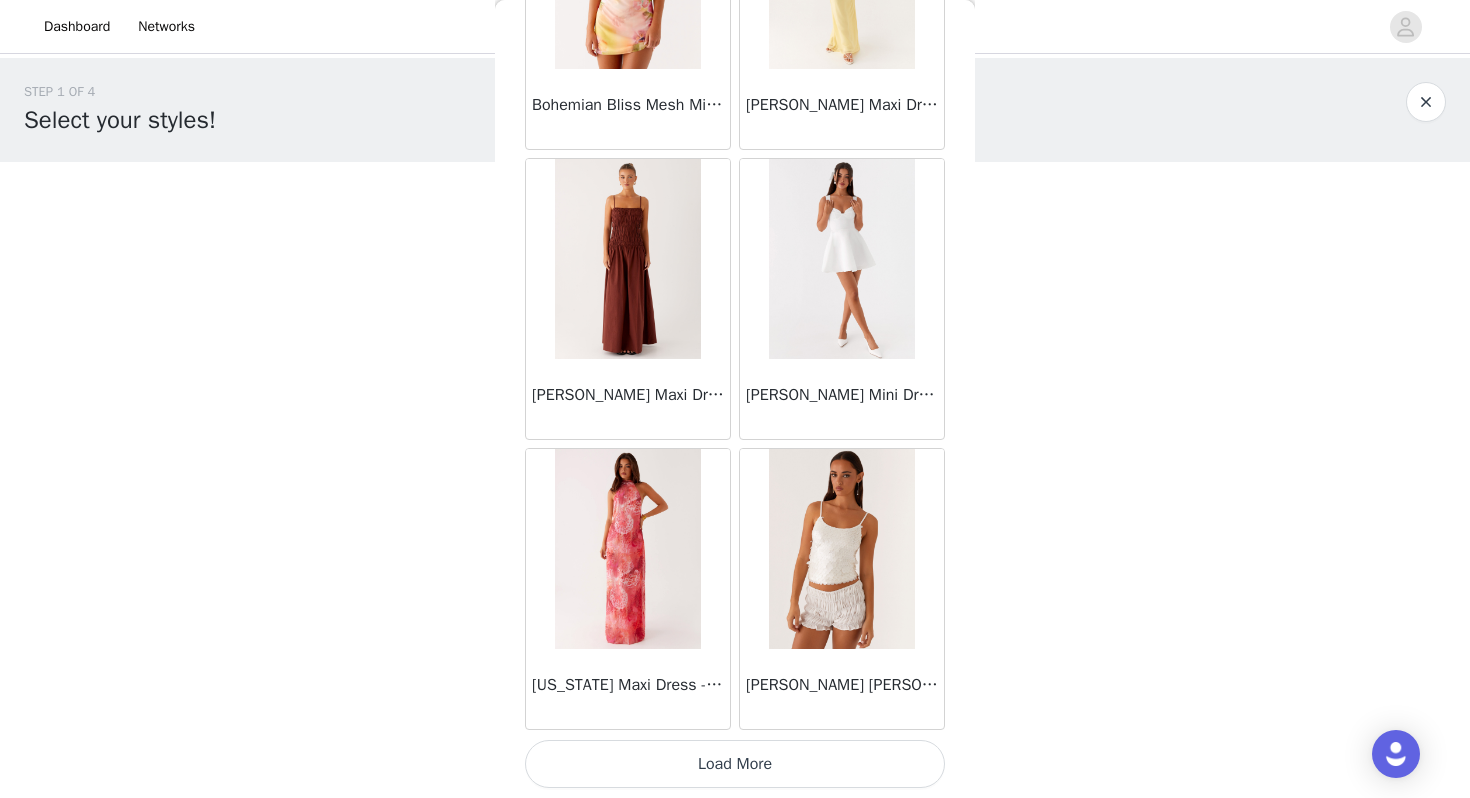 click on "Load More" at bounding box center (735, 764) 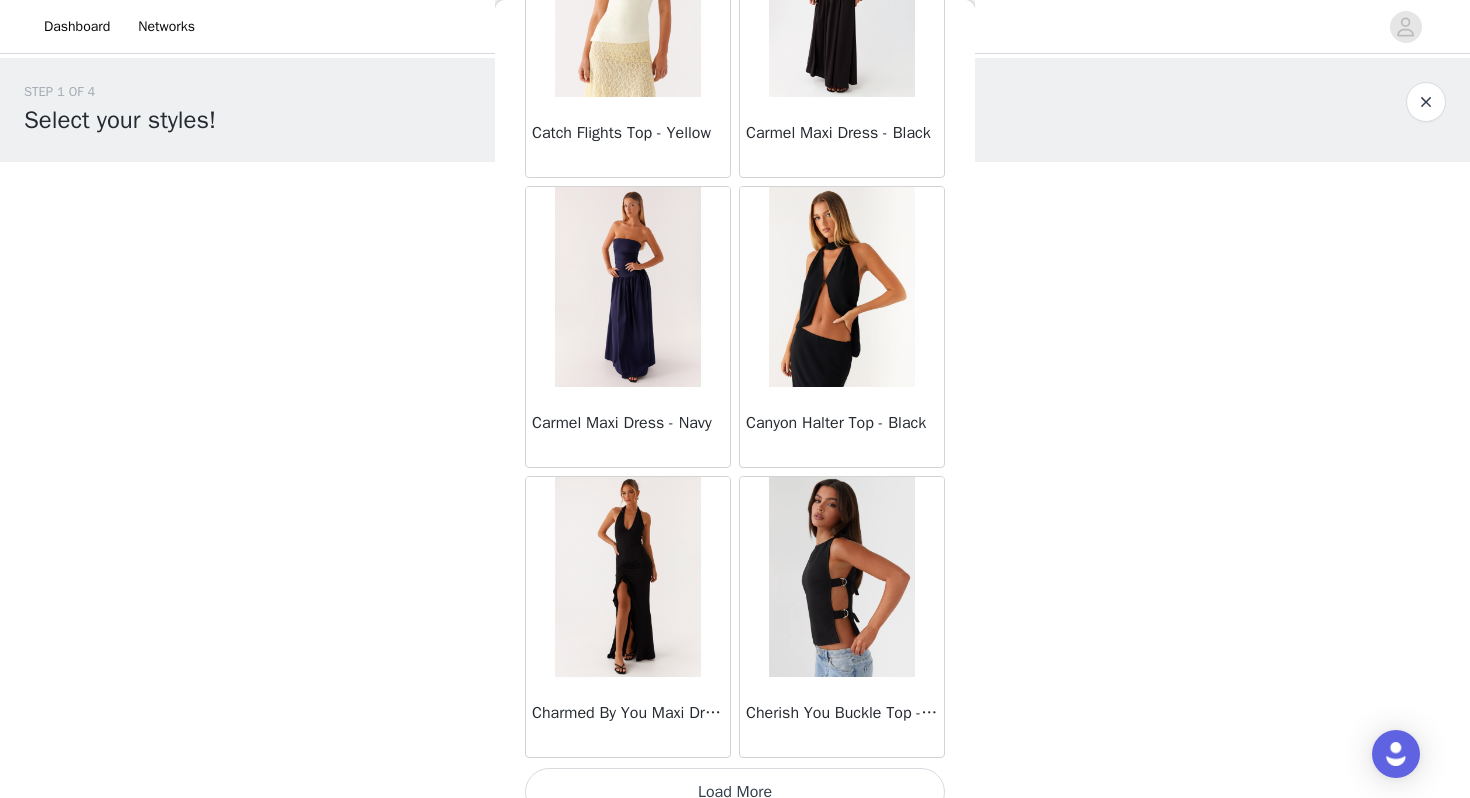 scroll, scrollTop: 8062, scrollLeft: 0, axis: vertical 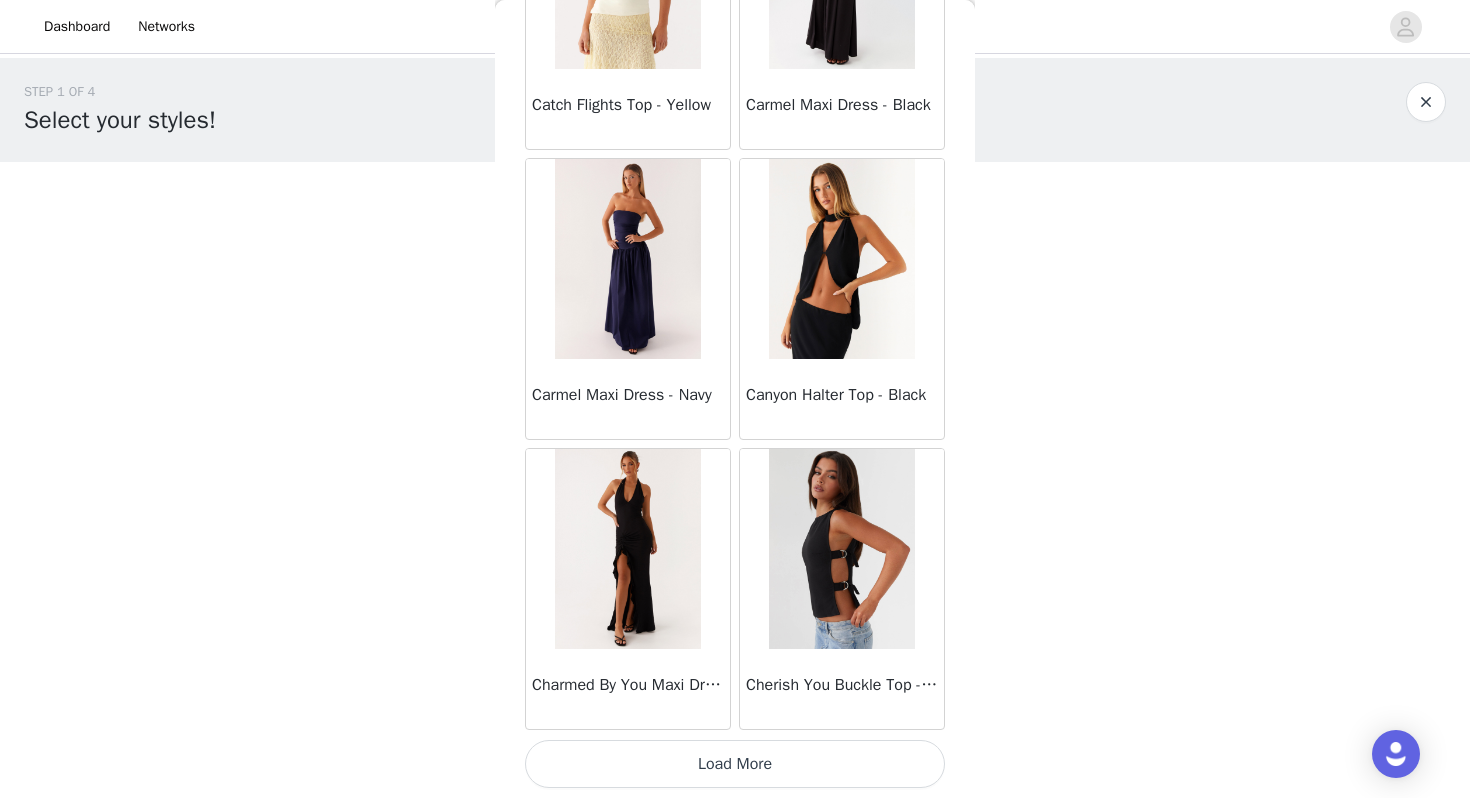 click on "Load More" at bounding box center [735, 764] 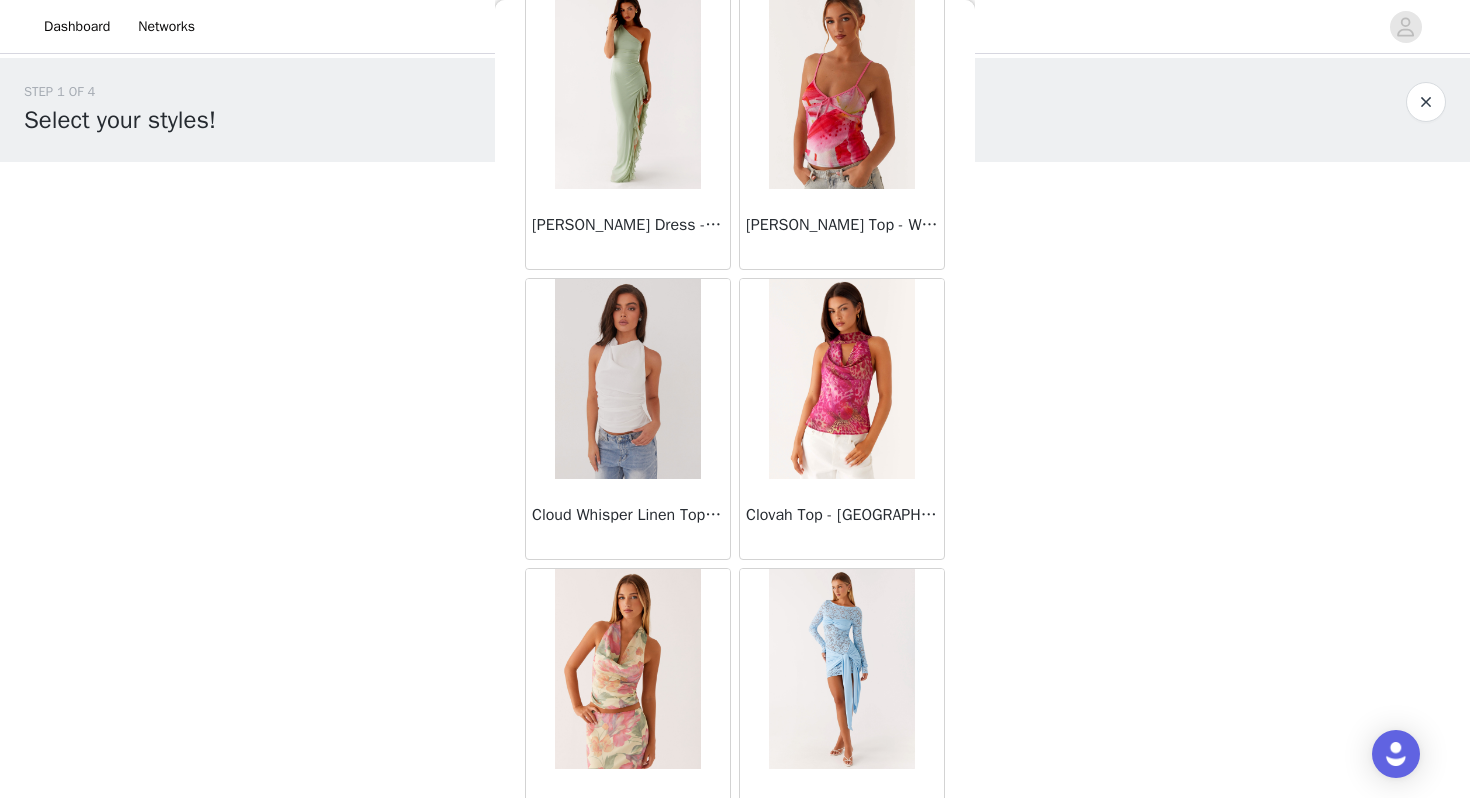scroll, scrollTop: 10962, scrollLeft: 0, axis: vertical 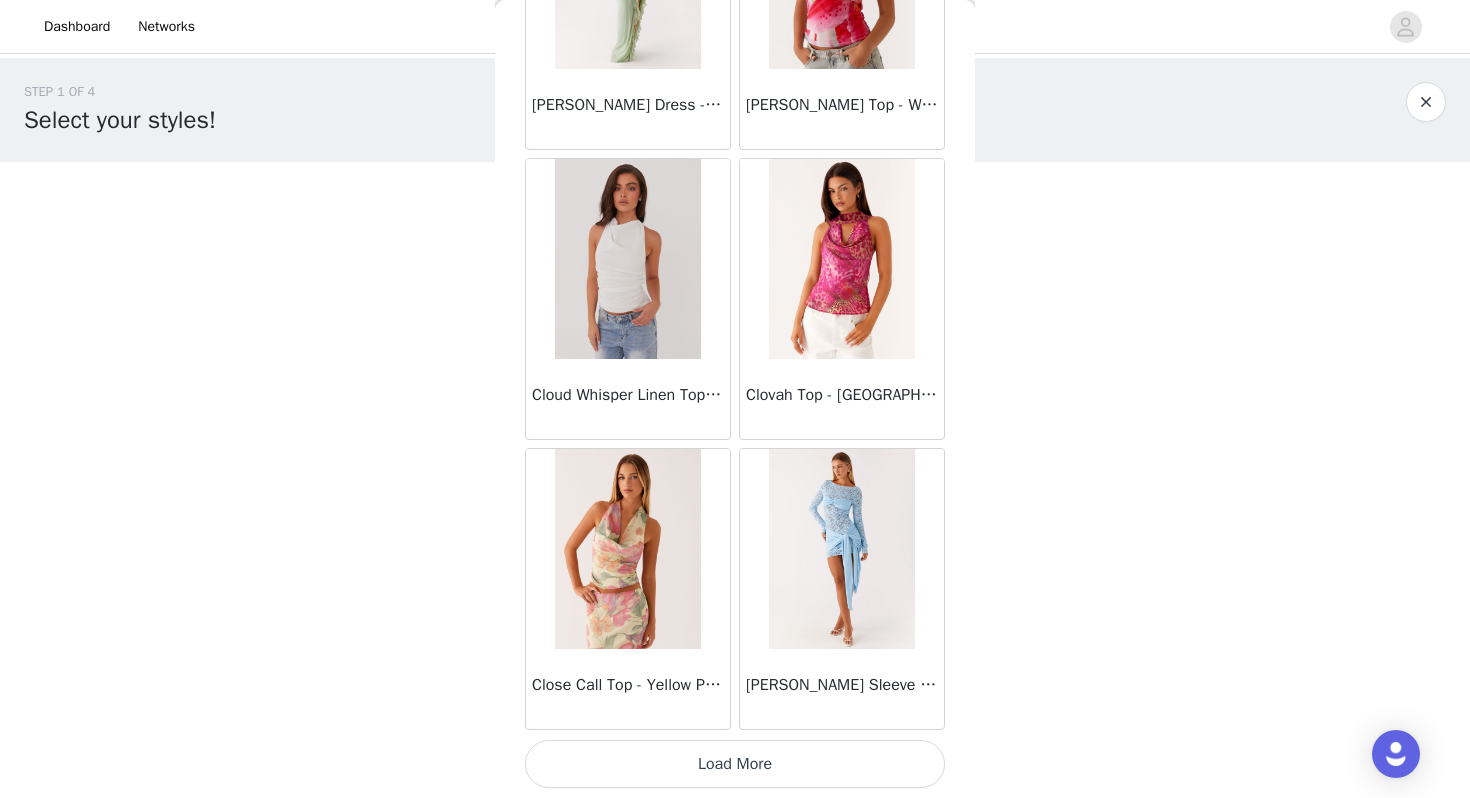 click on "Load More" at bounding box center (735, 764) 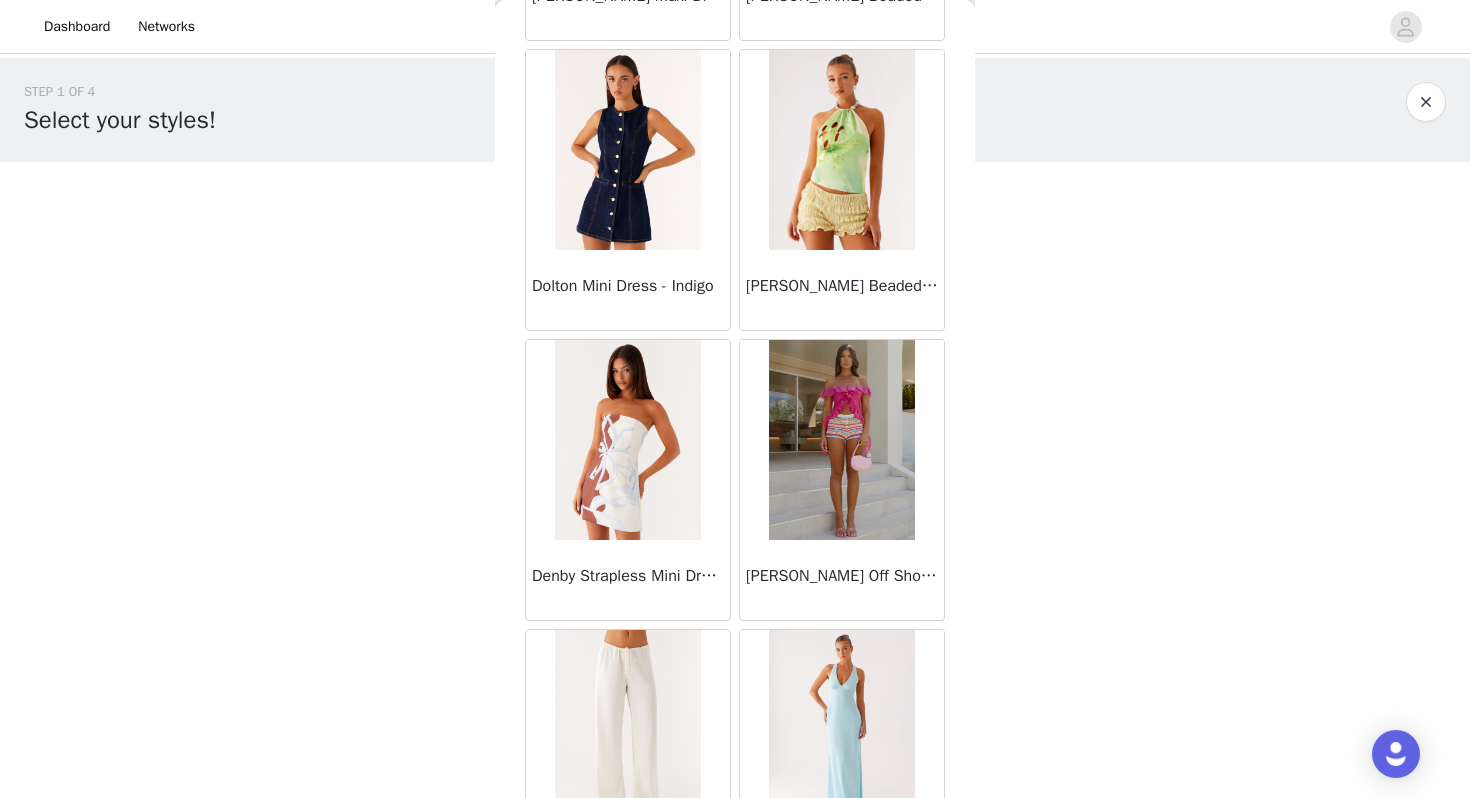 scroll, scrollTop: 13862, scrollLeft: 0, axis: vertical 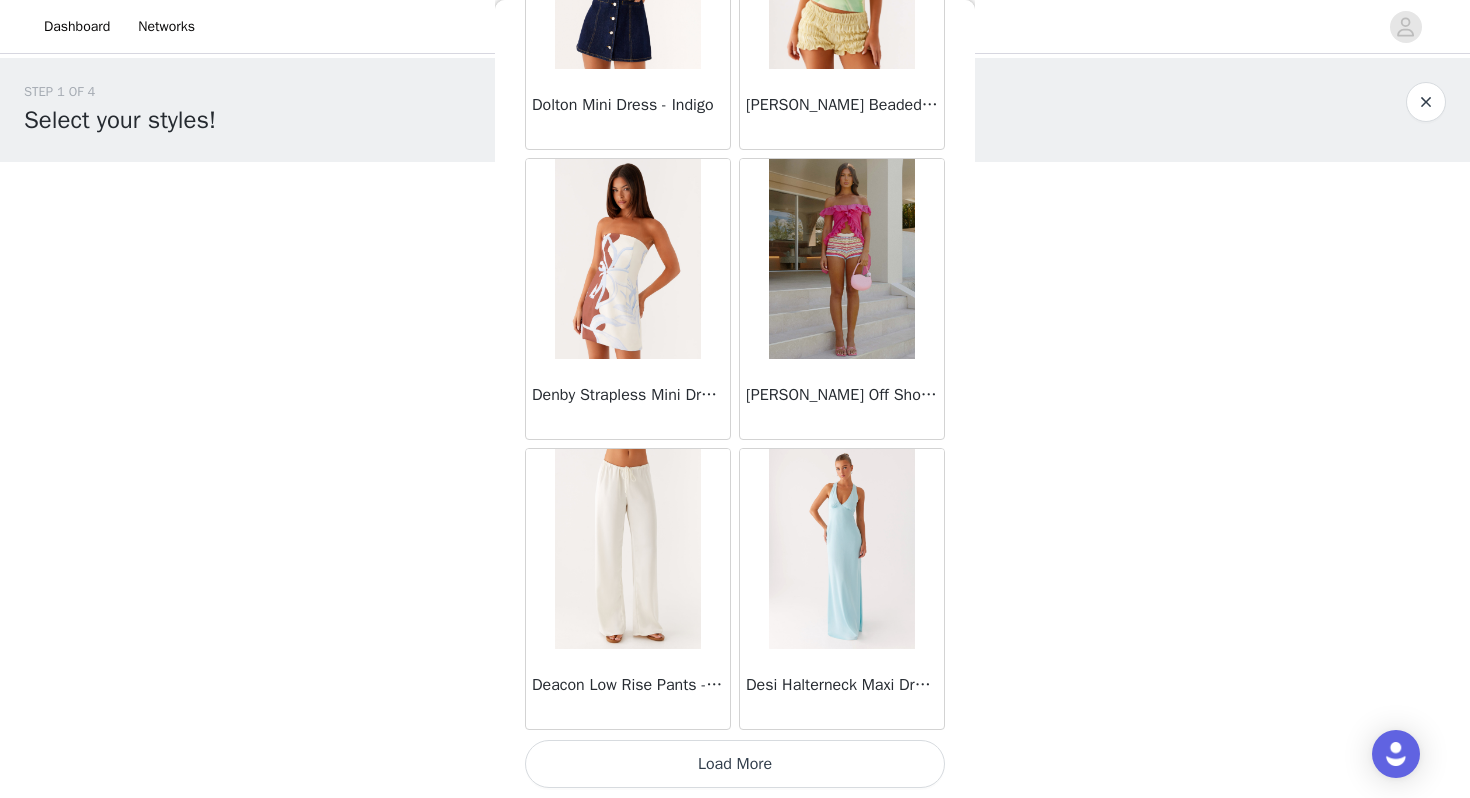 click on "Load More" at bounding box center (735, 764) 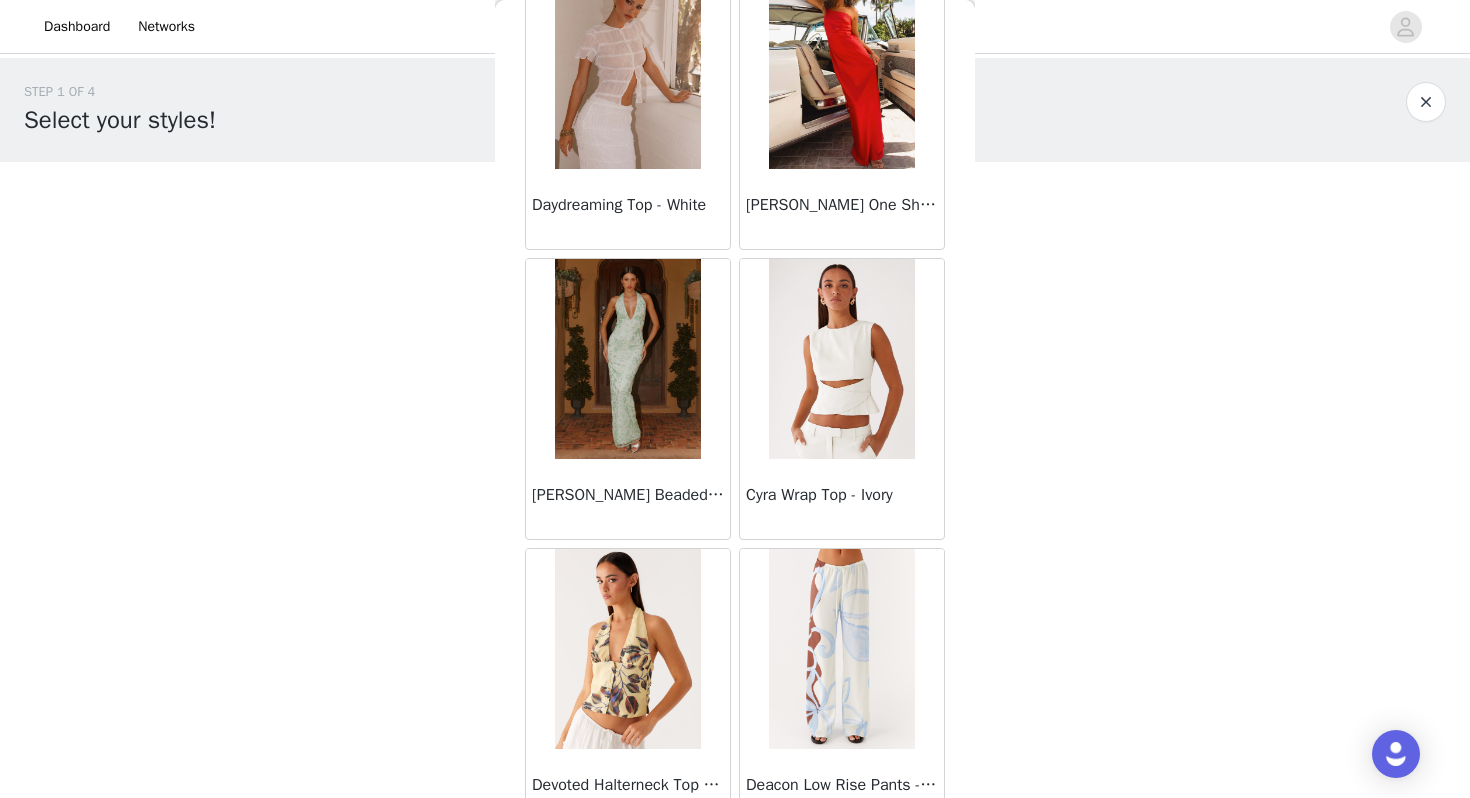 scroll, scrollTop: 16762, scrollLeft: 0, axis: vertical 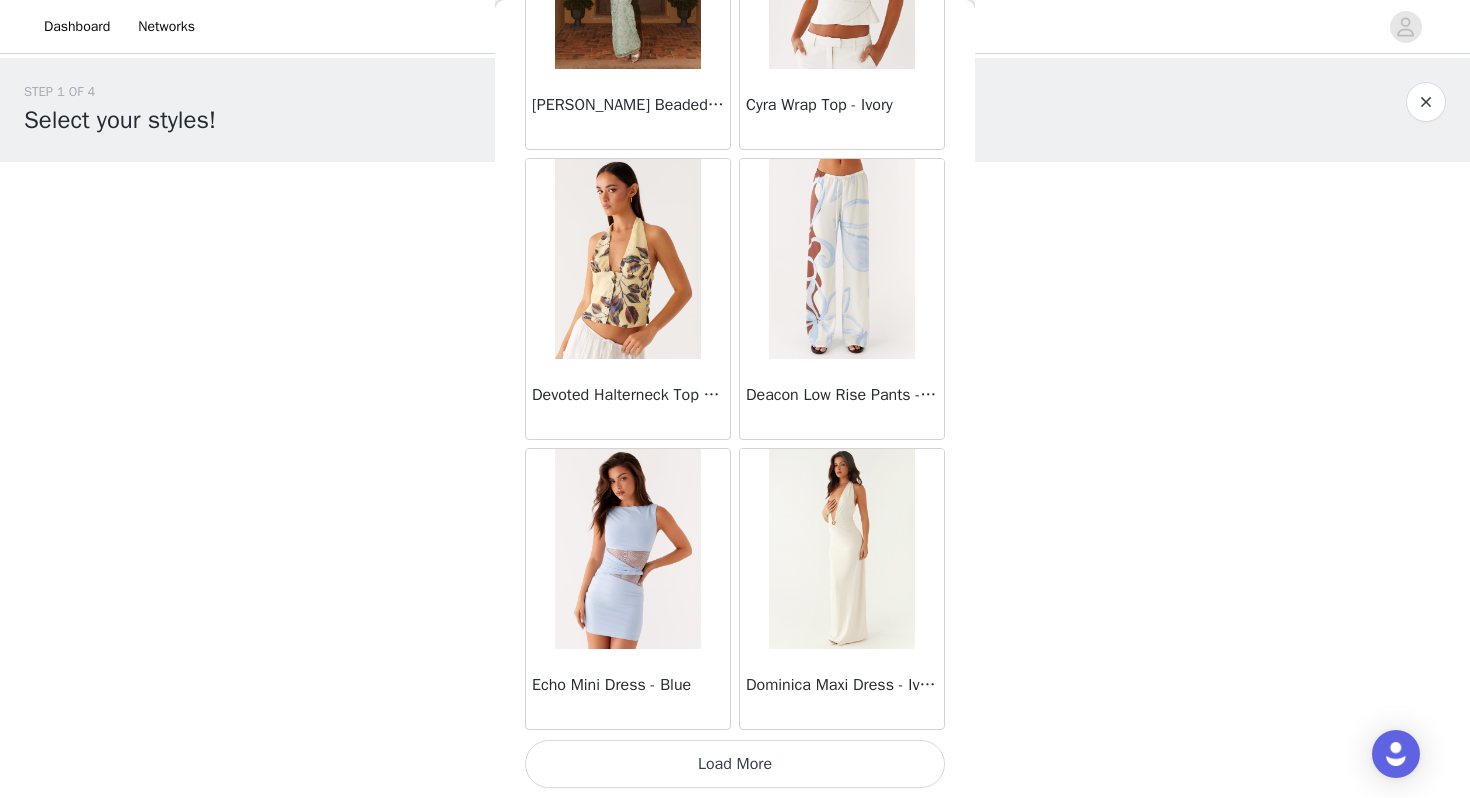 click on "Load More" at bounding box center (735, 764) 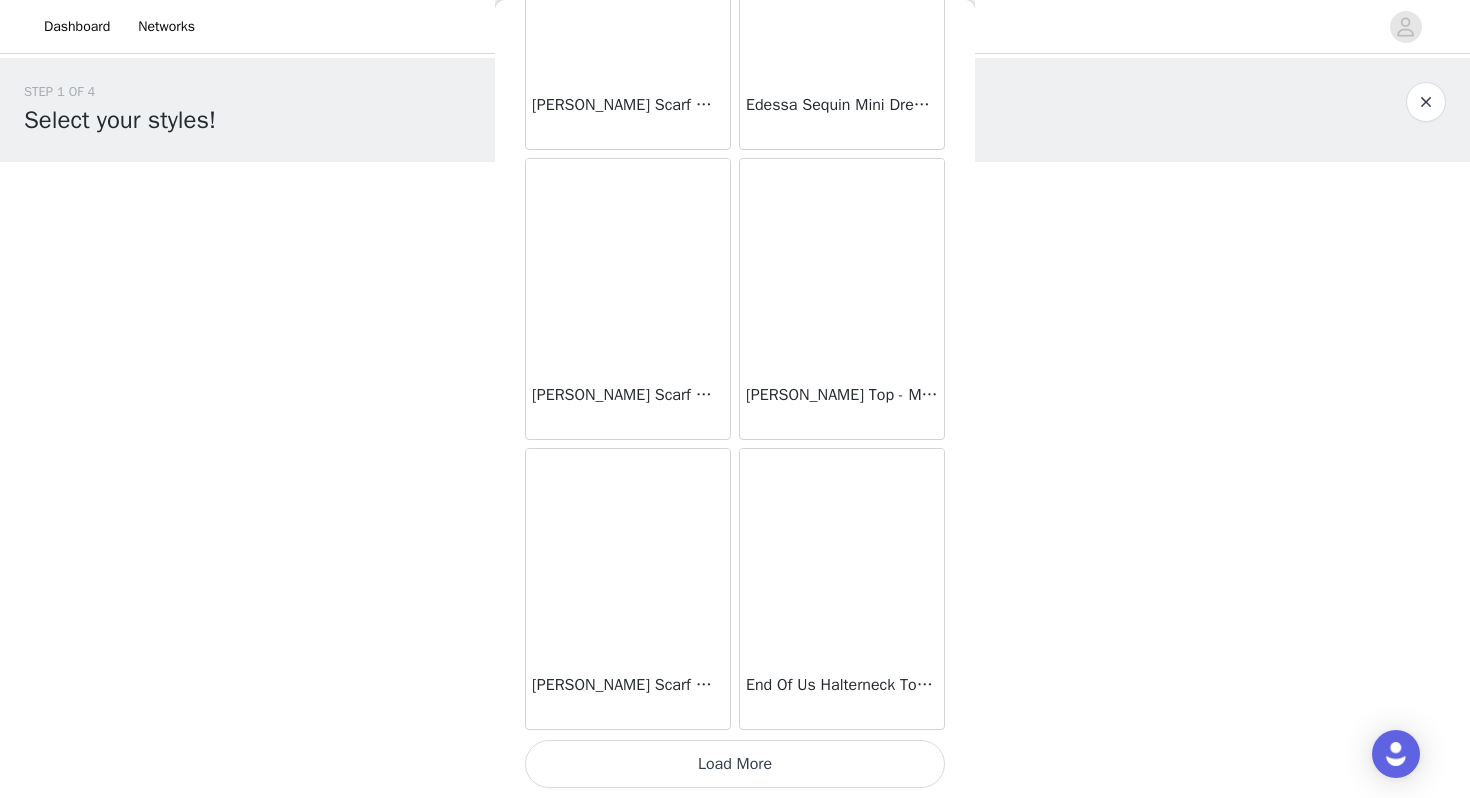 scroll, scrollTop: 19647, scrollLeft: 0, axis: vertical 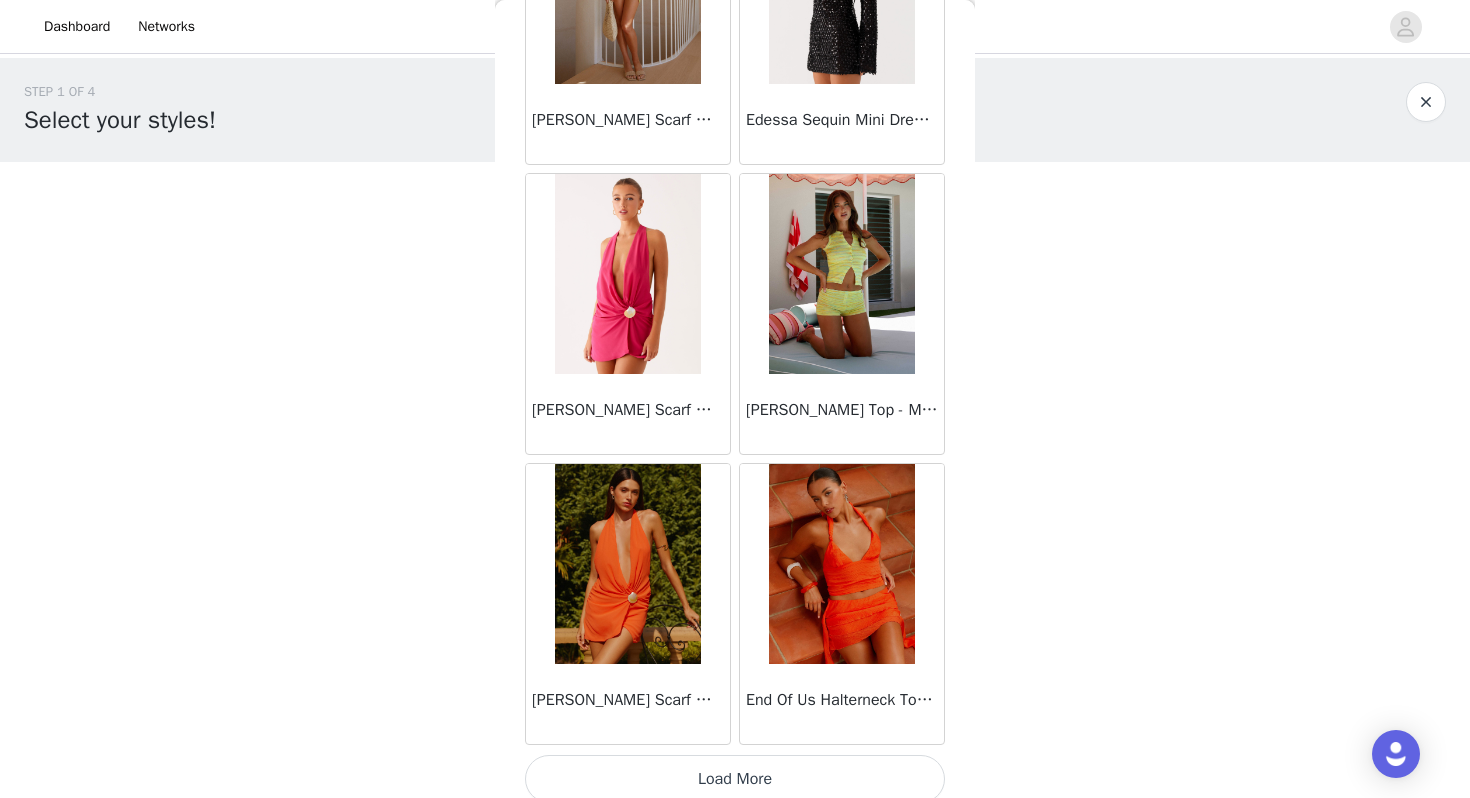 click on "Load More" at bounding box center [735, 779] 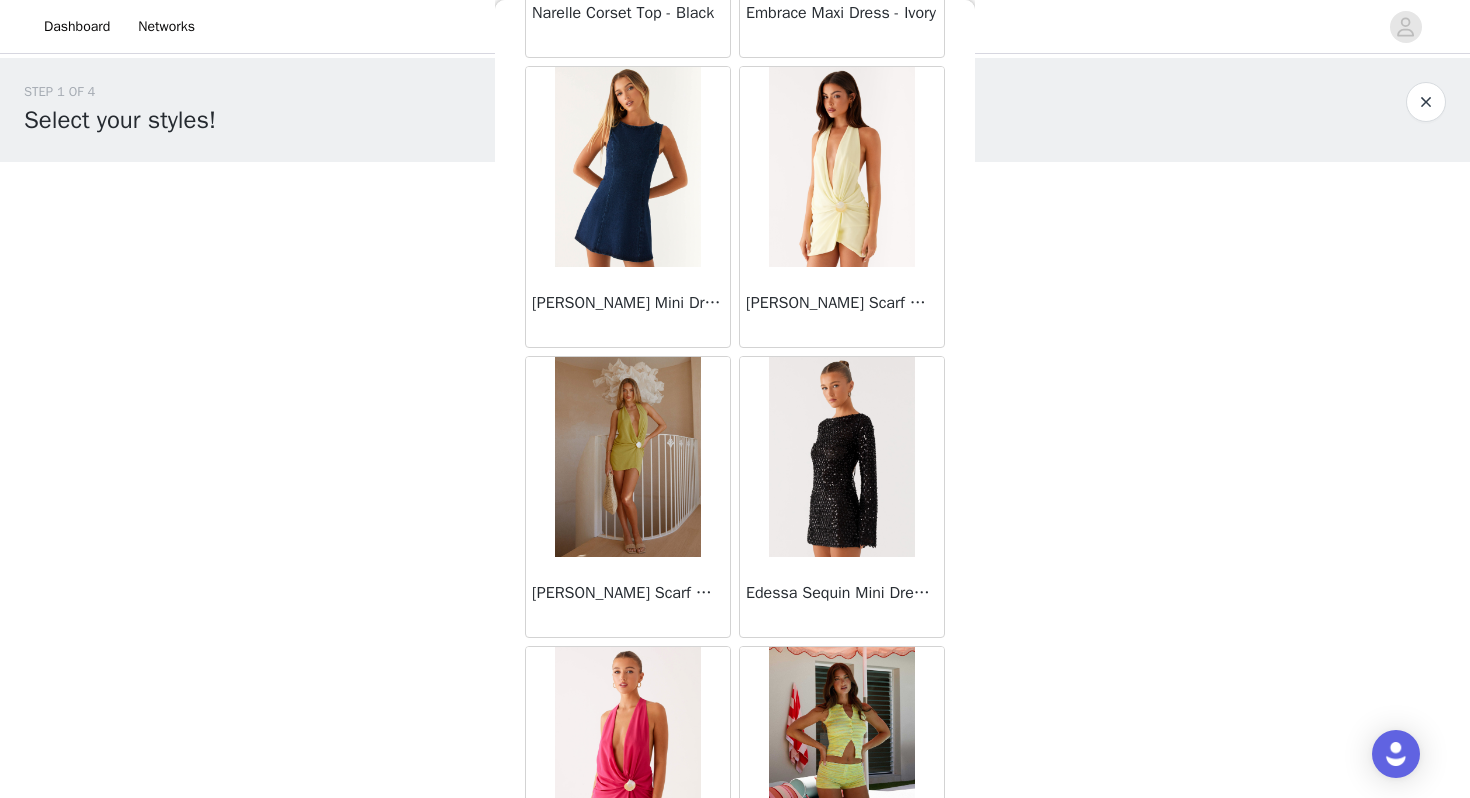 scroll, scrollTop: 19159, scrollLeft: 0, axis: vertical 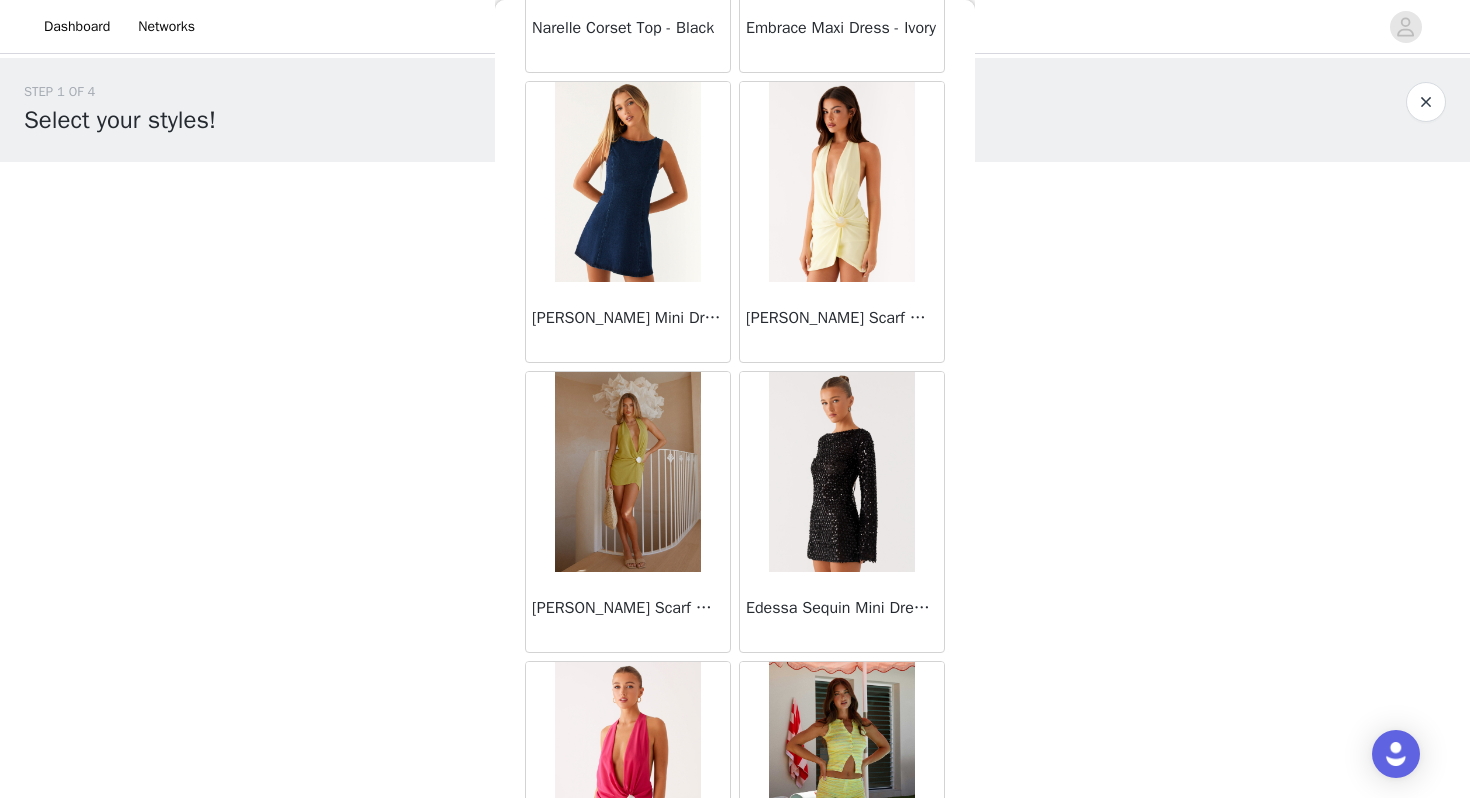 click on "[PERSON_NAME] Scarf Mini Dress - Lime" at bounding box center [628, 608] 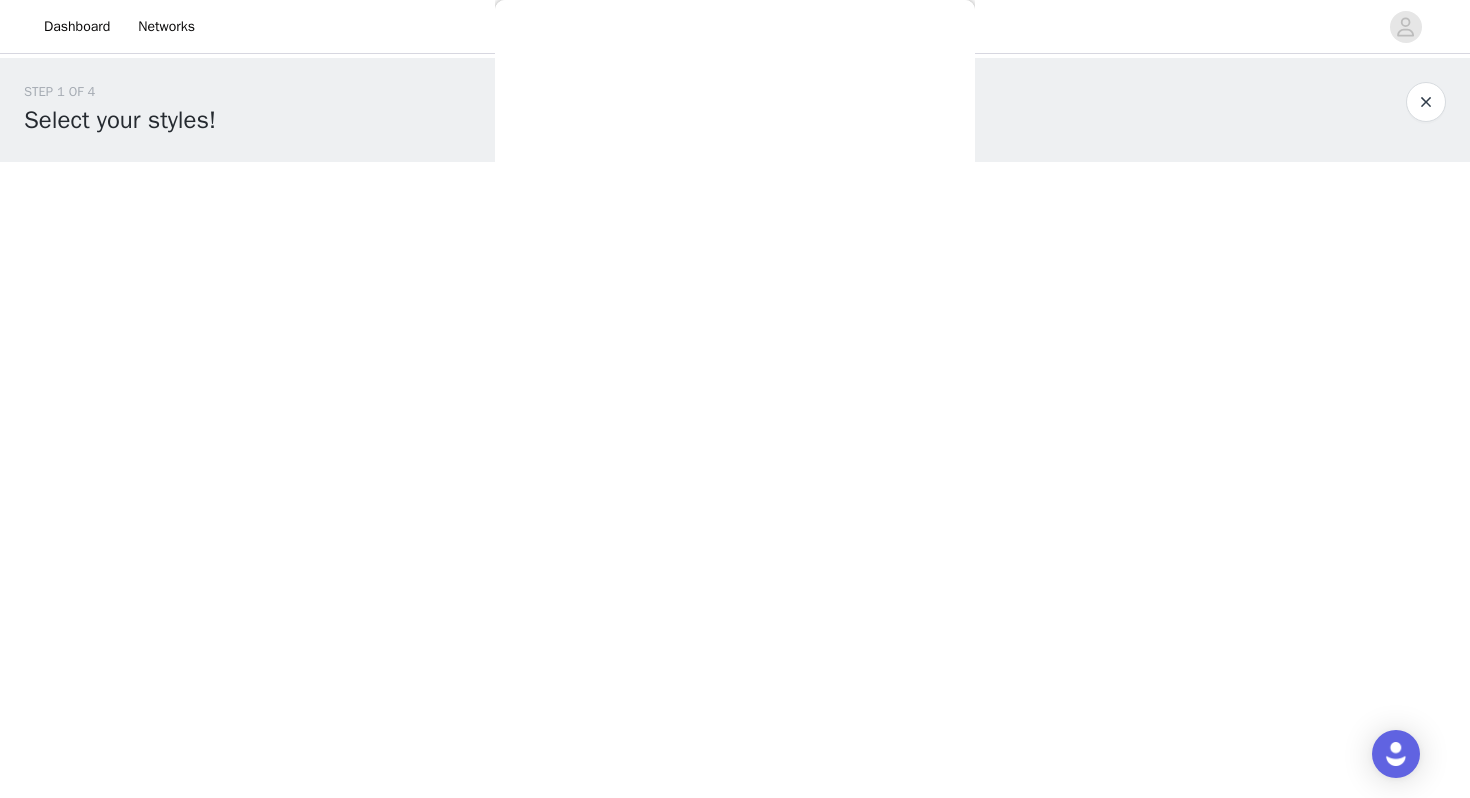 click at bounding box center [207, 472] 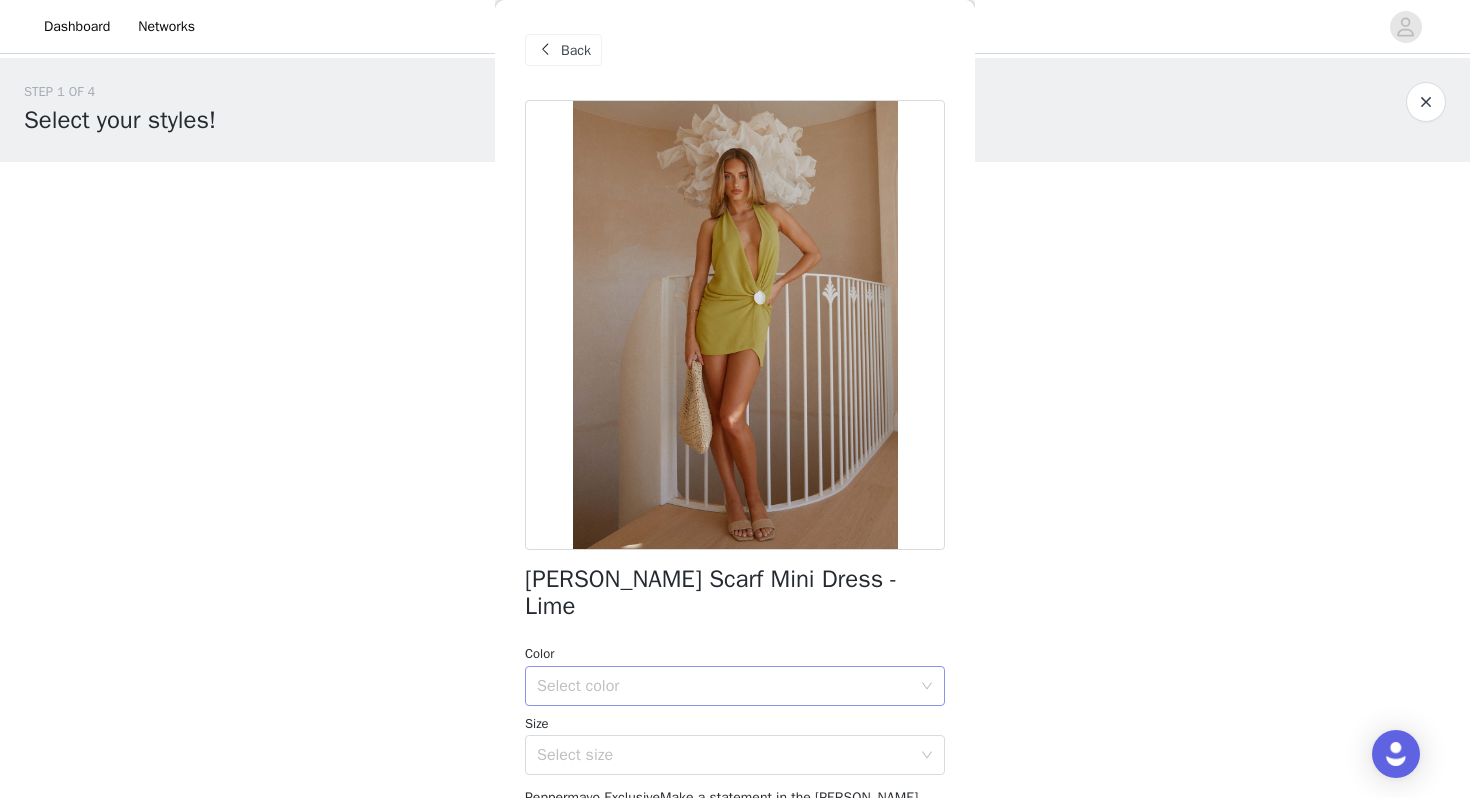 scroll, scrollTop: 103, scrollLeft: 0, axis: vertical 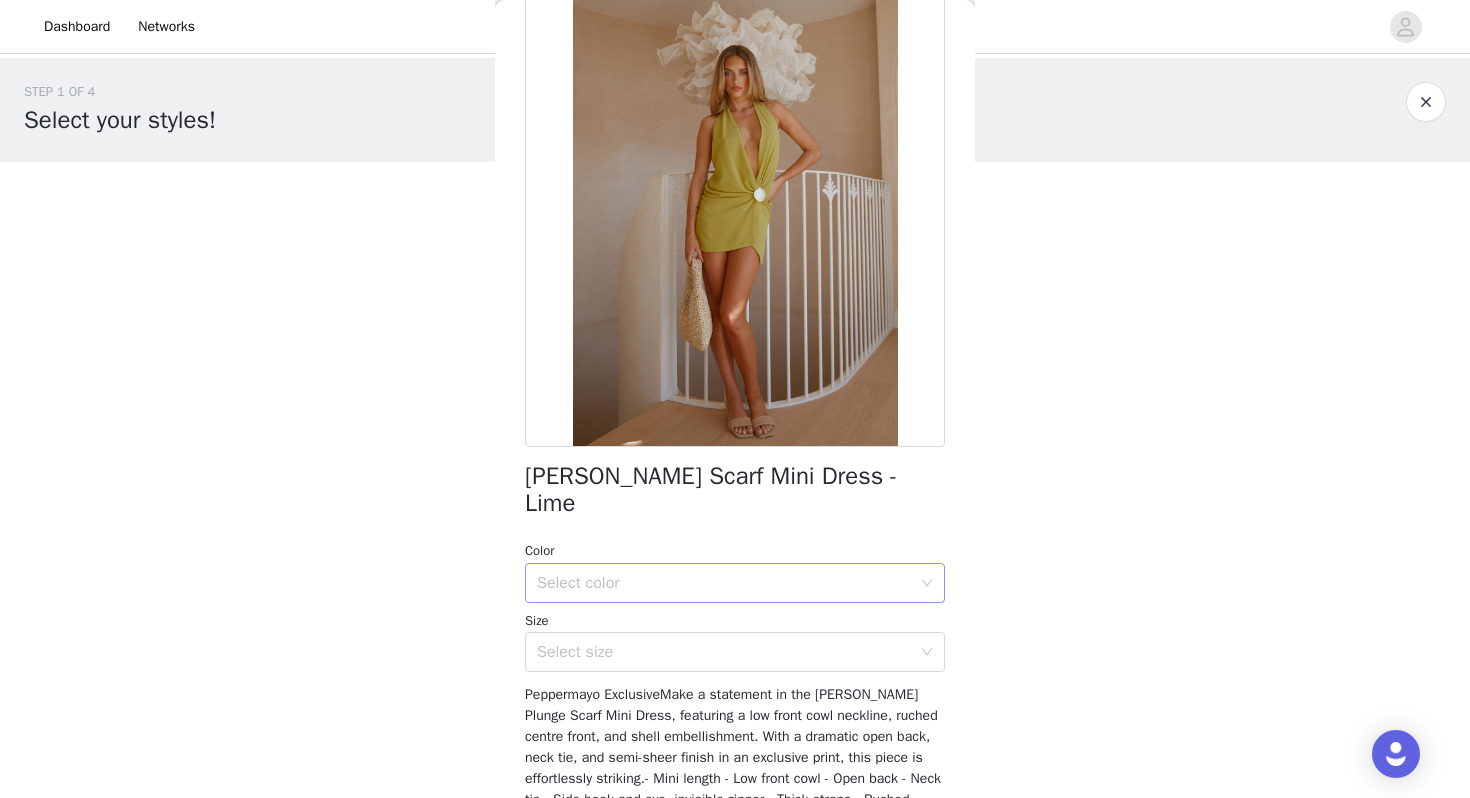 click on "Select color" at bounding box center (724, 583) 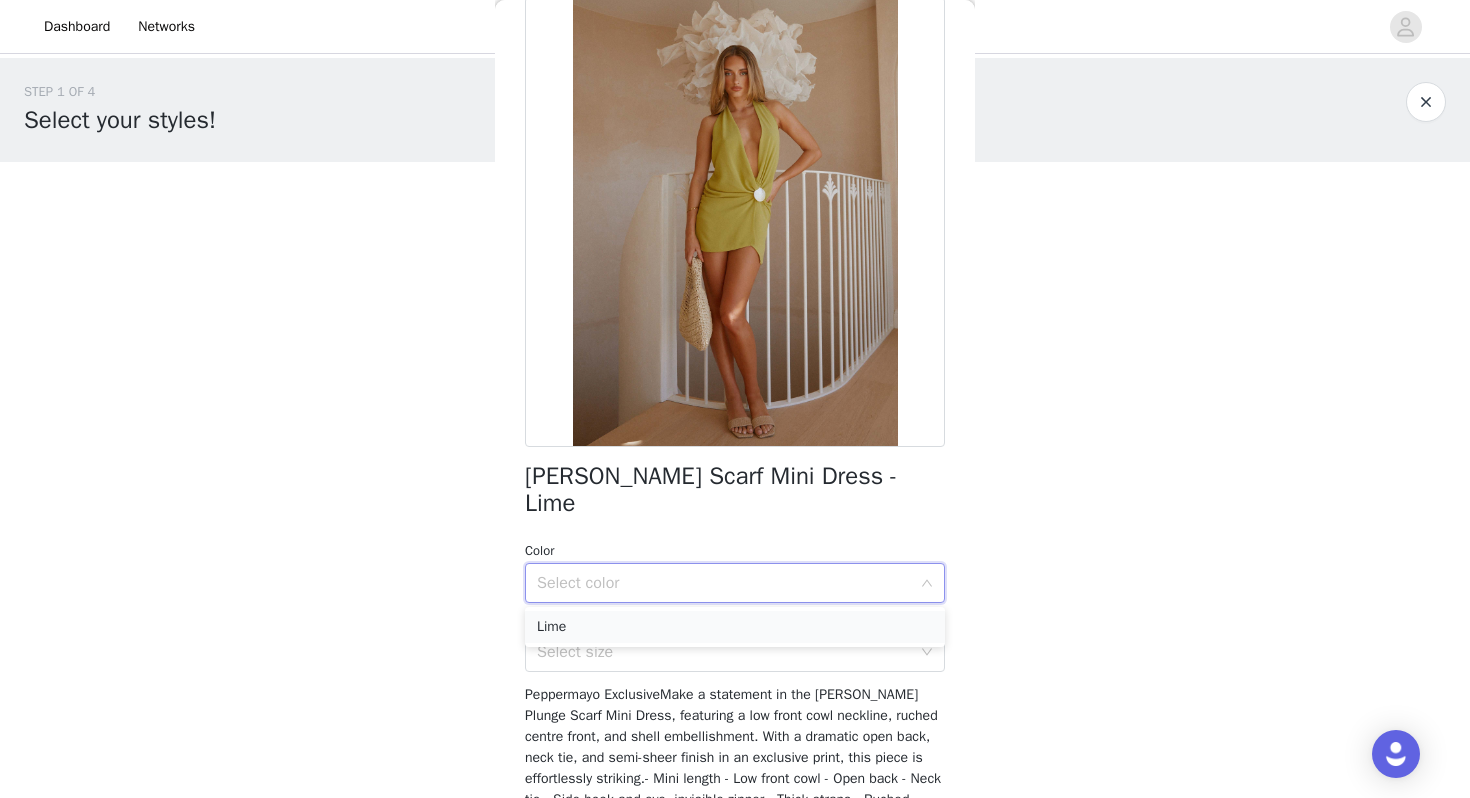 click on "Lime" at bounding box center (735, 627) 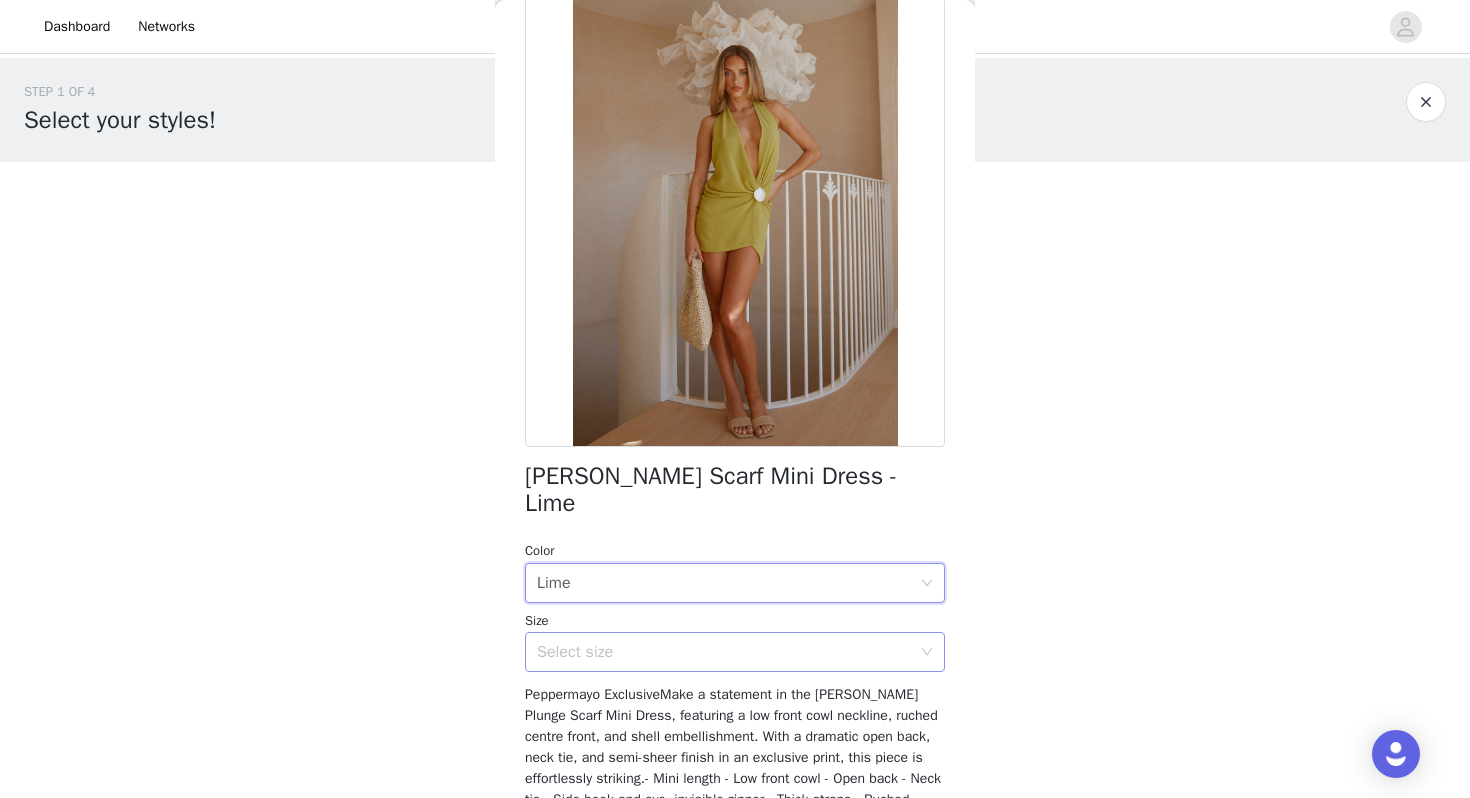 click on "Select size" at bounding box center [724, 652] 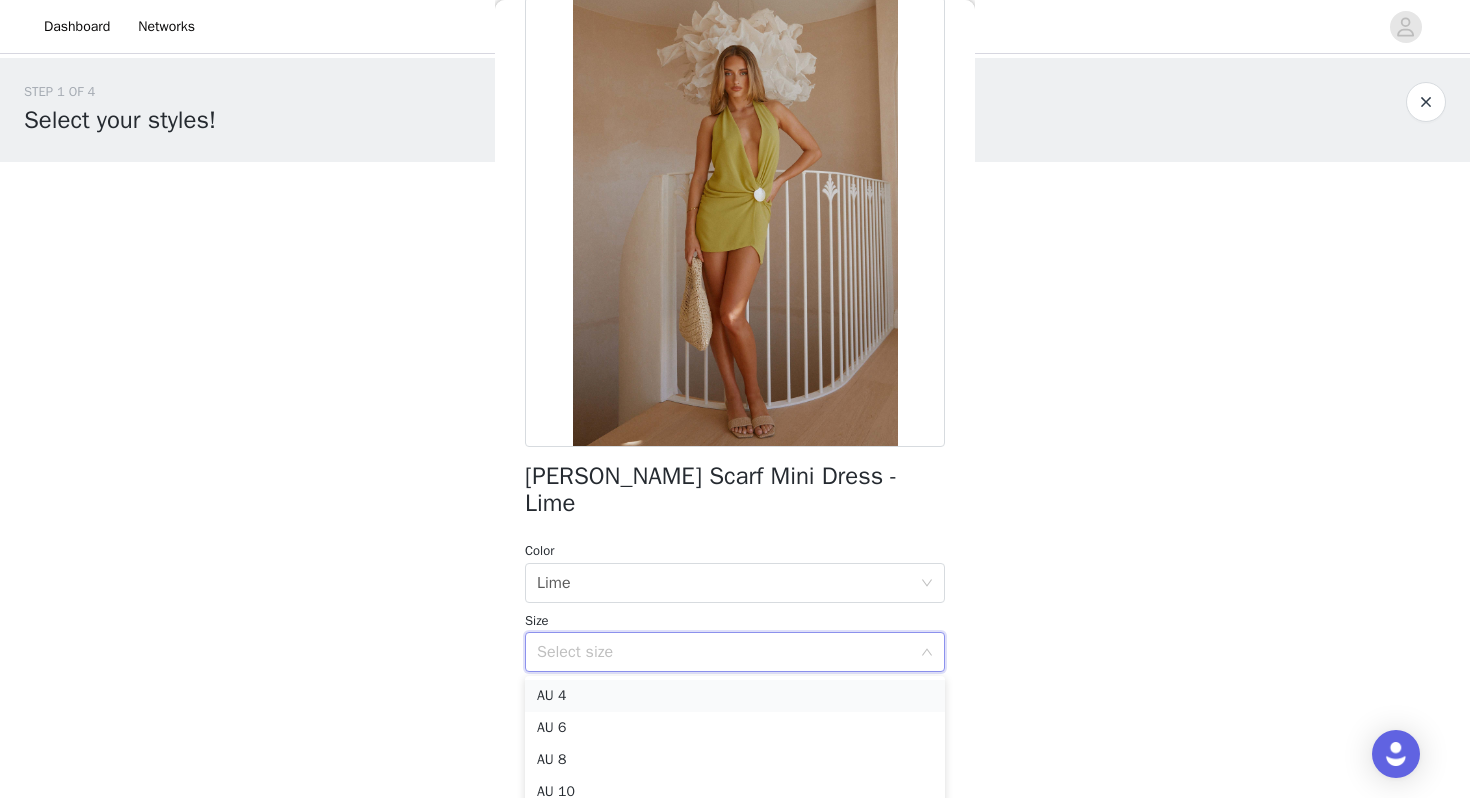 click on "AU 4" at bounding box center [735, 696] 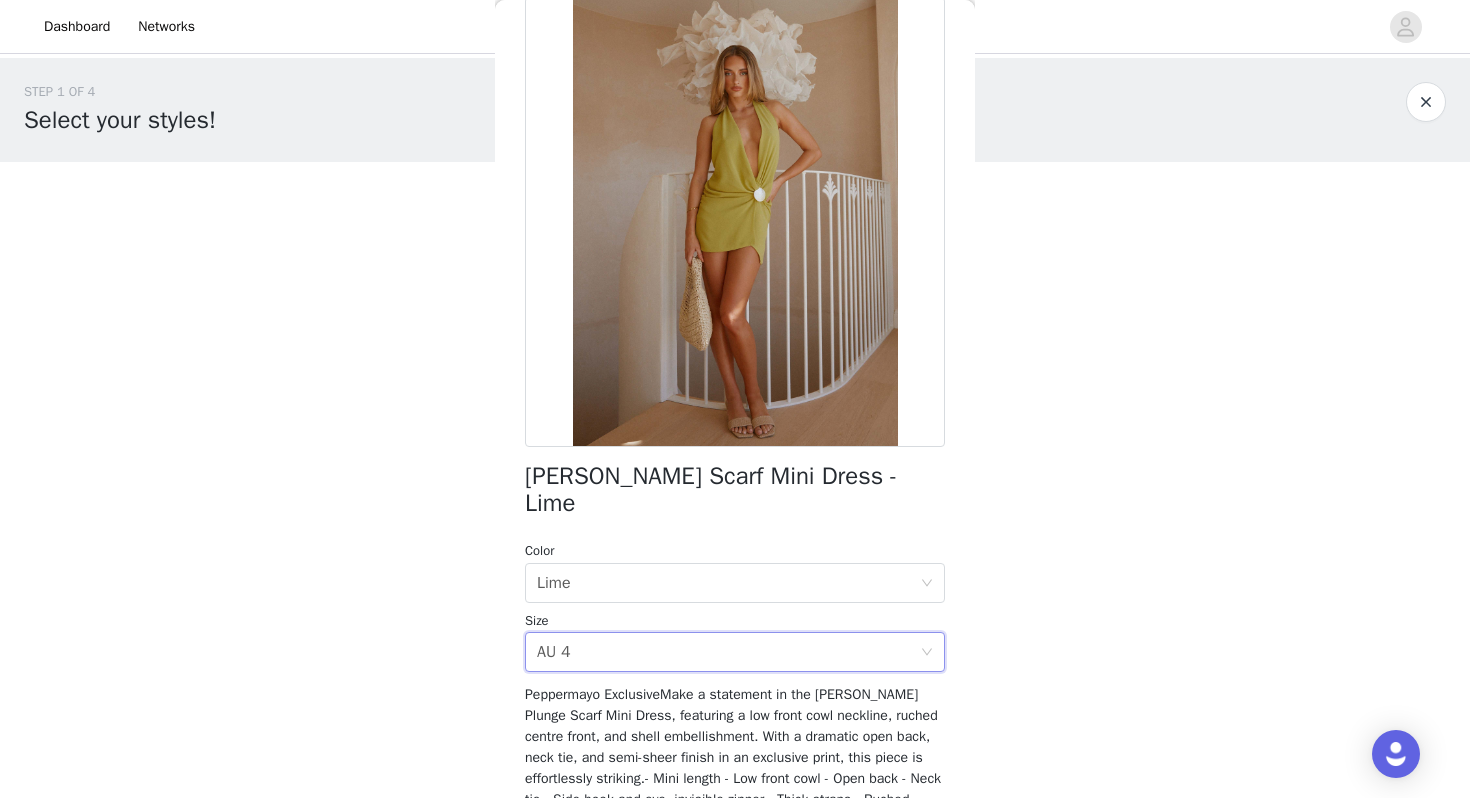scroll, scrollTop: 325, scrollLeft: 0, axis: vertical 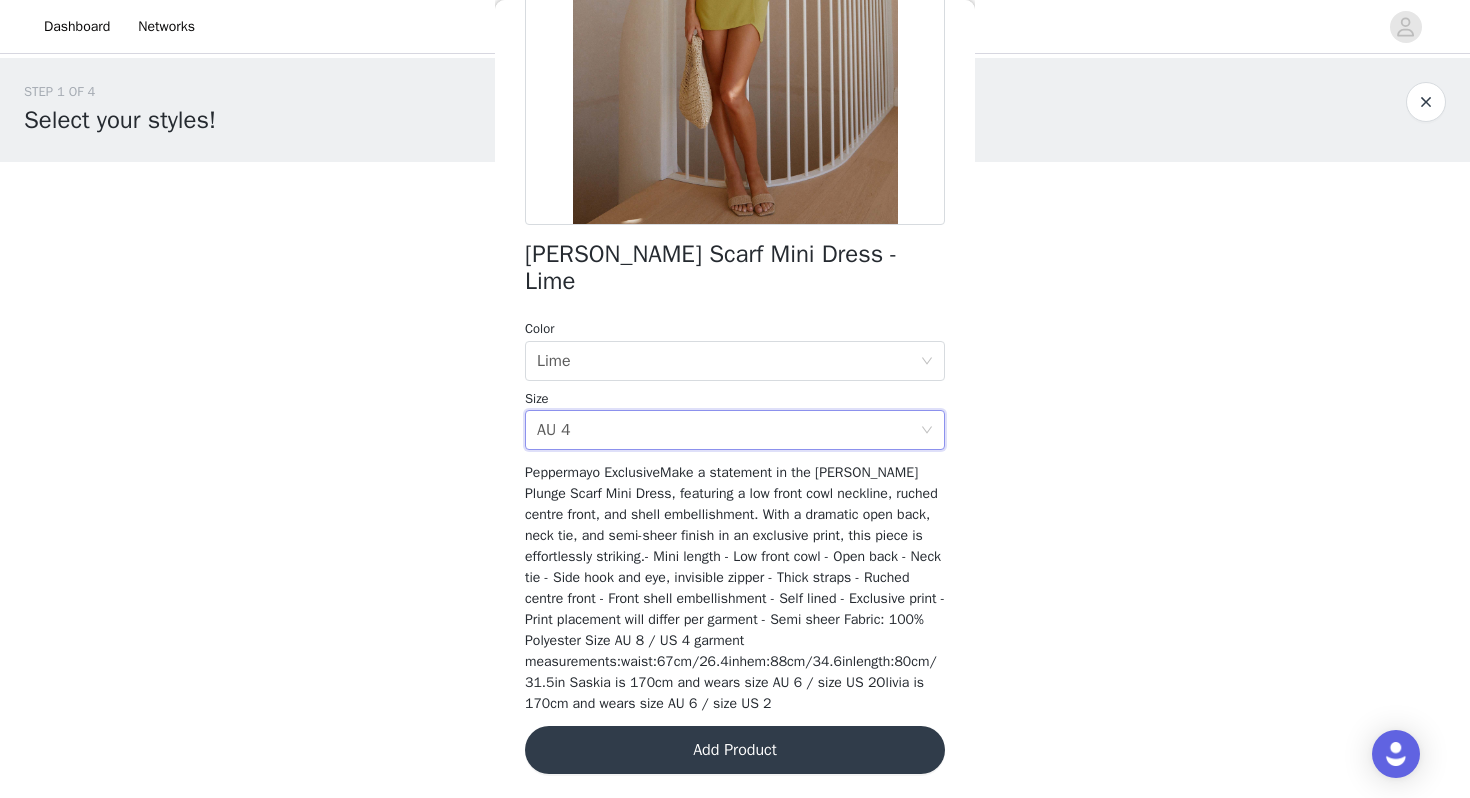 click on "Add Product" at bounding box center [735, 750] 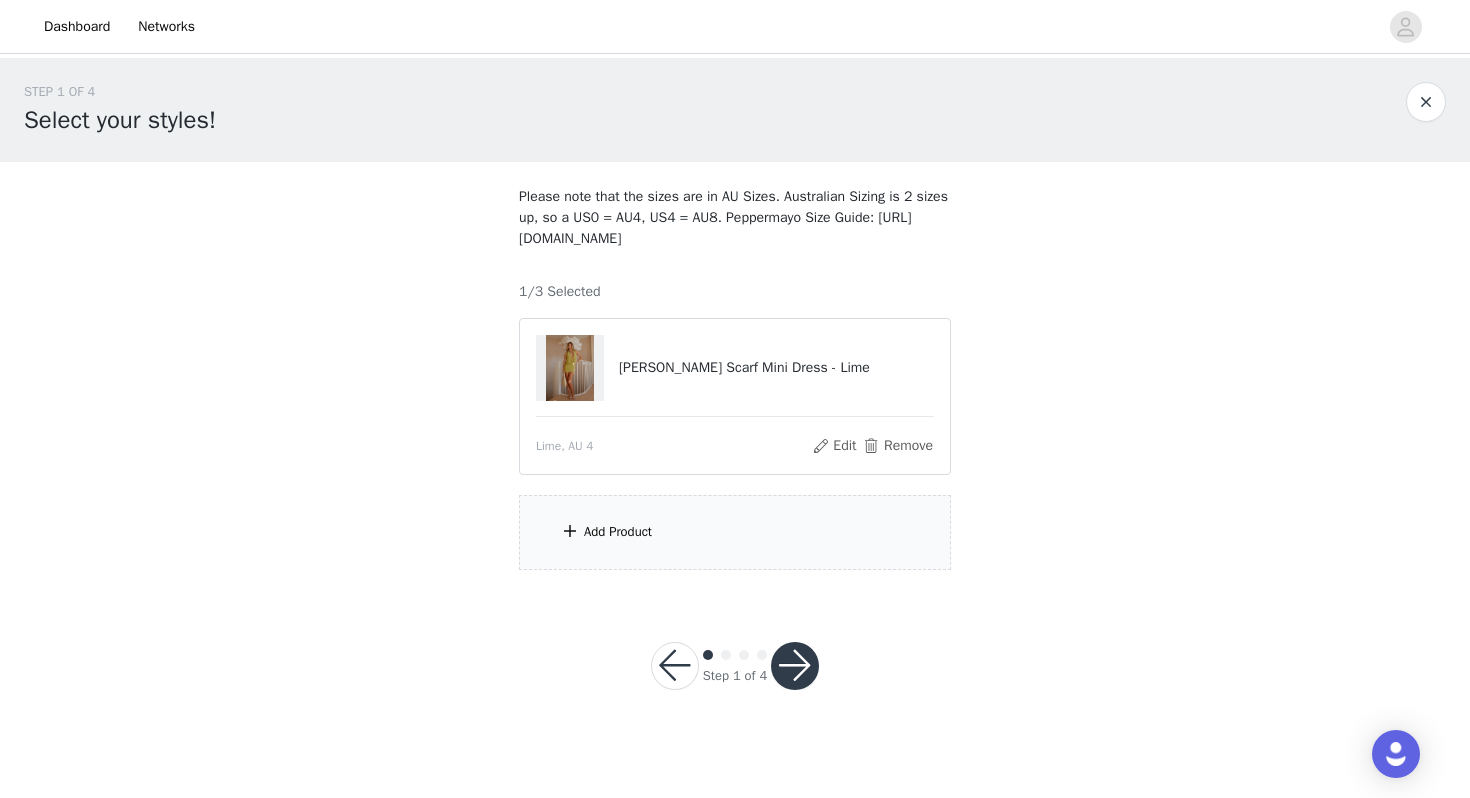 click on "Add Product" at bounding box center (735, 532) 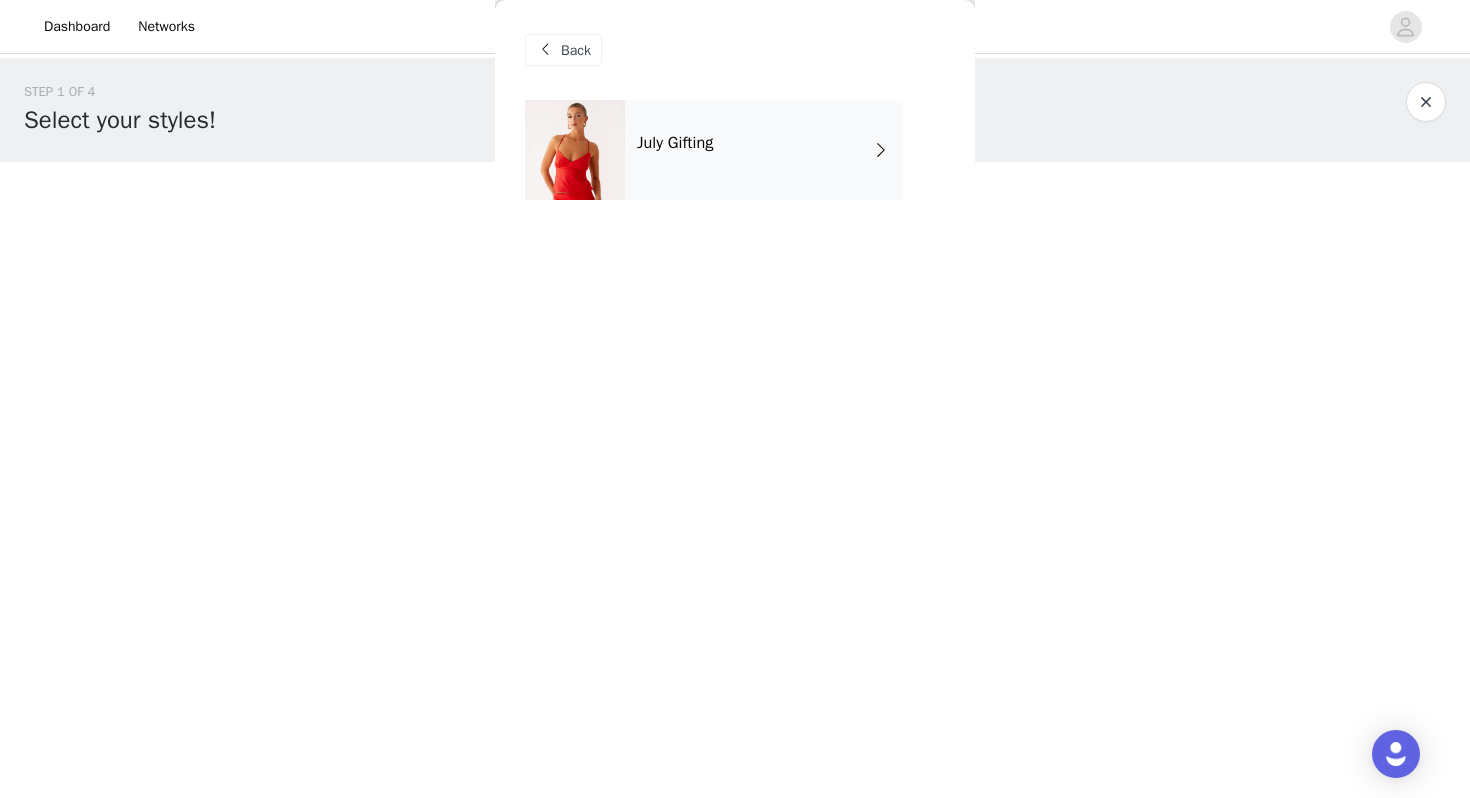 click on "July Gifting" at bounding box center [764, 150] 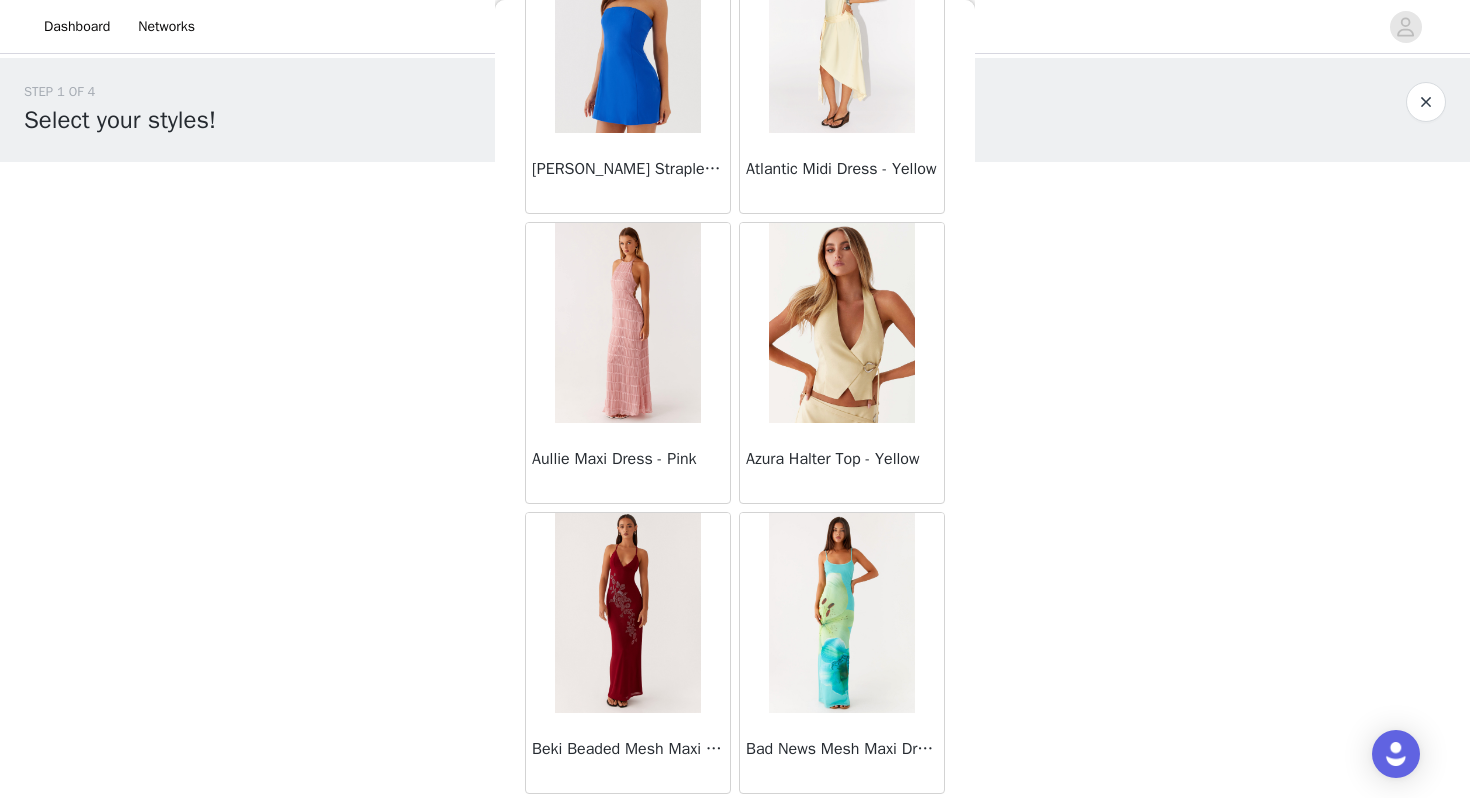 scroll, scrollTop: 2262, scrollLeft: 0, axis: vertical 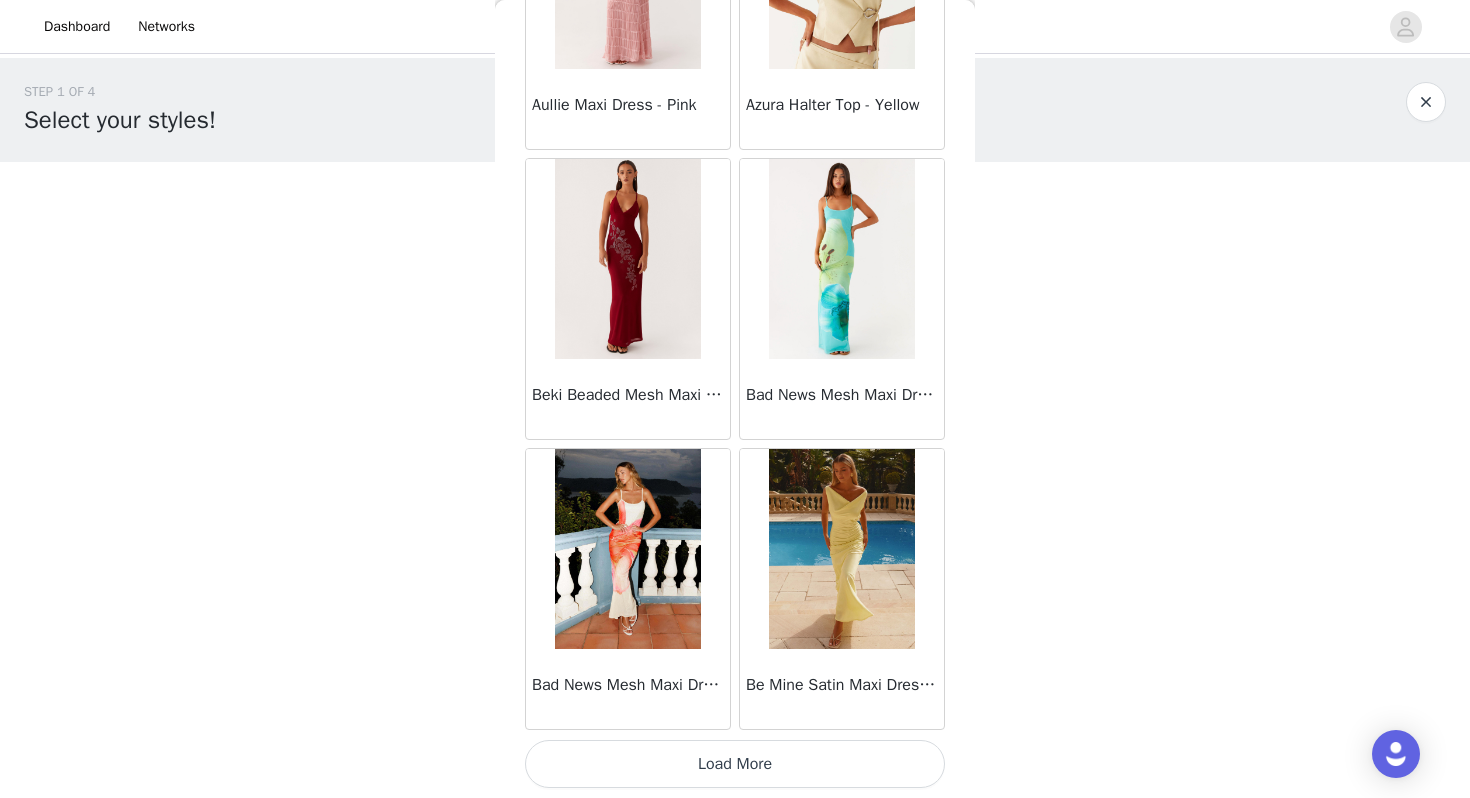 click on "Load More" at bounding box center (735, 764) 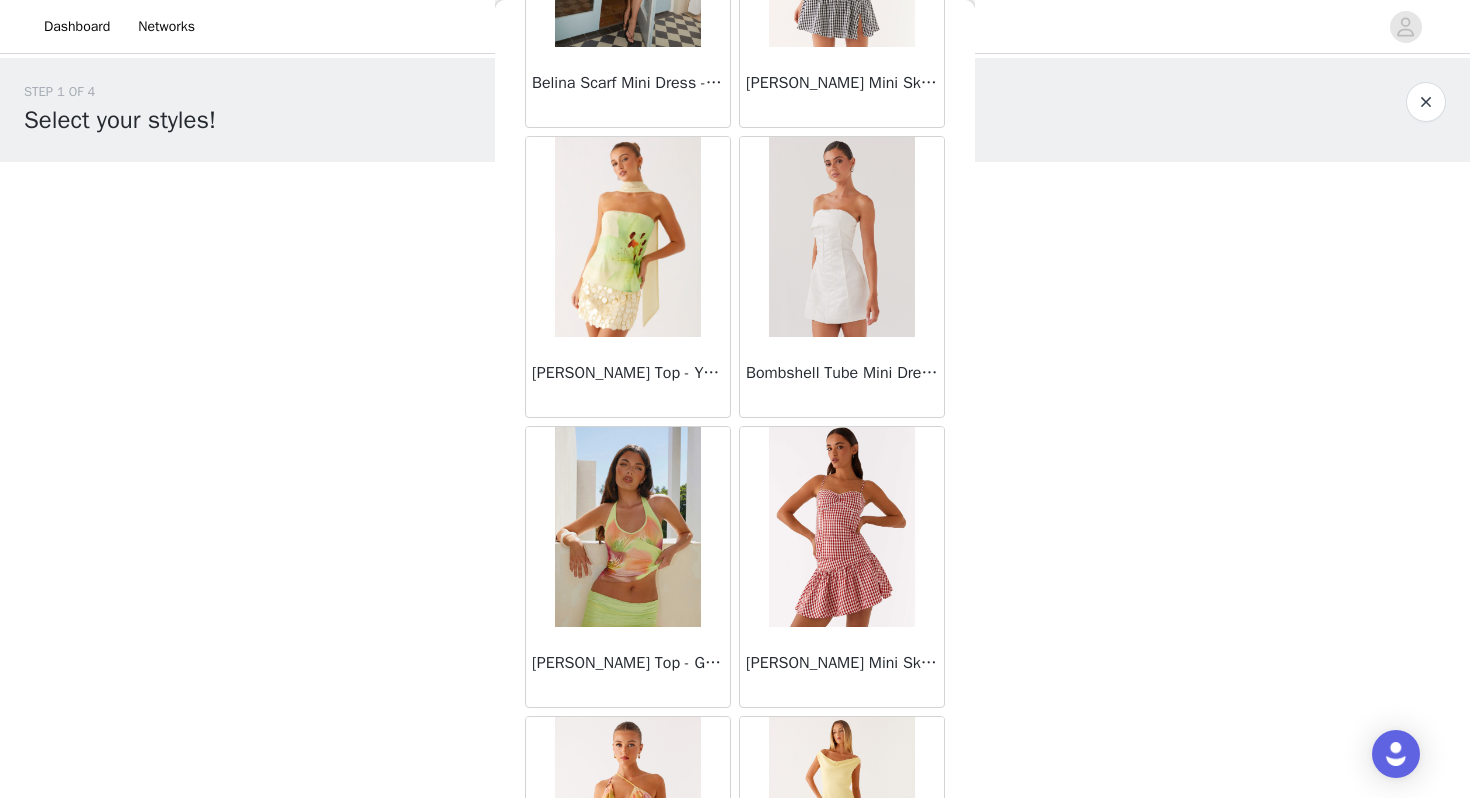 scroll, scrollTop: 5162, scrollLeft: 0, axis: vertical 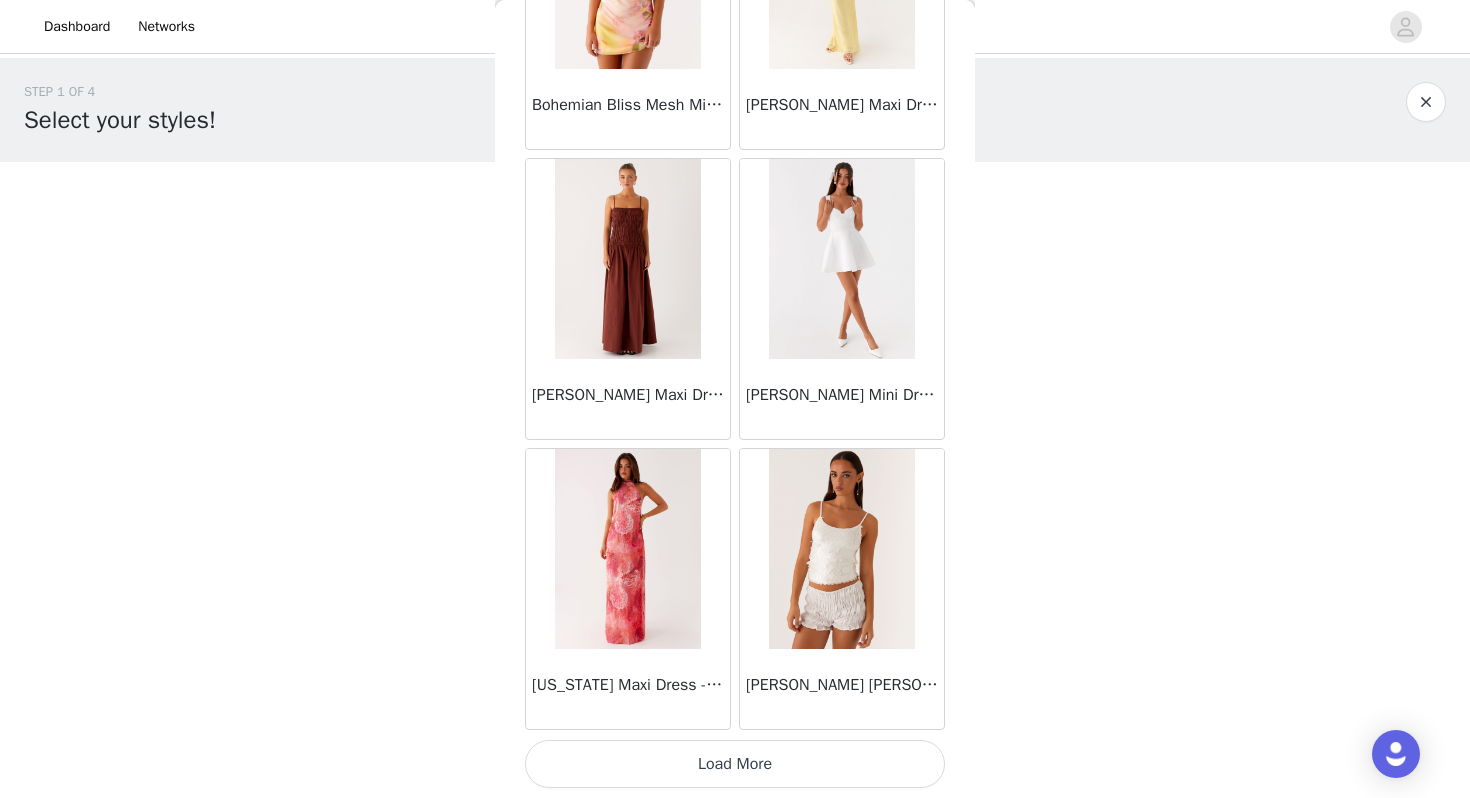 click on "Load More" at bounding box center (735, 764) 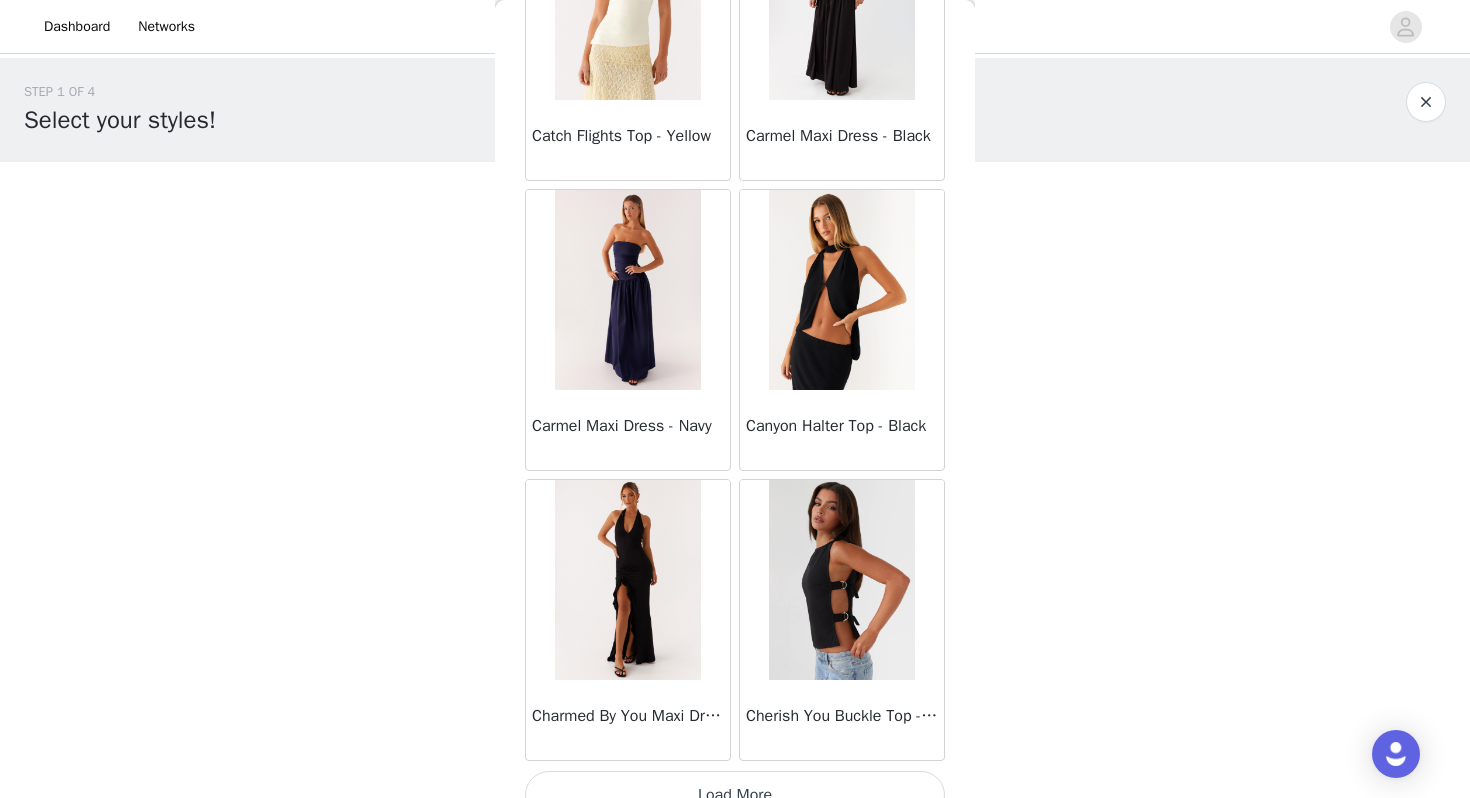scroll, scrollTop: 8062, scrollLeft: 0, axis: vertical 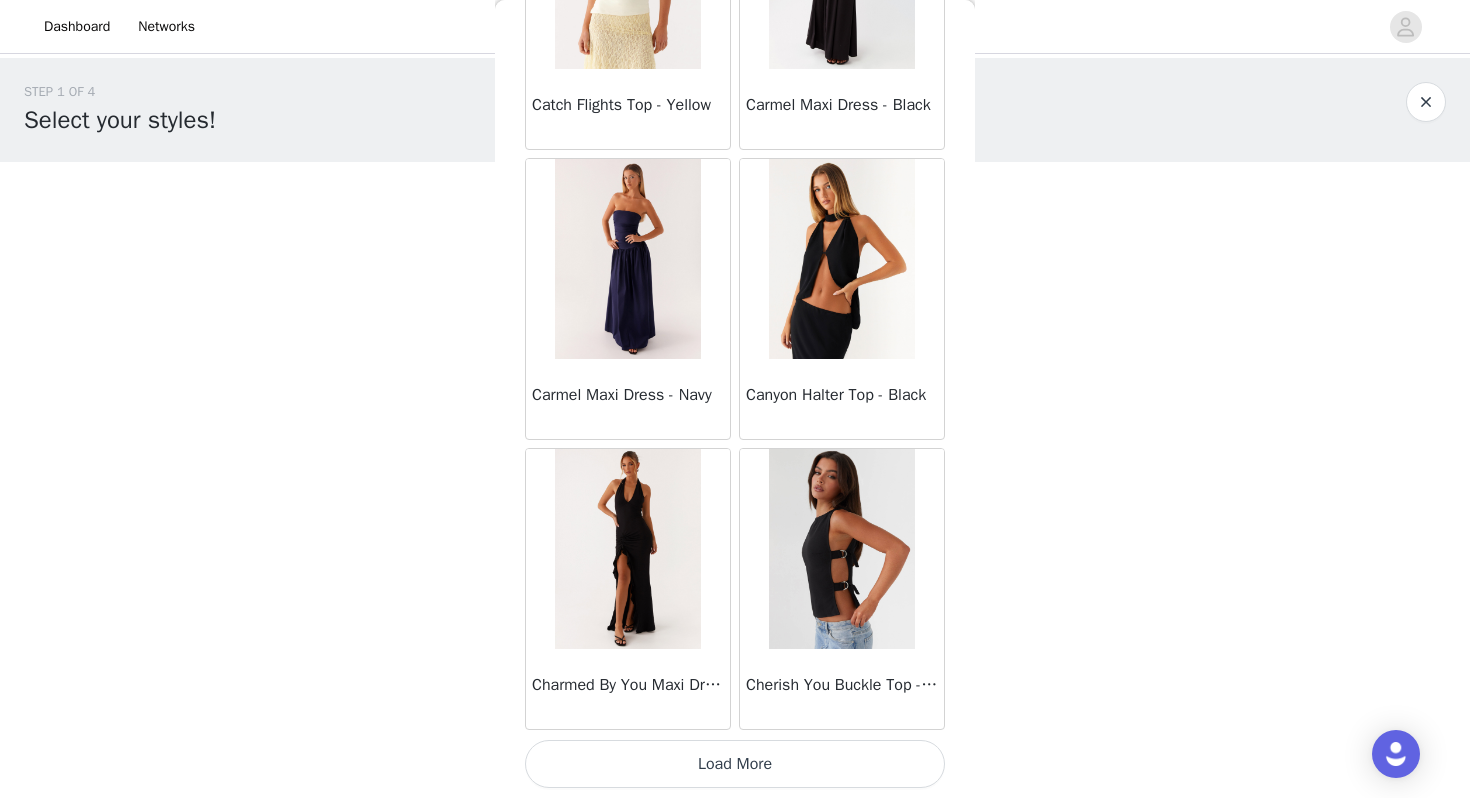 click on "Load More" at bounding box center [735, 764] 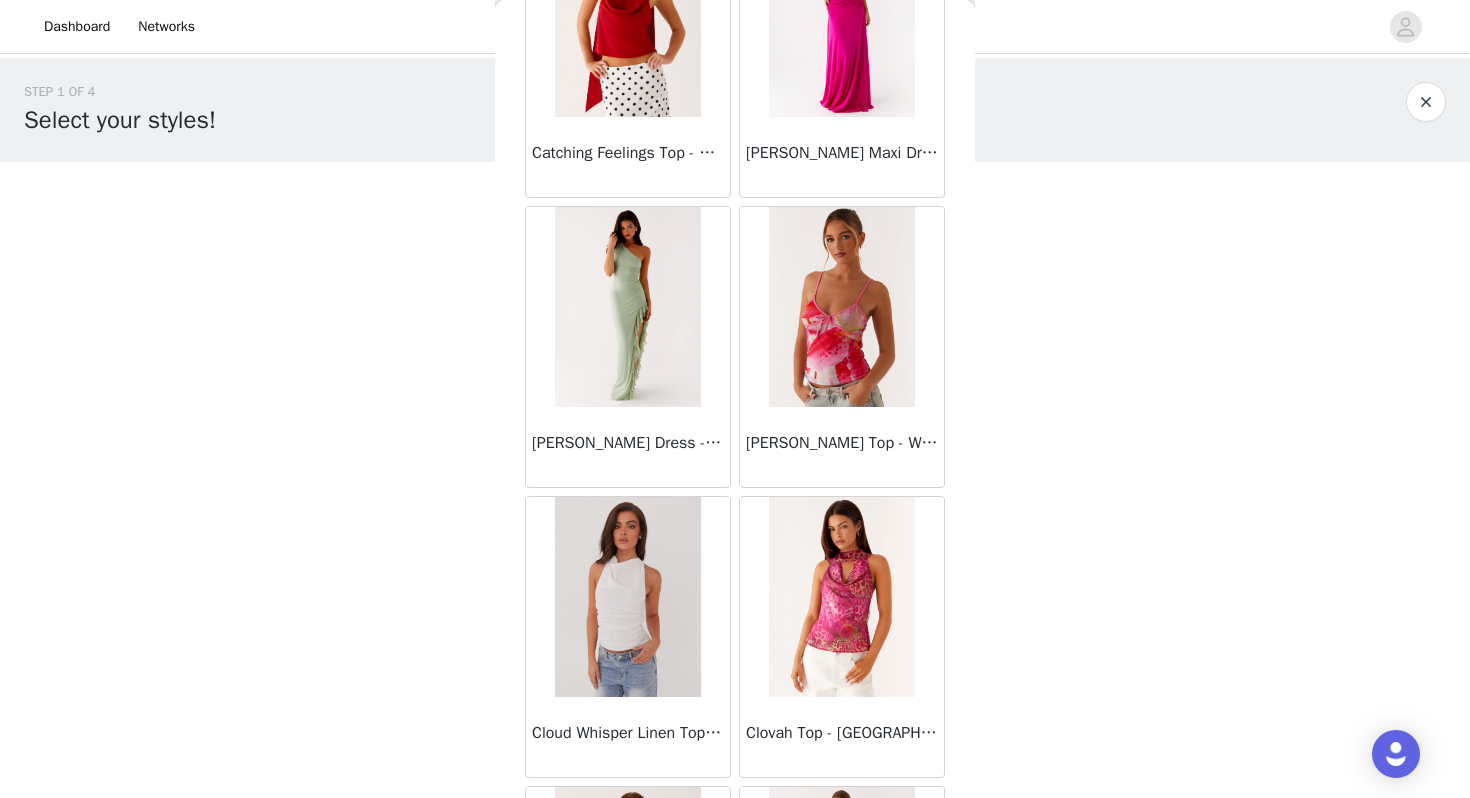 scroll, scrollTop: 10962, scrollLeft: 0, axis: vertical 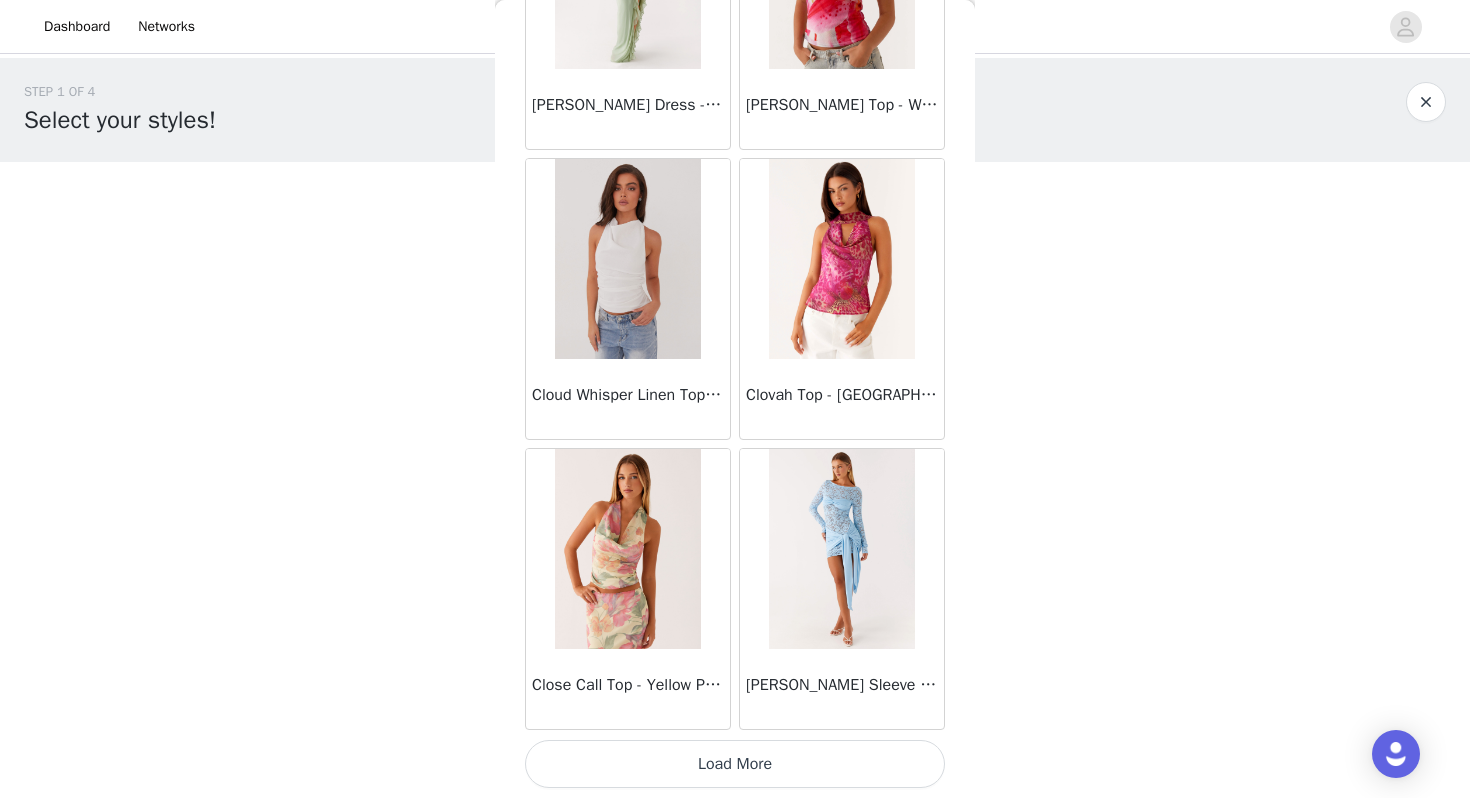 click on "Load More" at bounding box center [735, 764] 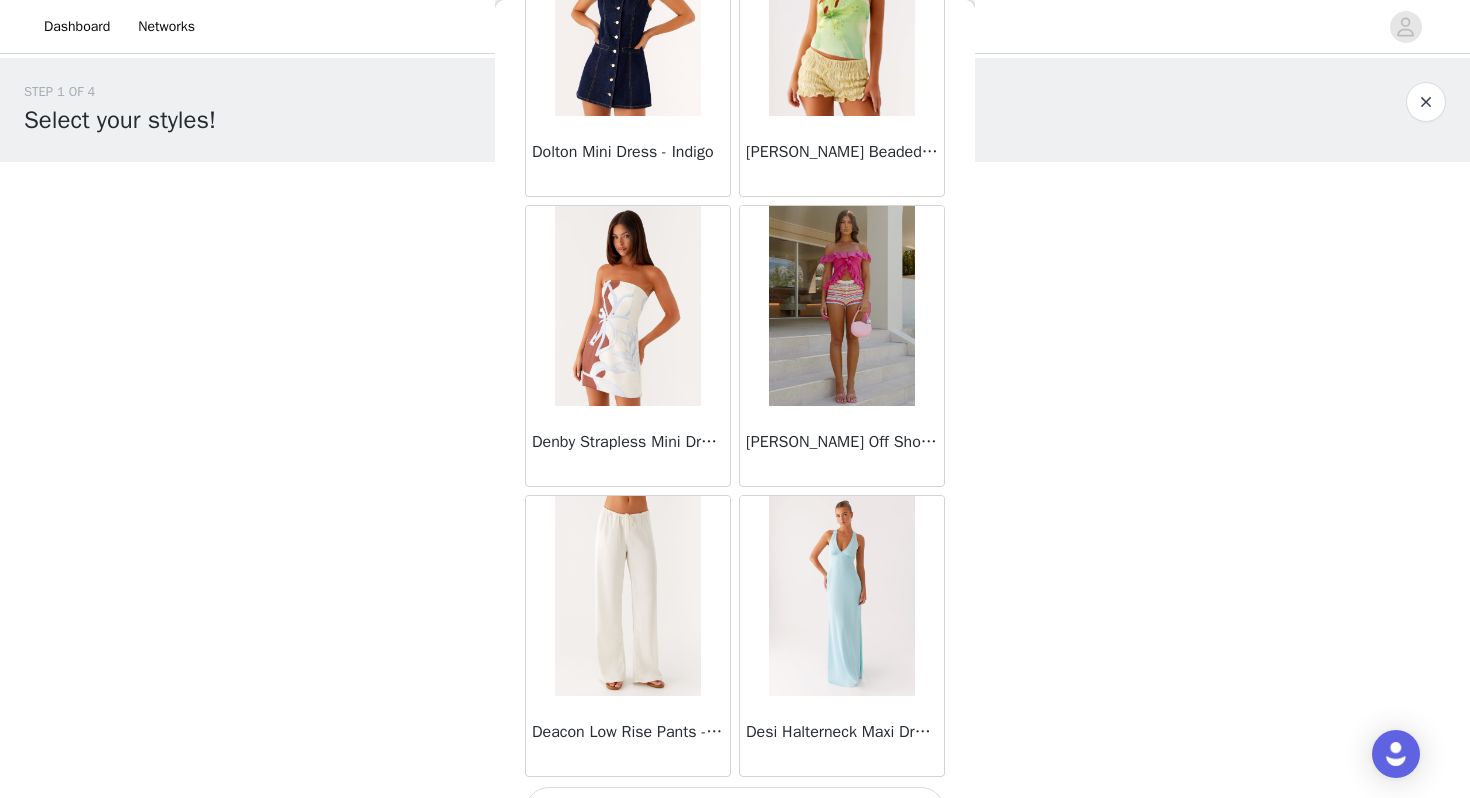scroll, scrollTop: 13862, scrollLeft: 0, axis: vertical 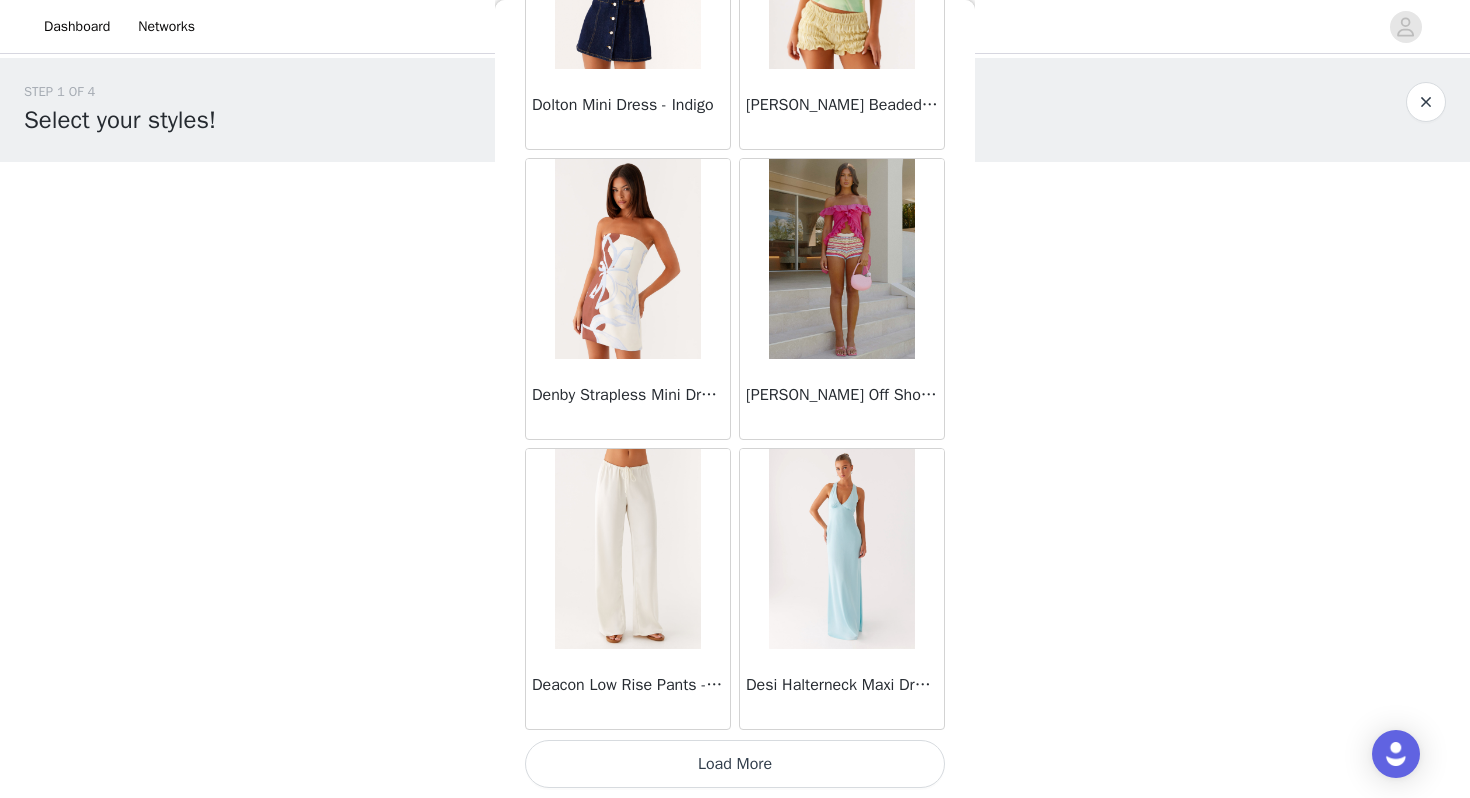 click on "Load More" at bounding box center (735, 764) 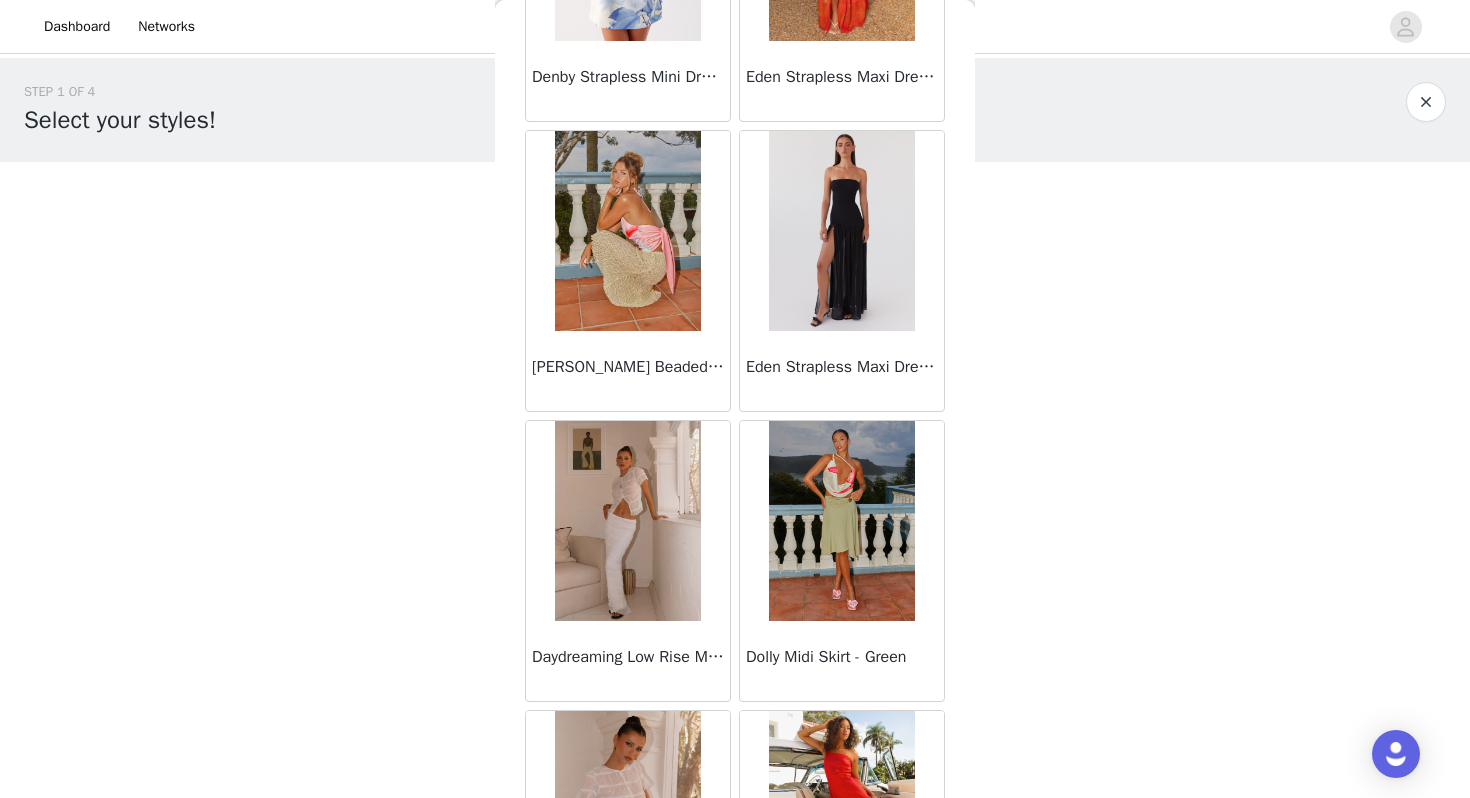 scroll, scrollTop: 16762, scrollLeft: 0, axis: vertical 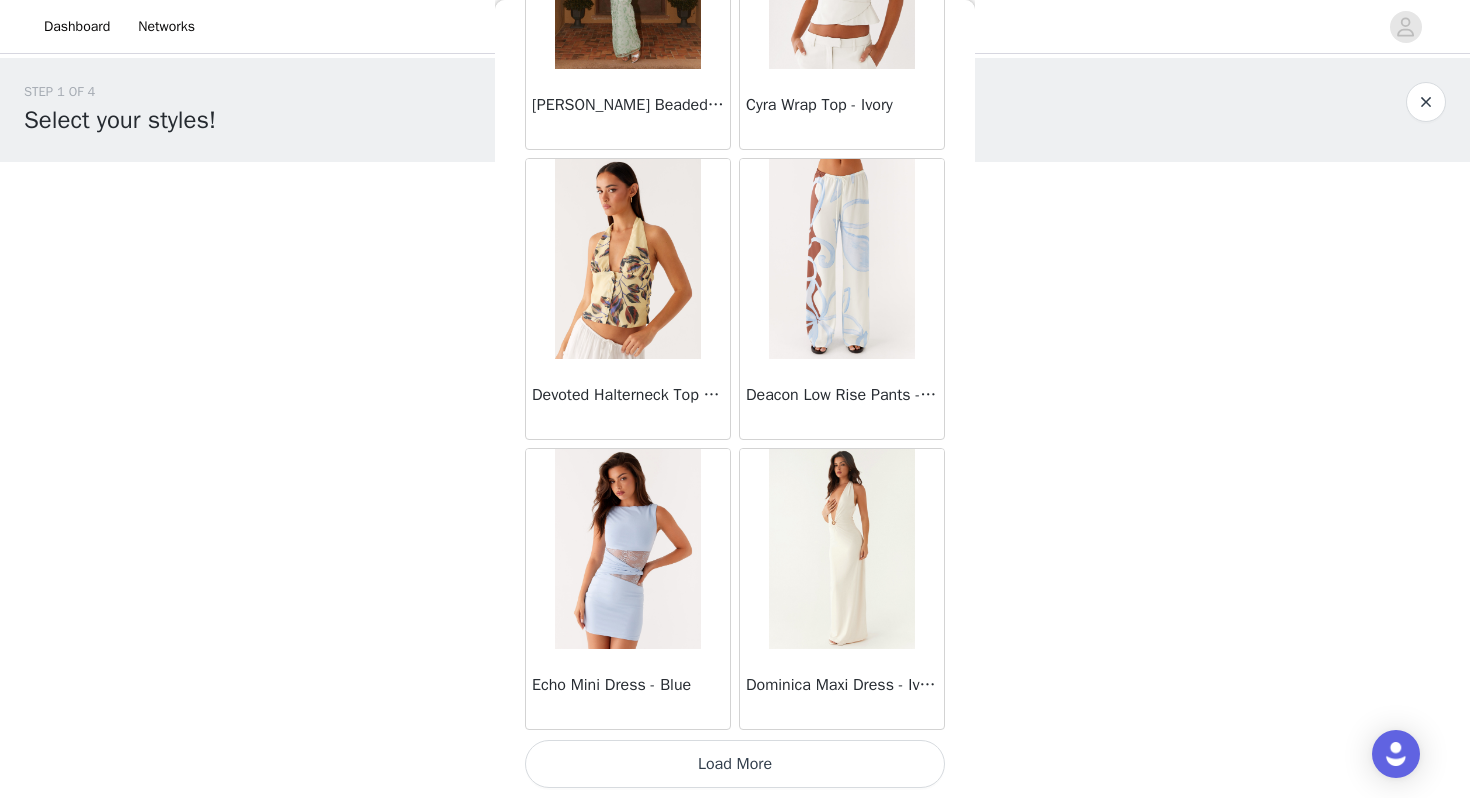 click on "Load More" at bounding box center (735, 764) 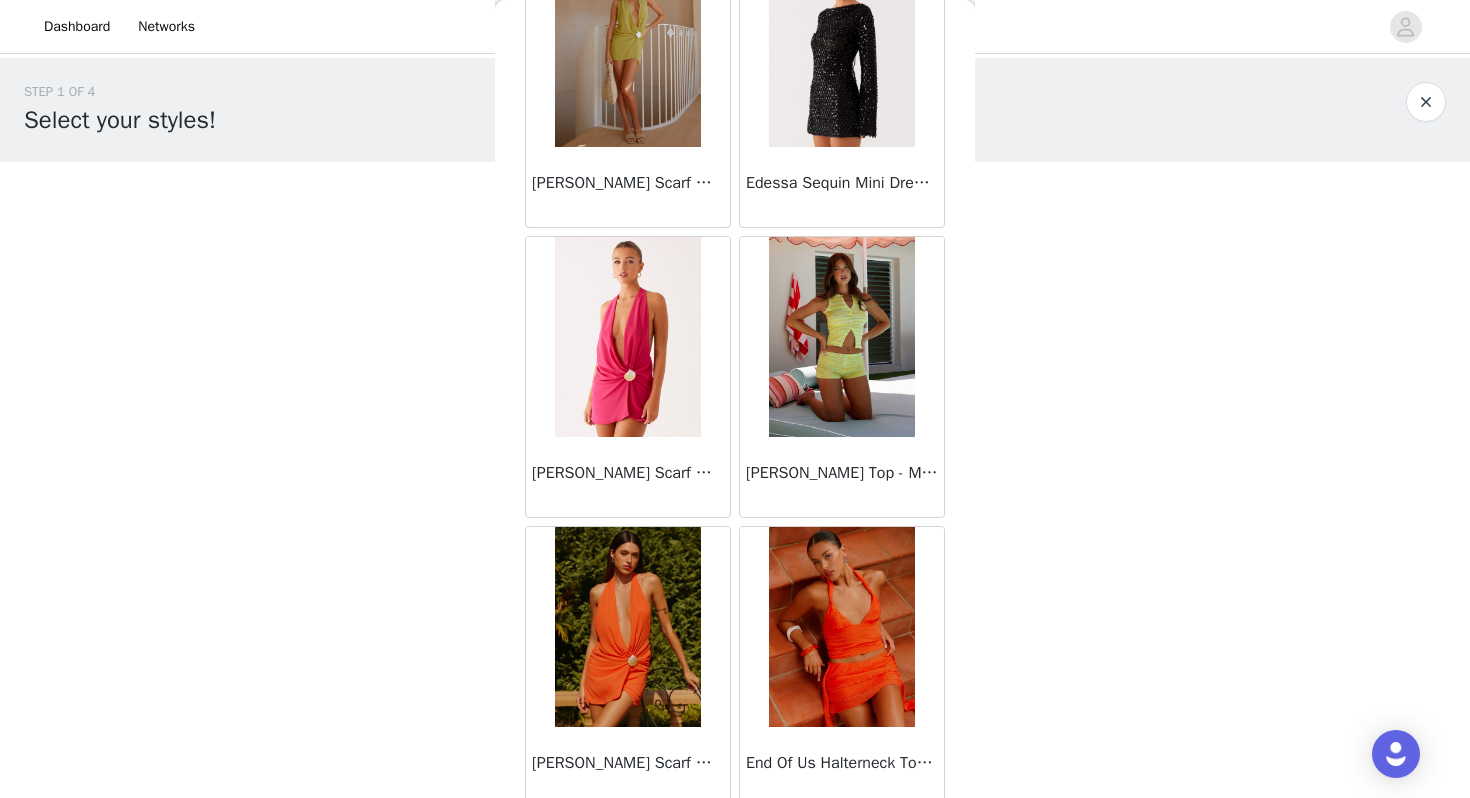 scroll, scrollTop: 19662, scrollLeft: 0, axis: vertical 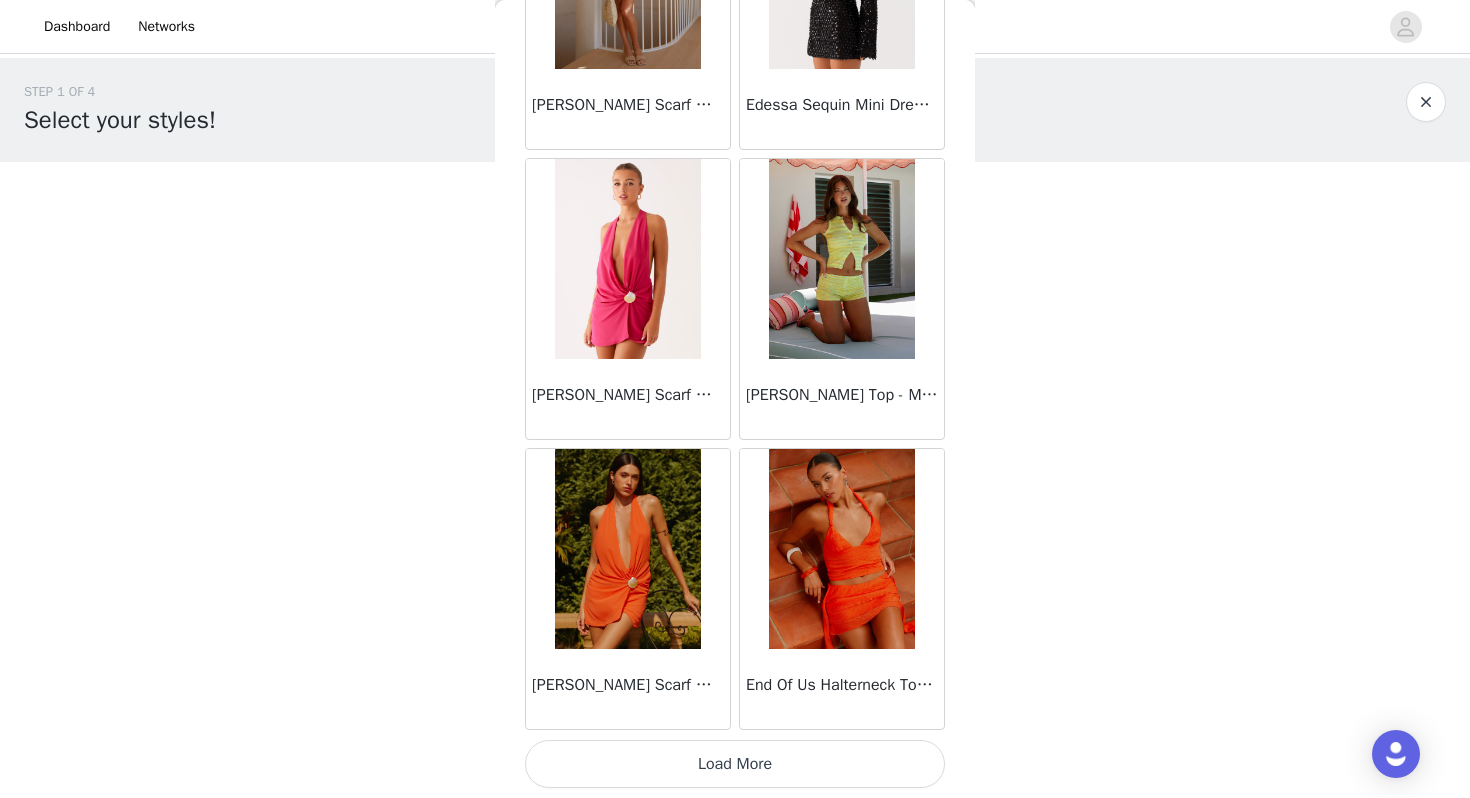 click on "Load More" at bounding box center [735, 764] 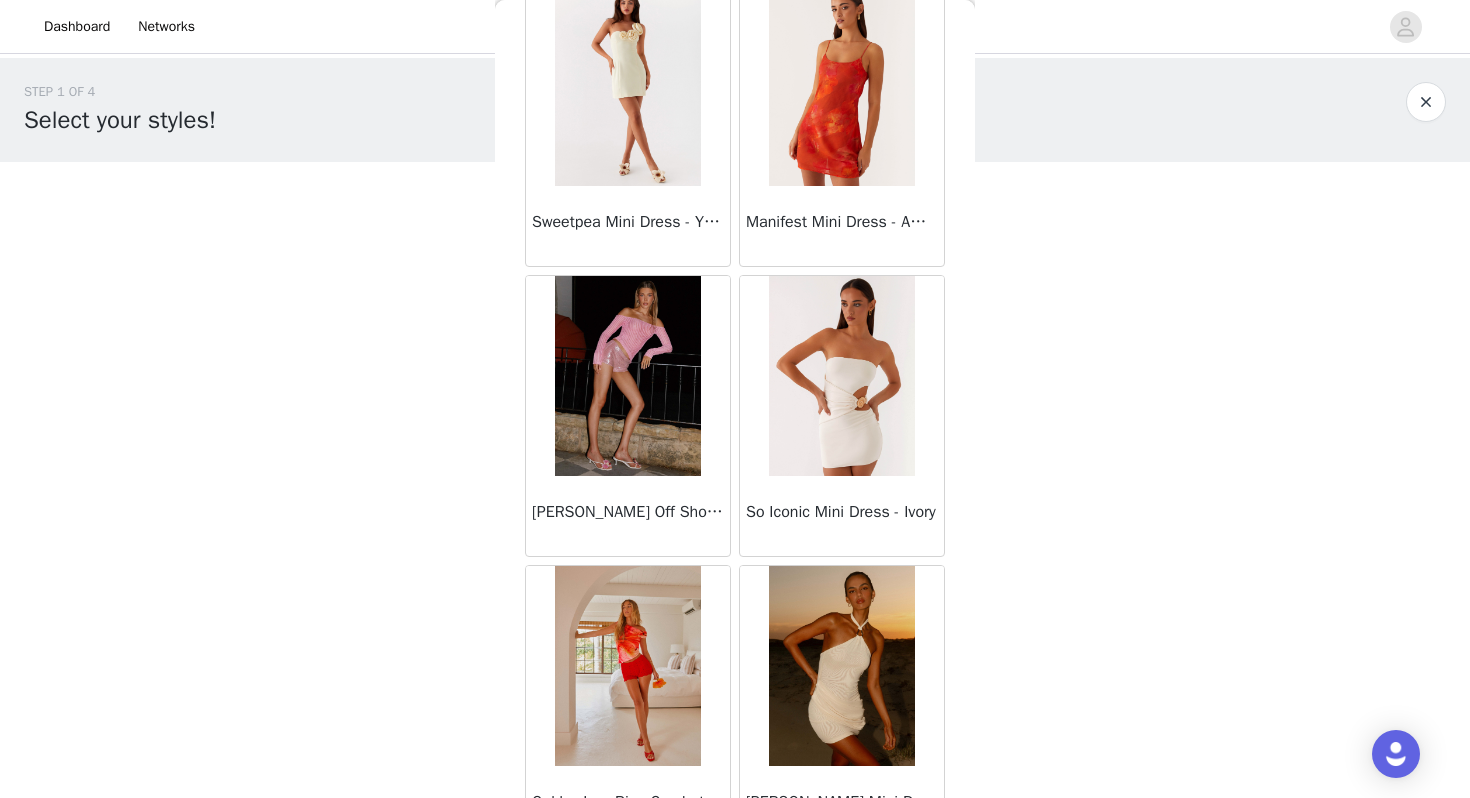 scroll, scrollTop: 22562, scrollLeft: 0, axis: vertical 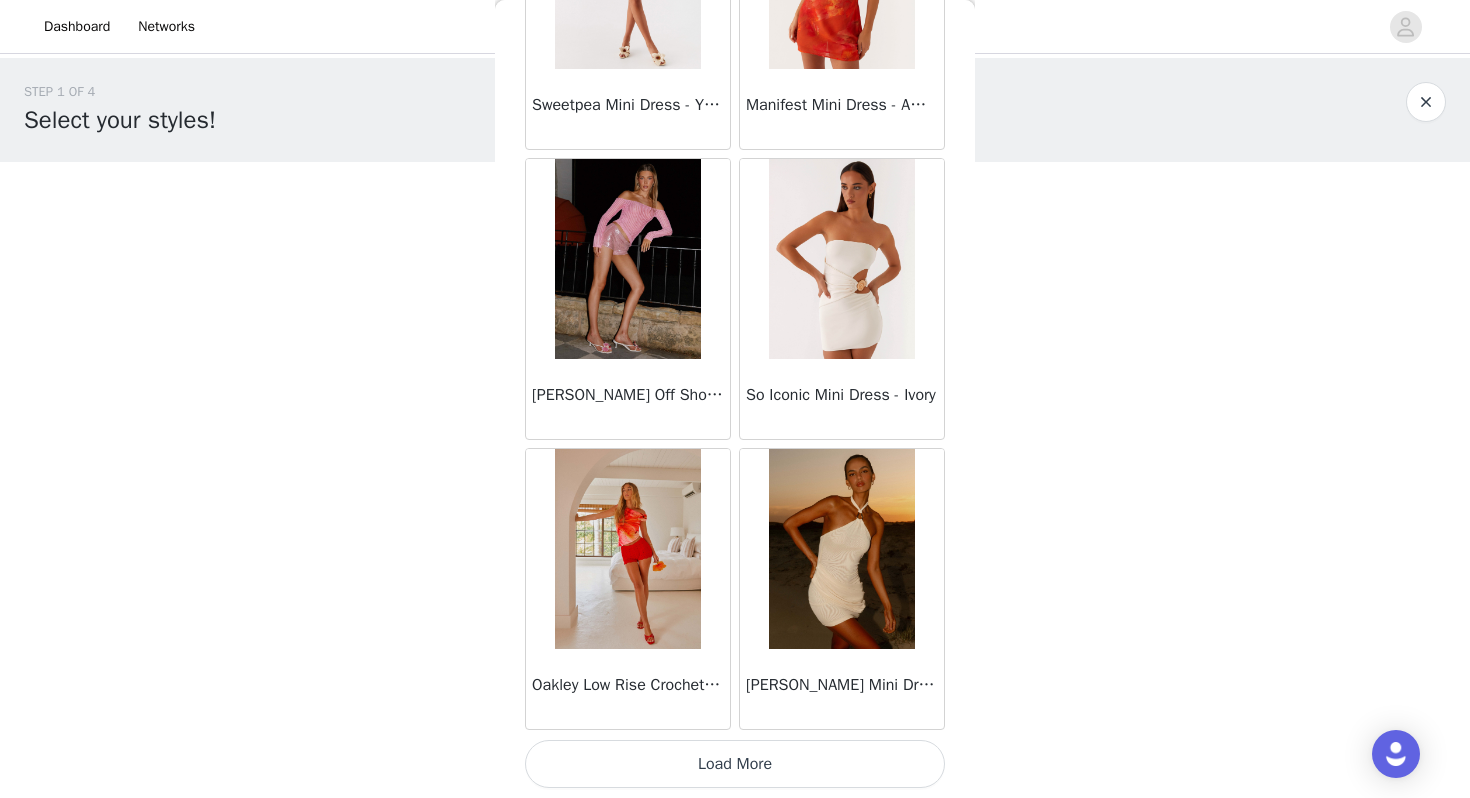 click on "Load More" at bounding box center (735, 764) 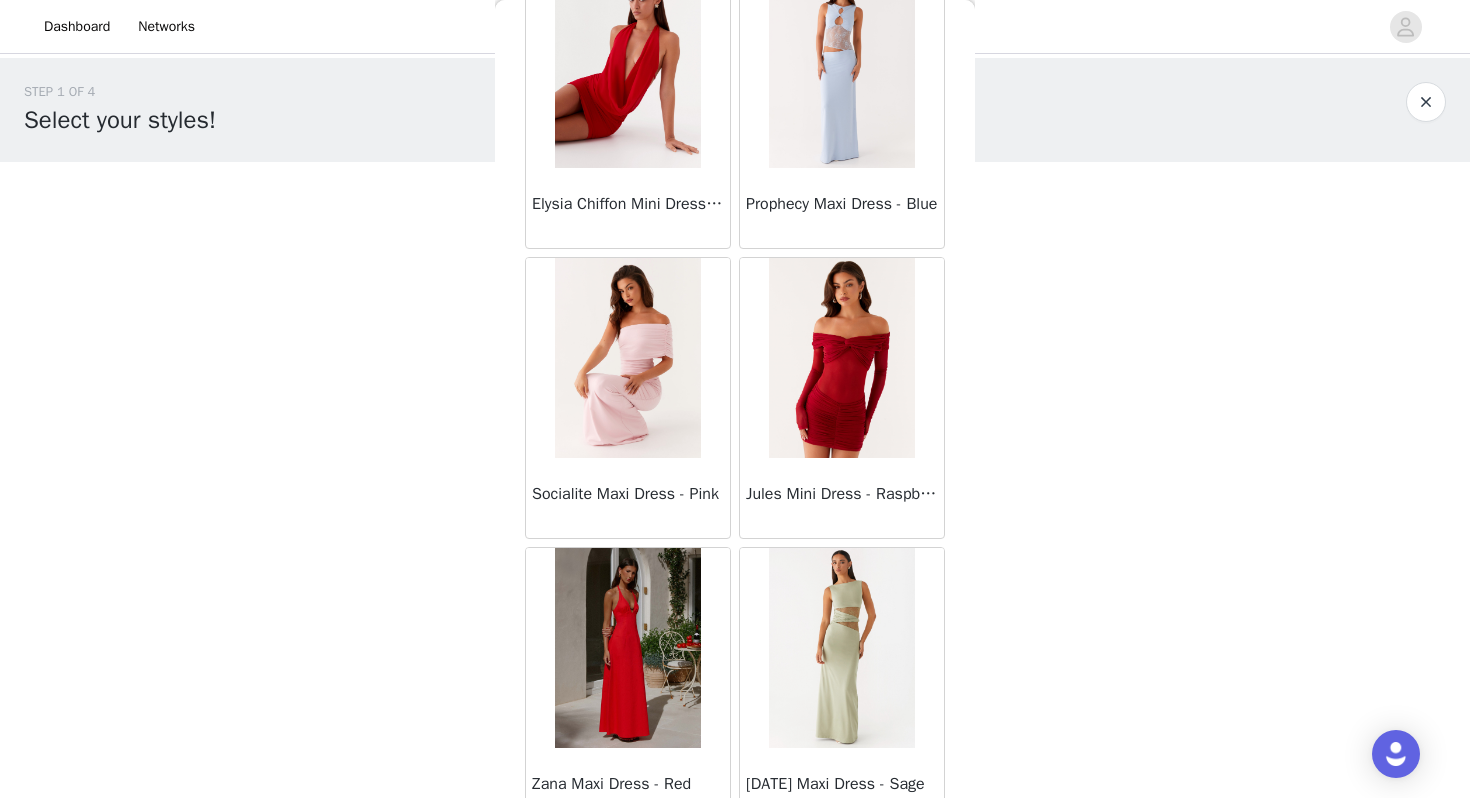 scroll, scrollTop: 25148, scrollLeft: 0, axis: vertical 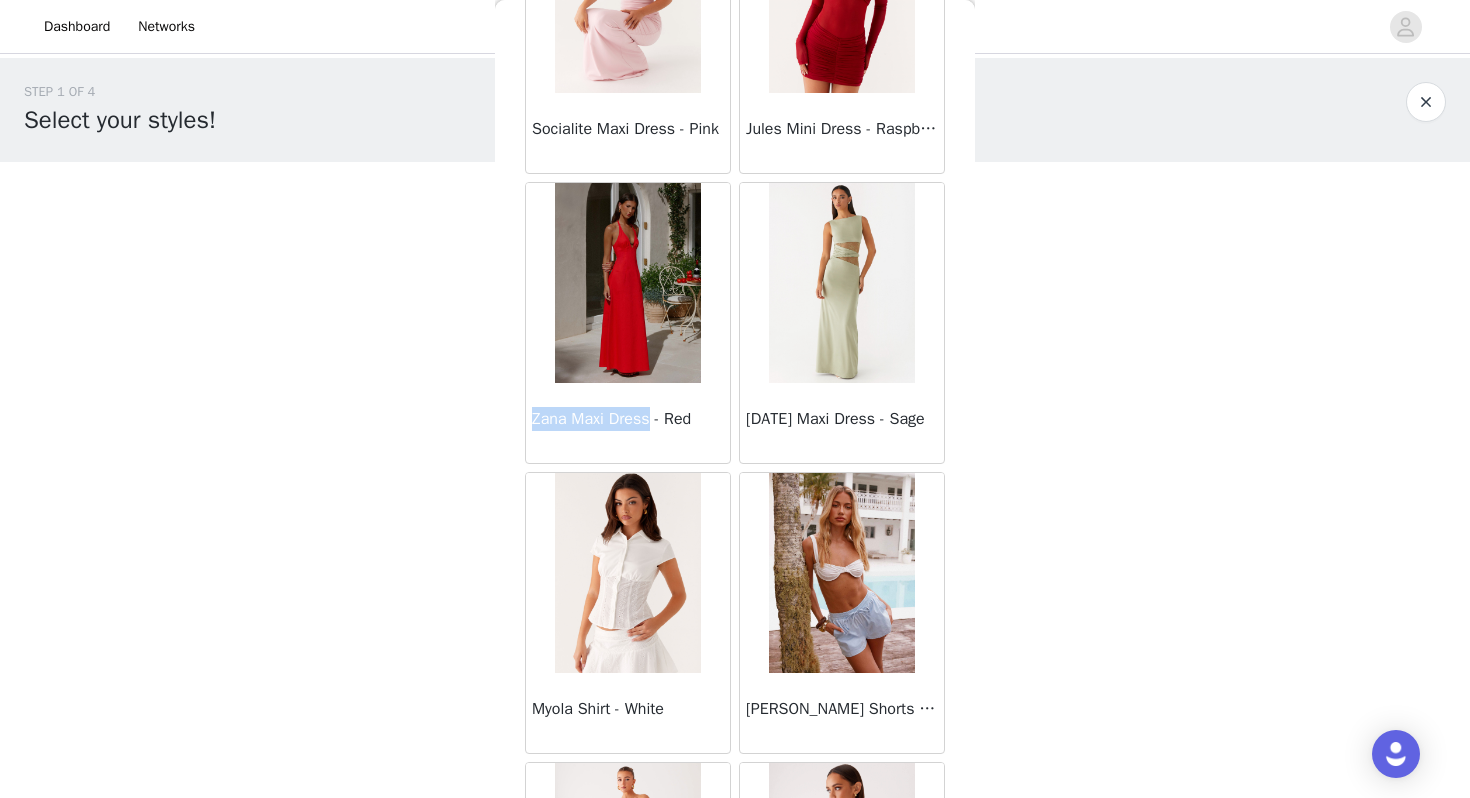 drag, startPoint x: 534, startPoint y: 418, endPoint x: 656, endPoint y: 421, distance: 122.03688 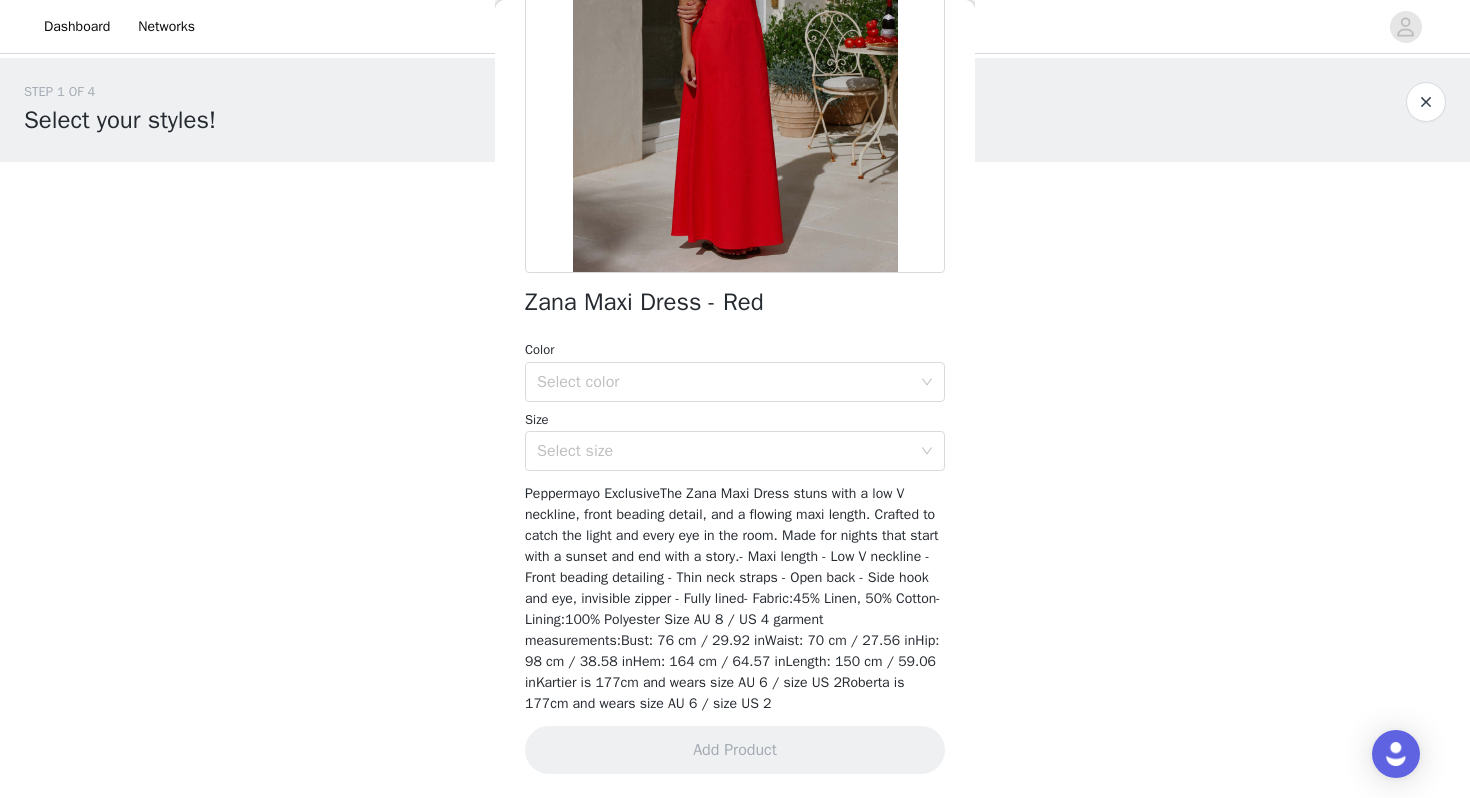 copy on "Zana Maxi Dress" 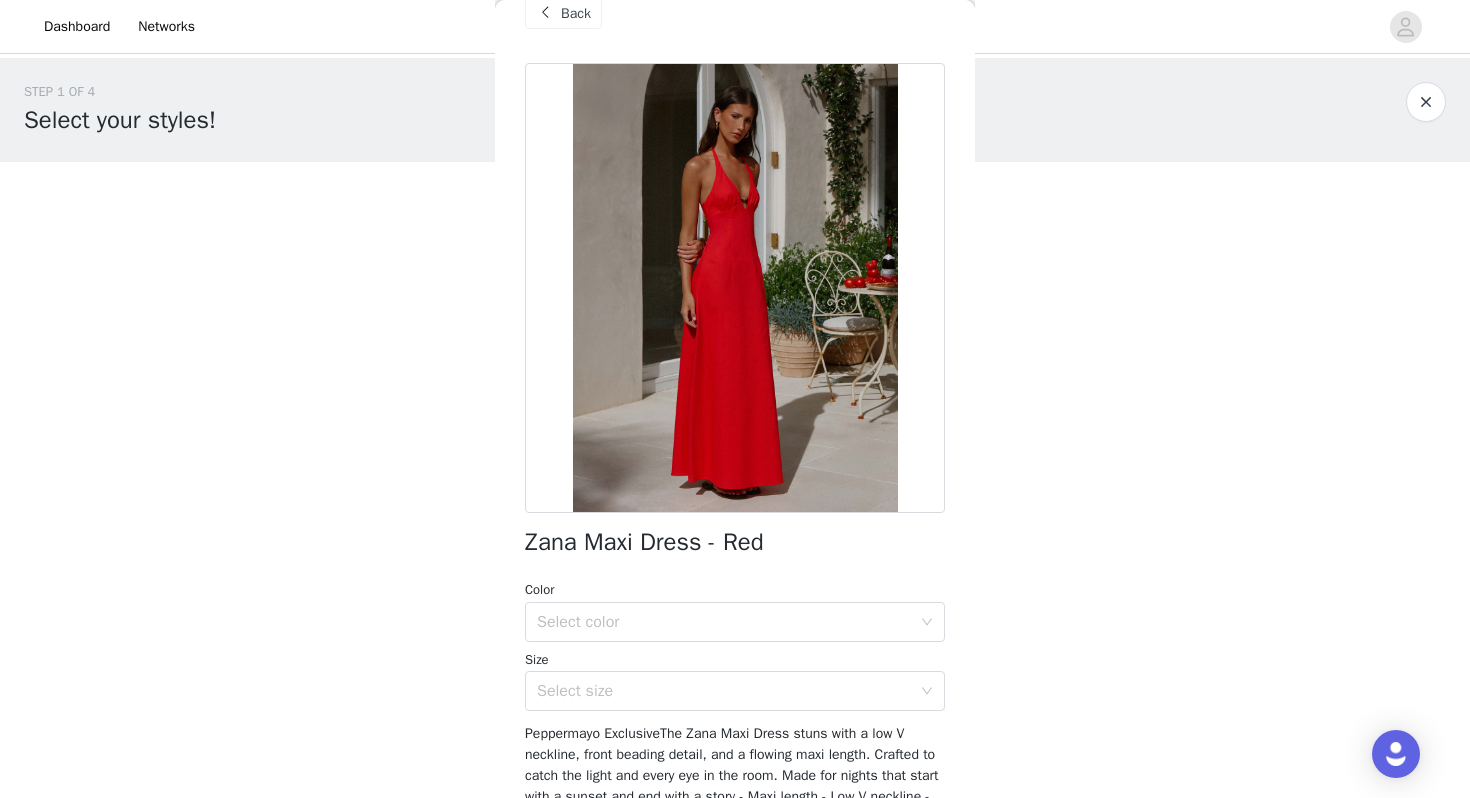 scroll, scrollTop: 34, scrollLeft: 0, axis: vertical 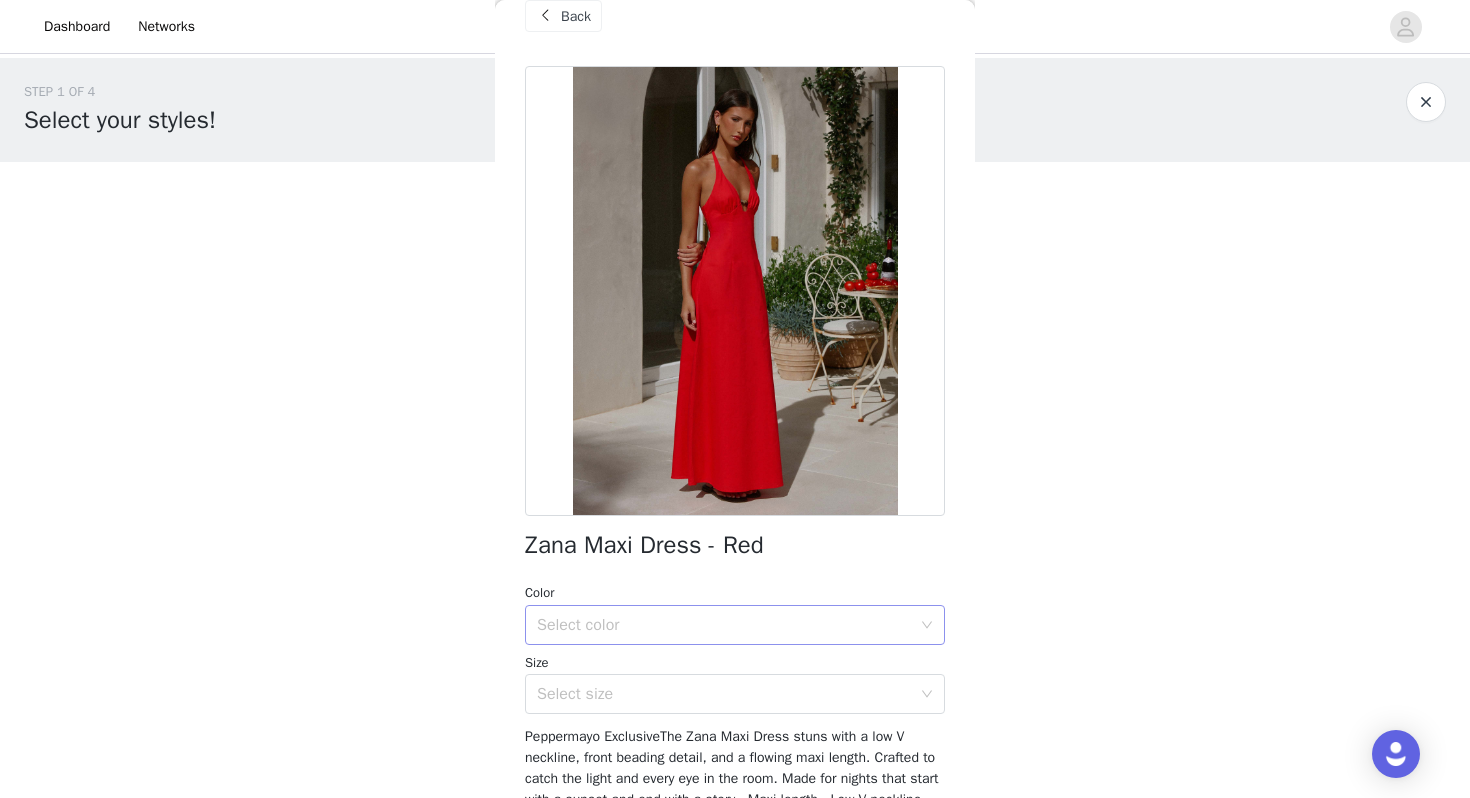 click on "Select color" at bounding box center [728, 625] 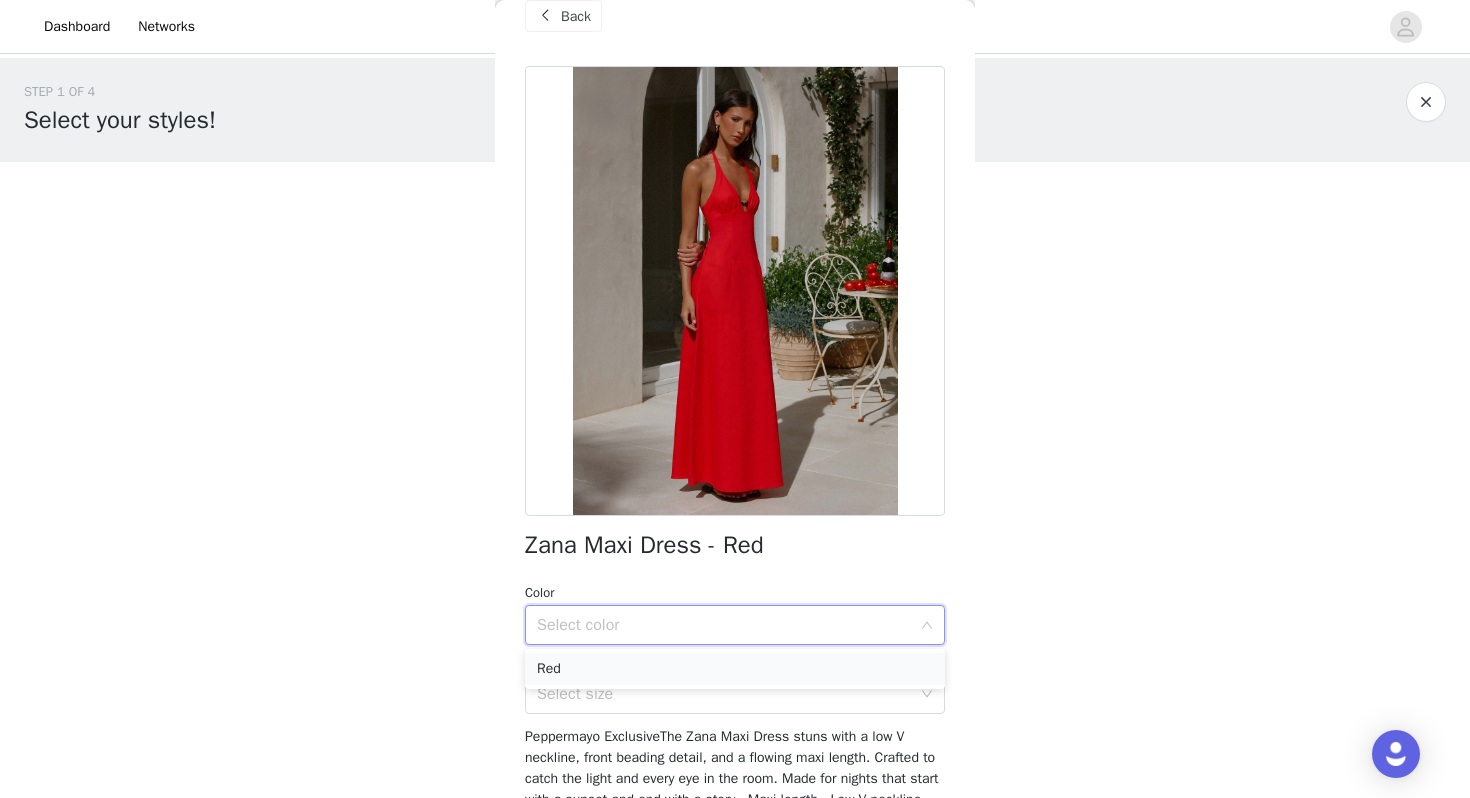 click on "Red" at bounding box center [735, 669] 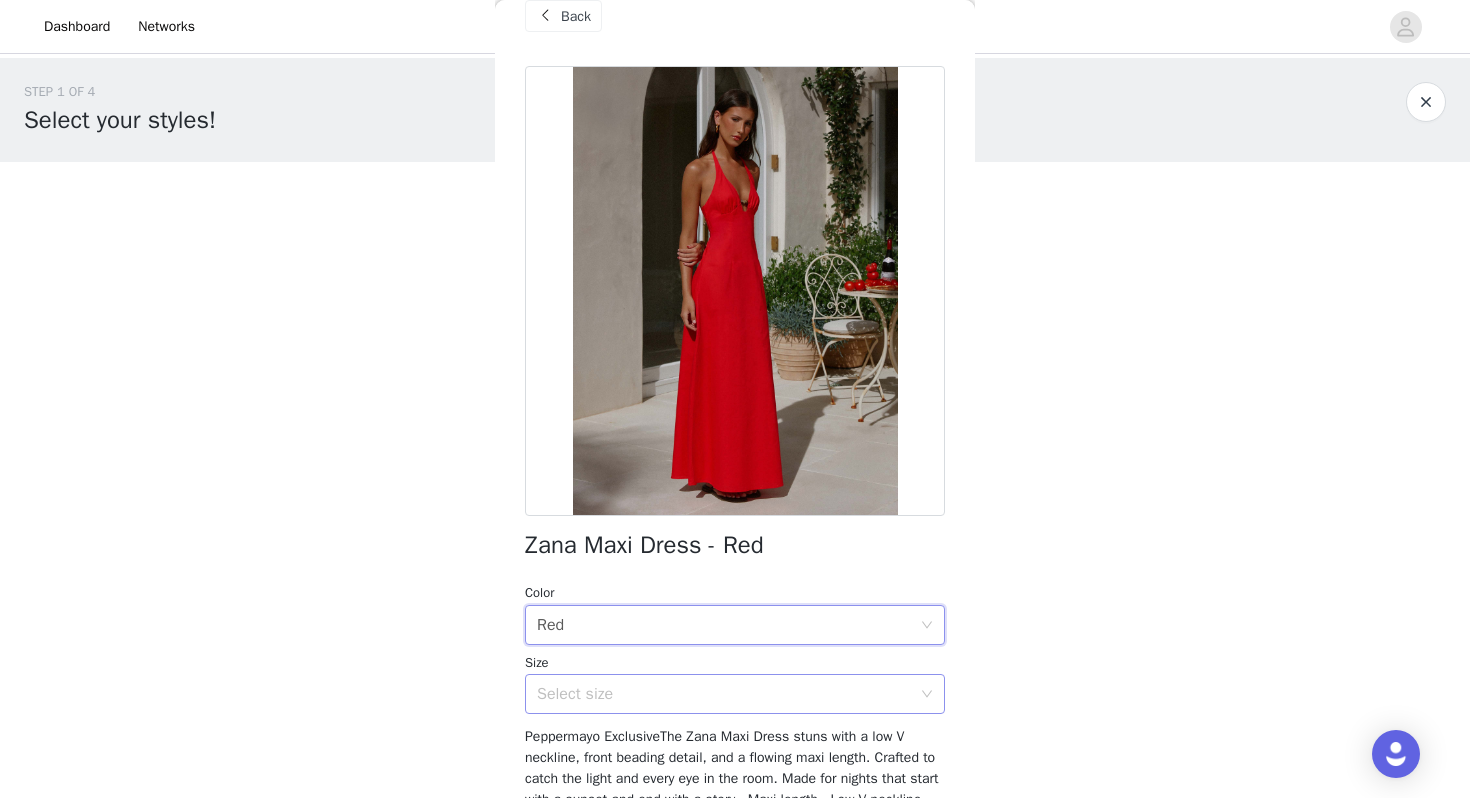 click on "Select size" at bounding box center [724, 694] 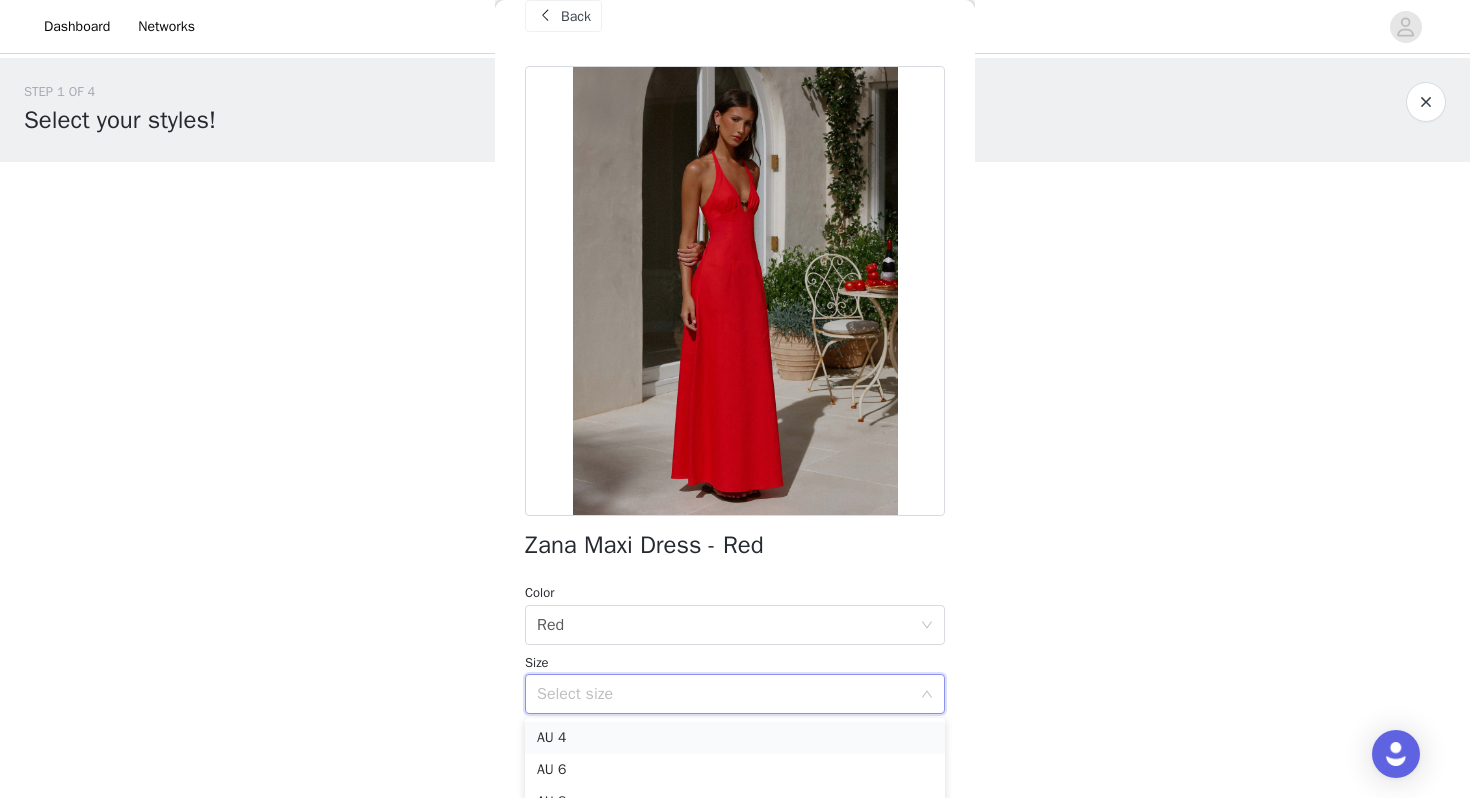 click on "AU 4" at bounding box center (735, 738) 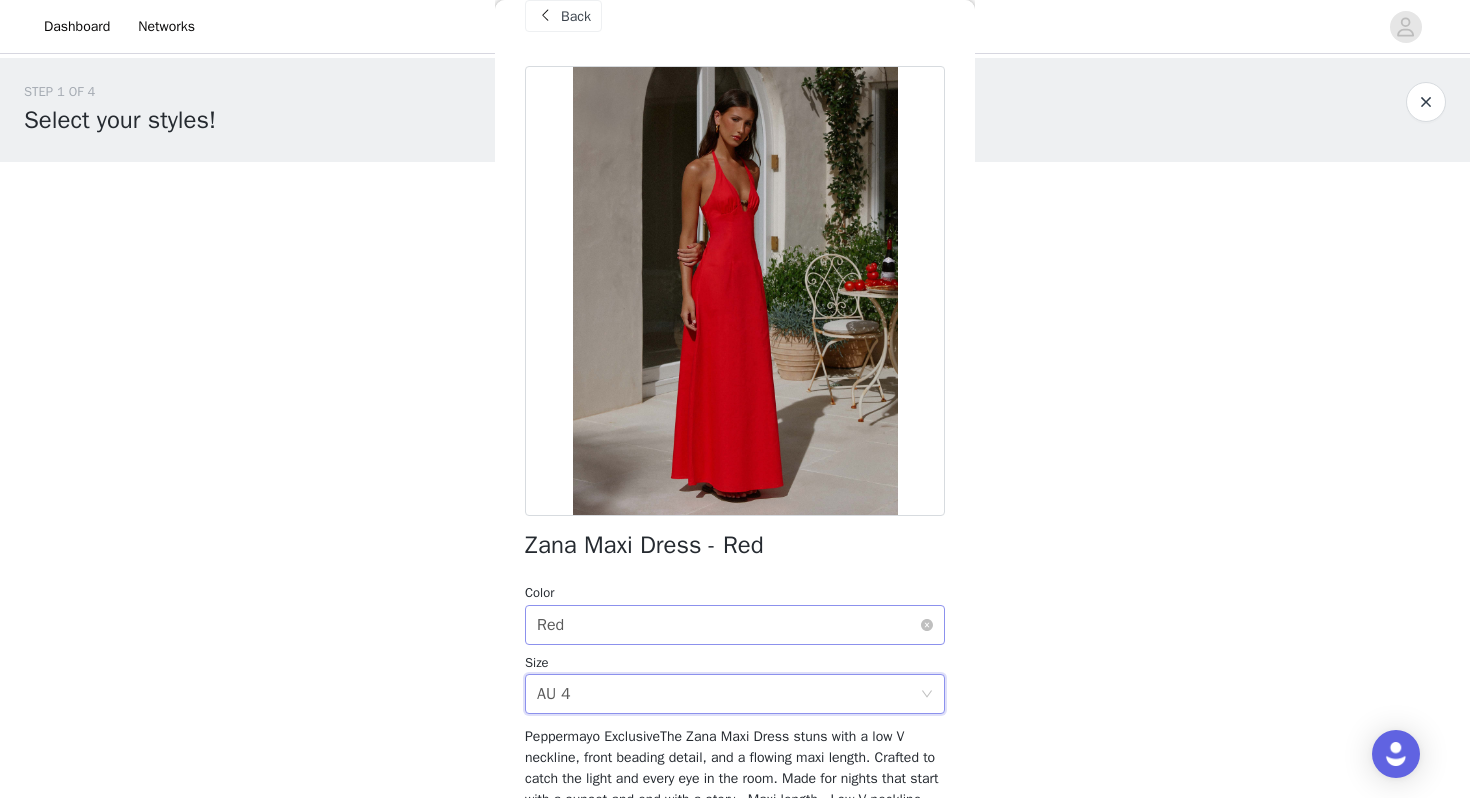 scroll, scrollTop: 277, scrollLeft: 0, axis: vertical 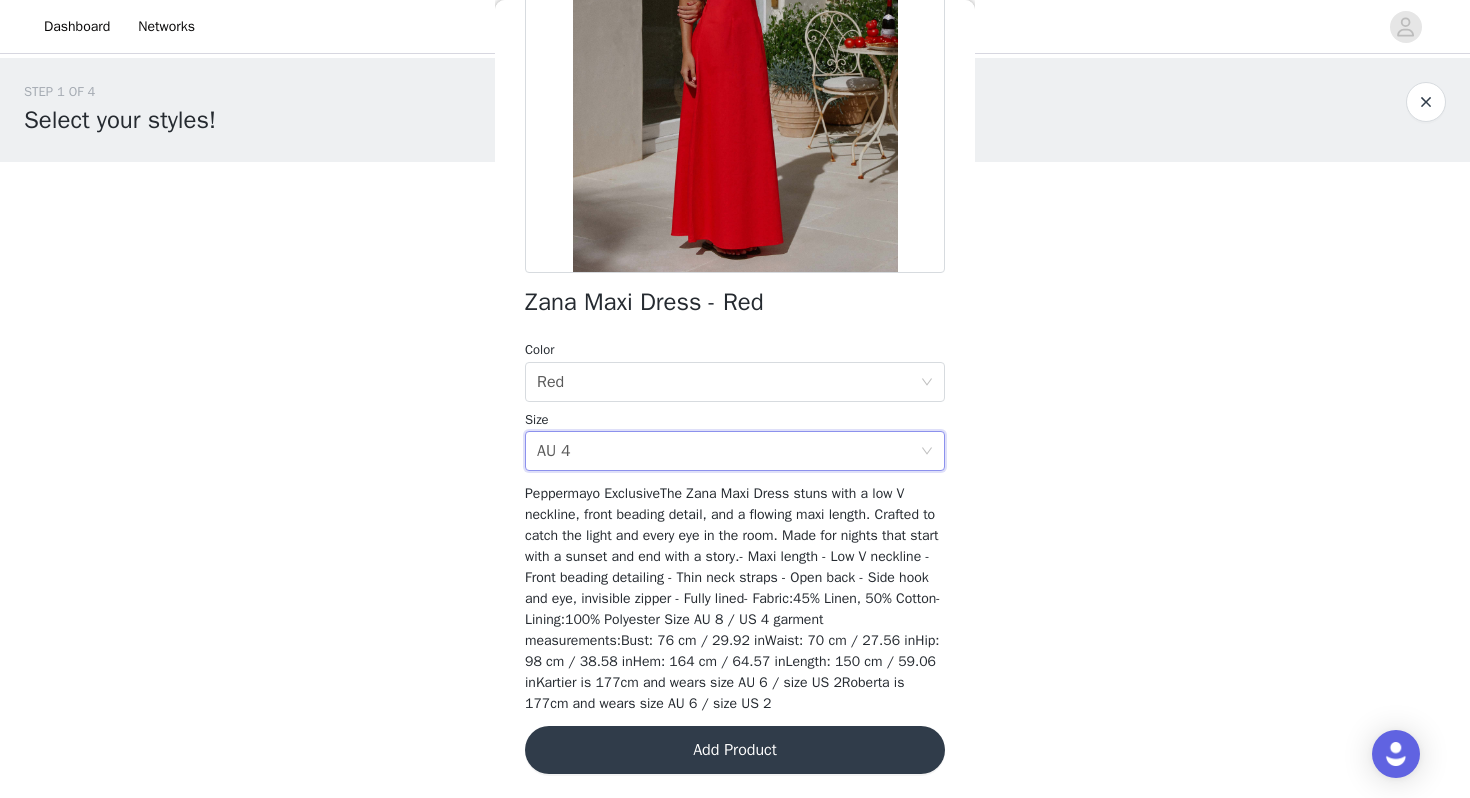 click on "Add Product" at bounding box center (735, 750) 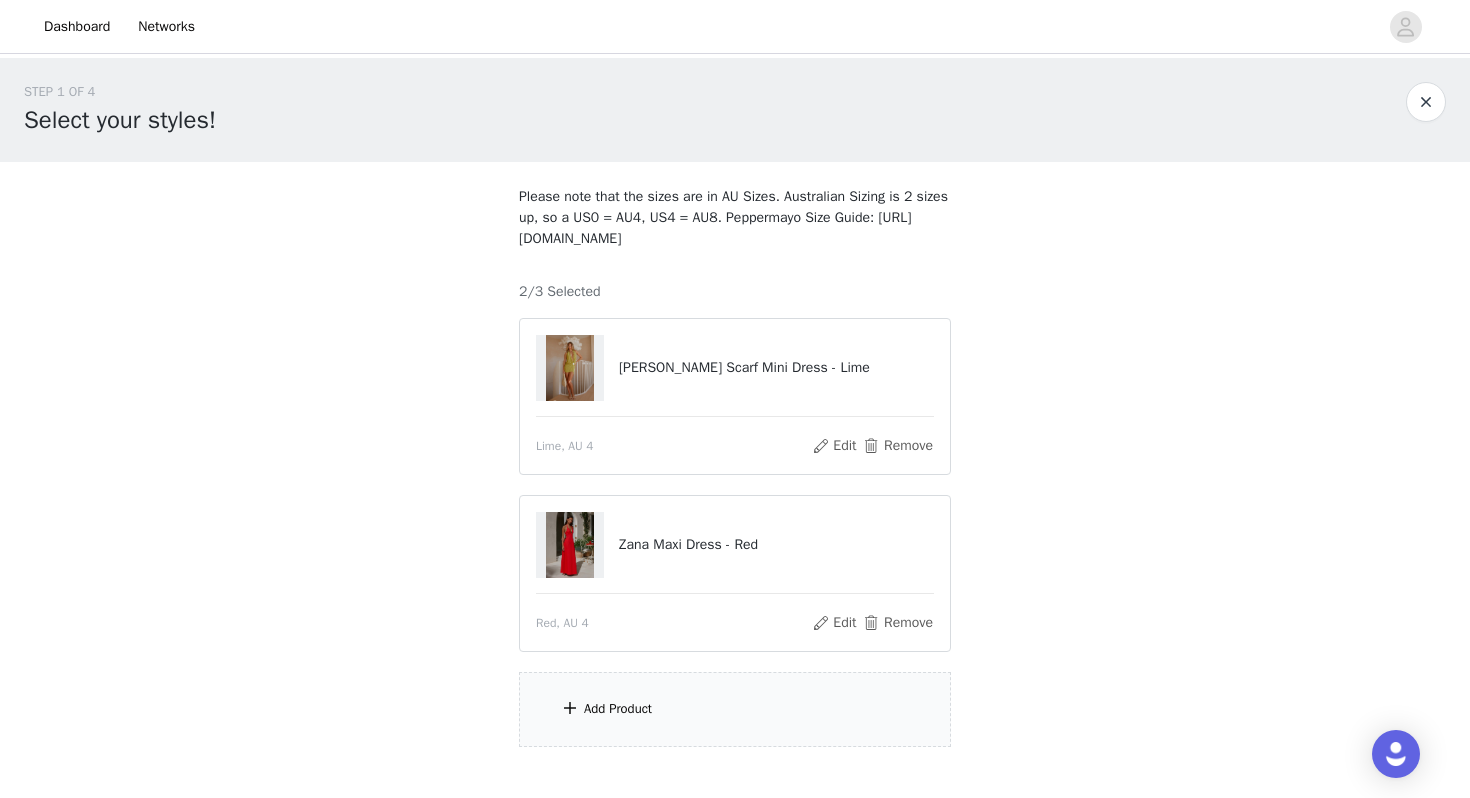 click on "Add Product" at bounding box center [735, 709] 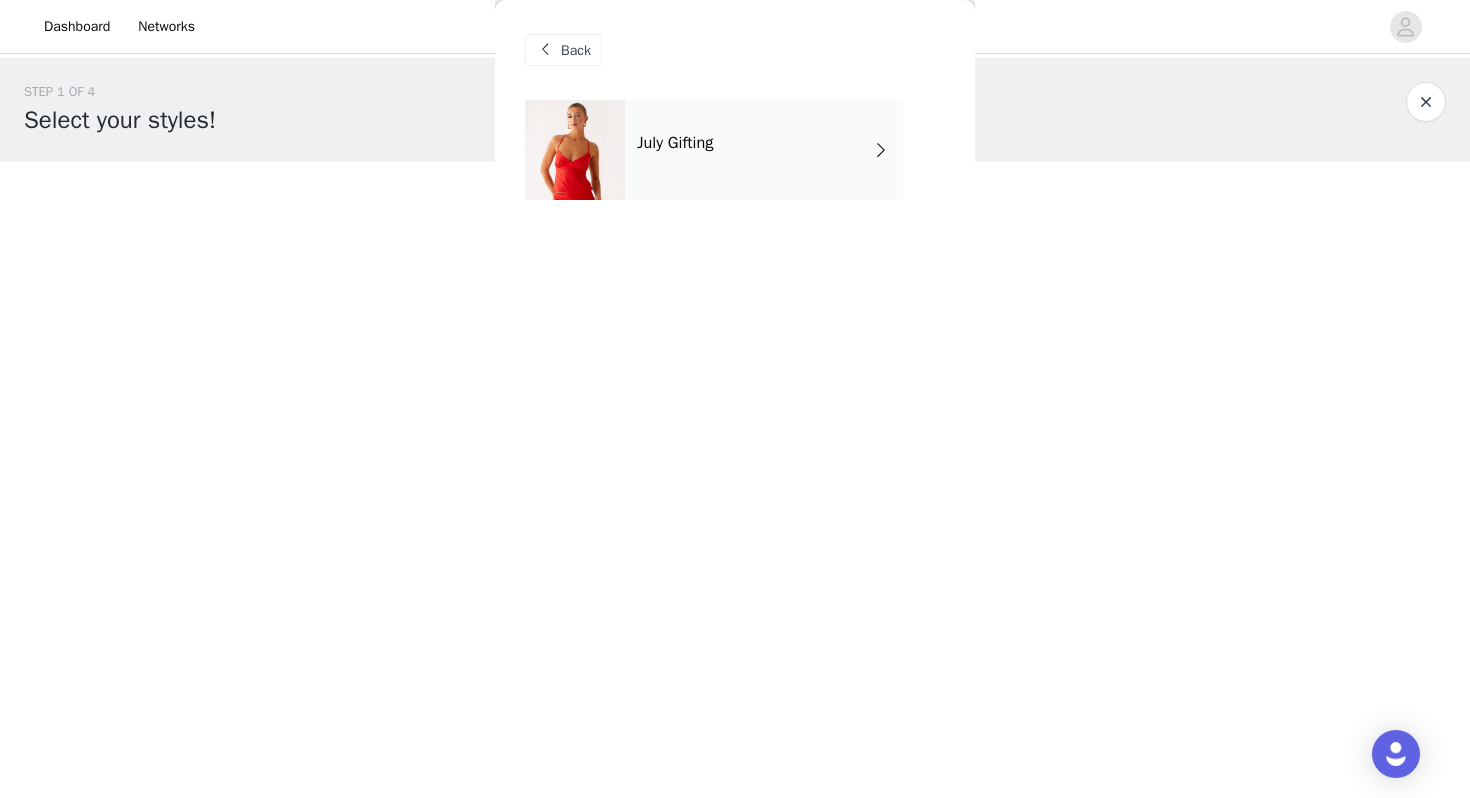 click on "July Gifting" at bounding box center (764, 150) 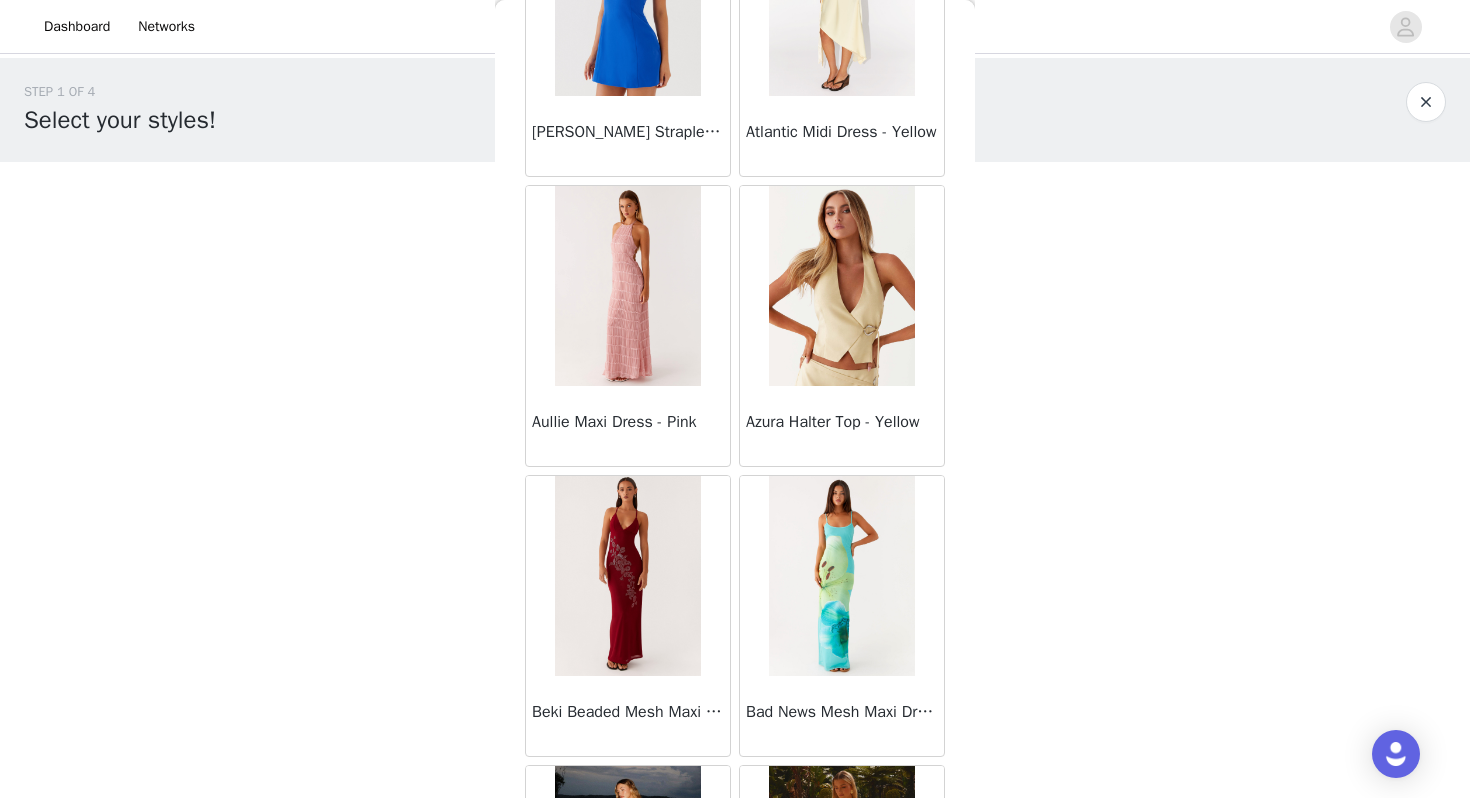 scroll, scrollTop: 2262, scrollLeft: 0, axis: vertical 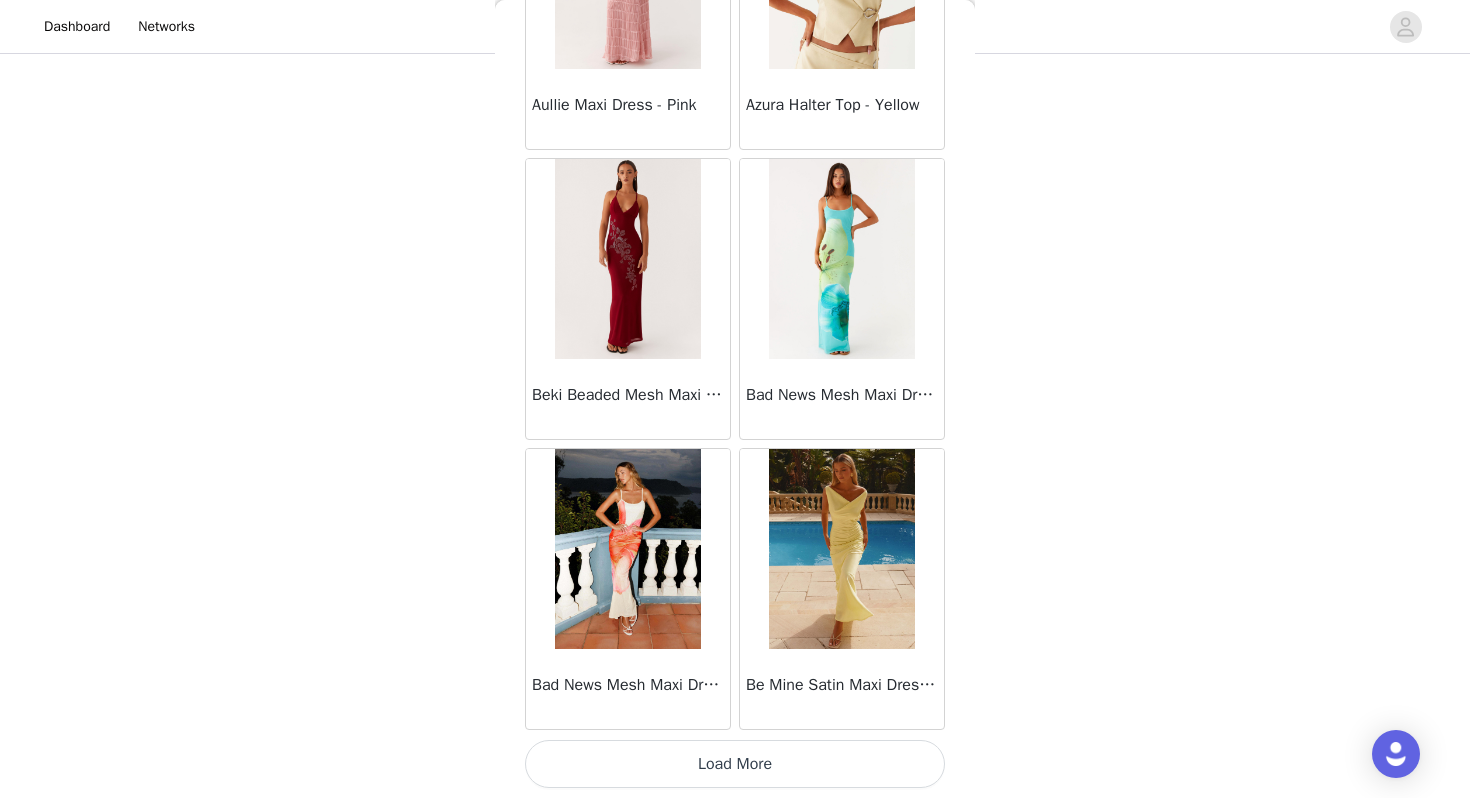 click on "Load More" at bounding box center [735, 764] 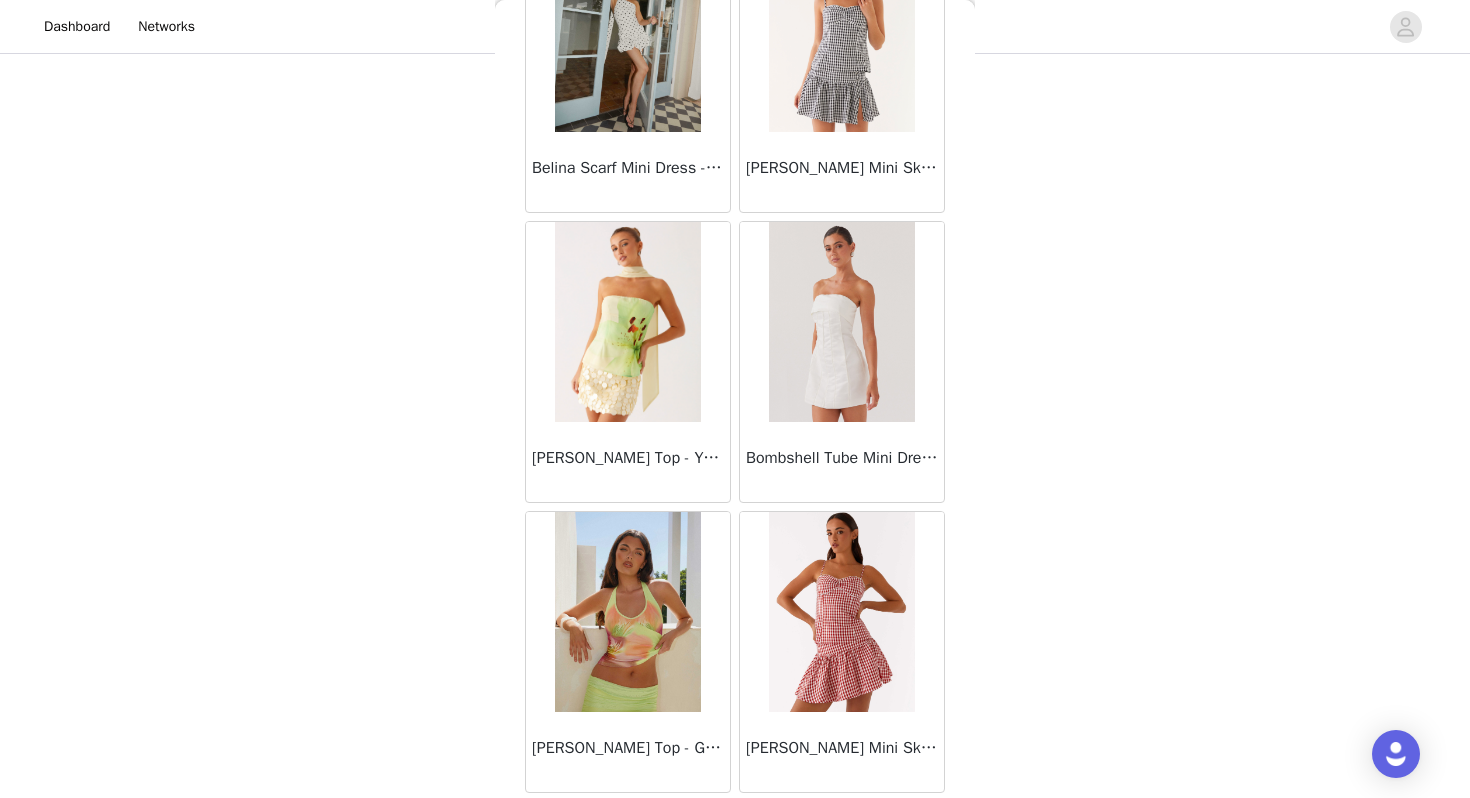 scroll, scrollTop: 5162, scrollLeft: 0, axis: vertical 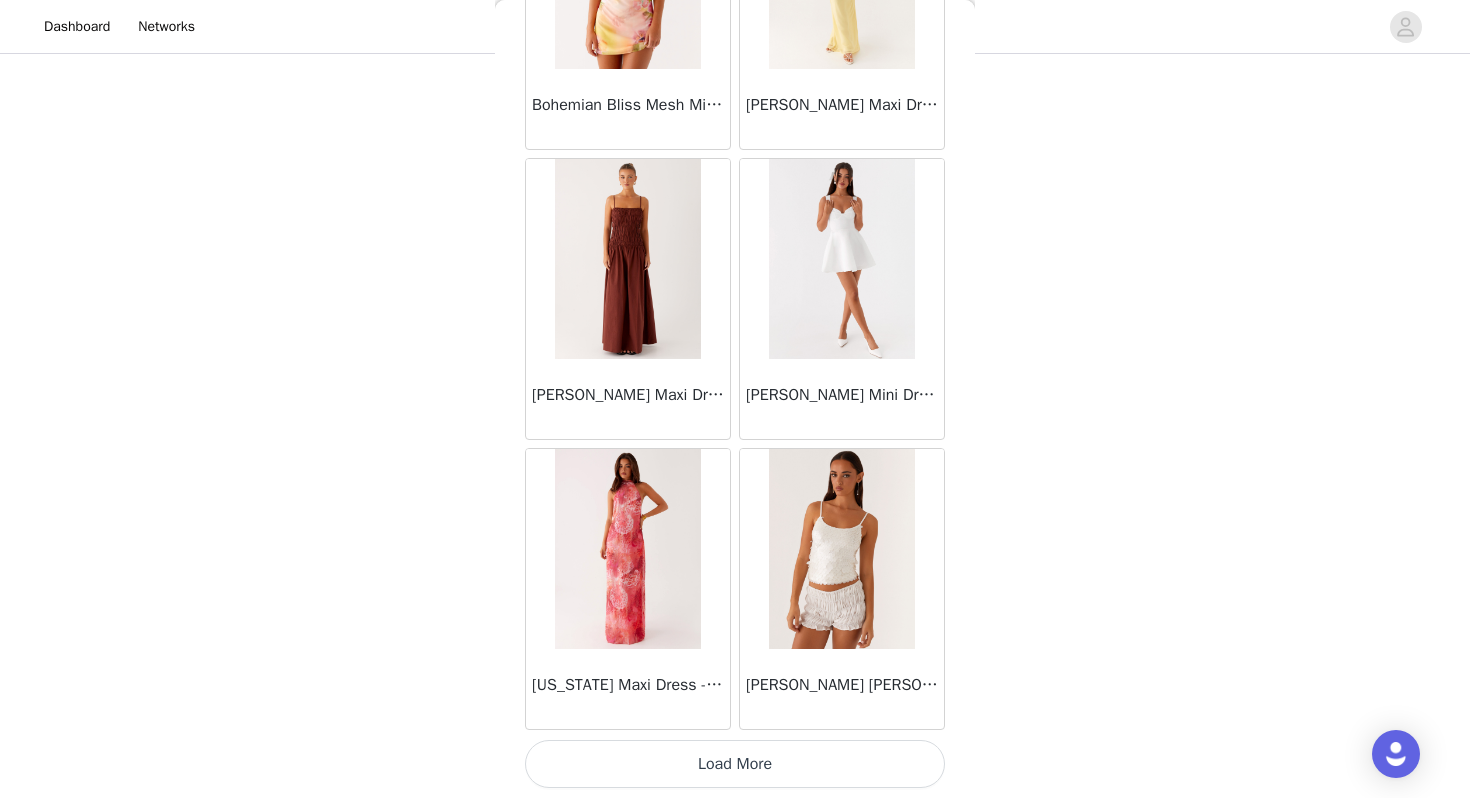 click on "Load More" at bounding box center [735, 764] 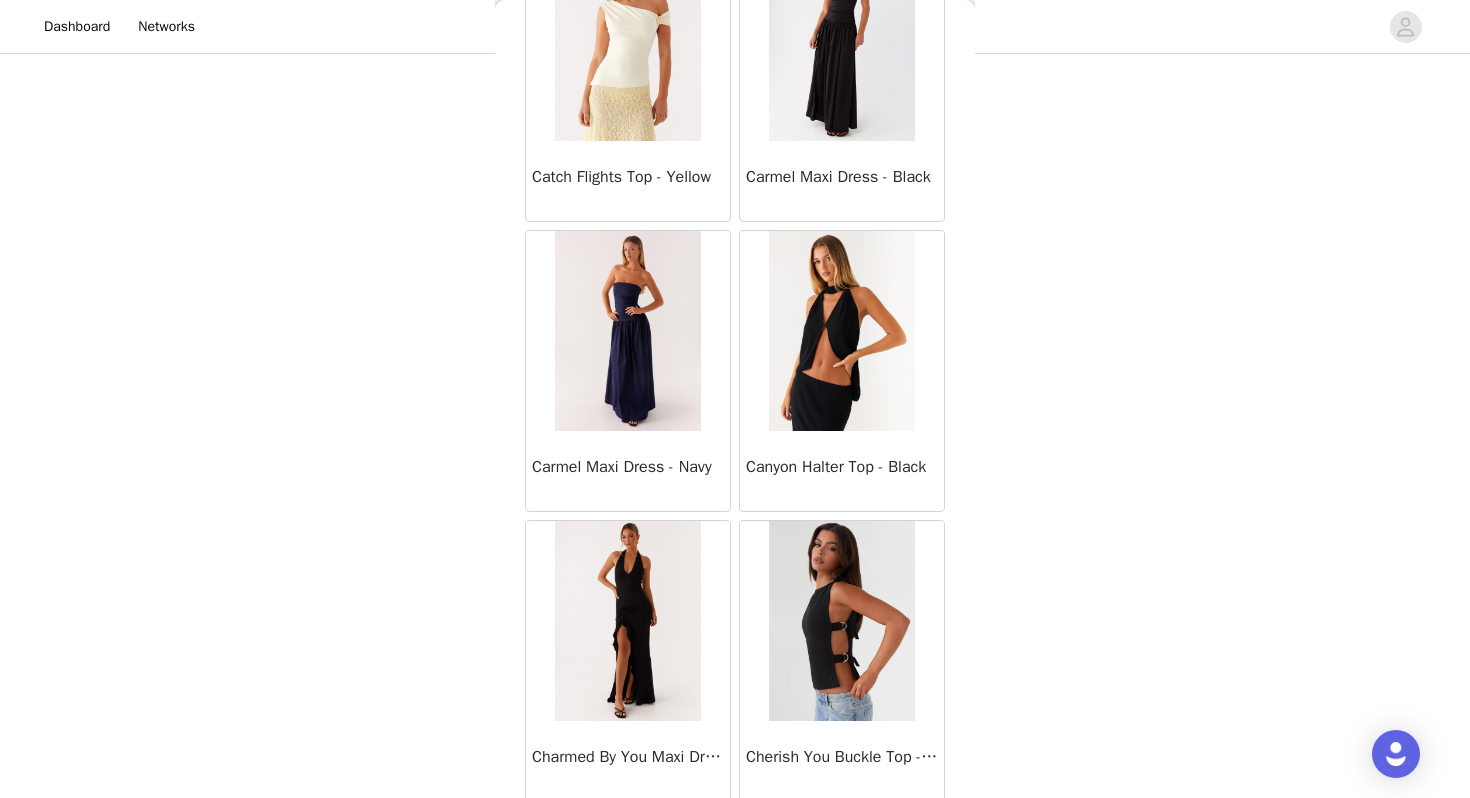 scroll, scrollTop: 8062, scrollLeft: 0, axis: vertical 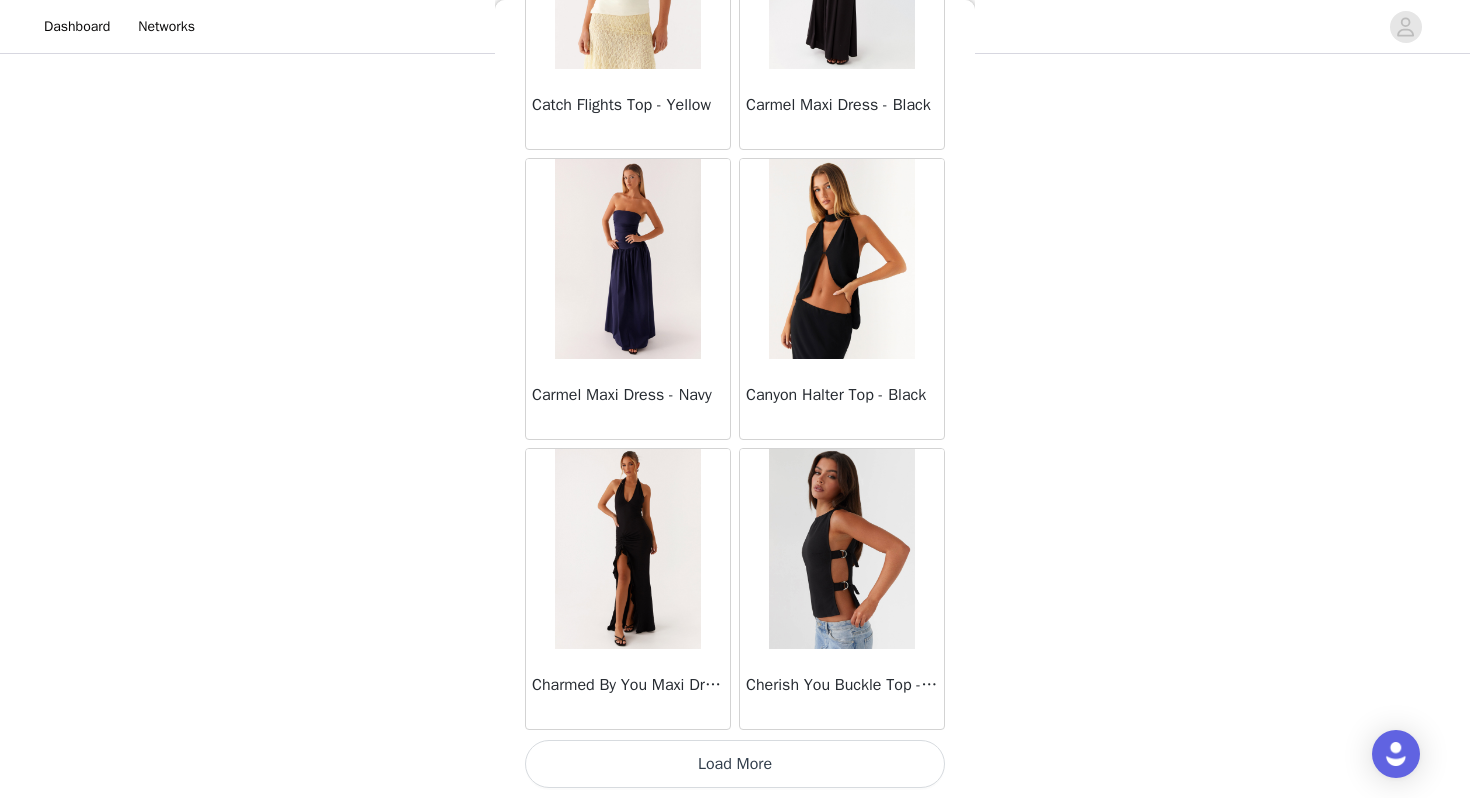 click on "Load More" at bounding box center (735, 764) 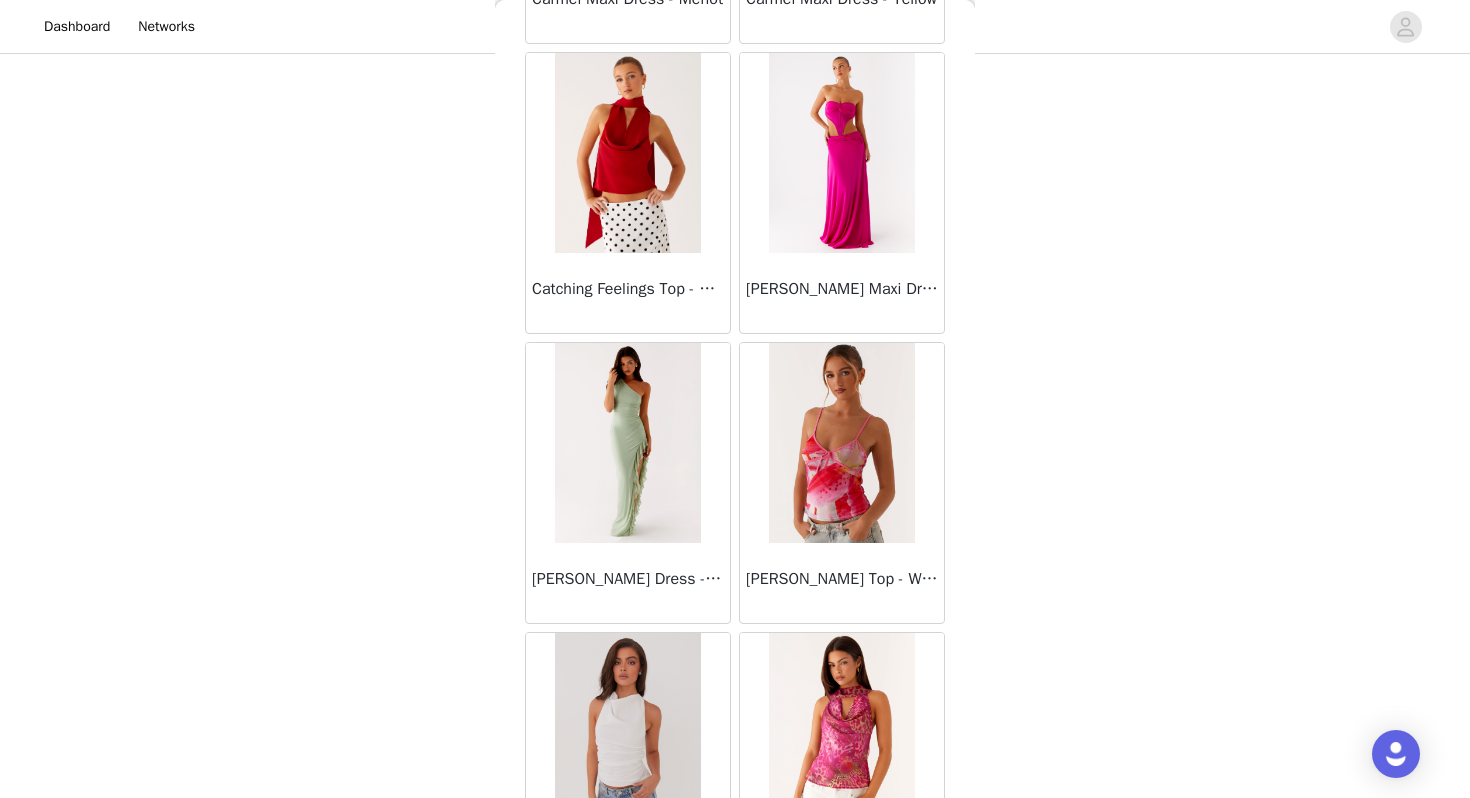 scroll, scrollTop: 10962, scrollLeft: 0, axis: vertical 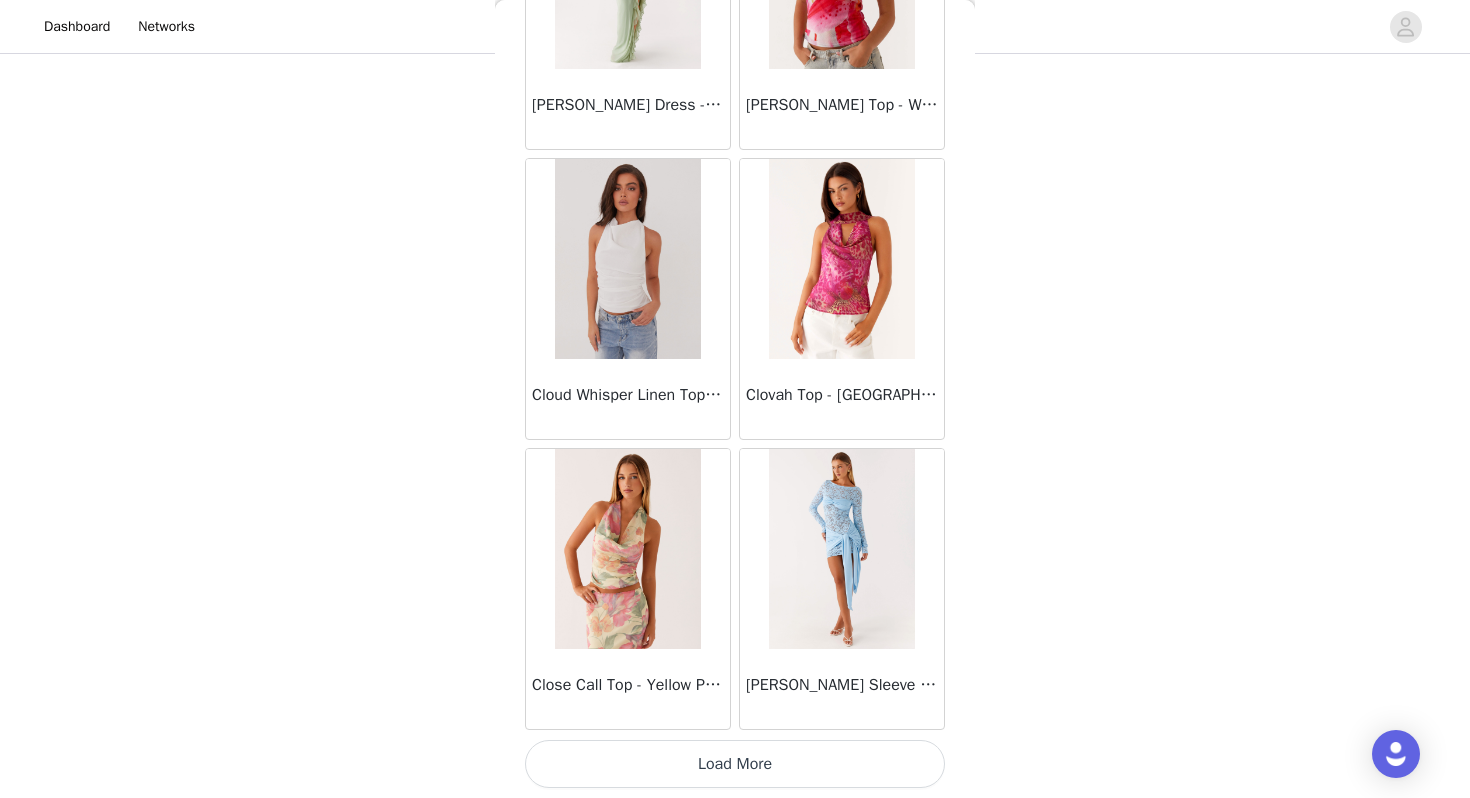 click on "Load More" at bounding box center (735, 764) 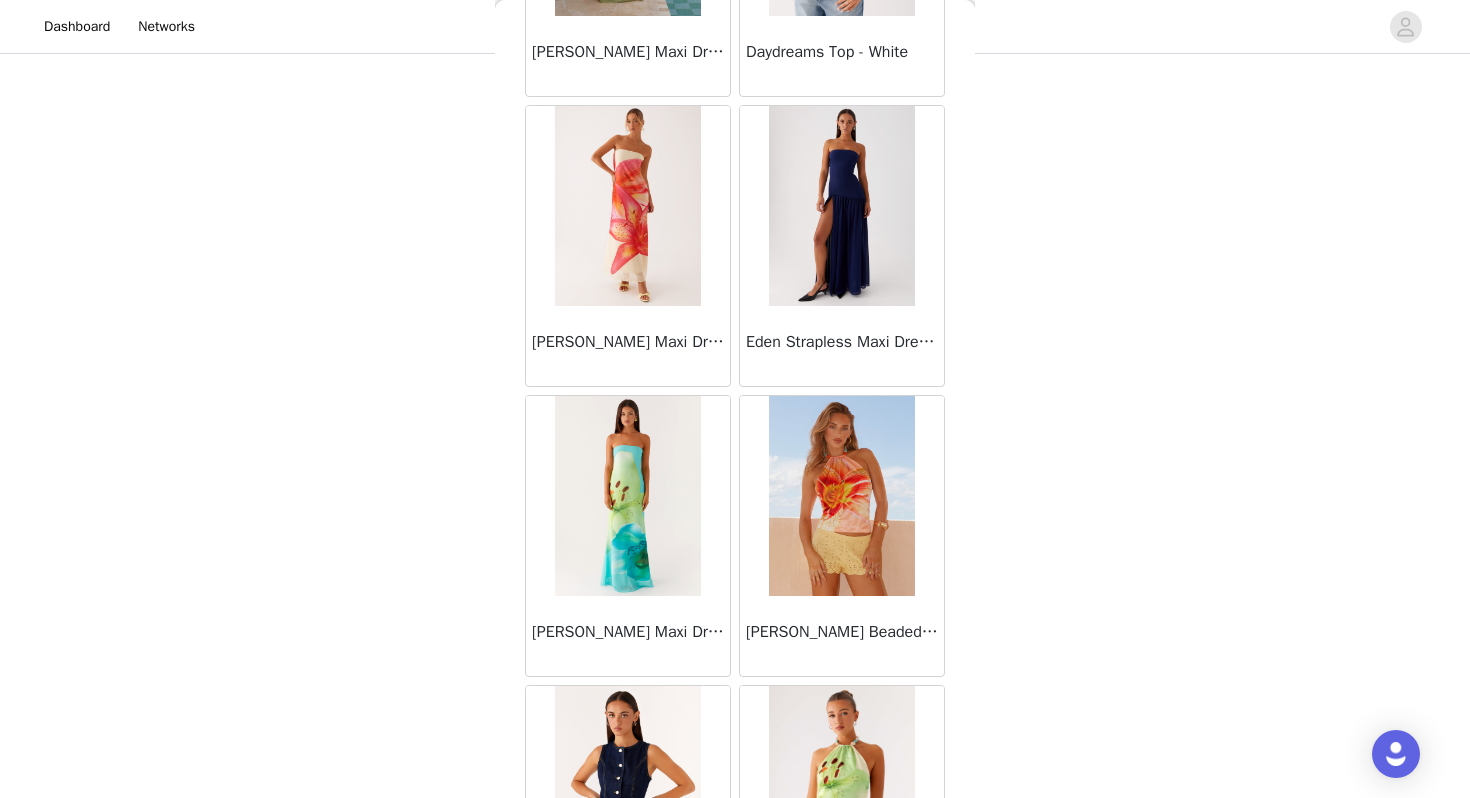 scroll, scrollTop: 13862, scrollLeft: 0, axis: vertical 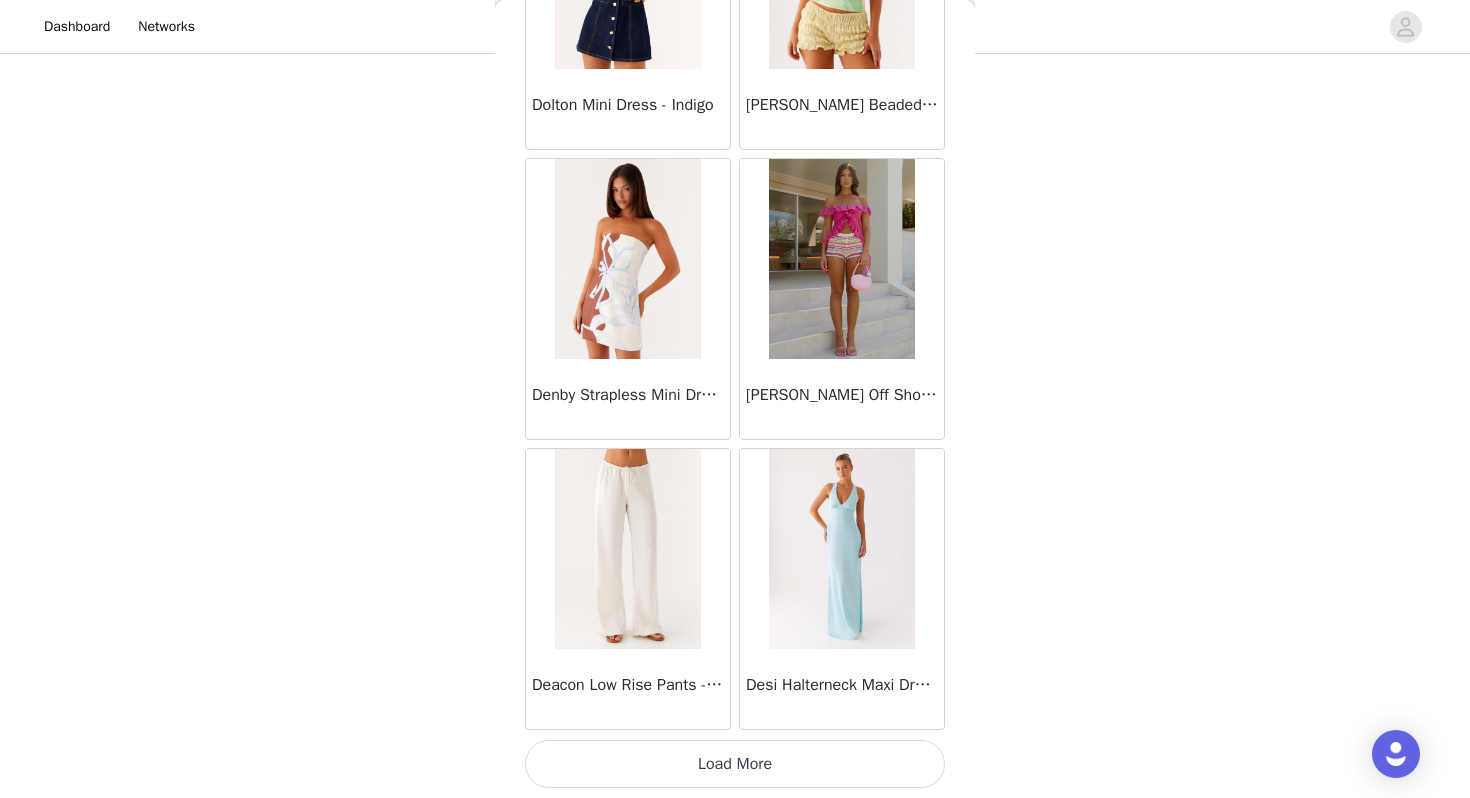 click on "Load More" at bounding box center [735, 764] 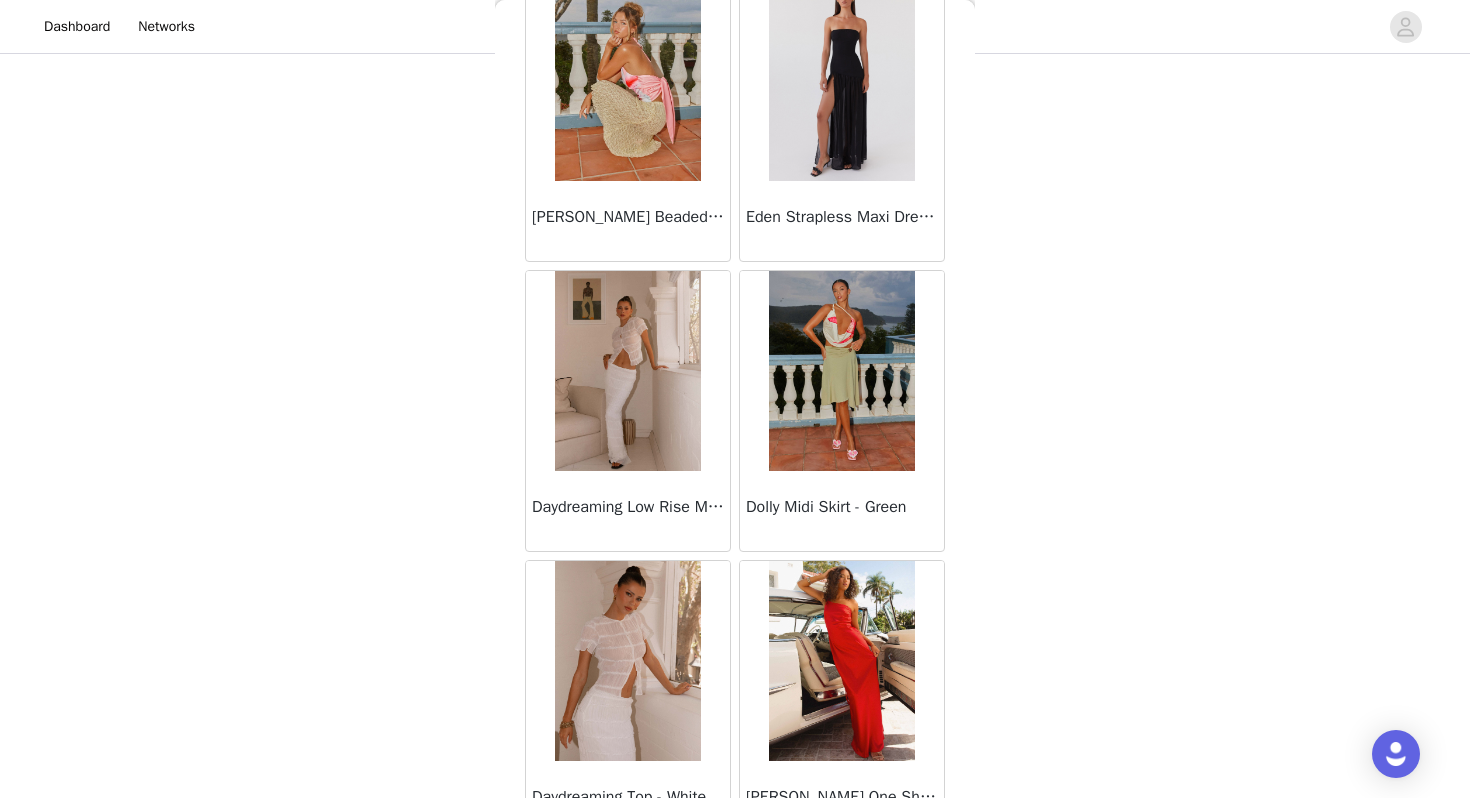 scroll, scrollTop: 16762, scrollLeft: 0, axis: vertical 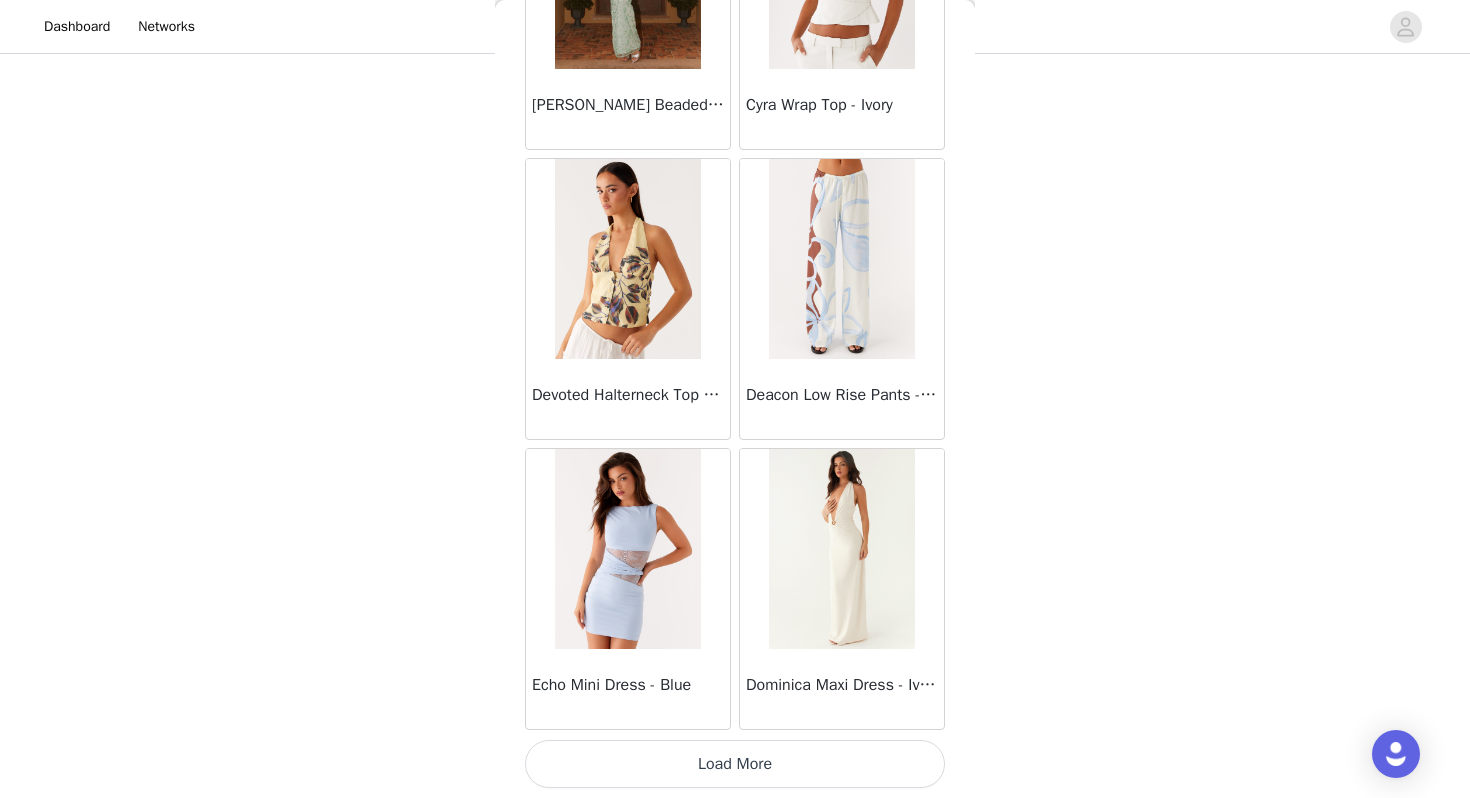 click on "Load More" at bounding box center (735, 764) 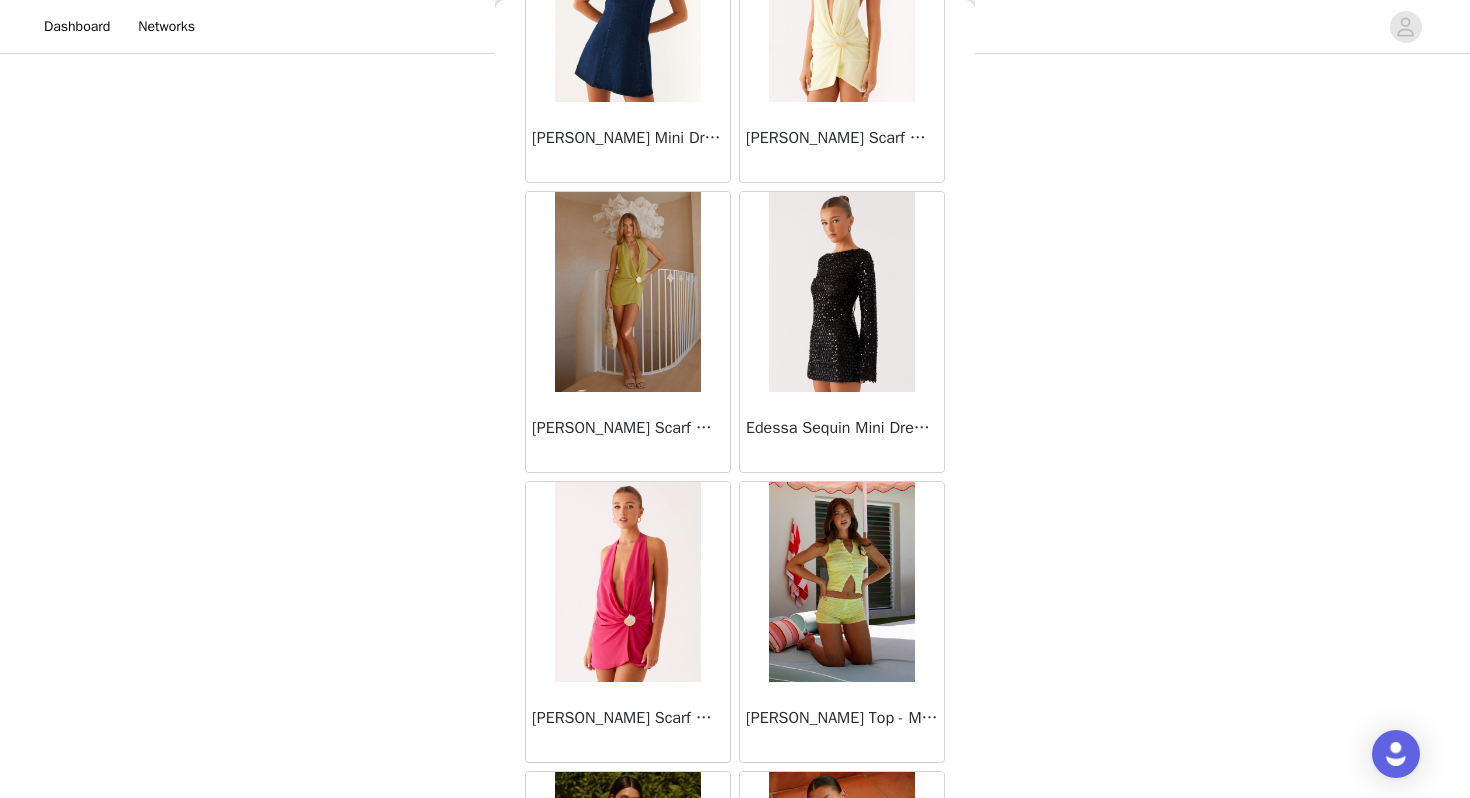 scroll, scrollTop: 19662, scrollLeft: 0, axis: vertical 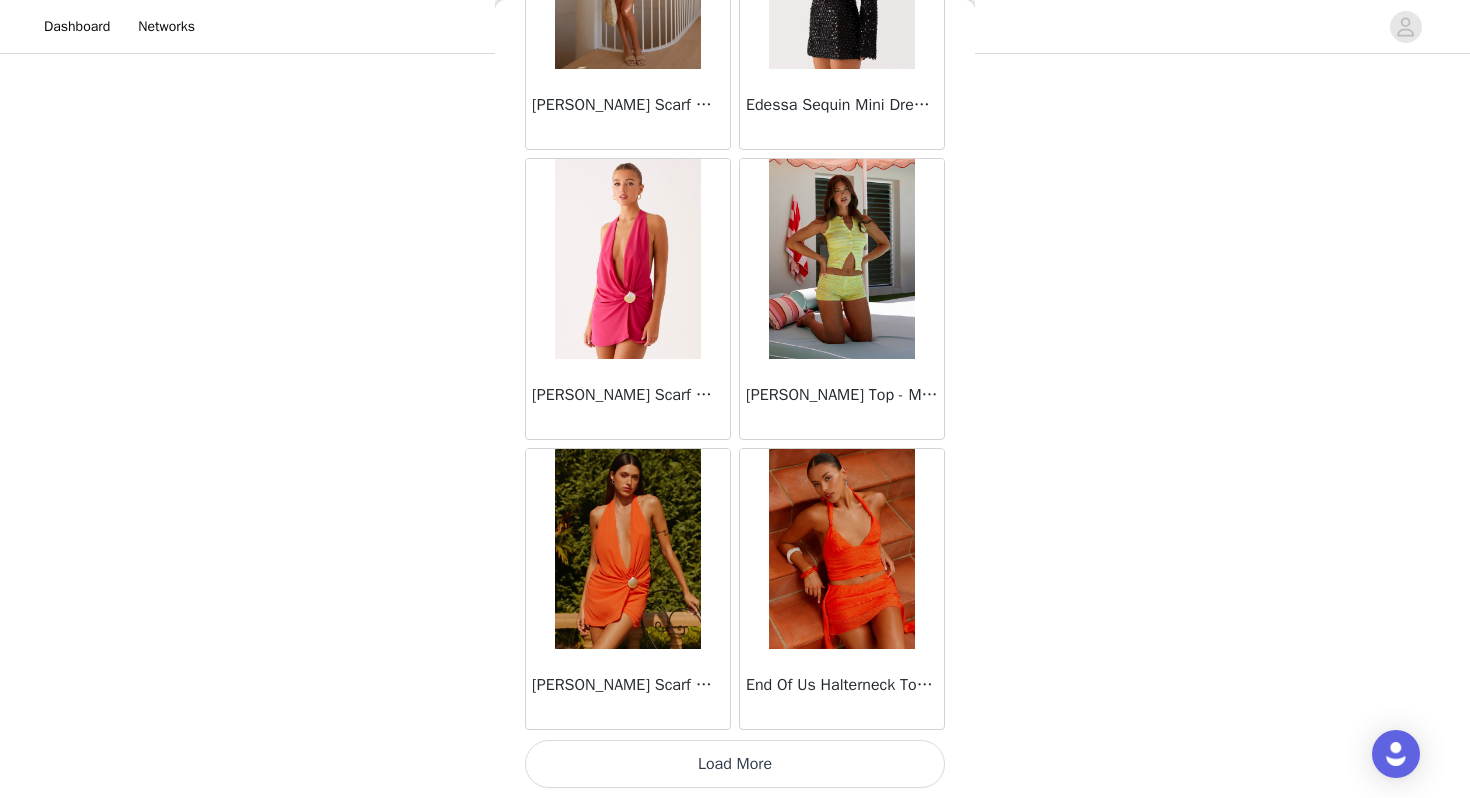 click on "Load More" at bounding box center [735, 764] 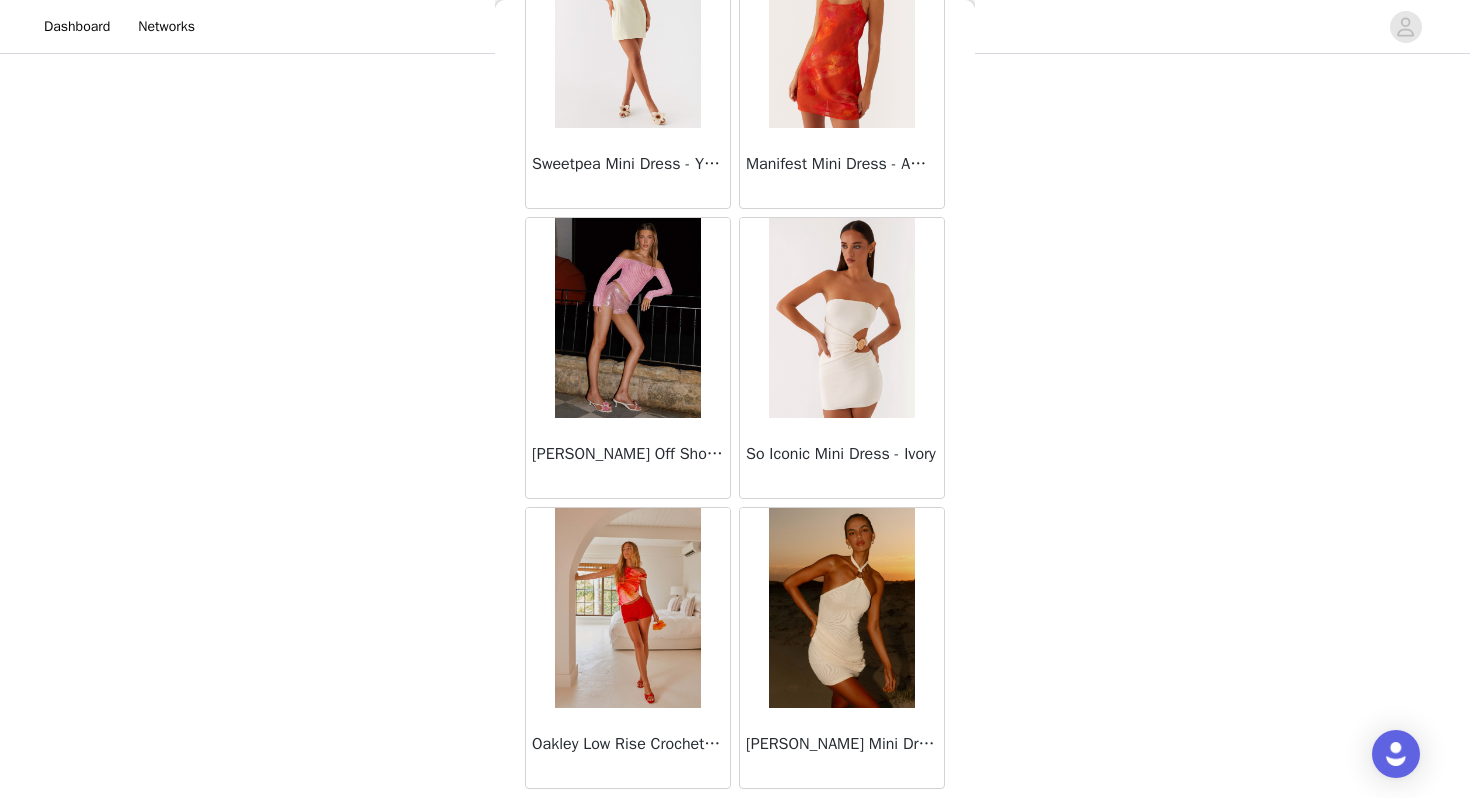scroll, scrollTop: 22562, scrollLeft: 0, axis: vertical 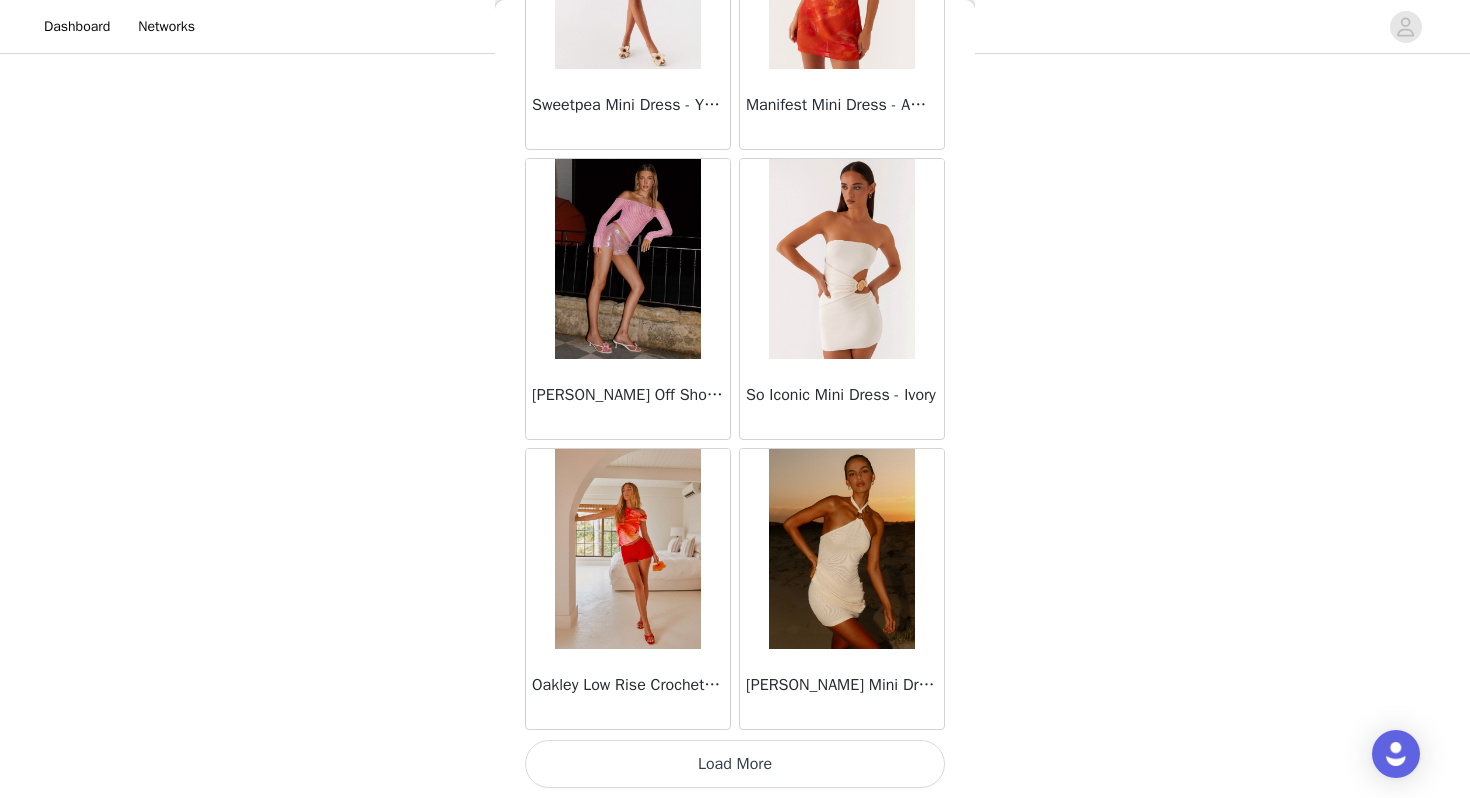 click on "Load More" at bounding box center (735, 764) 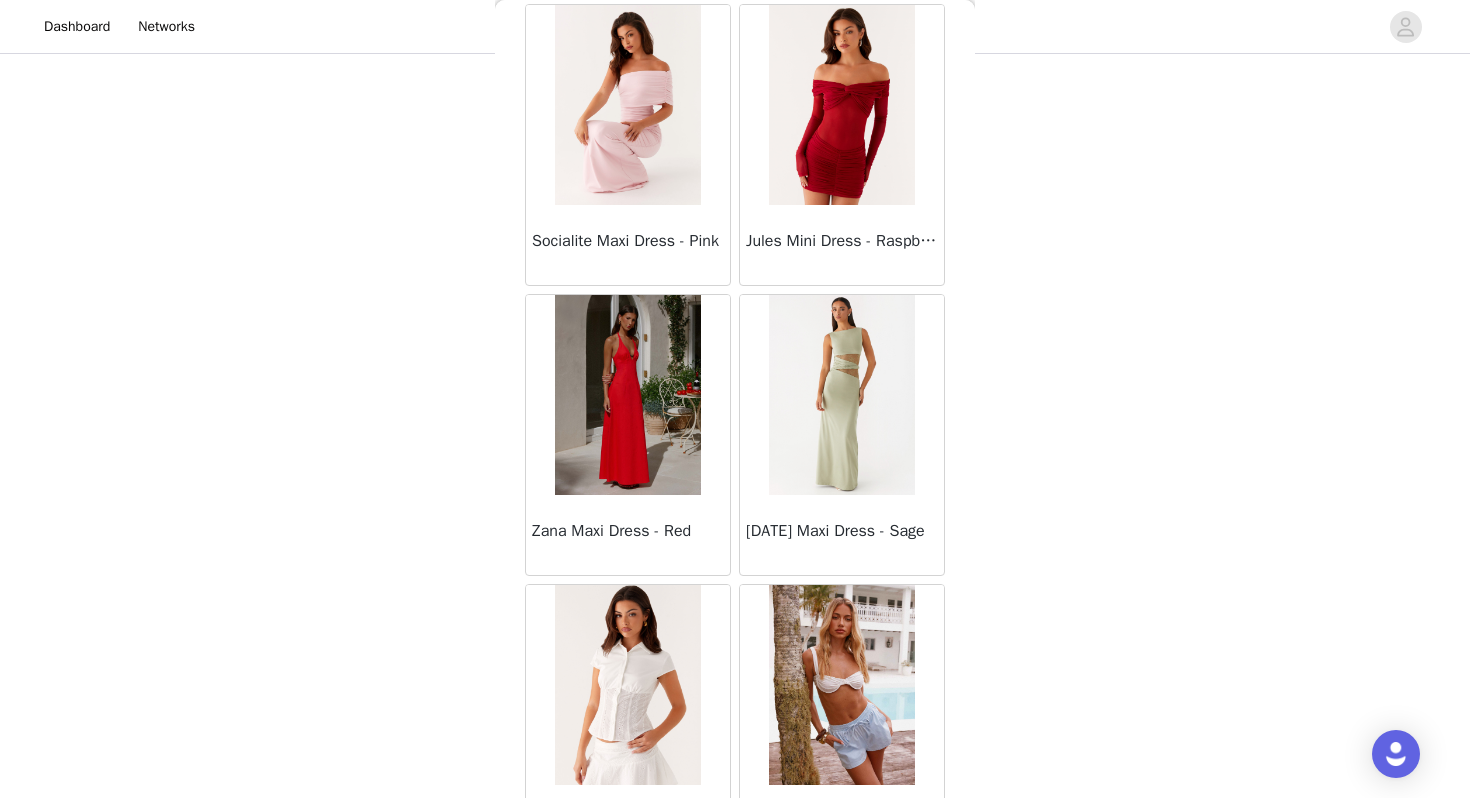 scroll, scrollTop: 25462, scrollLeft: 0, axis: vertical 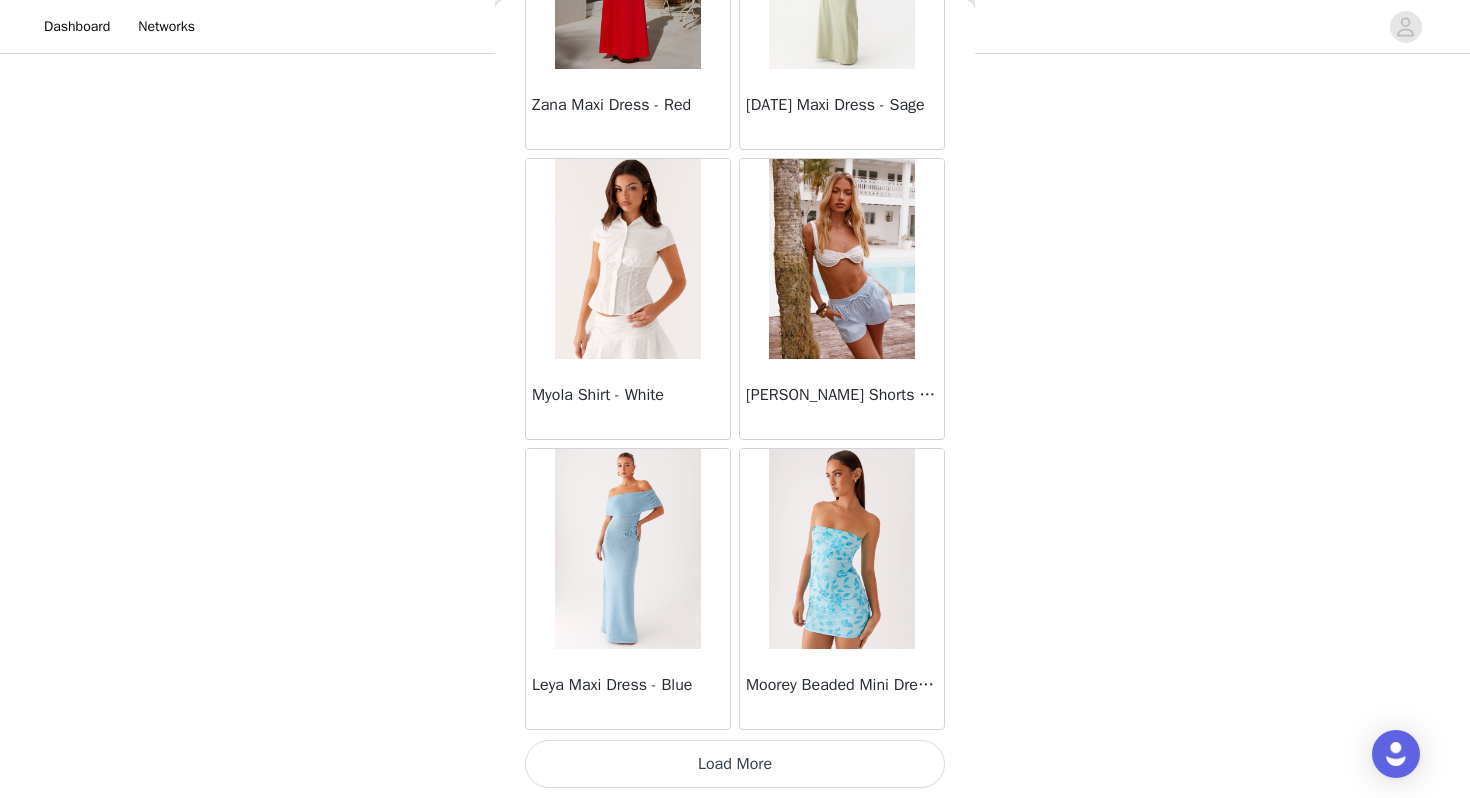 click on "Load More" at bounding box center (735, 764) 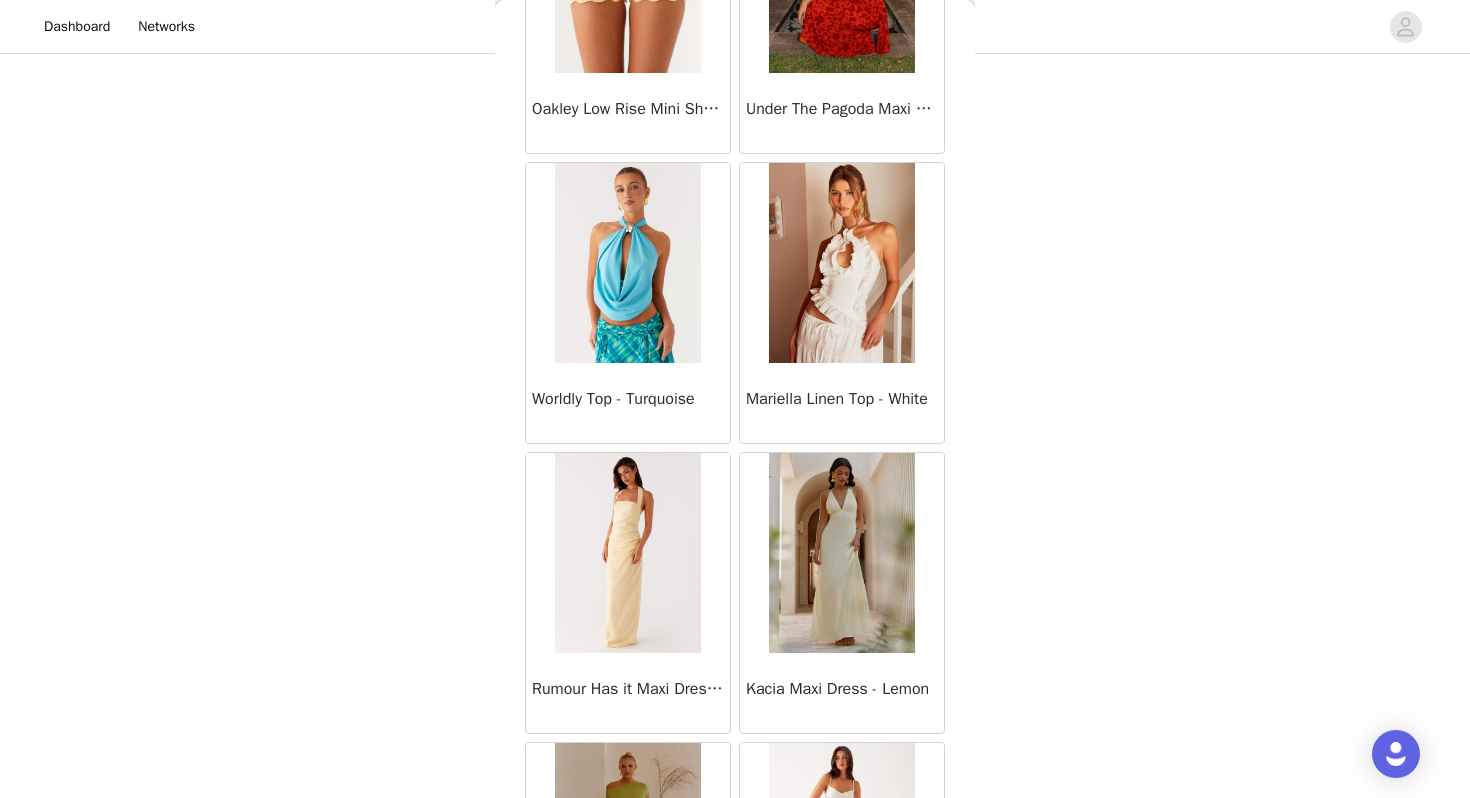 scroll, scrollTop: 28362, scrollLeft: 0, axis: vertical 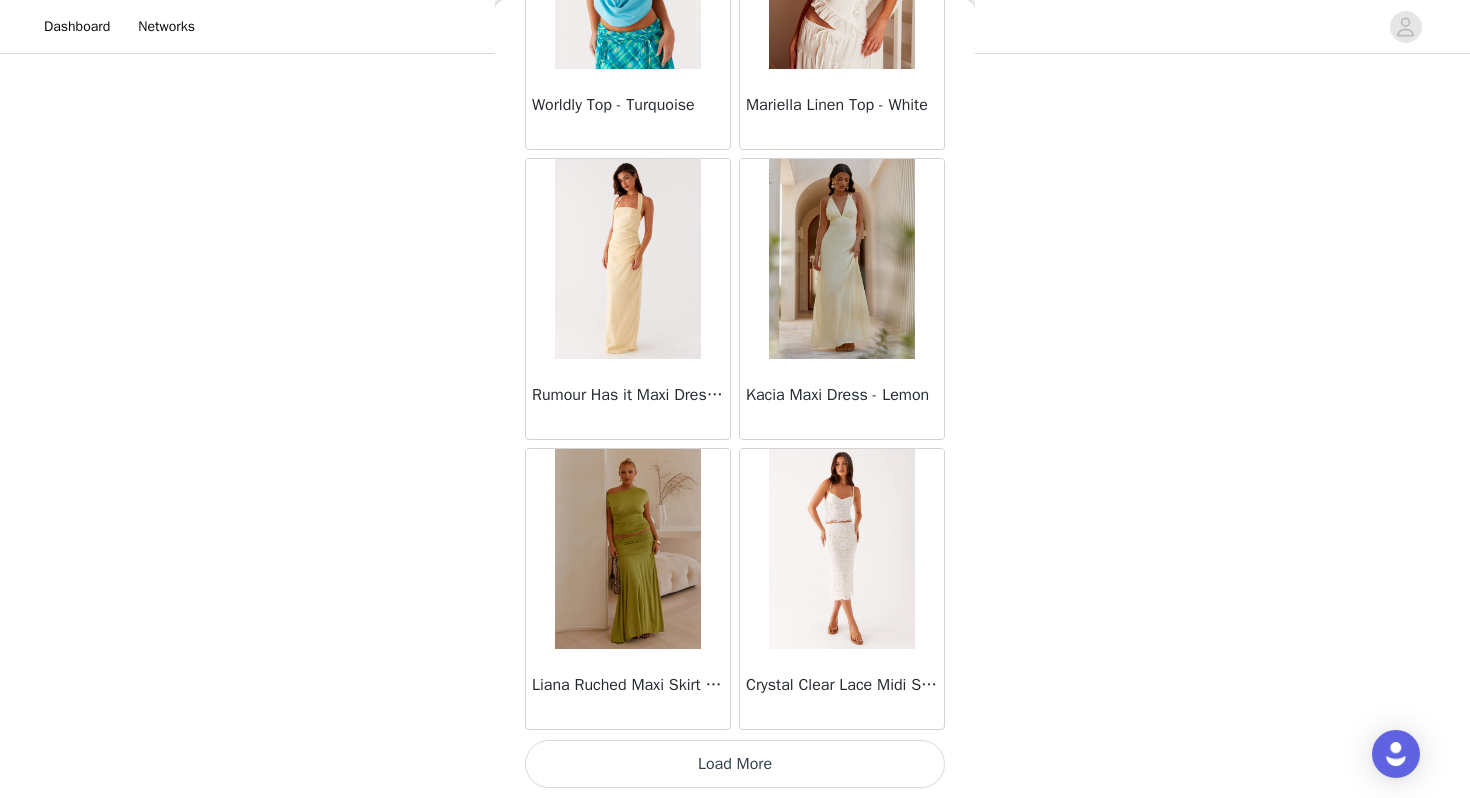 click on "Load More" at bounding box center (735, 764) 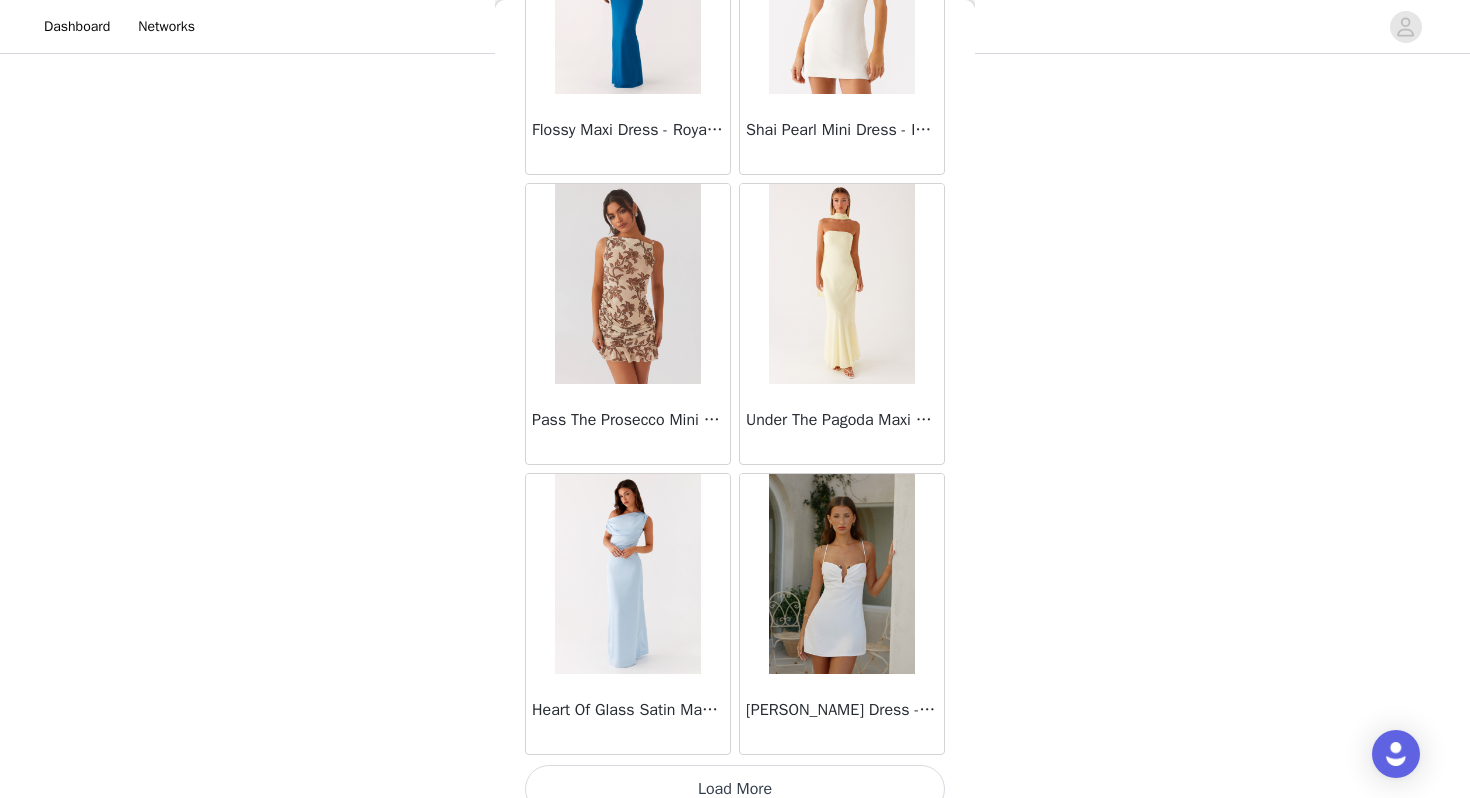 scroll, scrollTop: 31262, scrollLeft: 0, axis: vertical 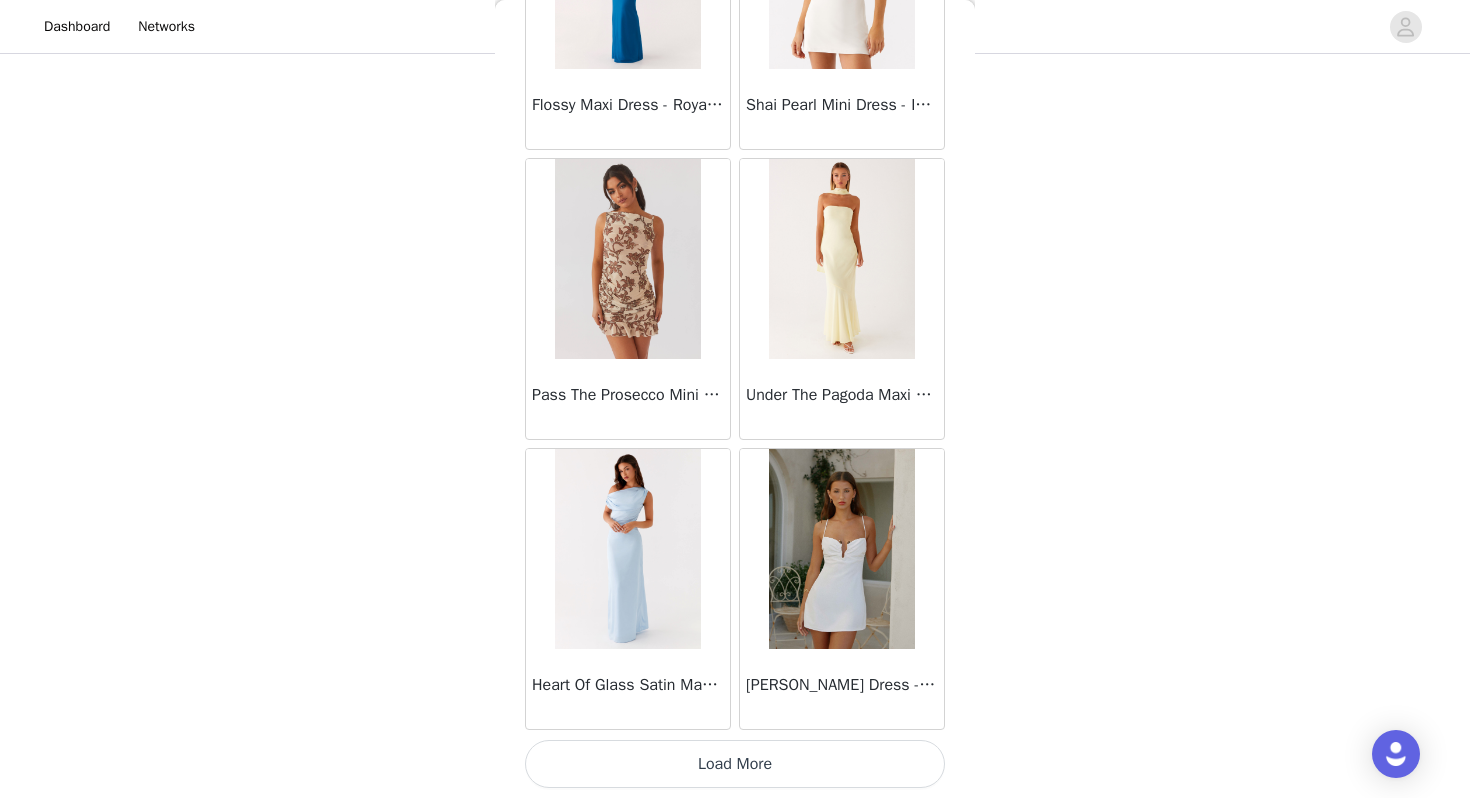 click on "Load More" at bounding box center (735, 764) 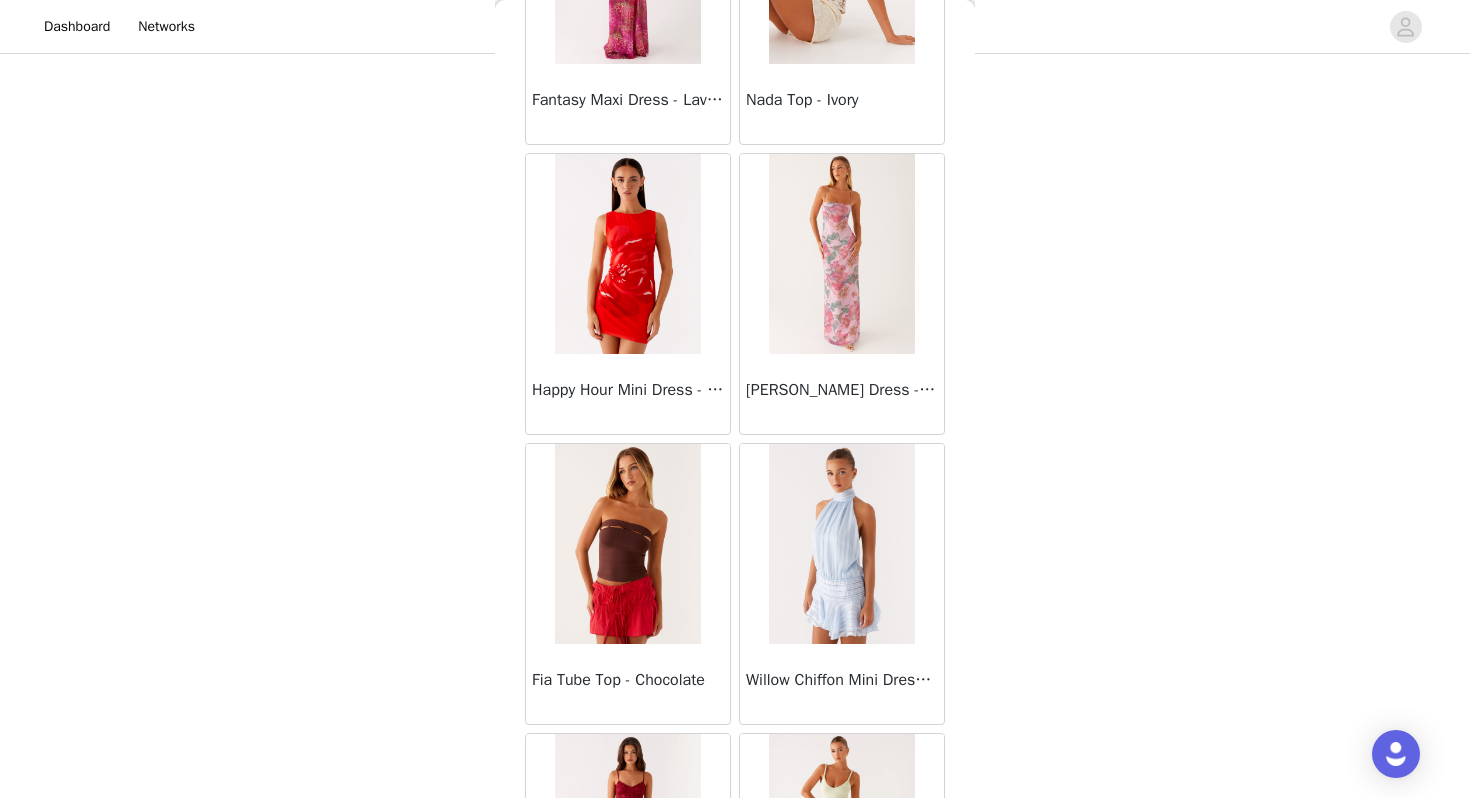 scroll, scrollTop: 32960, scrollLeft: 0, axis: vertical 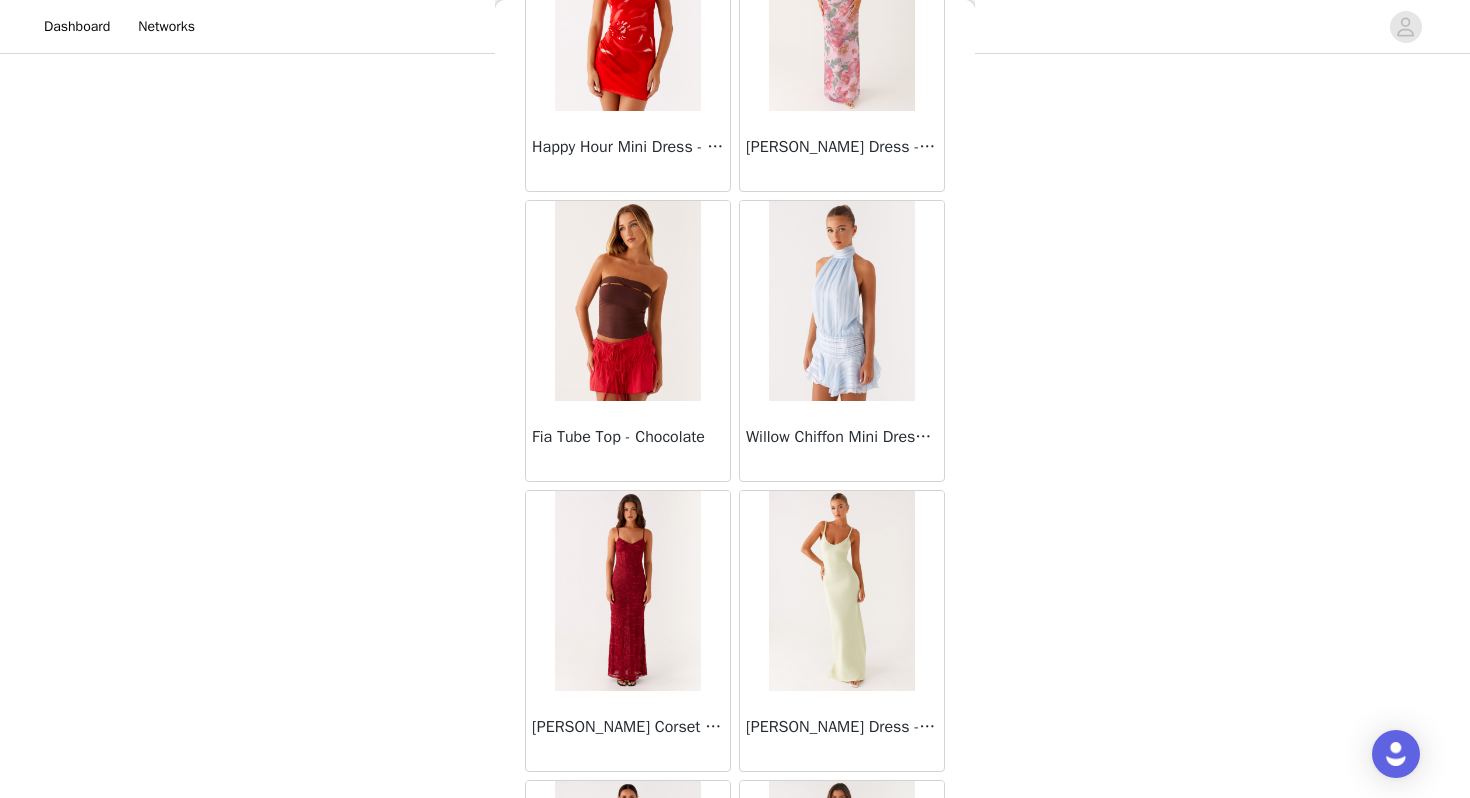 click at bounding box center (841, 301) 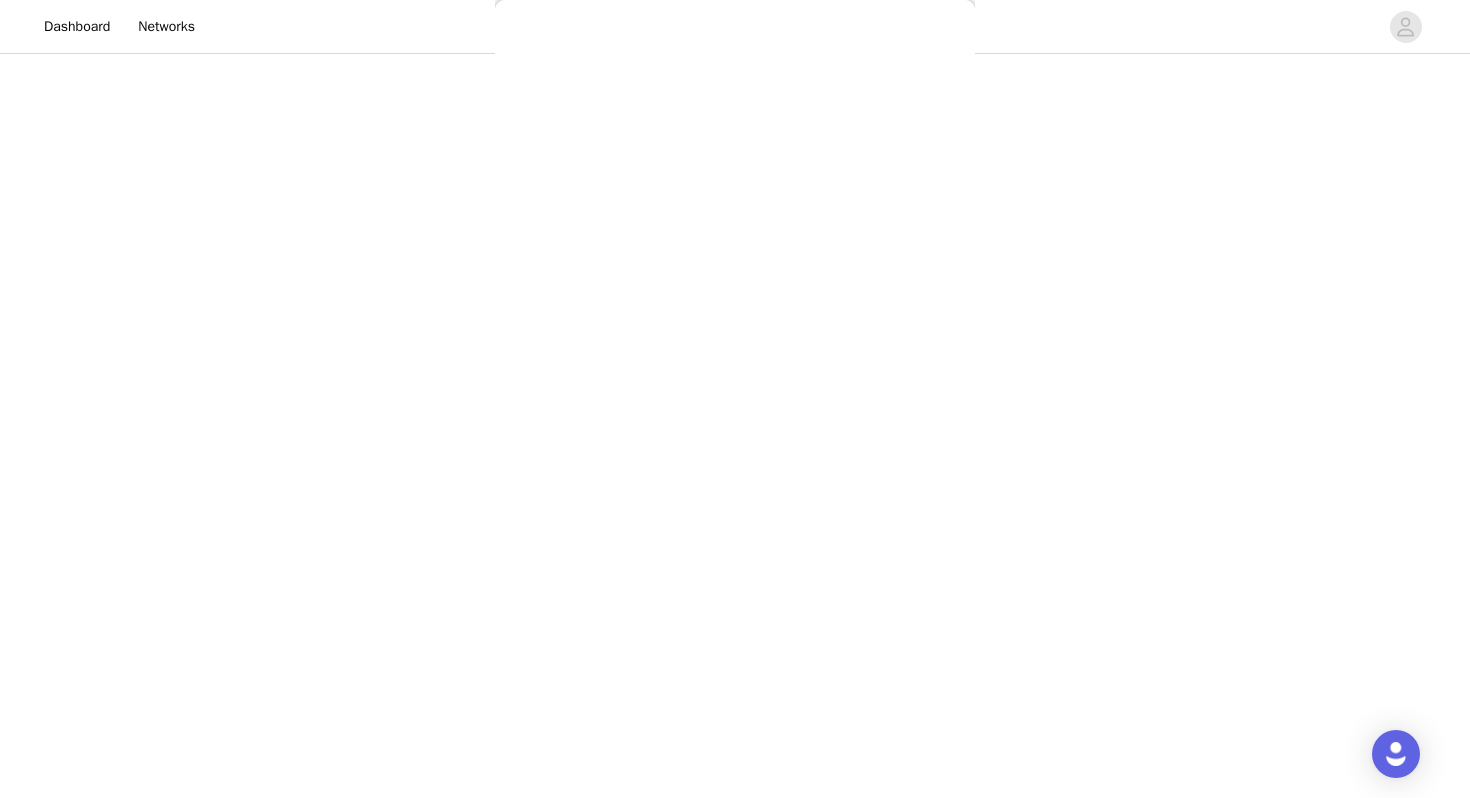 scroll, scrollTop: 298, scrollLeft: 0, axis: vertical 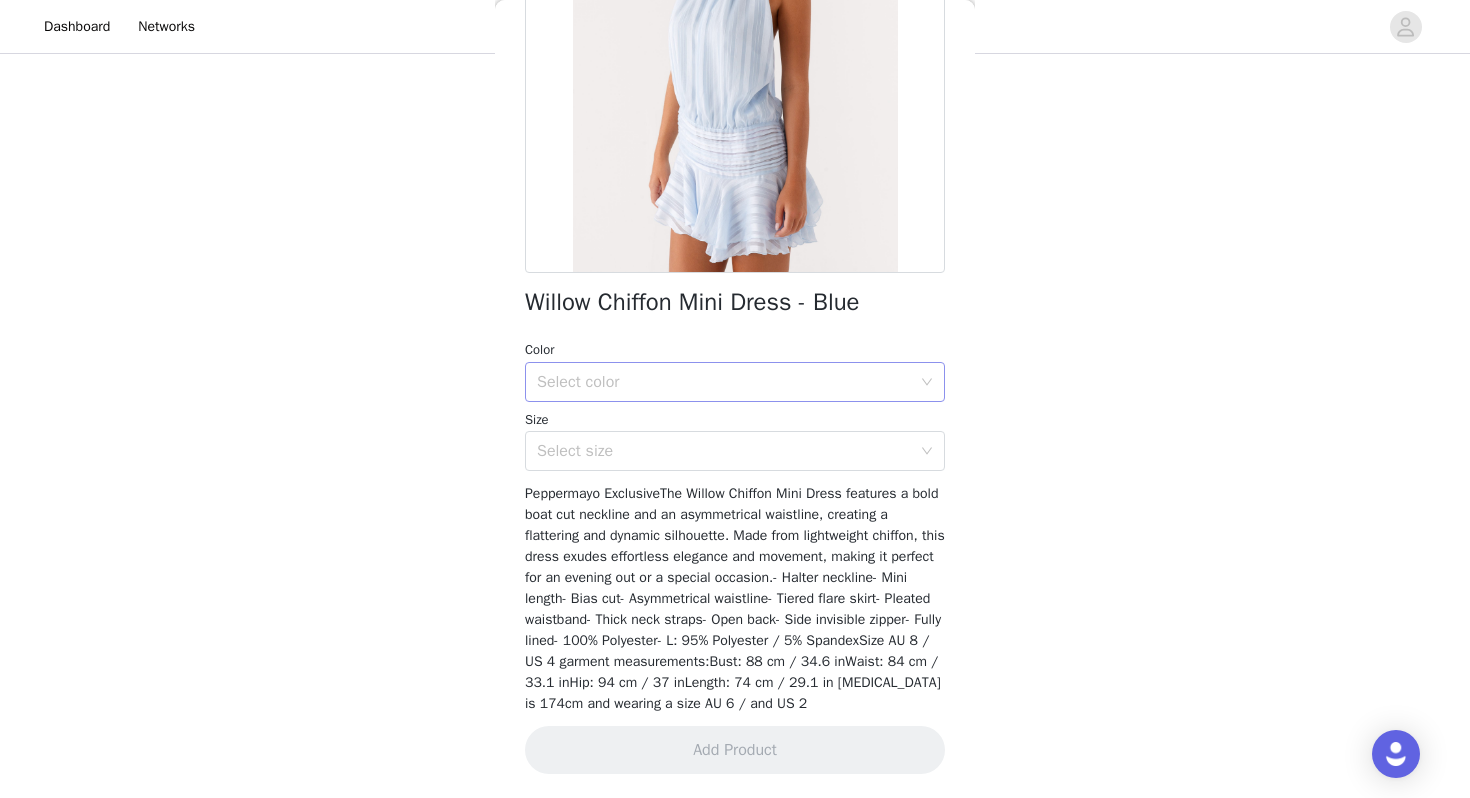 click on "Select color" at bounding box center [724, 382] 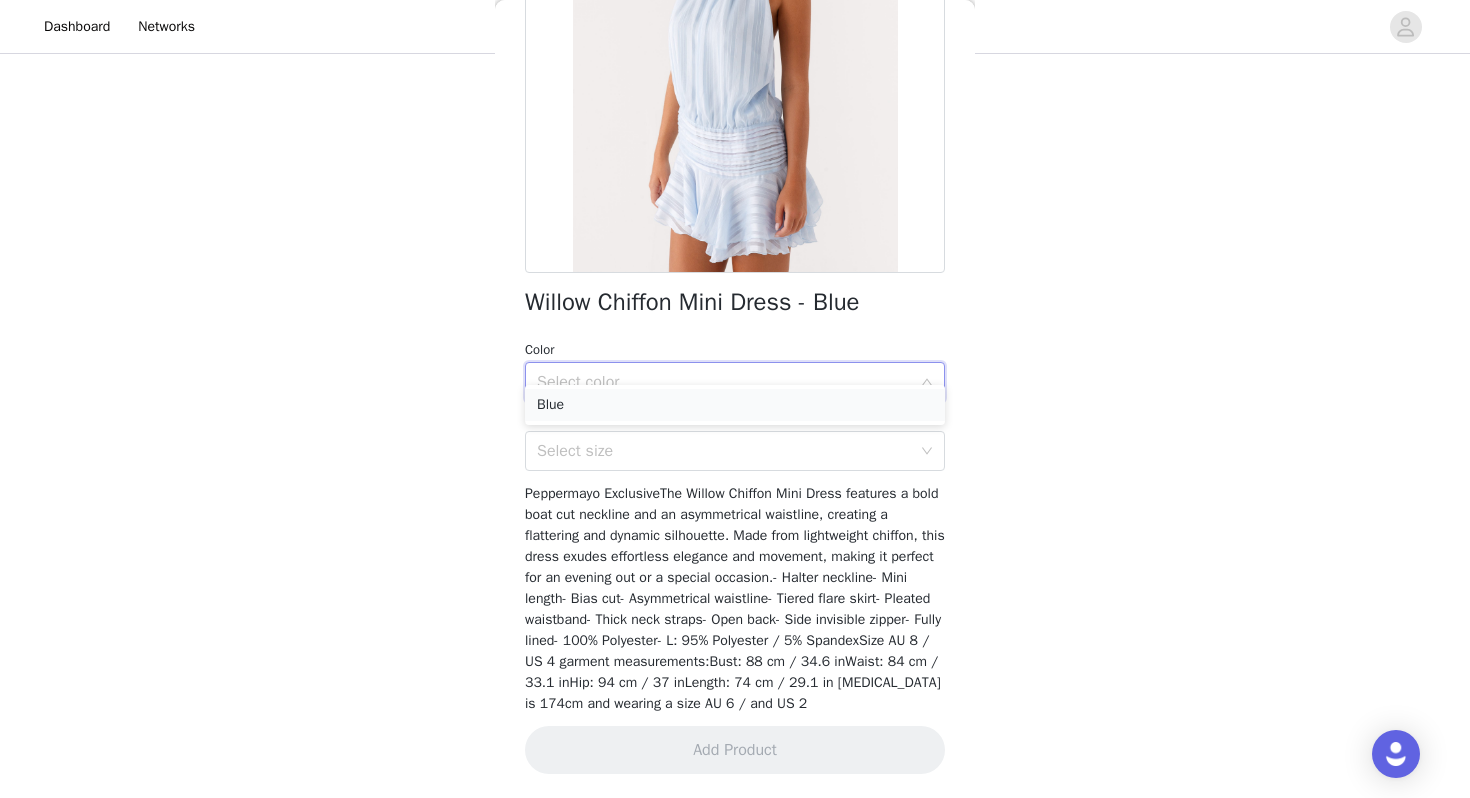 click on "Blue" at bounding box center [735, 405] 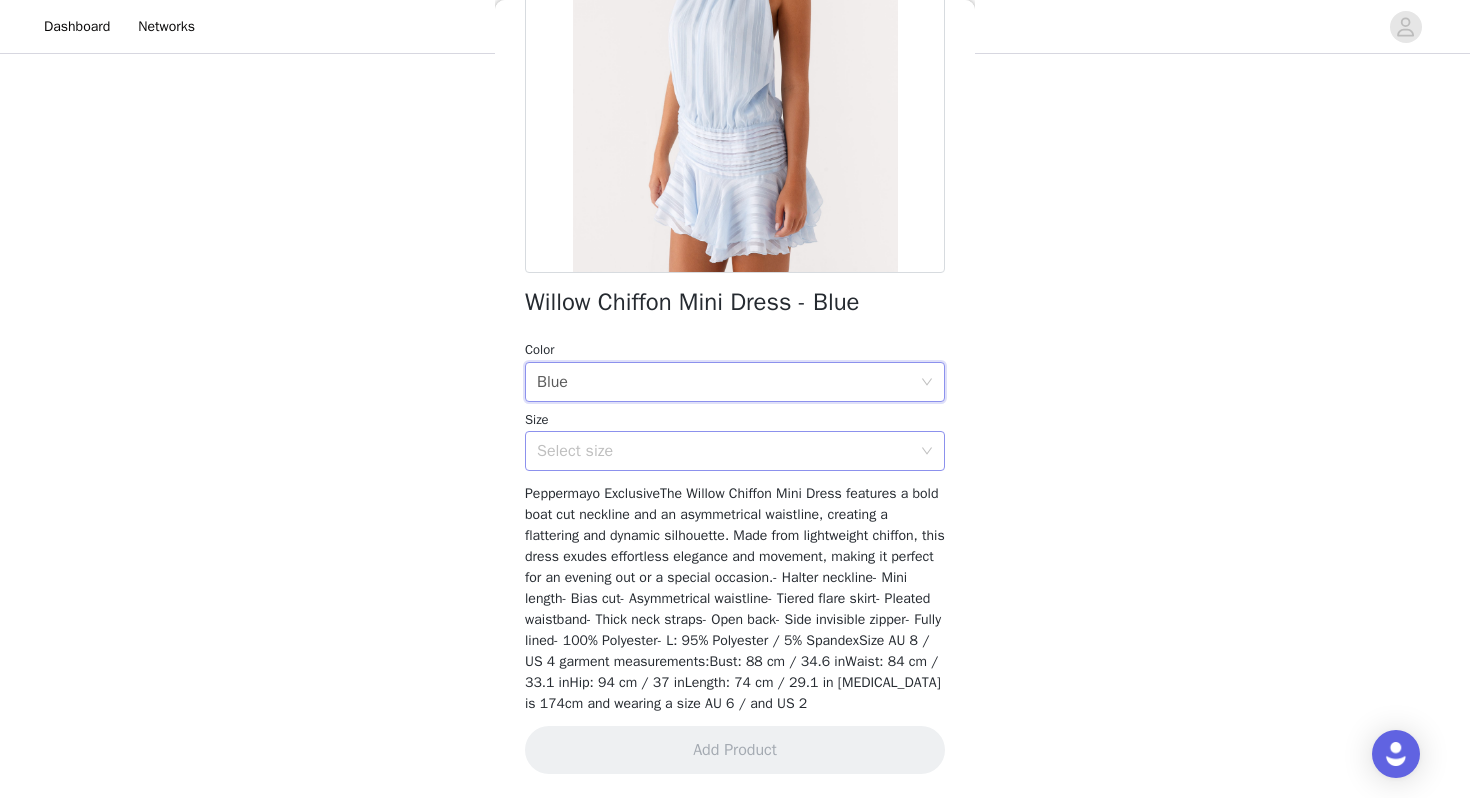 click on "Select size" at bounding box center [728, 451] 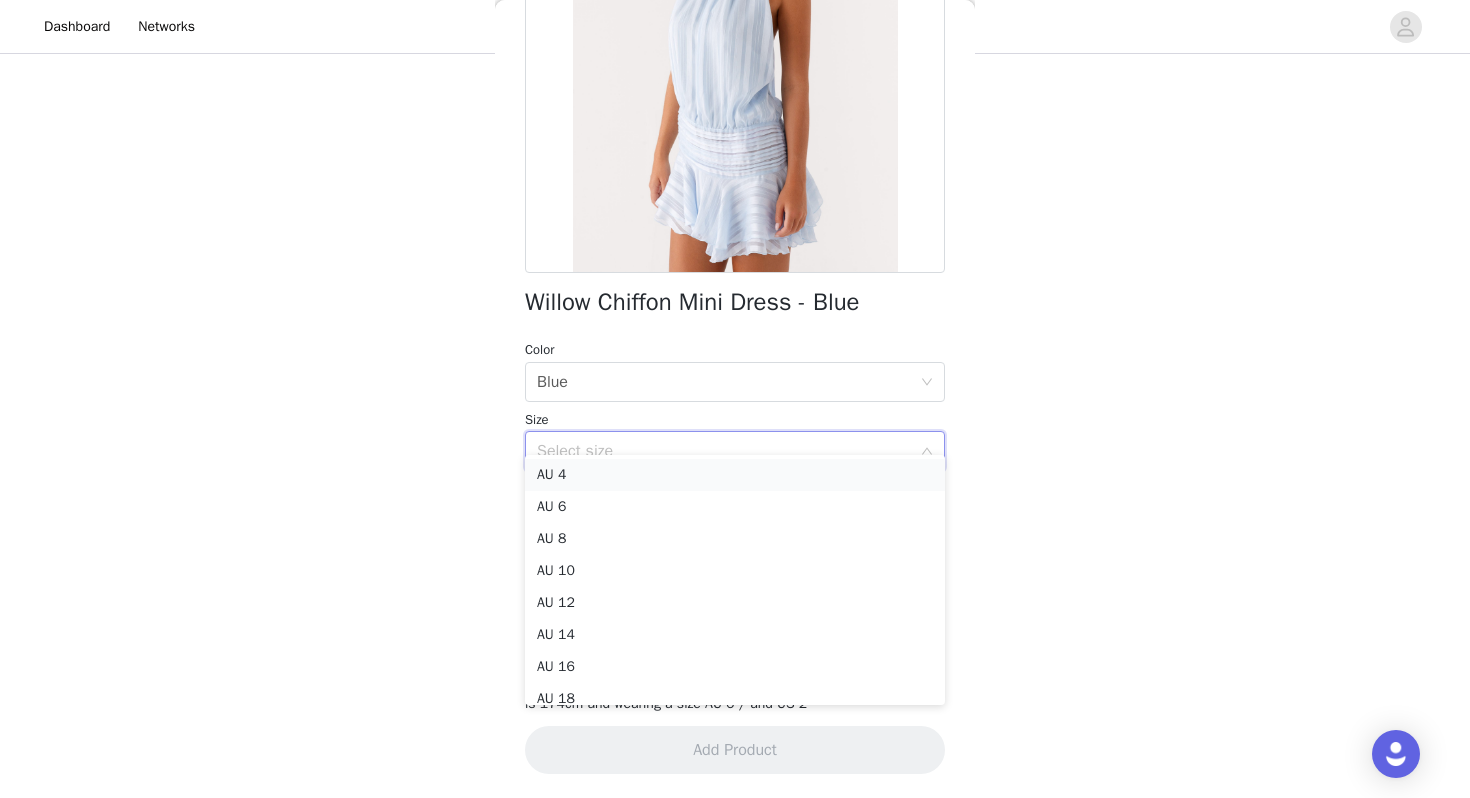 click on "AU 4" at bounding box center (735, 475) 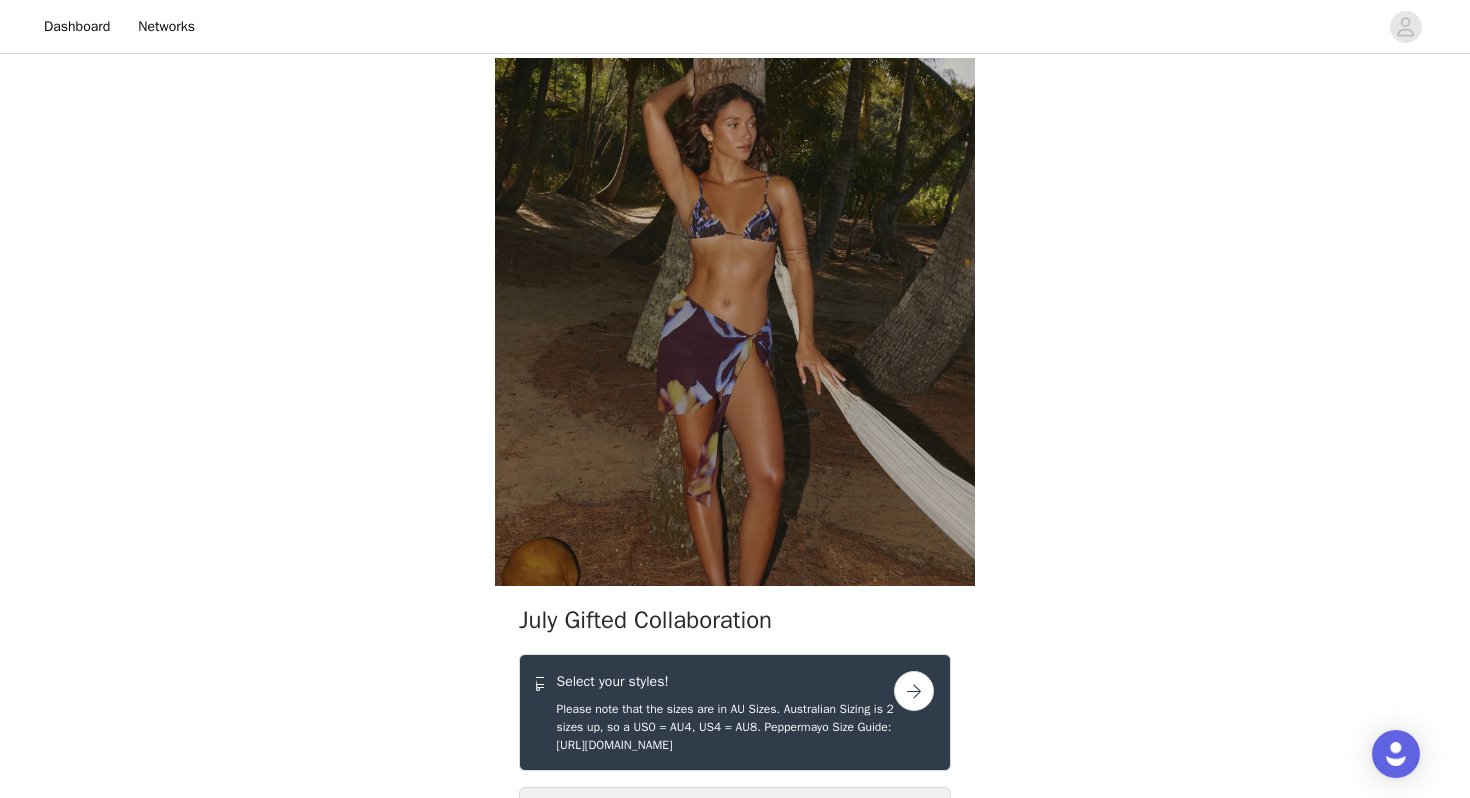 scroll, scrollTop: 363, scrollLeft: 0, axis: vertical 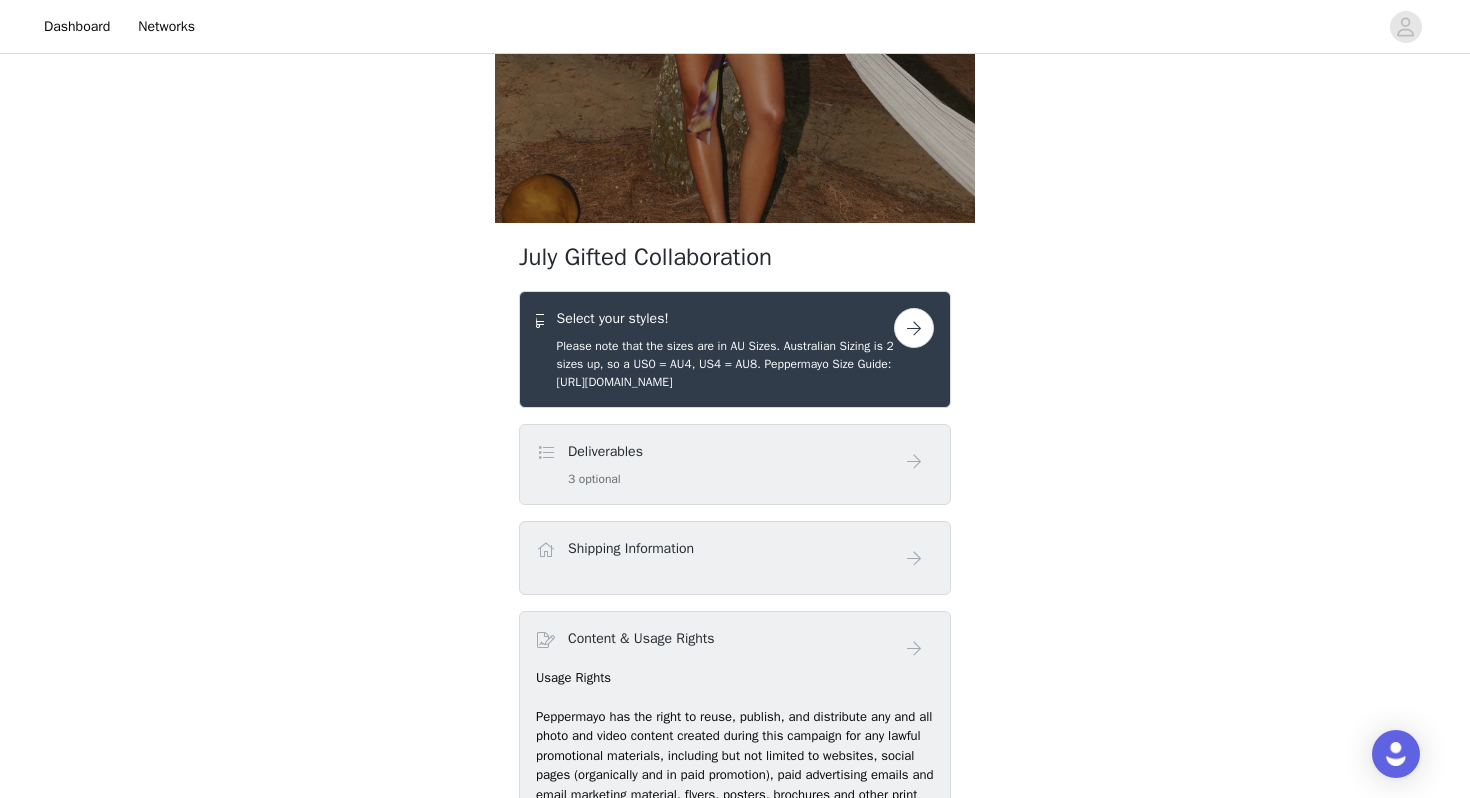 click at bounding box center [914, 328] 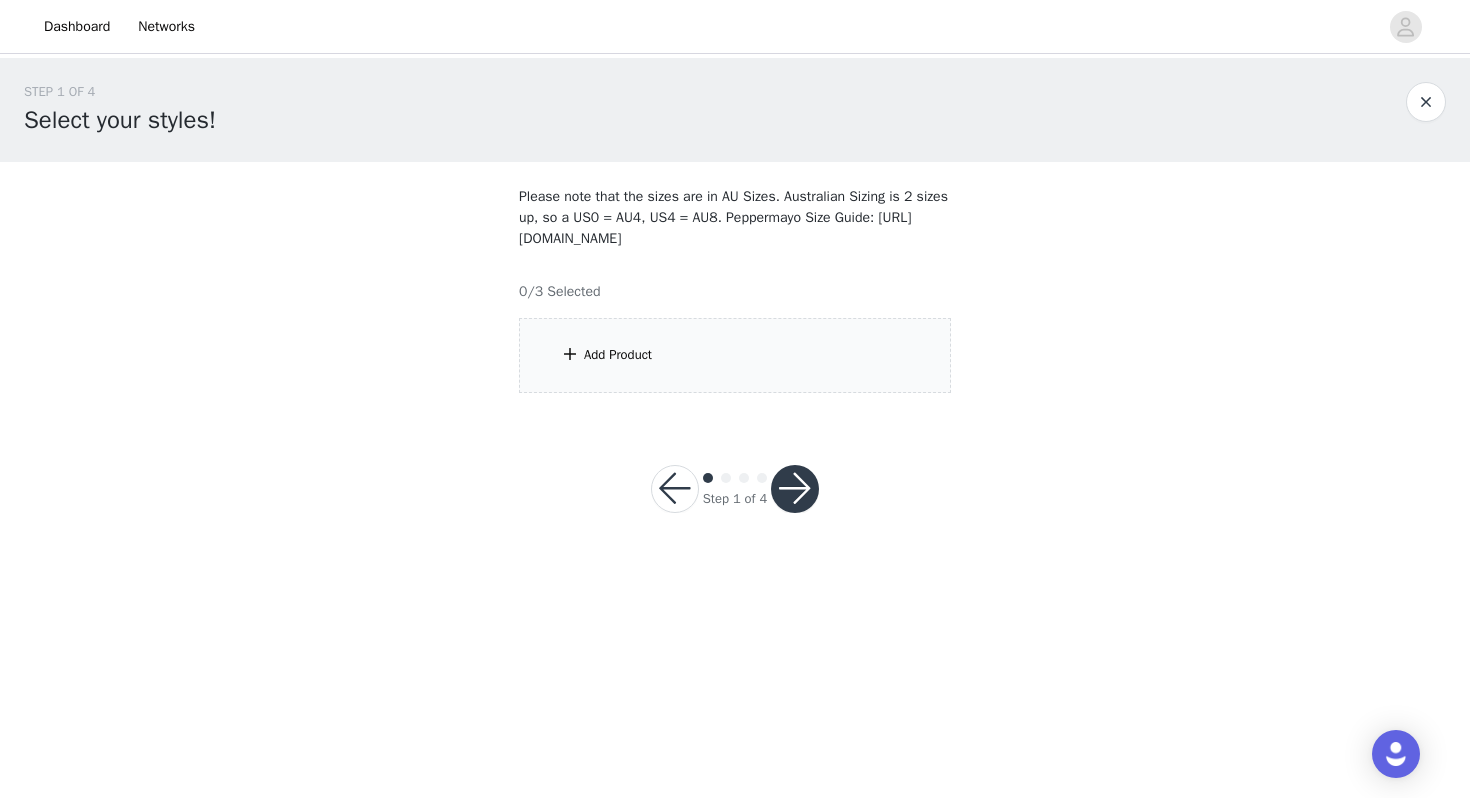 click on "Add Product" at bounding box center [735, 355] 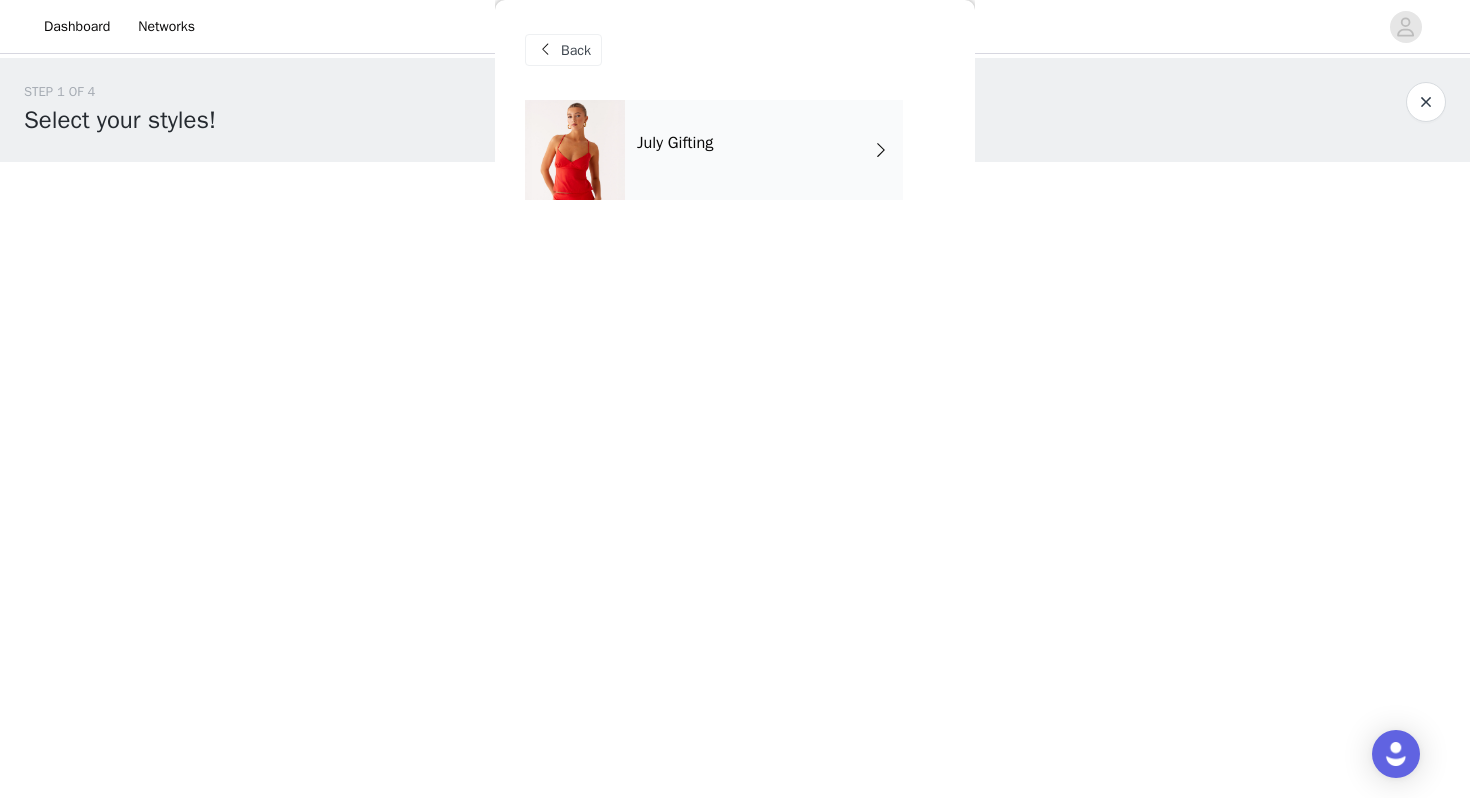 click on "July Gifting" at bounding box center [764, 150] 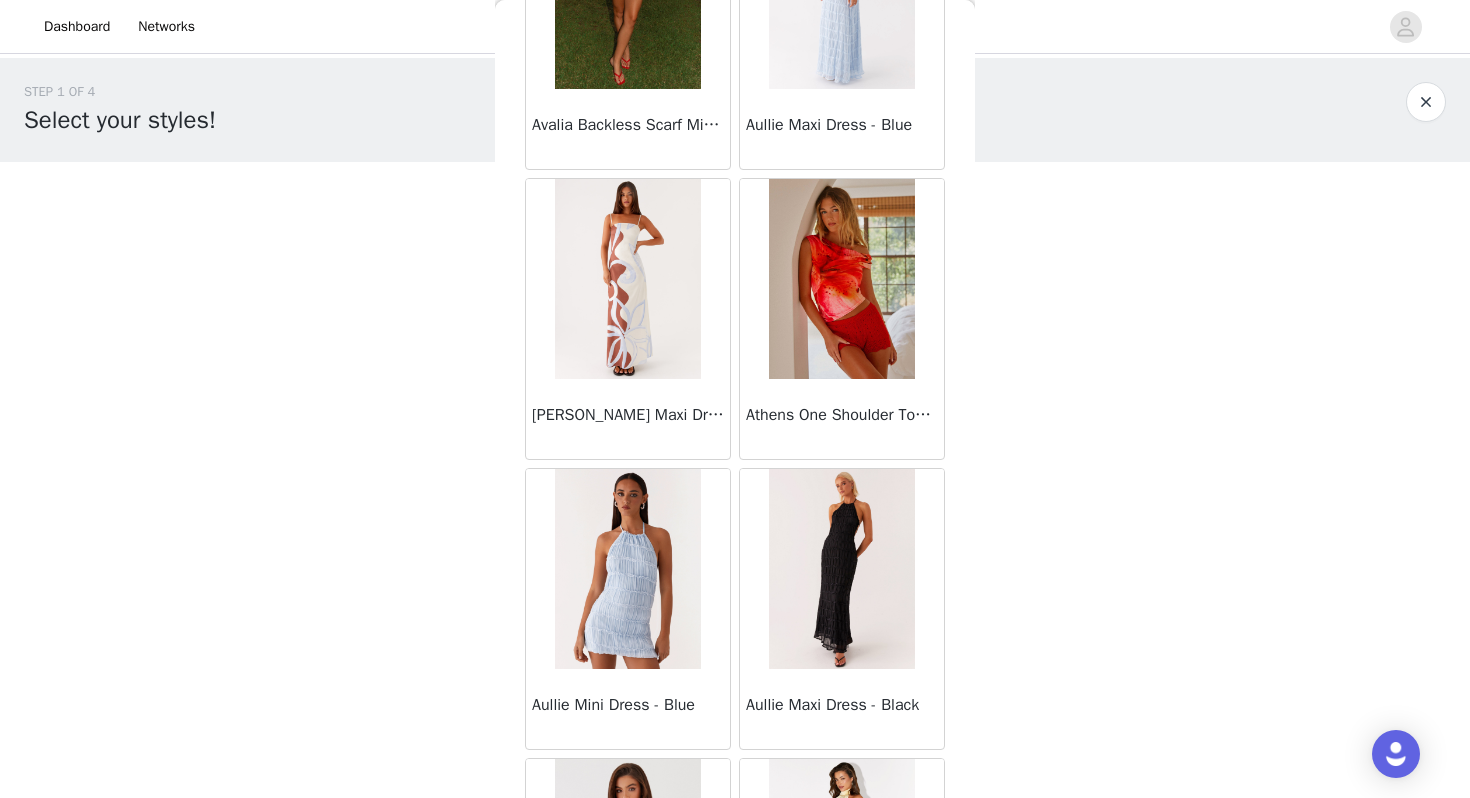 scroll, scrollTop: 2262, scrollLeft: 0, axis: vertical 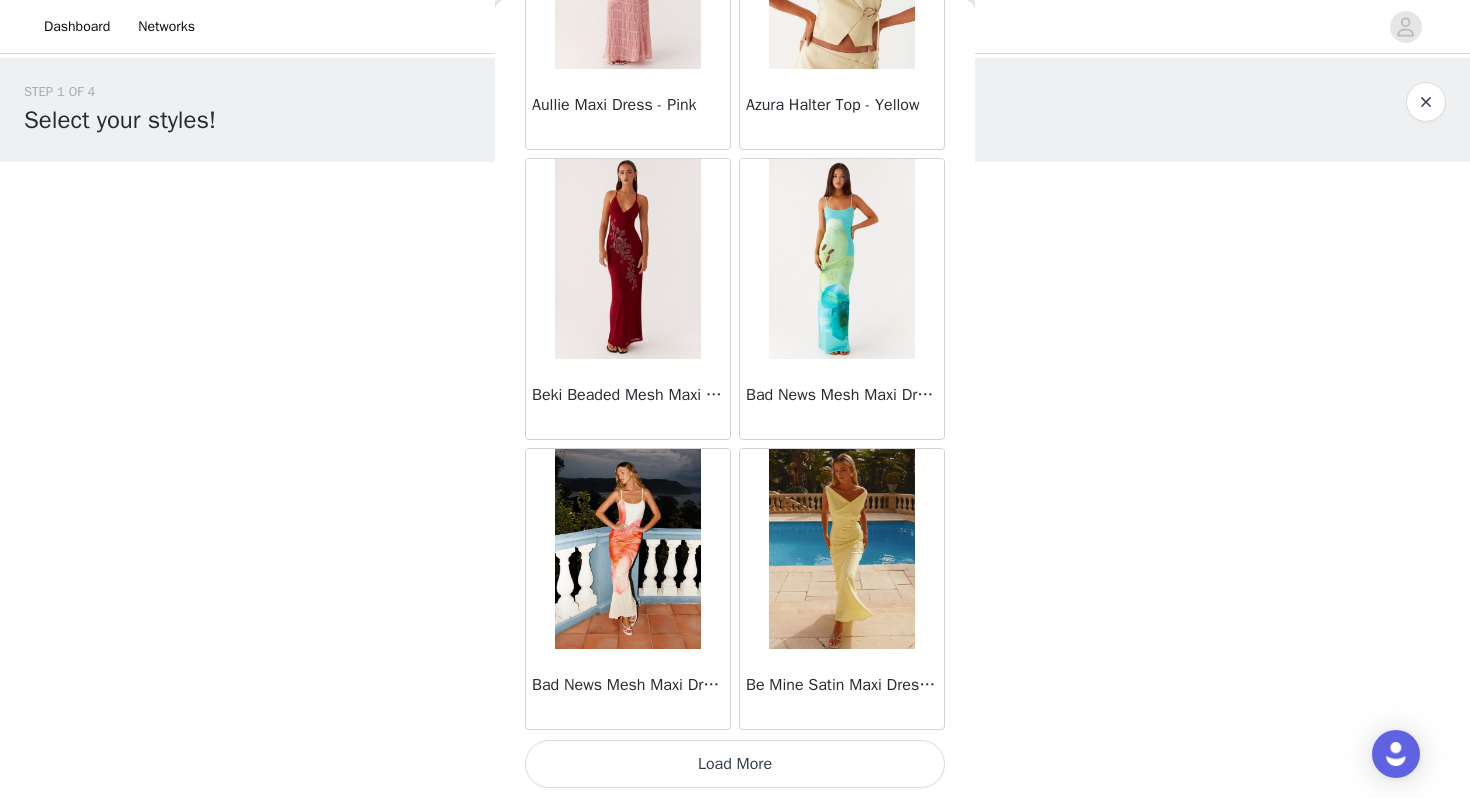 click on "Load More" at bounding box center (735, 764) 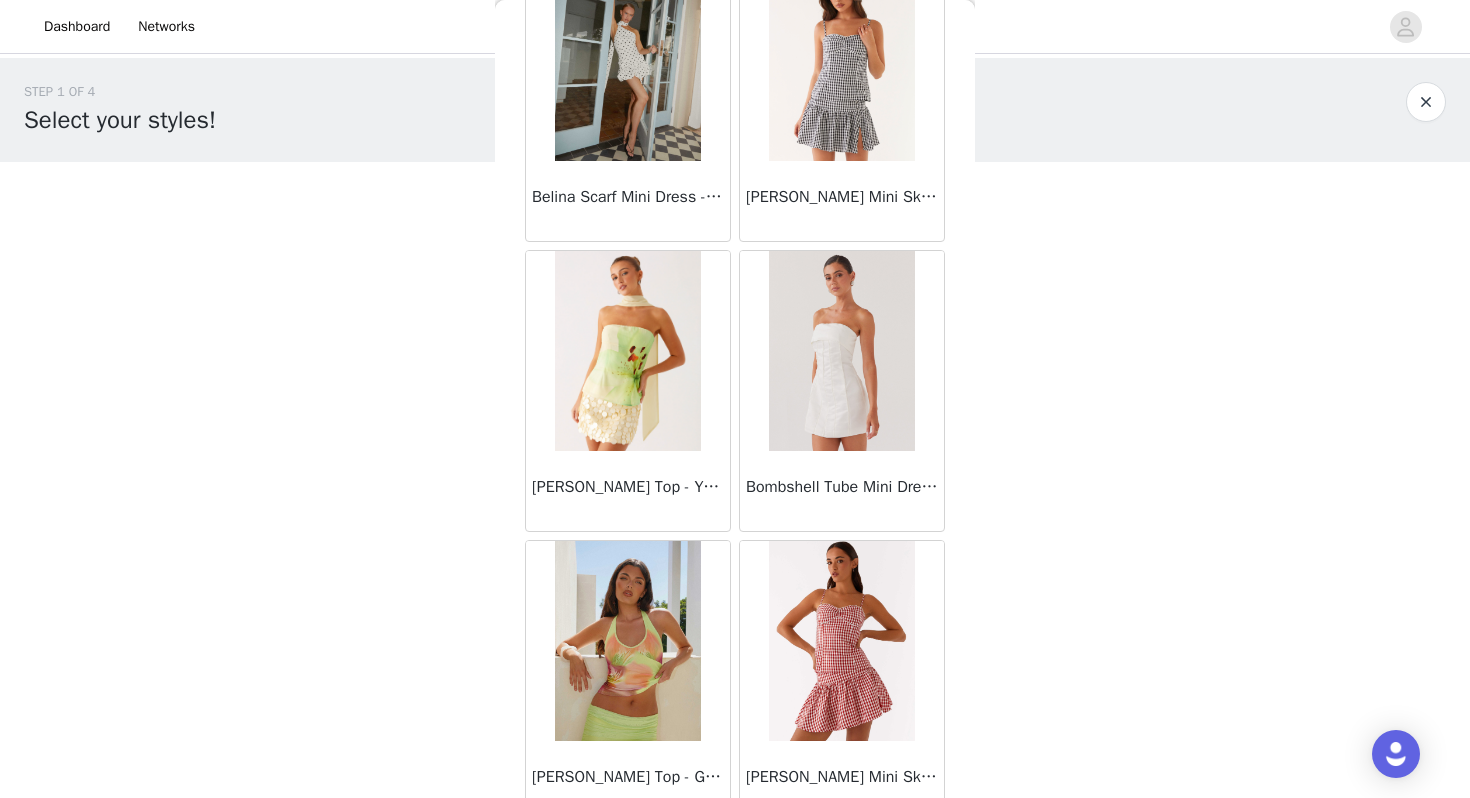 scroll, scrollTop: 5162, scrollLeft: 0, axis: vertical 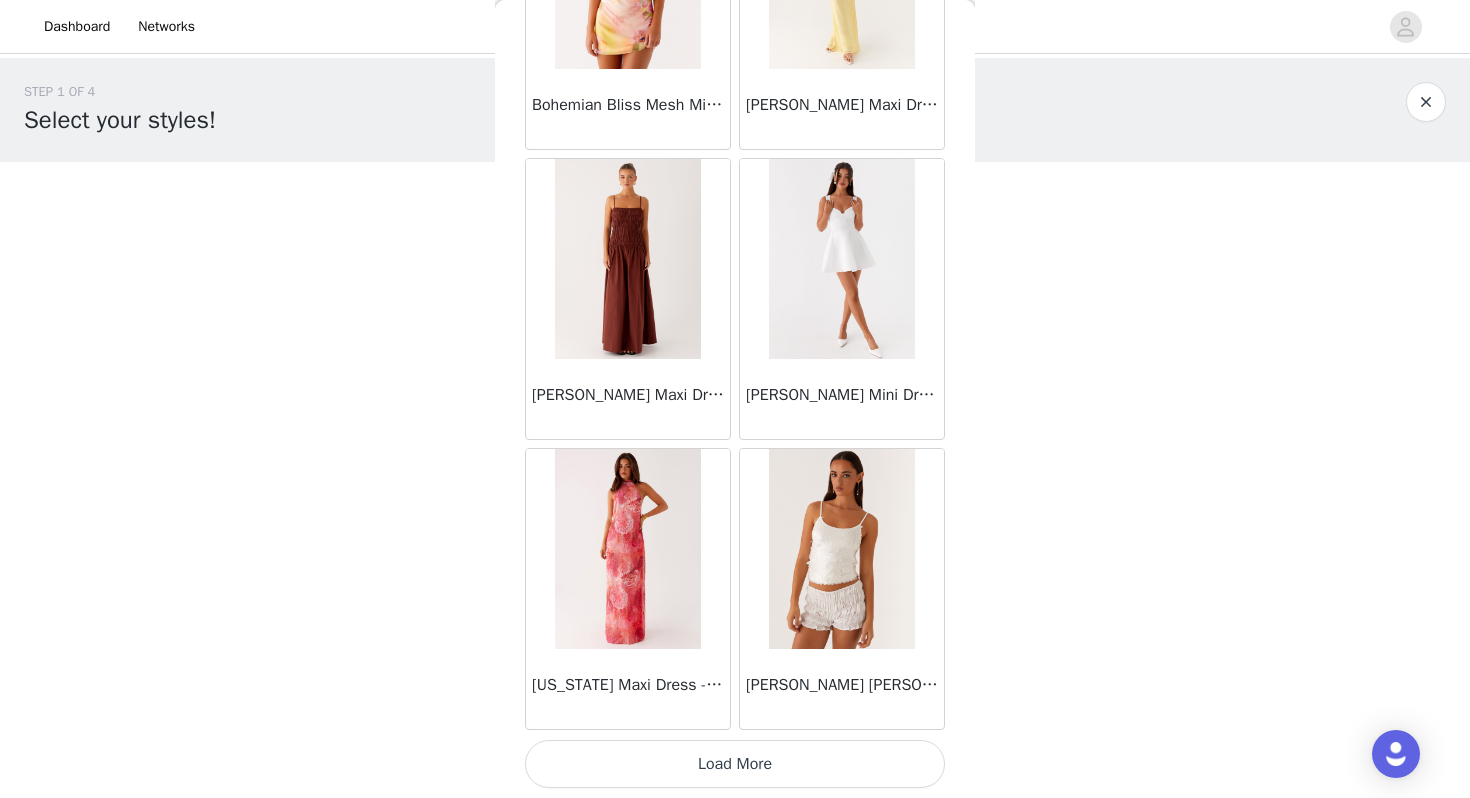 click on "Load More" at bounding box center (735, 764) 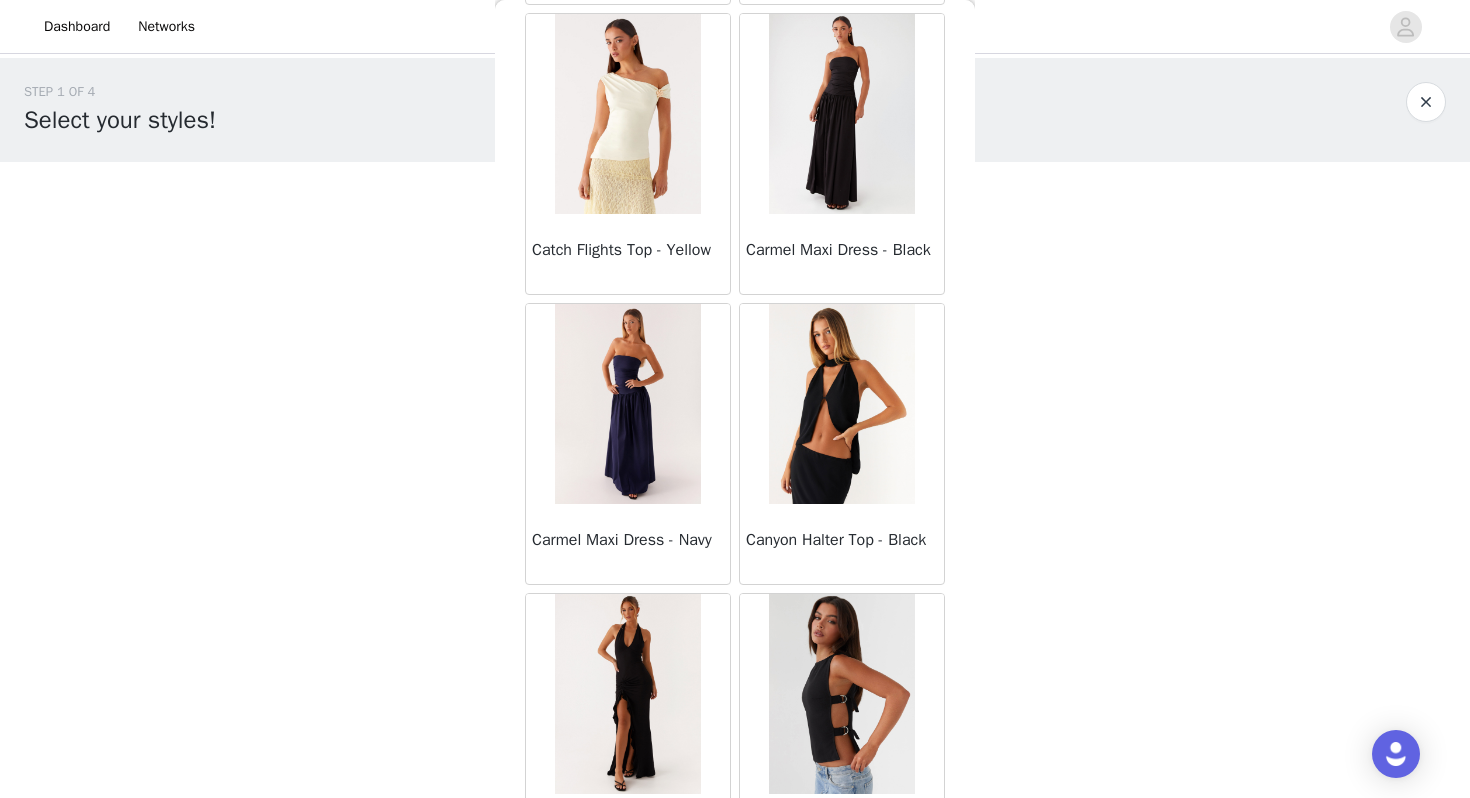 scroll, scrollTop: 8062, scrollLeft: 0, axis: vertical 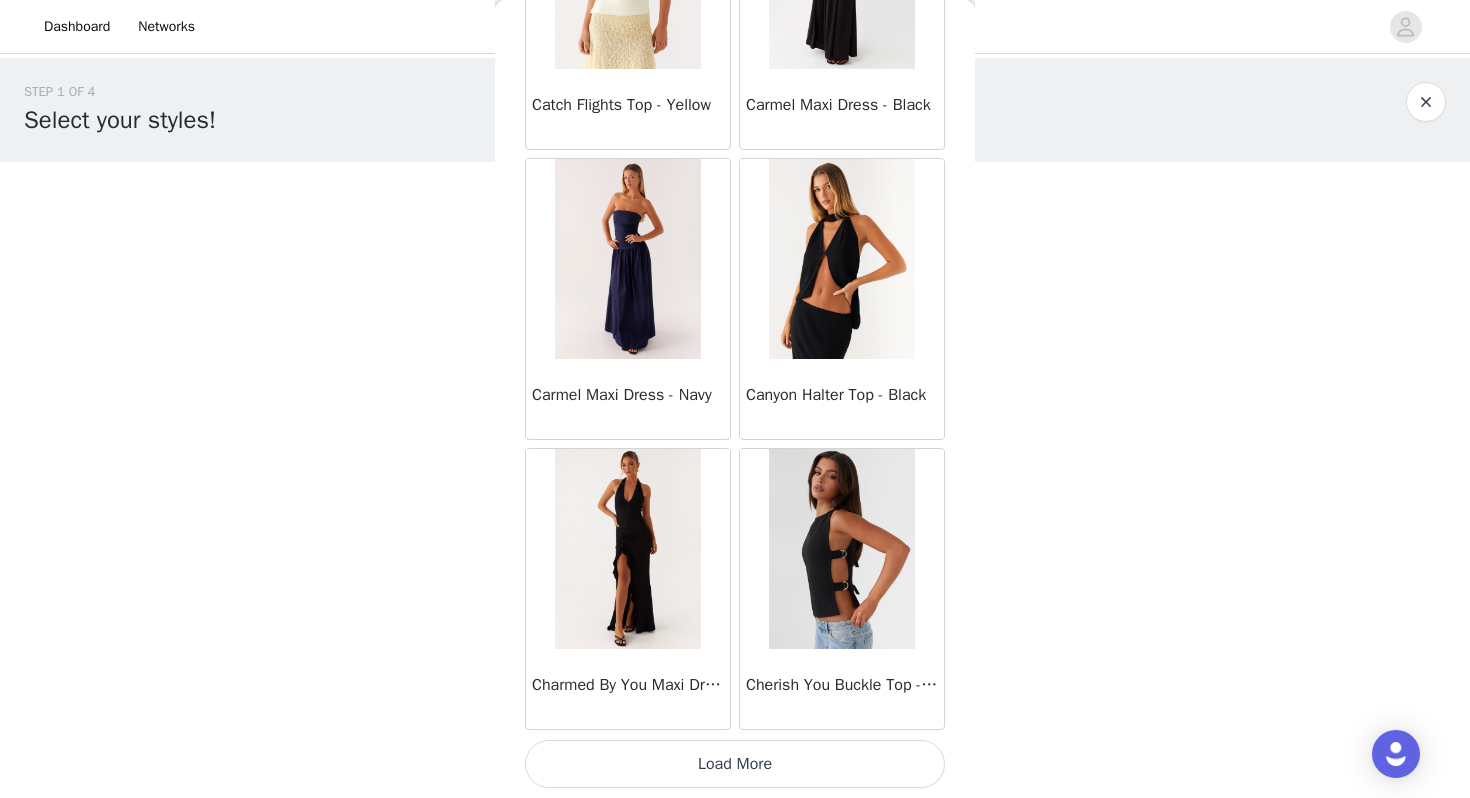 click on "Load More" at bounding box center (735, 764) 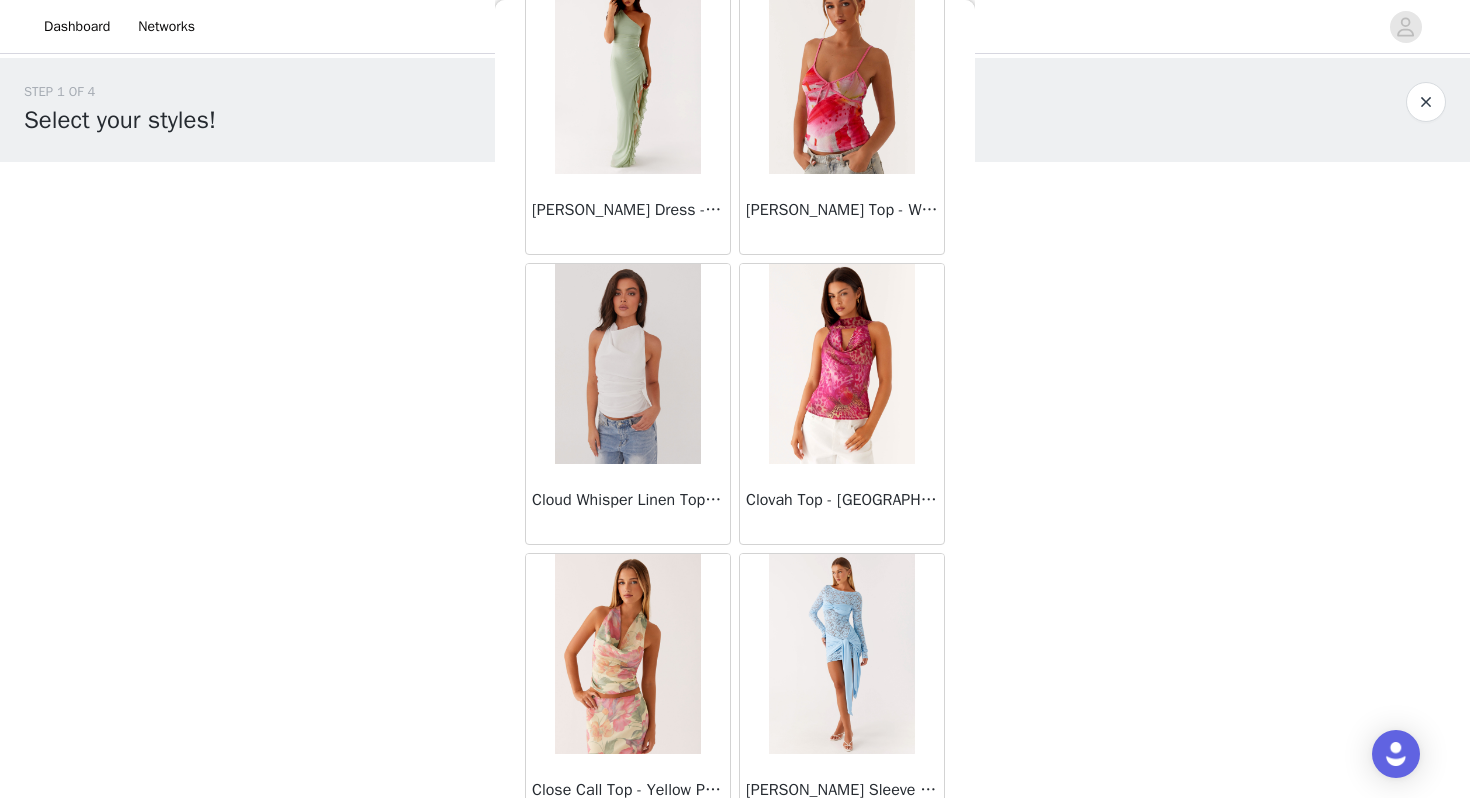 scroll, scrollTop: 10962, scrollLeft: 0, axis: vertical 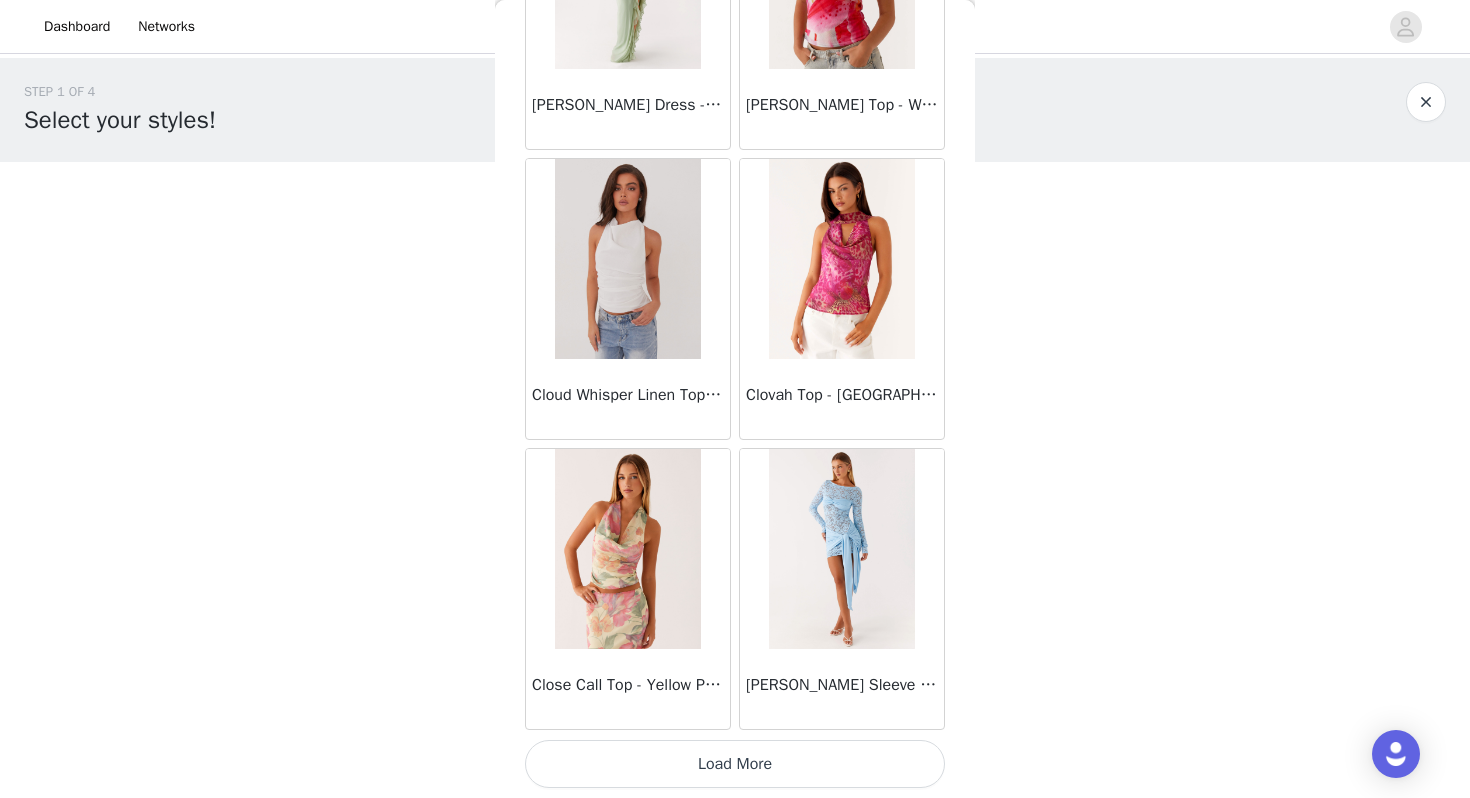click on "Load More" at bounding box center [735, 764] 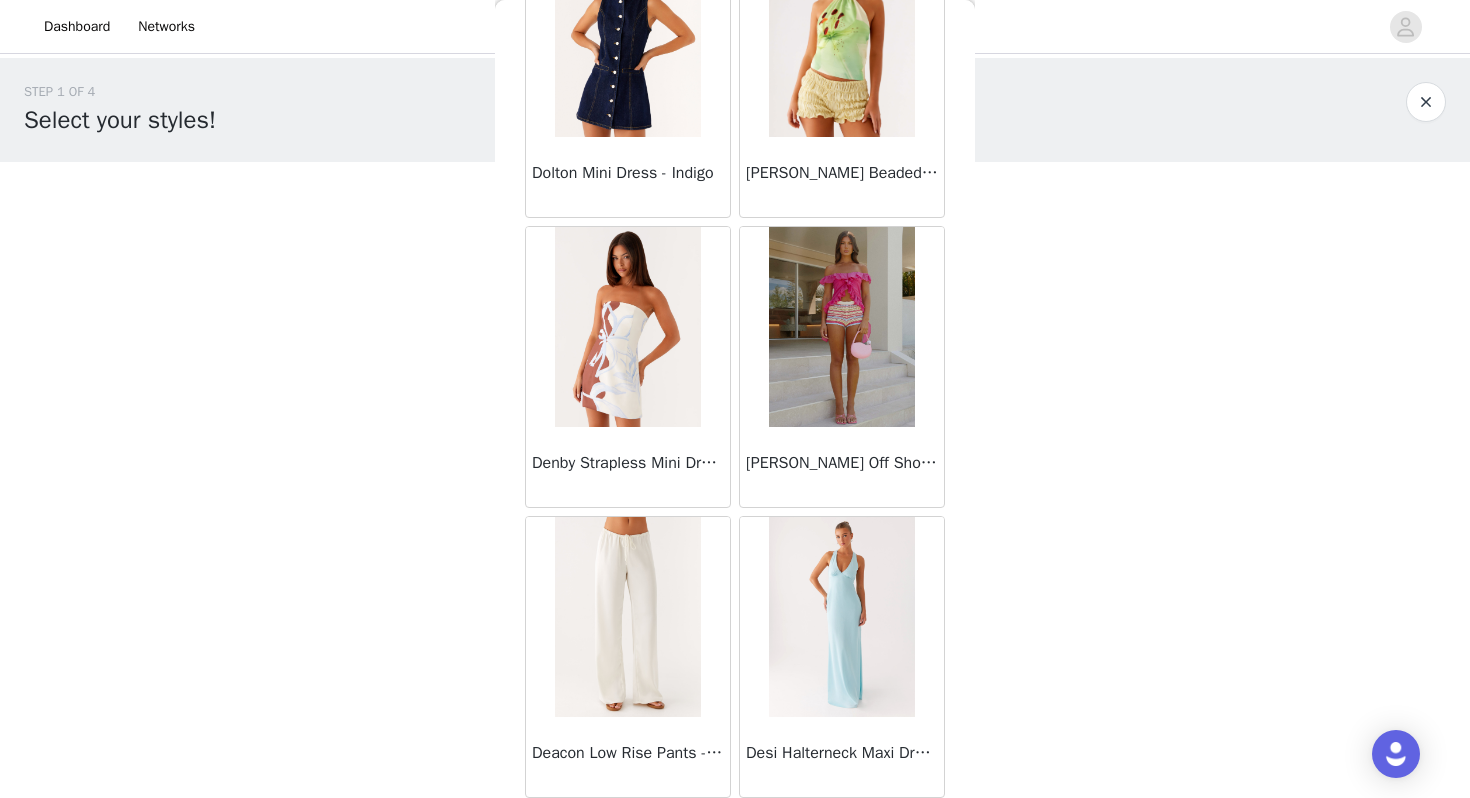 scroll, scrollTop: 13862, scrollLeft: 0, axis: vertical 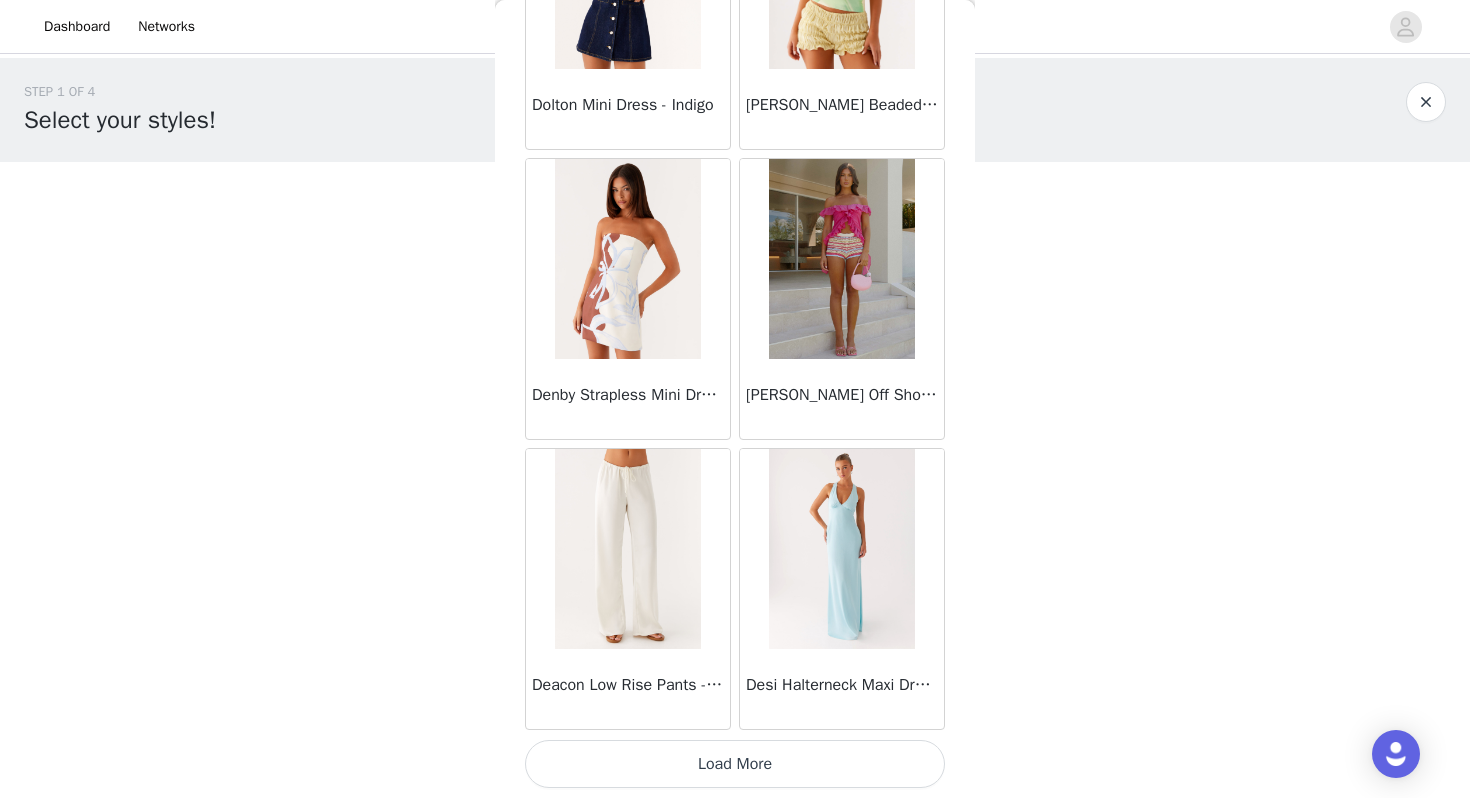 click on "Load More" at bounding box center (735, 764) 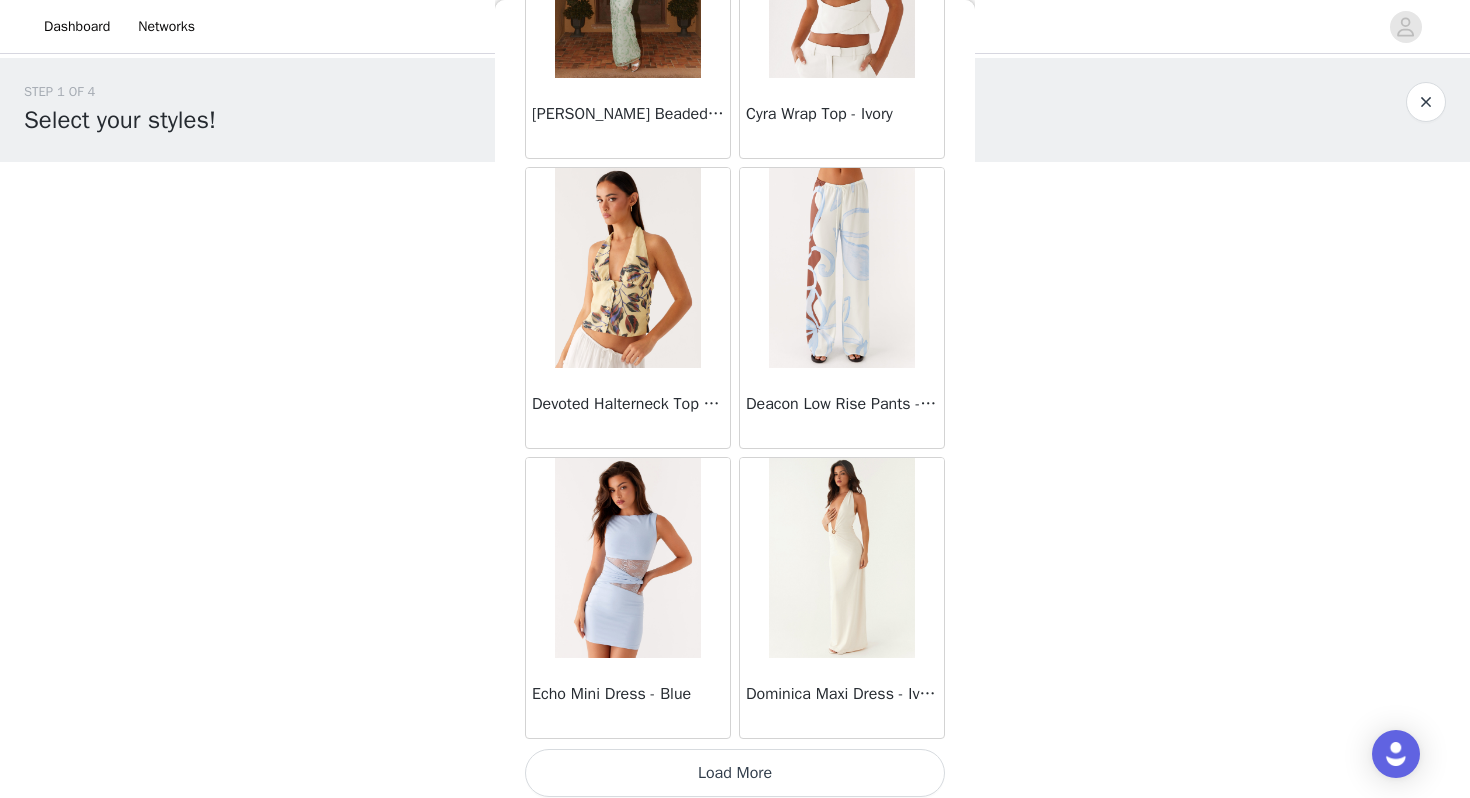 scroll, scrollTop: 16762, scrollLeft: 0, axis: vertical 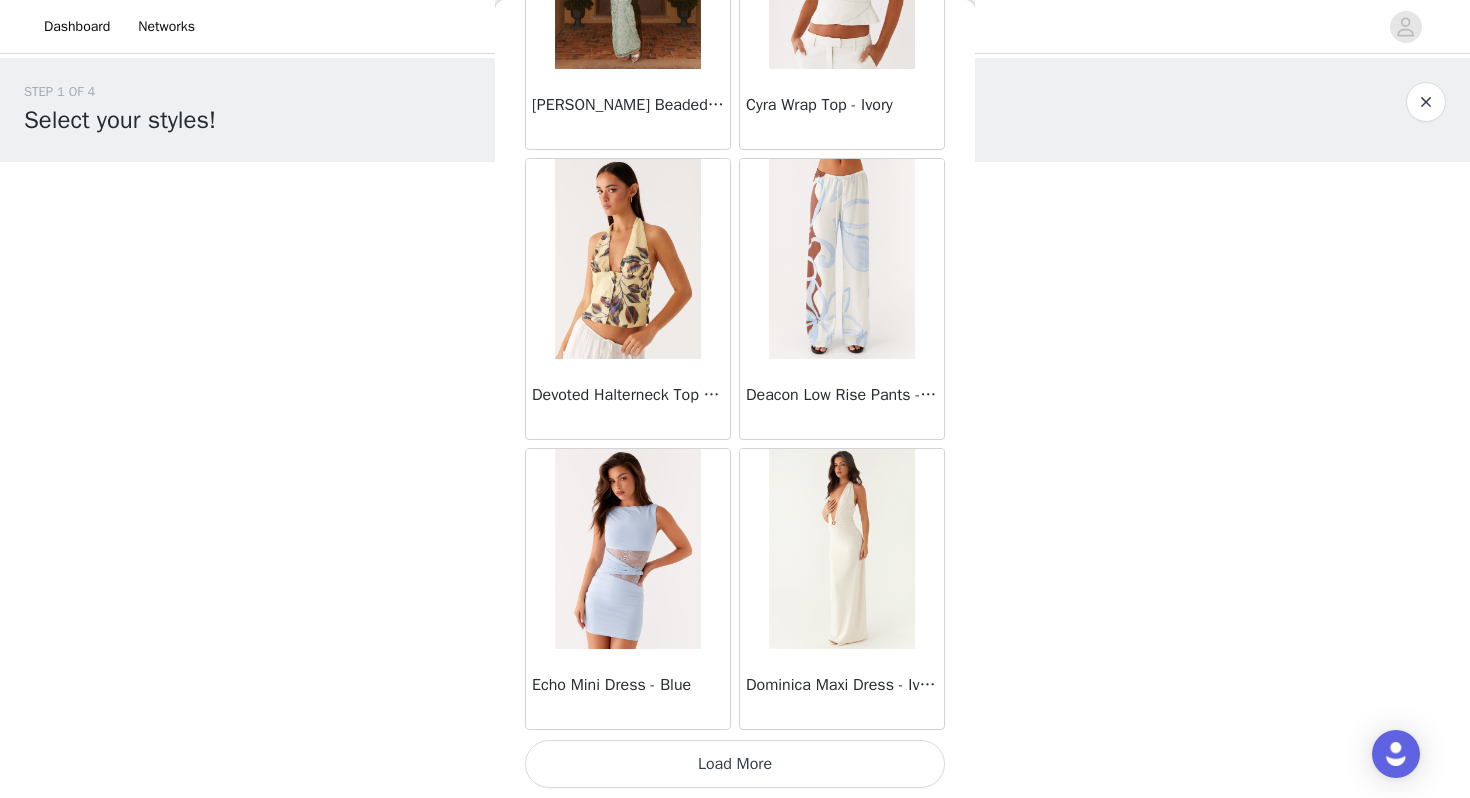 click on "Load More" at bounding box center [735, 764] 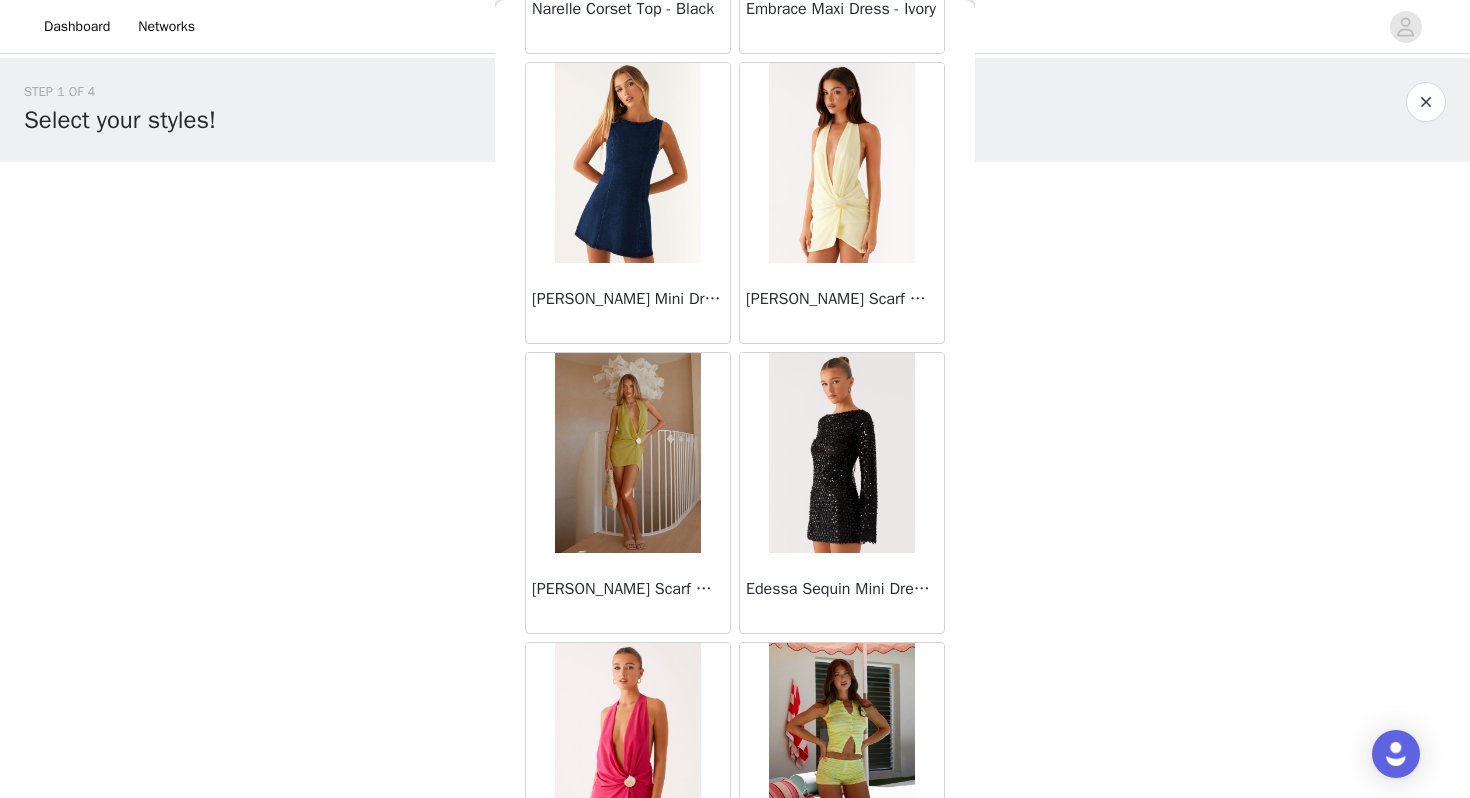 scroll, scrollTop: 19171, scrollLeft: 0, axis: vertical 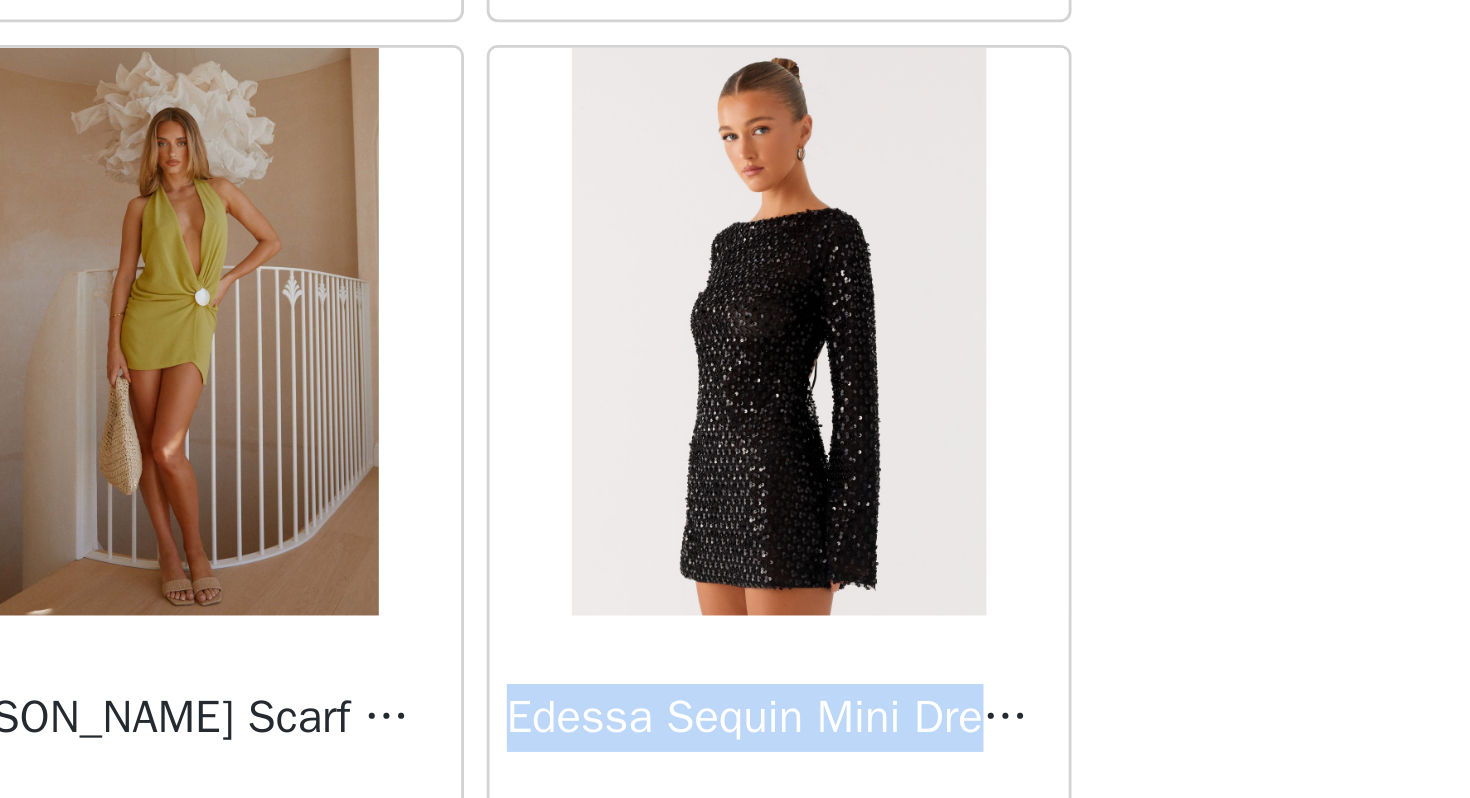 drag, startPoint x: 747, startPoint y: 596, endPoint x: 924, endPoint y: 599, distance: 177.02542 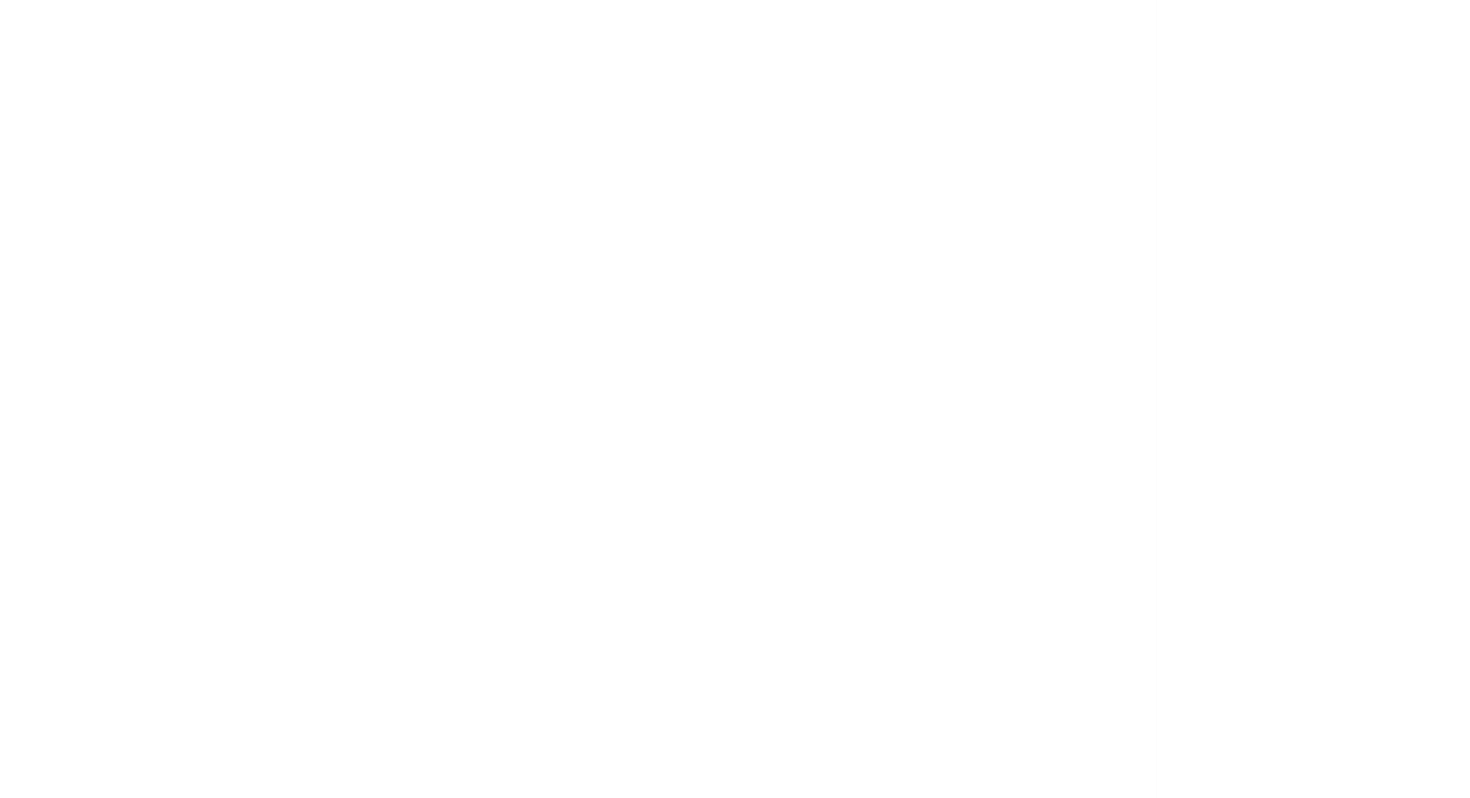 copy on "Edessa Sequin Mini Dre" 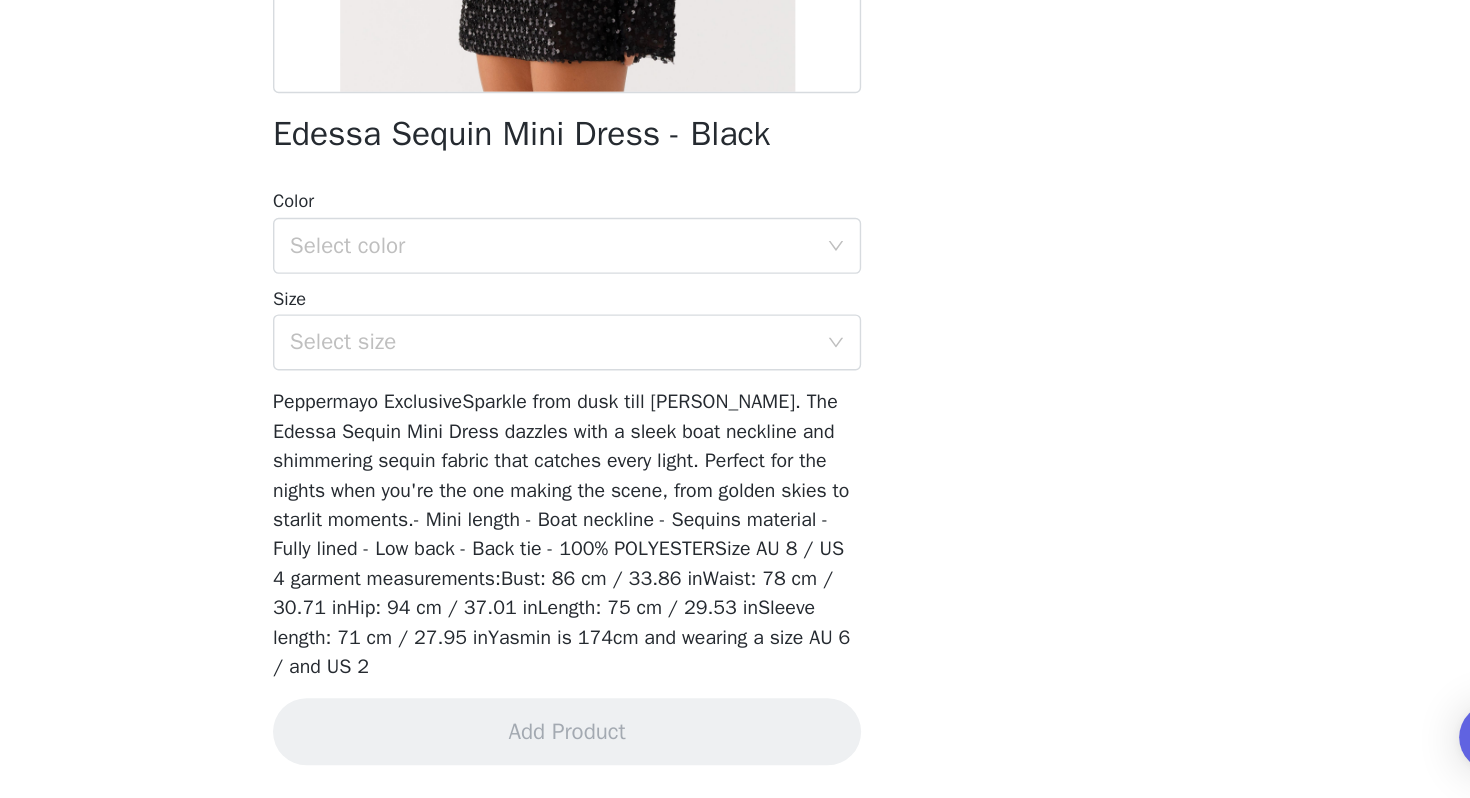 scroll, scrollTop: 0, scrollLeft: 0, axis: both 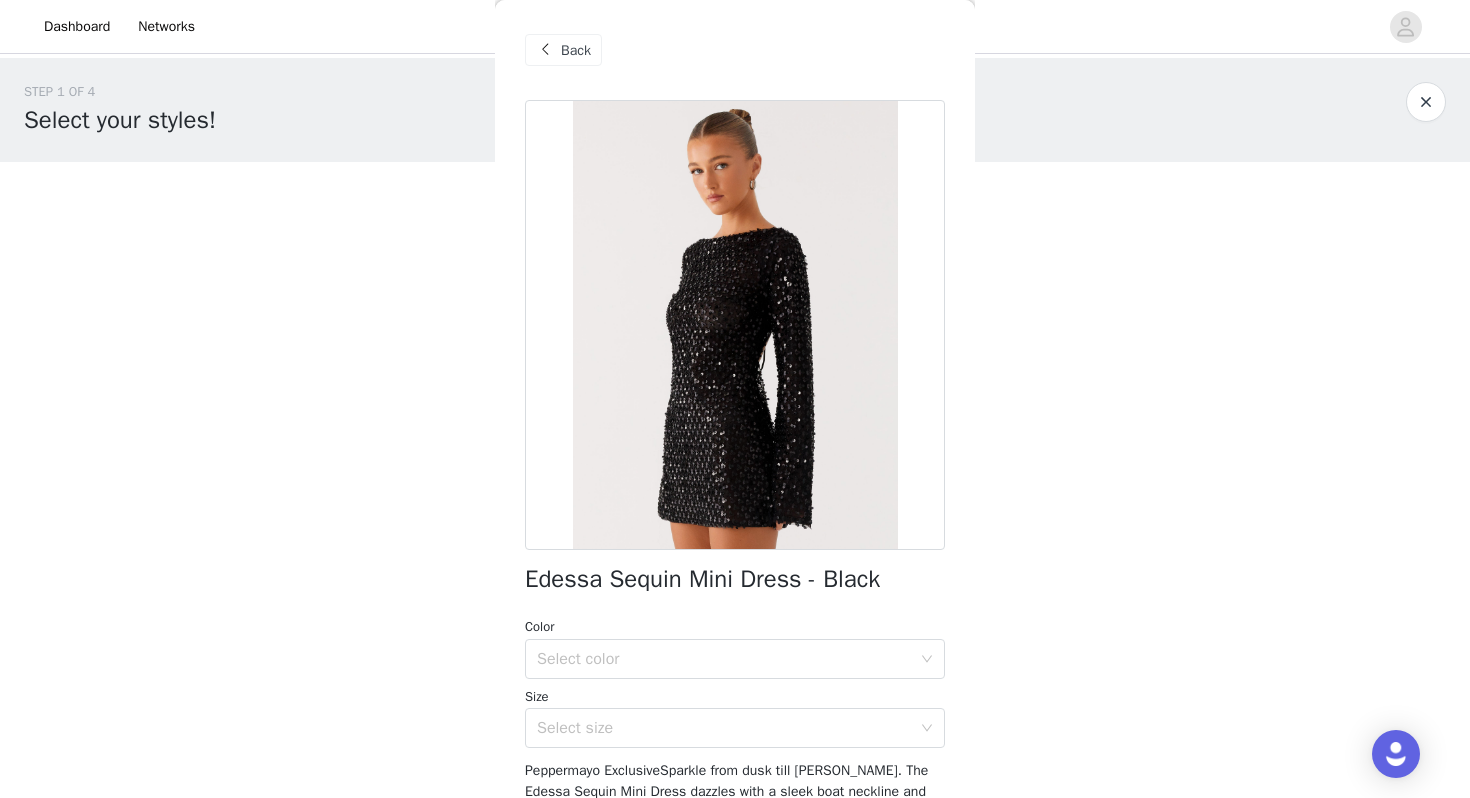 click on "Back" at bounding box center (563, 50) 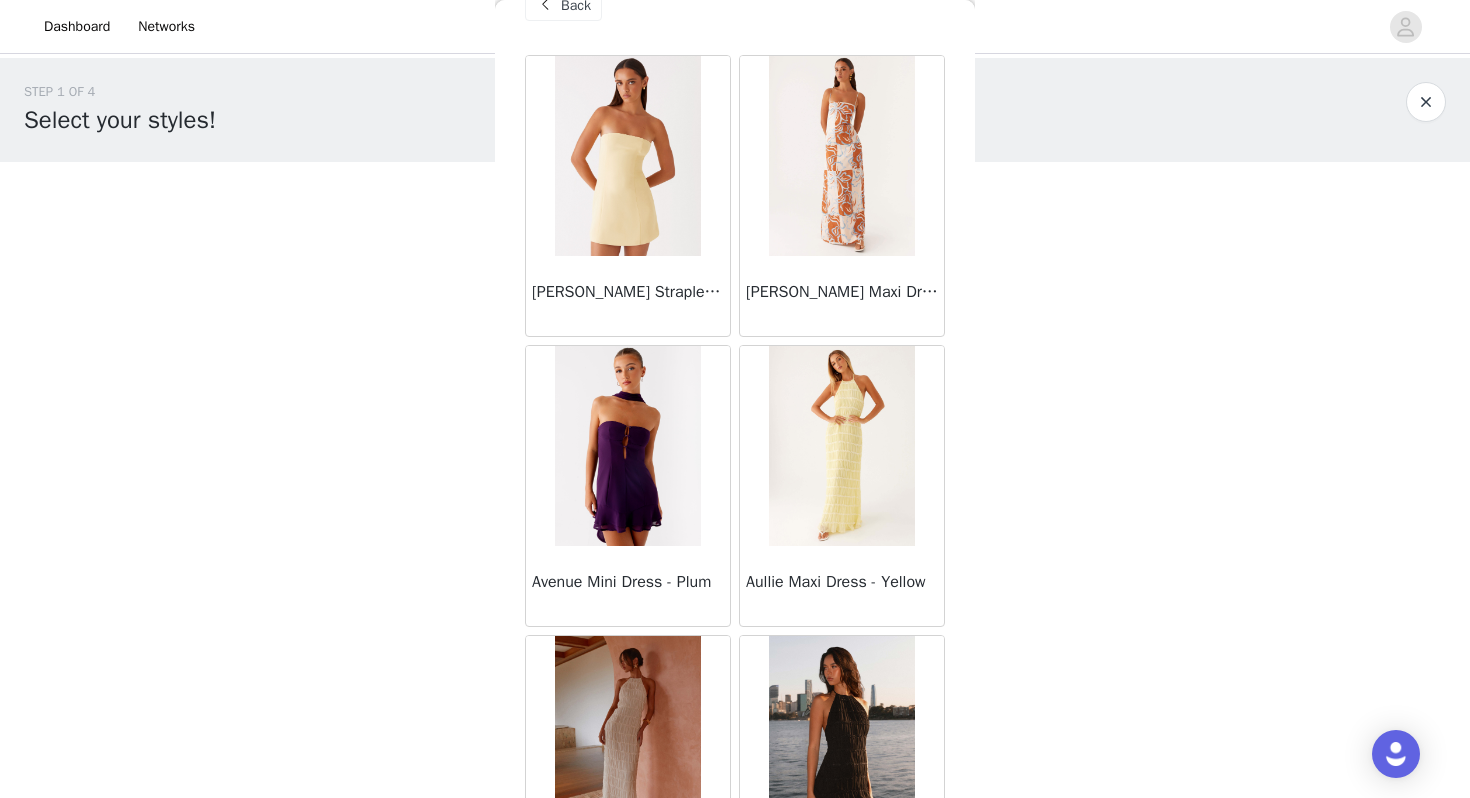 scroll, scrollTop: 342, scrollLeft: 0, axis: vertical 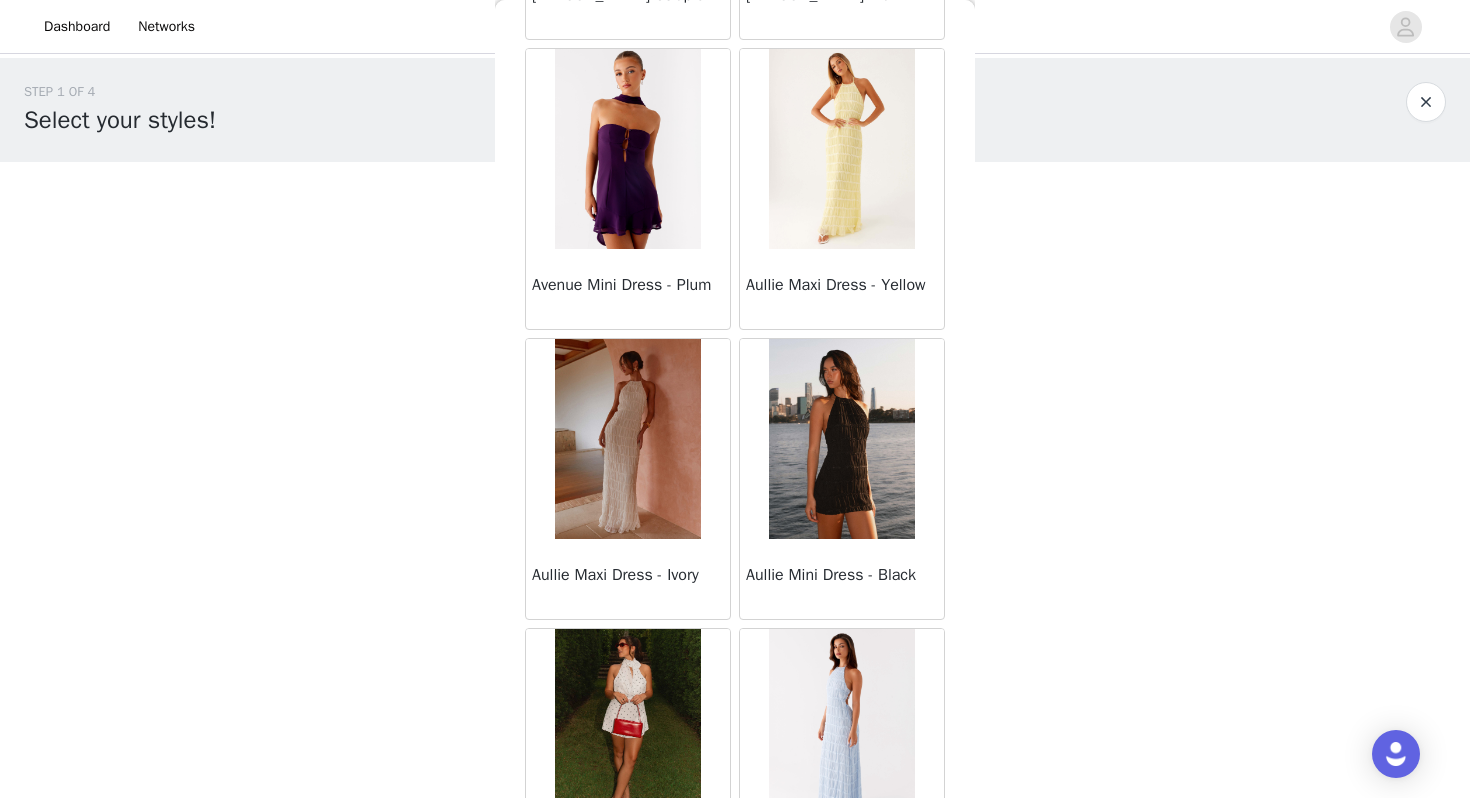 click at bounding box center (627, 439) 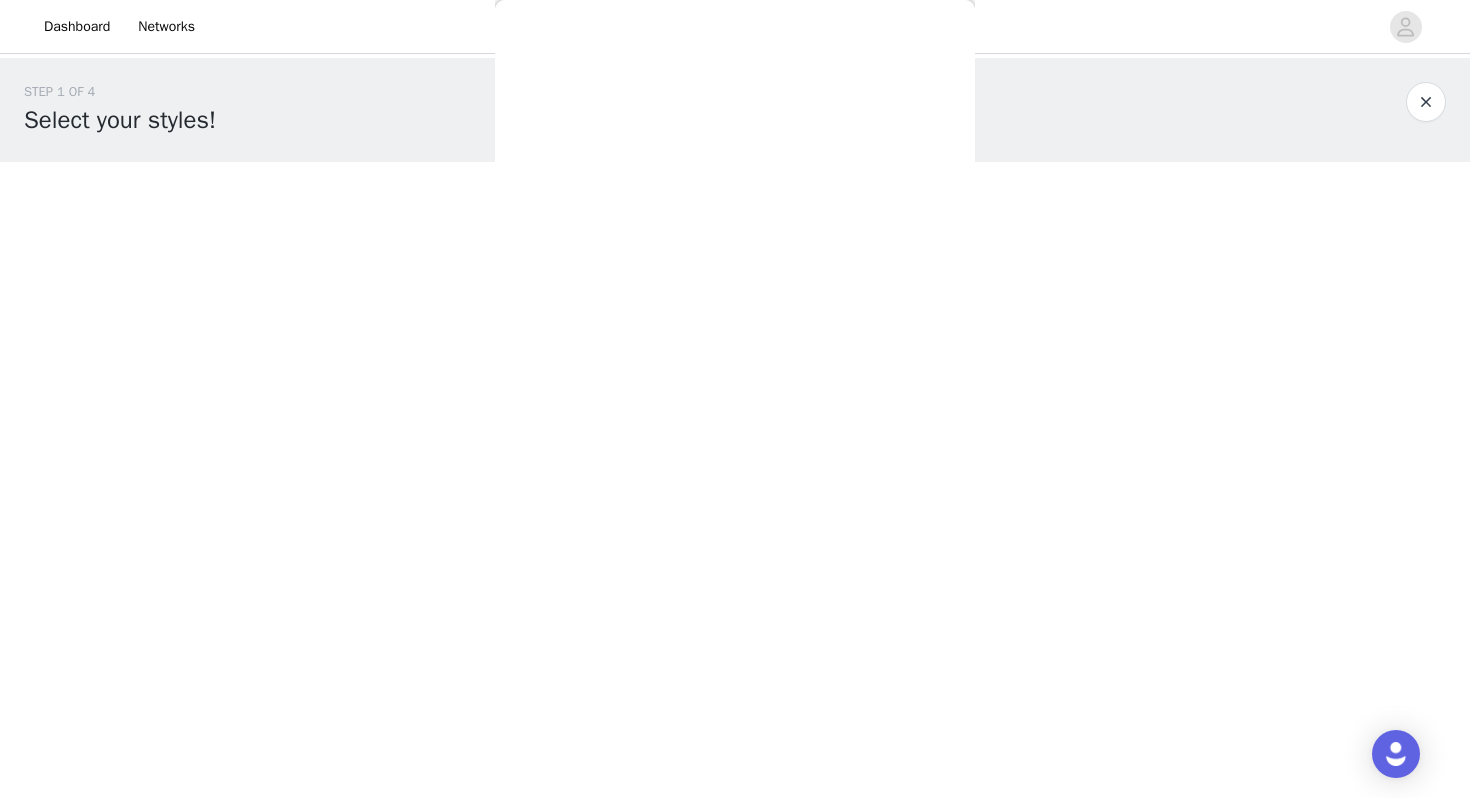 scroll, scrollTop: 0, scrollLeft: 0, axis: both 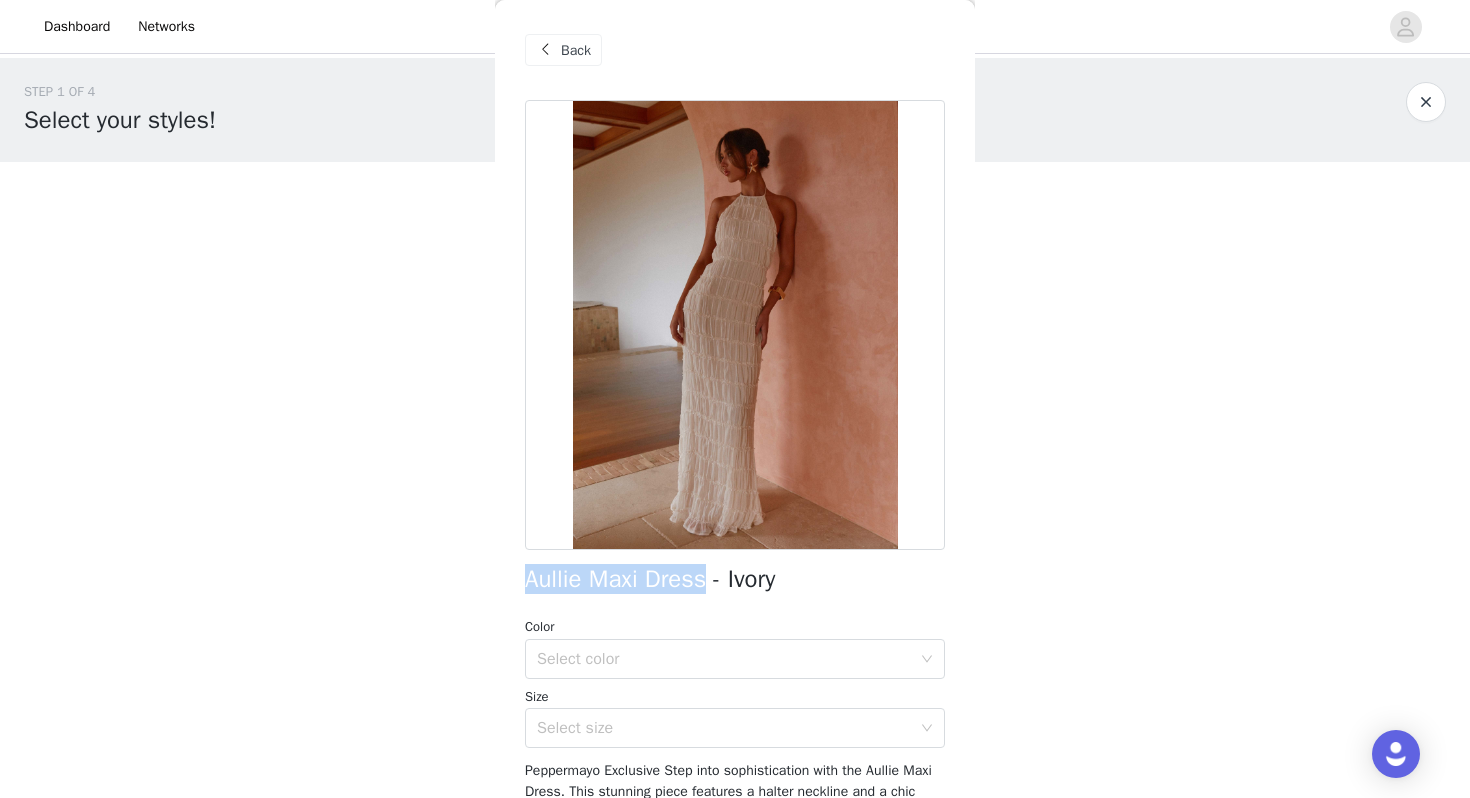 drag, startPoint x: 530, startPoint y: 579, endPoint x: 711, endPoint y: 586, distance: 181.13531 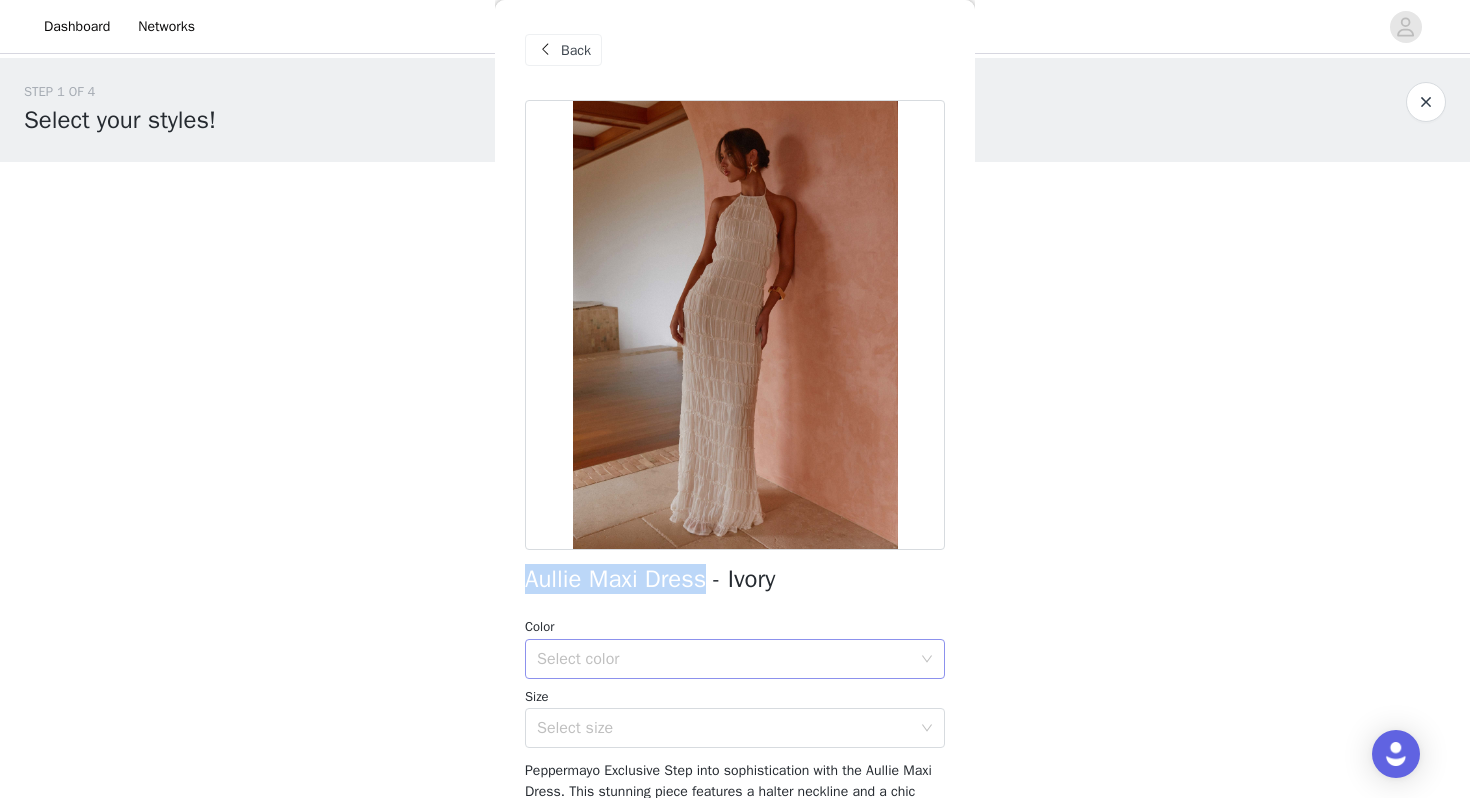 click on "Select color" at bounding box center (724, 659) 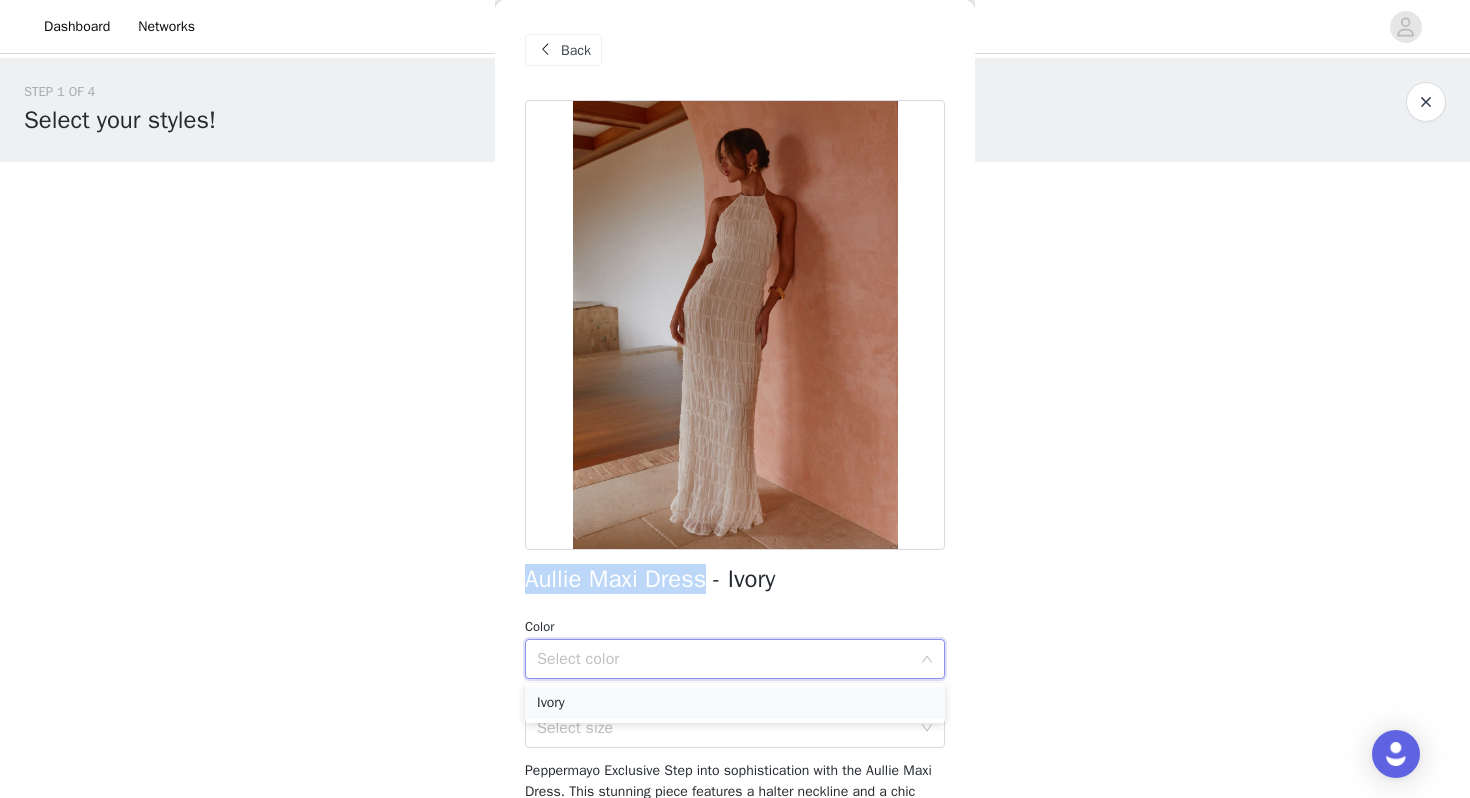 click on "Ivory" at bounding box center (735, 703) 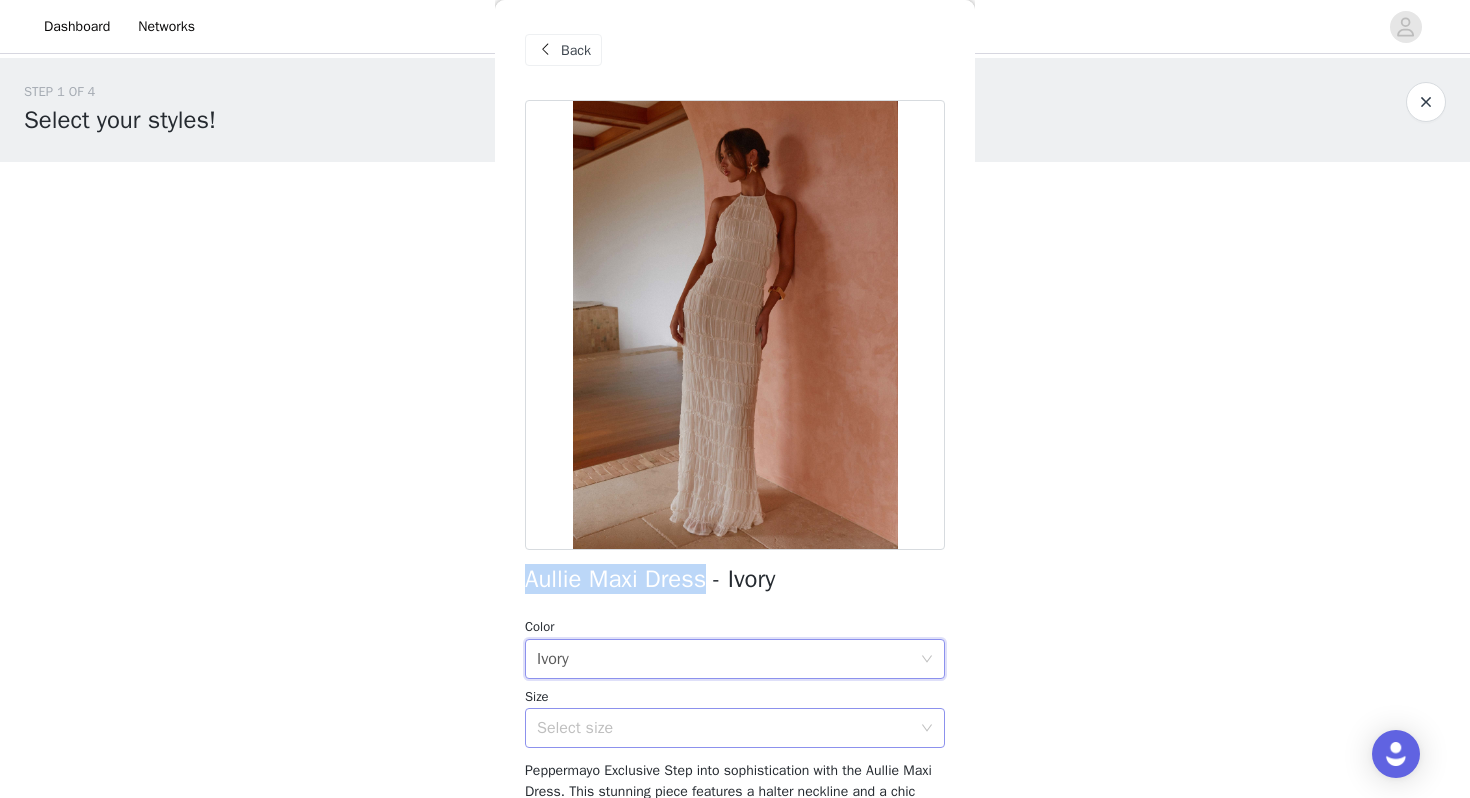 click on "Select size" at bounding box center [724, 728] 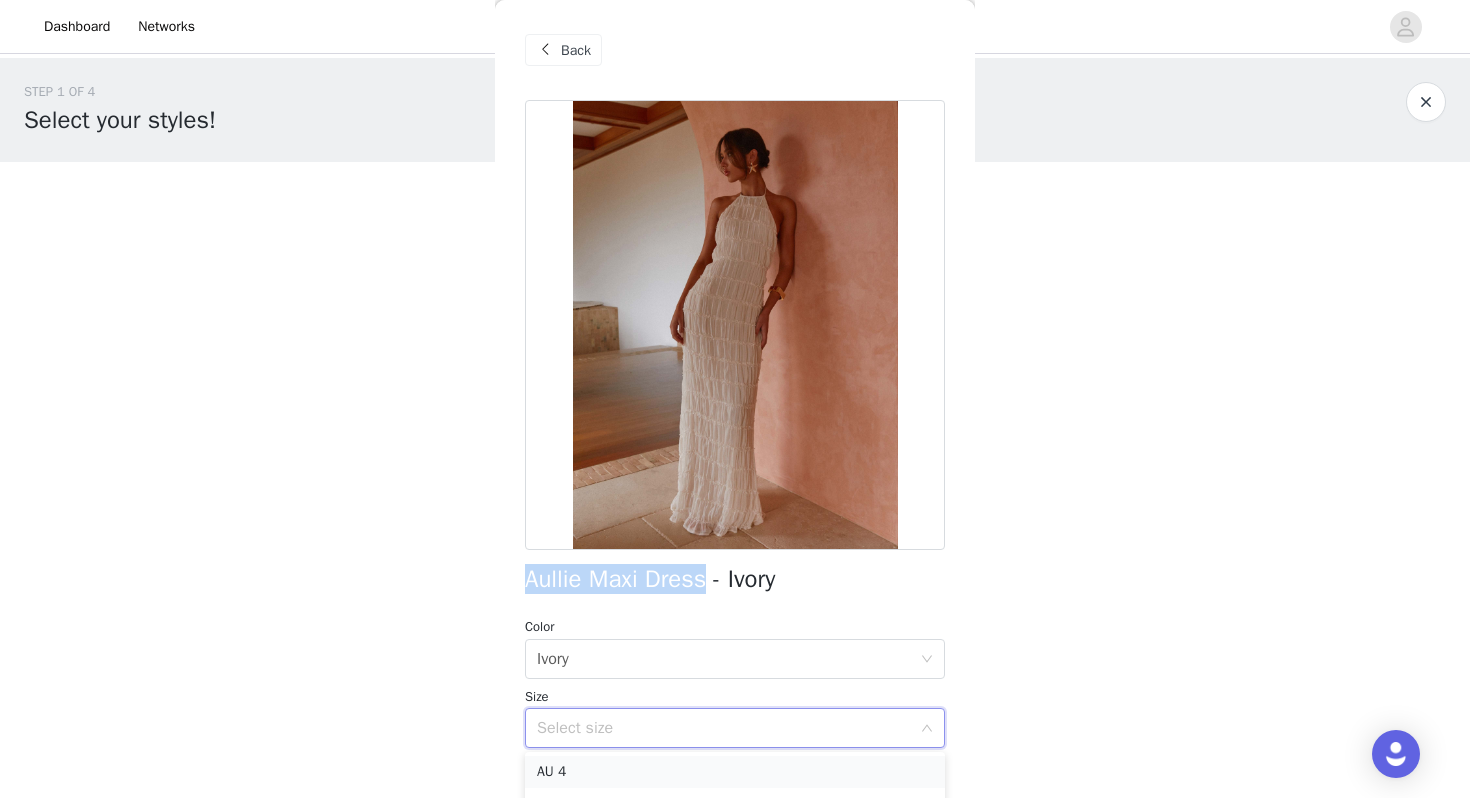 click on "AU 4" at bounding box center [735, 772] 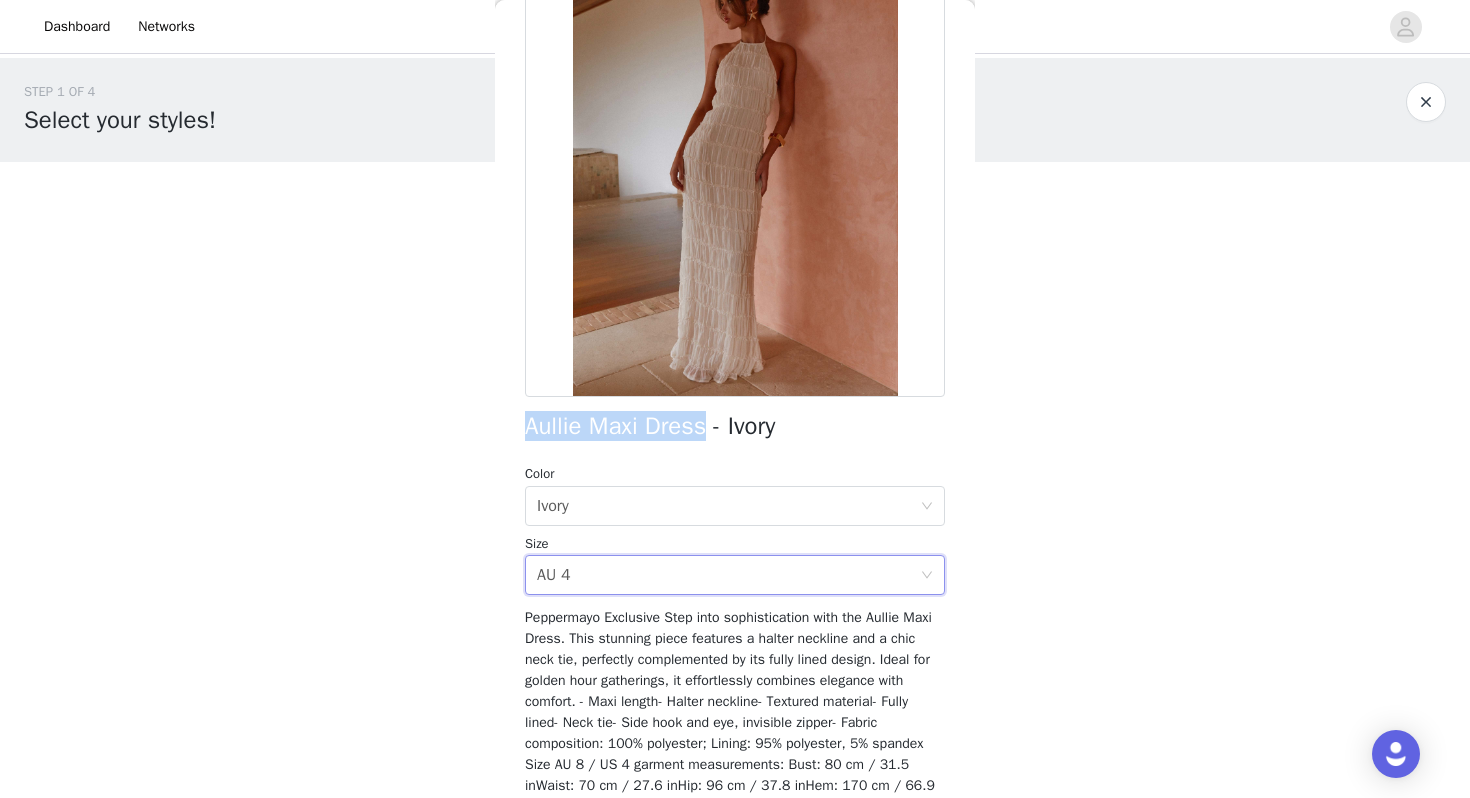 scroll, scrollTop: 277, scrollLeft: 0, axis: vertical 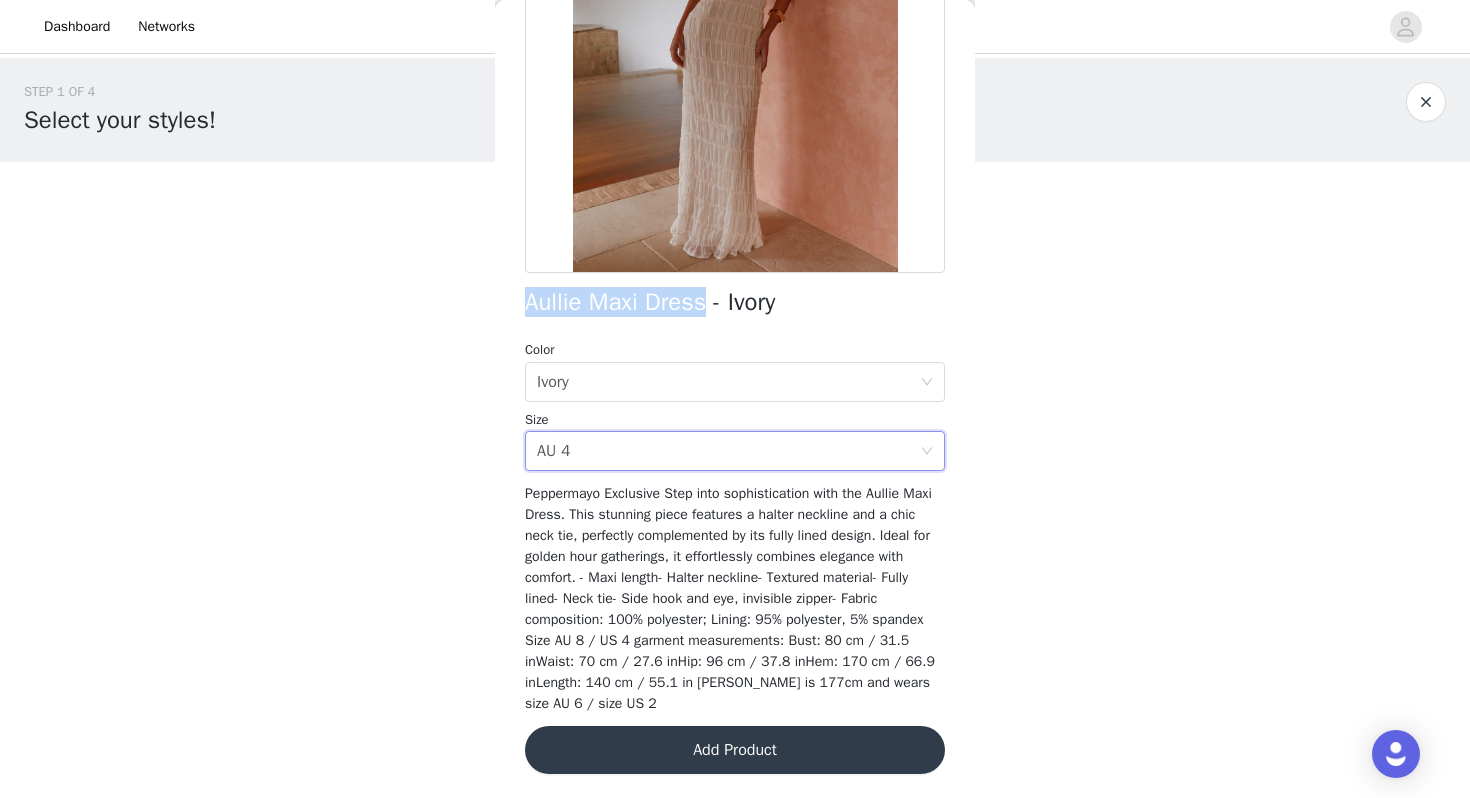 click on "Add Product" at bounding box center (735, 750) 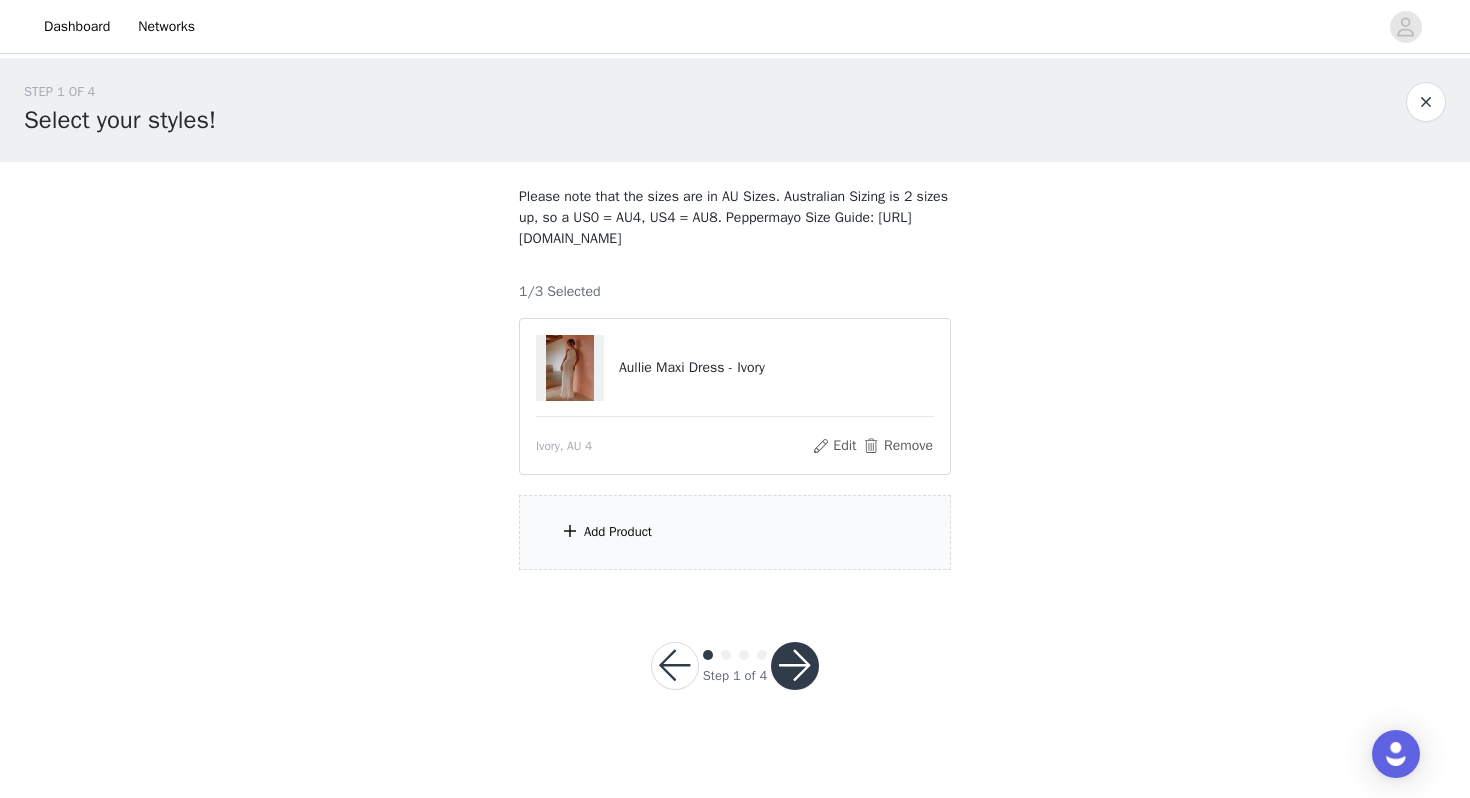 click on "Add Product" at bounding box center [735, 532] 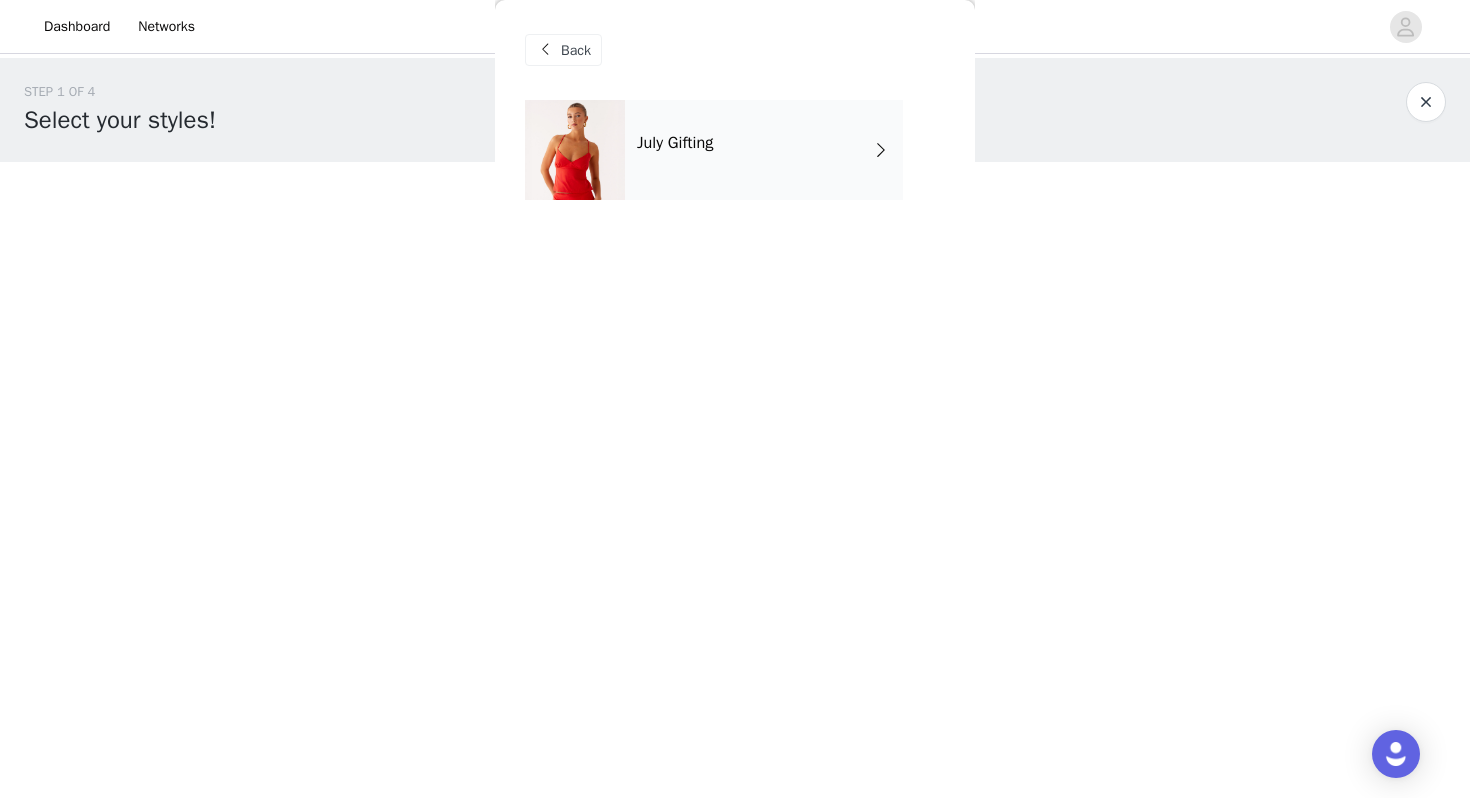 click on "July Gifting" at bounding box center [764, 150] 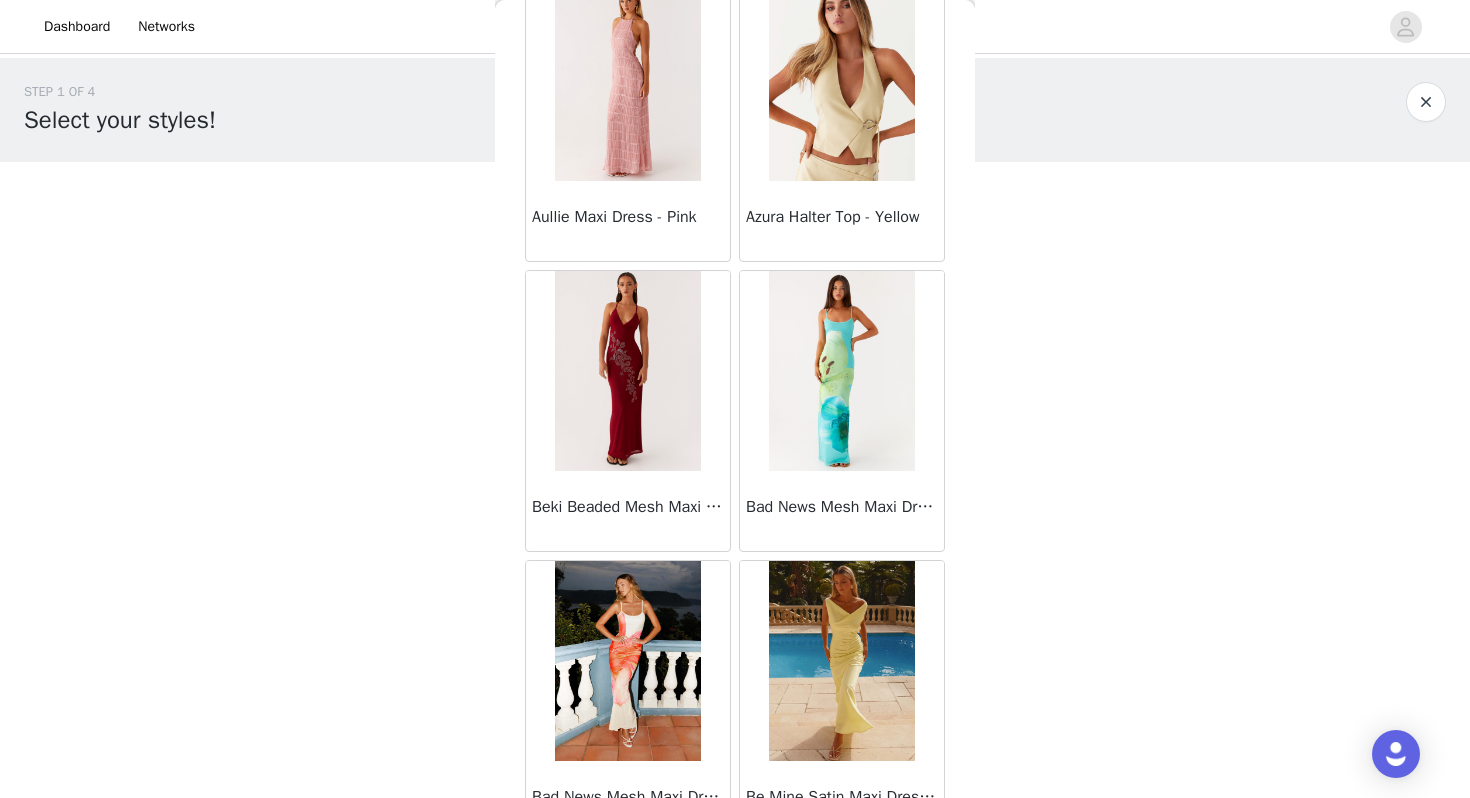scroll, scrollTop: 2262, scrollLeft: 0, axis: vertical 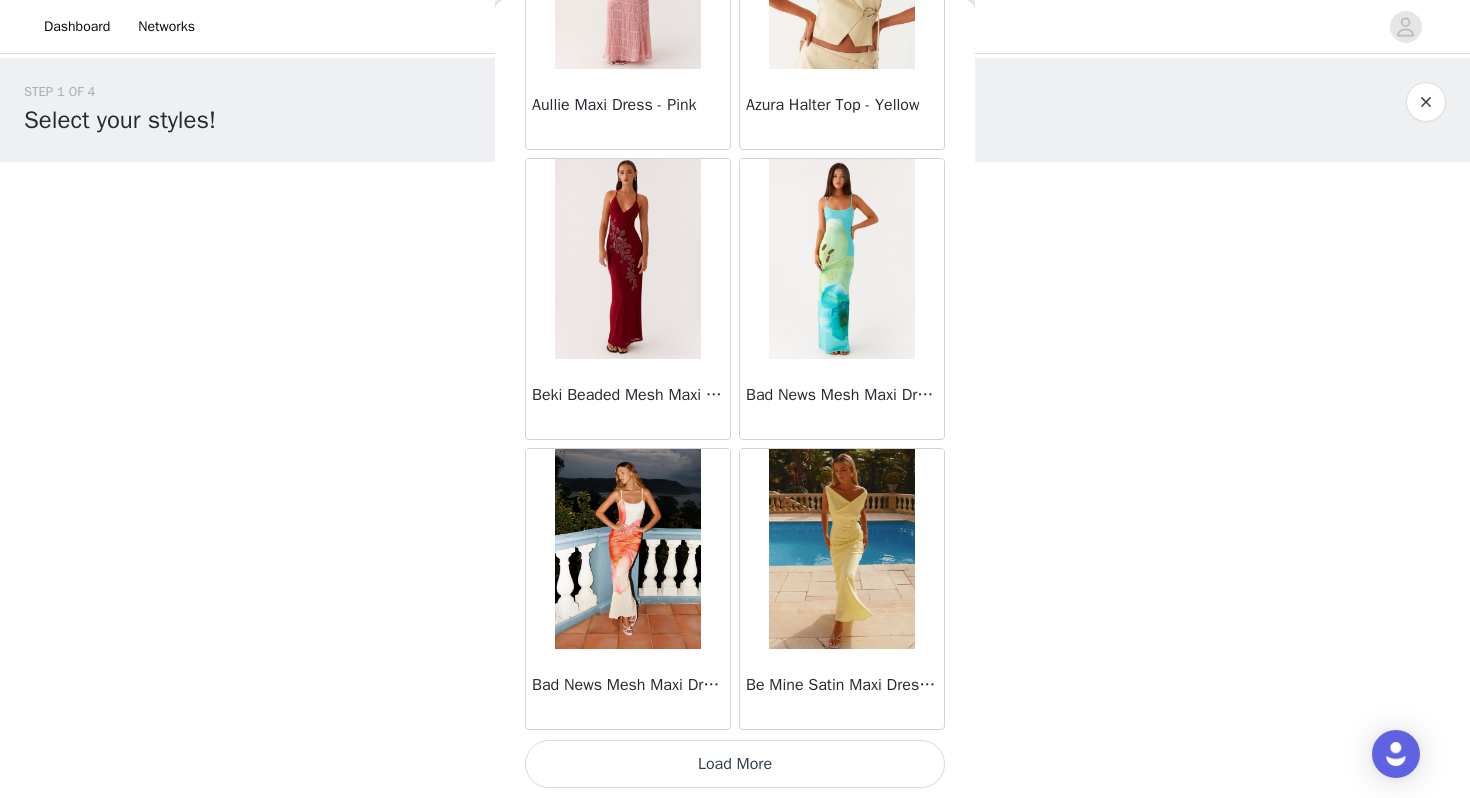 click on "Load More" at bounding box center (735, 764) 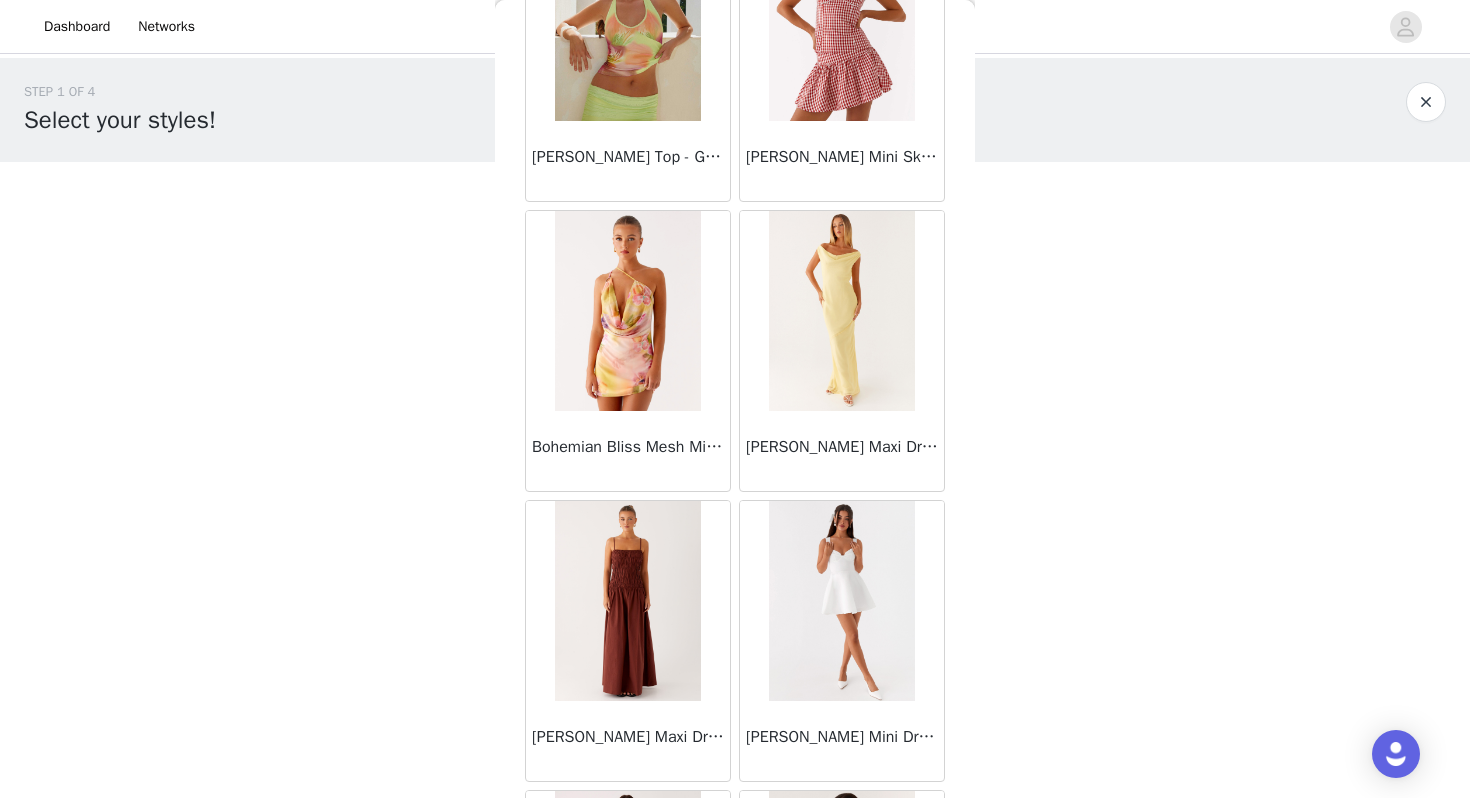 scroll, scrollTop: 5162, scrollLeft: 0, axis: vertical 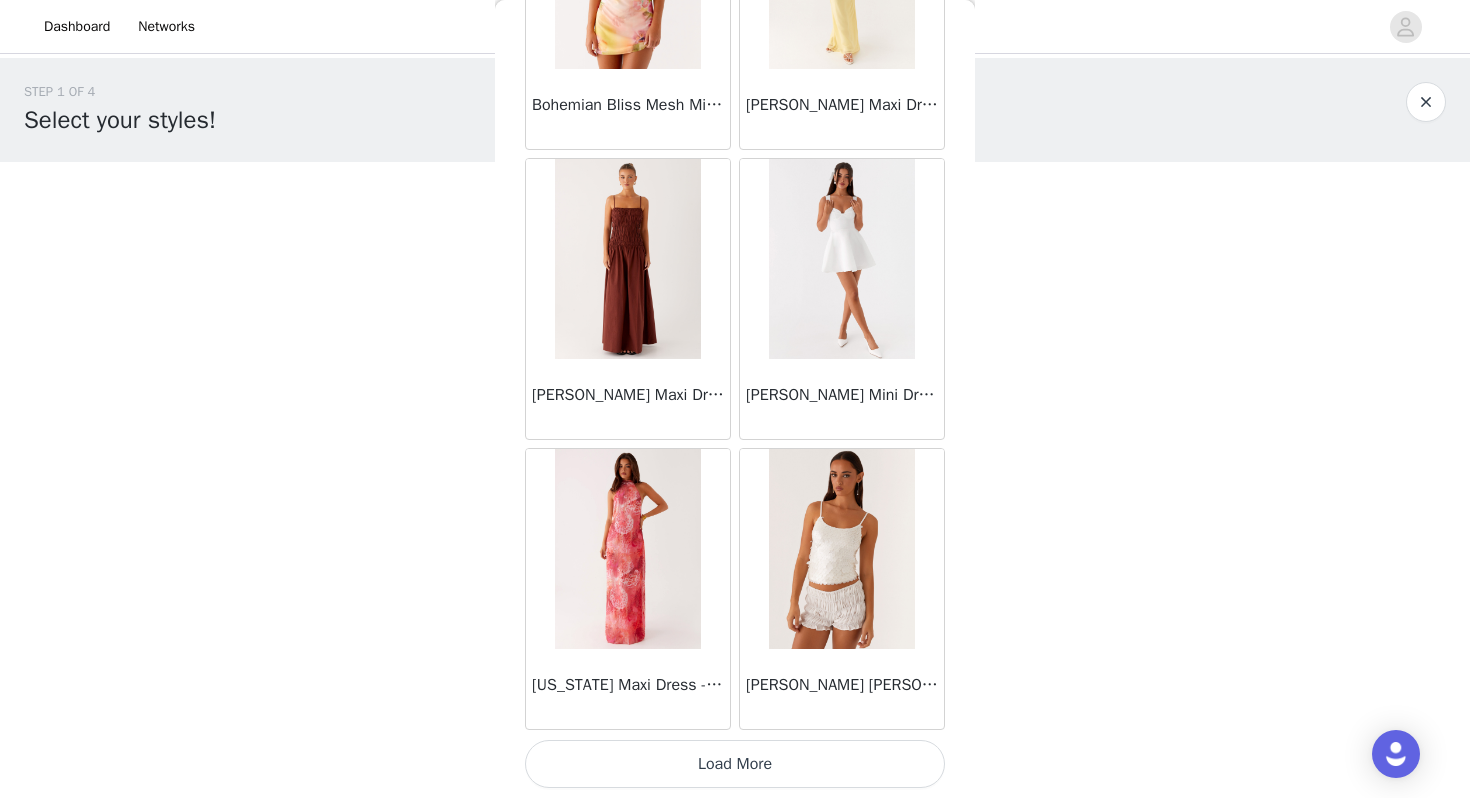 click on "Load More" at bounding box center (735, 764) 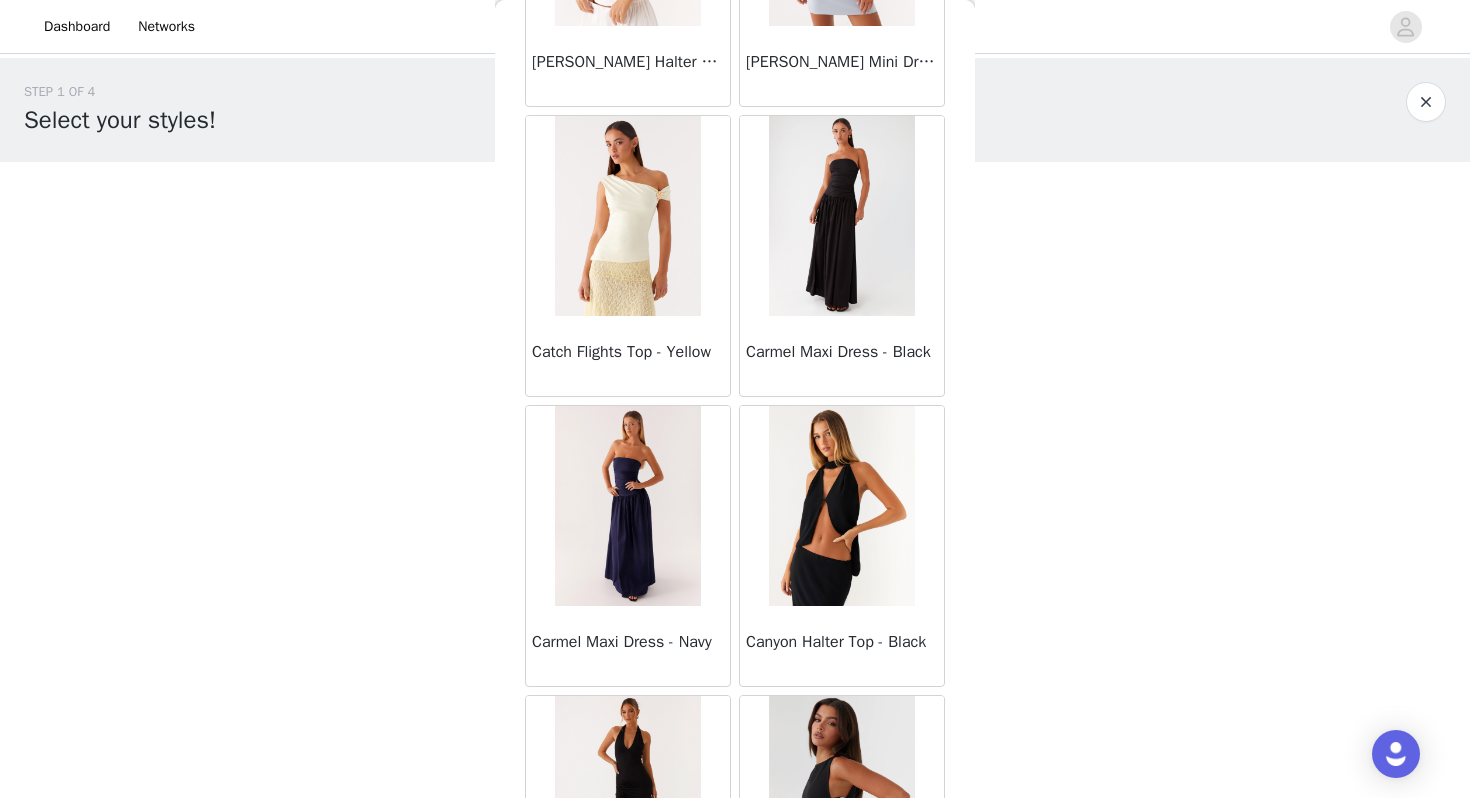 scroll, scrollTop: 8062, scrollLeft: 0, axis: vertical 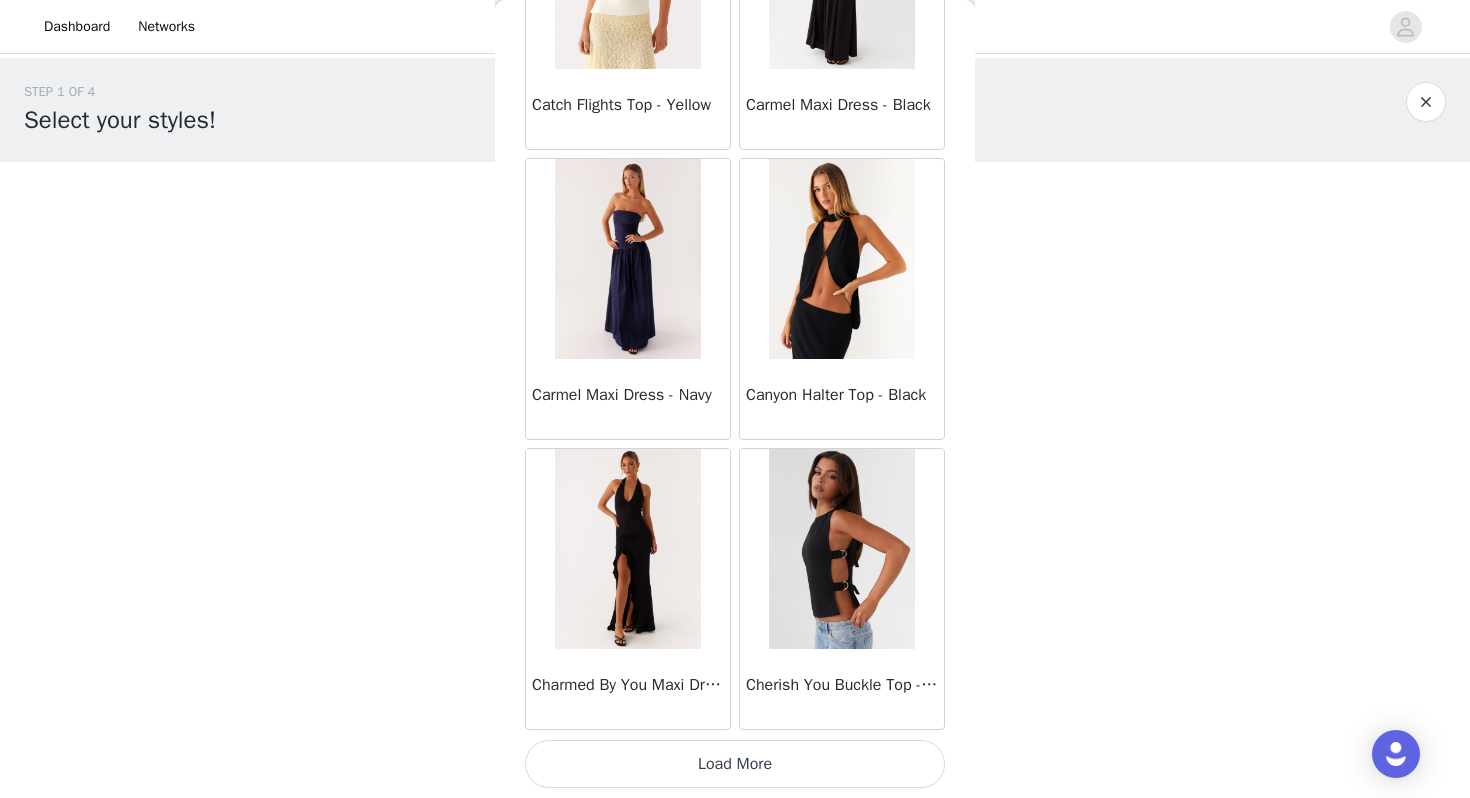 click on "Load More" at bounding box center (735, 764) 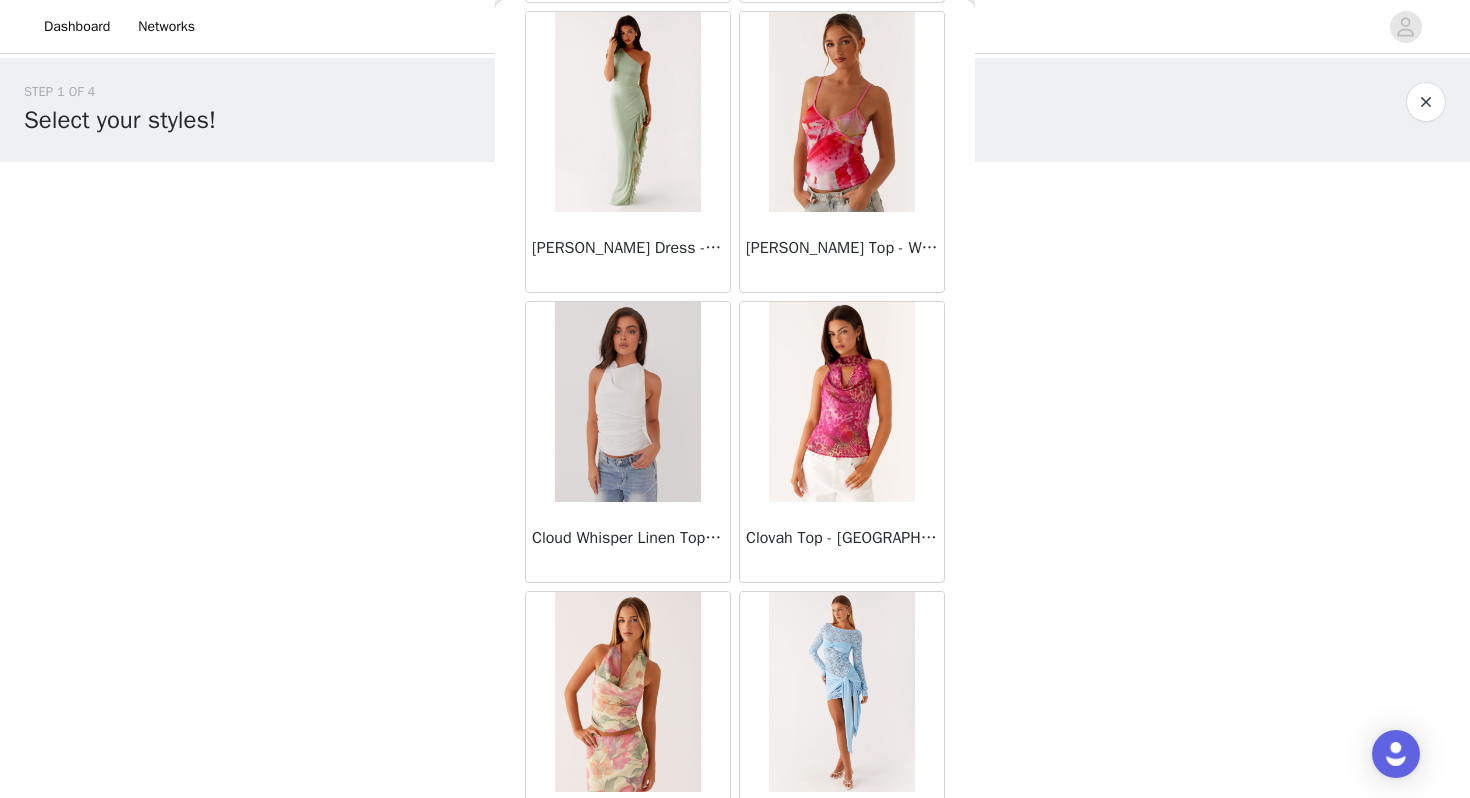 scroll, scrollTop: 10962, scrollLeft: 0, axis: vertical 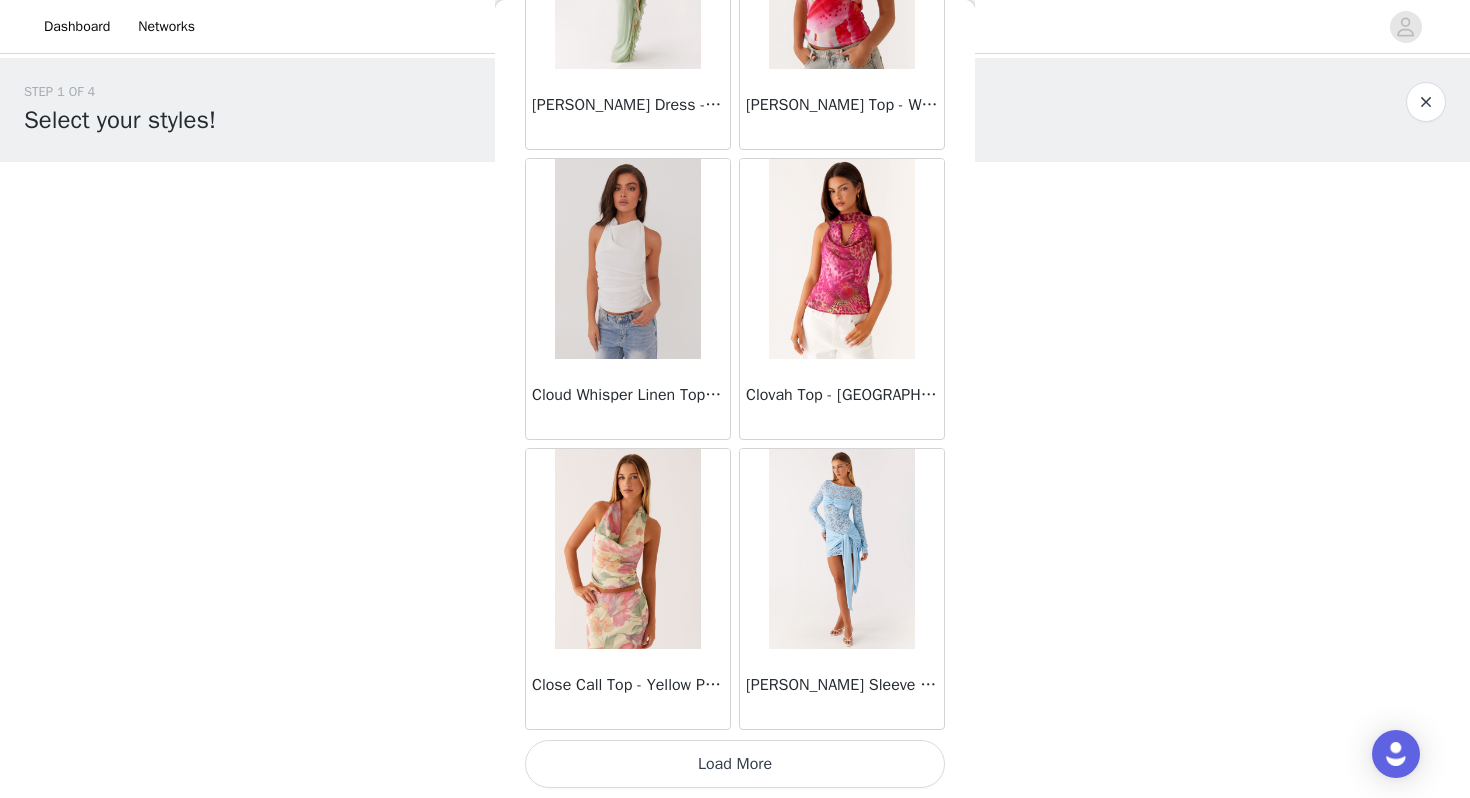 click on "Load More" at bounding box center (735, 764) 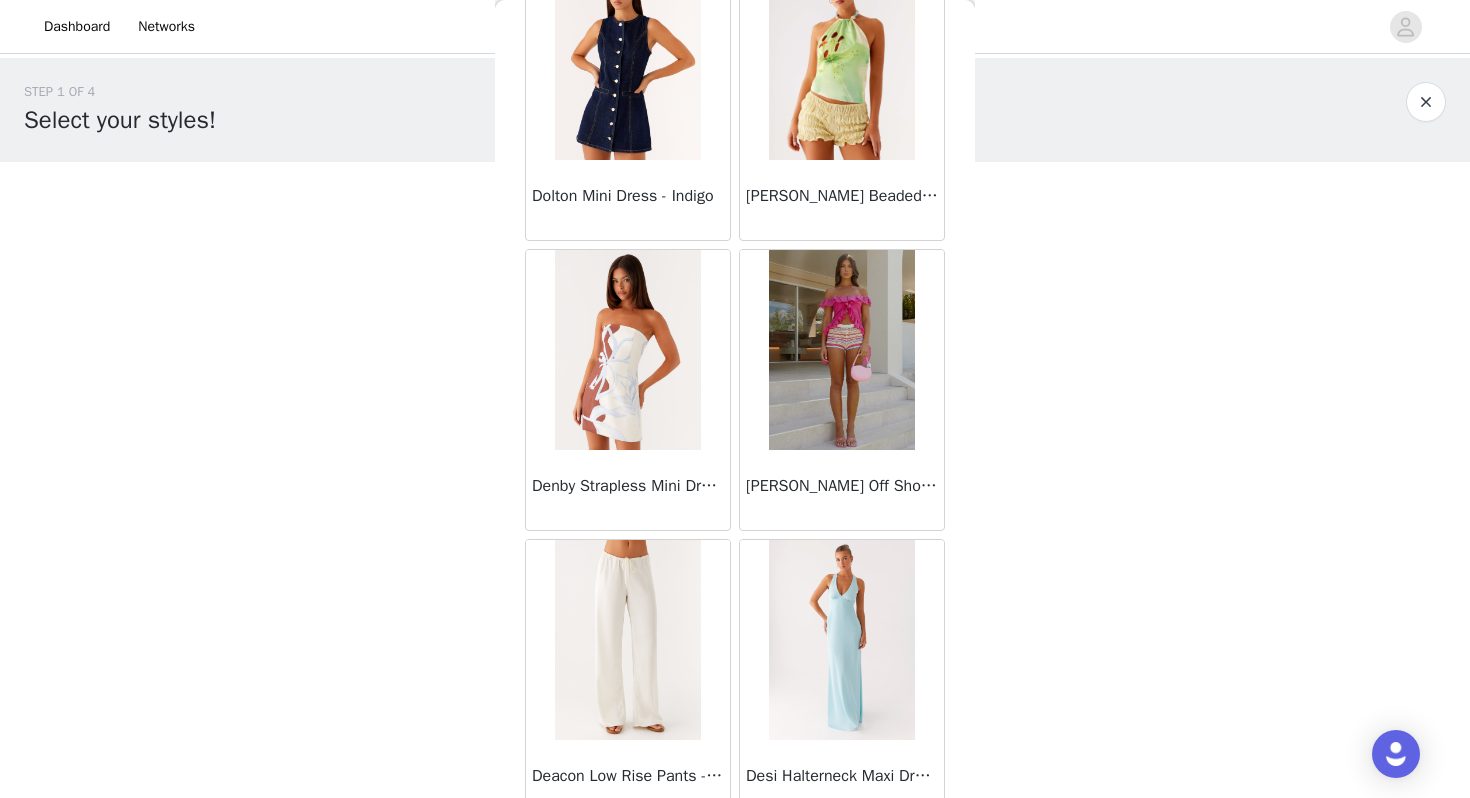 scroll, scrollTop: 13862, scrollLeft: 0, axis: vertical 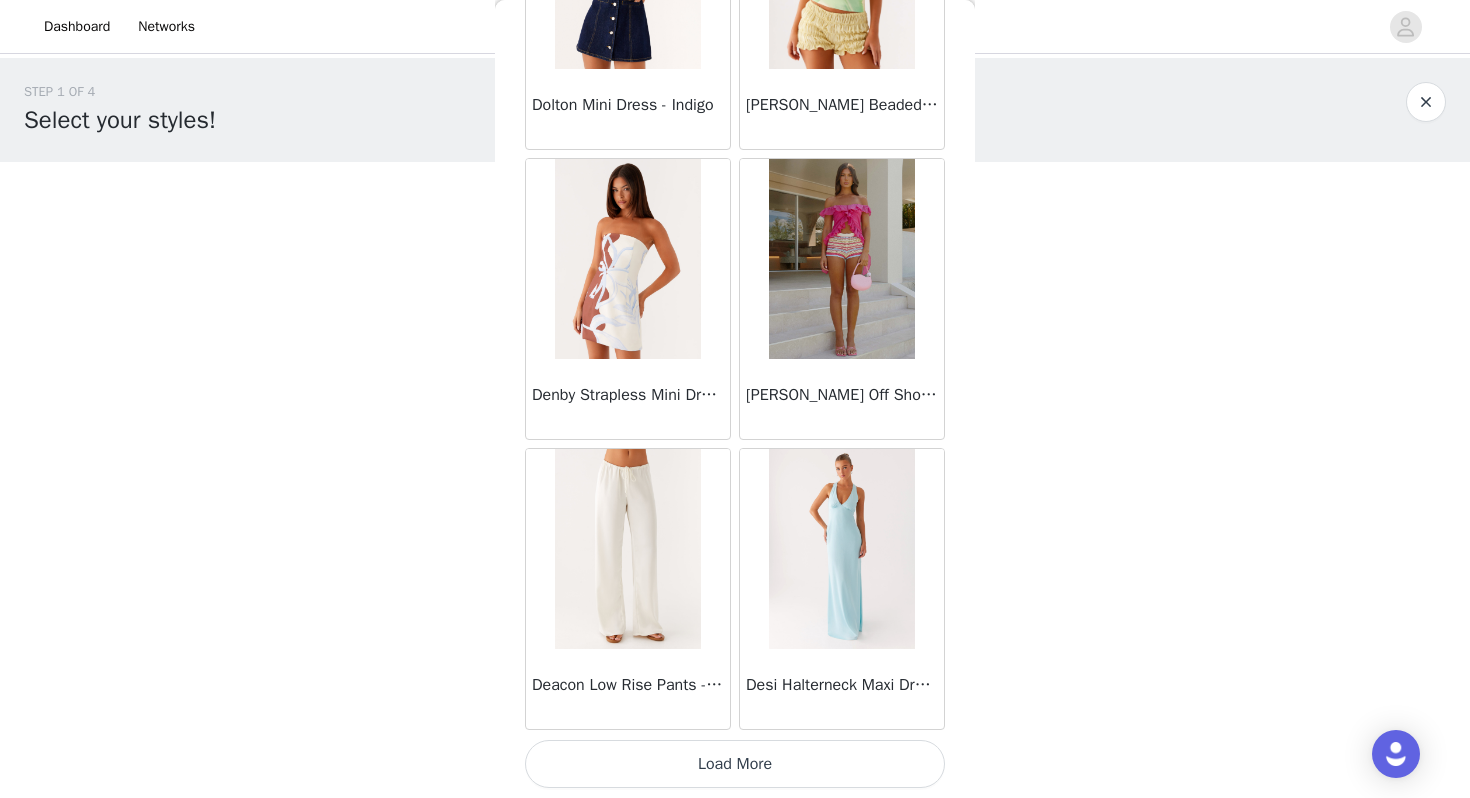 click on "Load More" at bounding box center (735, 764) 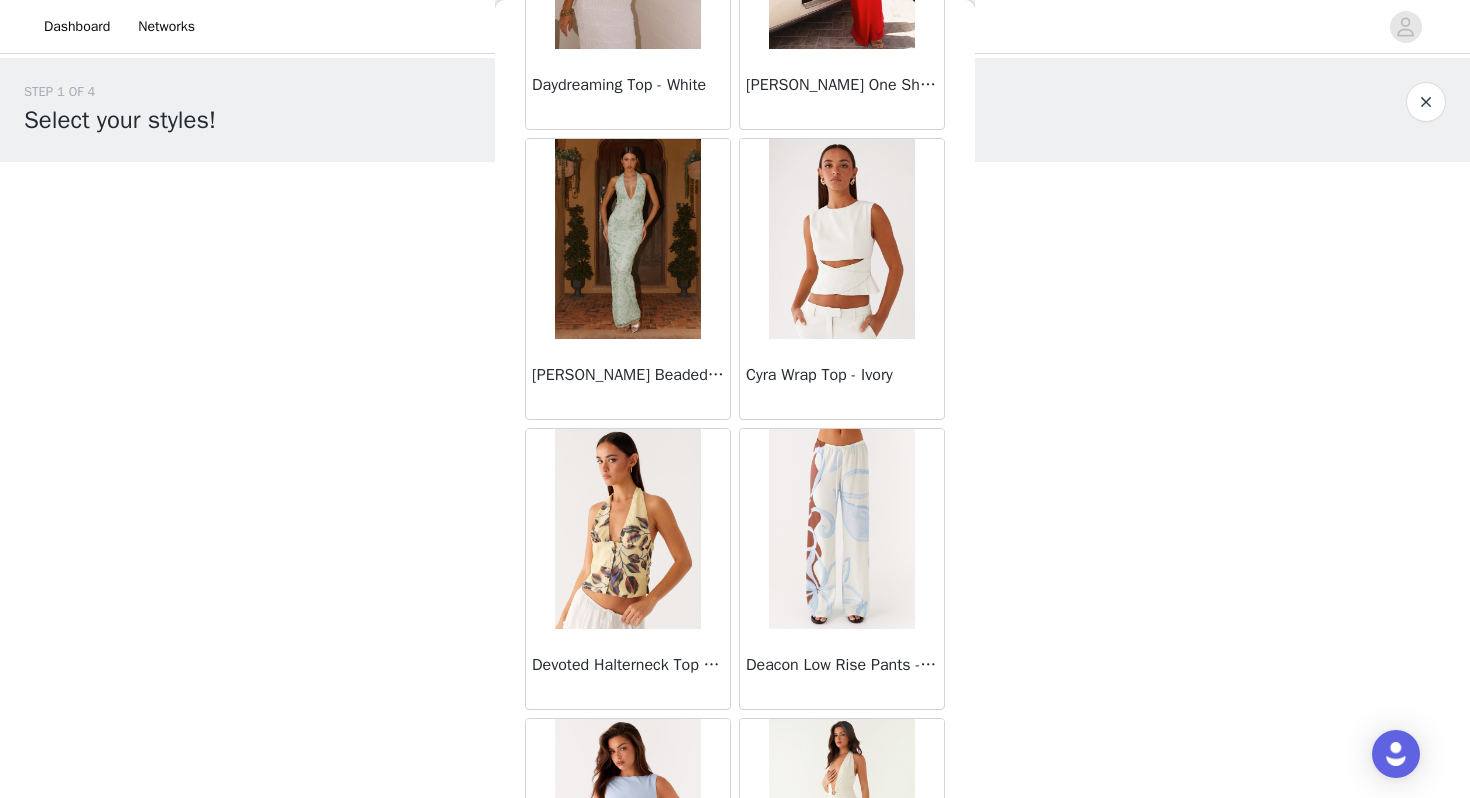scroll, scrollTop: 16762, scrollLeft: 0, axis: vertical 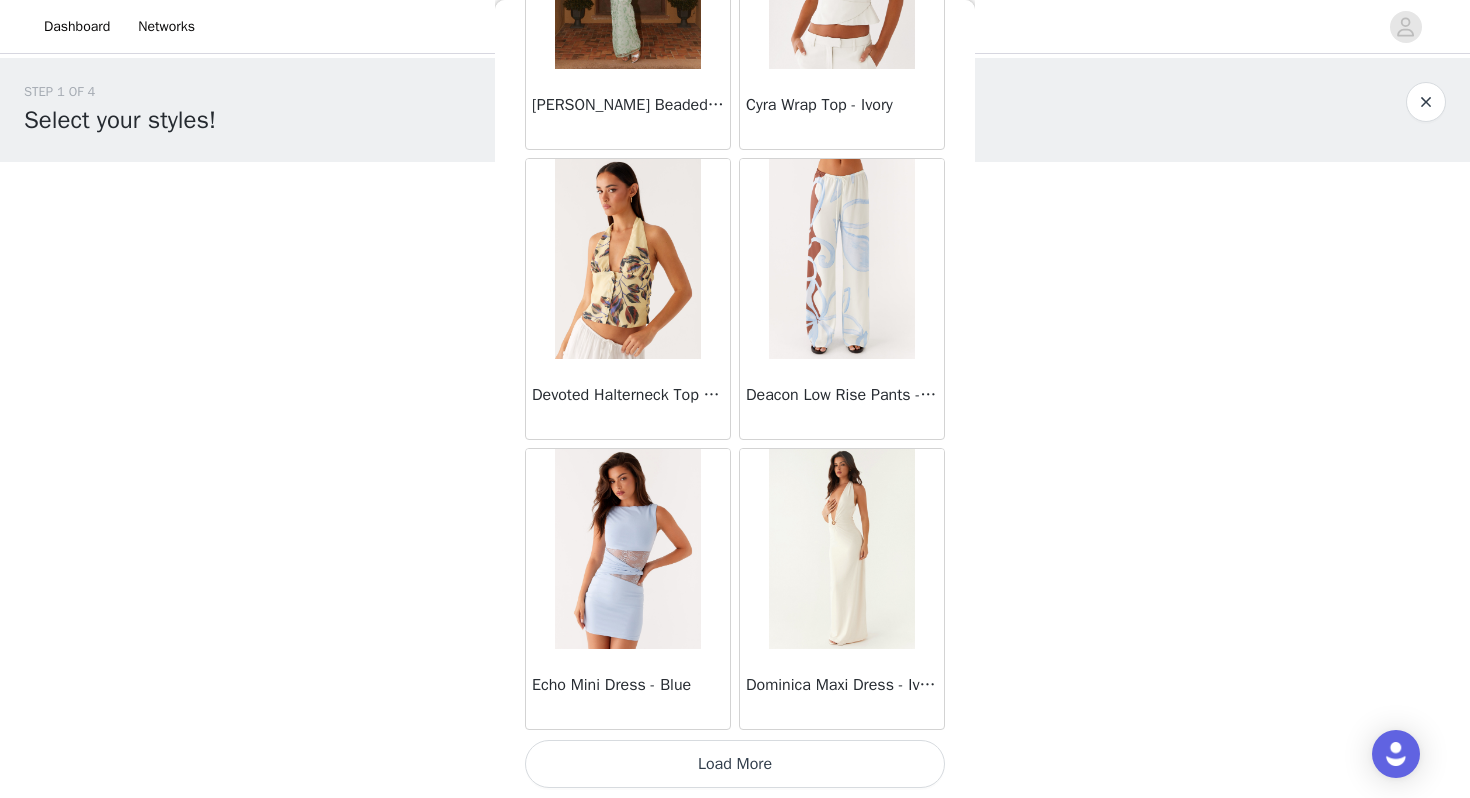 click on "Load More" at bounding box center (735, 764) 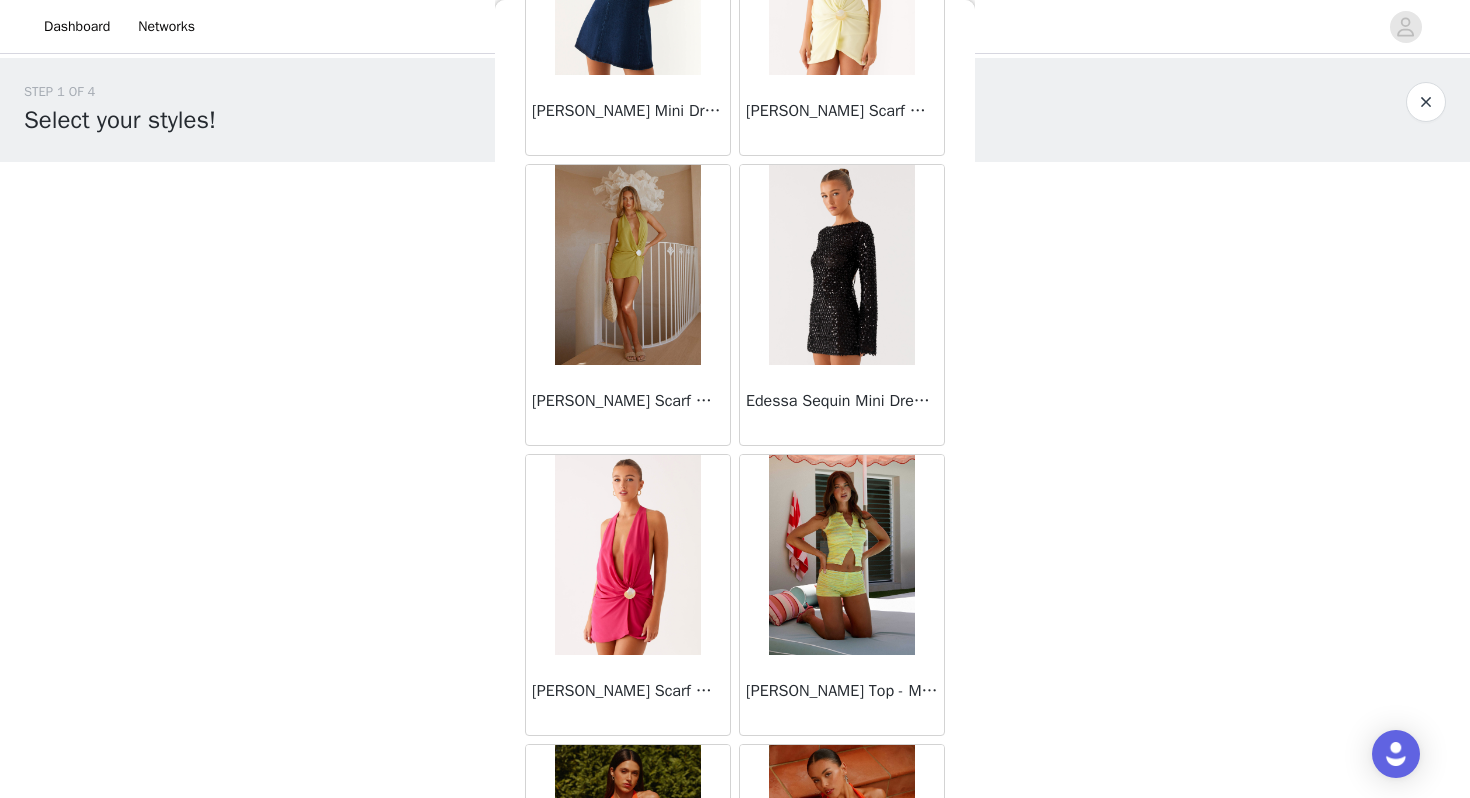 scroll, scrollTop: 19370, scrollLeft: 0, axis: vertical 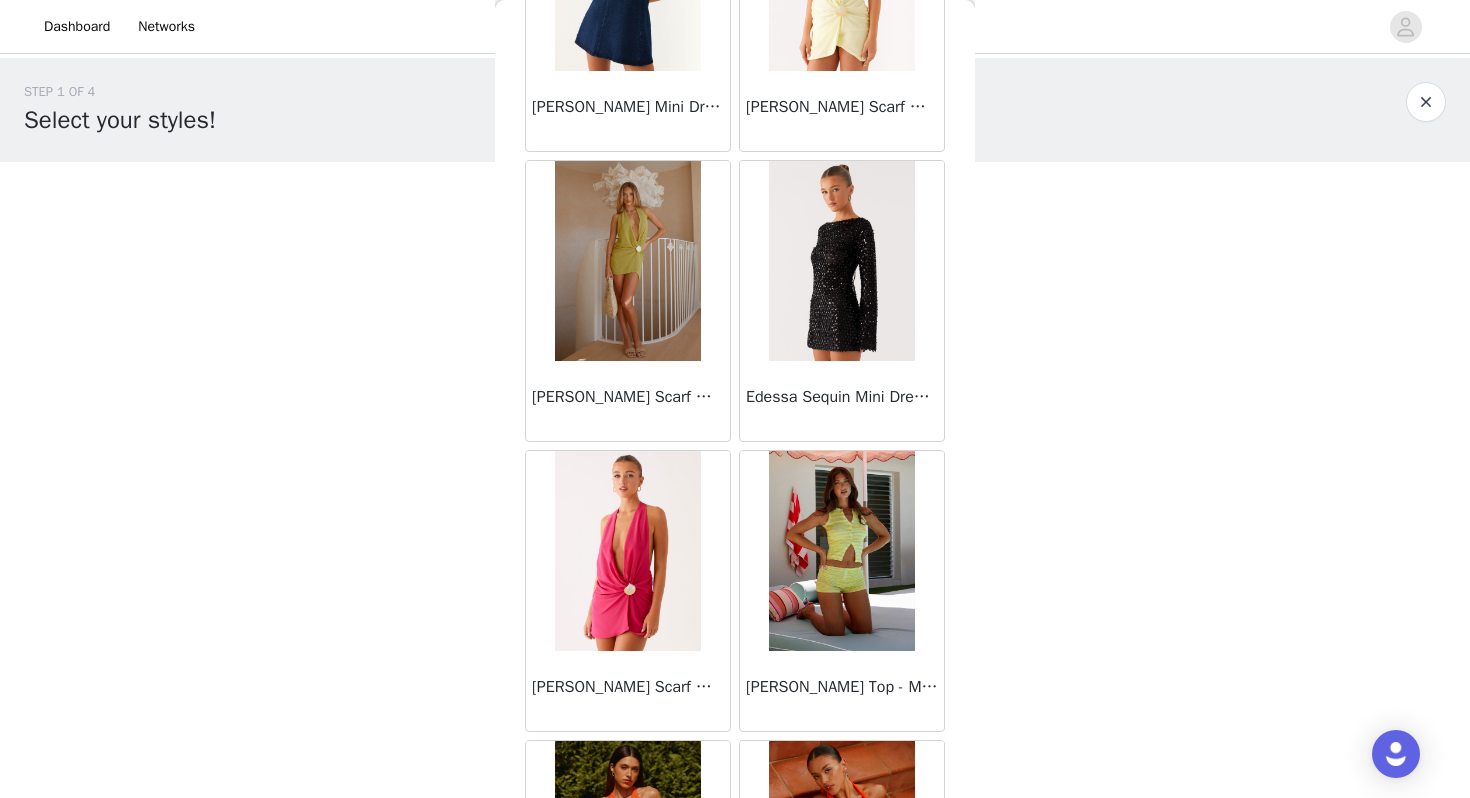 click at bounding box center [627, 261] 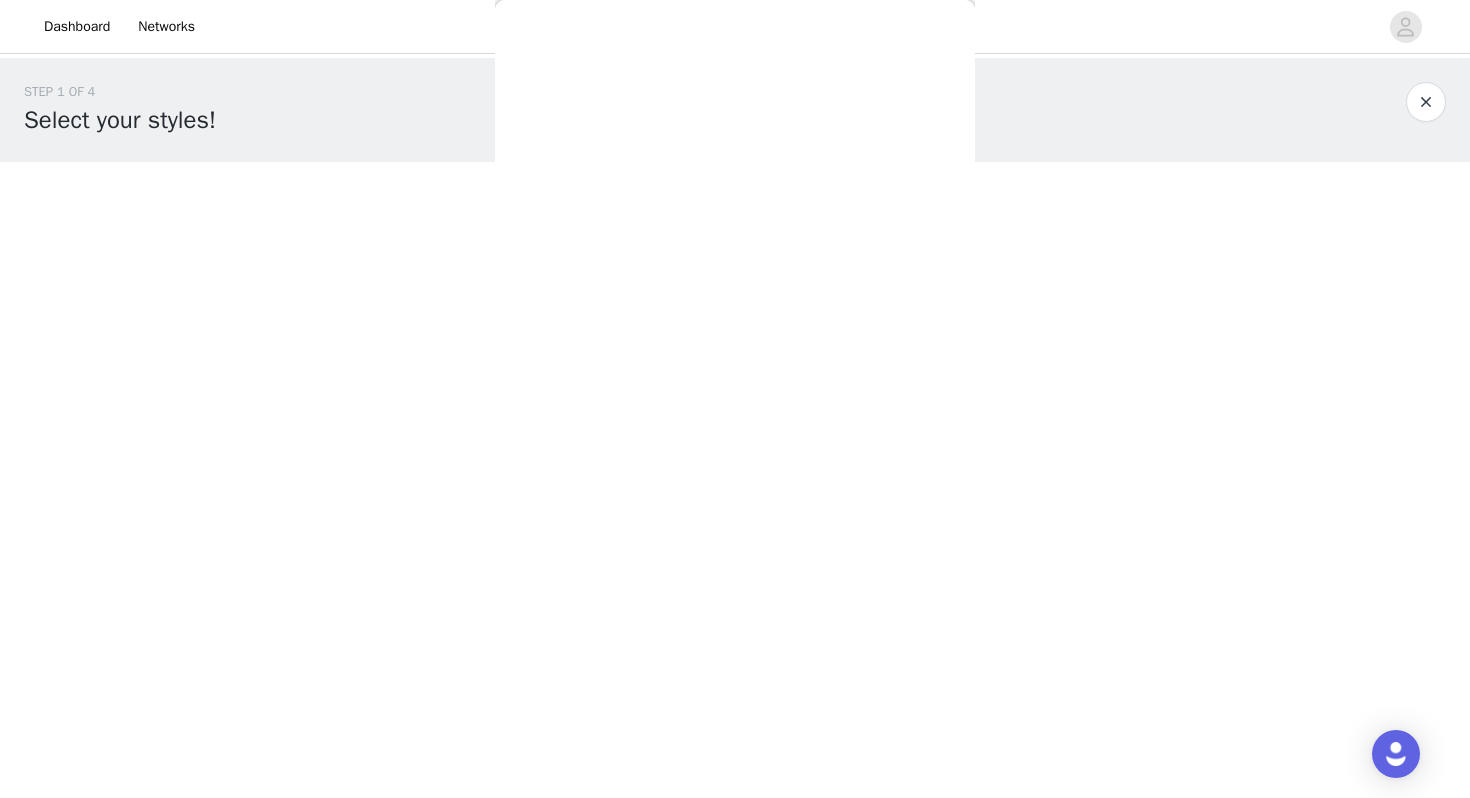 scroll, scrollTop: 325, scrollLeft: 0, axis: vertical 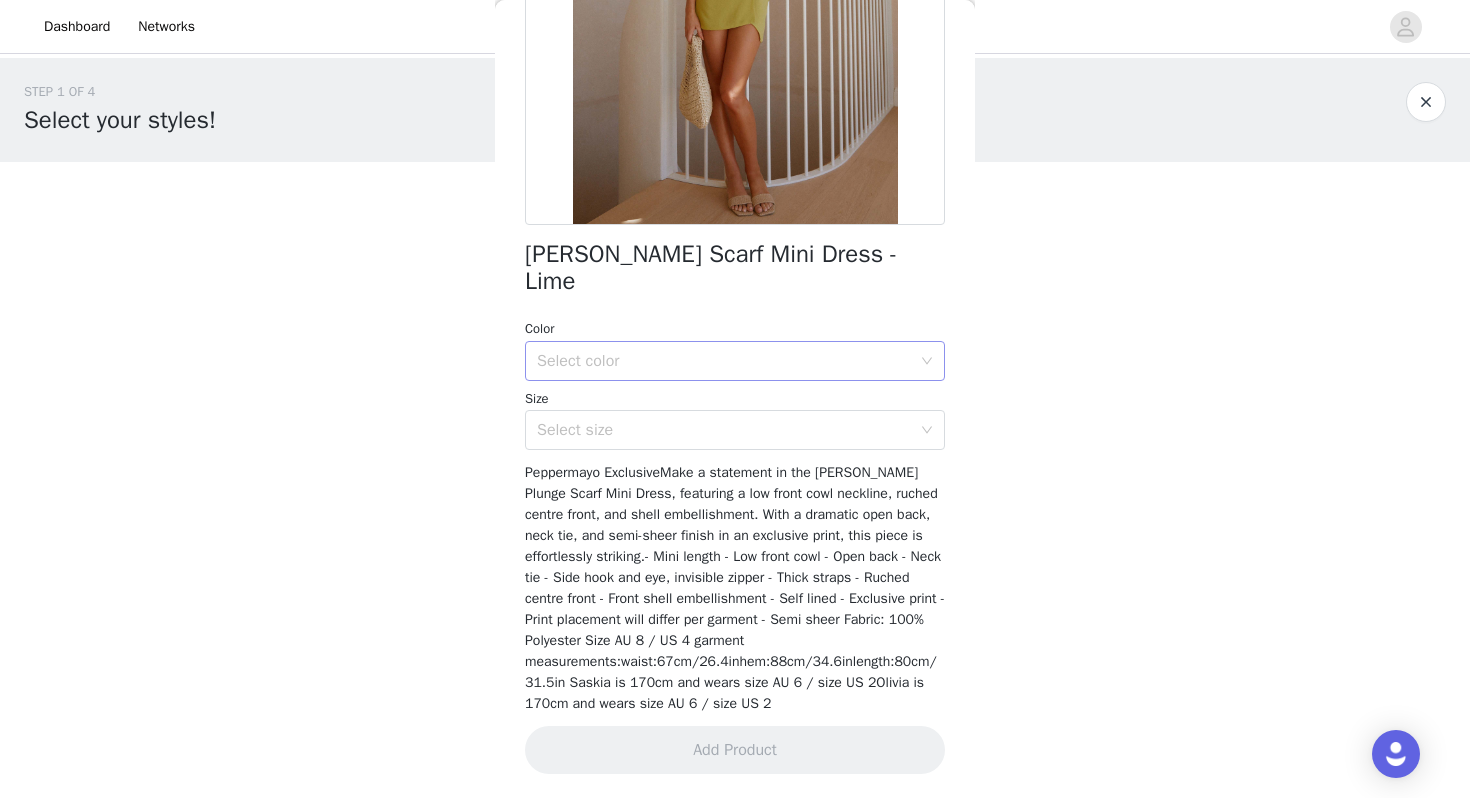 click on "Select color" at bounding box center [728, 361] 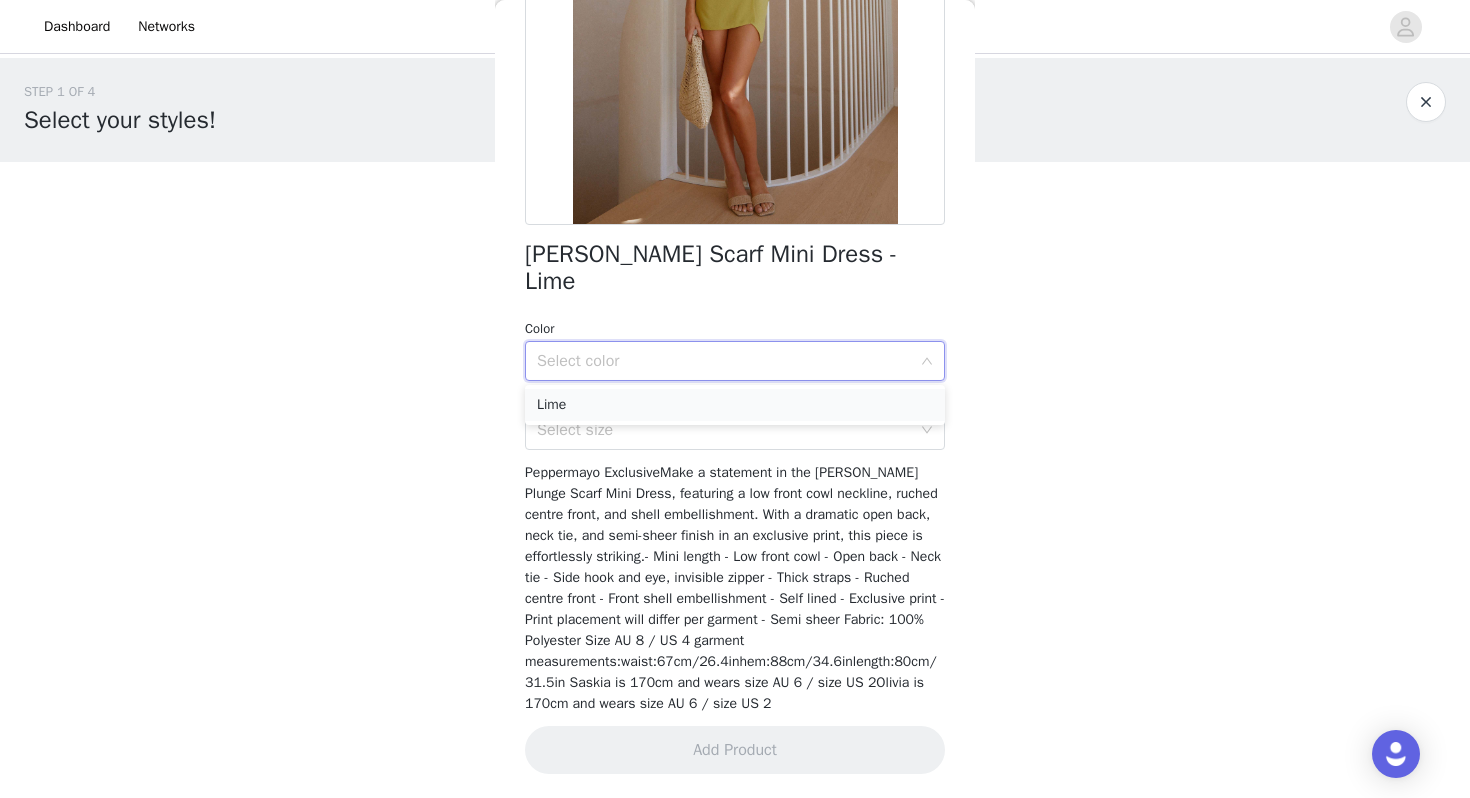 click on "Lime" at bounding box center (735, 405) 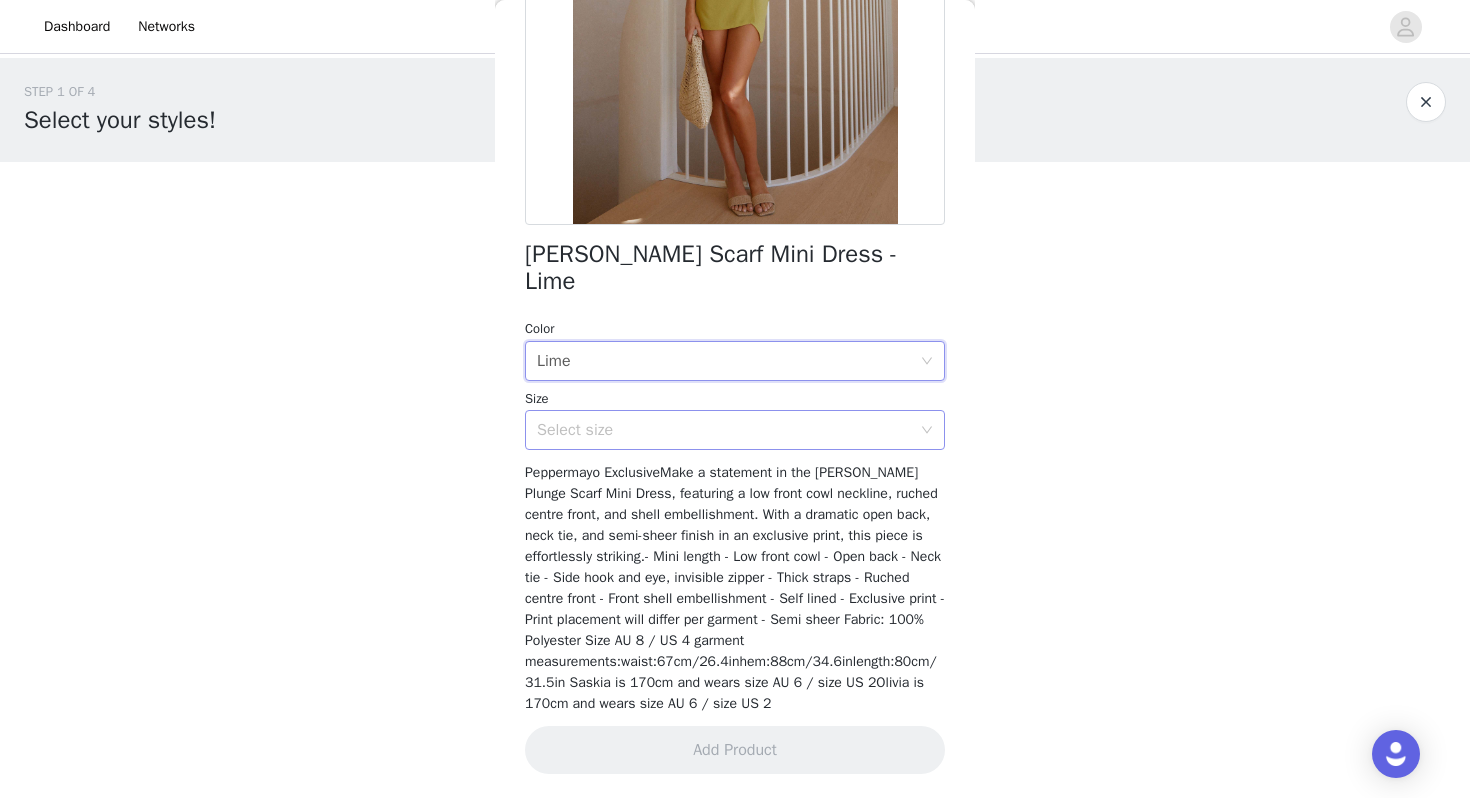 click on "Select size" at bounding box center (724, 430) 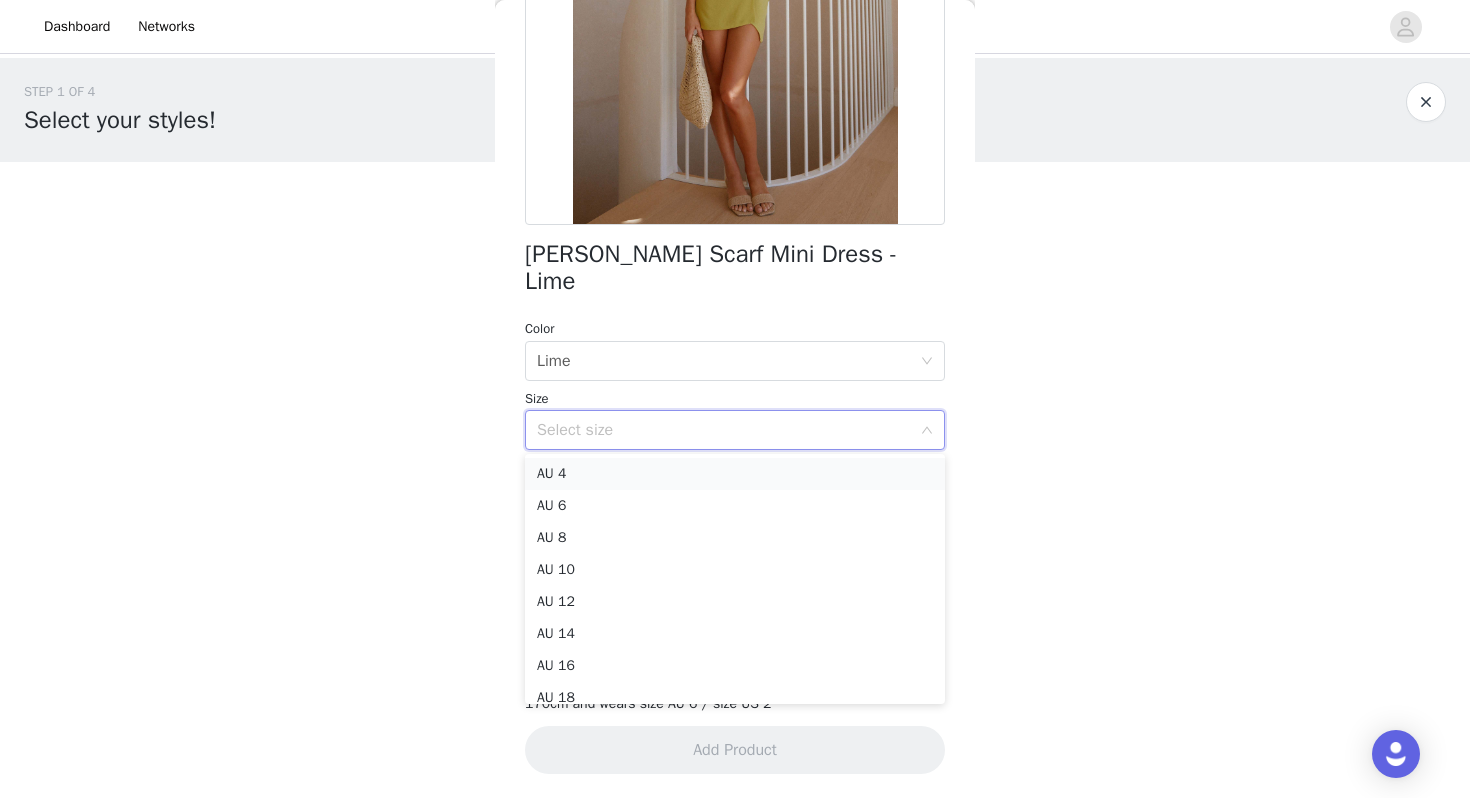 click on "AU 4" at bounding box center (735, 474) 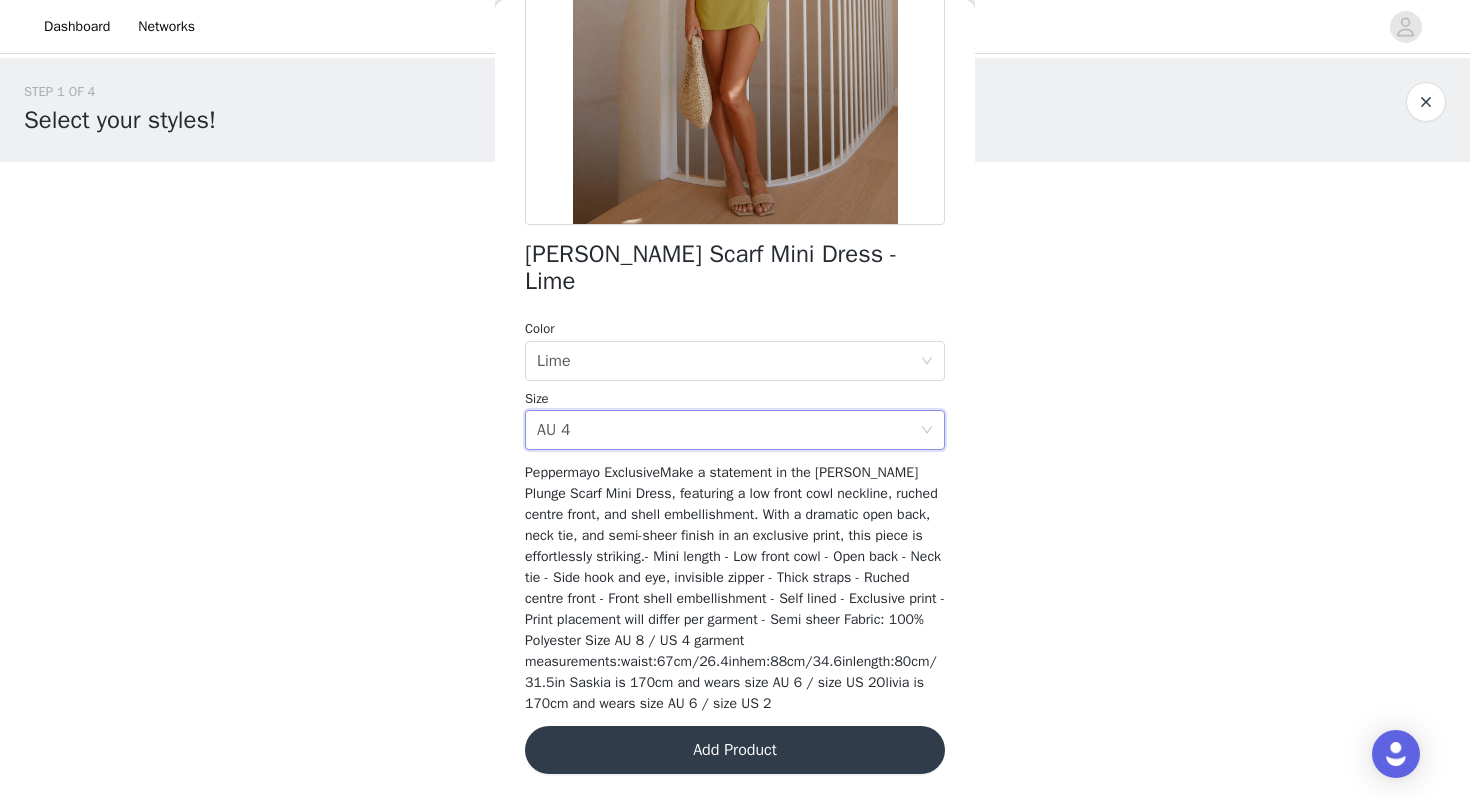 click on "Add Product" at bounding box center [735, 750] 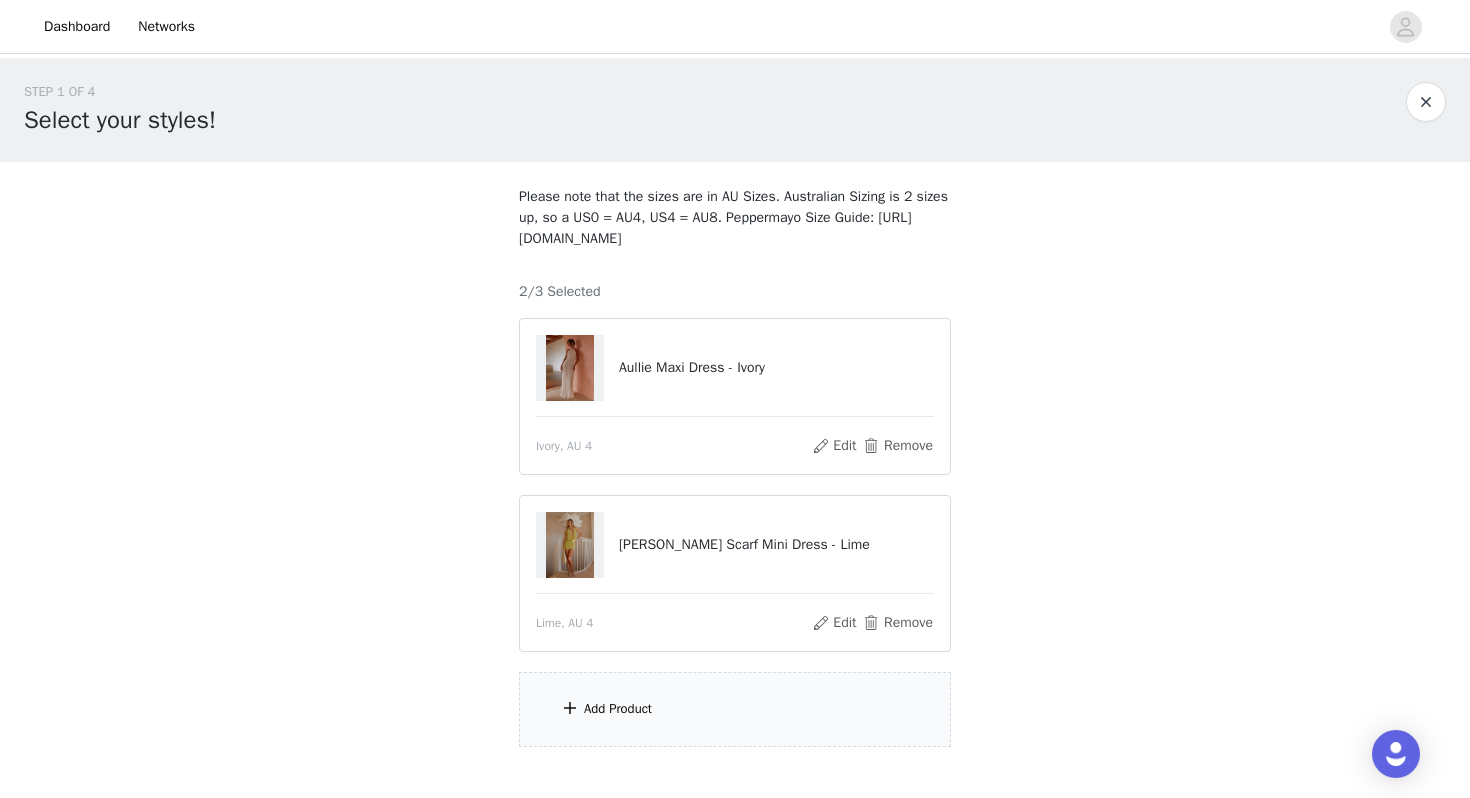 click on "Add Product" at bounding box center [735, 709] 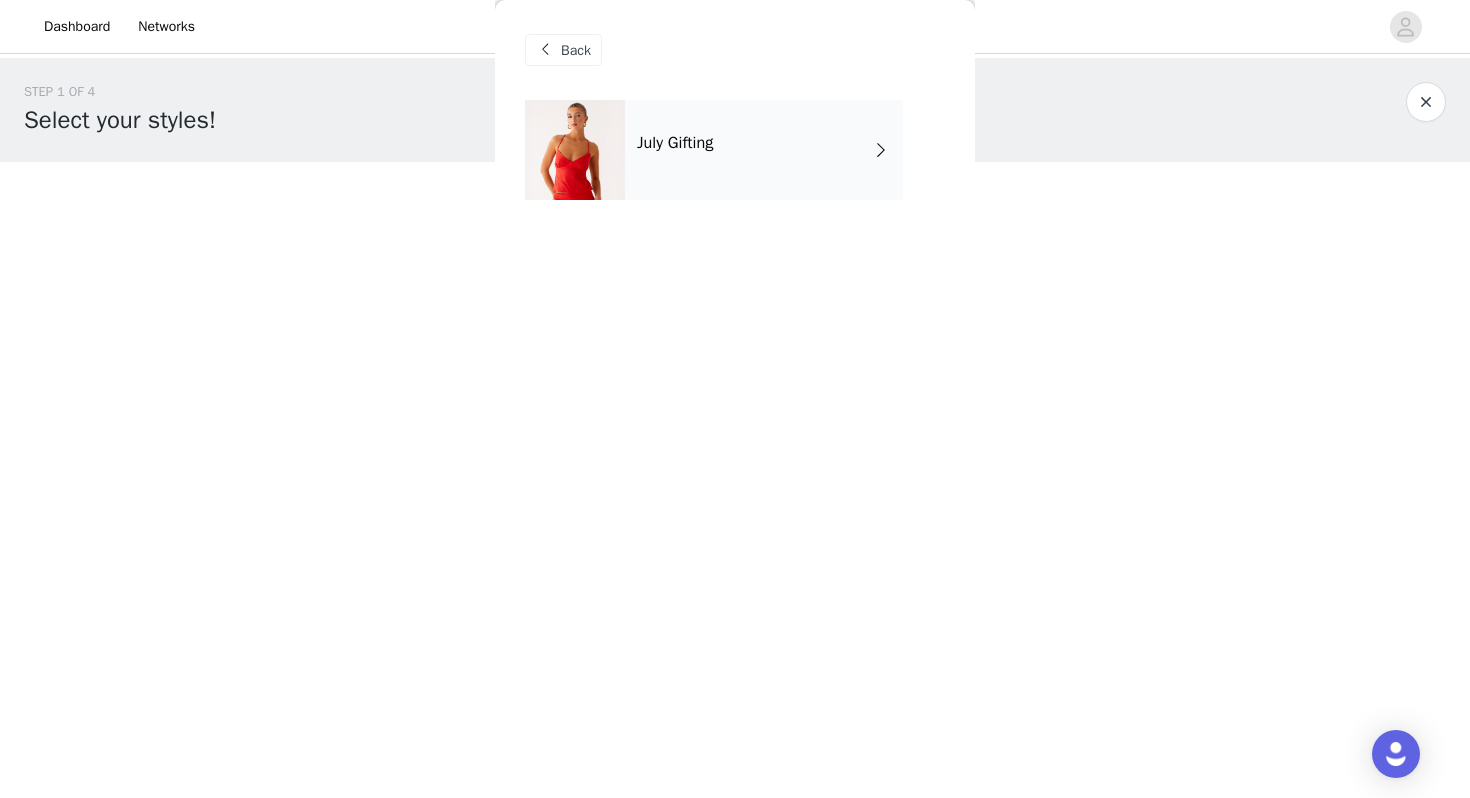 click on "July Gifting" at bounding box center [675, 143] 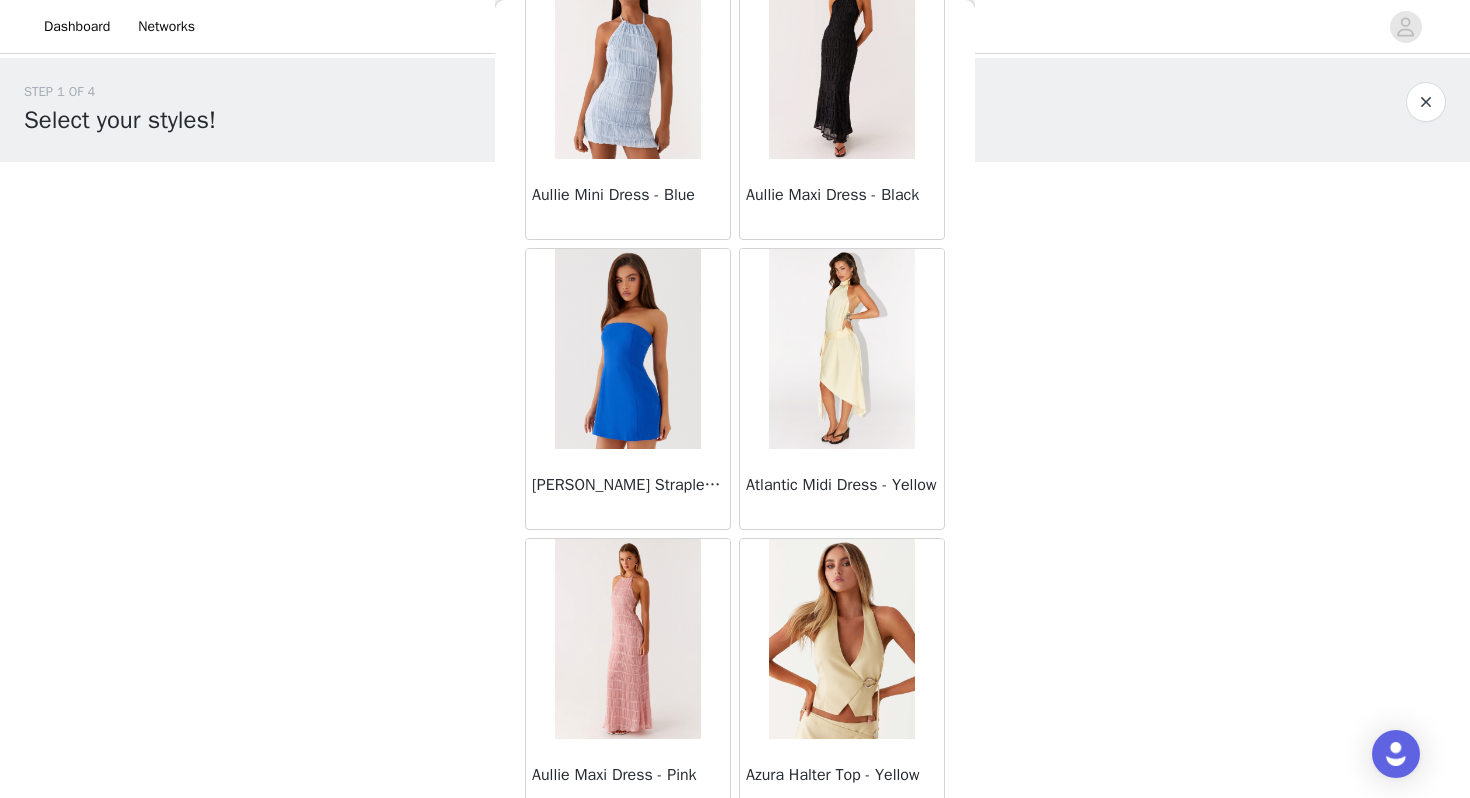 scroll, scrollTop: 2262, scrollLeft: 0, axis: vertical 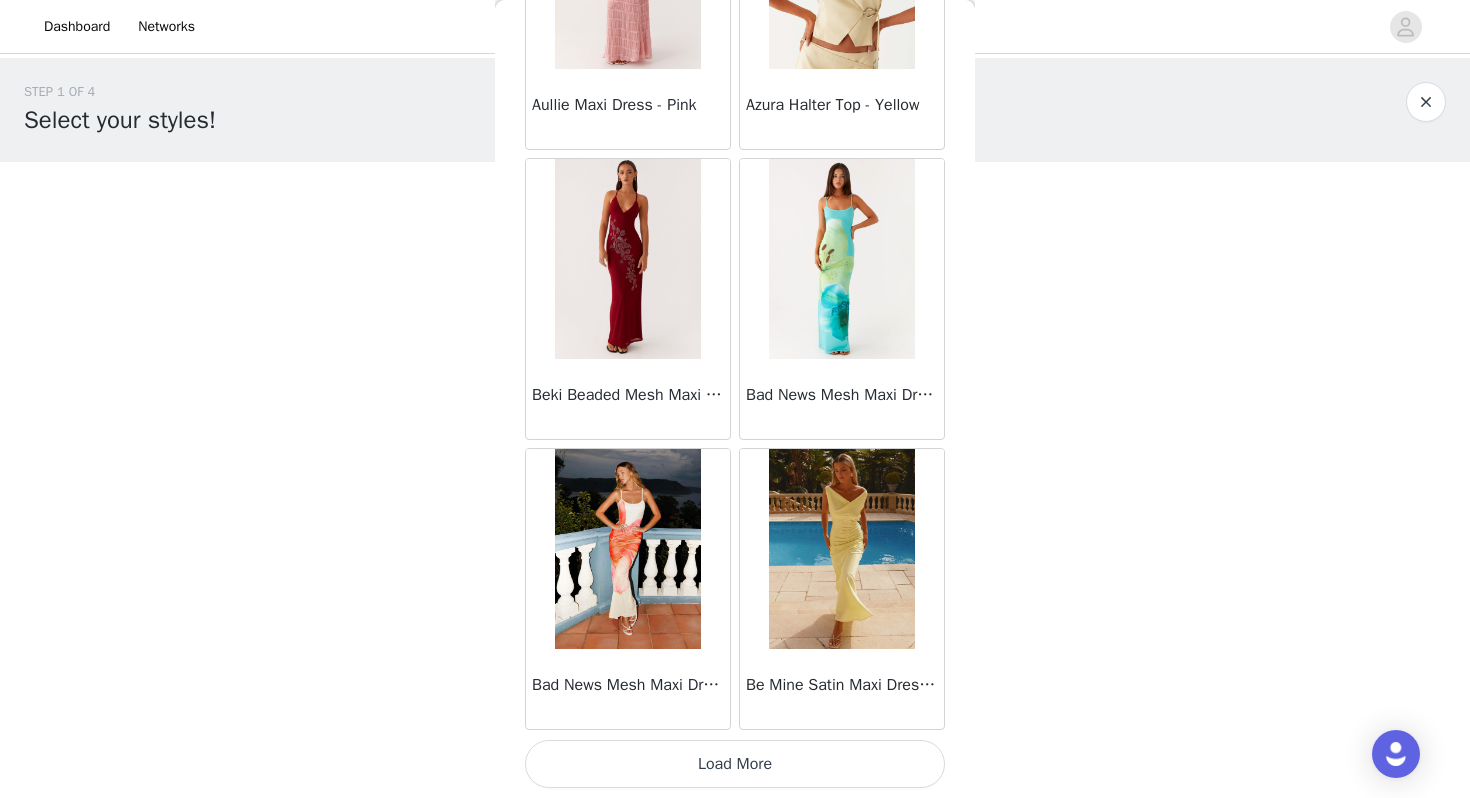 click on "Load More" at bounding box center [735, 764] 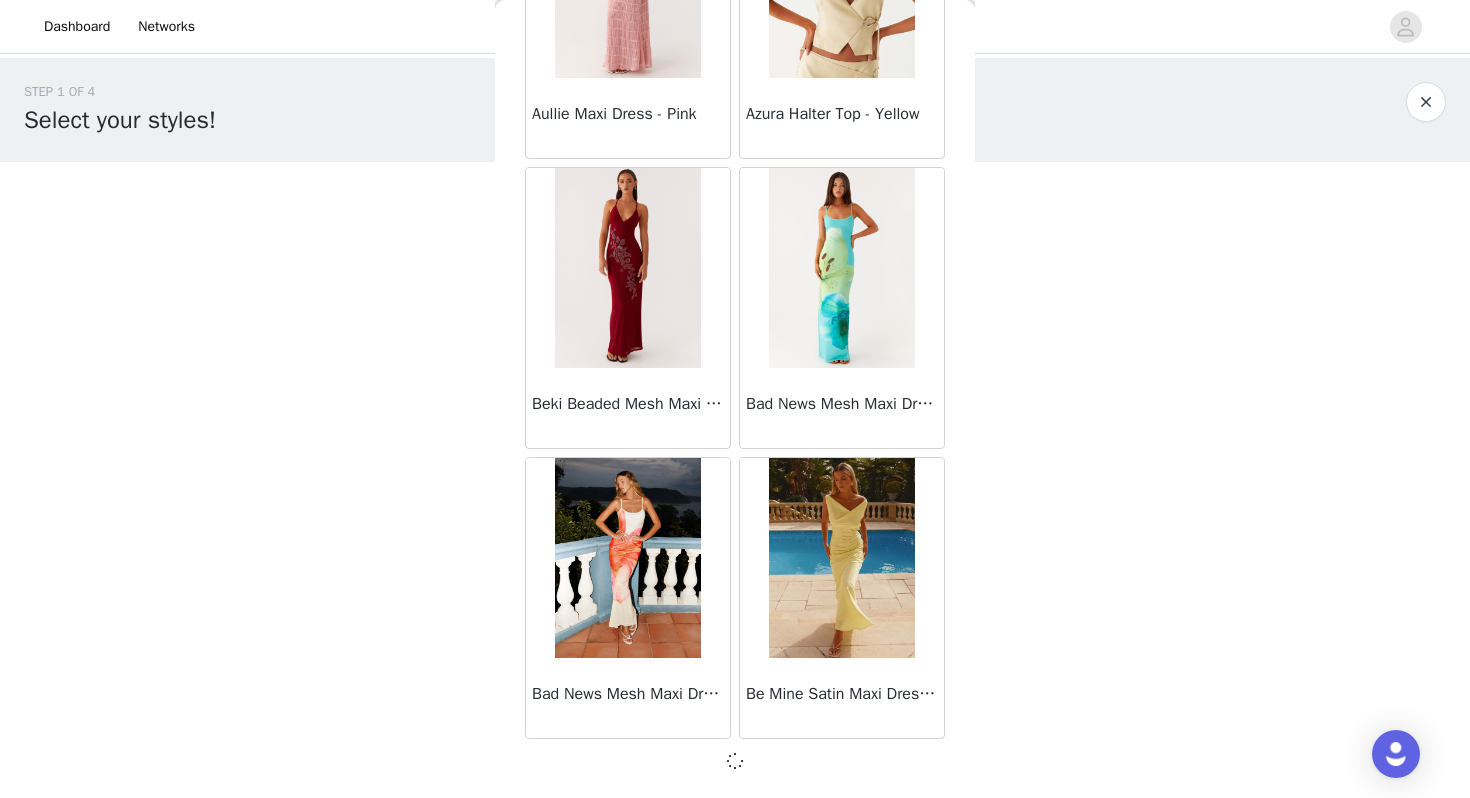 scroll, scrollTop: 116, scrollLeft: 0, axis: vertical 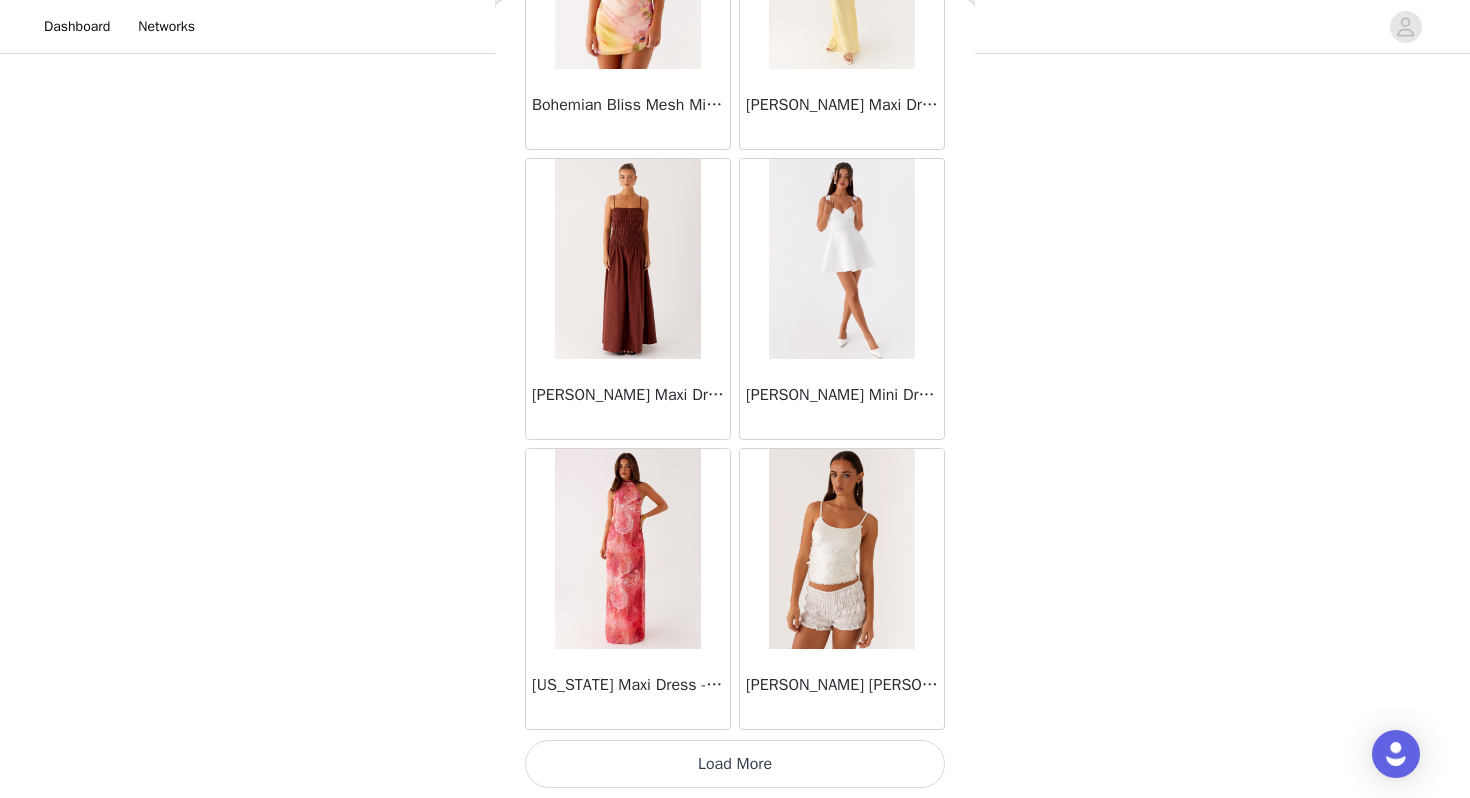 click on "Load More" at bounding box center (735, 764) 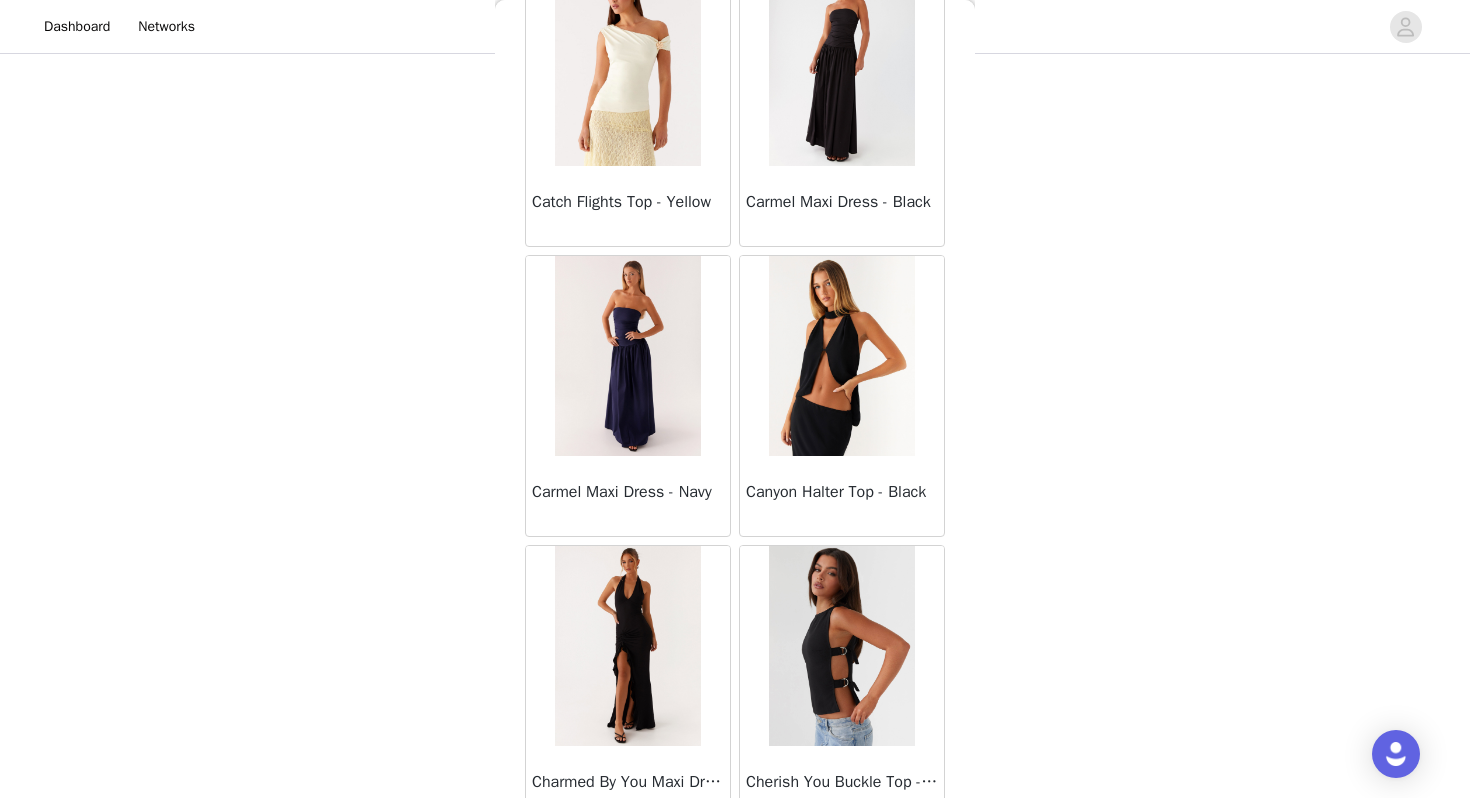 scroll, scrollTop: 8062, scrollLeft: 0, axis: vertical 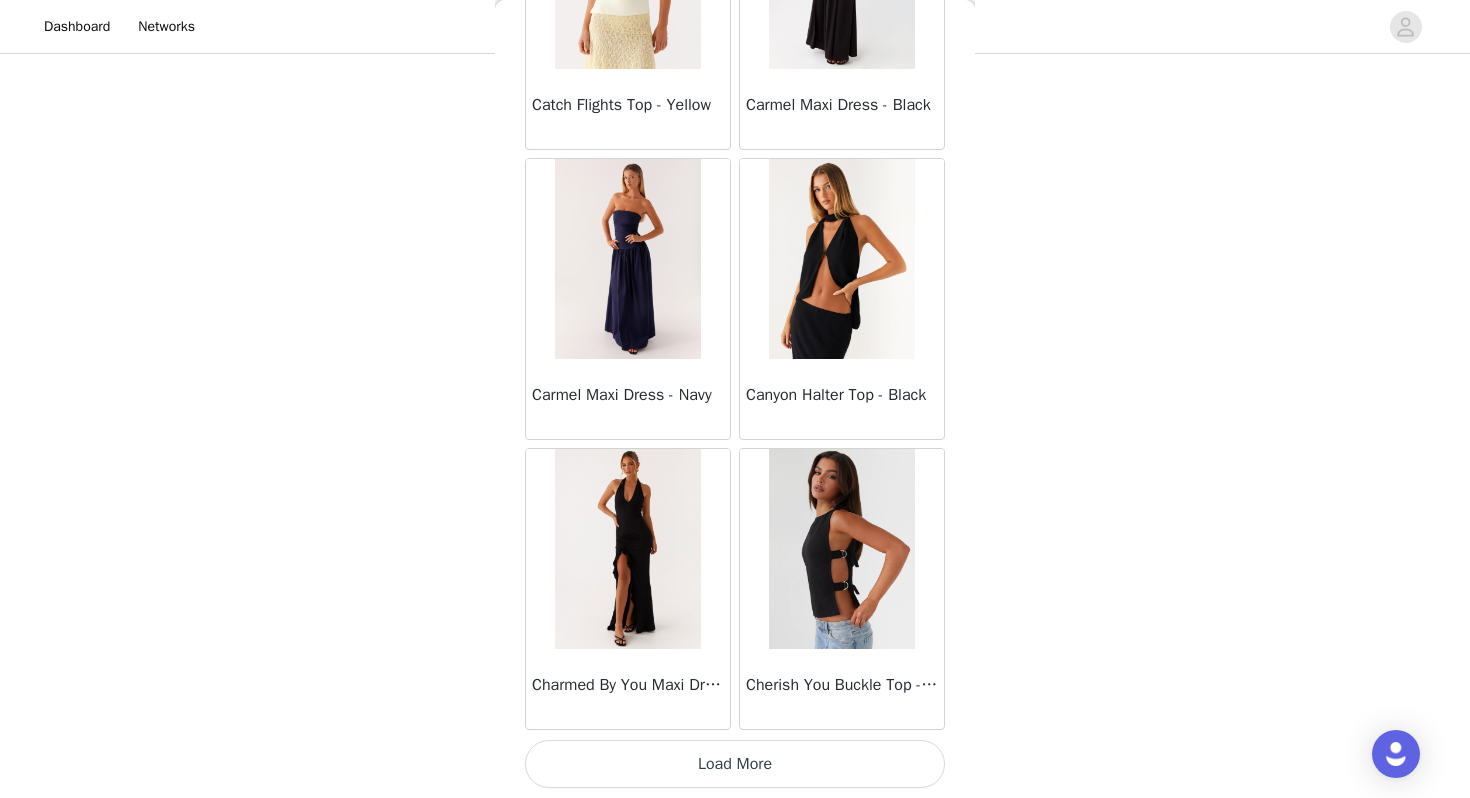 click on "Load More" at bounding box center [735, 764] 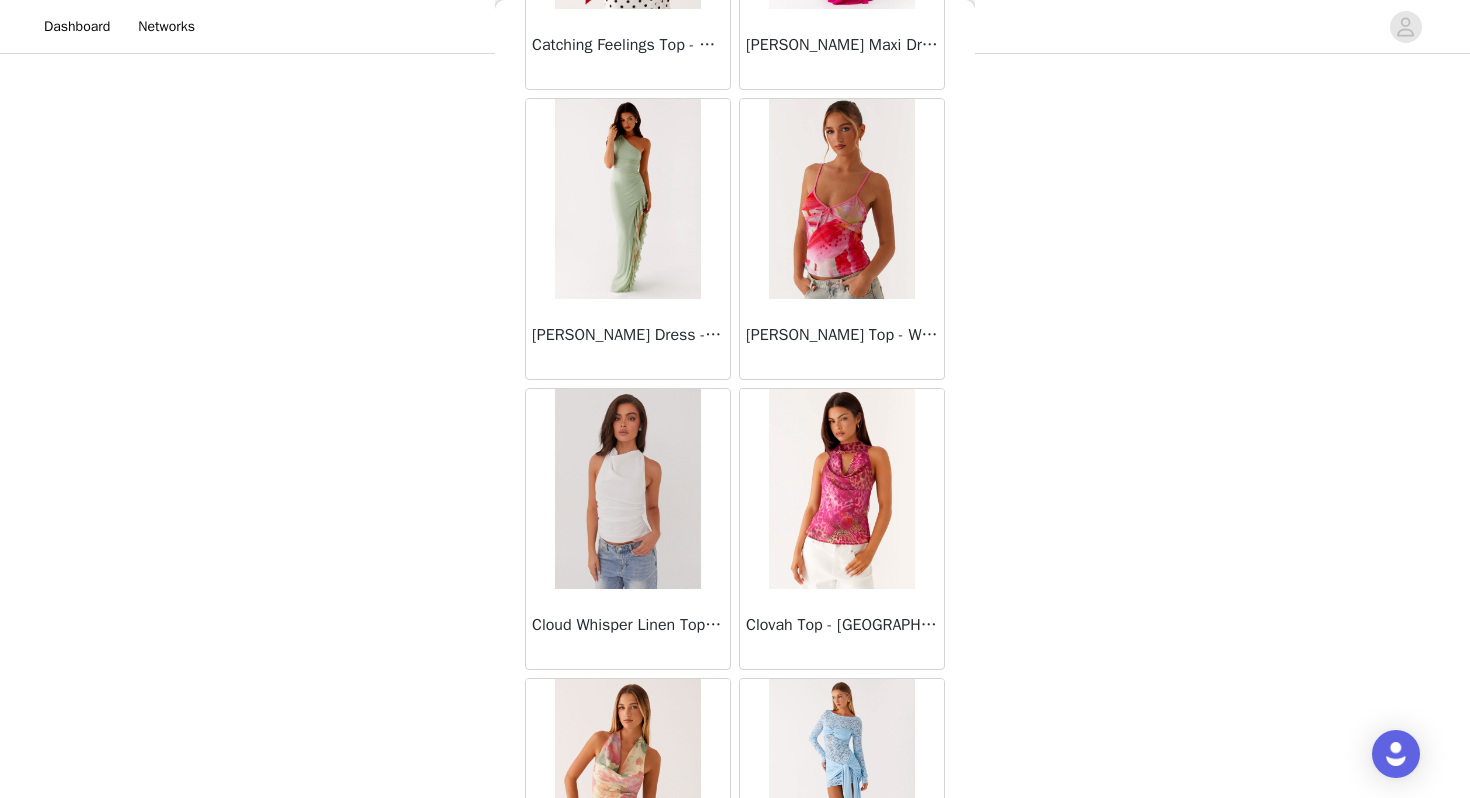 scroll, scrollTop: 10962, scrollLeft: 0, axis: vertical 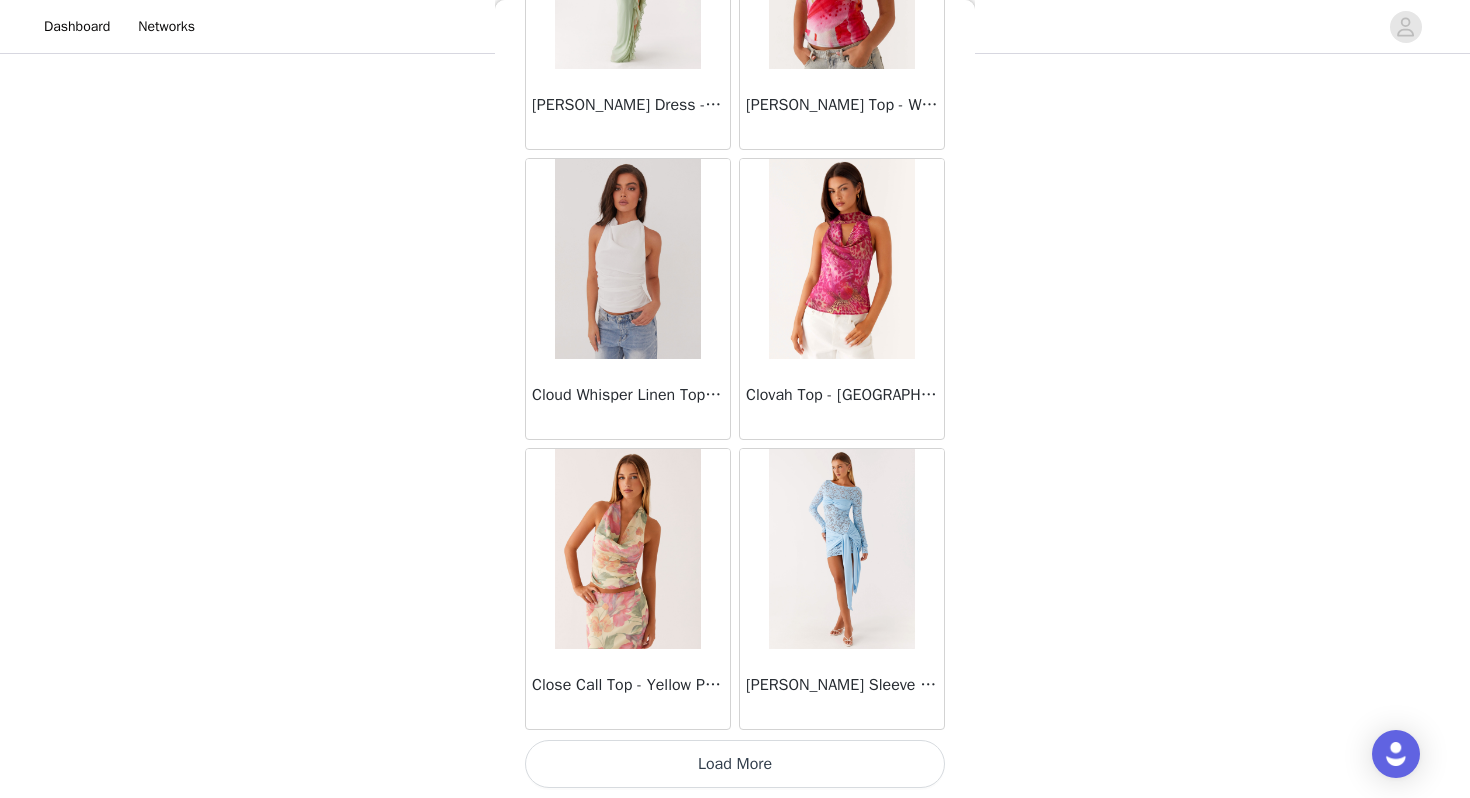 click on "Load More" at bounding box center (735, 764) 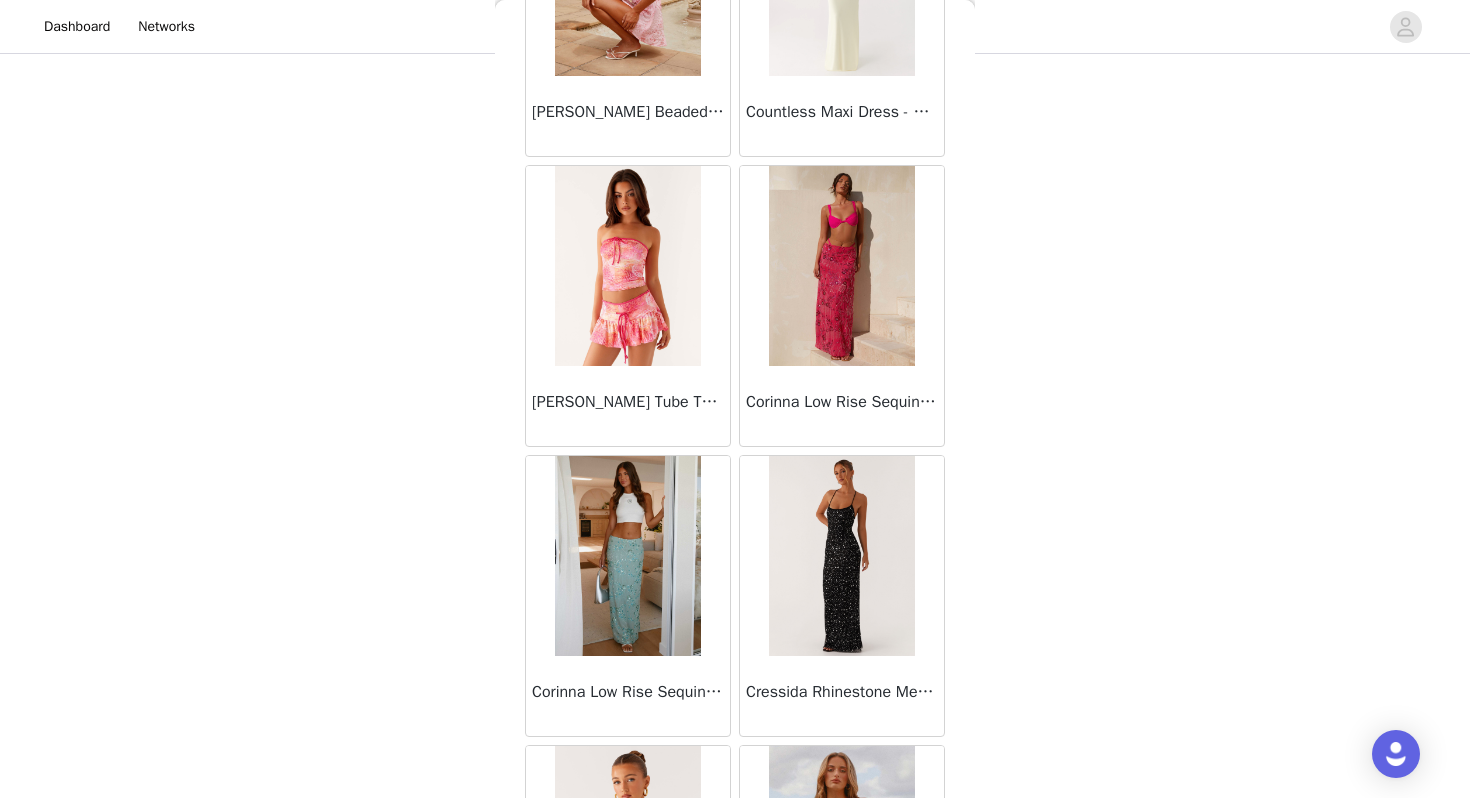 scroll, scrollTop: 12356, scrollLeft: 0, axis: vertical 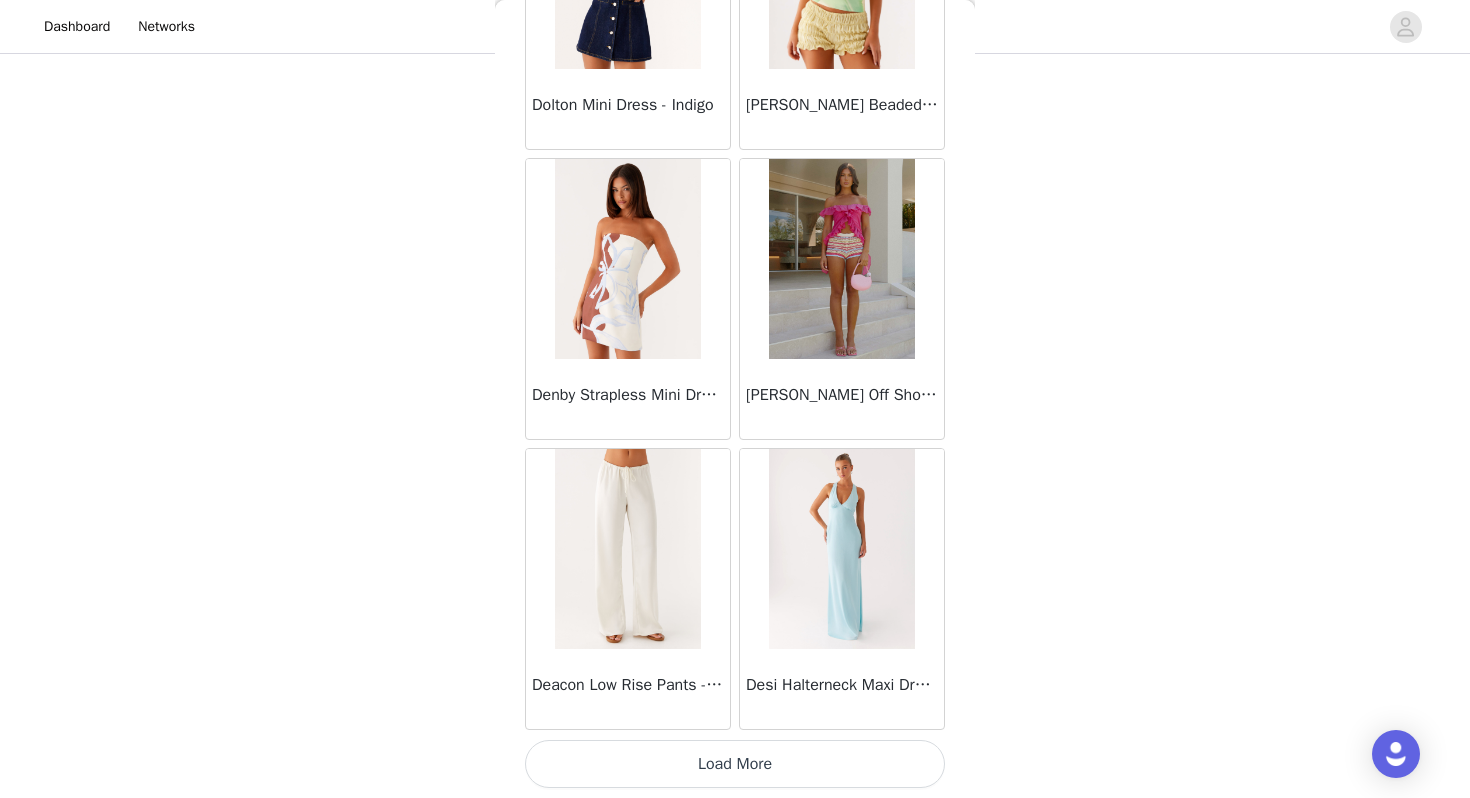 click on "Load More" at bounding box center (735, 764) 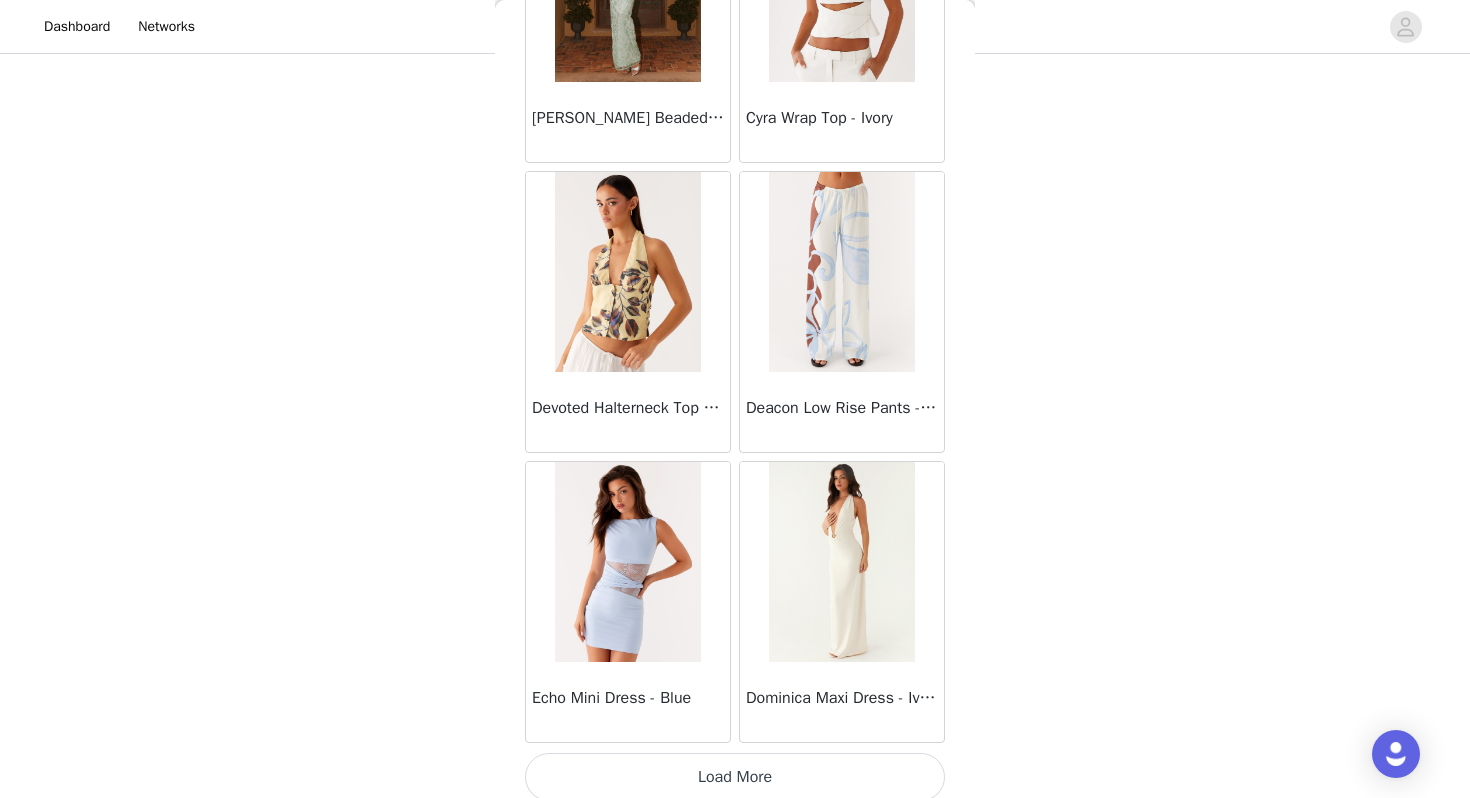 scroll, scrollTop: 16762, scrollLeft: 0, axis: vertical 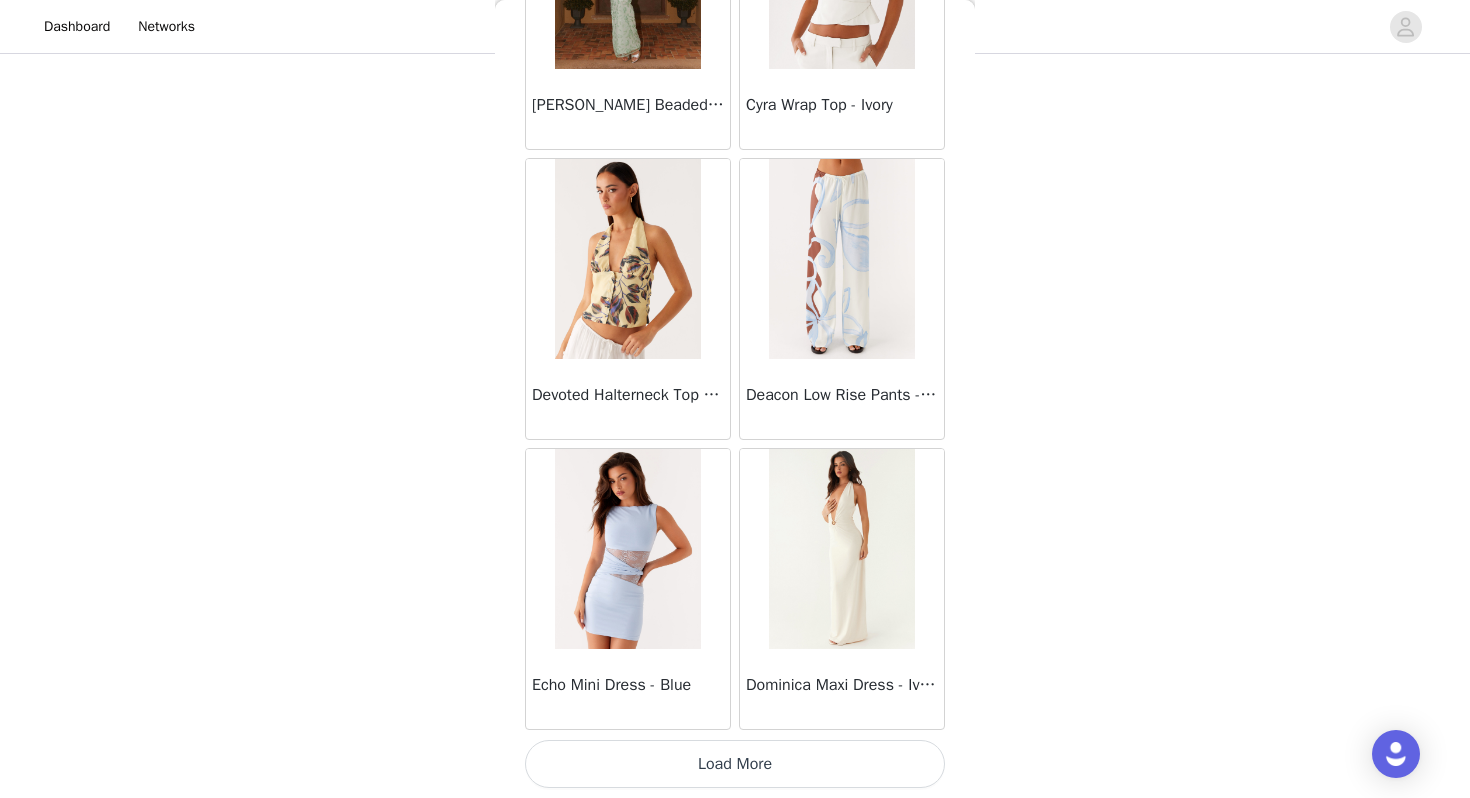 click on "Load More" at bounding box center (735, 764) 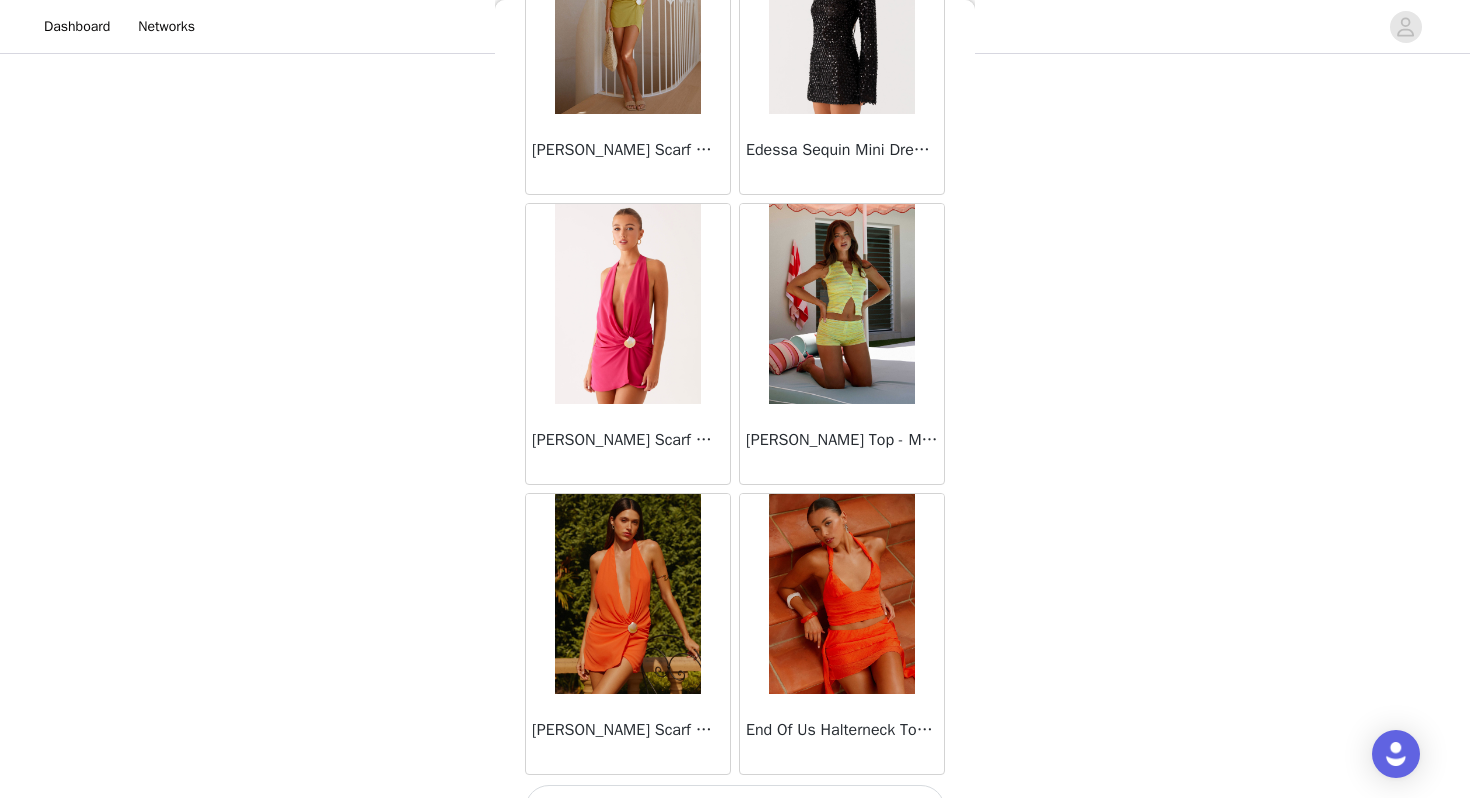 scroll, scrollTop: 19662, scrollLeft: 0, axis: vertical 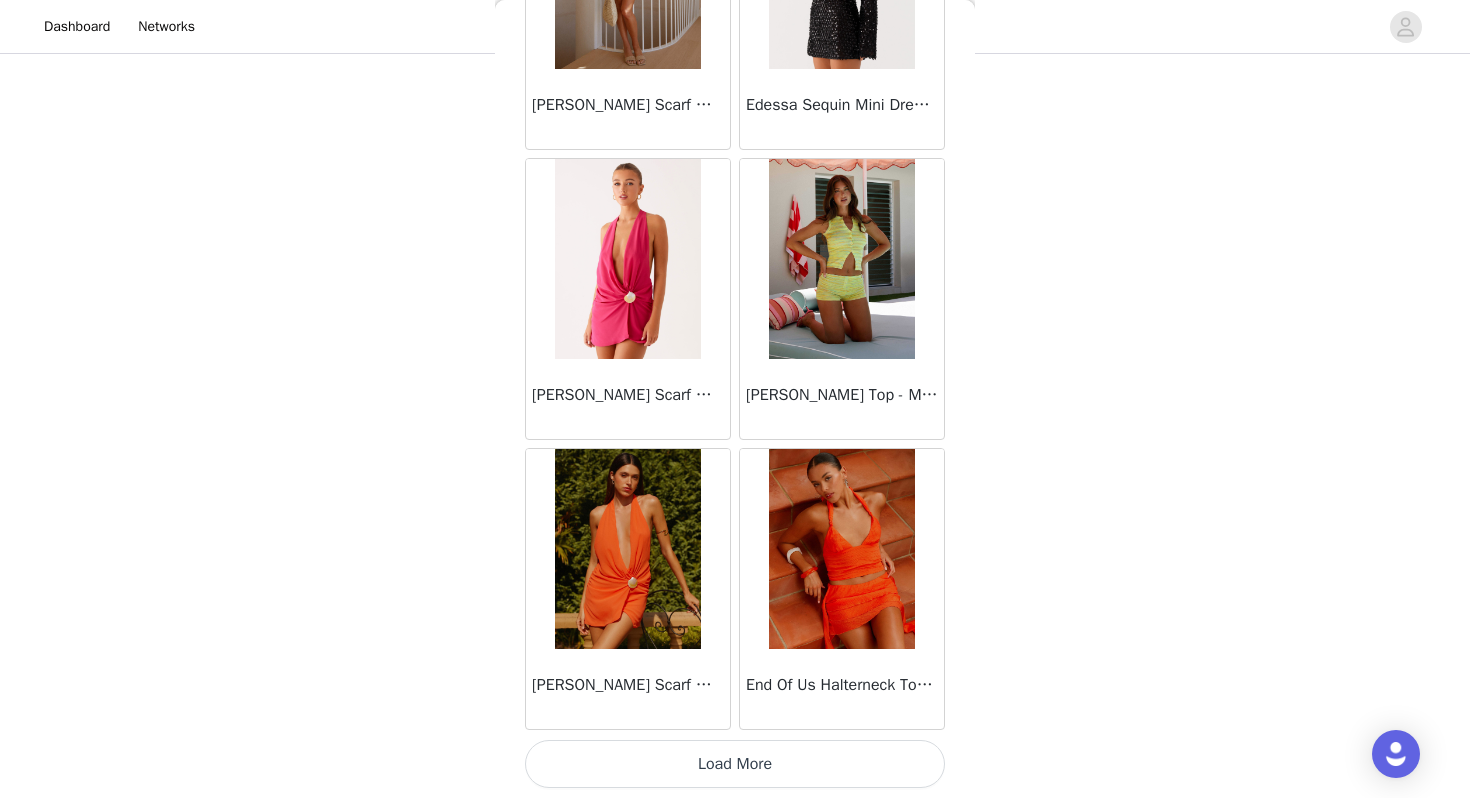 click on "Load More" at bounding box center [735, 764] 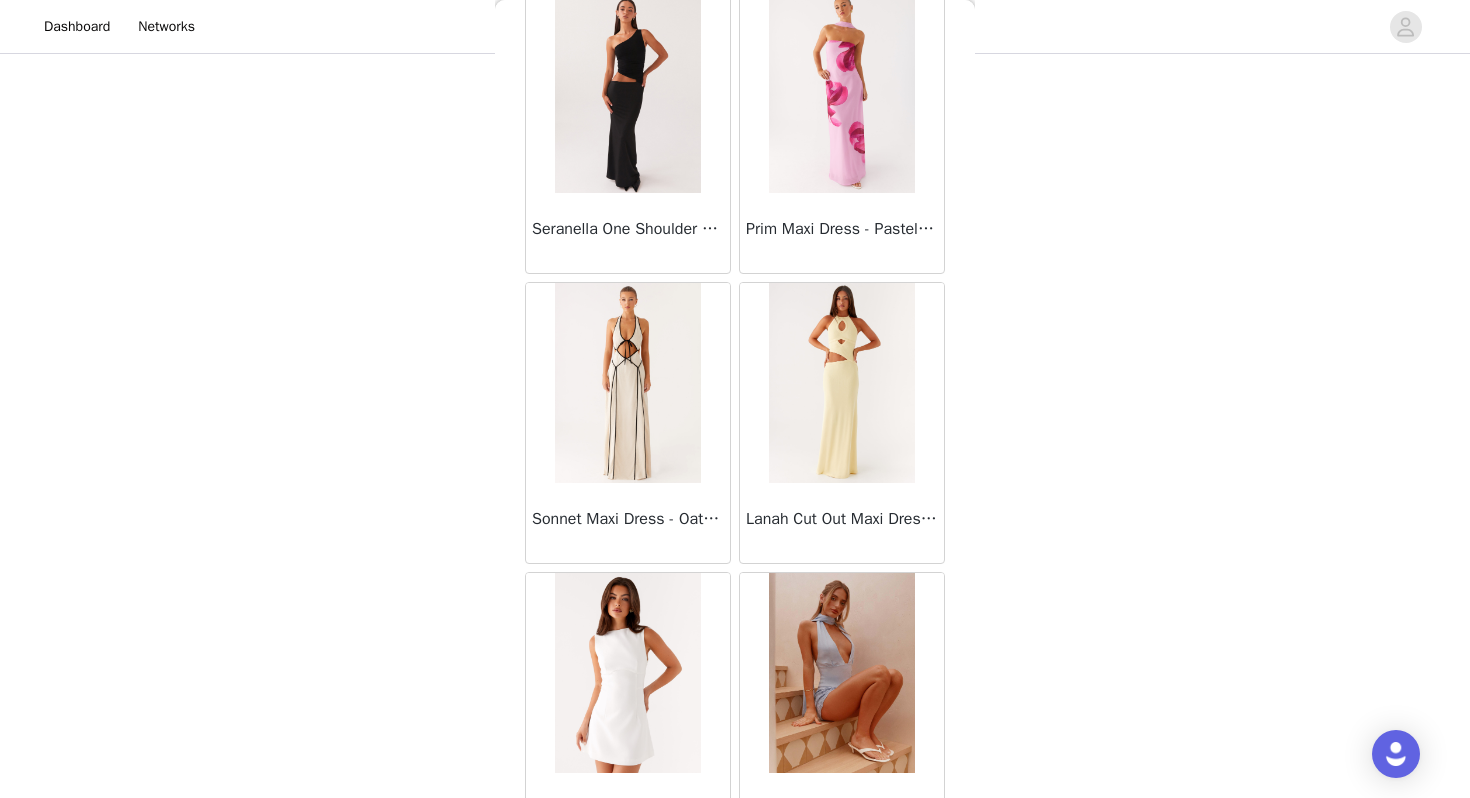 scroll, scrollTop: 20542, scrollLeft: 0, axis: vertical 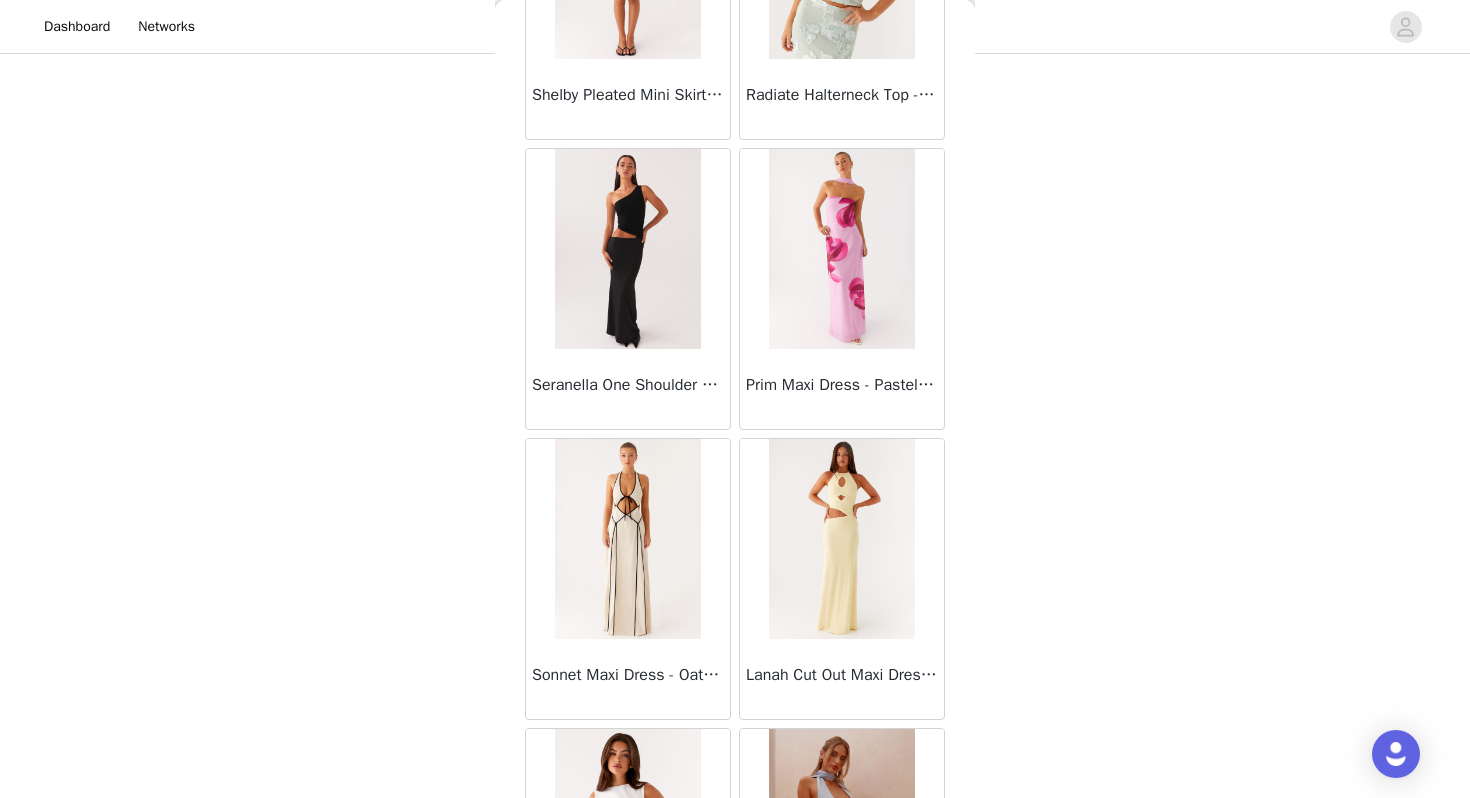 click at bounding box center (627, 249) 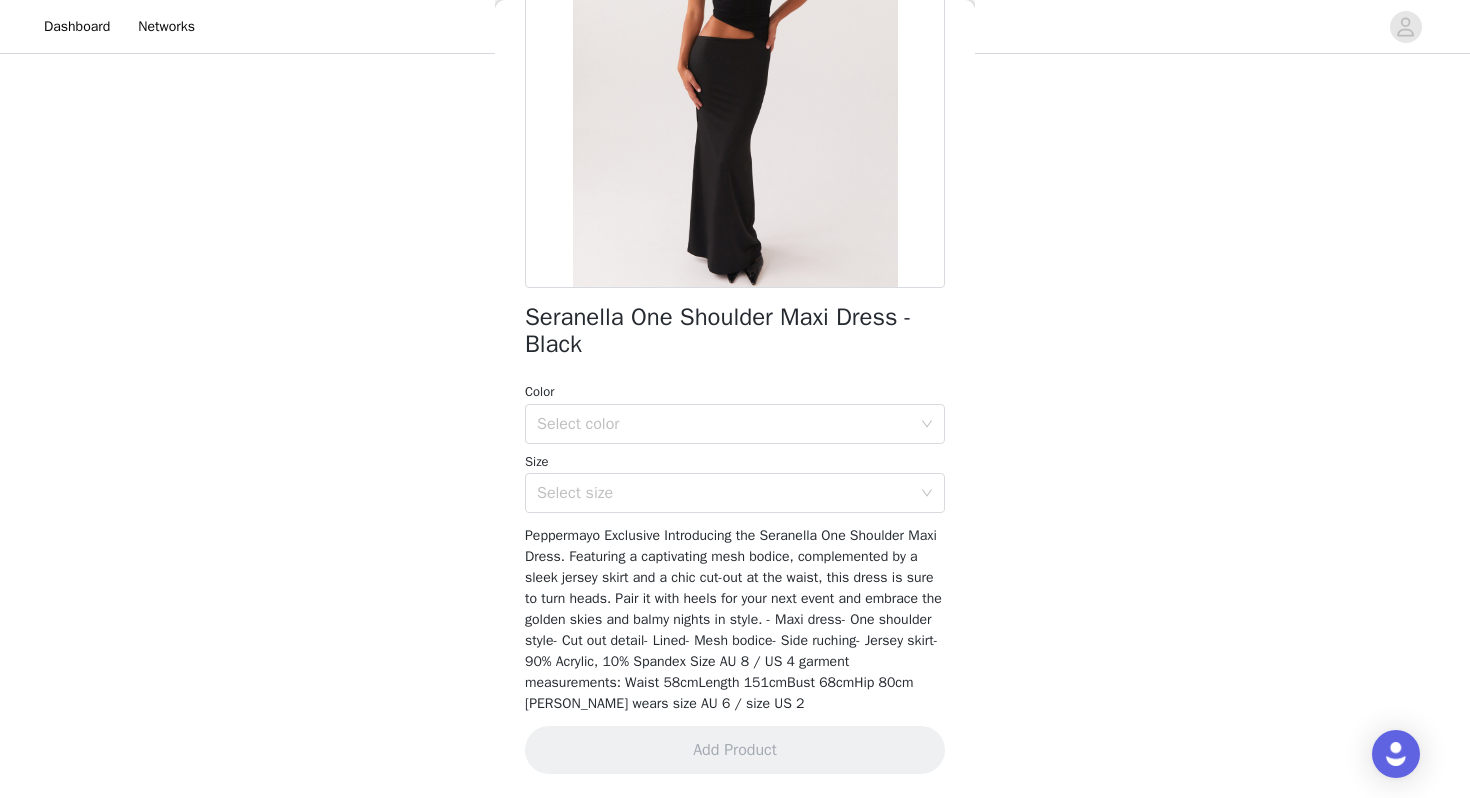 scroll, scrollTop: 262, scrollLeft: 0, axis: vertical 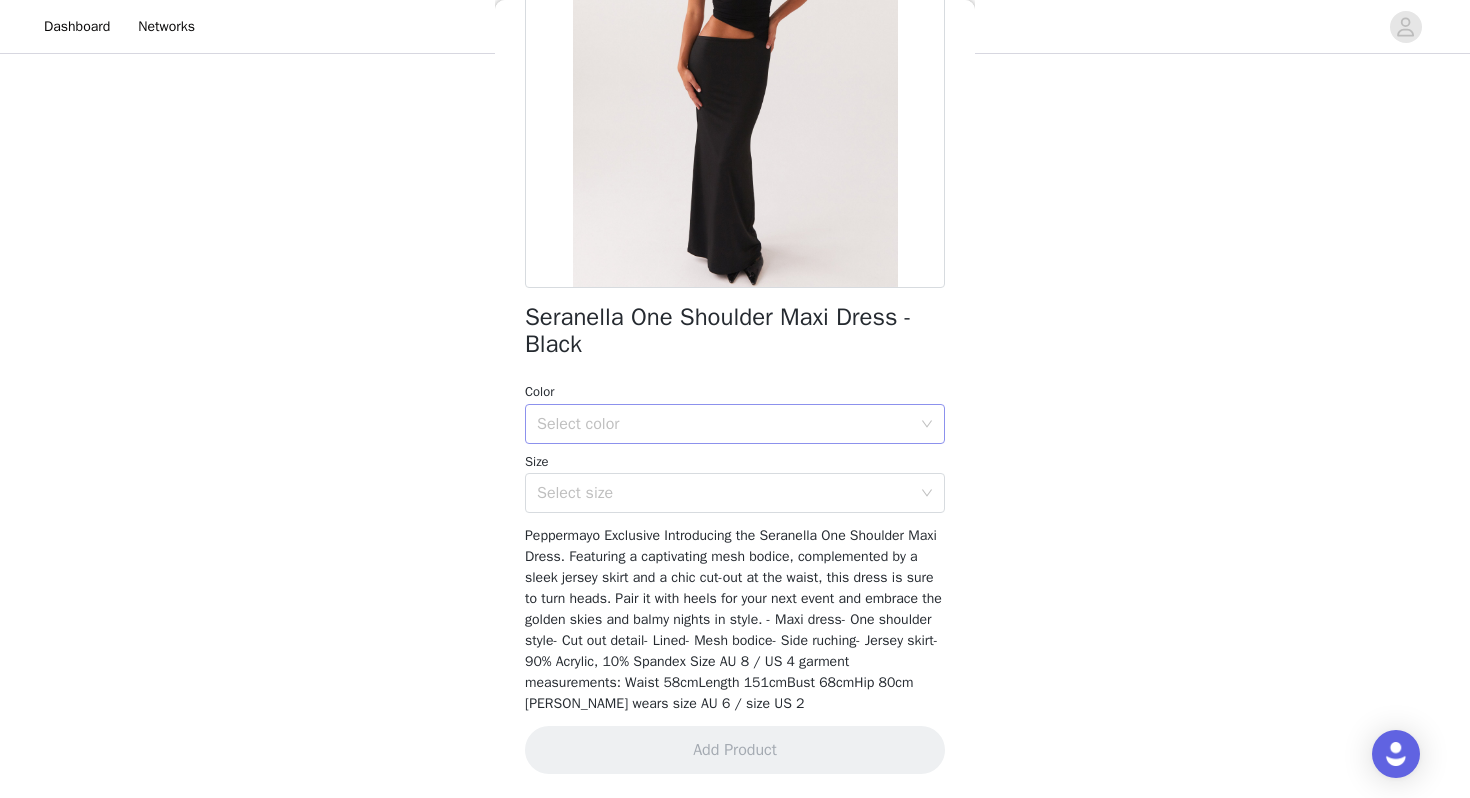 click on "Select color" at bounding box center [724, 424] 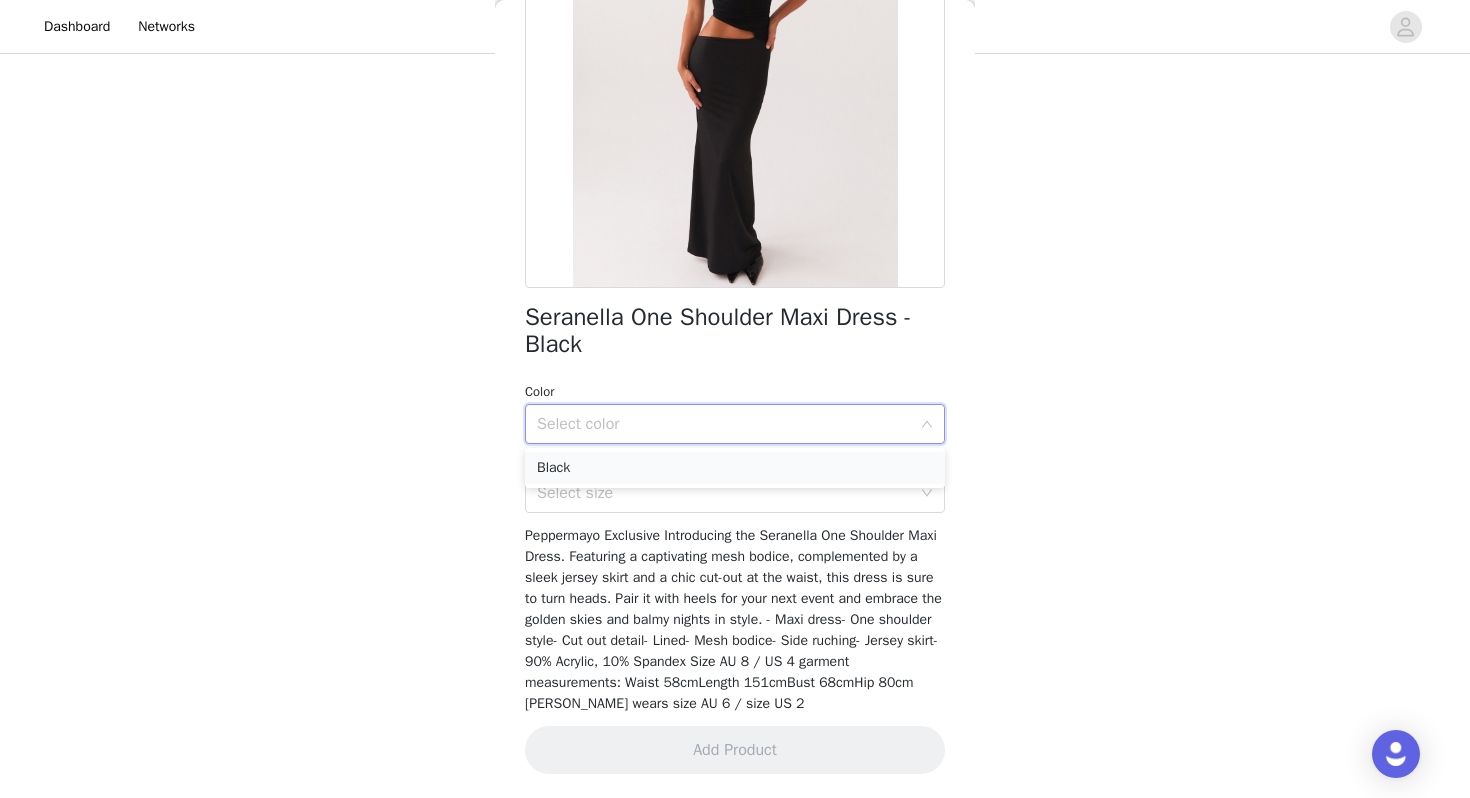 click on "Black" at bounding box center (735, 468) 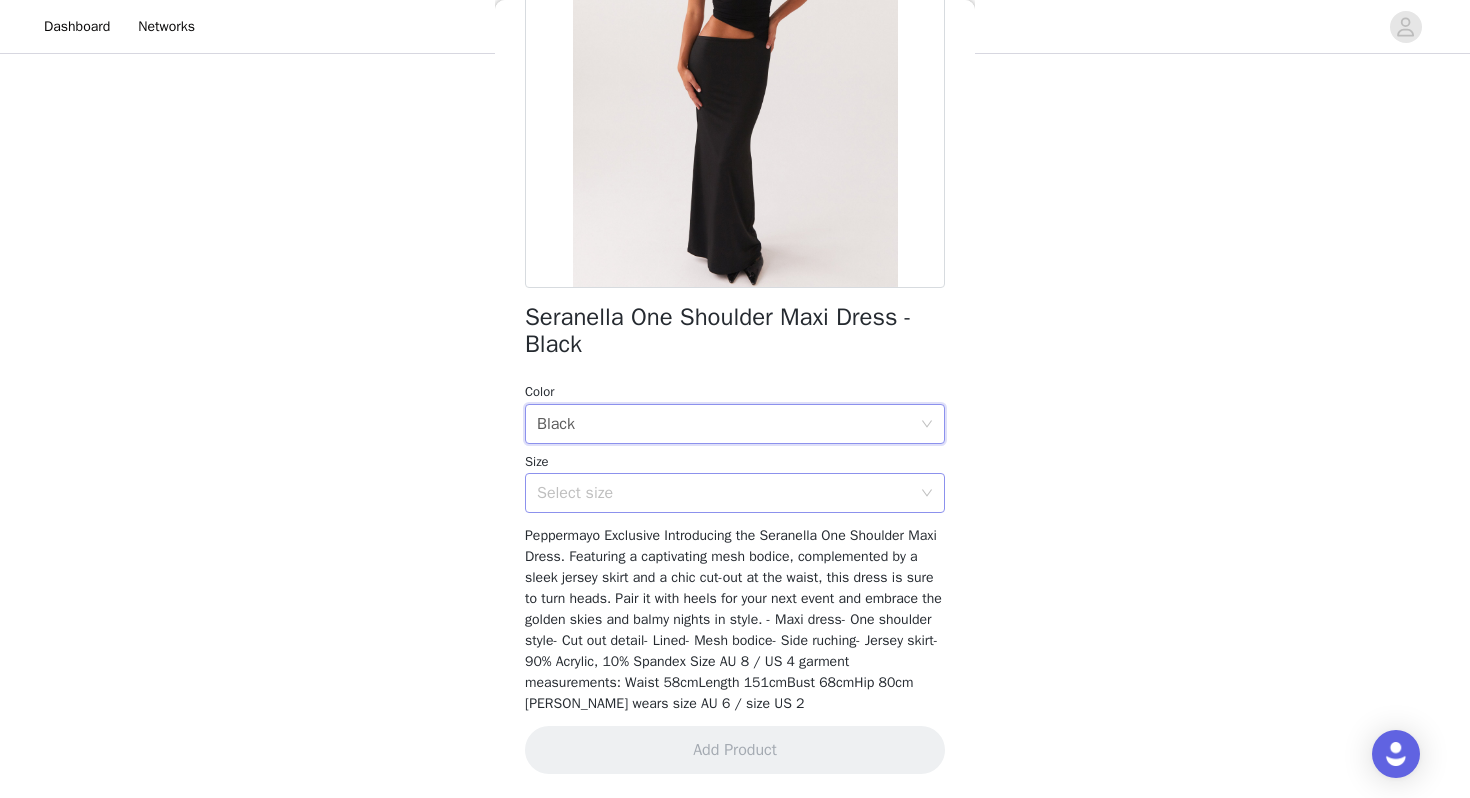 click on "Select size" at bounding box center (724, 493) 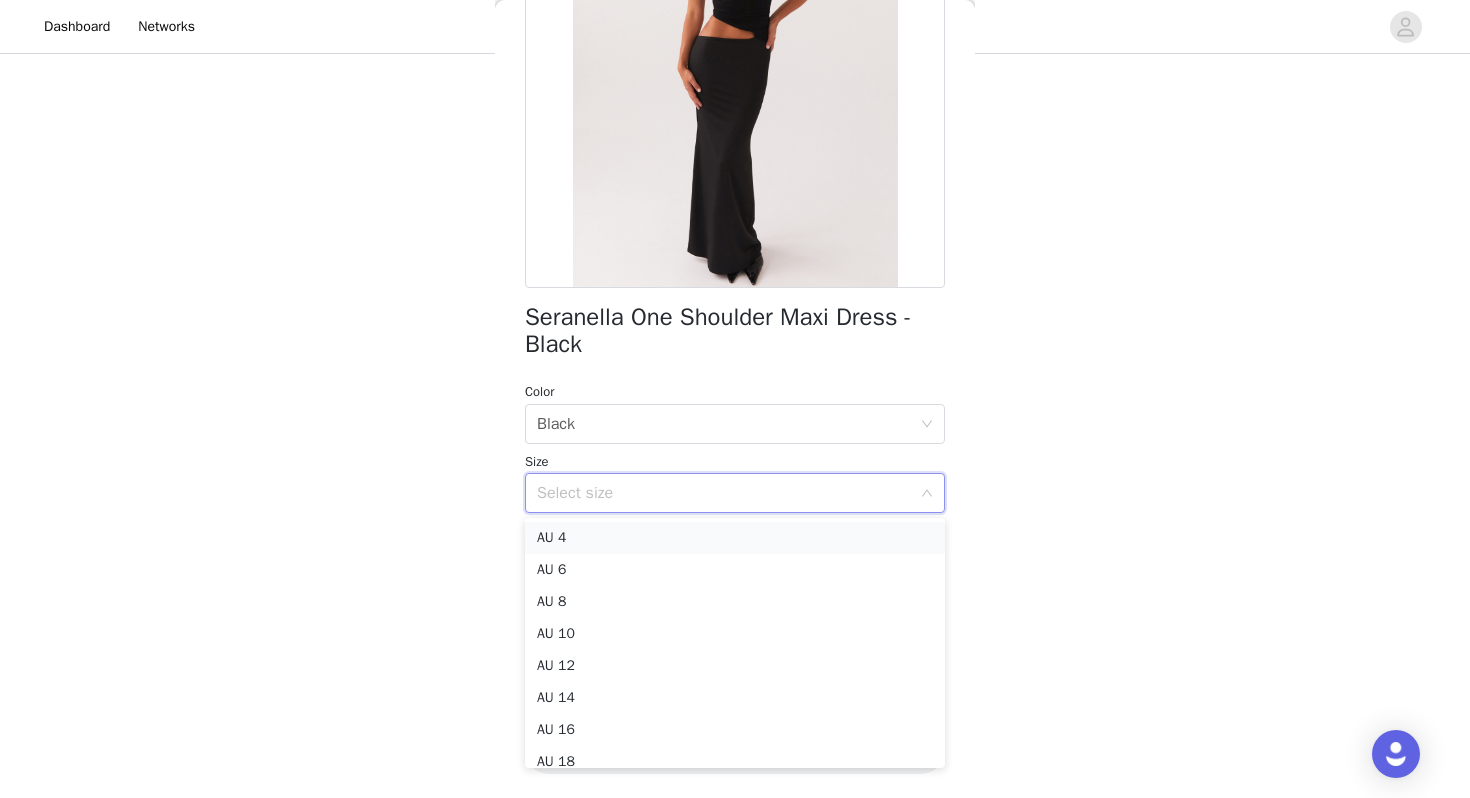 click on "AU 4" at bounding box center [735, 538] 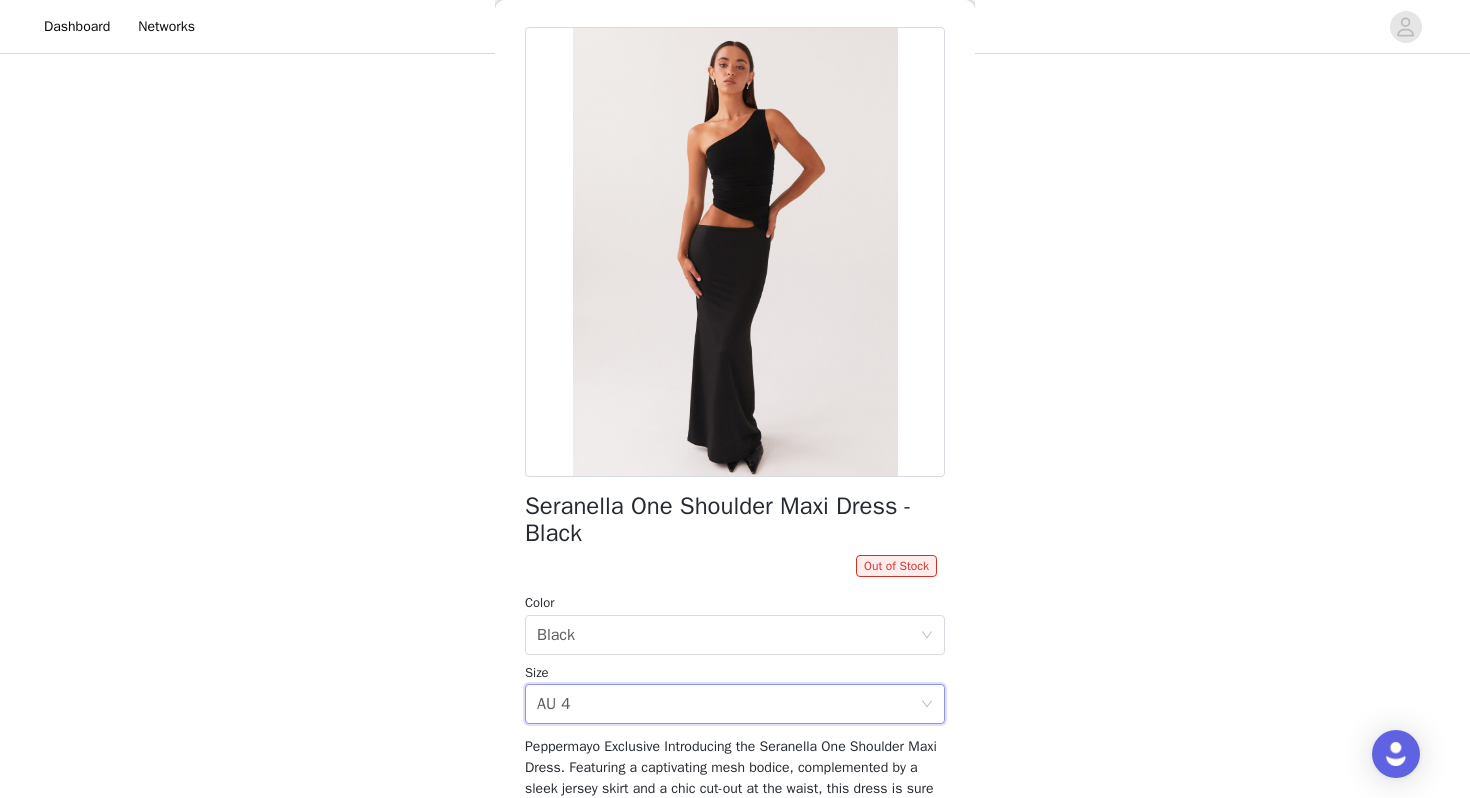 scroll, scrollTop: 0, scrollLeft: 0, axis: both 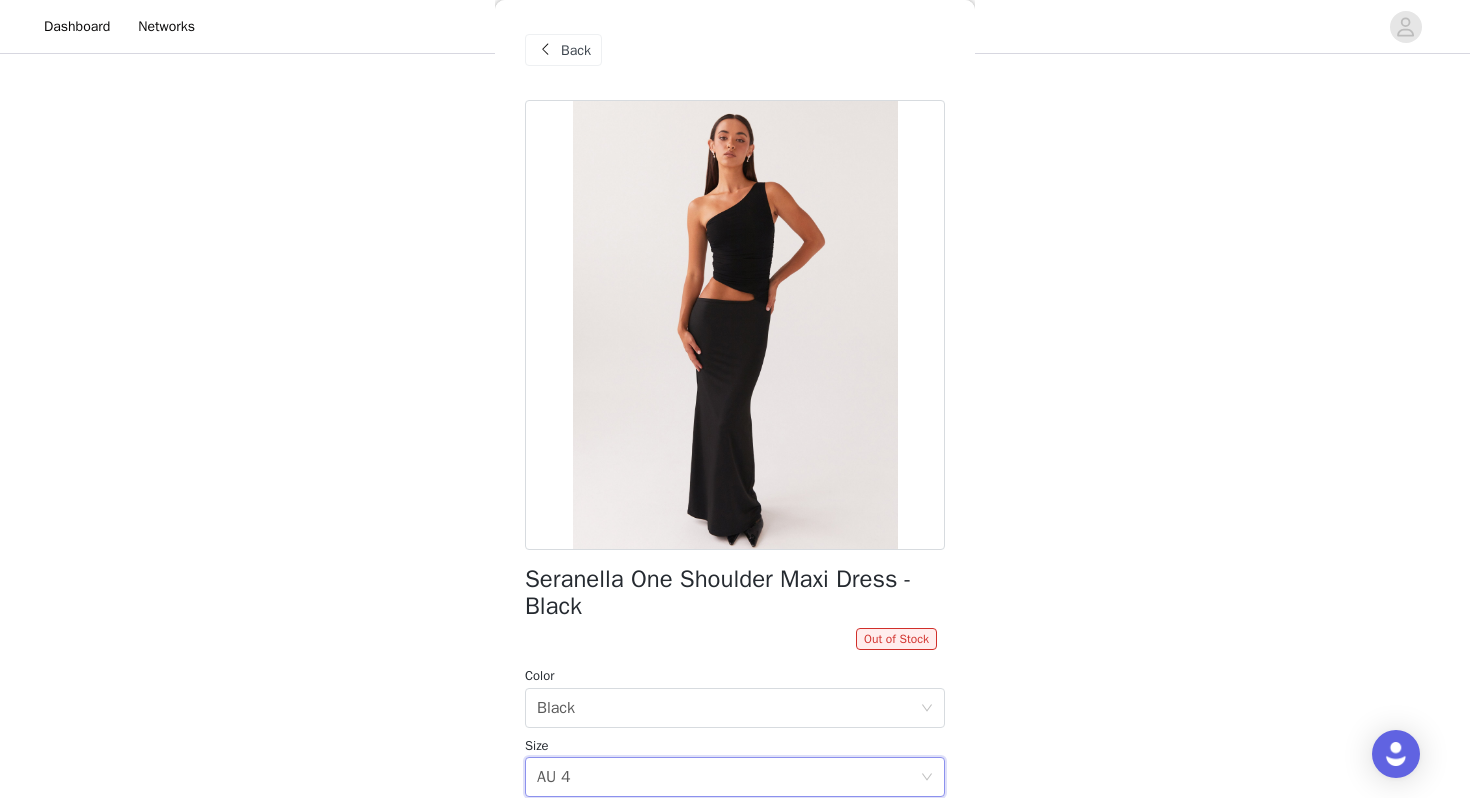 click on "Back" at bounding box center [576, 50] 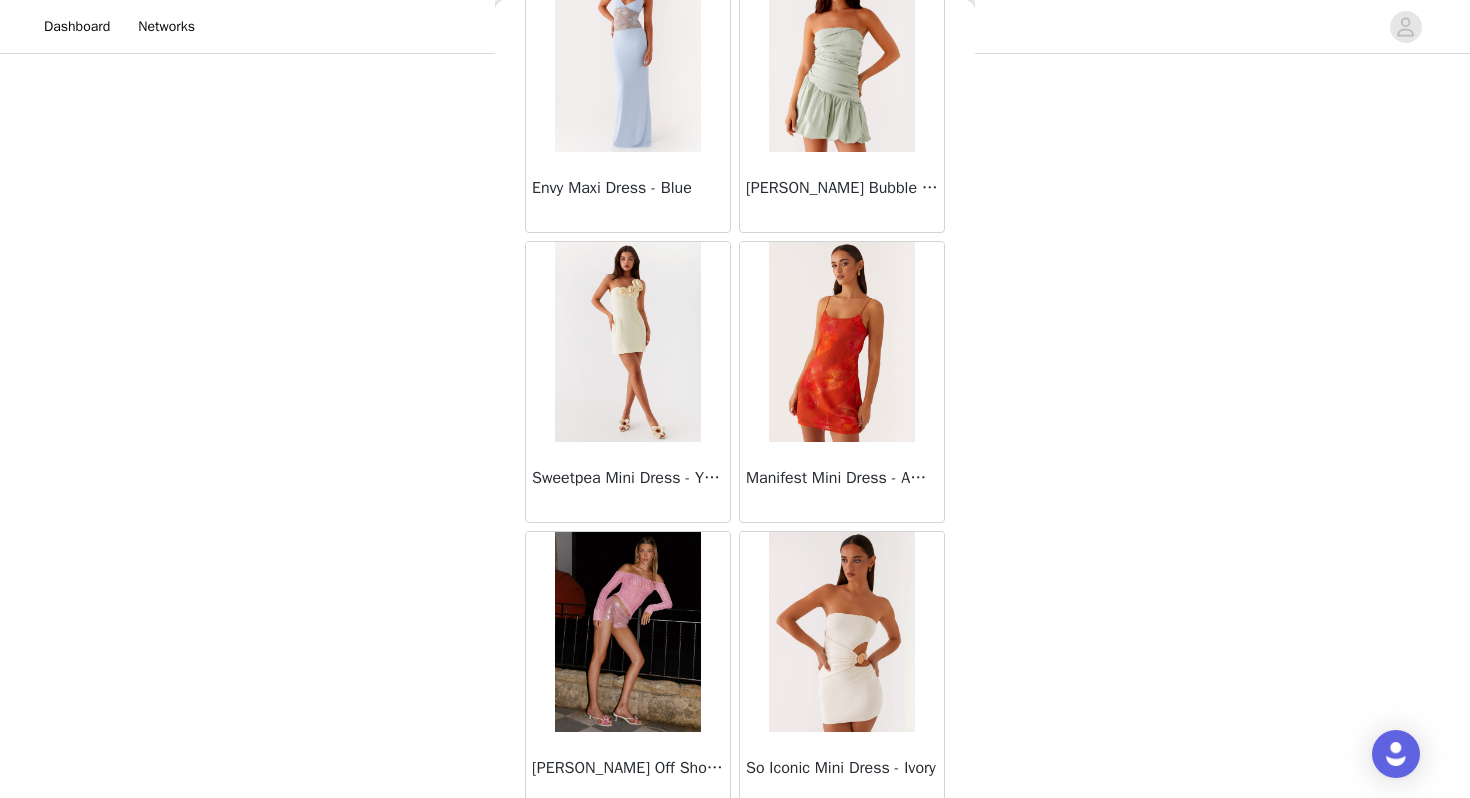 scroll, scrollTop: 22562, scrollLeft: 0, axis: vertical 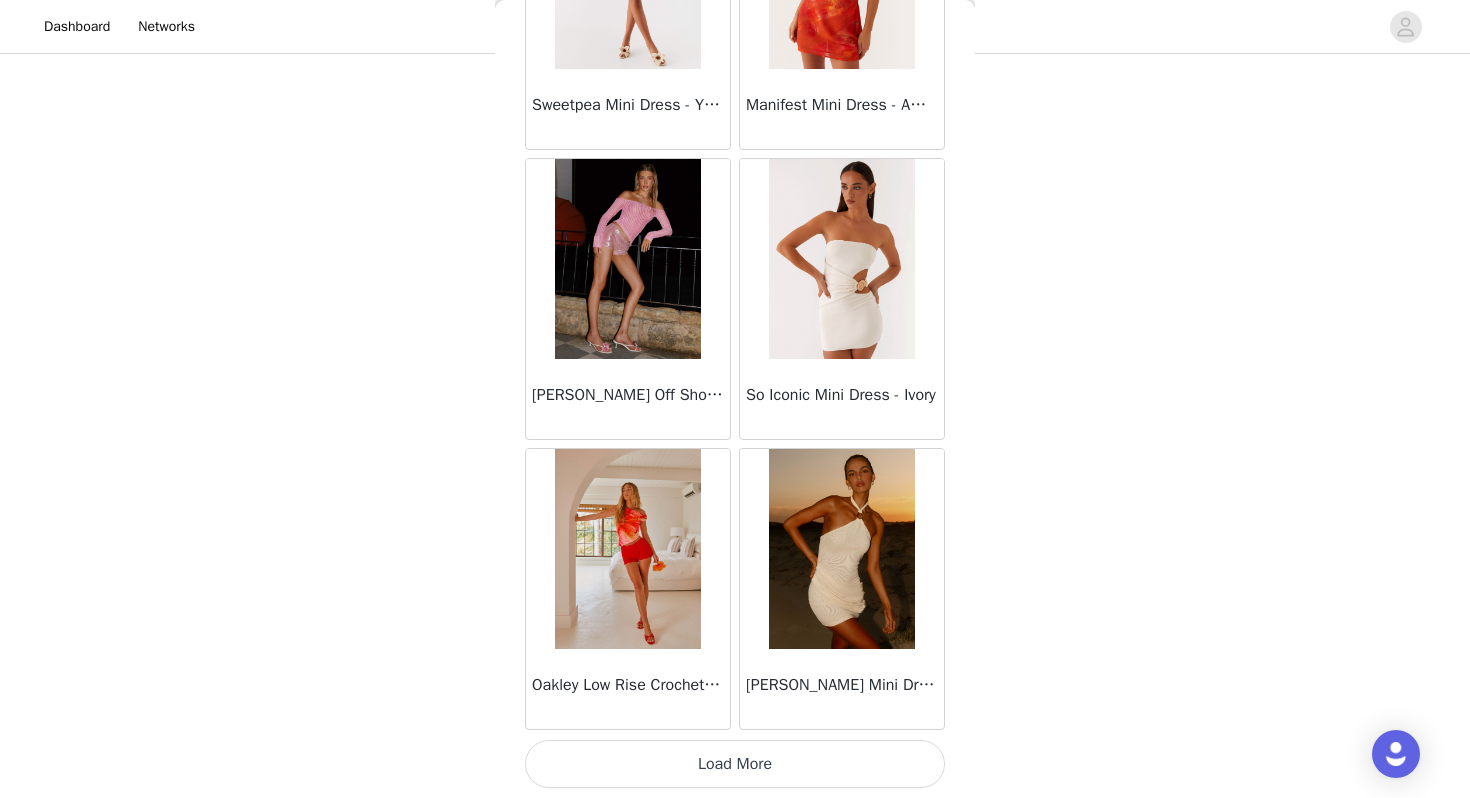 click on "Load More" at bounding box center [735, 764] 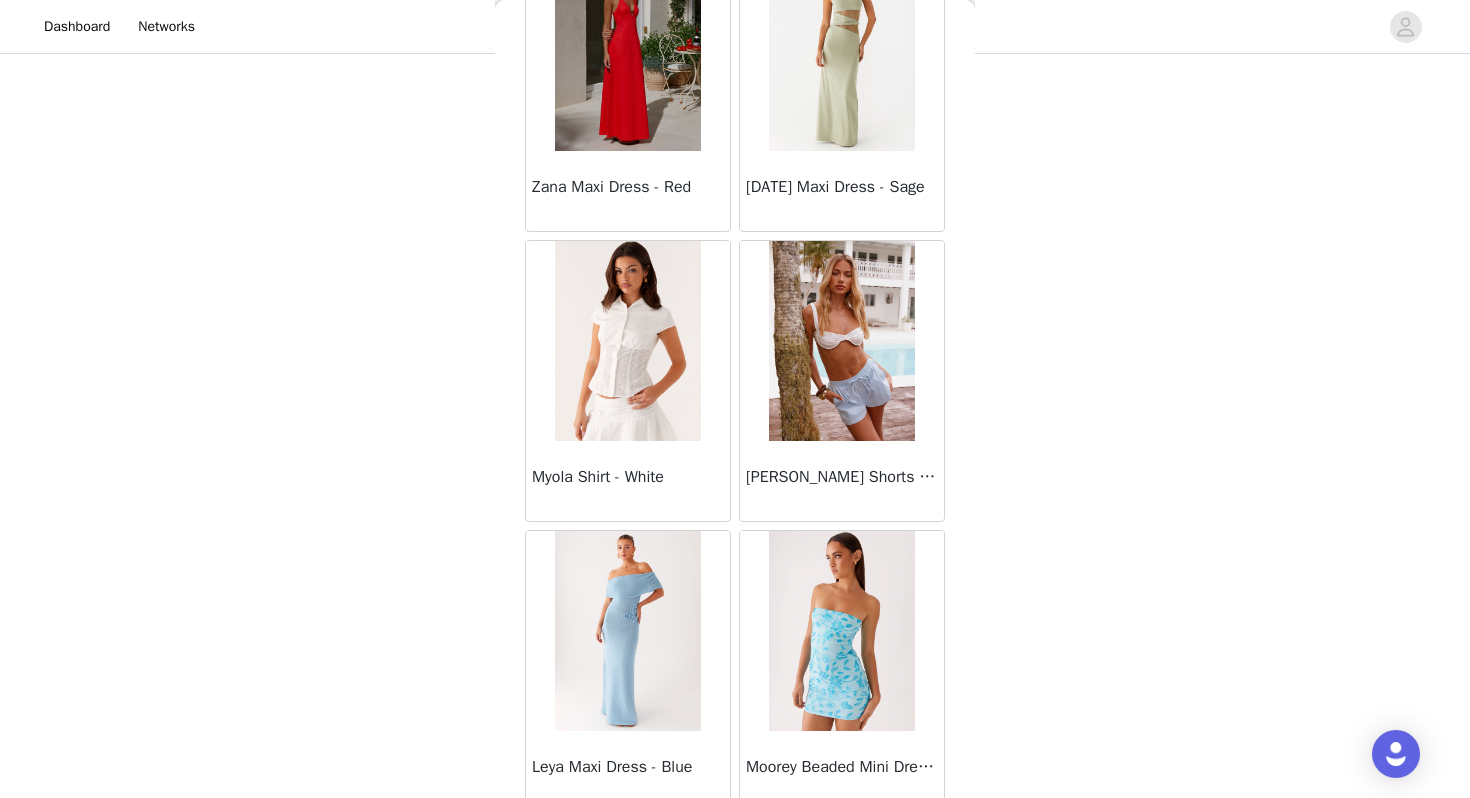 scroll, scrollTop: 25462, scrollLeft: 0, axis: vertical 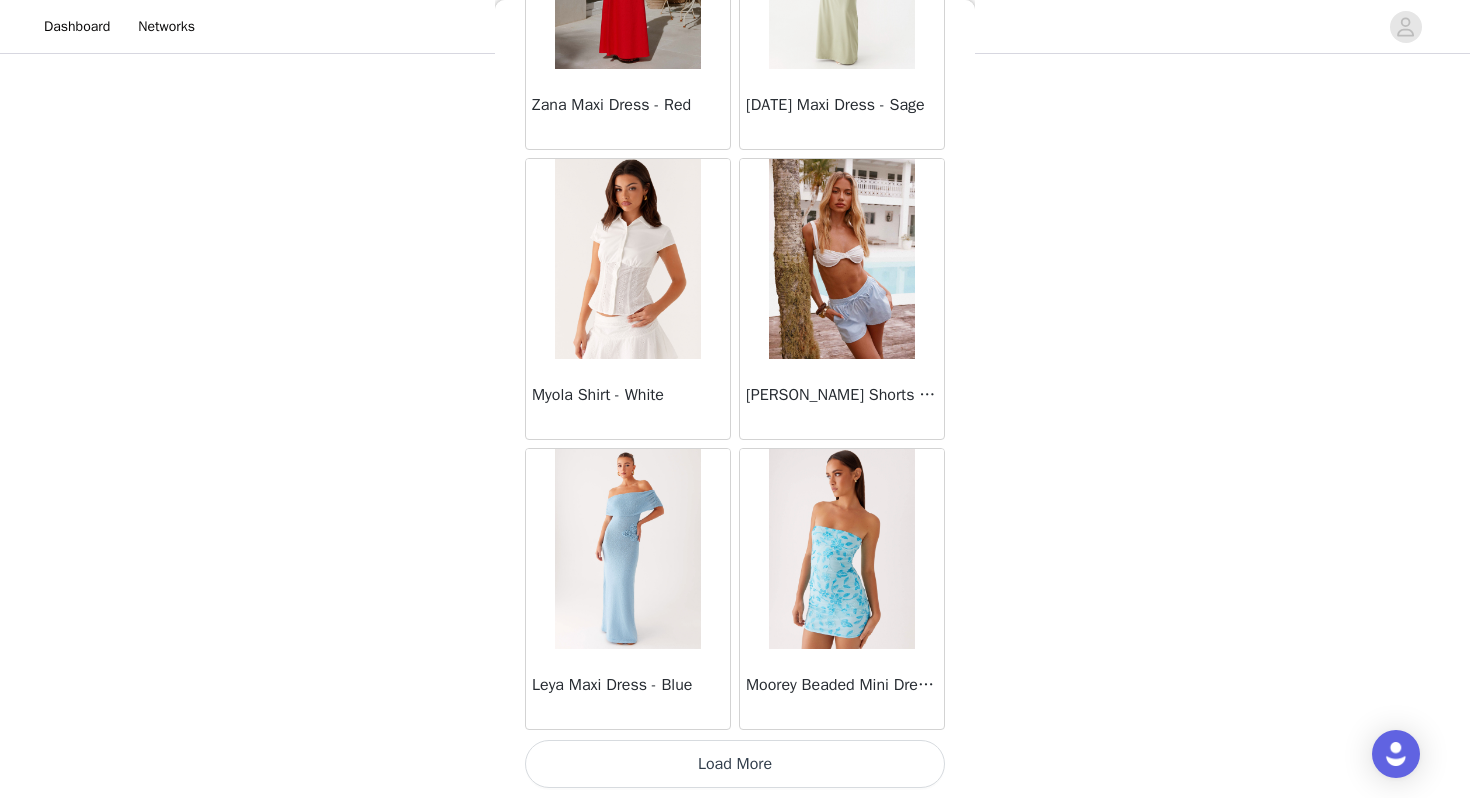click on "Load More" at bounding box center (735, 764) 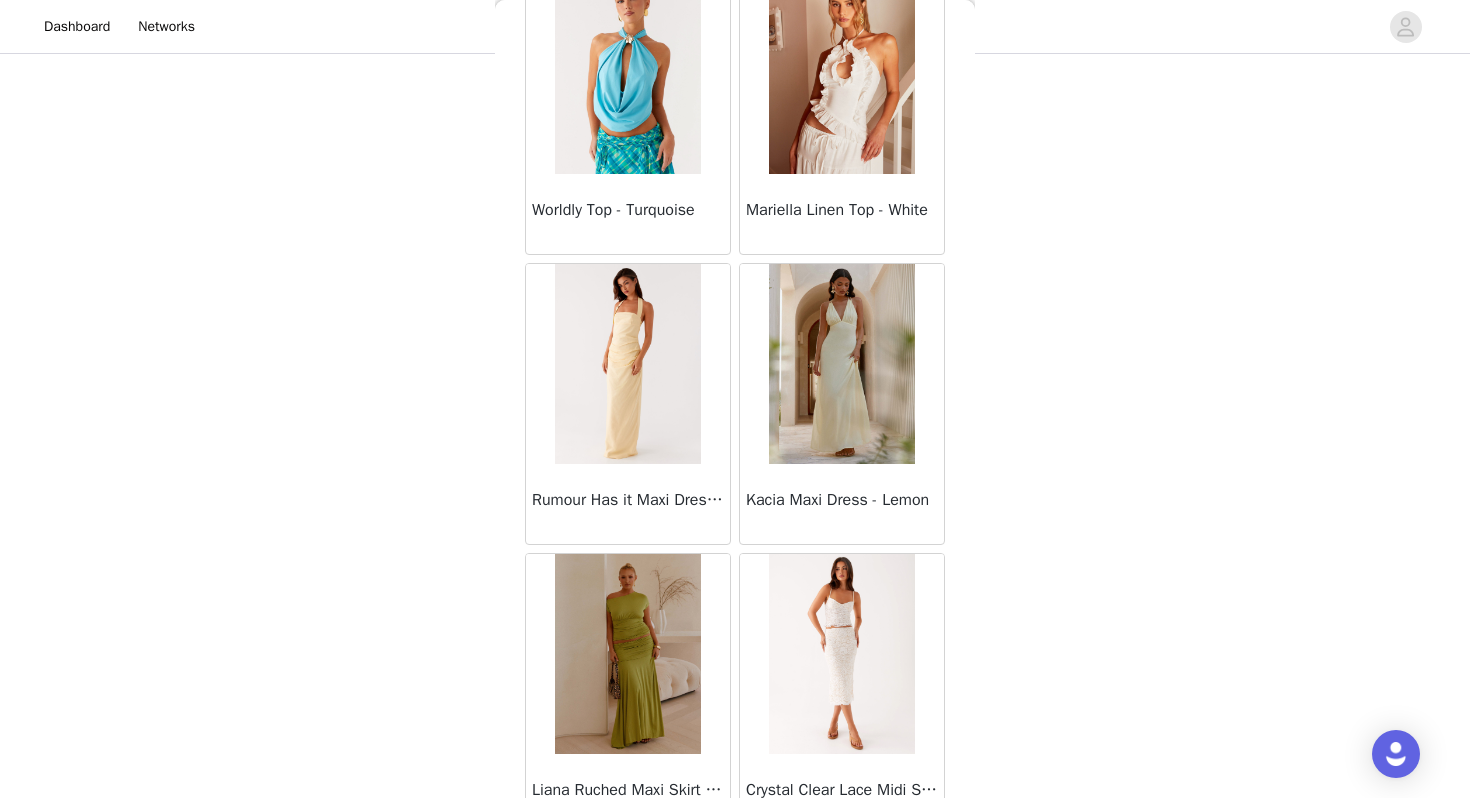 scroll, scrollTop: 28362, scrollLeft: 0, axis: vertical 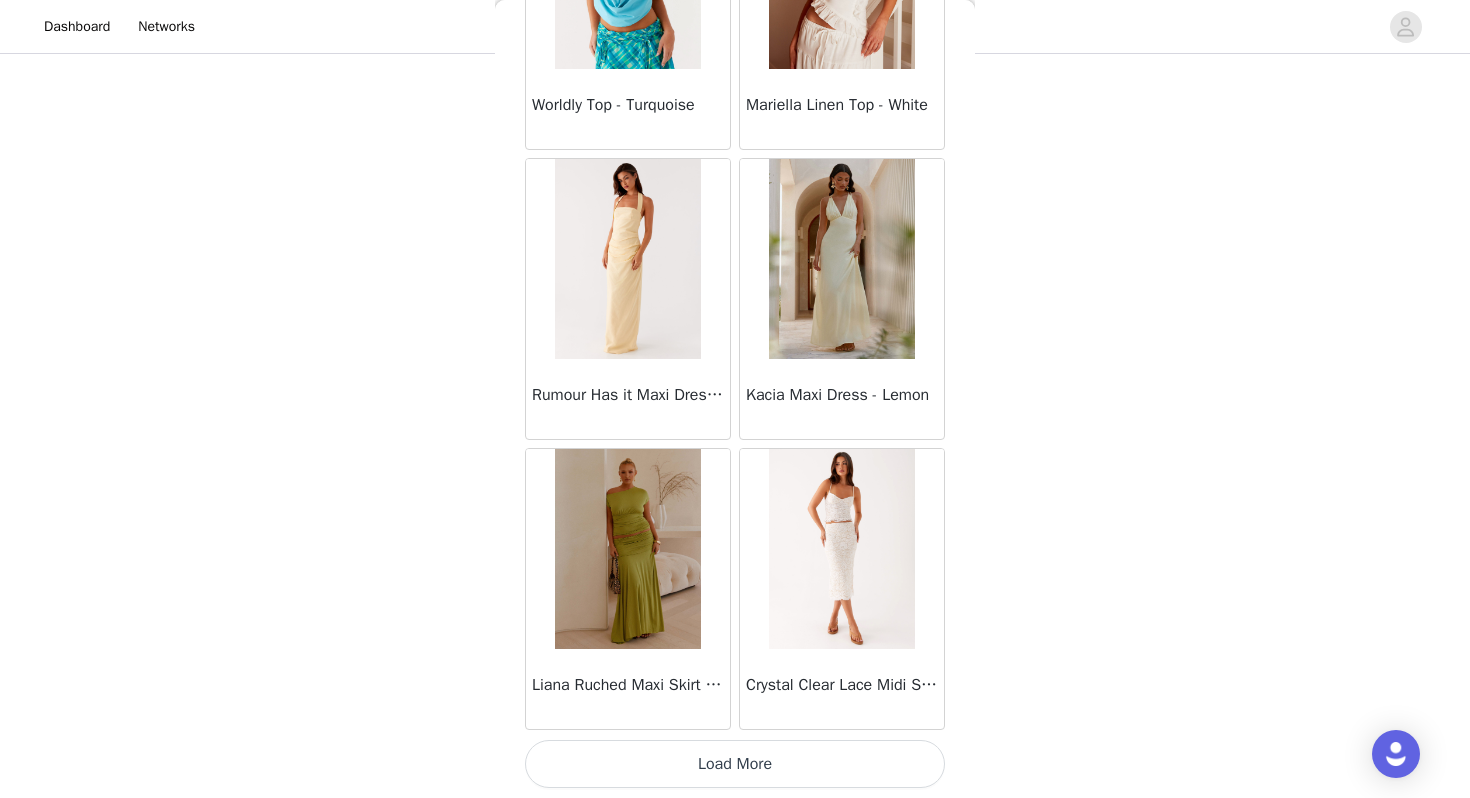click on "Load More" at bounding box center (735, 764) 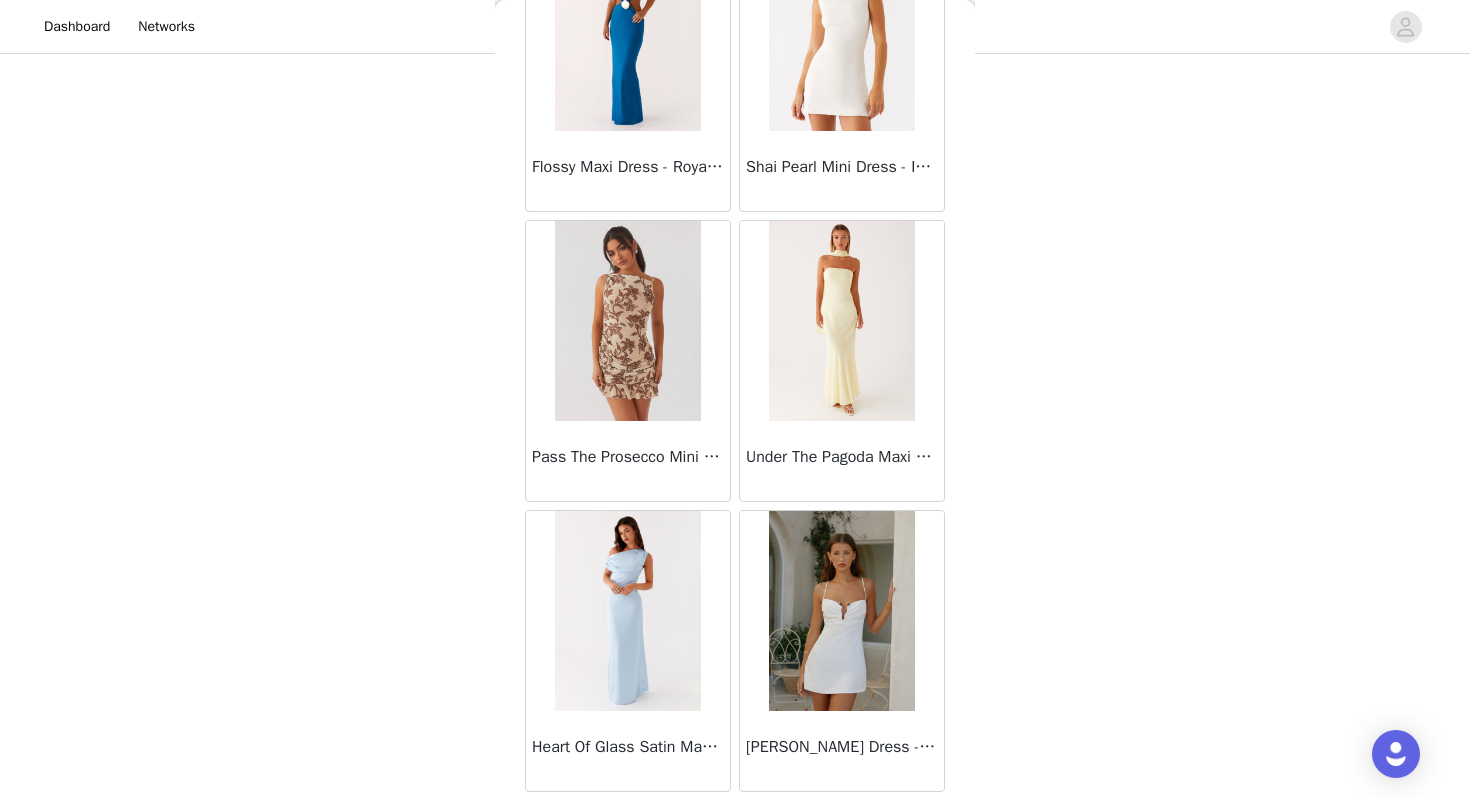scroll, scrollTop: 31262, scrollLeft: 0, axis: vertical 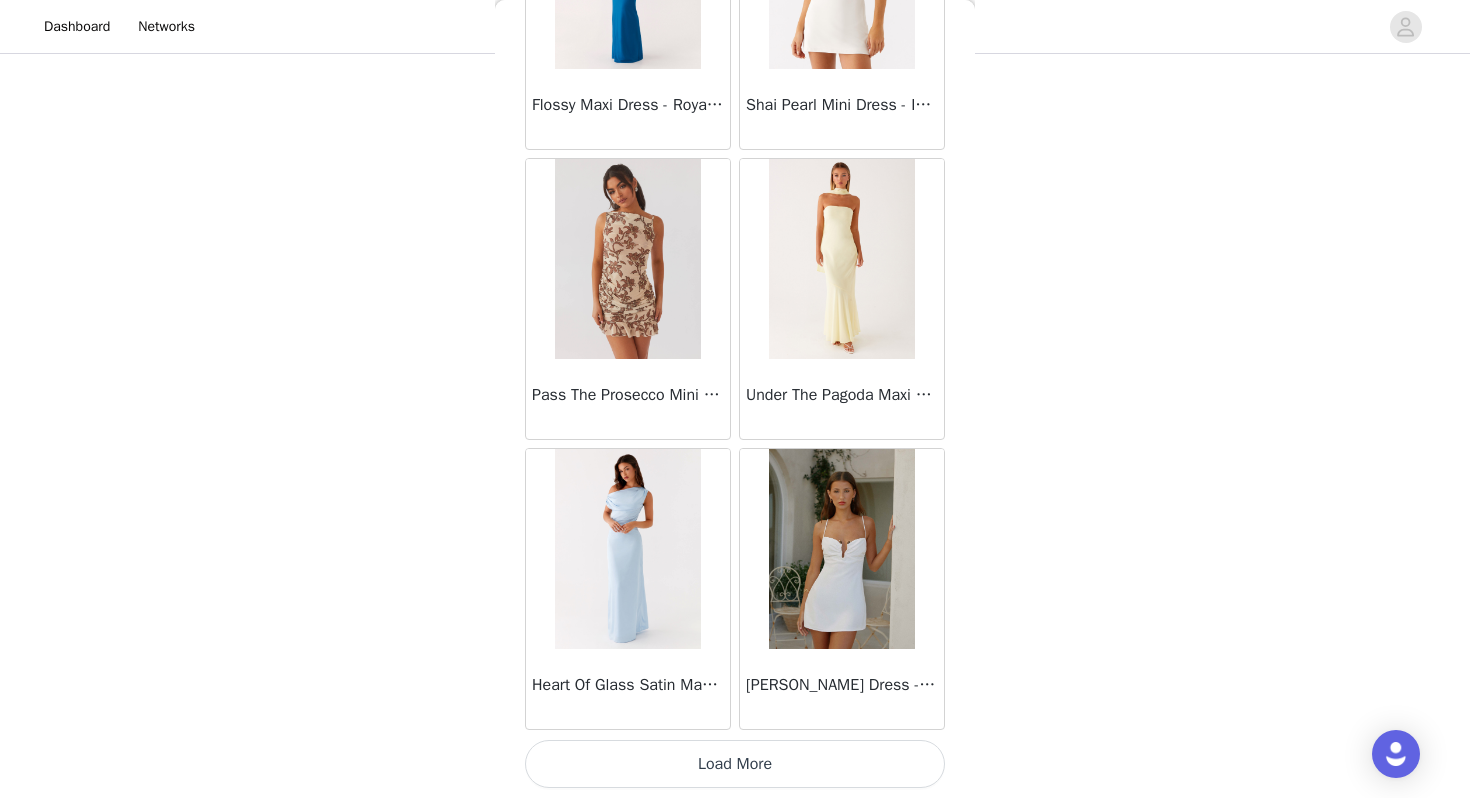 click on "Load More" at bounding box center (735, 764) 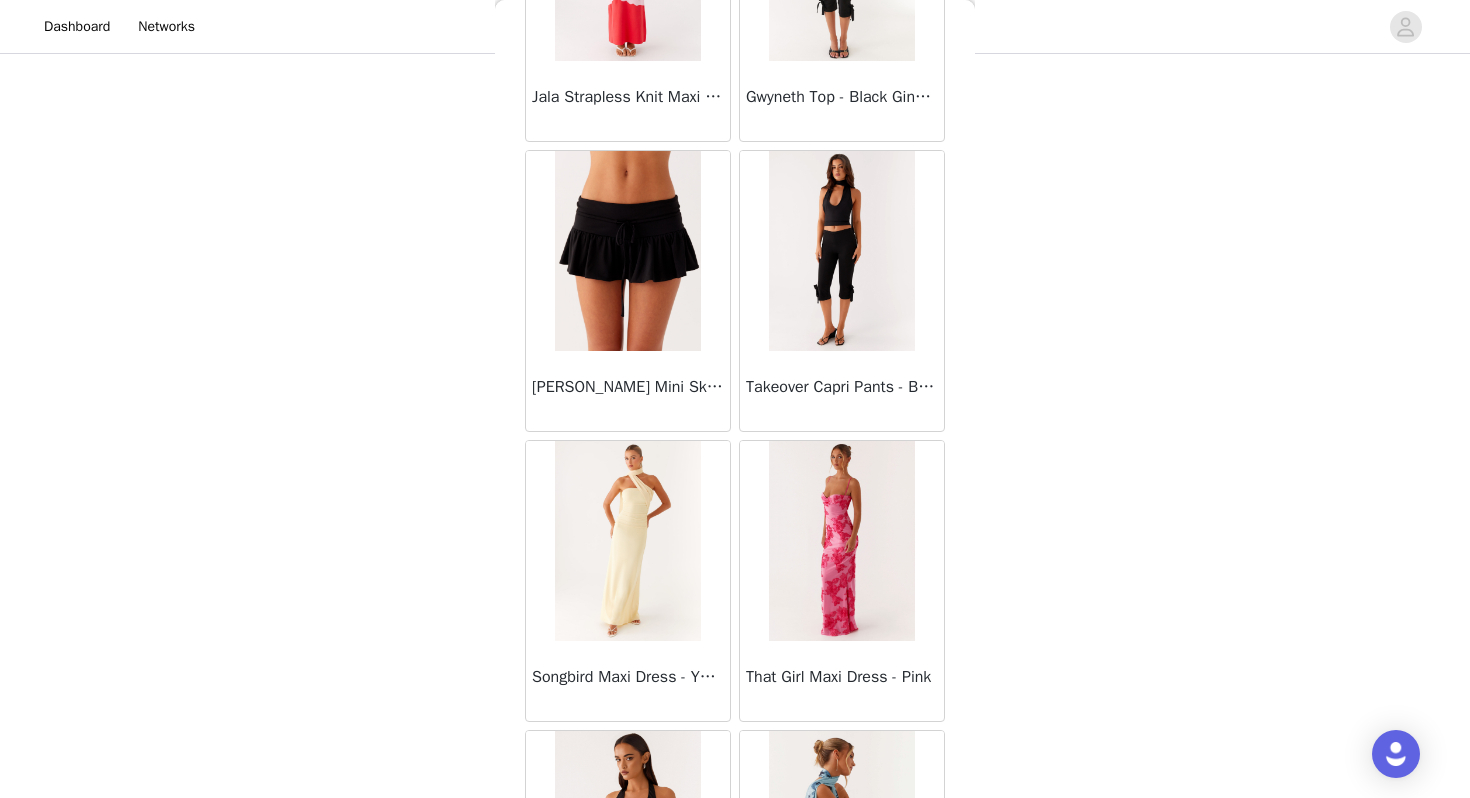 scroll, scrollTop: 34162, scrollLeft: 0, axis: vertical 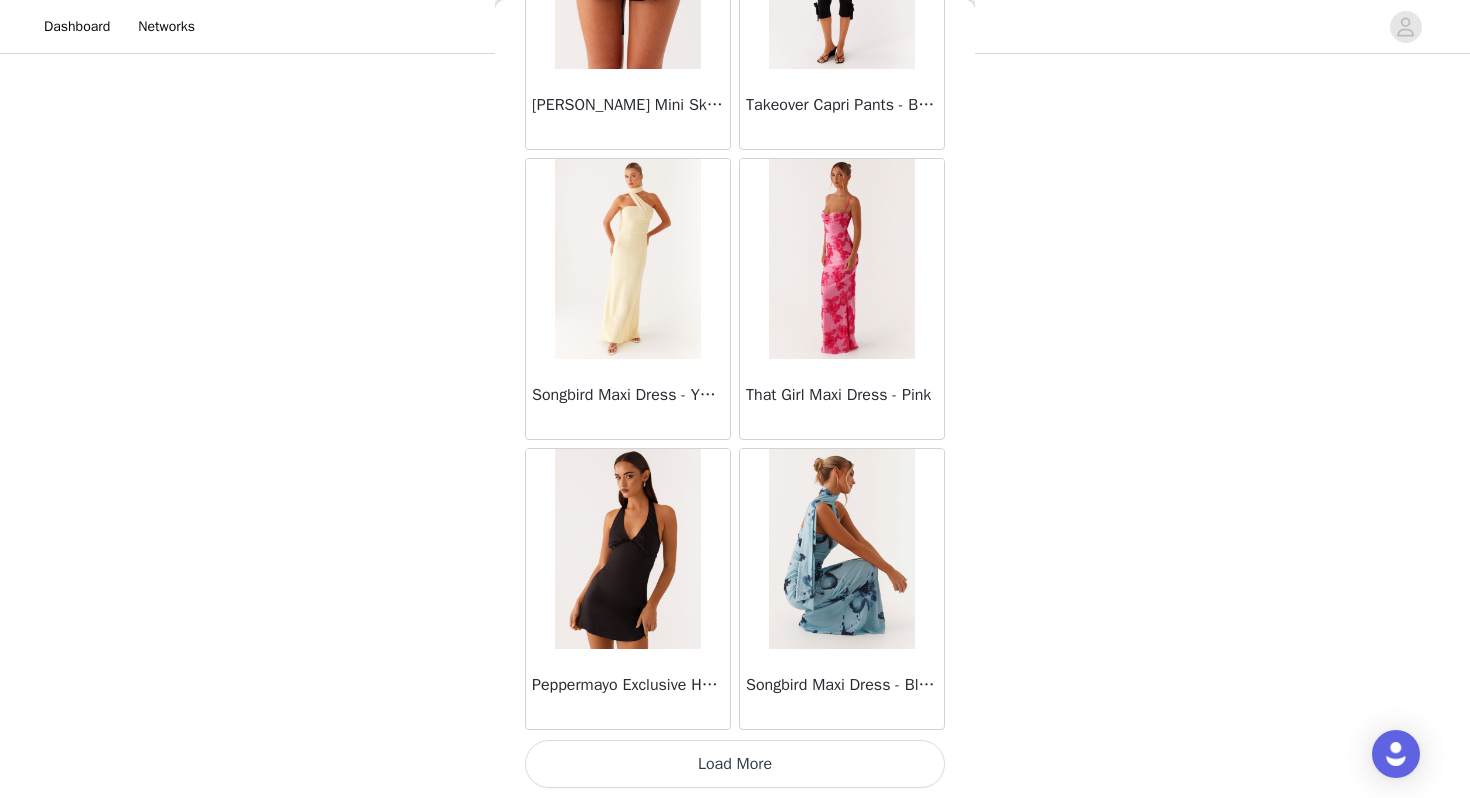 click on "Load More" at bounding box center [735, 764] 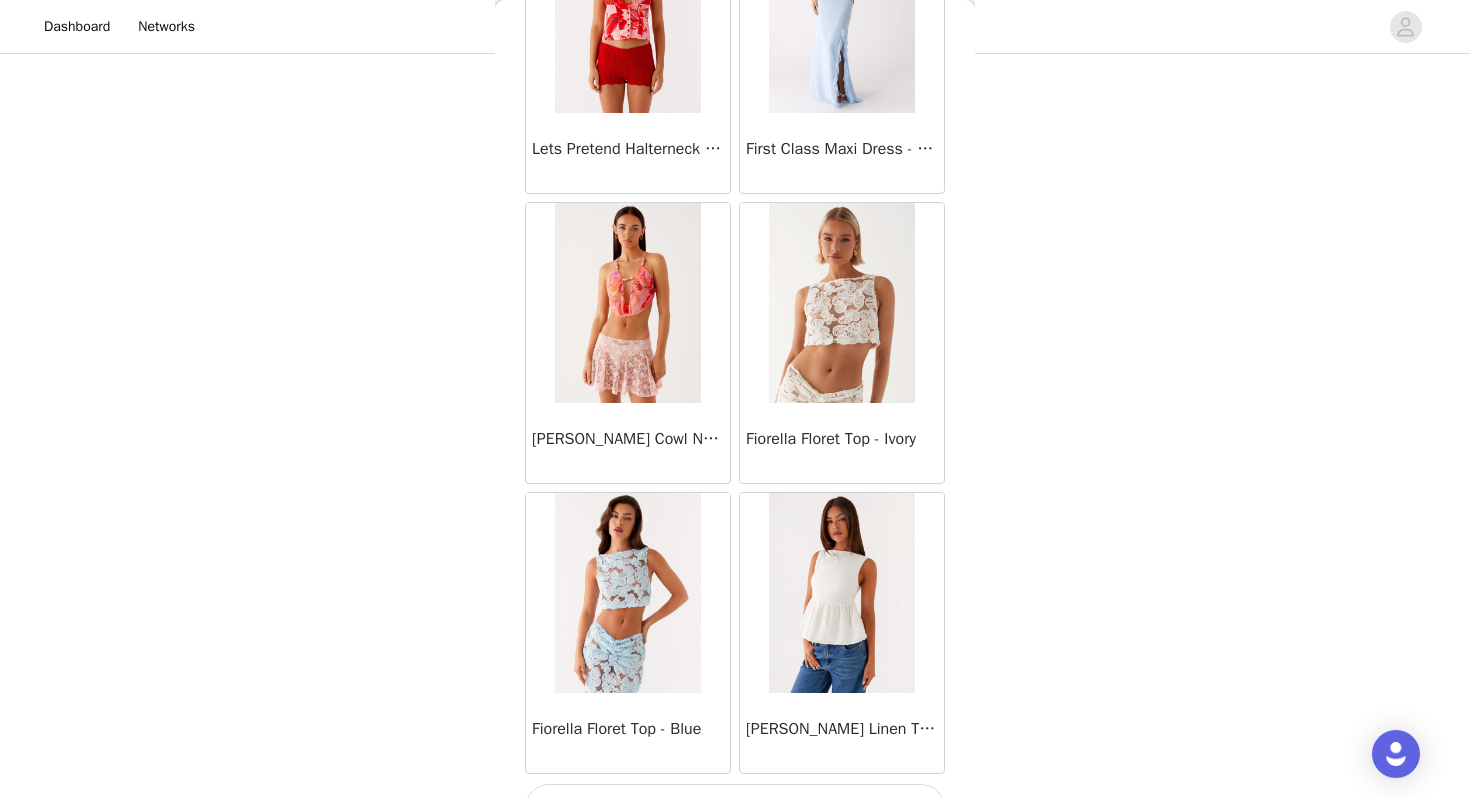 scroll, scrollTop: 37062, scrollLeft: 0, axis: vertical 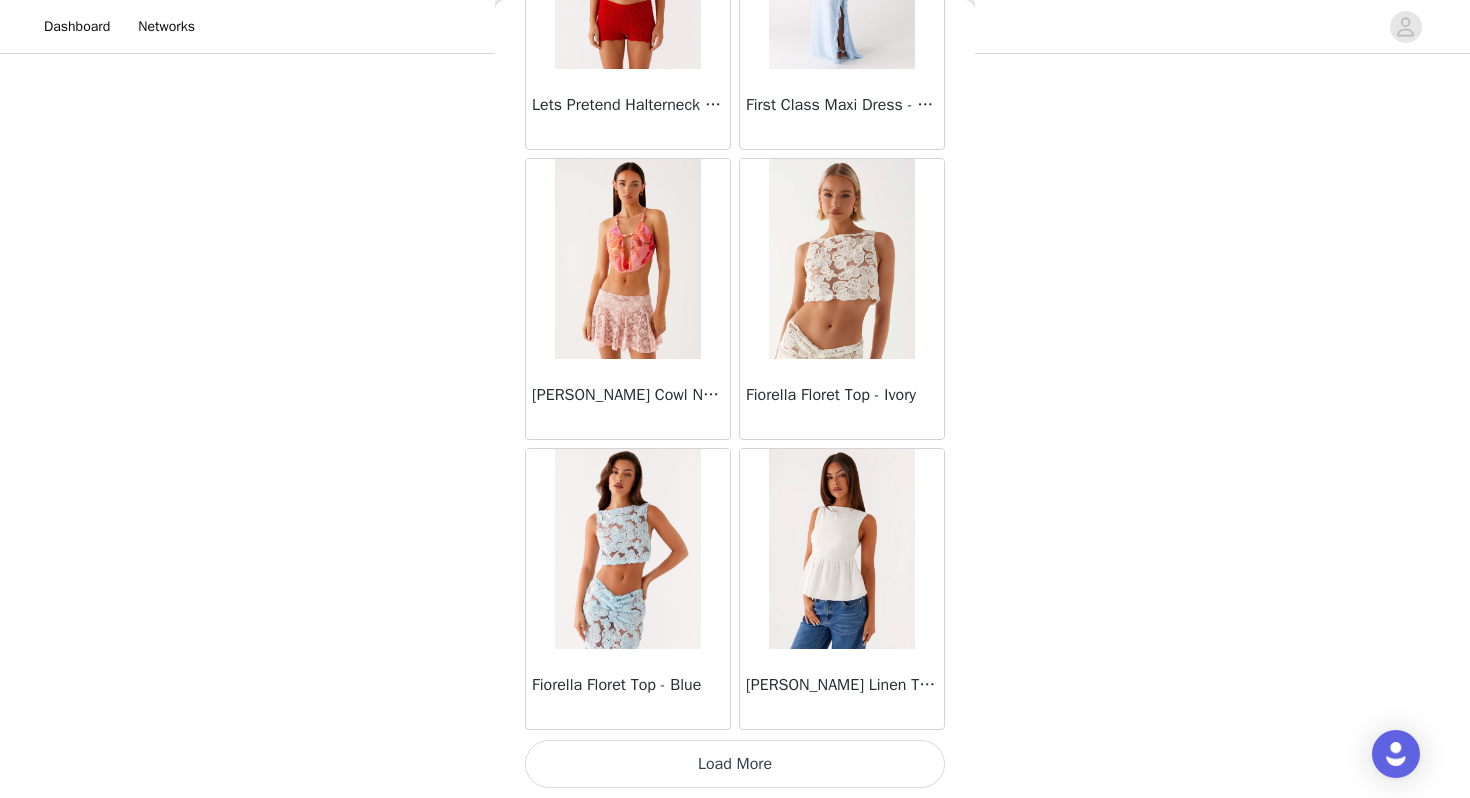 click on "Load More" at bounding box center [735, 764] 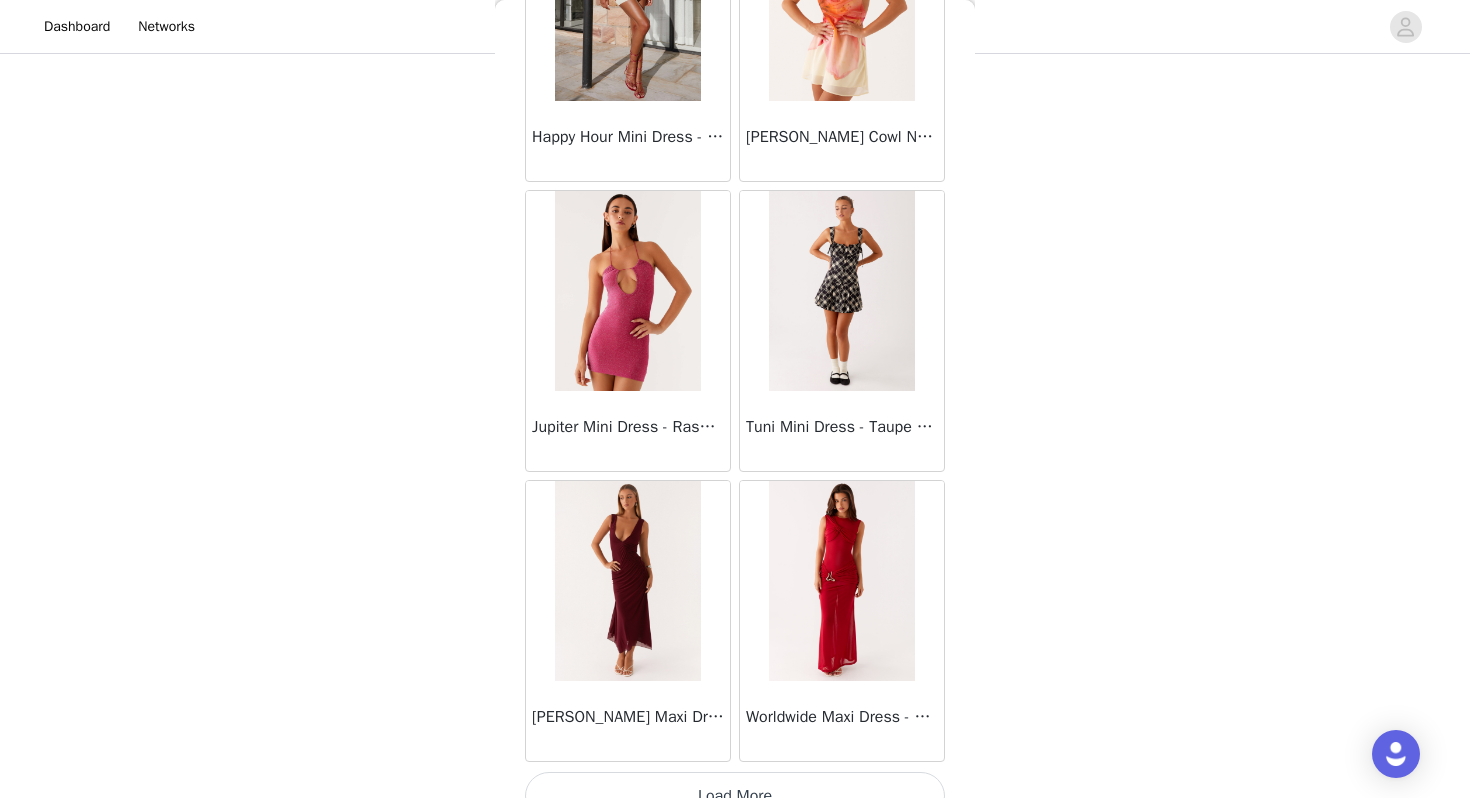 scroll, scrollTop: 39962, scrollLeft: 0, axis: vertical 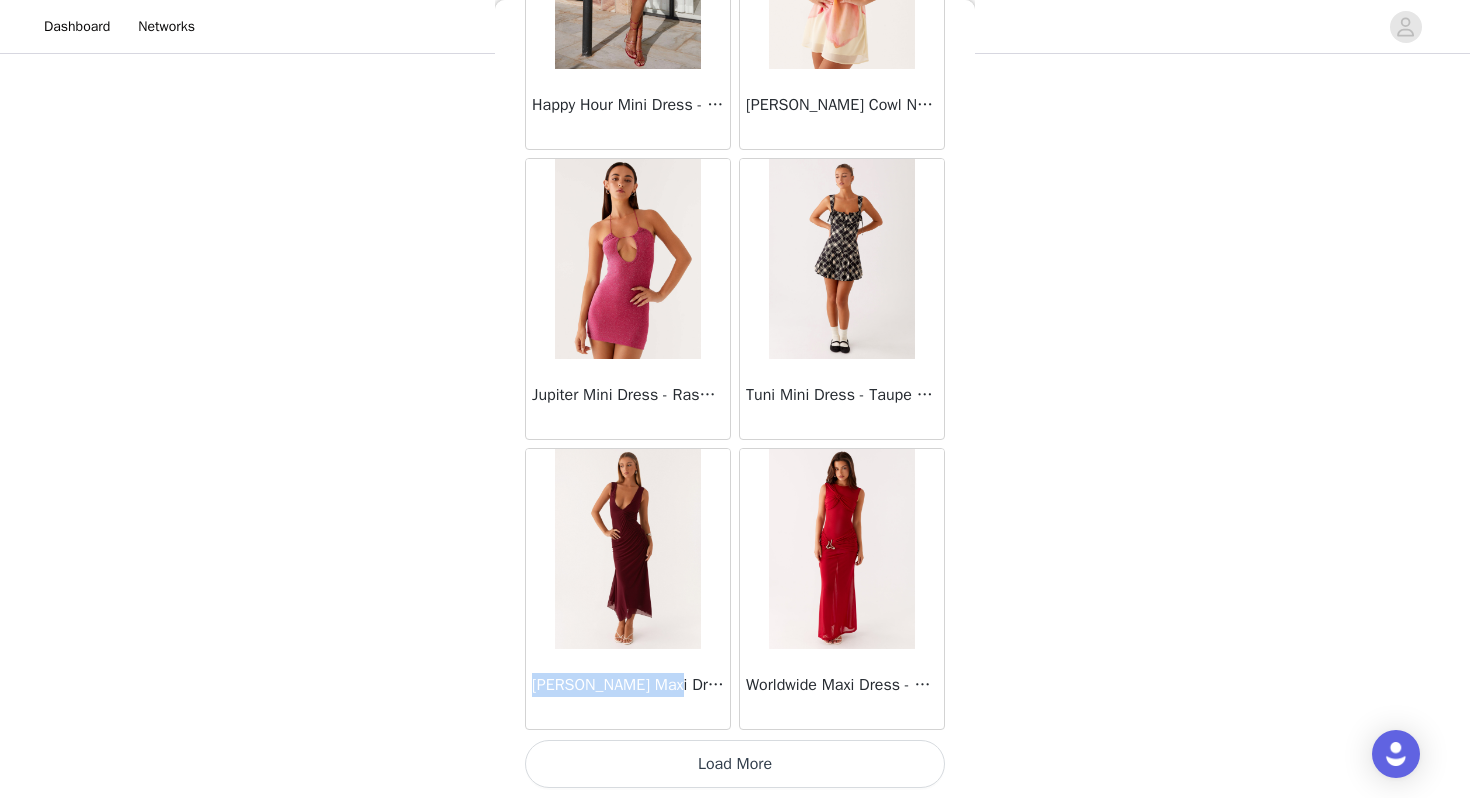 drag, startPoint x: 535, startPoint y: 685, endPoint x: 677, endPoint y: 689, distance: 142.05632 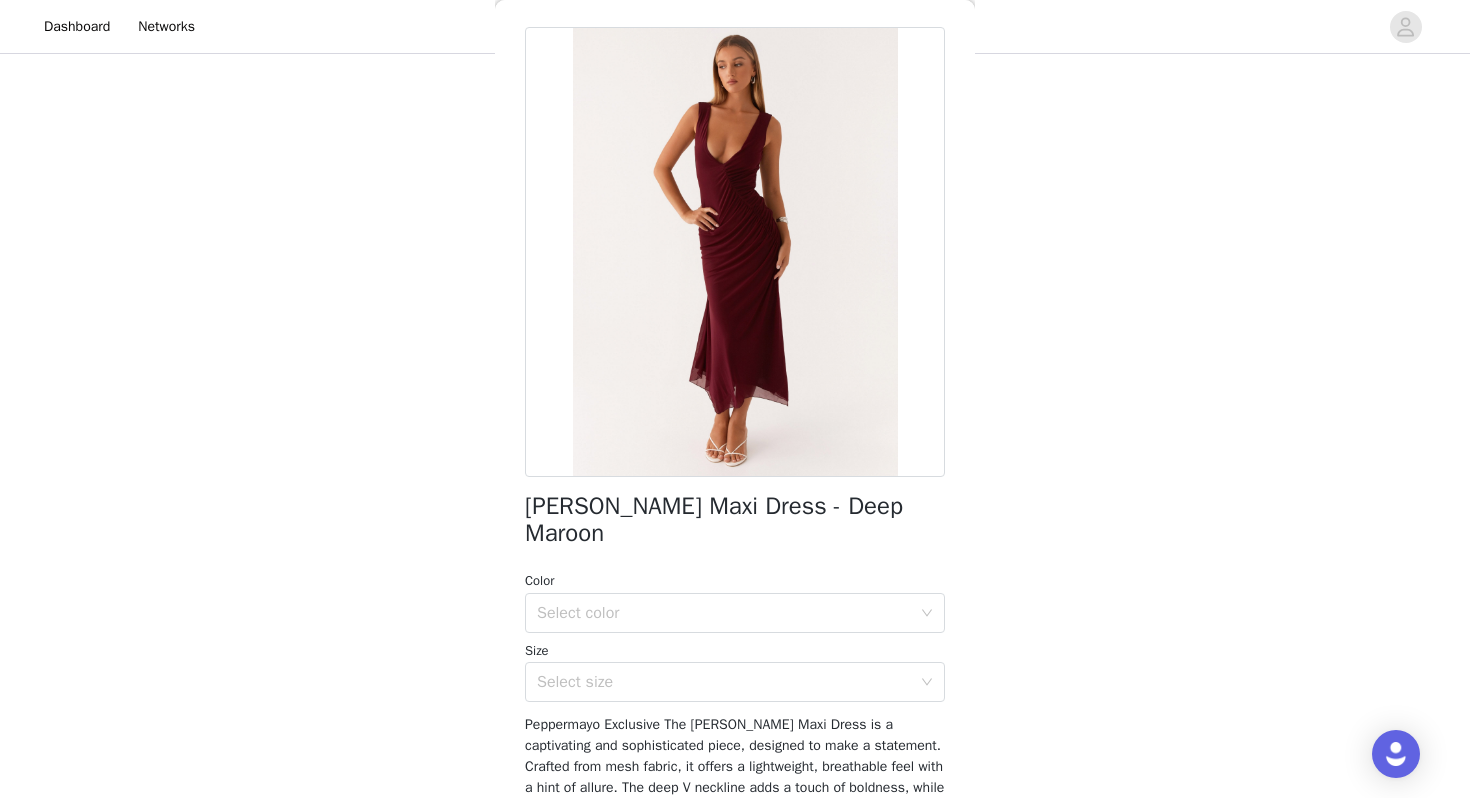 scroll, scrollTop: 0, scrollLeft: 0, axis: both 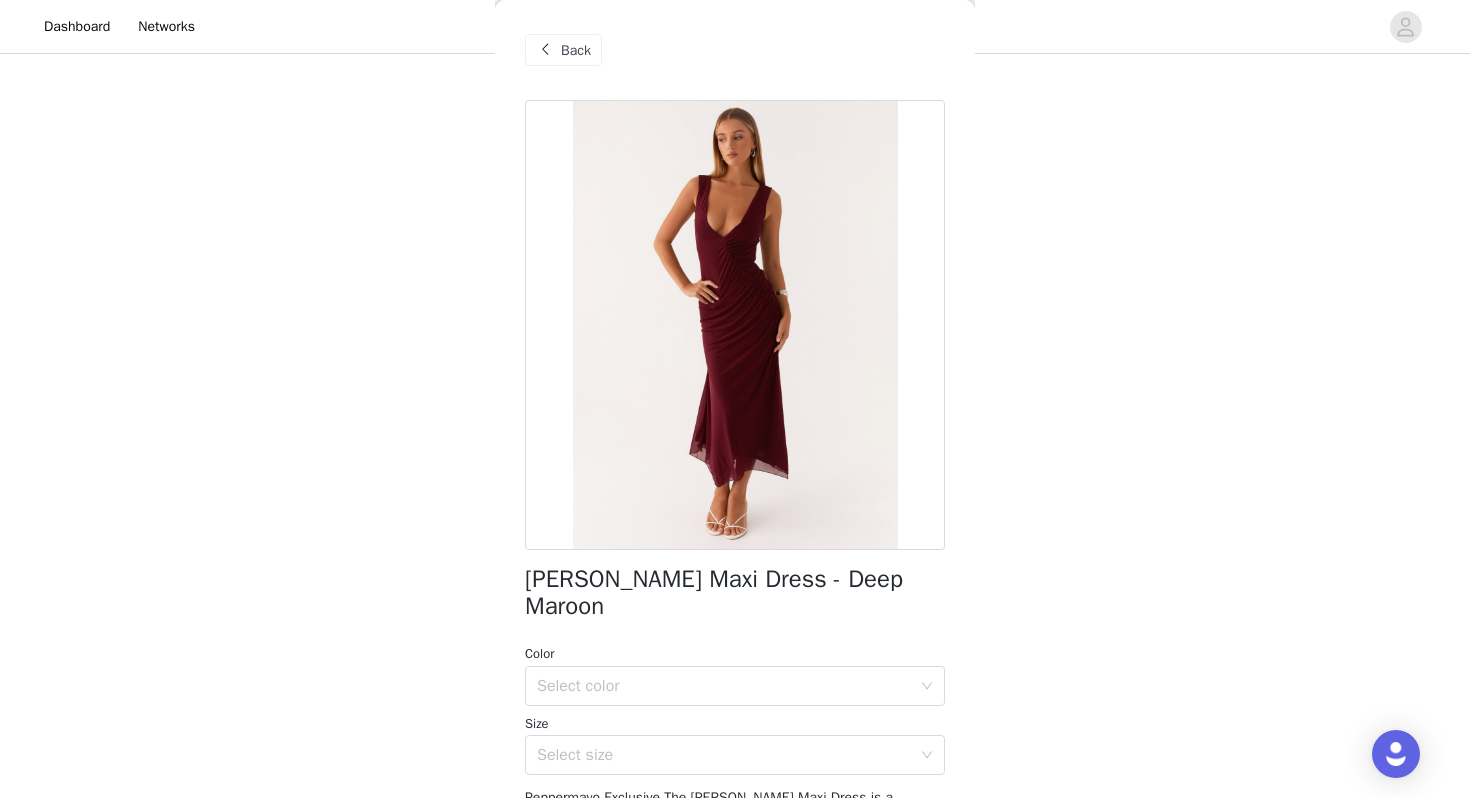 click on "Back" at bounding box center [563, 50] 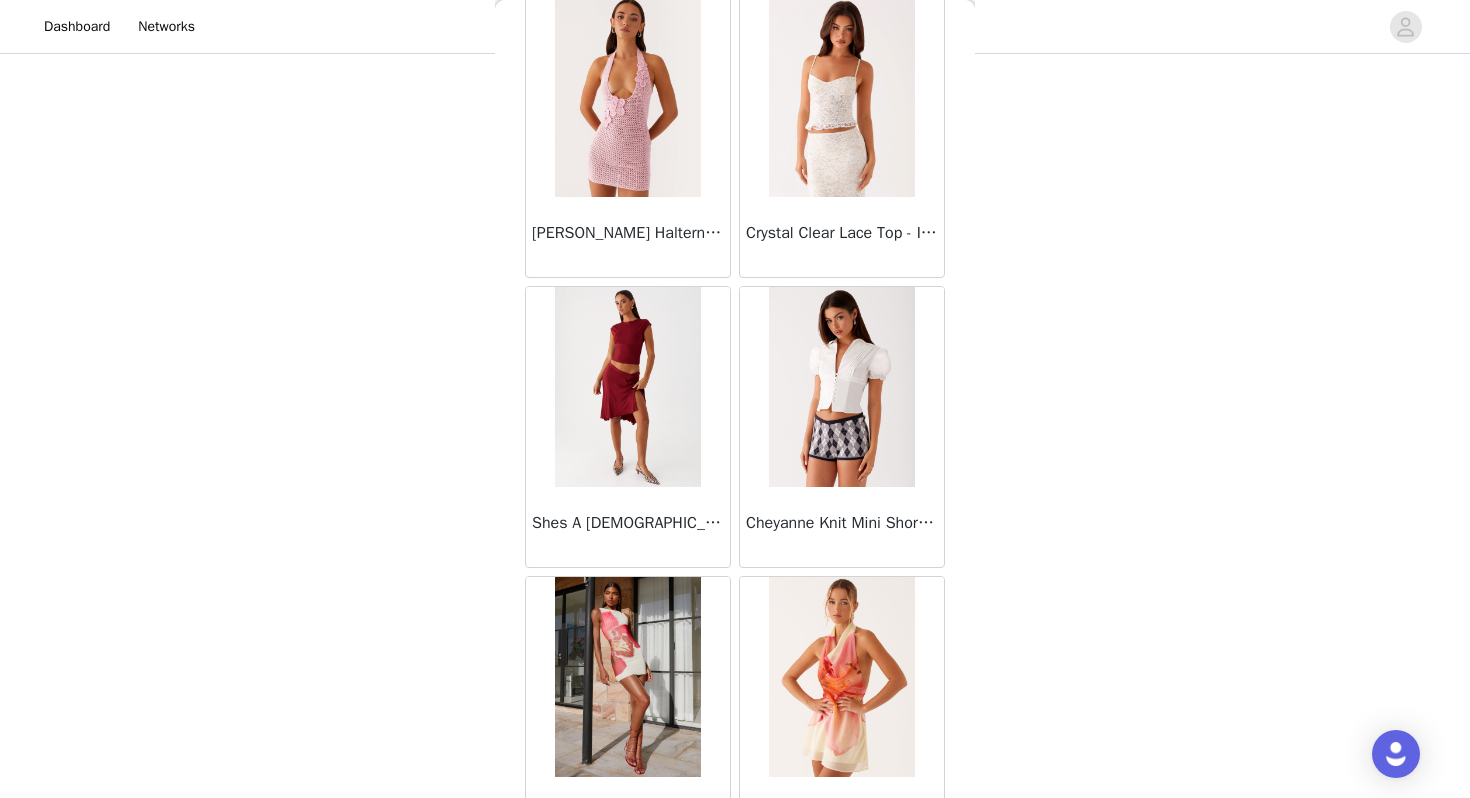 scroll, scrollTop: 39962, scrollLeft: 0, axis: vertical 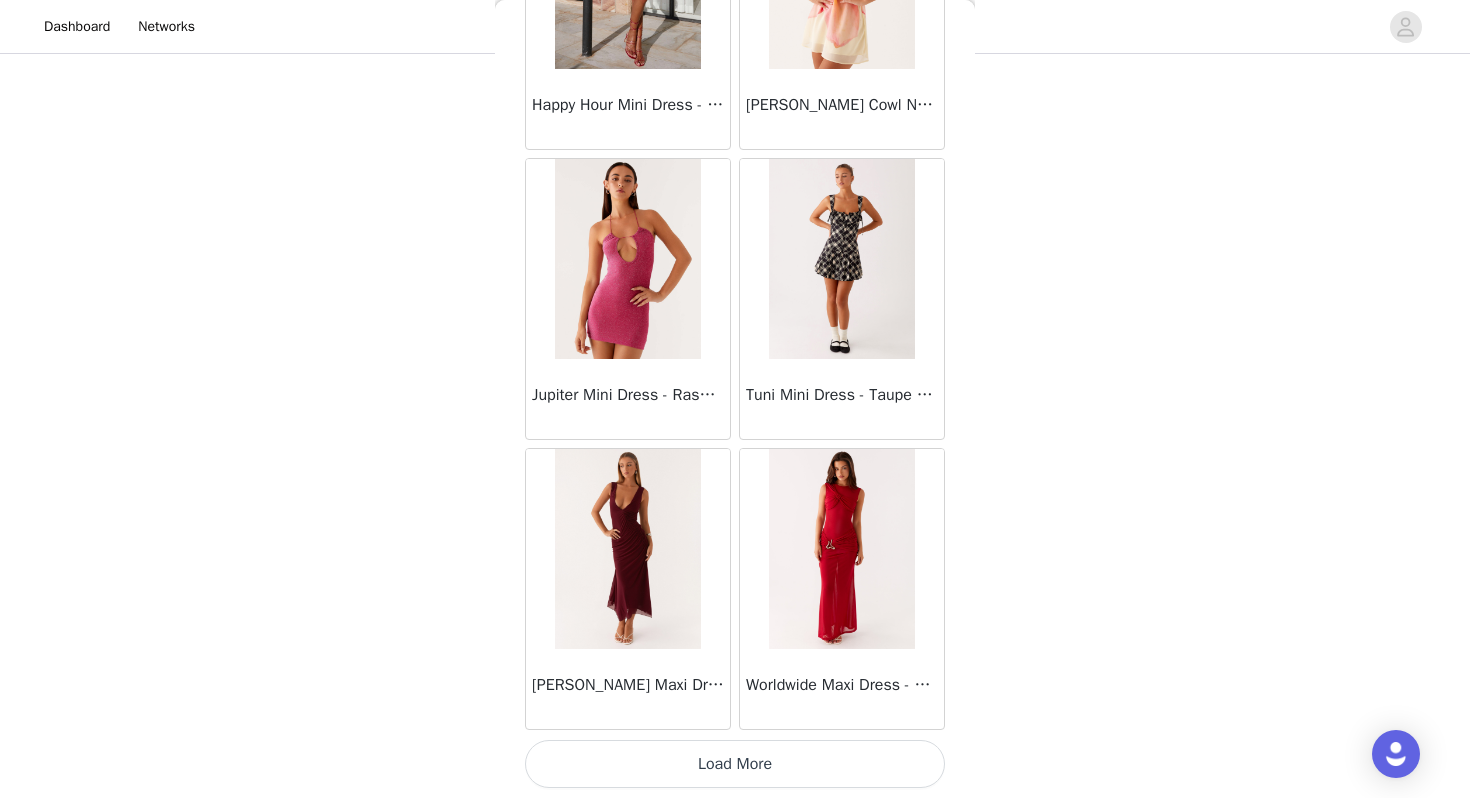 click on "Load More" at bounding box center [735, 764] 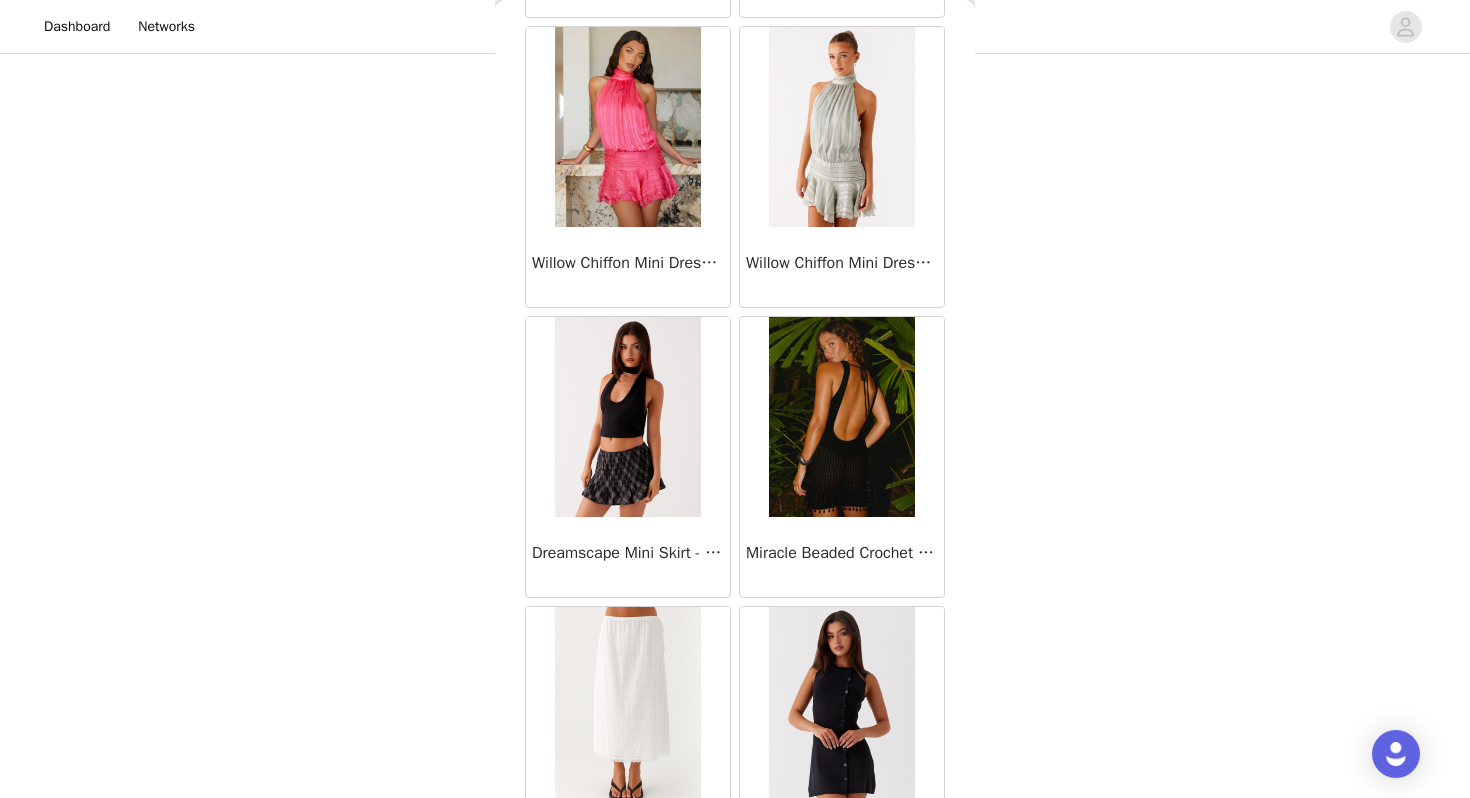 scroll, scrollTop: 42711, scrollLeft: 0, axis: vertical 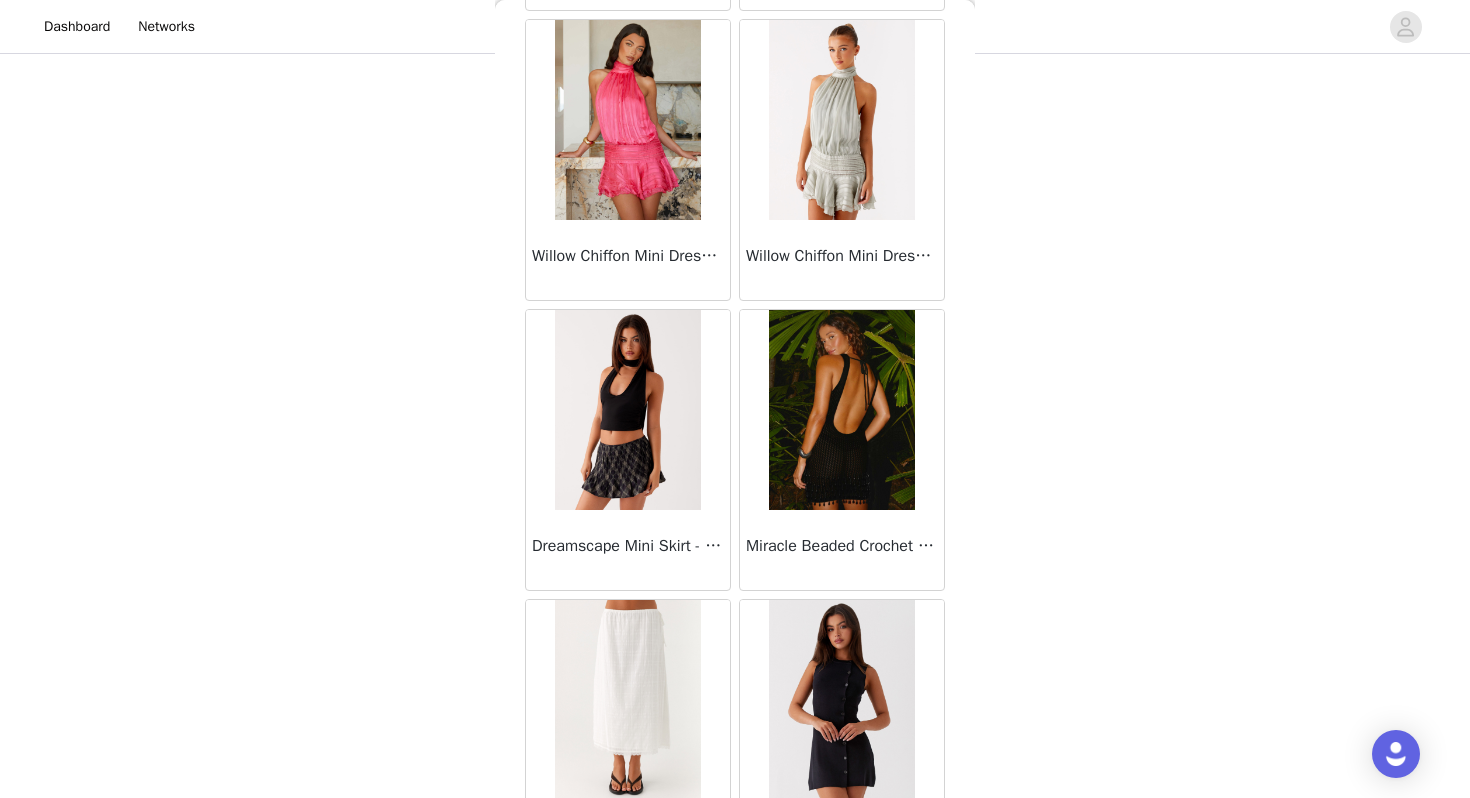 click at bounding box center [841, 120] 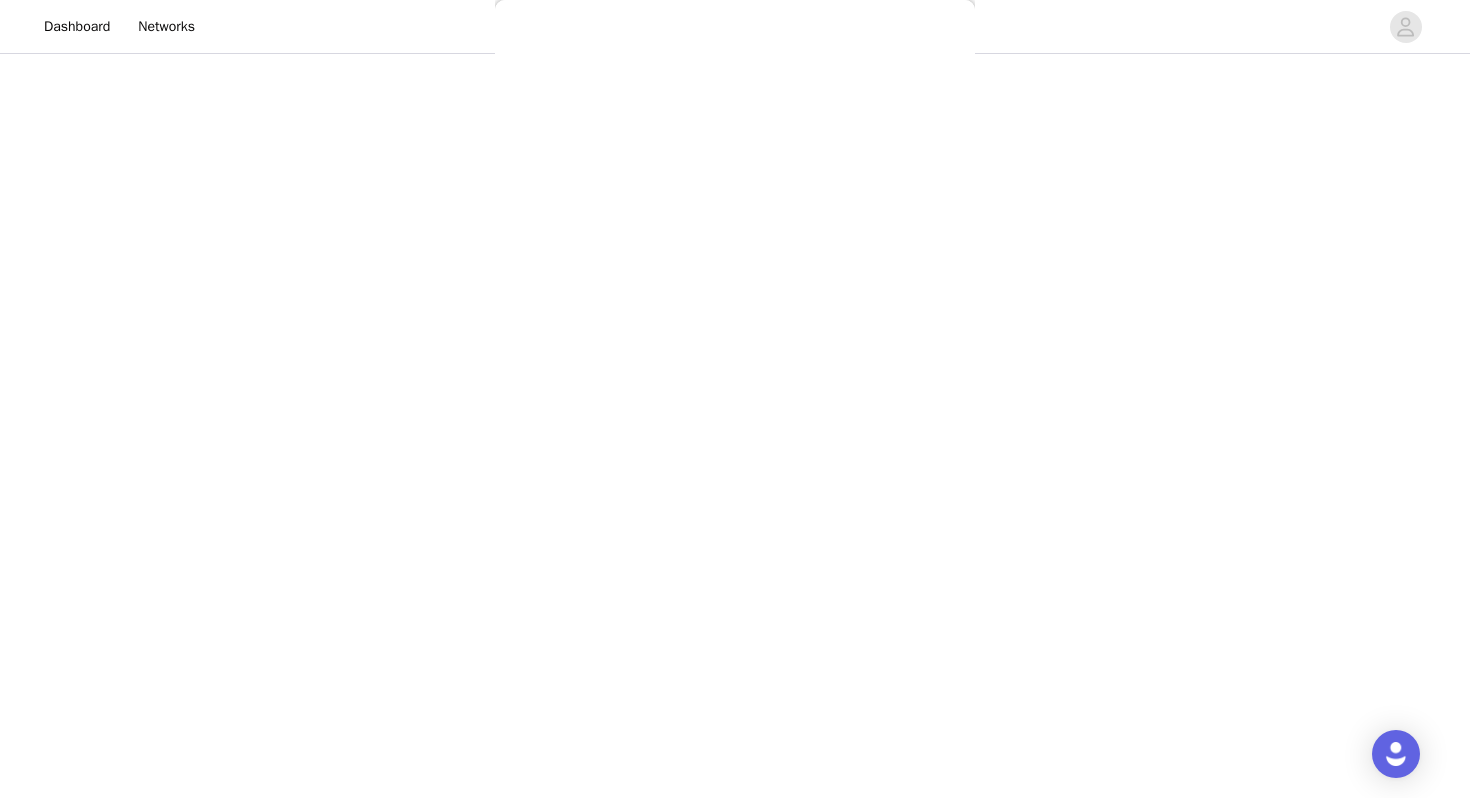scroll, scrollTop: 277, scrollLeft: 0, axis: vertical 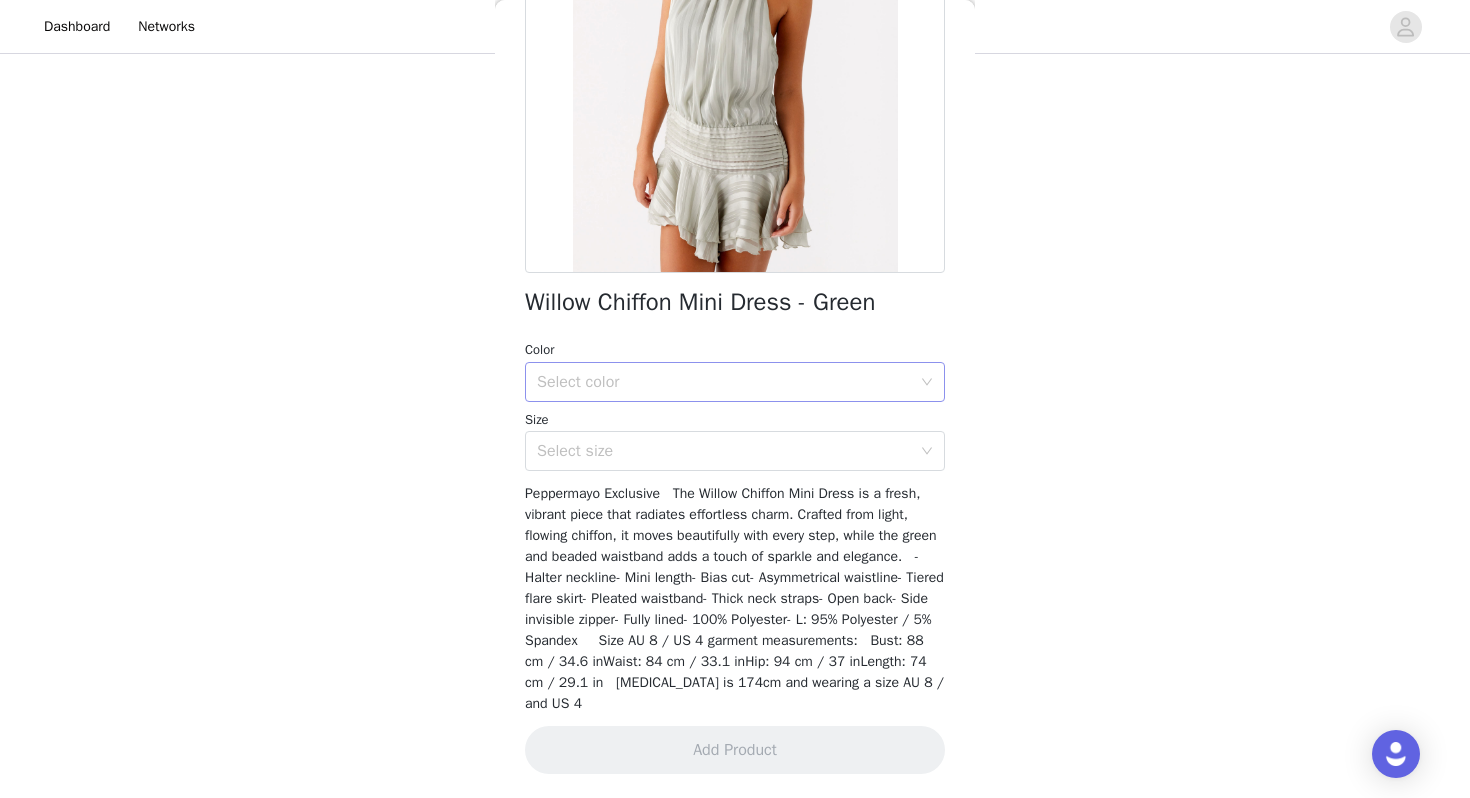 click on "Select color" at bounding box center (724, 382) 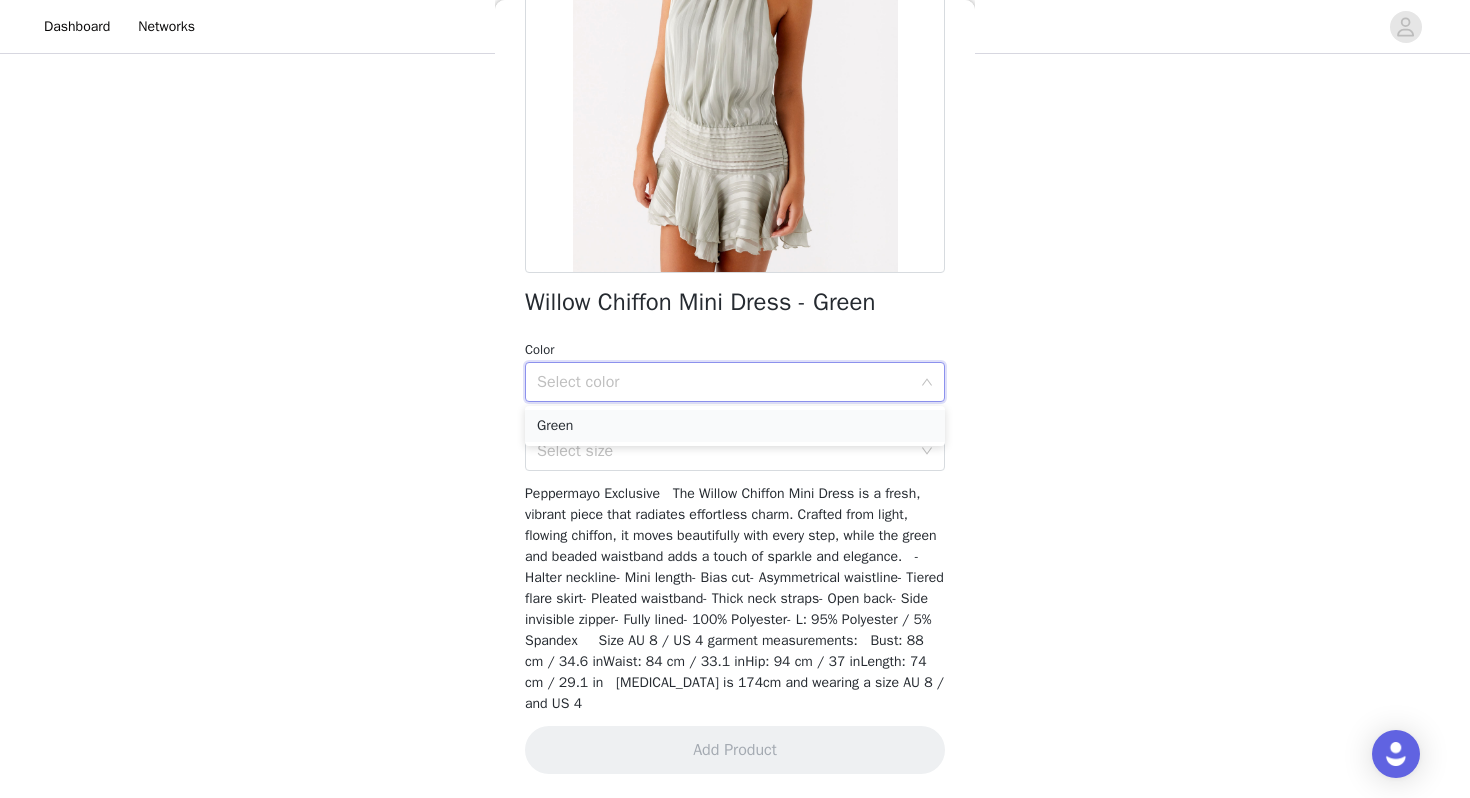 click on "Green" at bounding box center [735, 426] 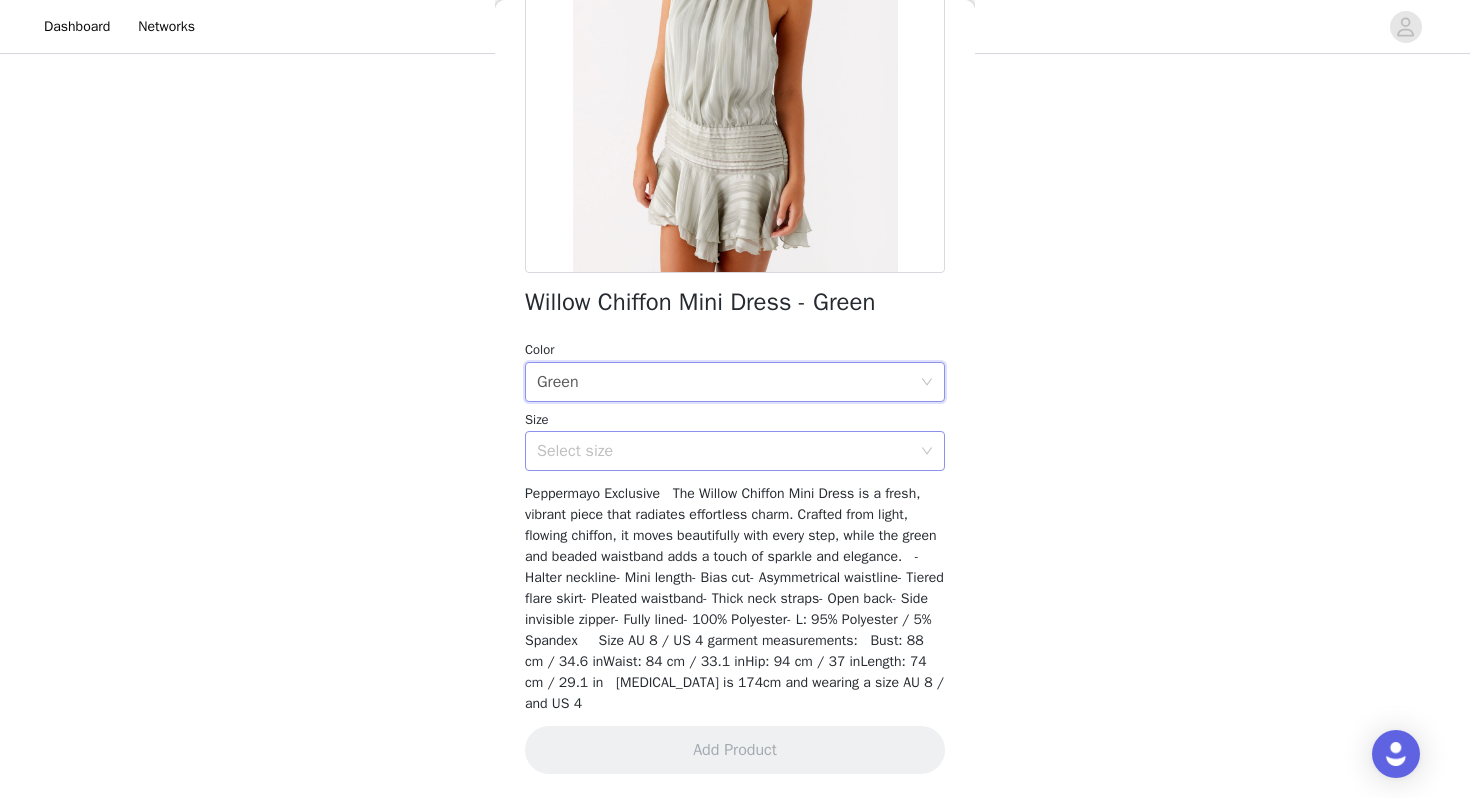 click on "Select size" at bounding box center (724, 451) 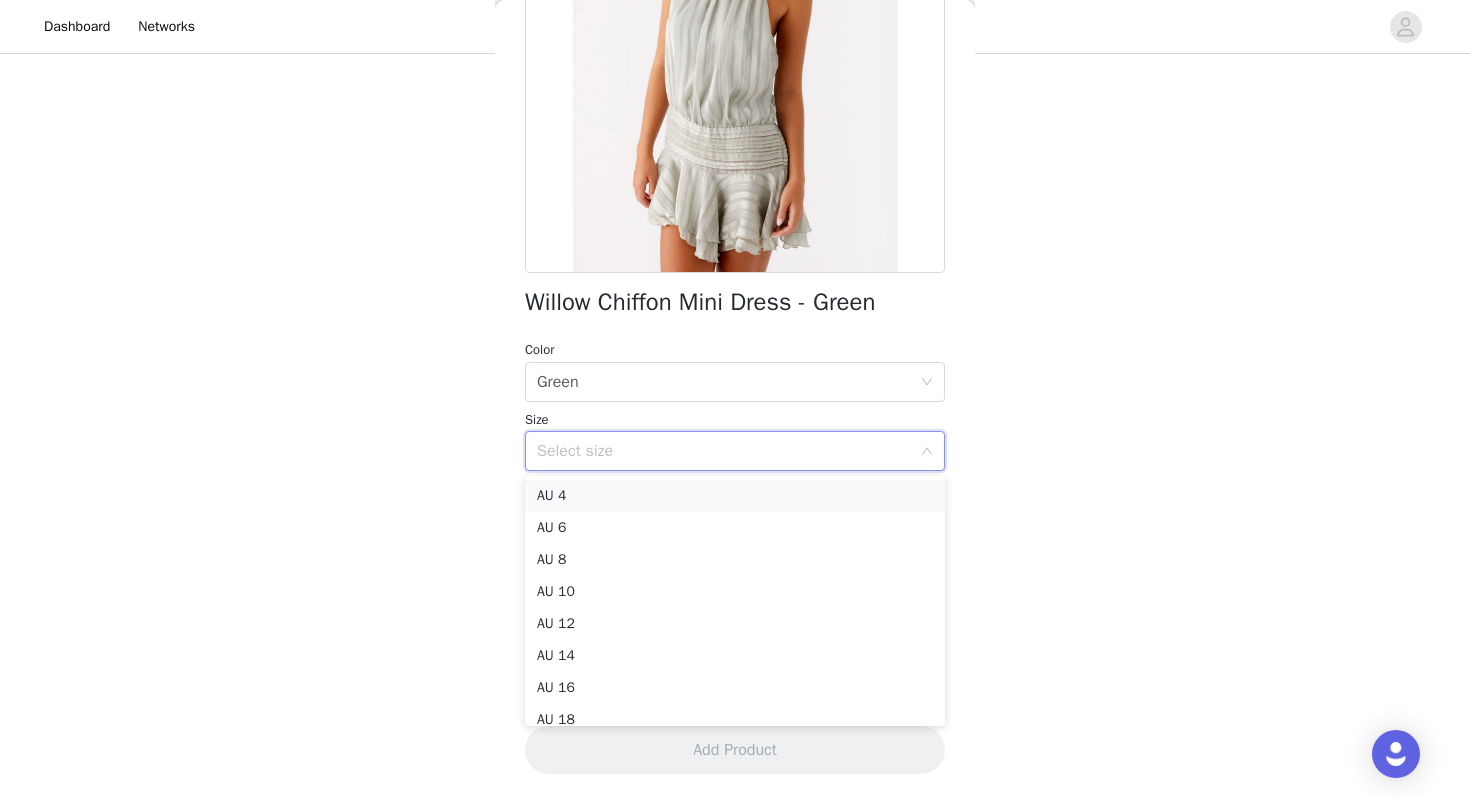click on "AU 4" at bounding box center [735, 496] 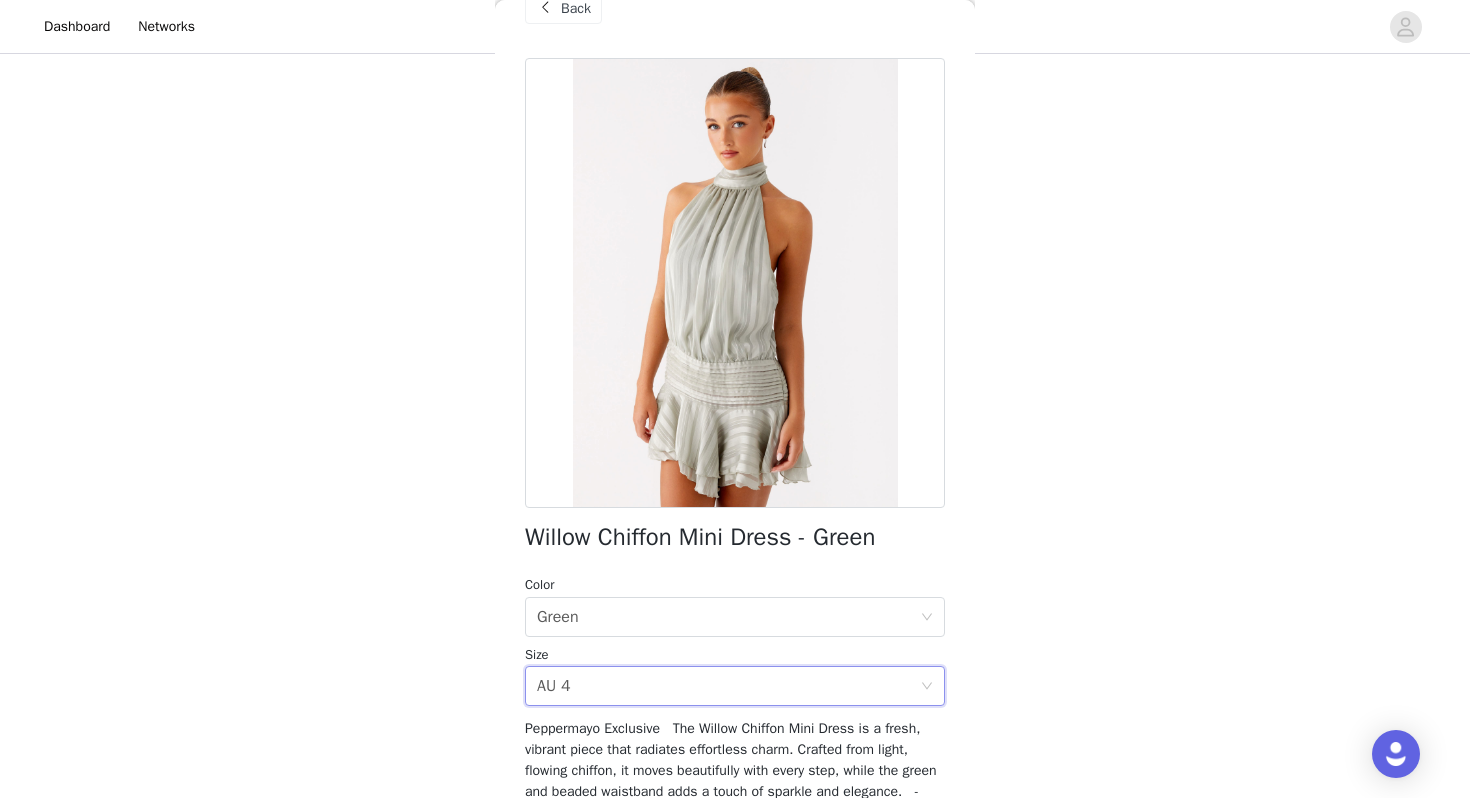 scroll, scrollTop: 277, scrollLeft: 0, axis: vertical 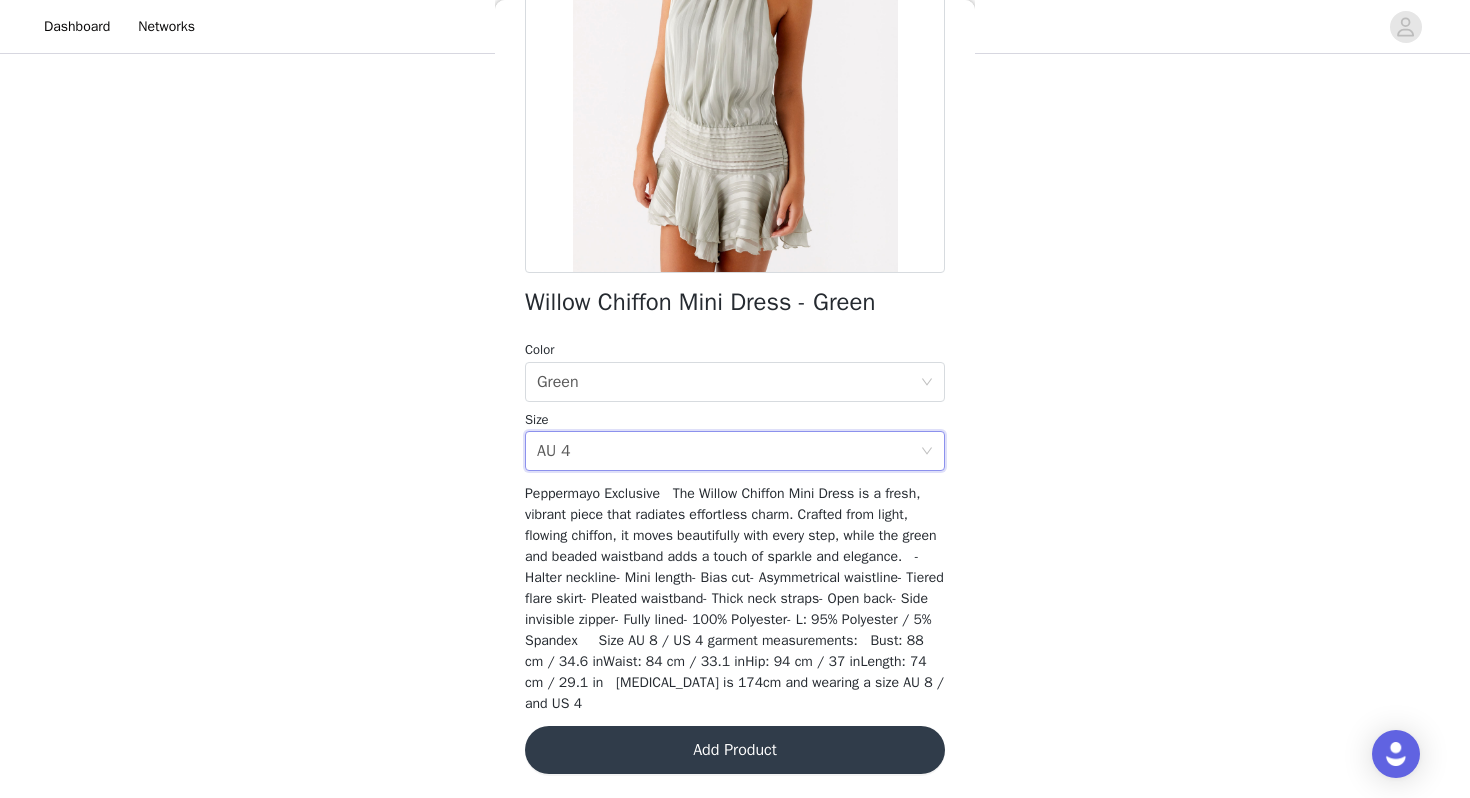 click on "Add Product" at bounding box center (735, 750) 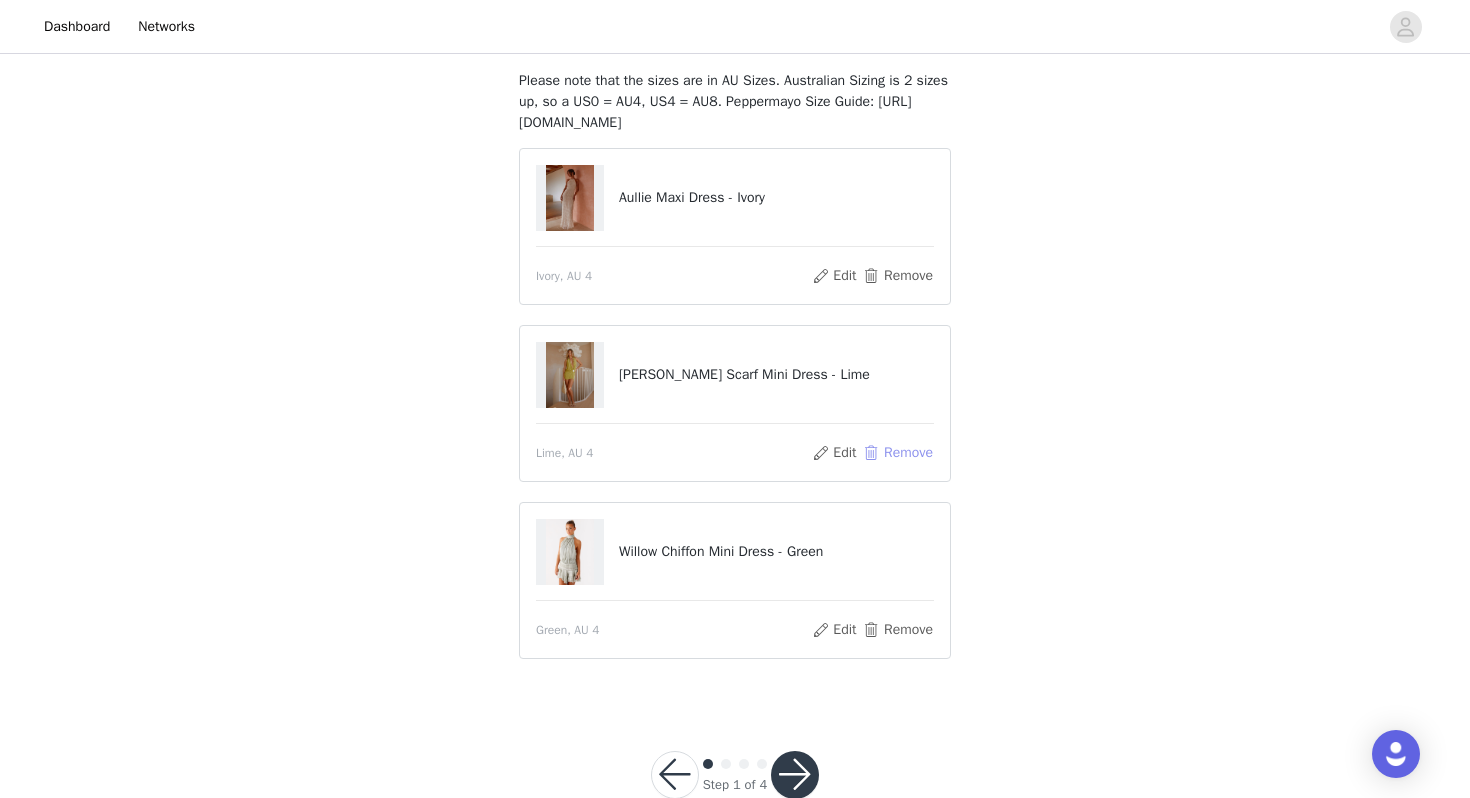 click on "Remove" at bounding box center [898, 453] 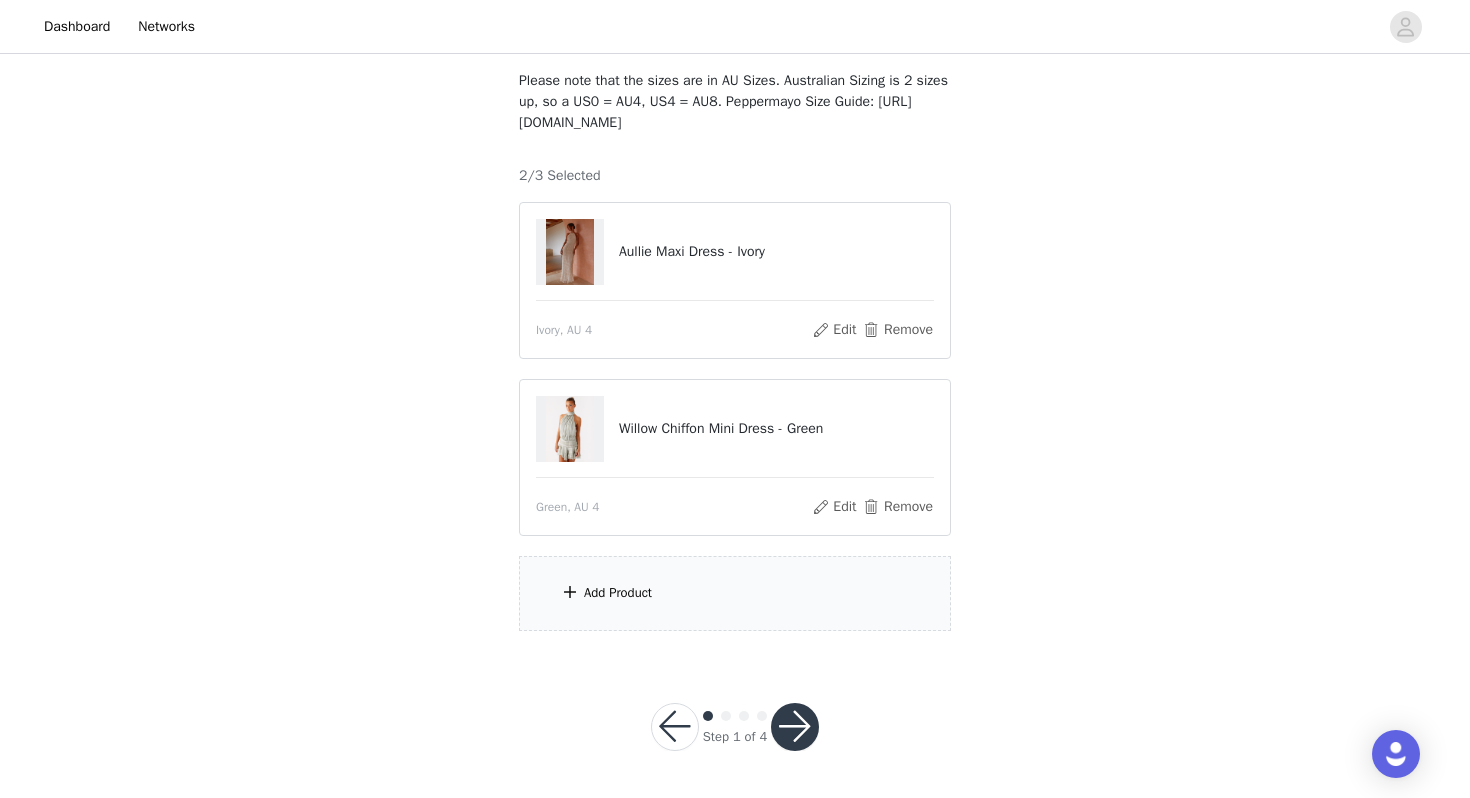 click on "Add Product" at bounding box center [735, 593] 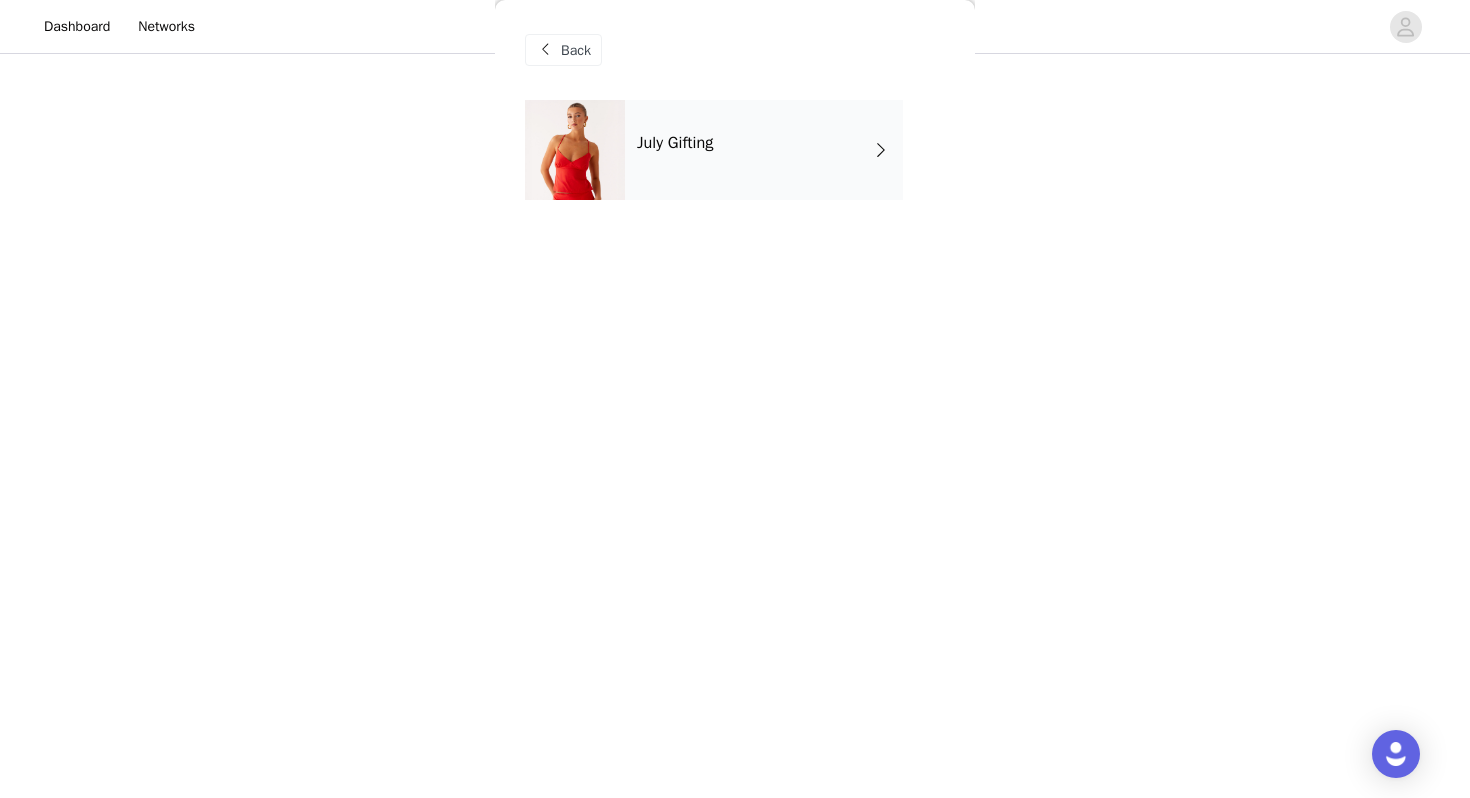 click on "July Gifting" at bounding box center (764, 150) 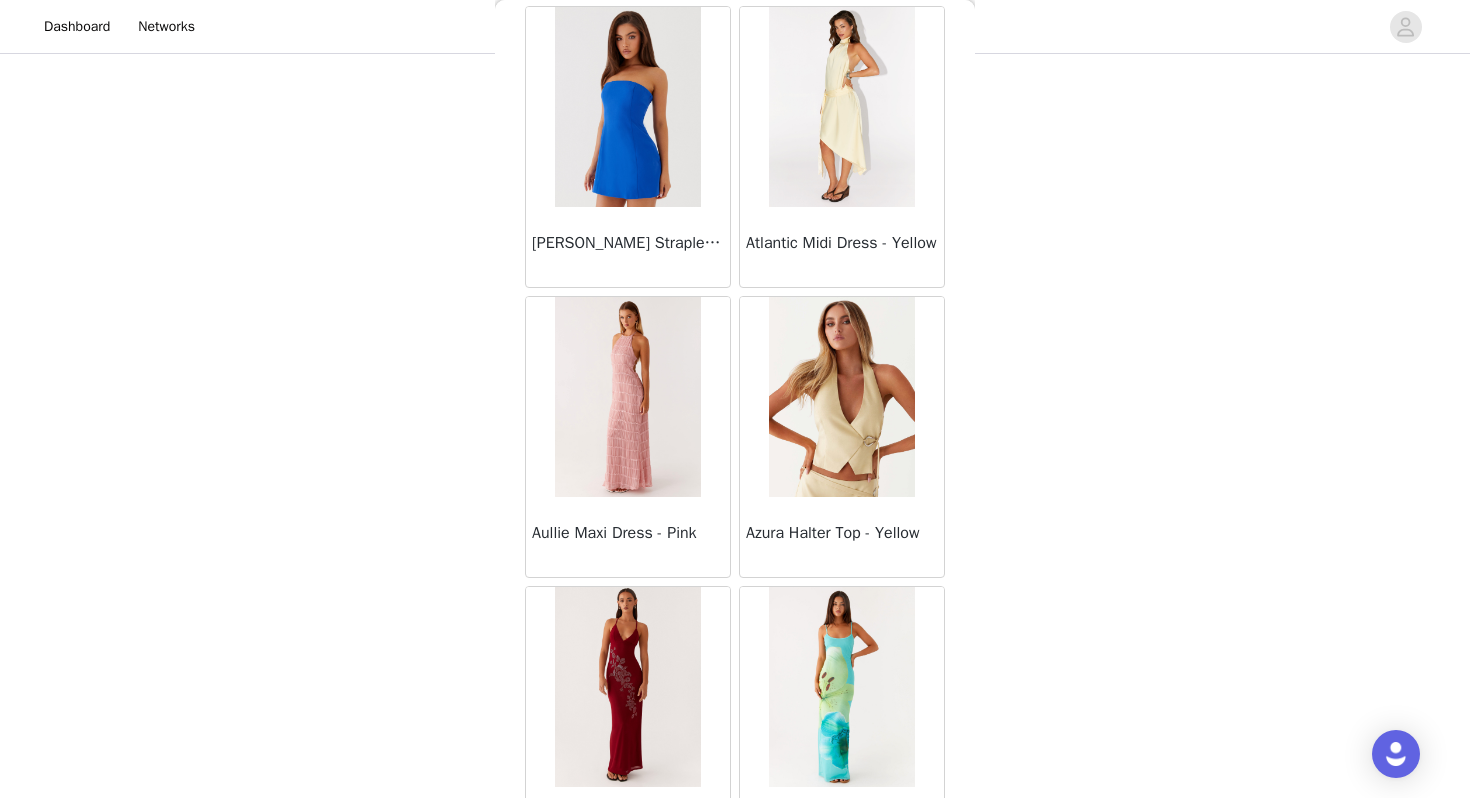 scroll, scrollTop: 2262, scrollLeft: 0, axis: vertical 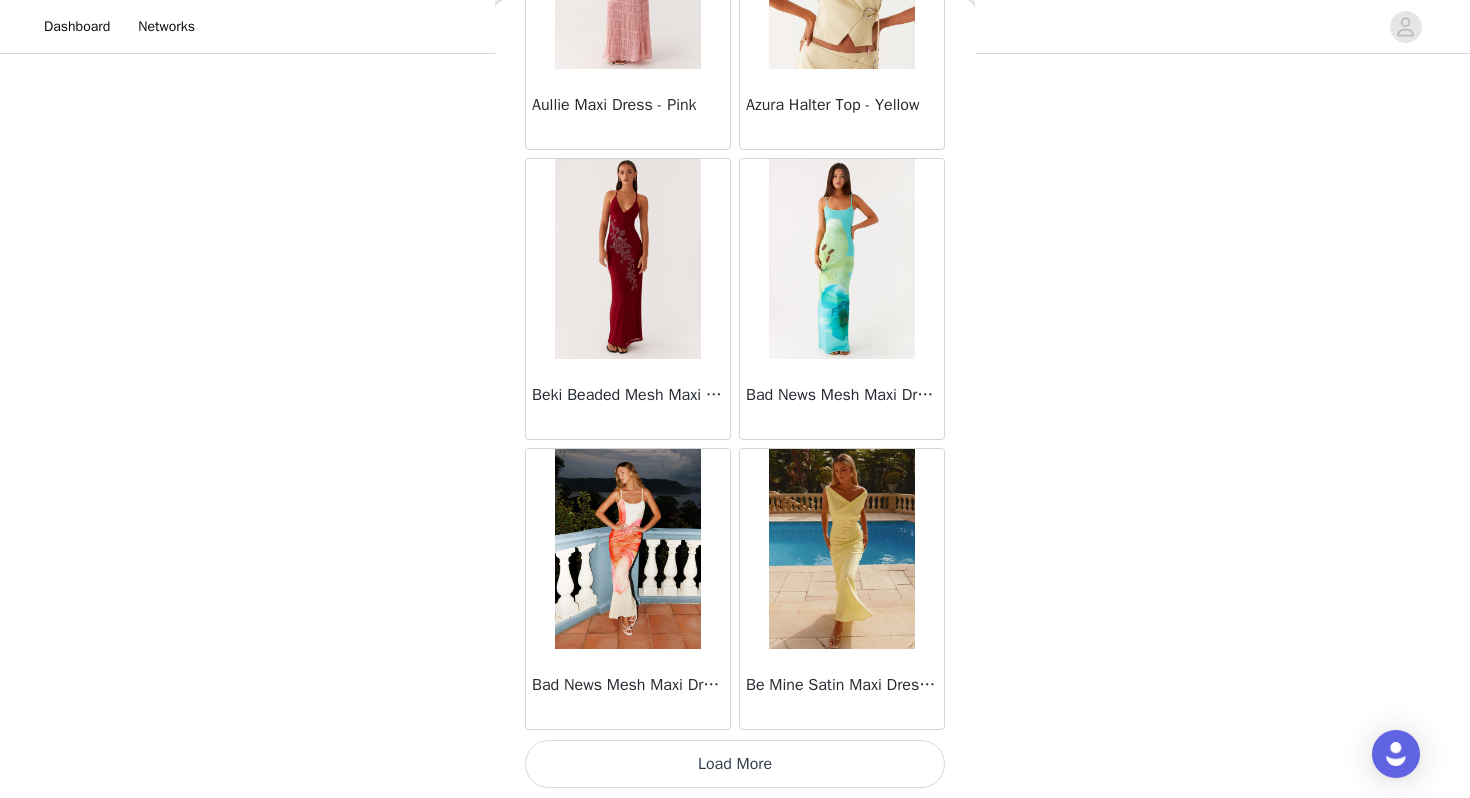 click on "Load More" at bounding box center (735, 764) 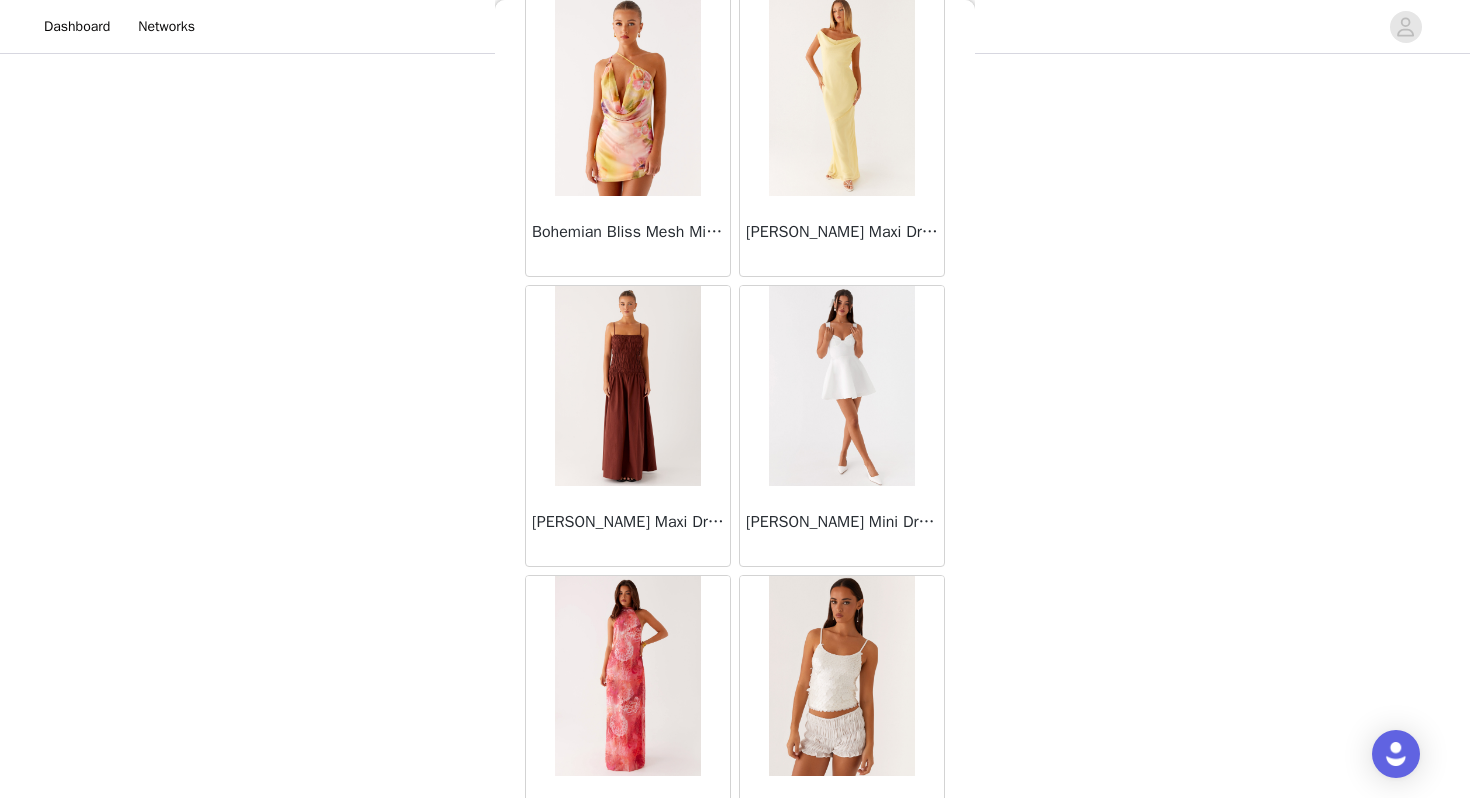 scroll, scrollTop: 5162, scrollLeft: 0, axis: vertical 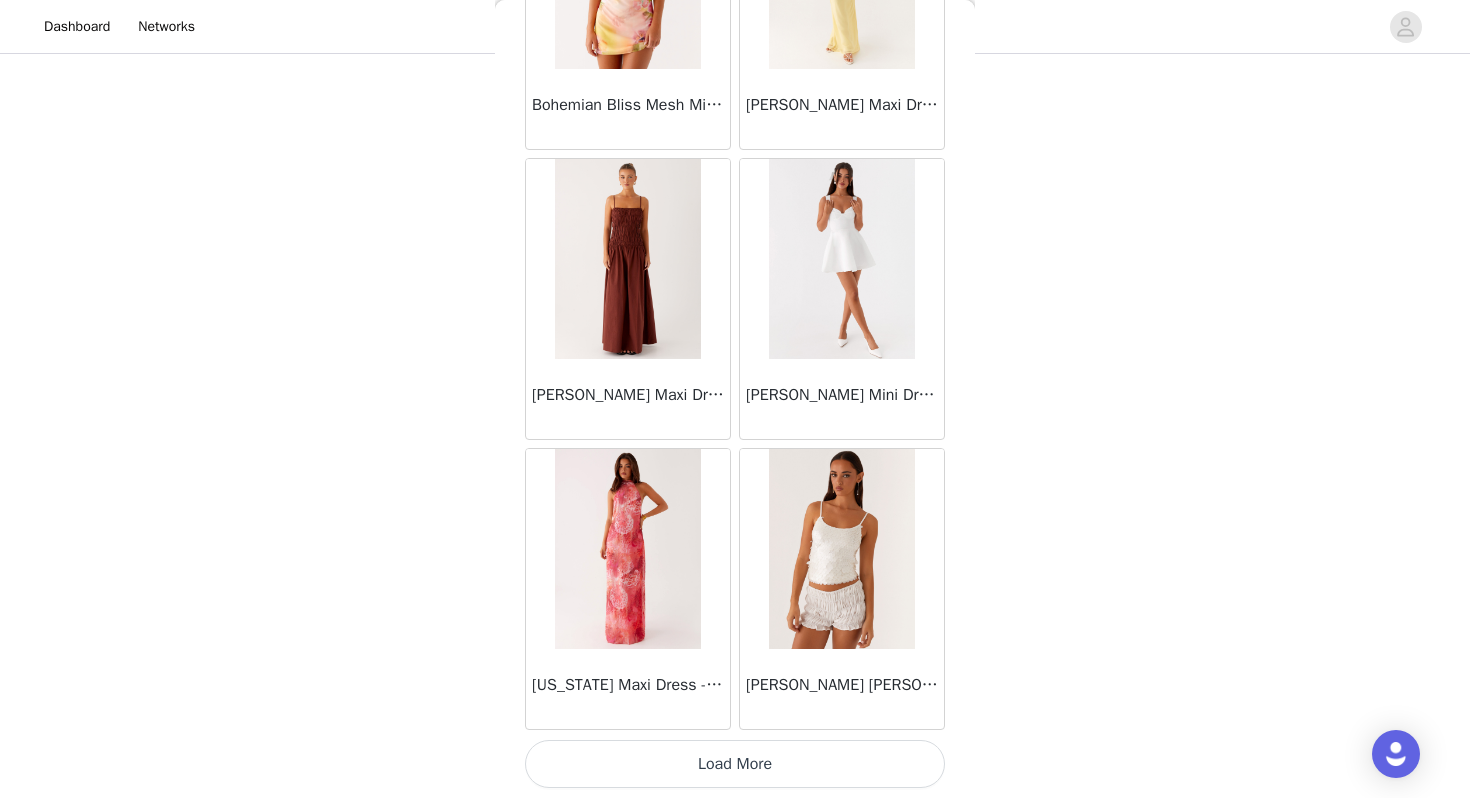 click on "Load More" at bounding box center (735, 764) 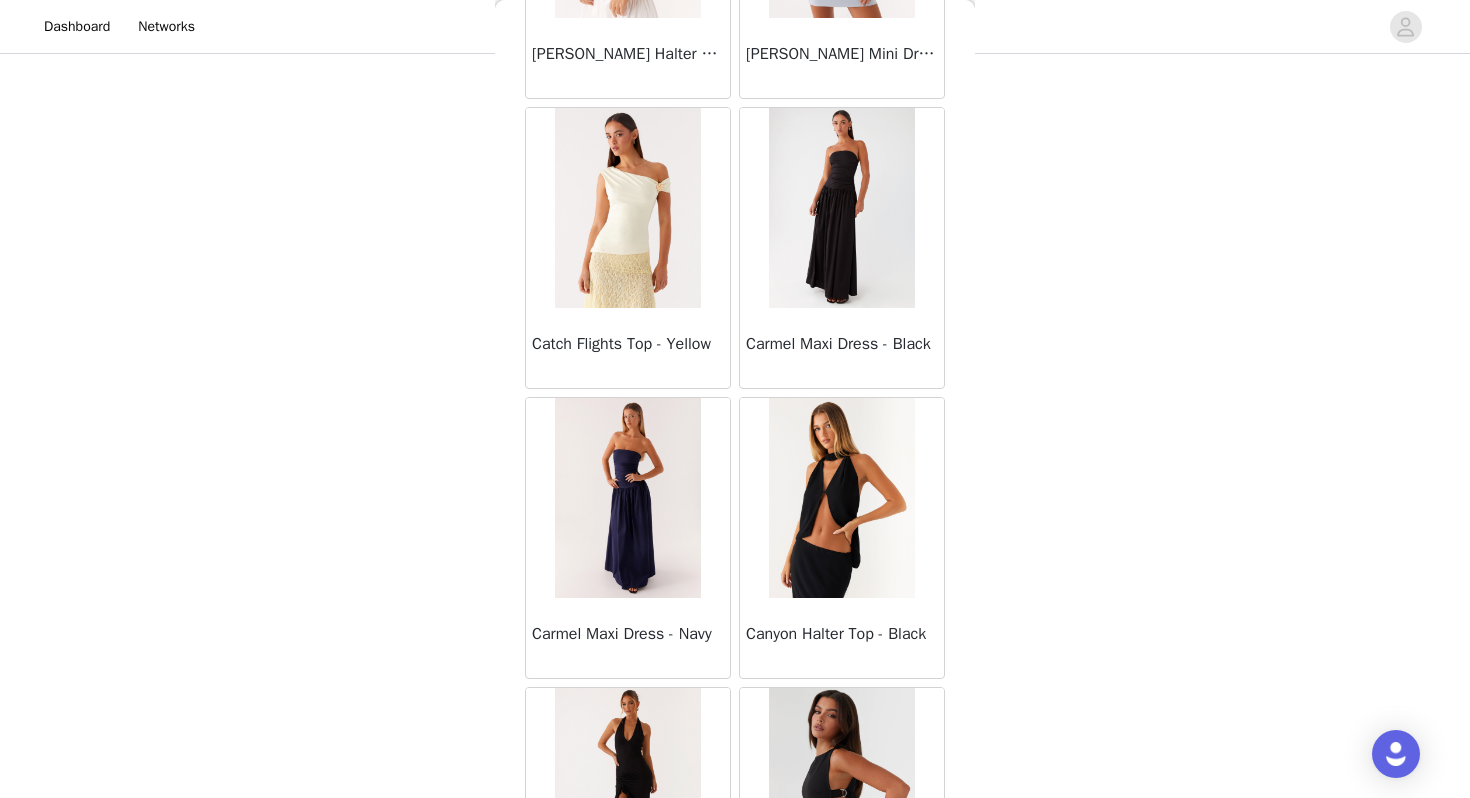 scroll, scrollTop: 8062, scrollLeft: 0, axis: vertical 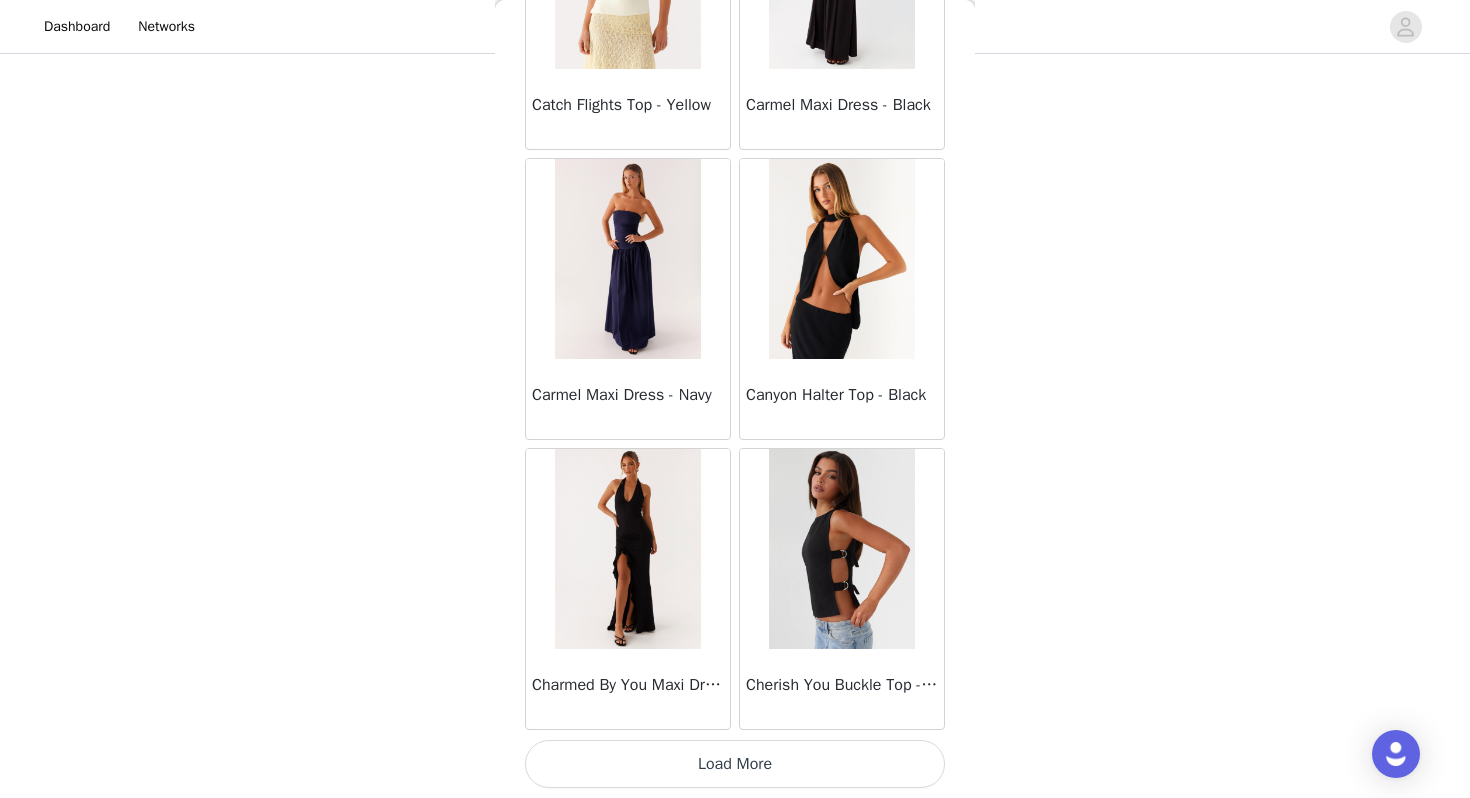click on "Load More" at bounding box center [735, 764] 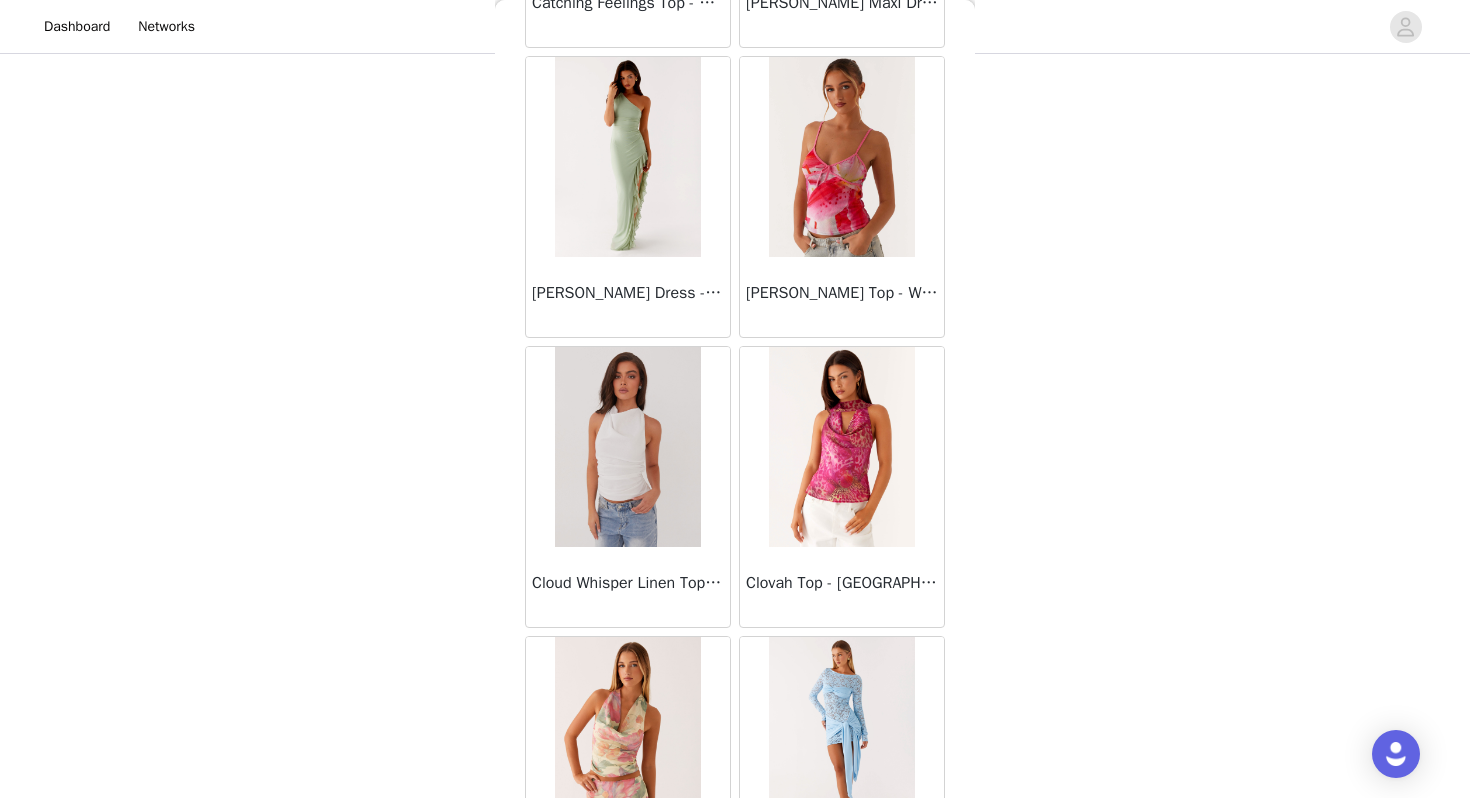 scroll, scrollTop: 10962, scrollLeft: 0, axis: vertical 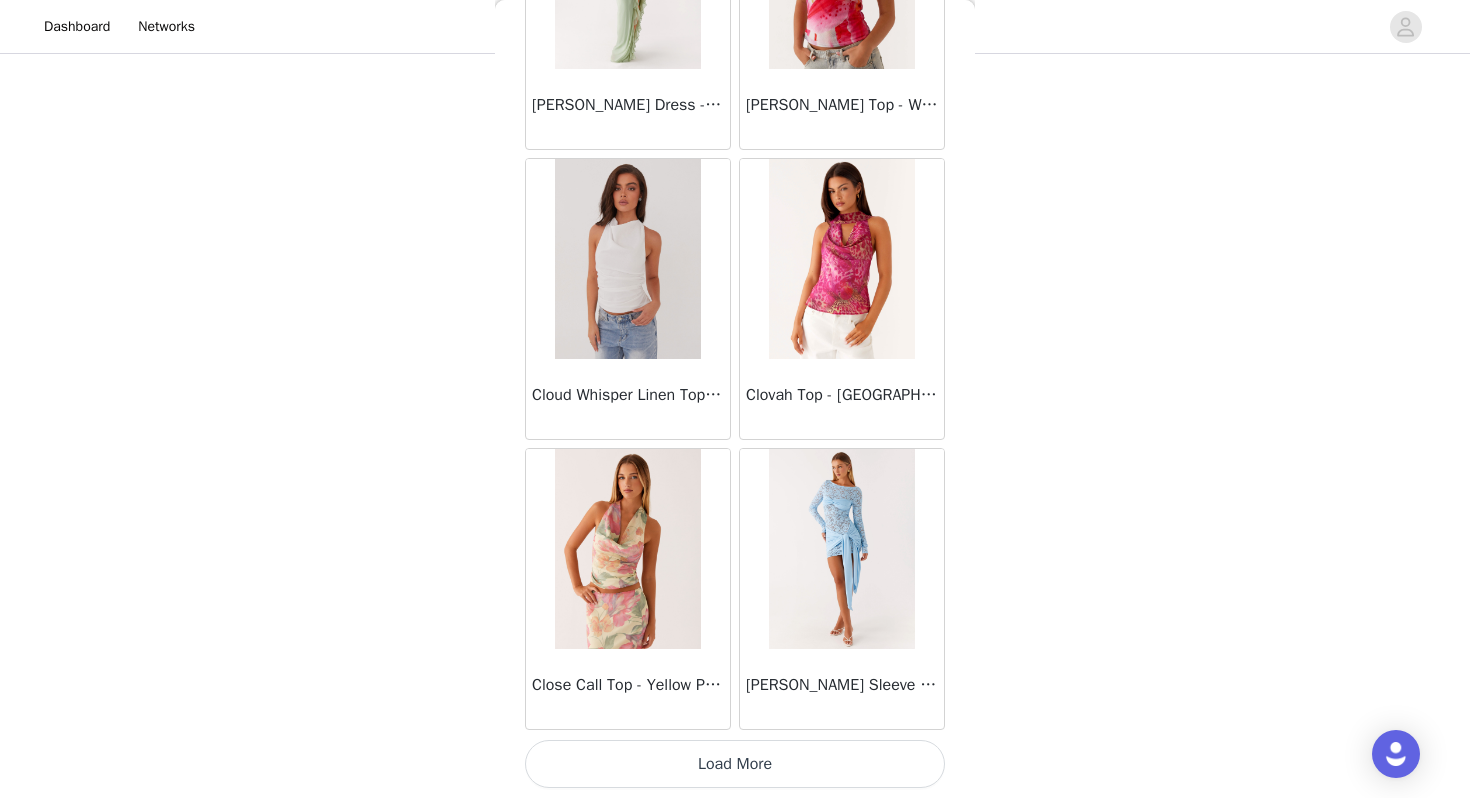 click on "Load More" at bounding box center [735, 764] 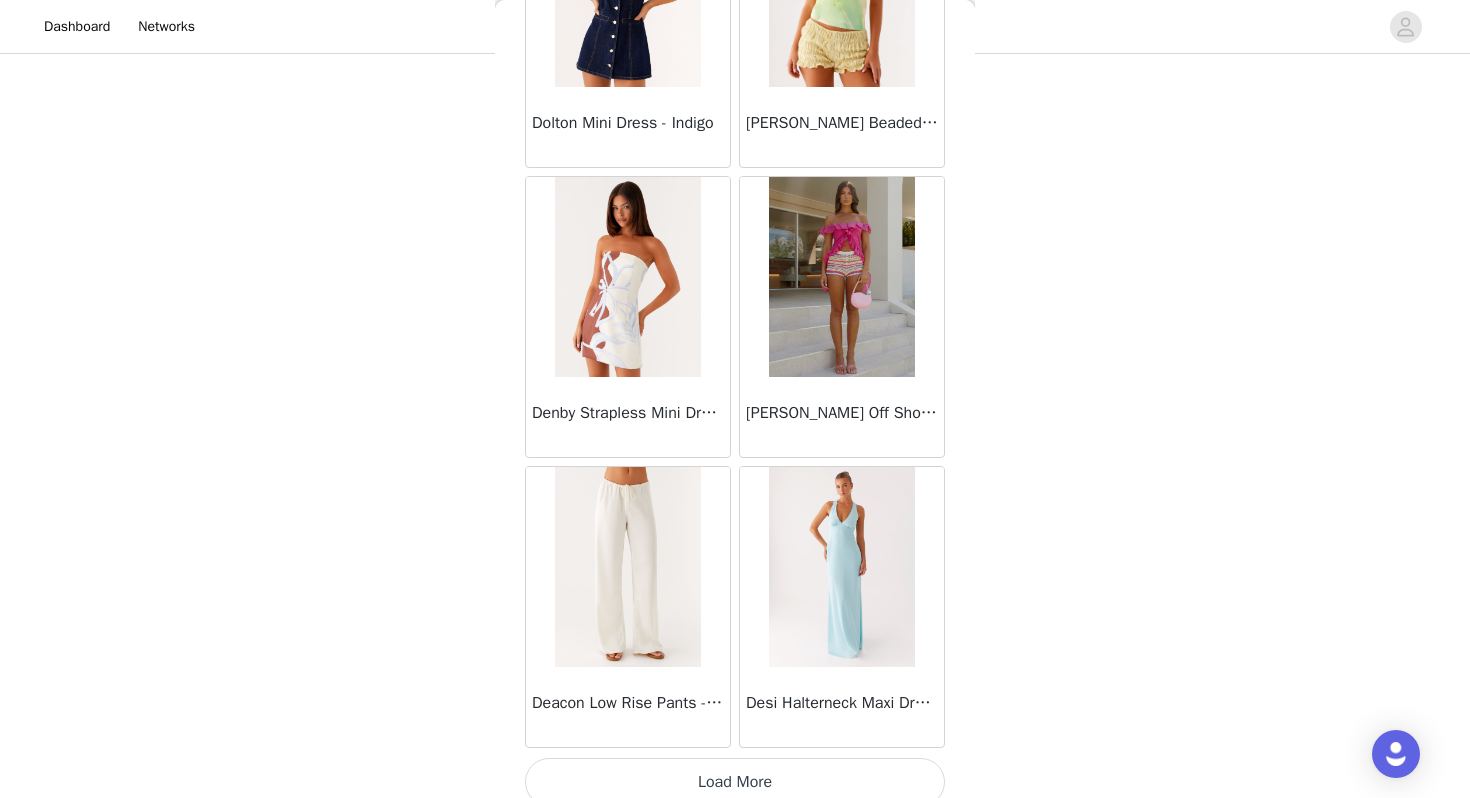 scroll, scrollTop: 13862, scrollLeft: 0, axis: vertical 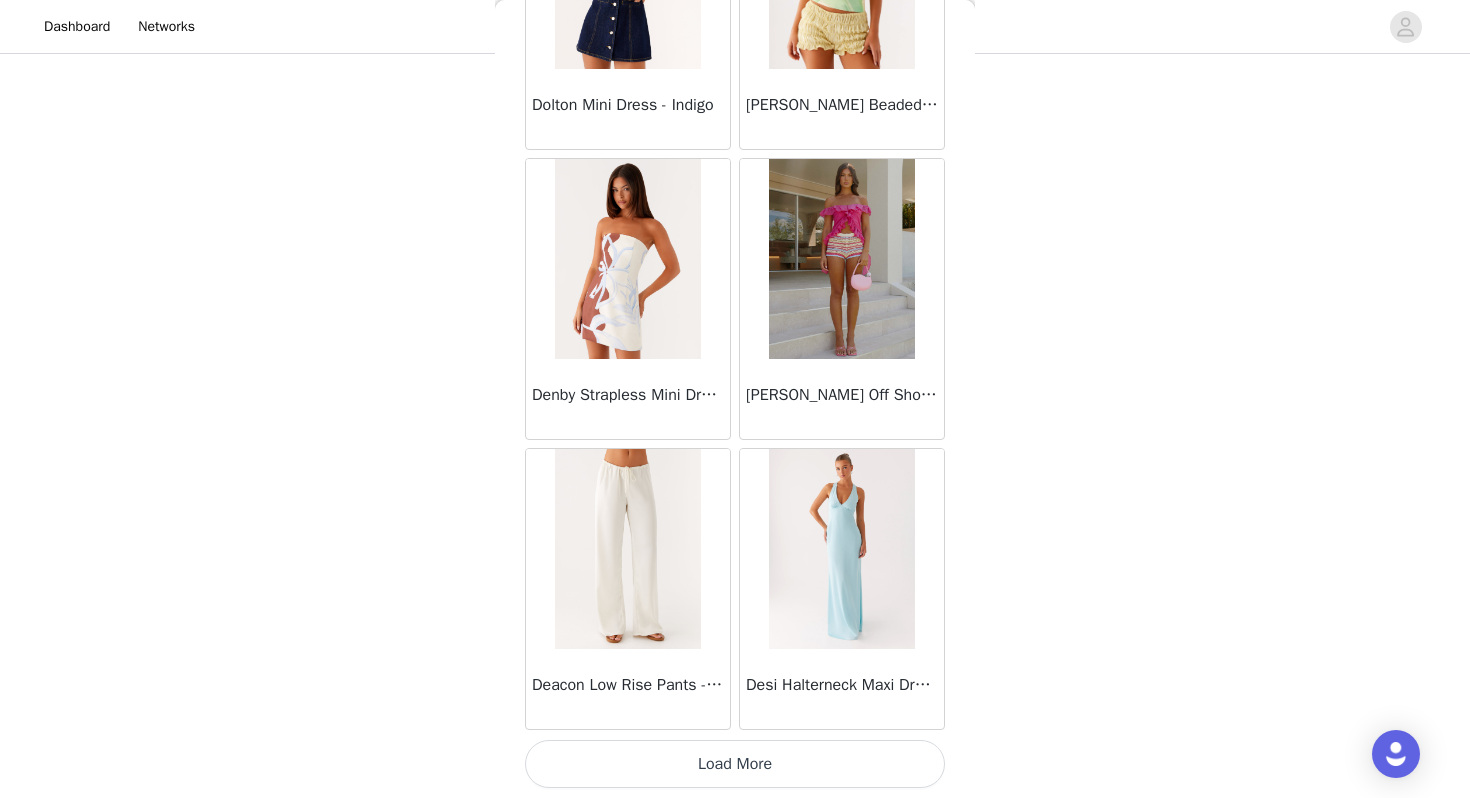 click on "Load More" at bounding box center (735, 764) 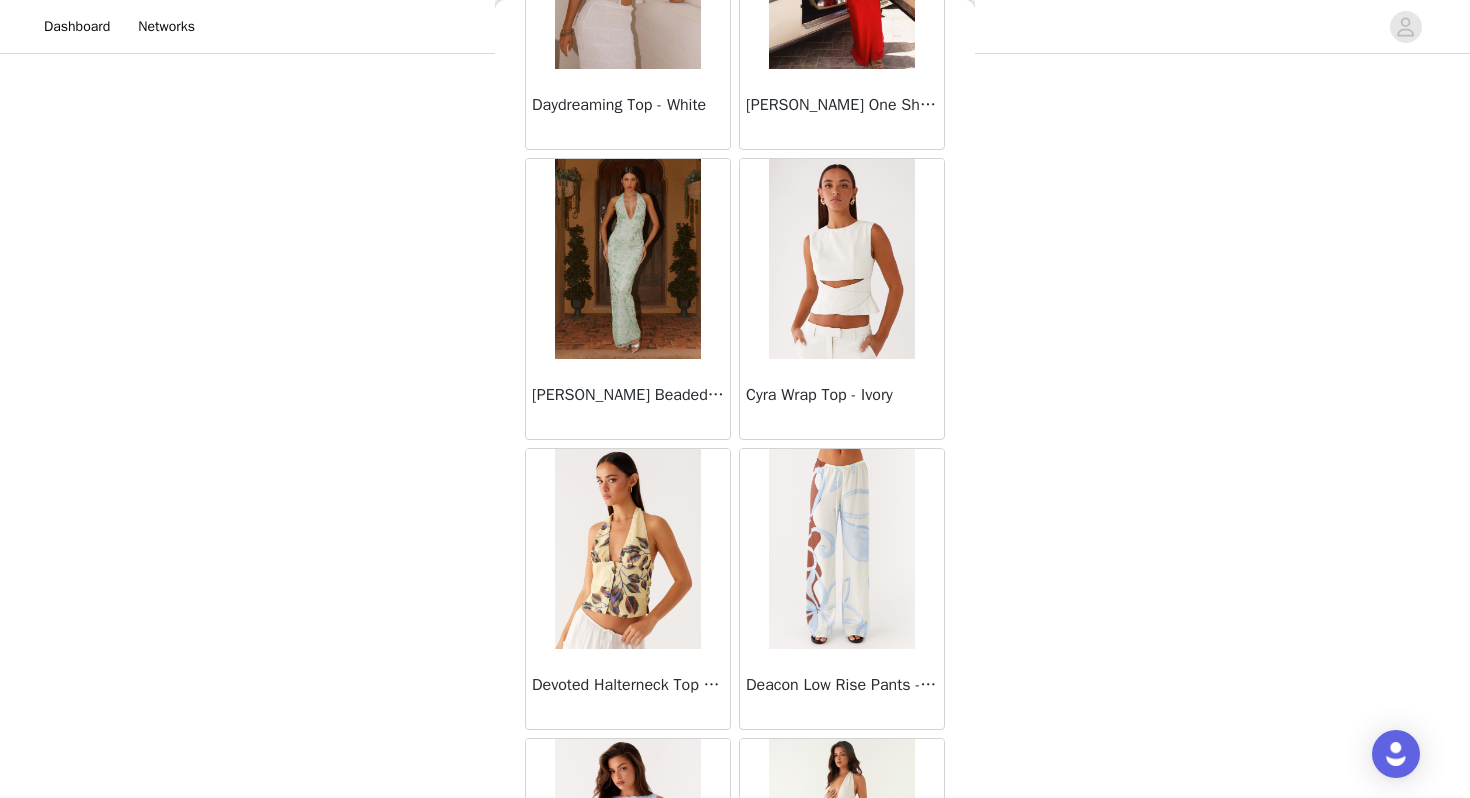 scroll, scrollTop: 16762, scrollLeft: 0, axis: vertical 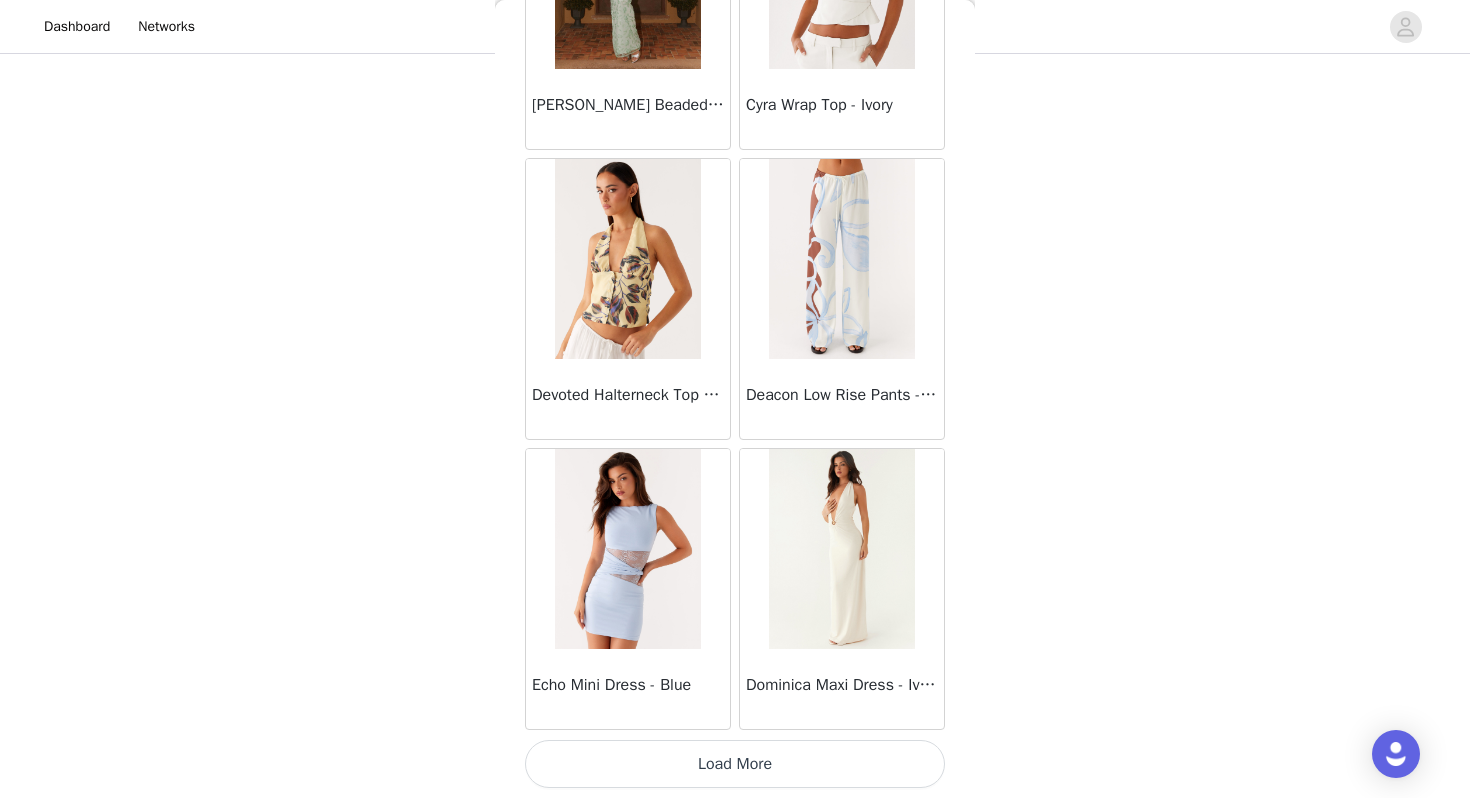 click on "Load More" at bounding box center (735, 764) 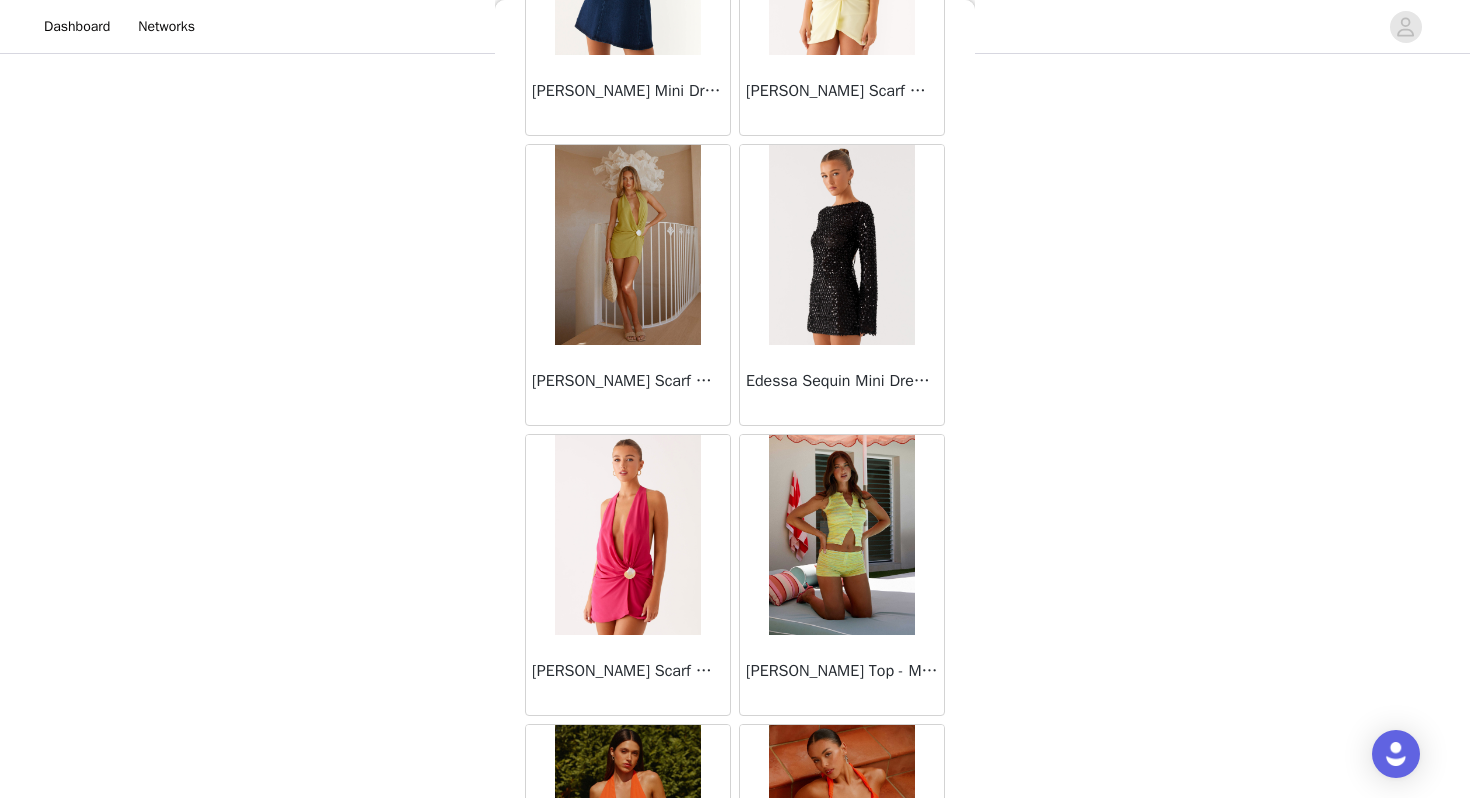 scroll, scrollTop: 19662, scrollLeft: 0, axis: vertical 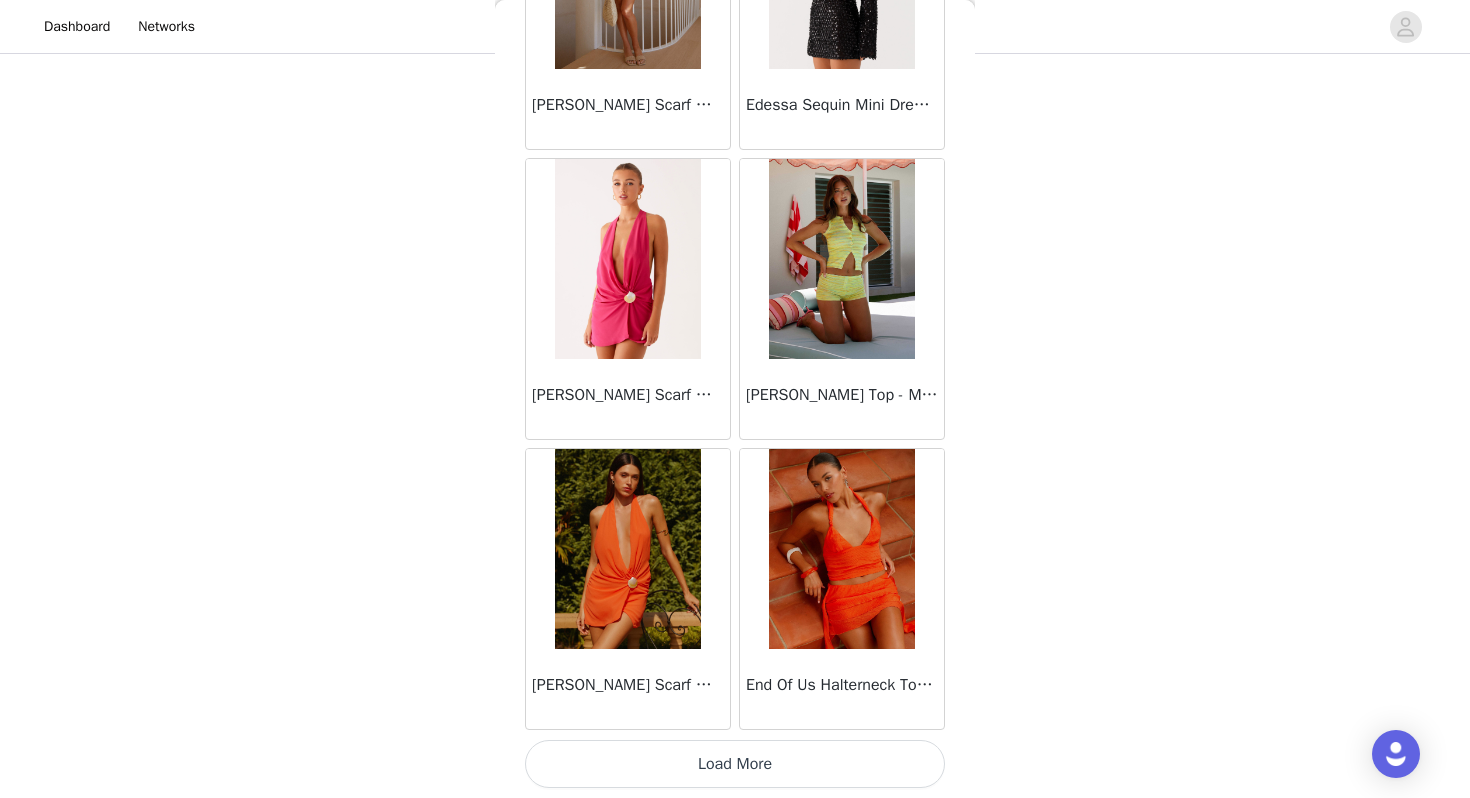 click on "Load More" at bounding box center [735, 764] 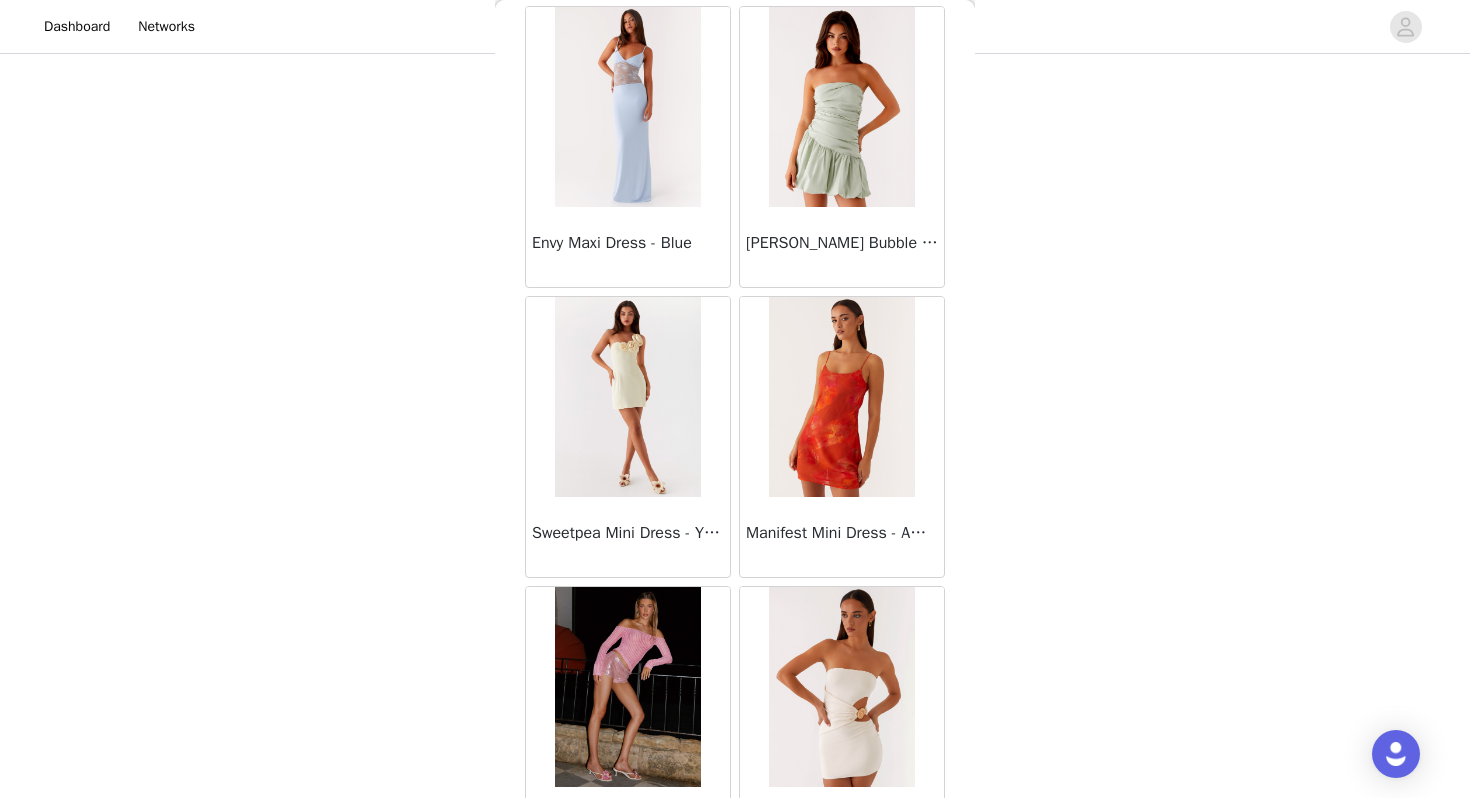 scroll, scrollTop: 22562, scrollLeft: 0, axis: vertical 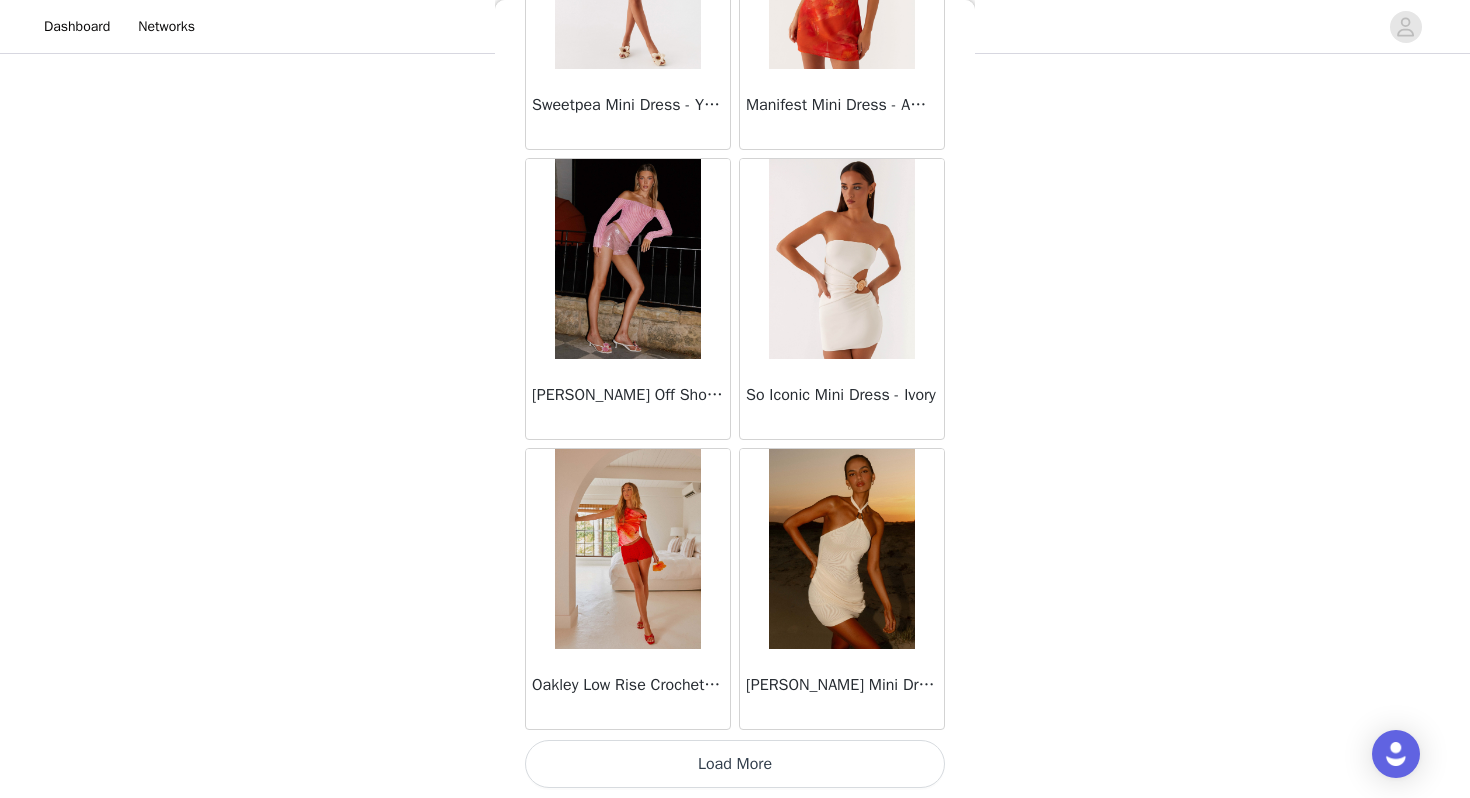 click on "Load More" at bounding box center [735, 764] 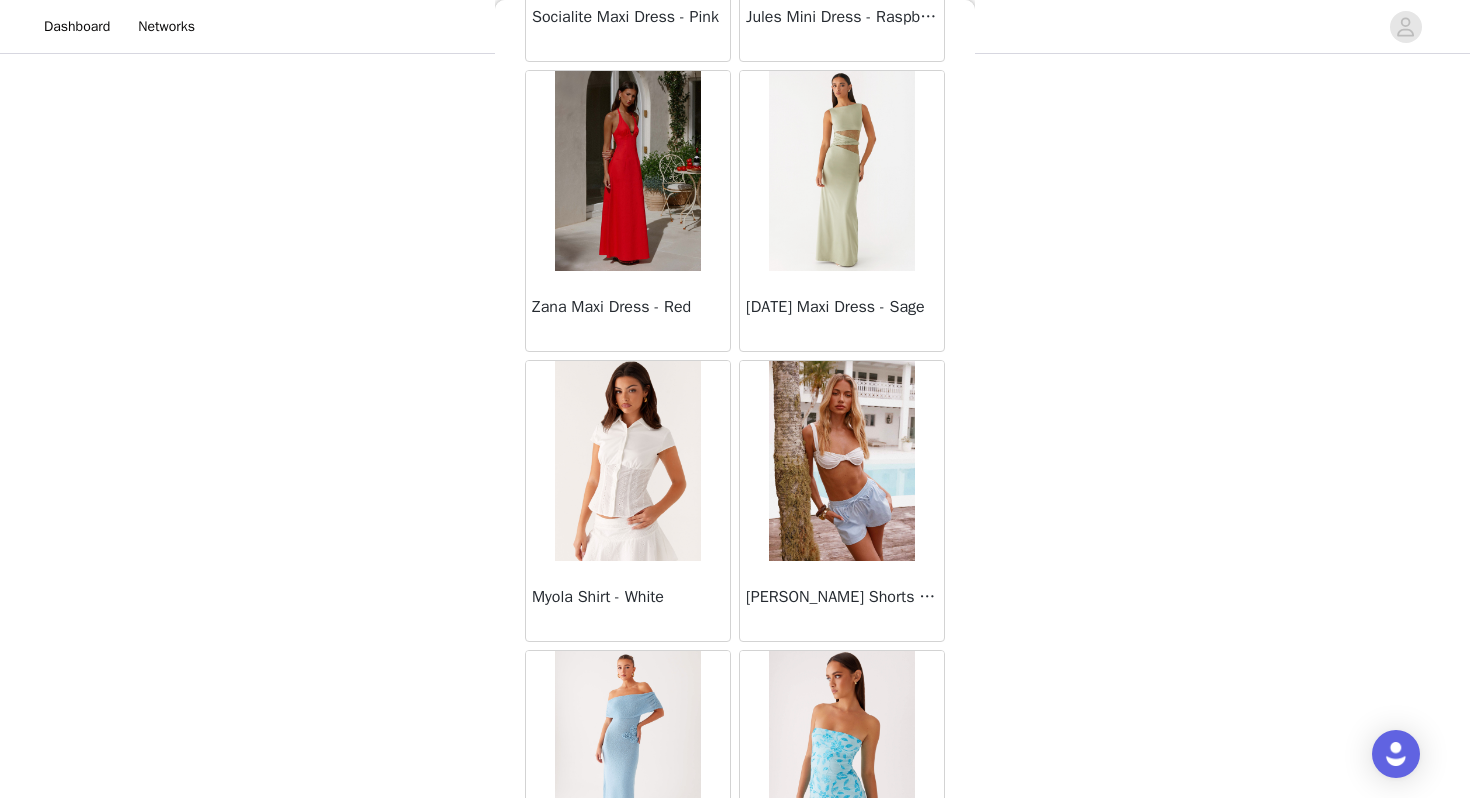 scroll, scrollTop: 25462, scrollLeft: 0, axis: vertical 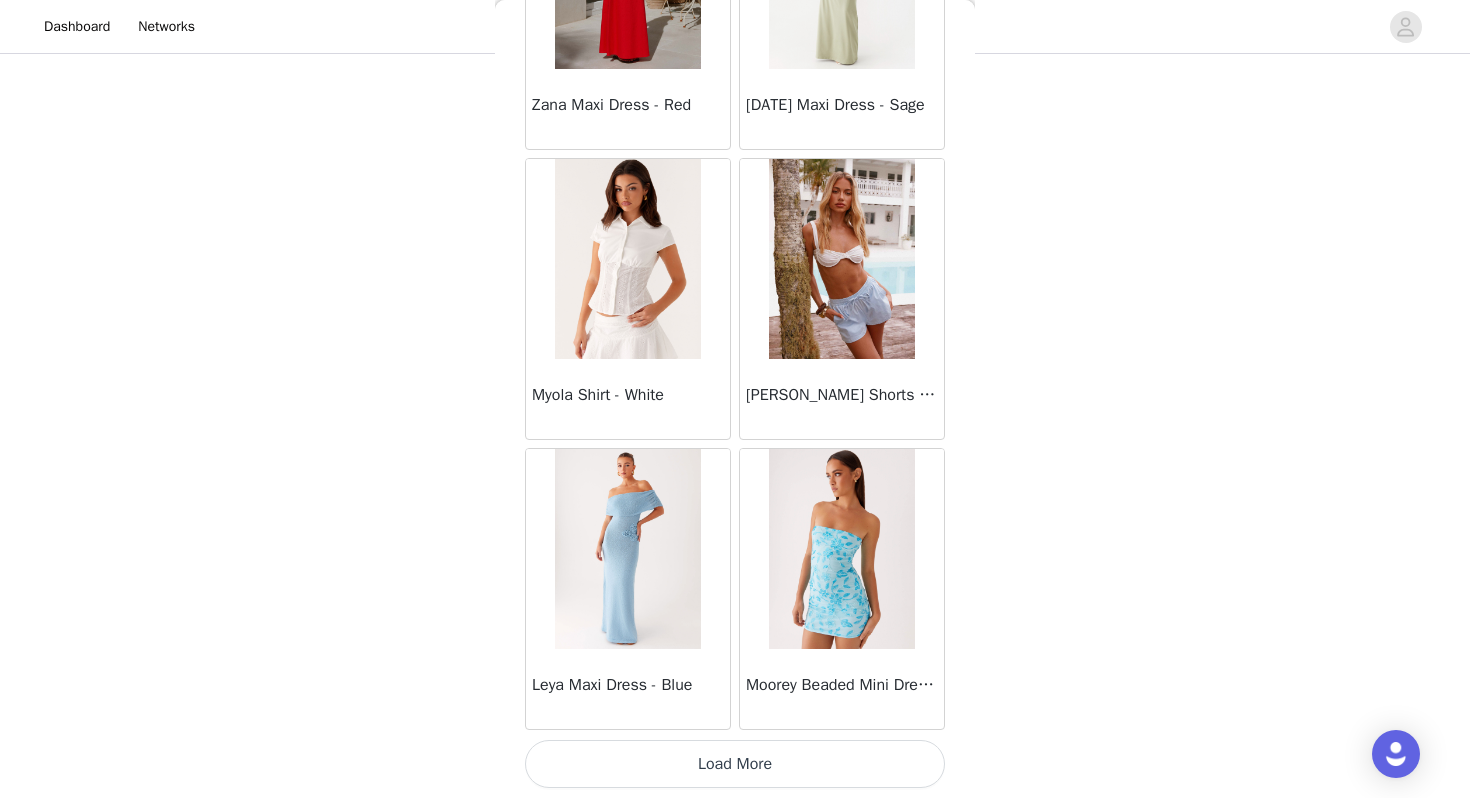 click on "Load More" at bounding box center (735, 764) 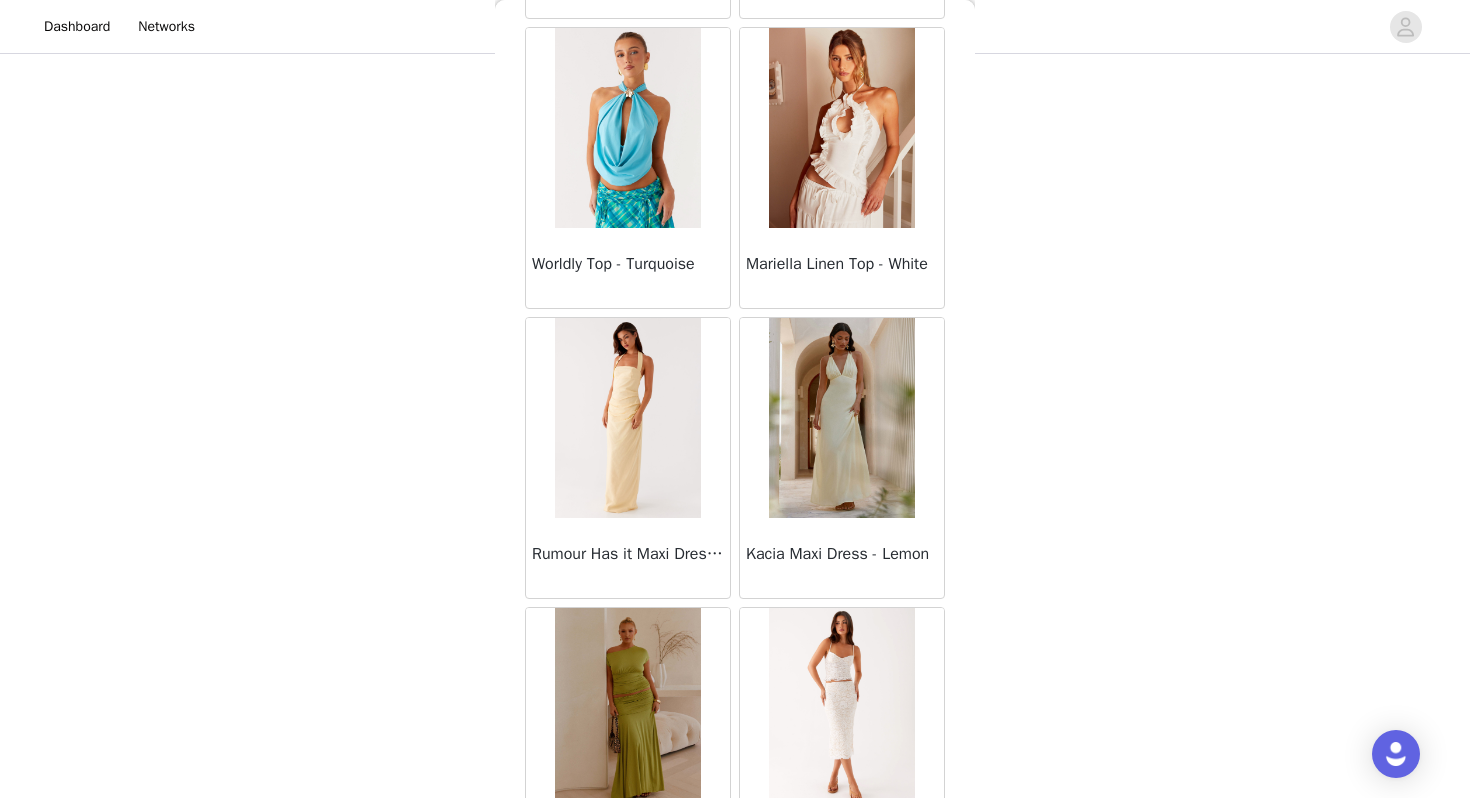scroll, scrollTop: 28362, scrollLeft: 0, axis: vertical 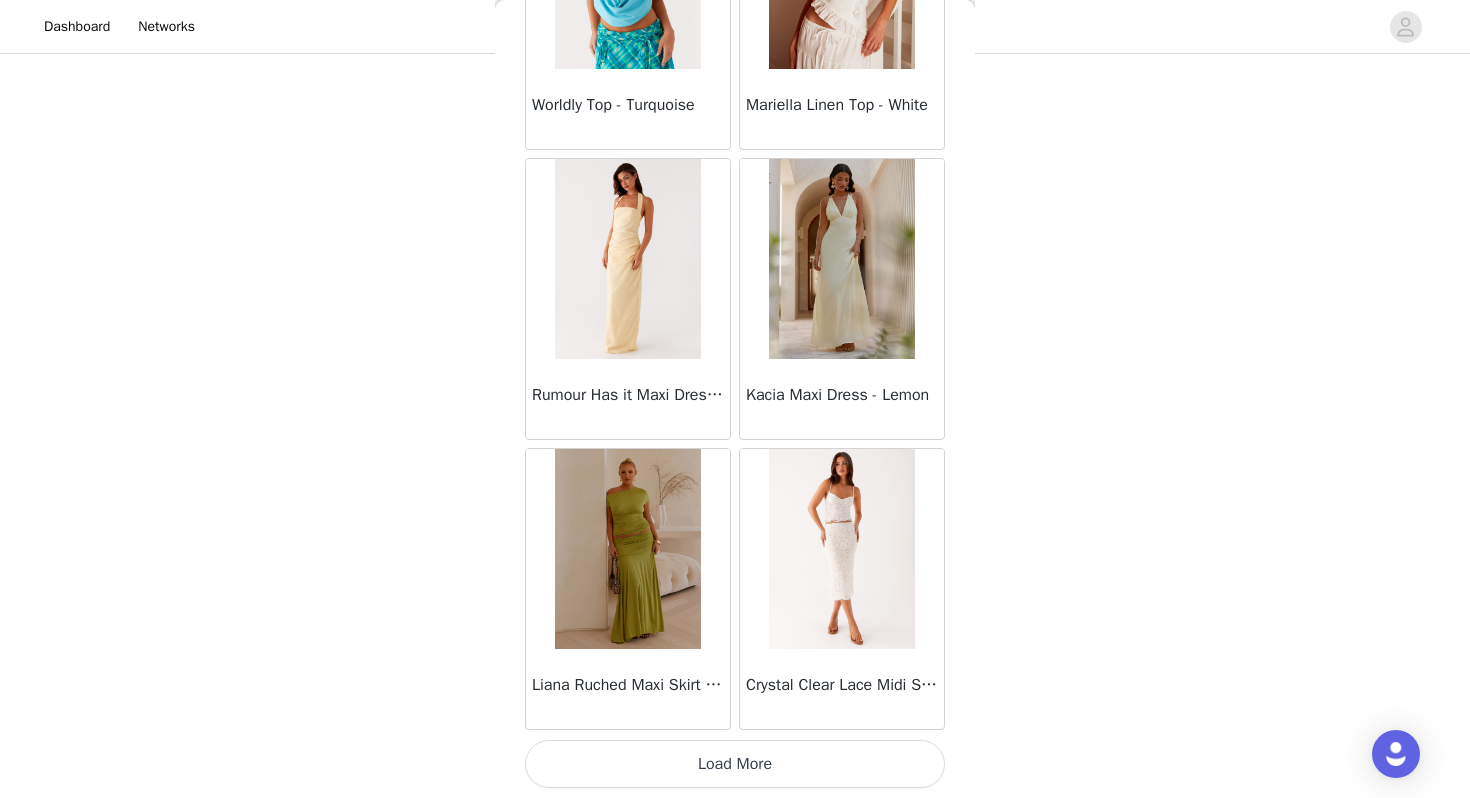 click on "Load More" at bounding box center (735, 764) 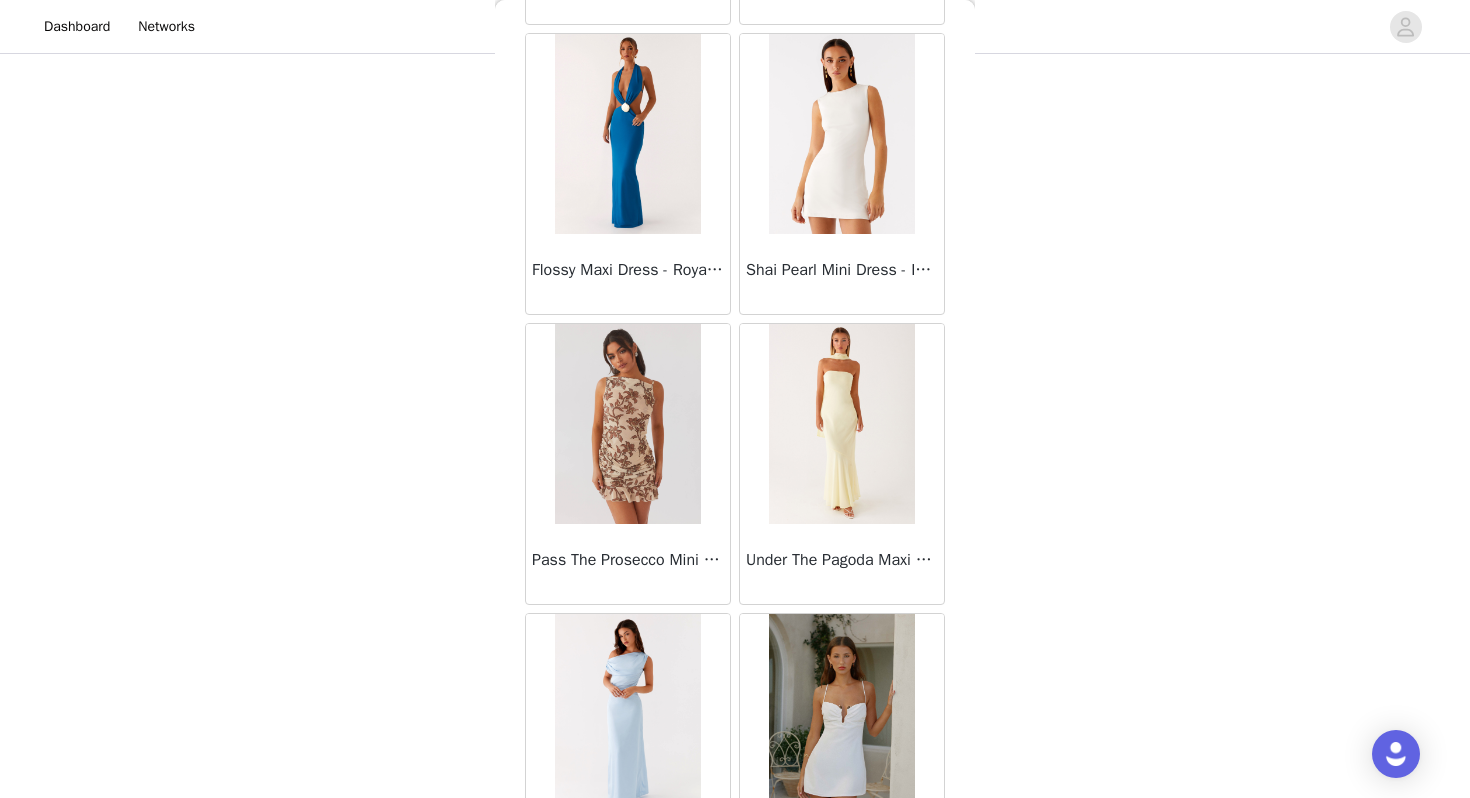 scroll, scrollTop: 31262, scrollLeft: 0, axis: vertical 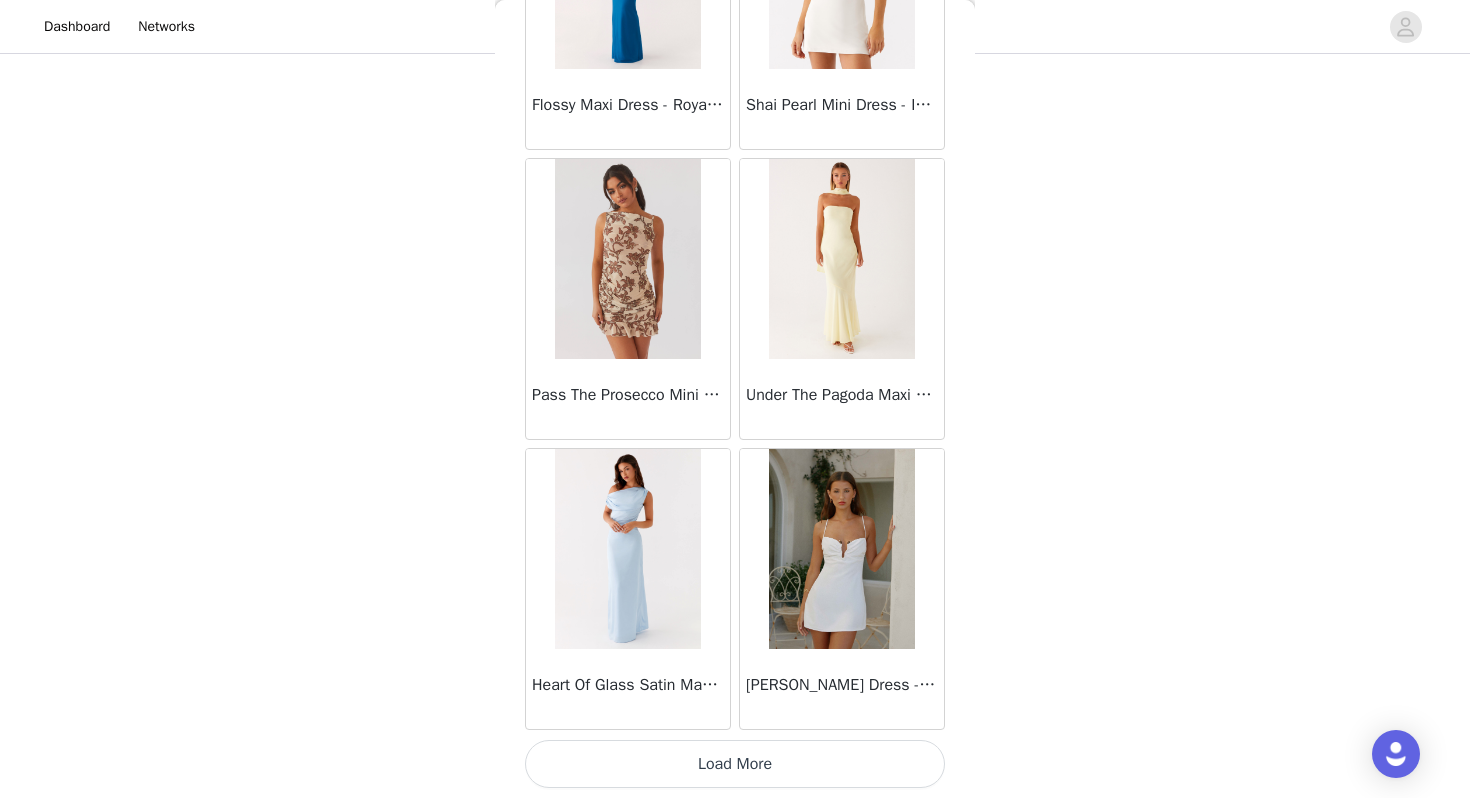 click on "Load More" at bounding box center [735, 764] 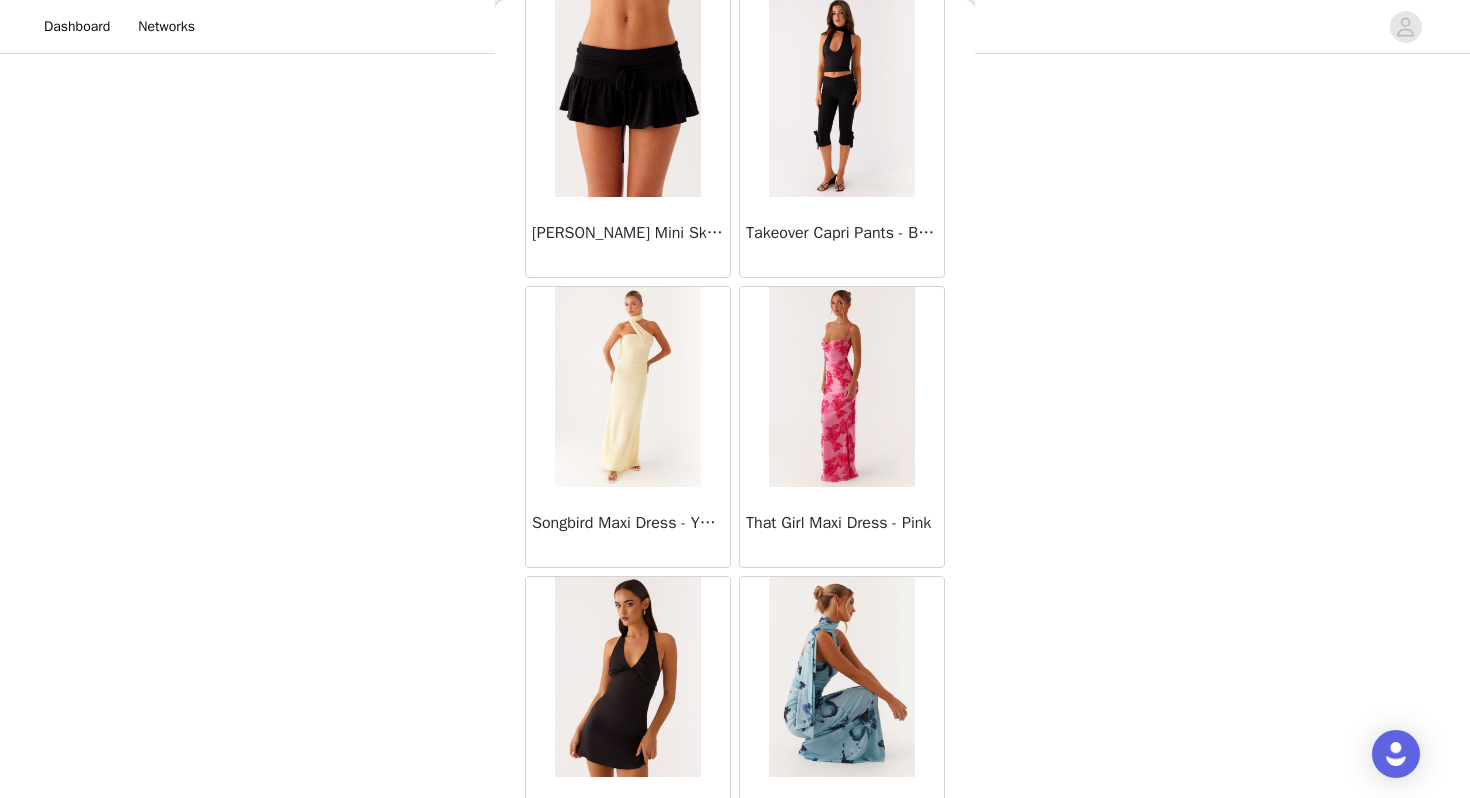 scroll, scrollTop: 34162, scrollLeft: 0, axis: vertical 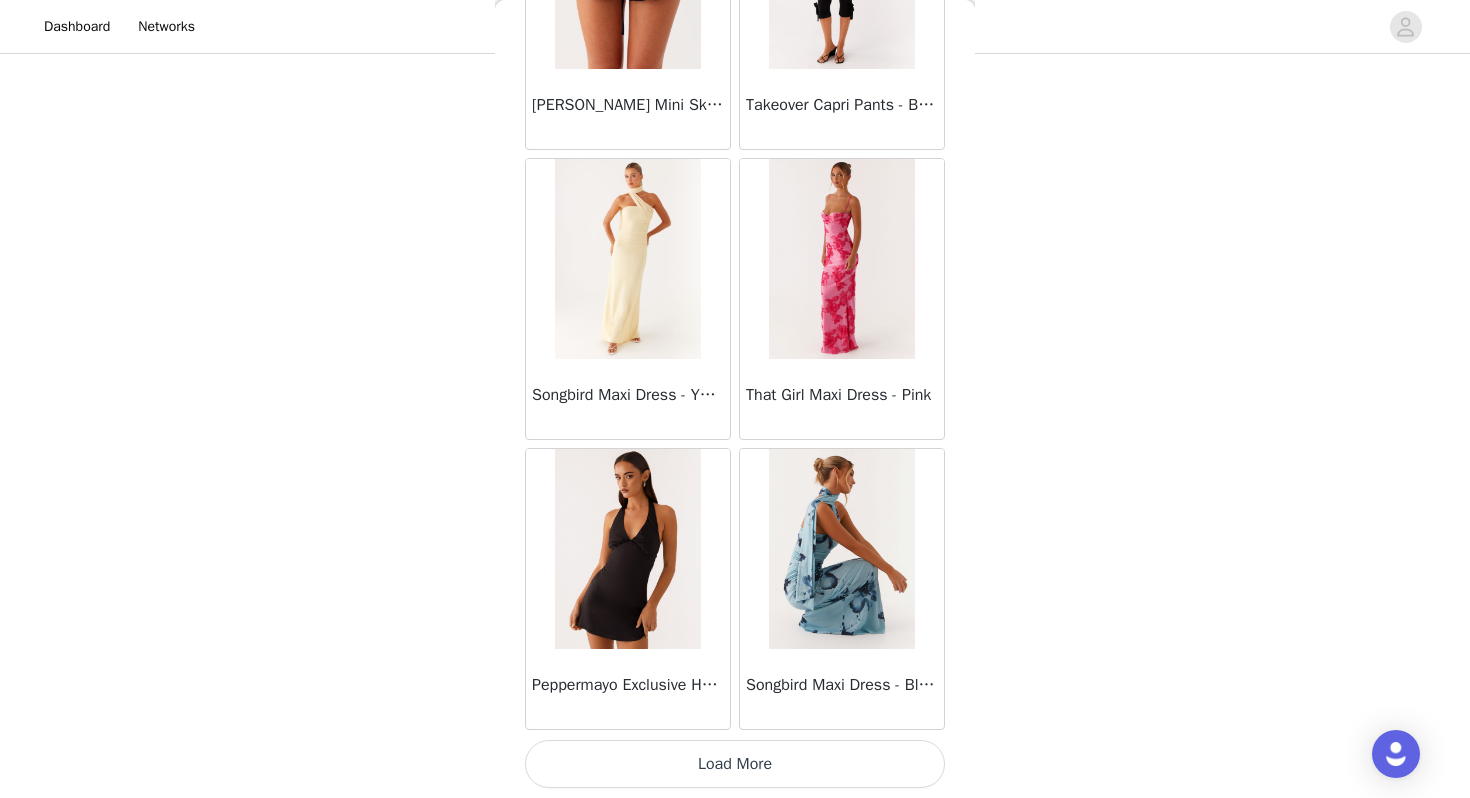 click on "Load More" at bounding box center [735, 764] 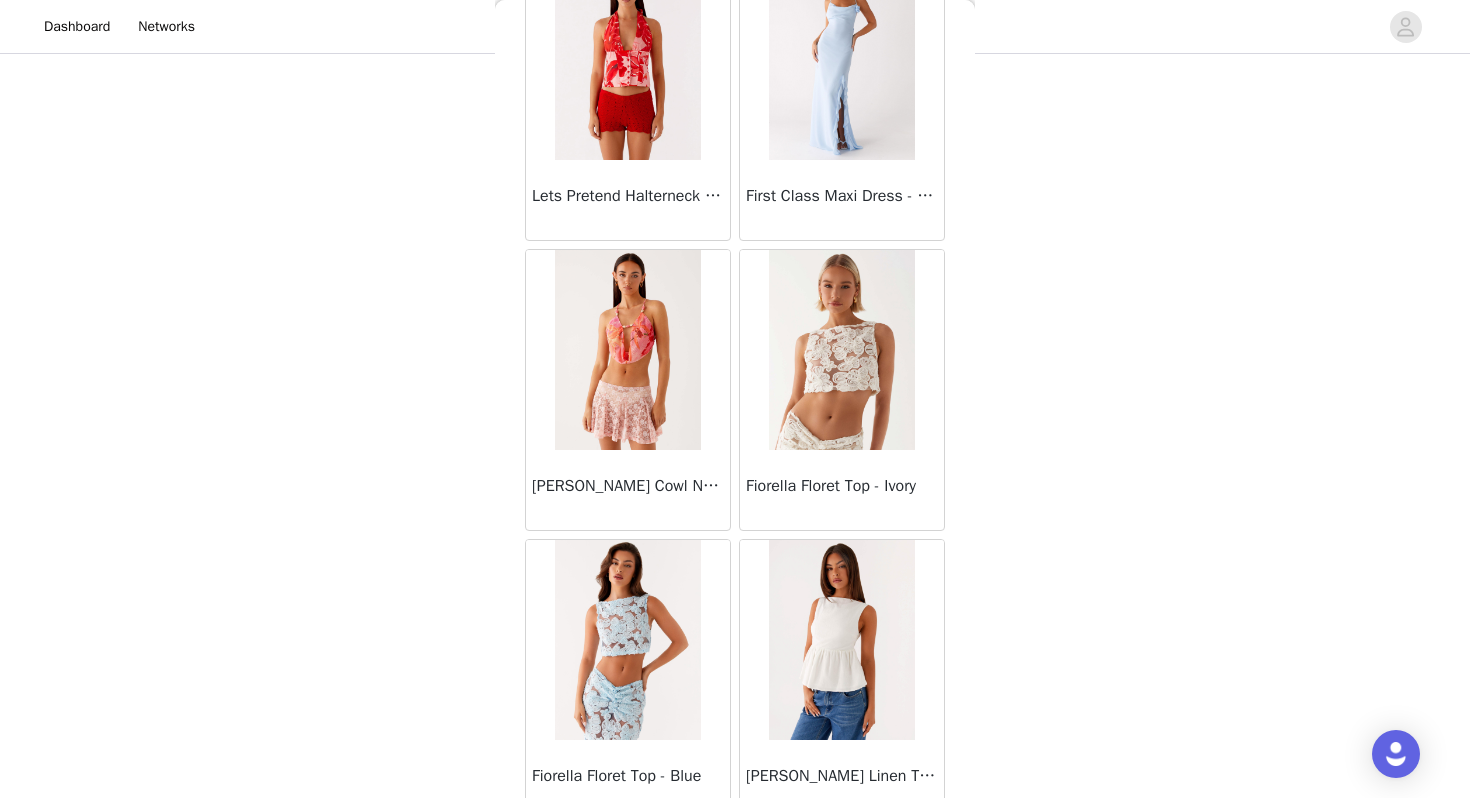 scroll, scrollTop: 37062, scrollLeft: 0, axis: vertical 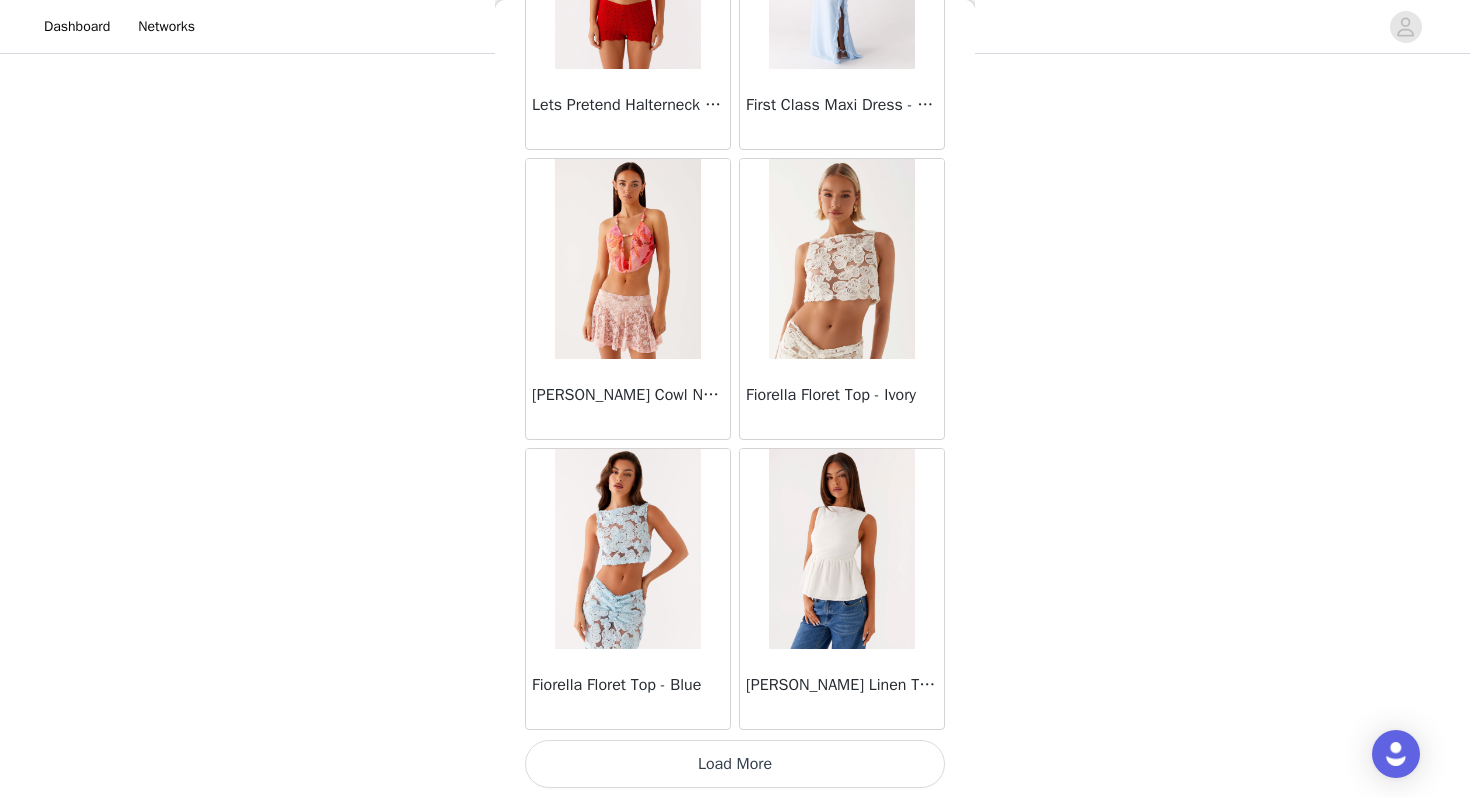 click on "Load More" at bounding box center (735, 764) 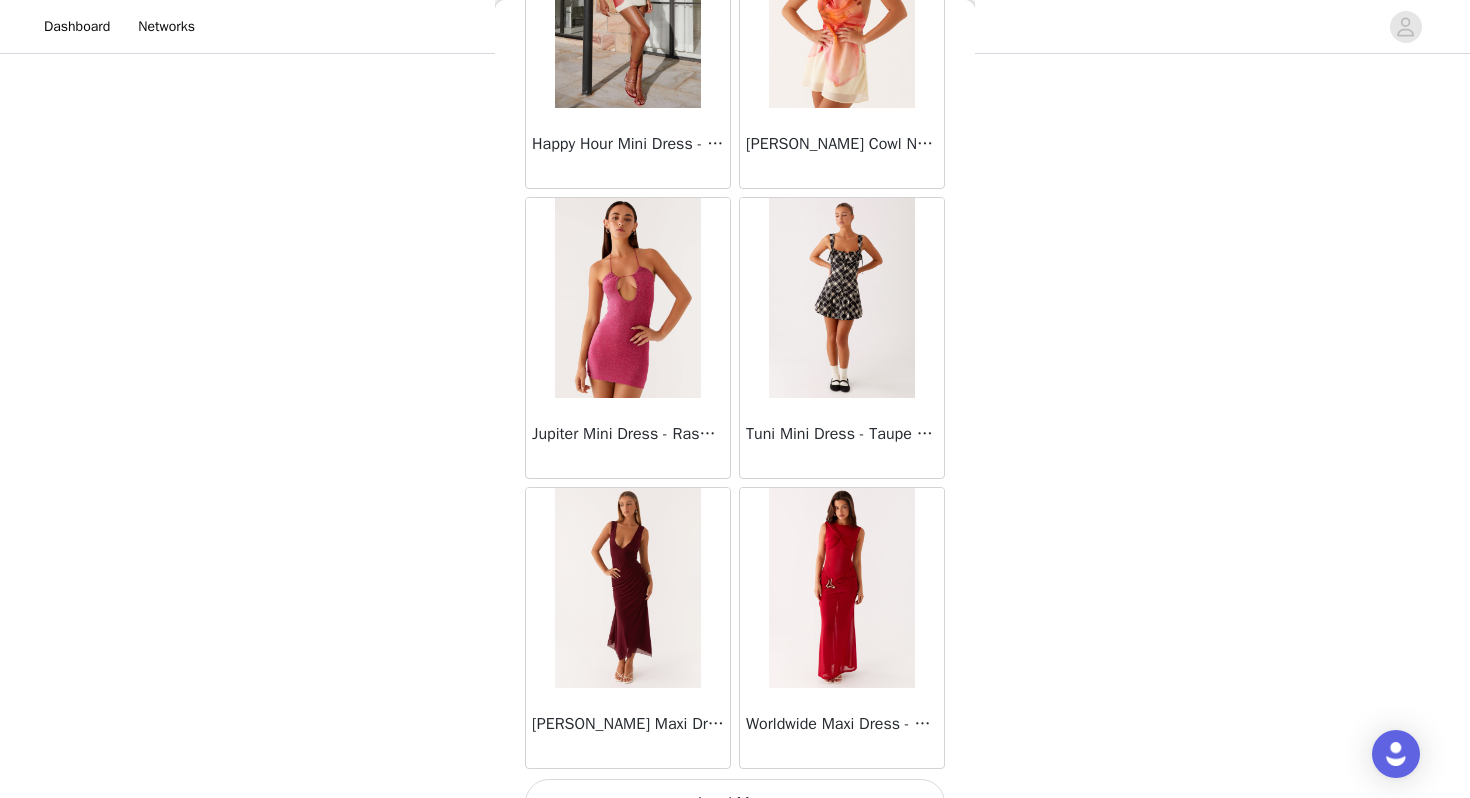 scroll, scrollTop: 39962, scrollLeft: 0, axis: vertical 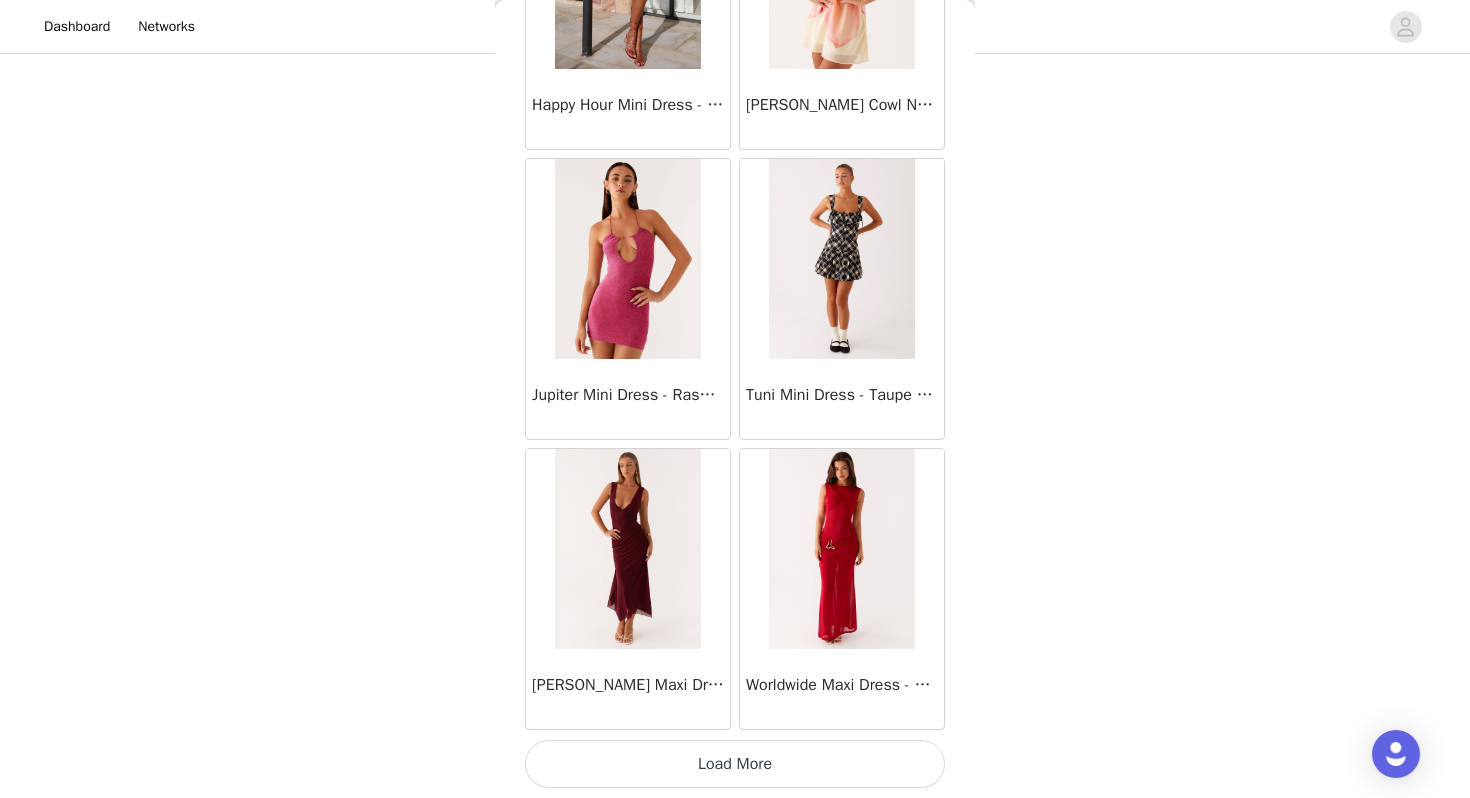 click on "Load More" at bounding box center (735, 764) 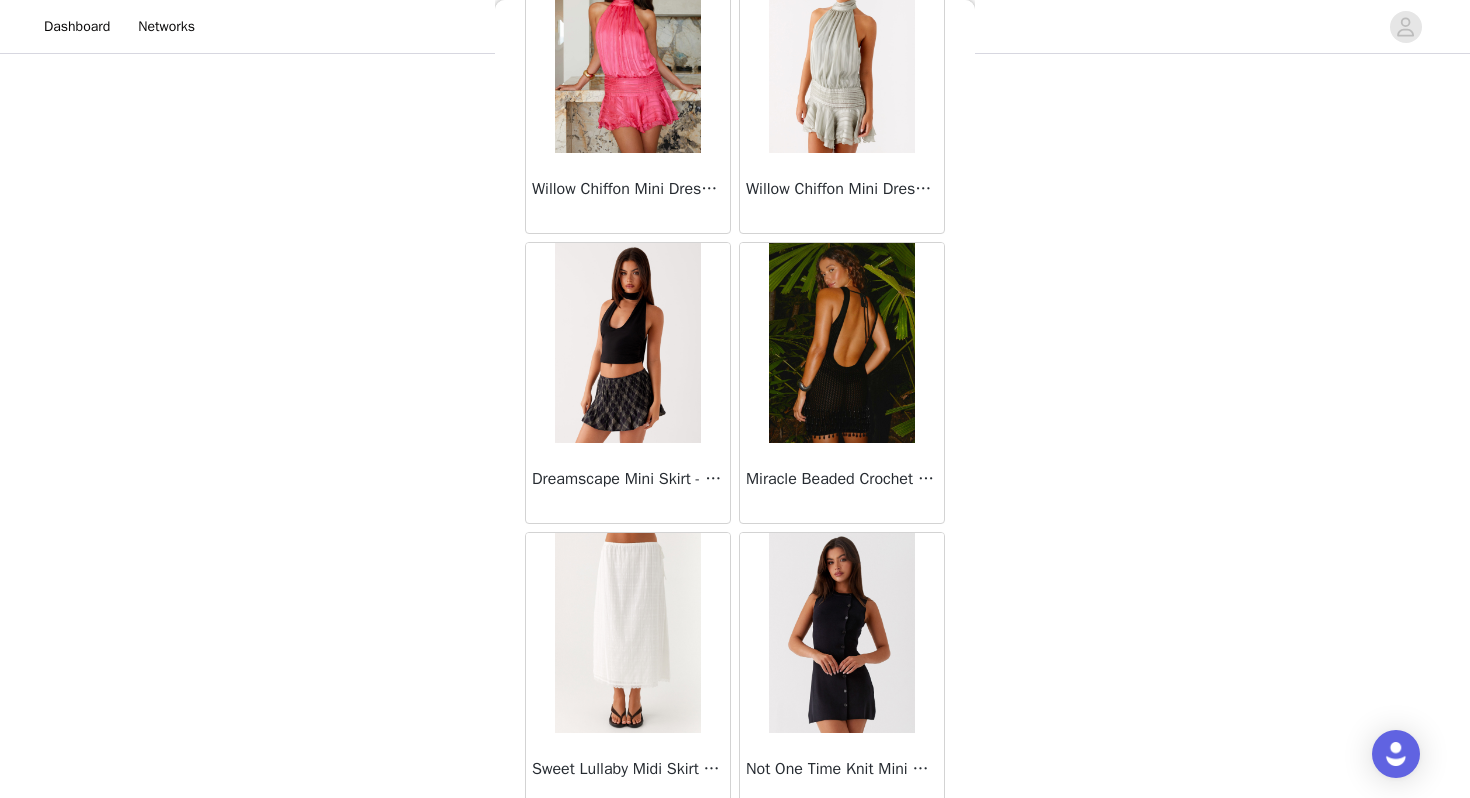 scroll, scrollTop: 42862, scrollLeft: 0, axis: vertical 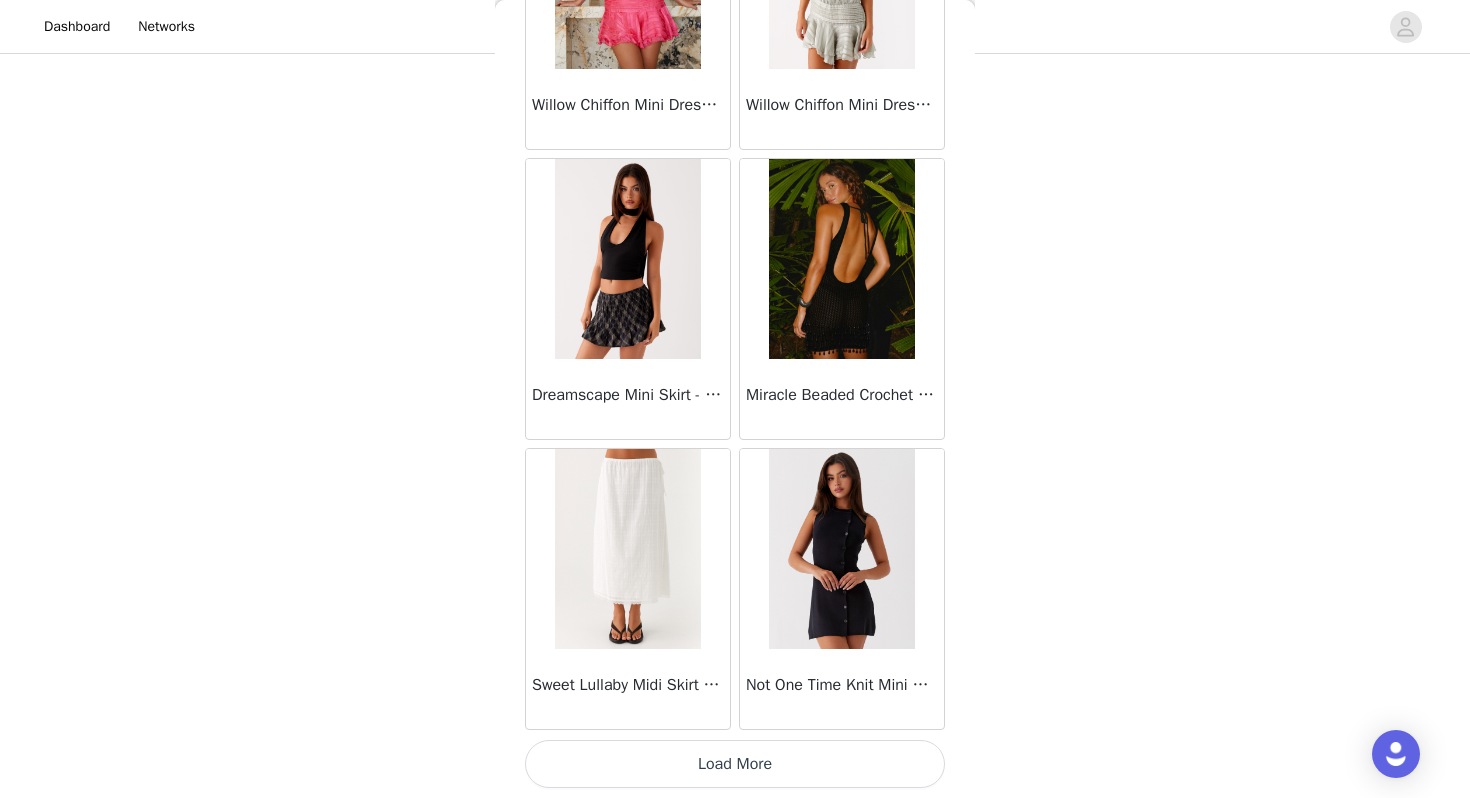 click on "Load More" at bounding box center [735, 764] 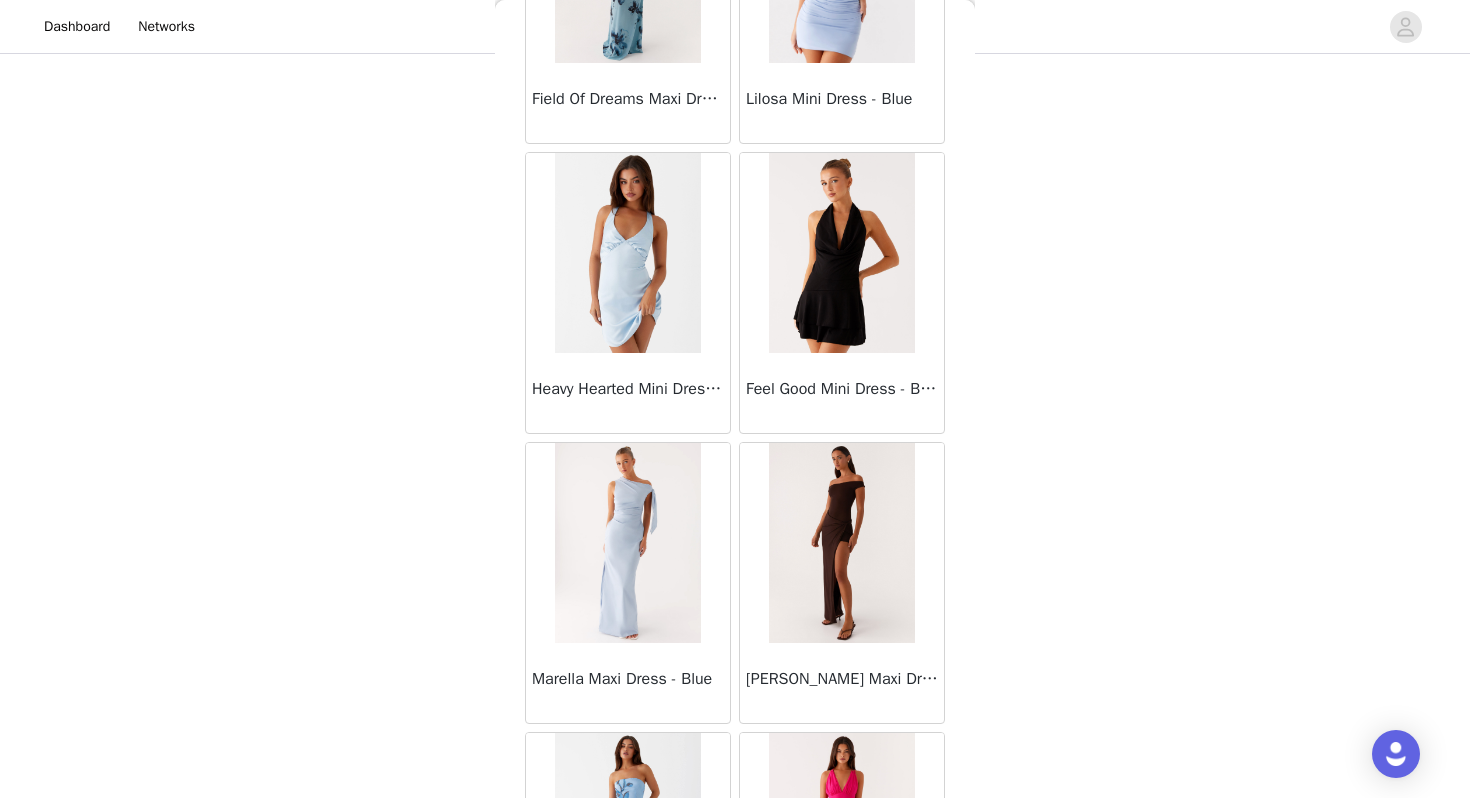 scroll, scrollTop: 44673, scrollLeft: 0, axis: vertical 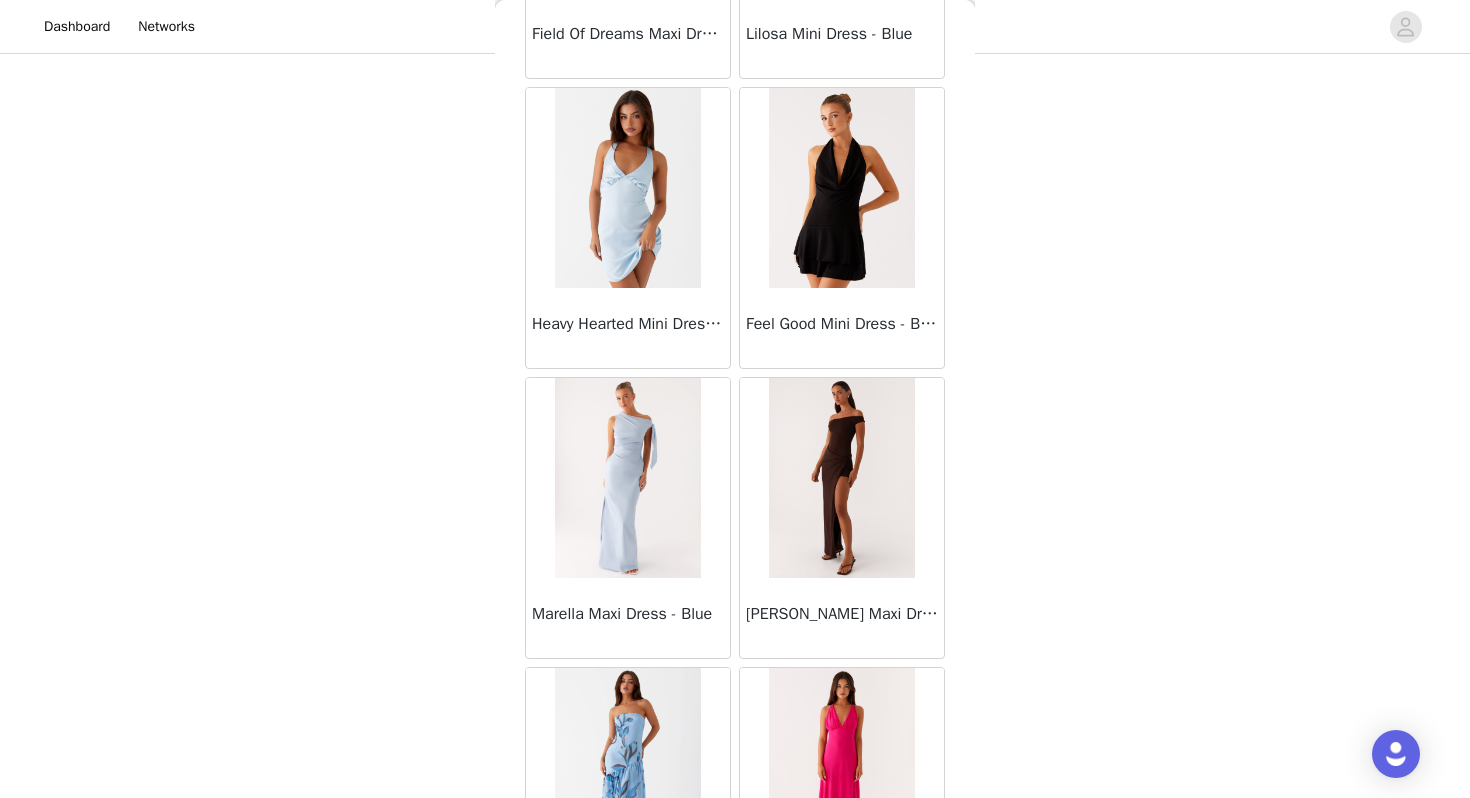 click at bounding box center (841, 478) 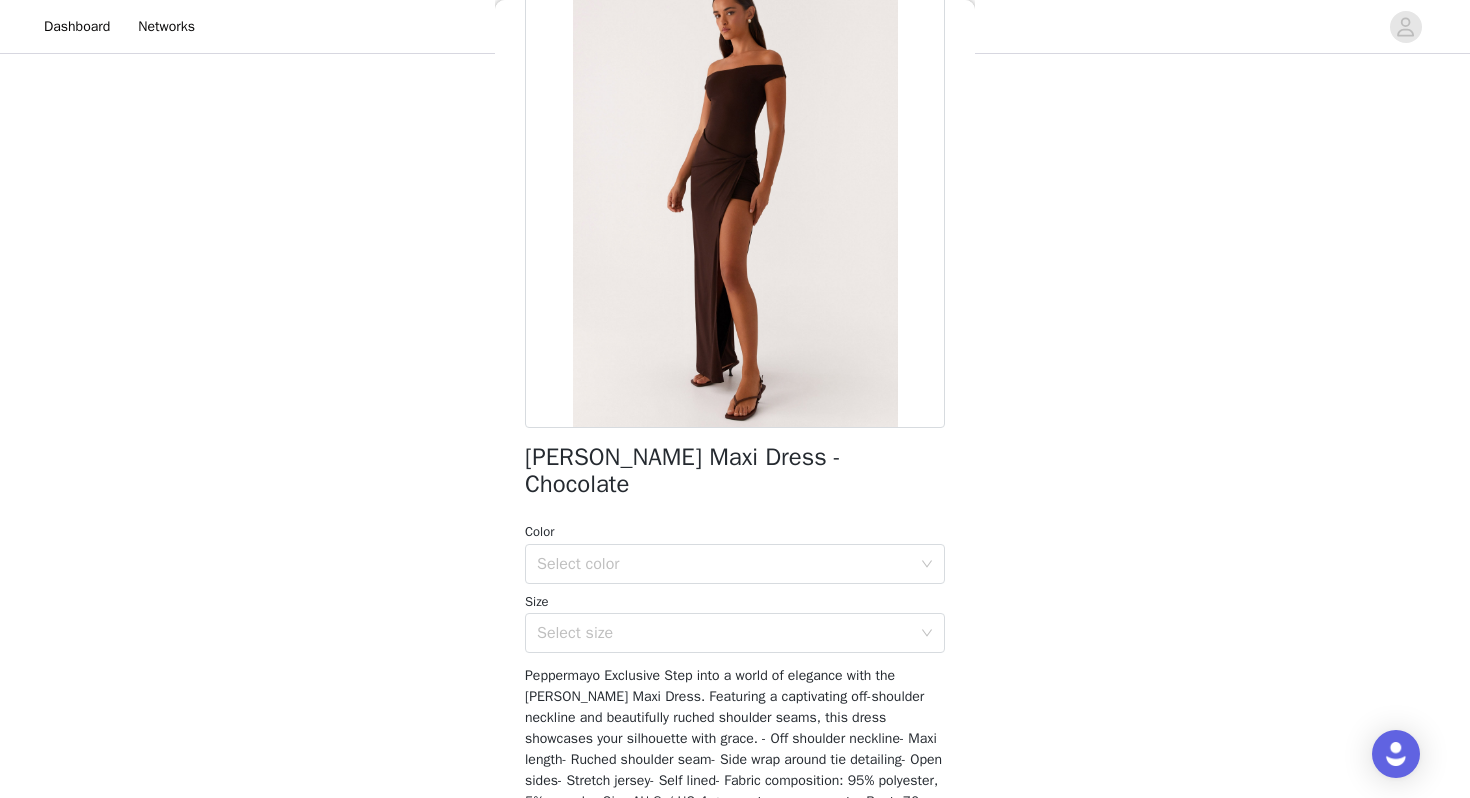 scroll, scrollTop: 117, scrollLeft: 0, axis: vertical 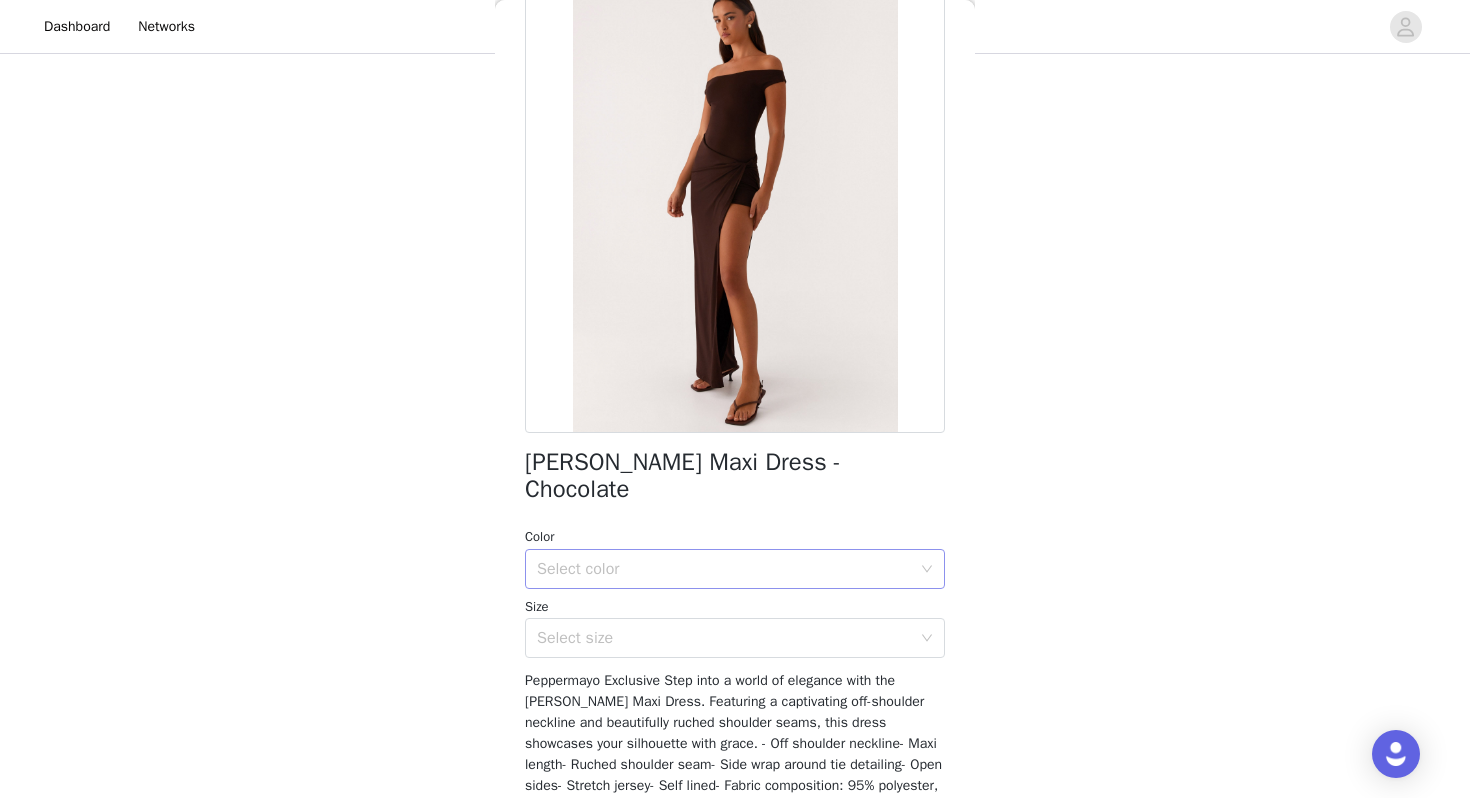 click on "Select color" at bounding box center (724, 569) 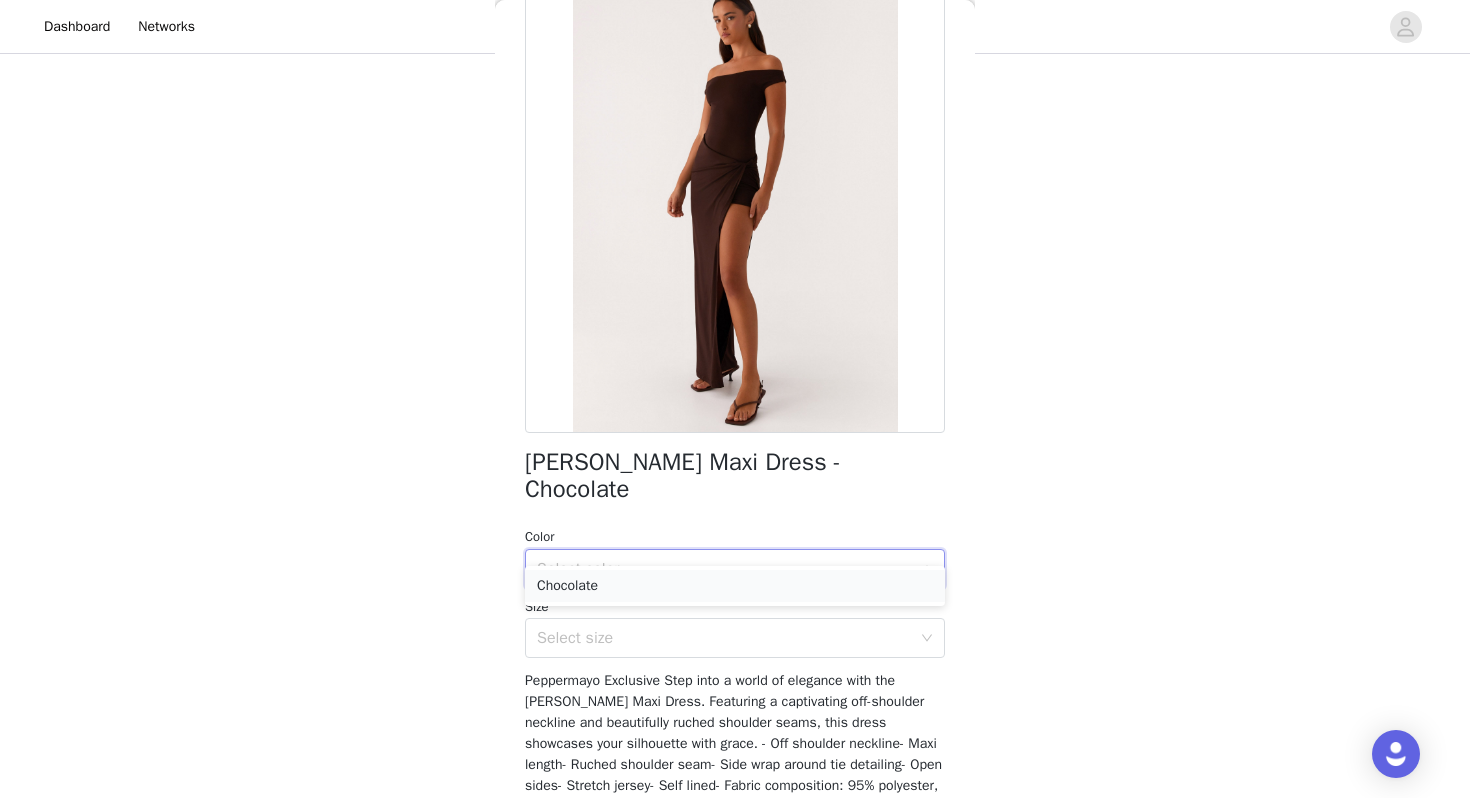 click on "Chocolate" at bounding box center [735, 586] 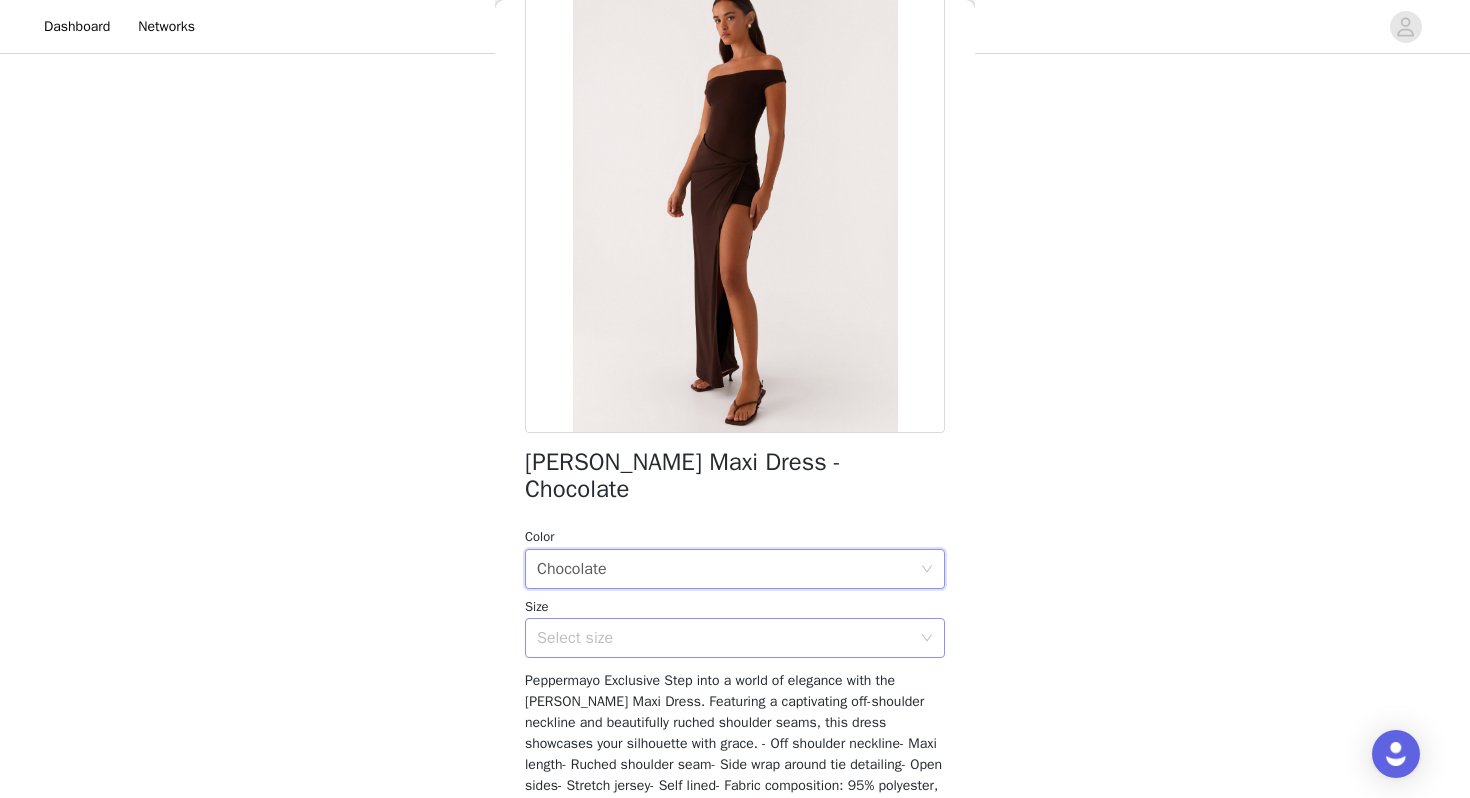 click on "Select size" at bounding box center (724, 638) 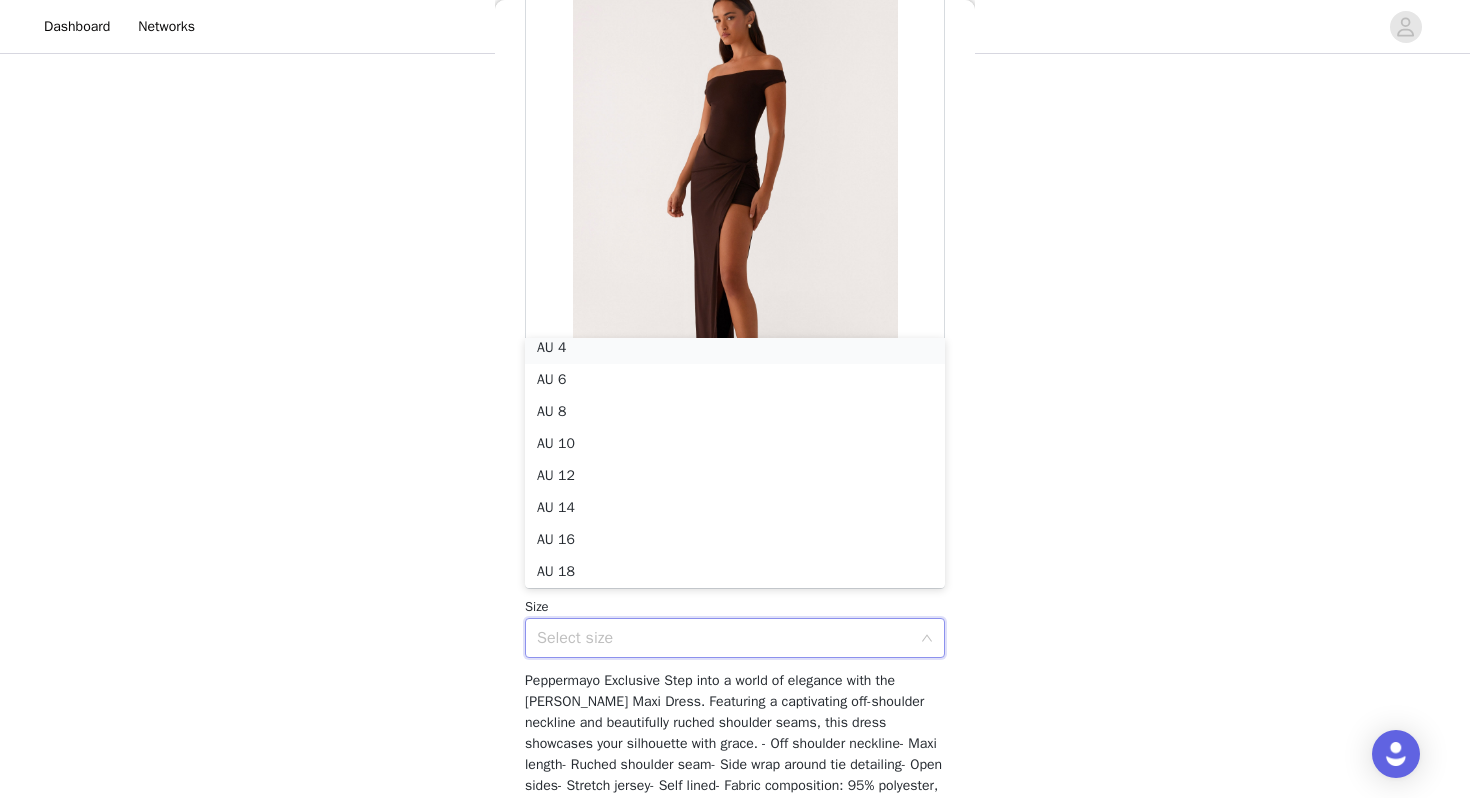scroll, scrollTop: 4, scrollLeft: 0, axis: vertical 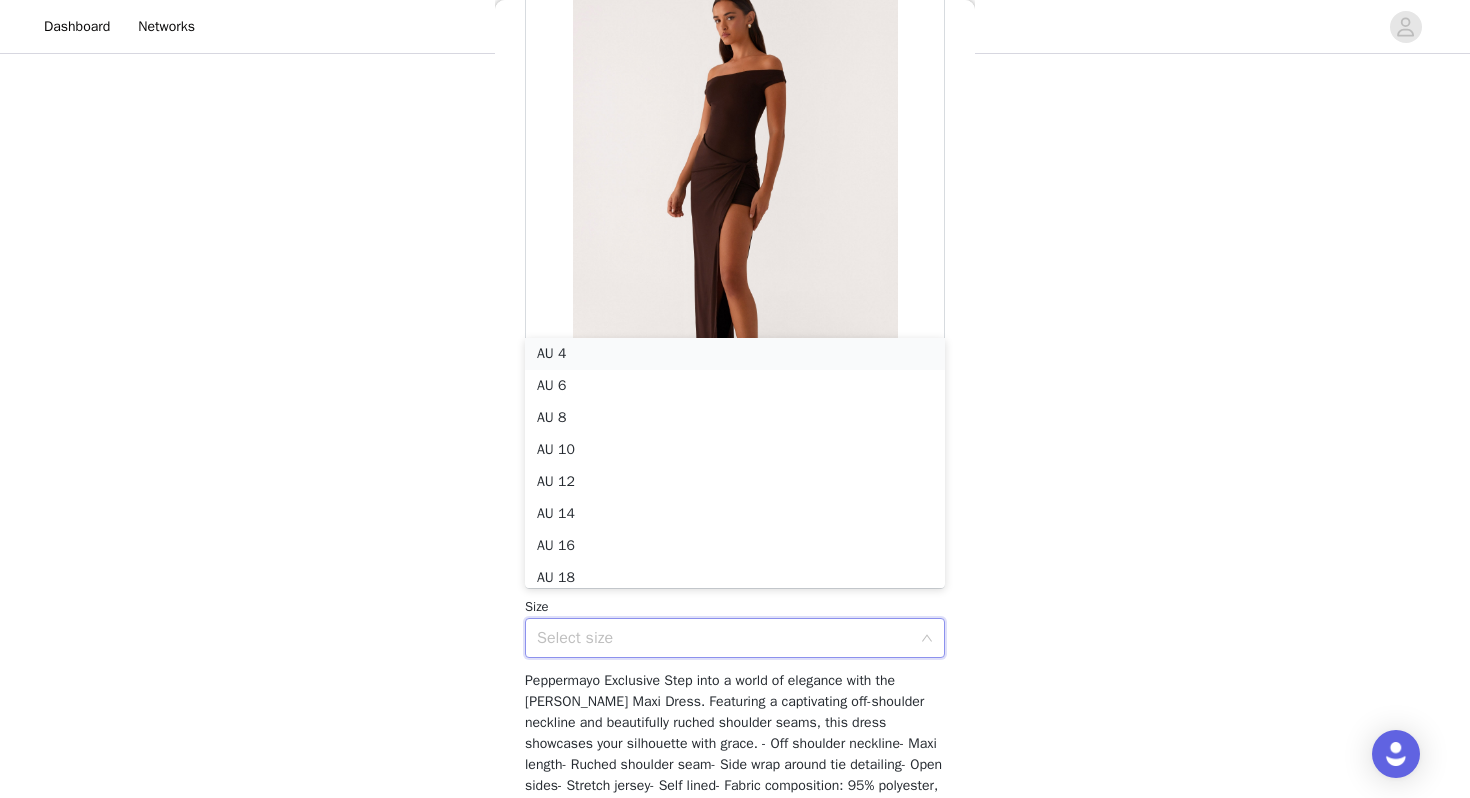 click on "AU 4" at bounding box center [735, 354] 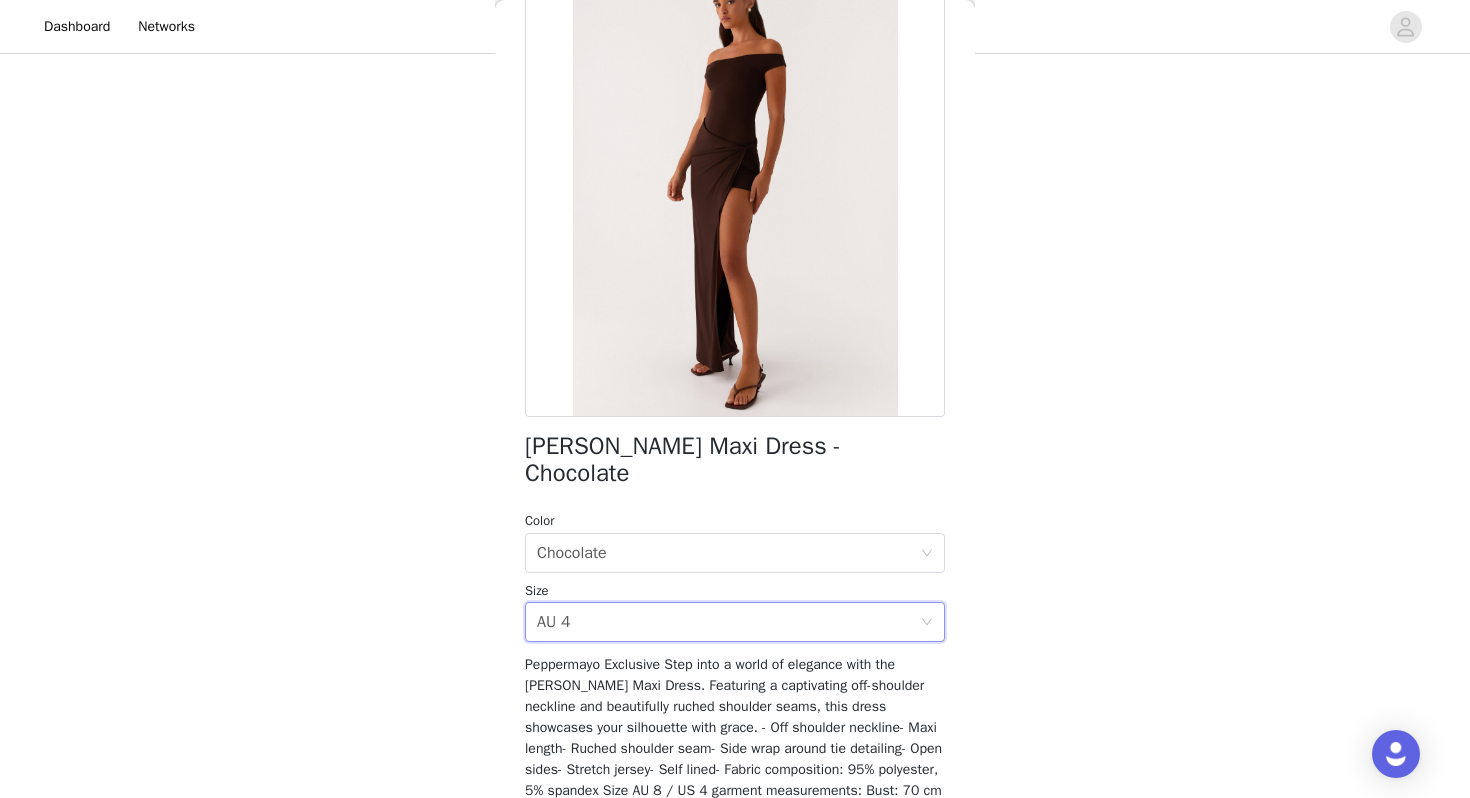 scroll, scrollTop: 235, scrollLeft: 0, axis: vertical 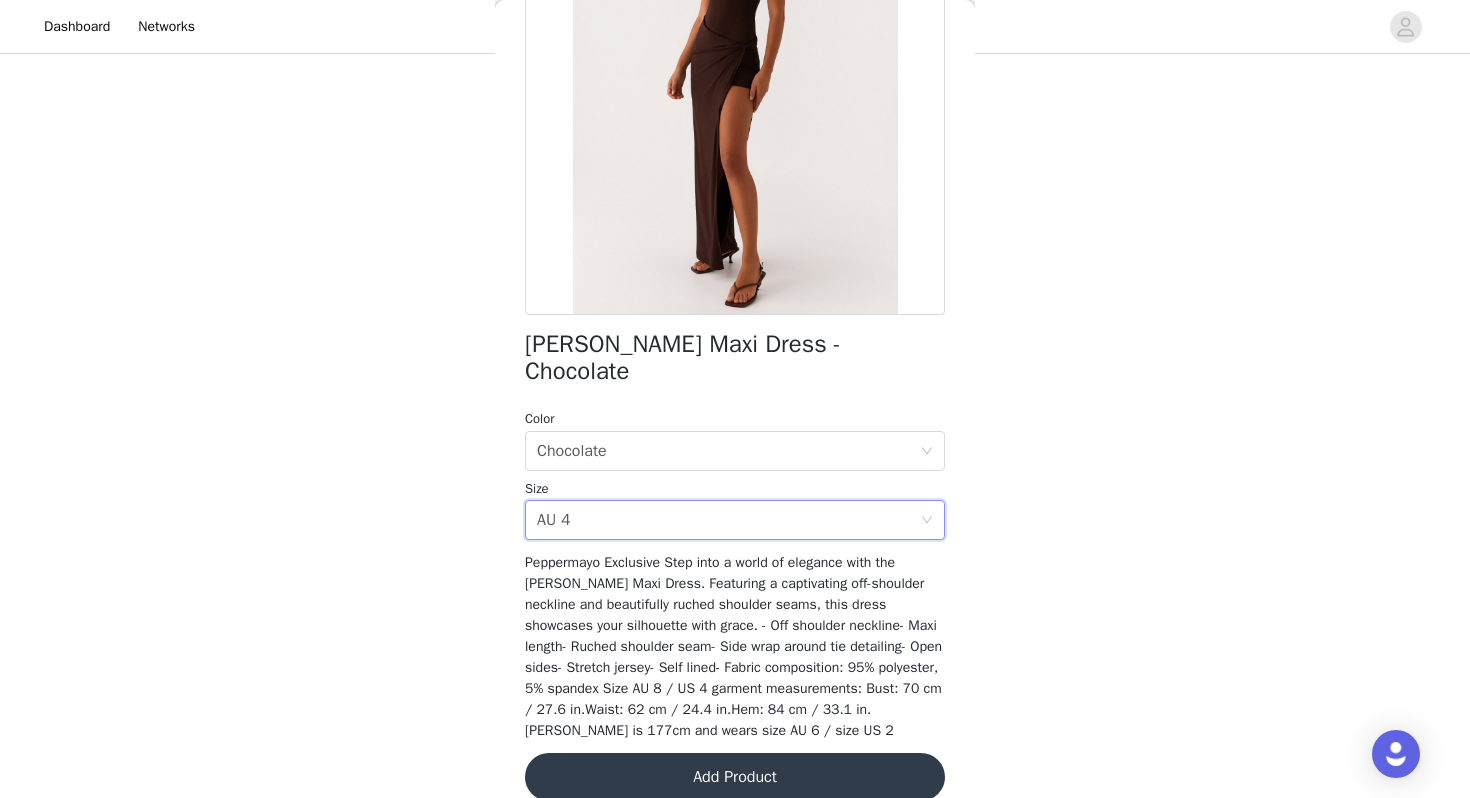 click on "Add Product" at bounding box center [735, 777] 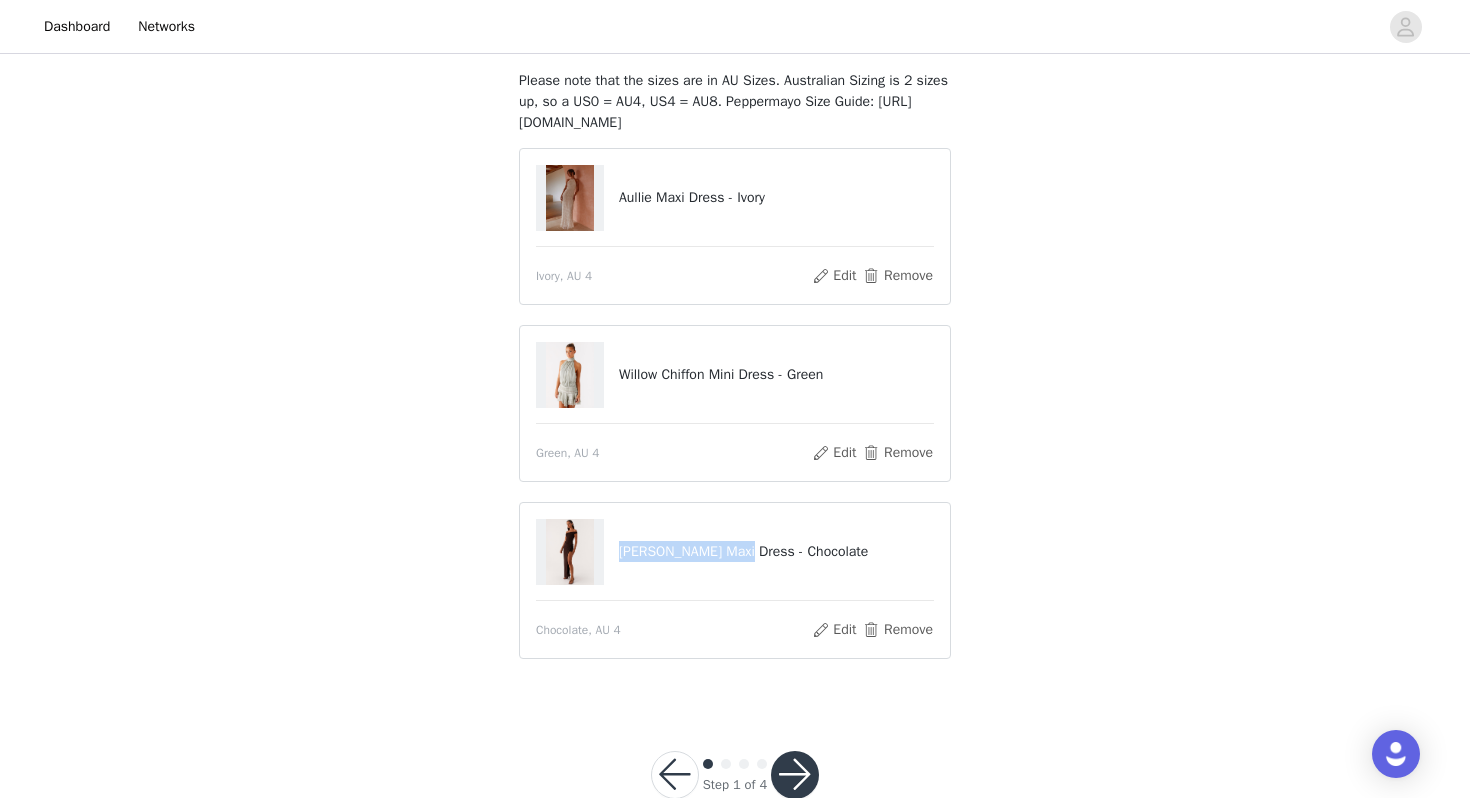 drag, startPoint x: 621, startPoint y: 552, endPoint x: 747, endPoint y: 554, distance: 126.01587 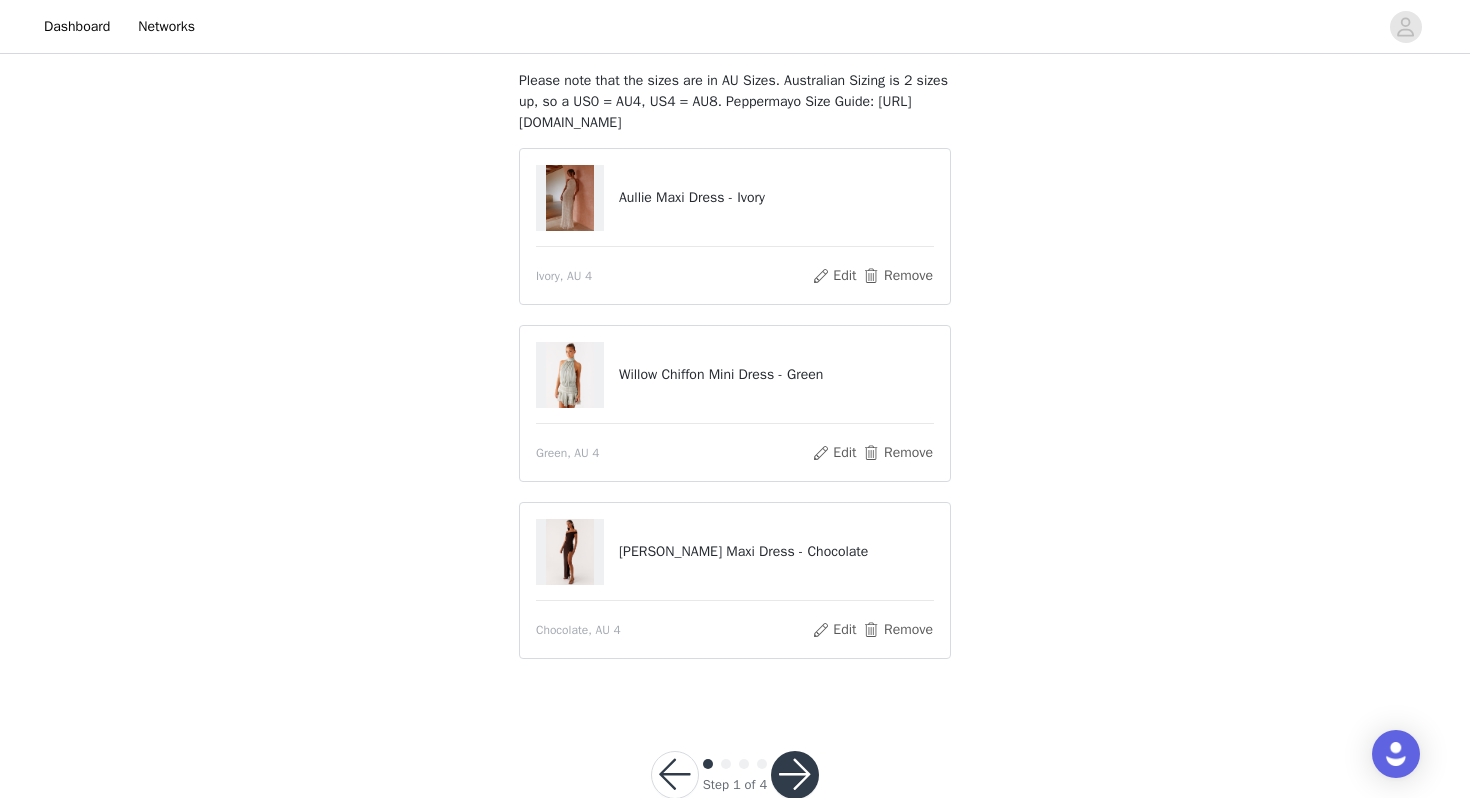 click on "Aullie Maxi Dress - Ivory           Ivory, AU 4       Edit   Remove" at bounding box center (735, 226) 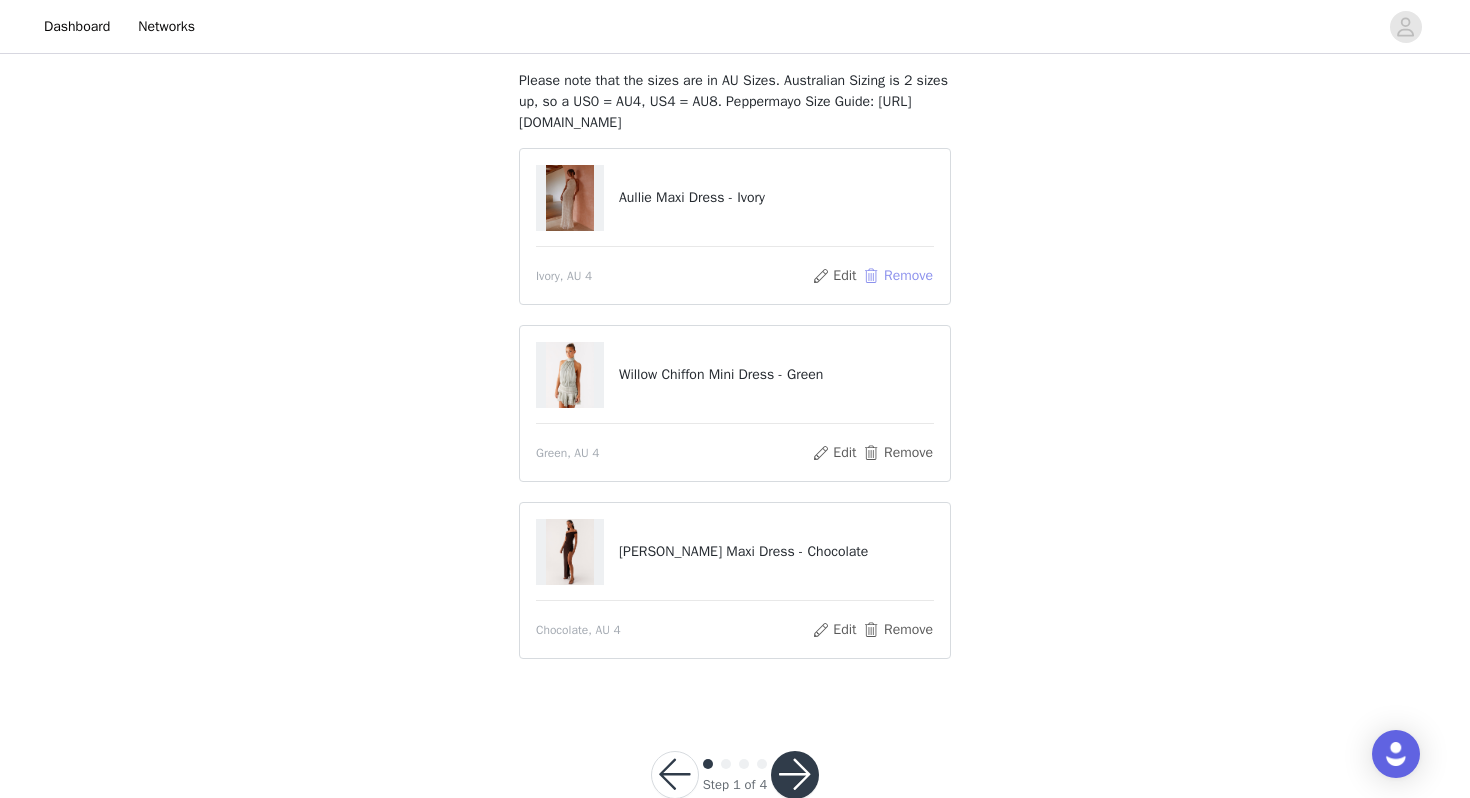 click on "Remove" at bounding box center (898, 276) 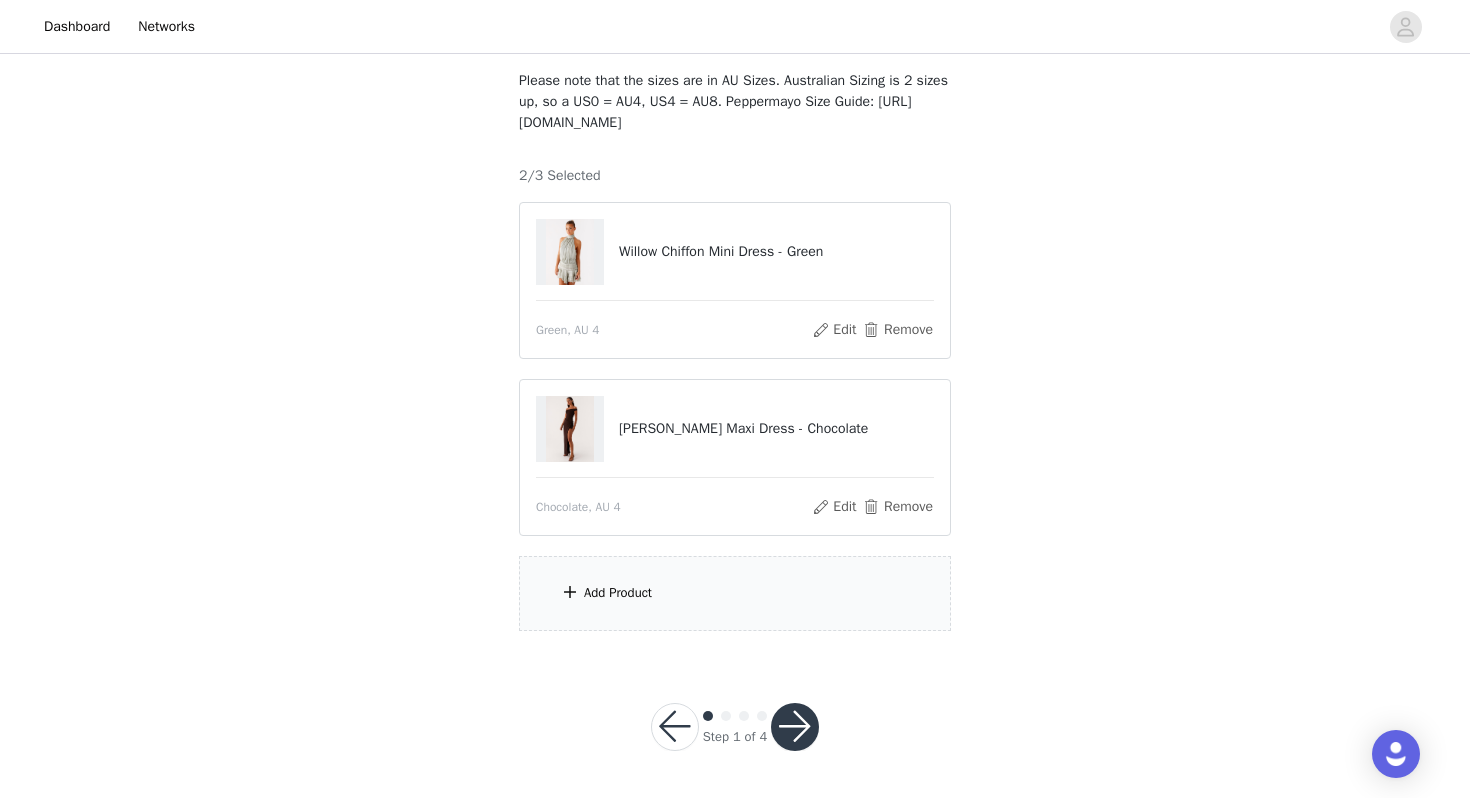click on "Add Product" at bounding box center (618, 593) 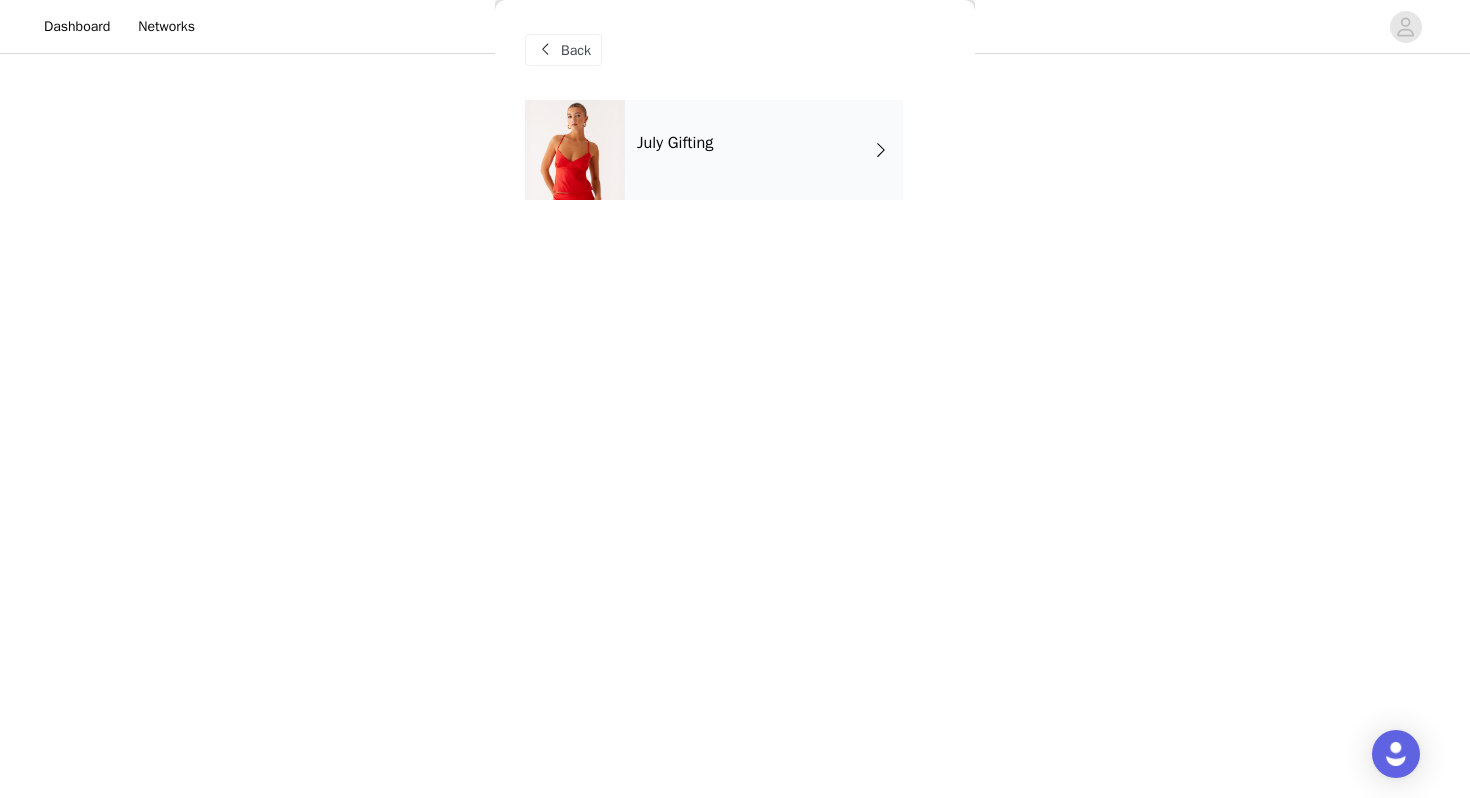 click on "July Gifting" at bounding box center (764, 150) 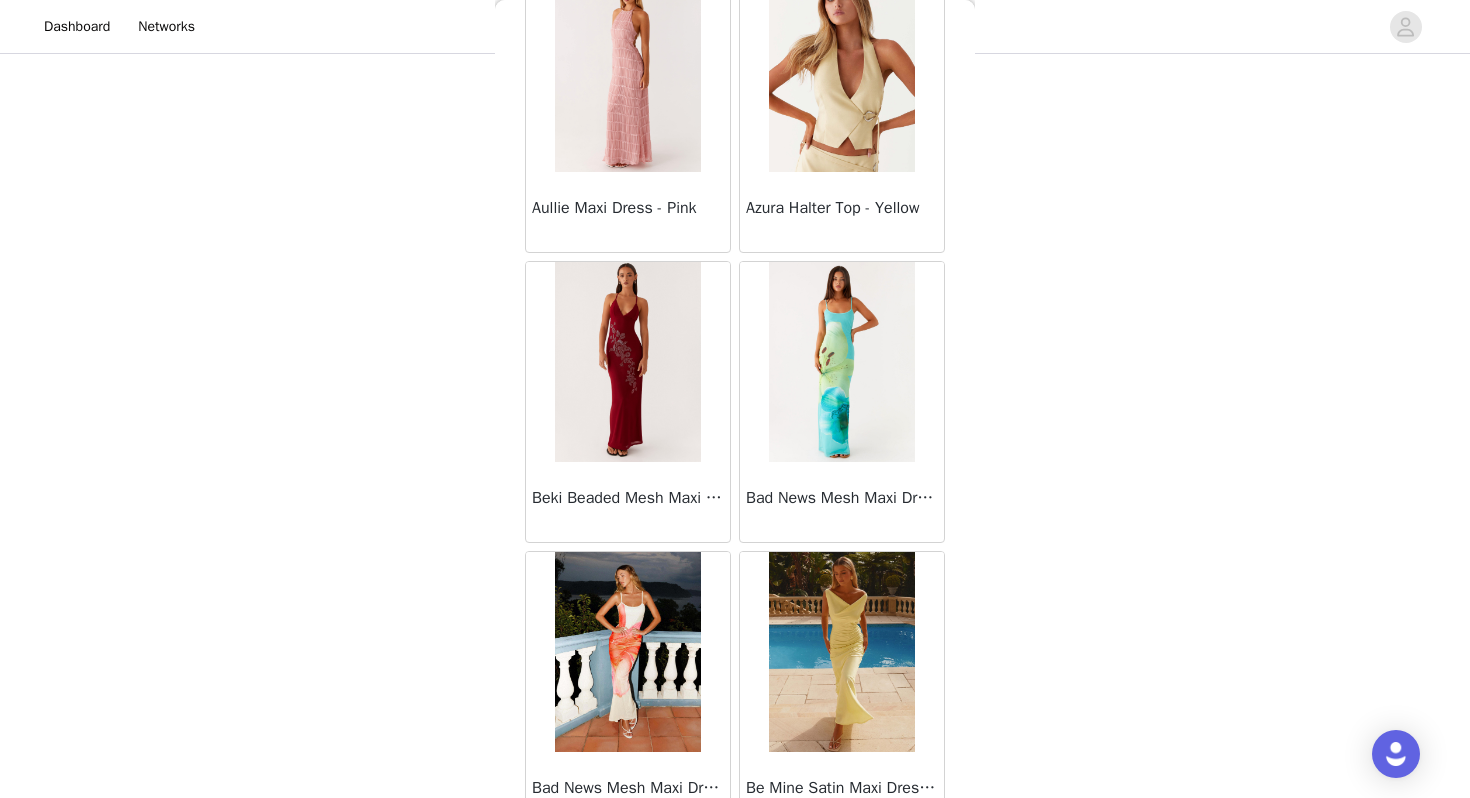 scroll, scrollTop: 2262, scrollLeft: 0, axis: vertical 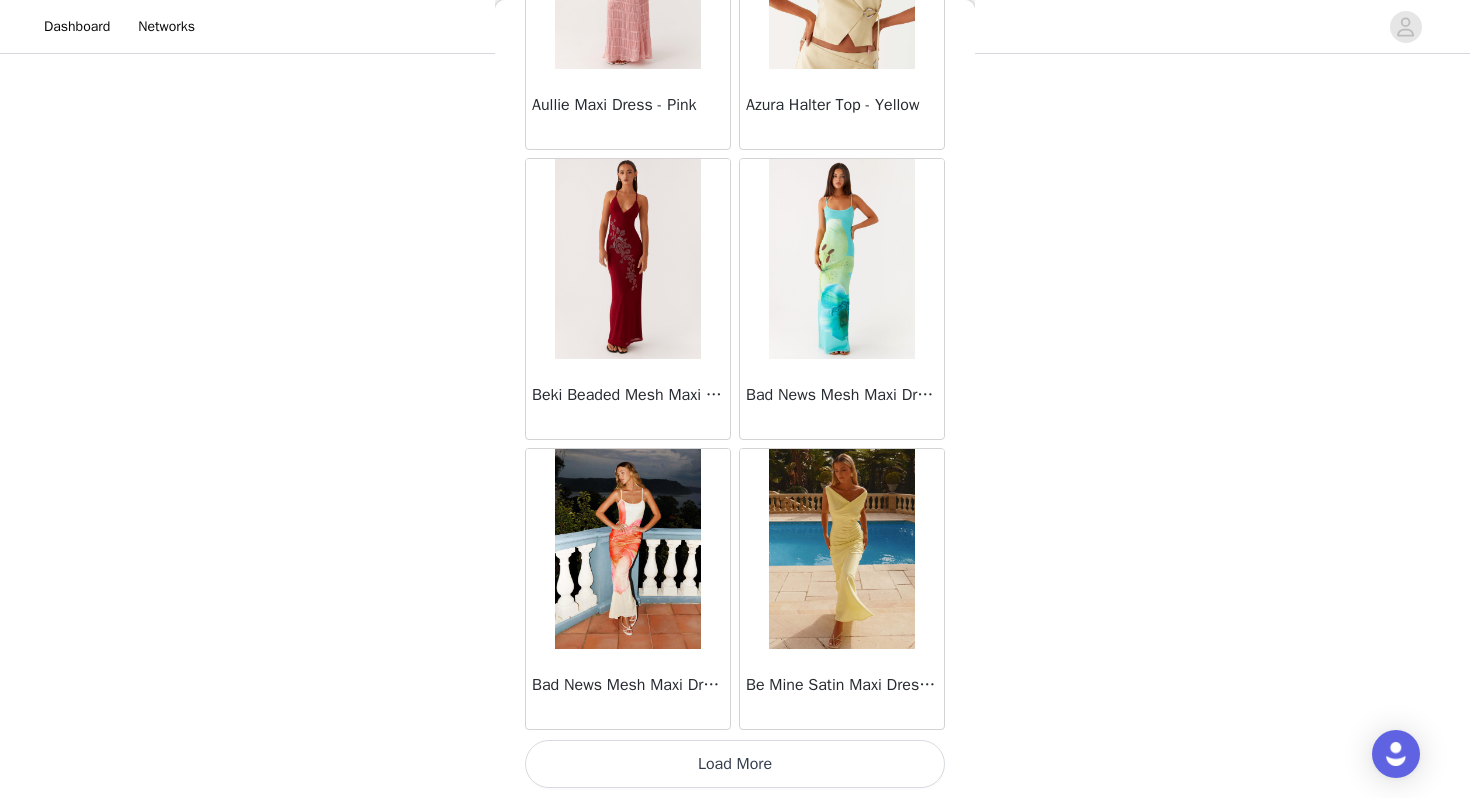 click on "Load More" at bounding box center [735, 764] 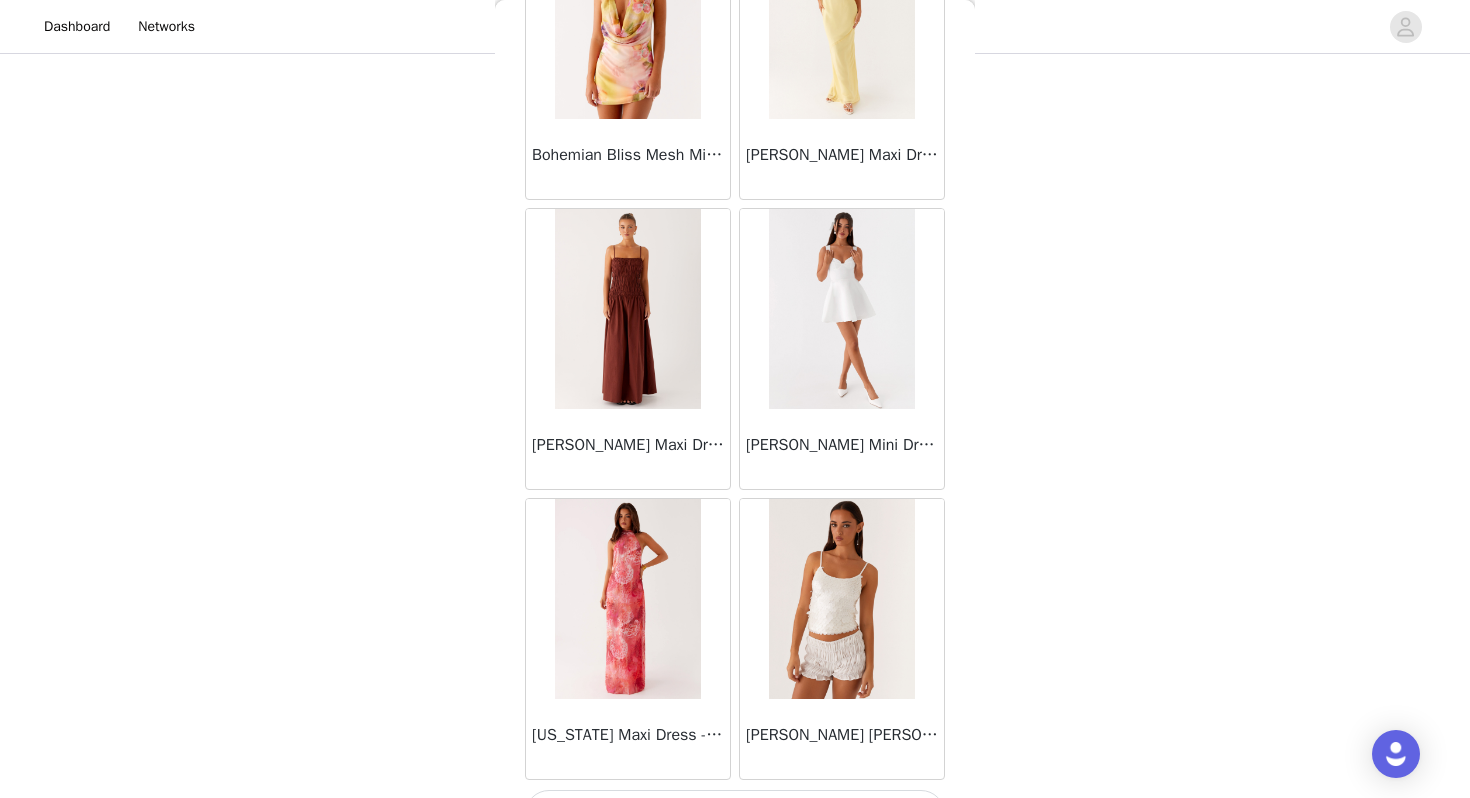 scroll, scrollTop: 5162, scrollLeft: 0, axis: vertical 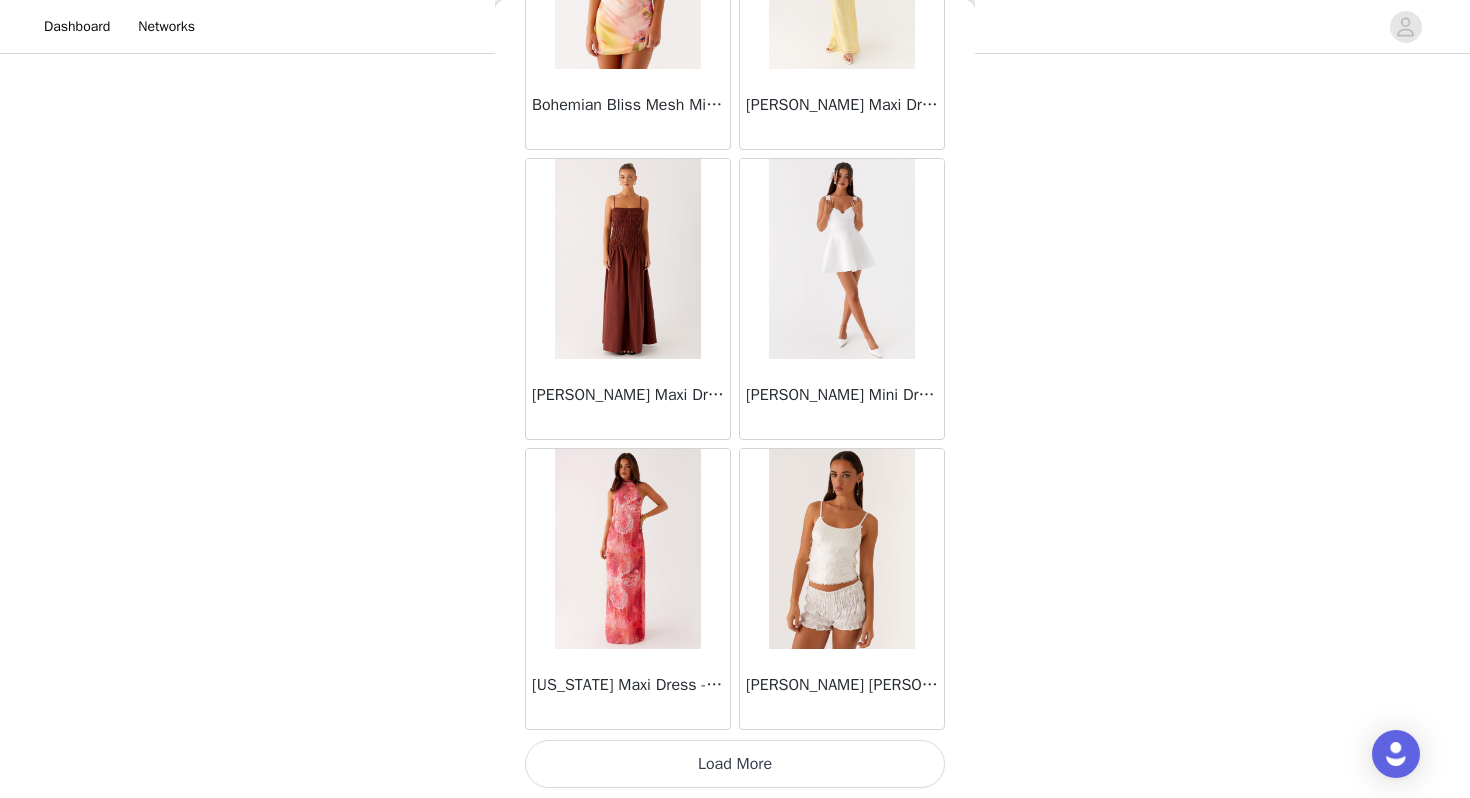 click on "Load More" at bounding box center [735, 764] 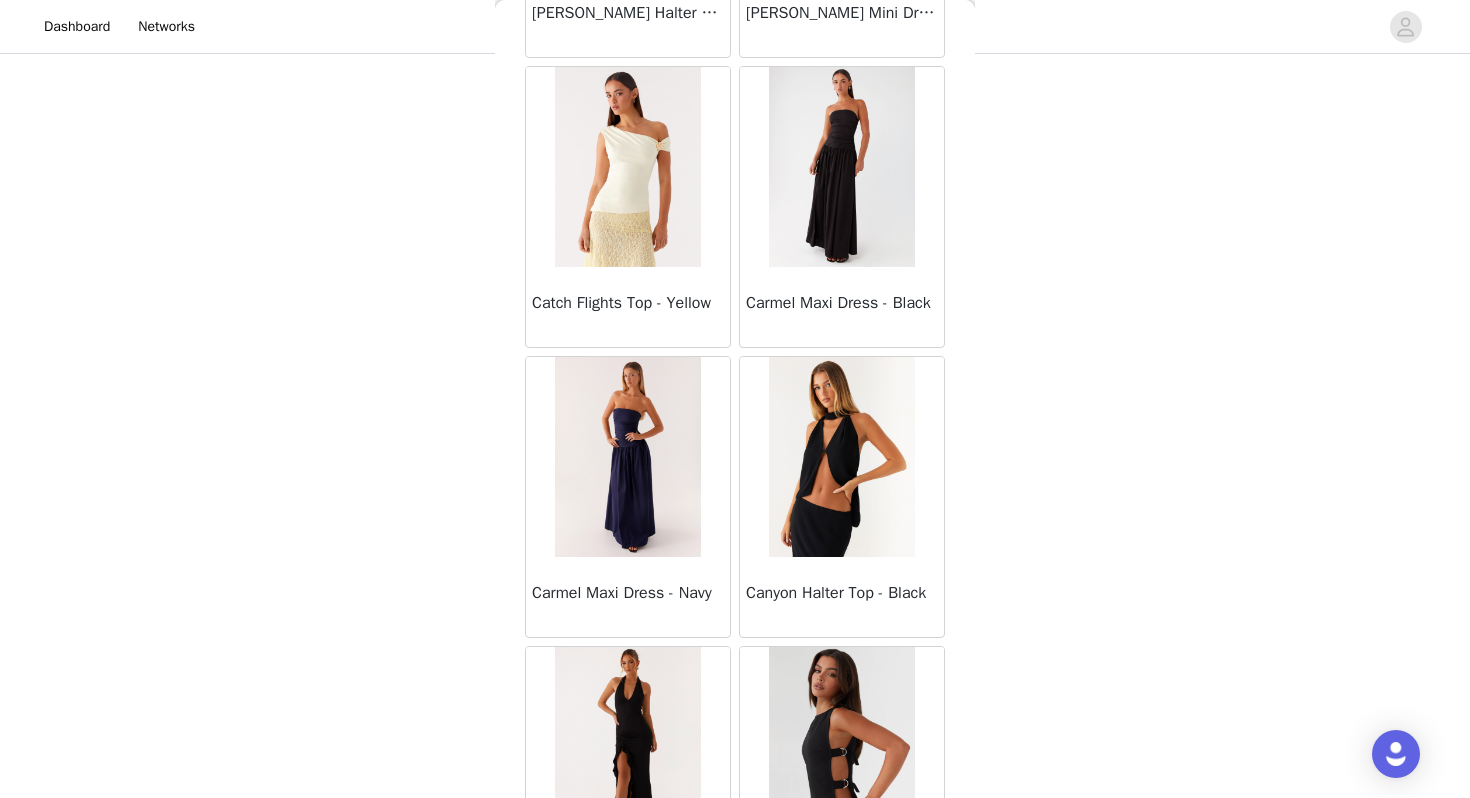 scroll, scrollTop: 8062, scrollLeft: 0, axis: vertical 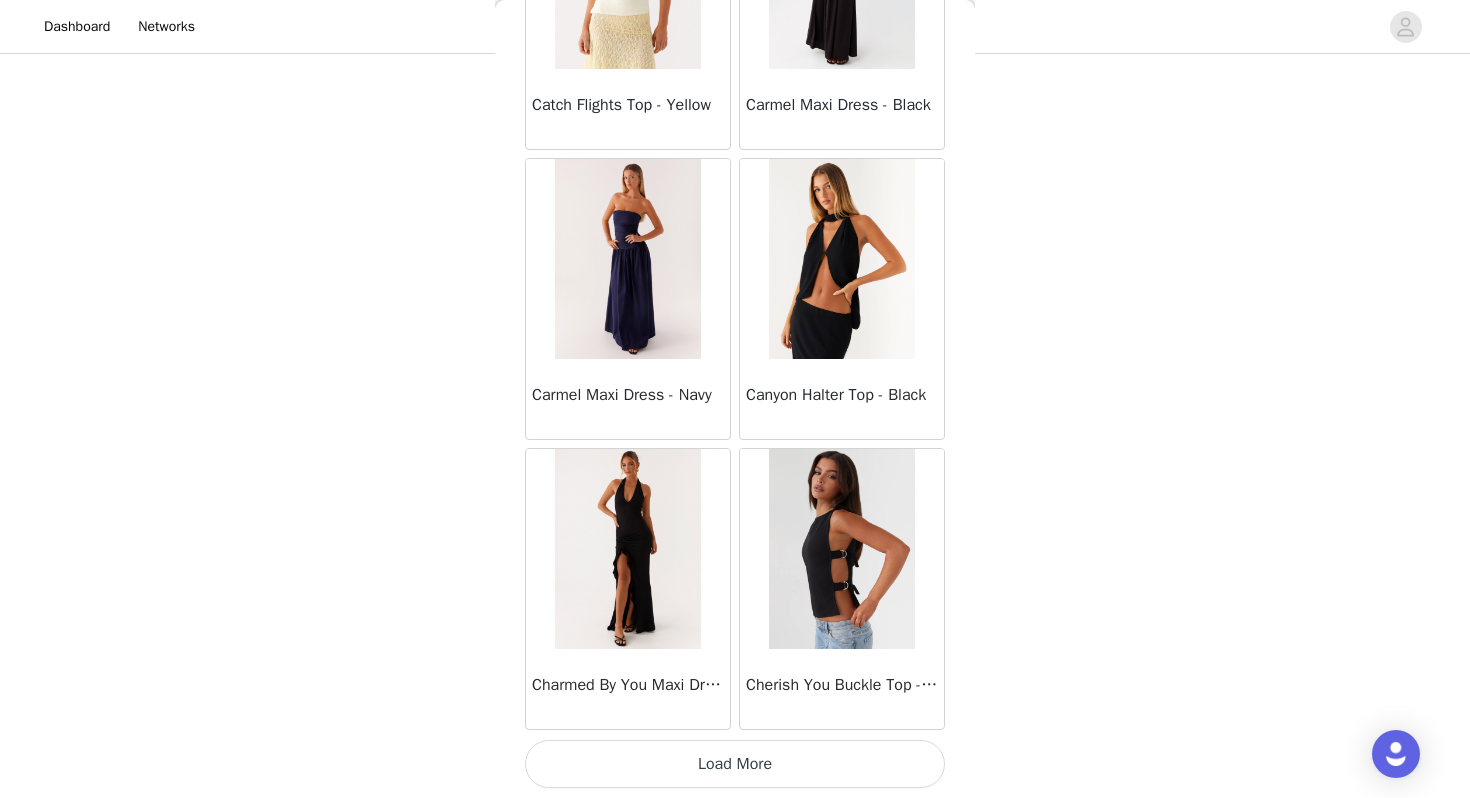 click on "Load More" at bounding box center [735, 764] 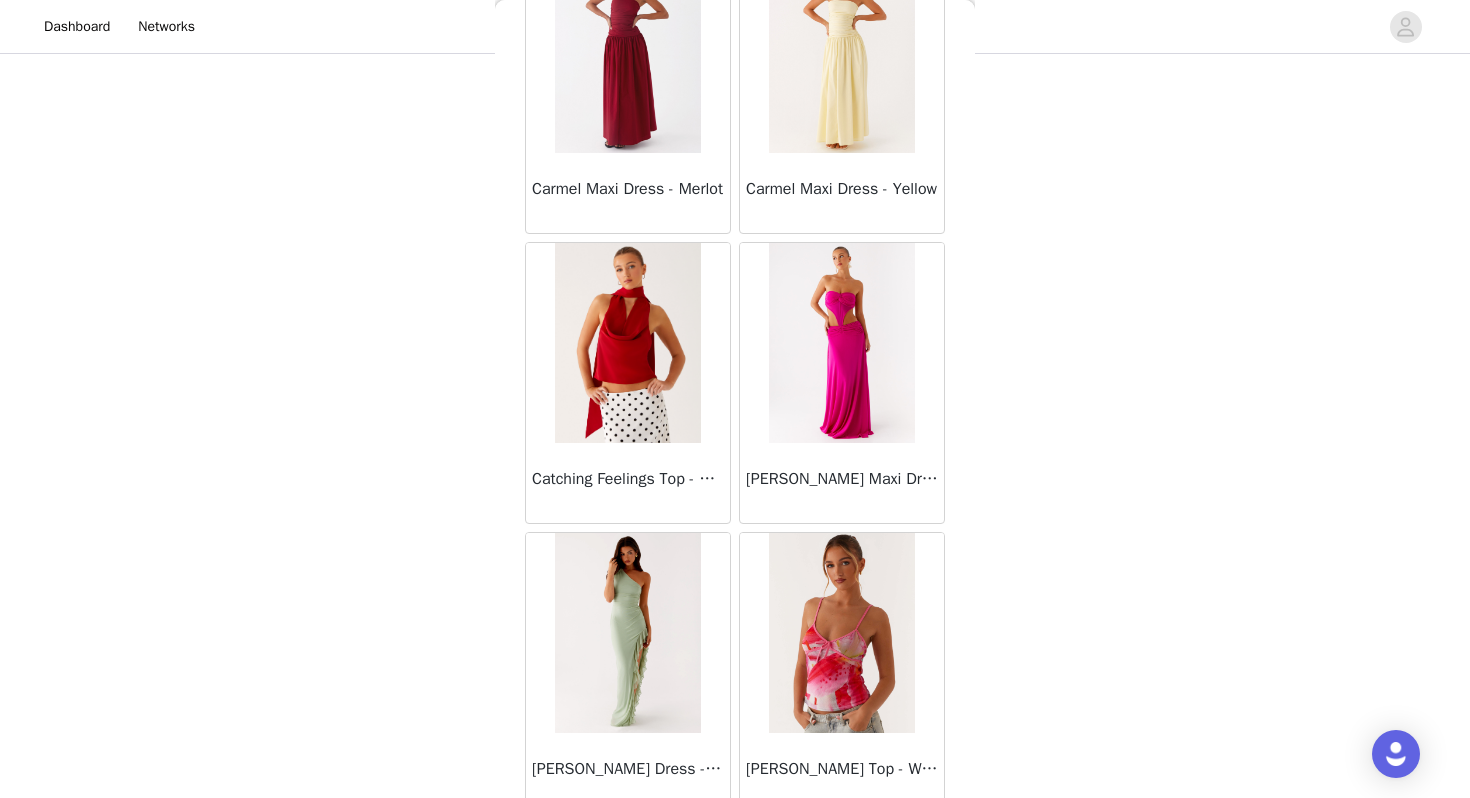 scroll, scrollTop: 10962, scrollLeft: 0, axis: vertical 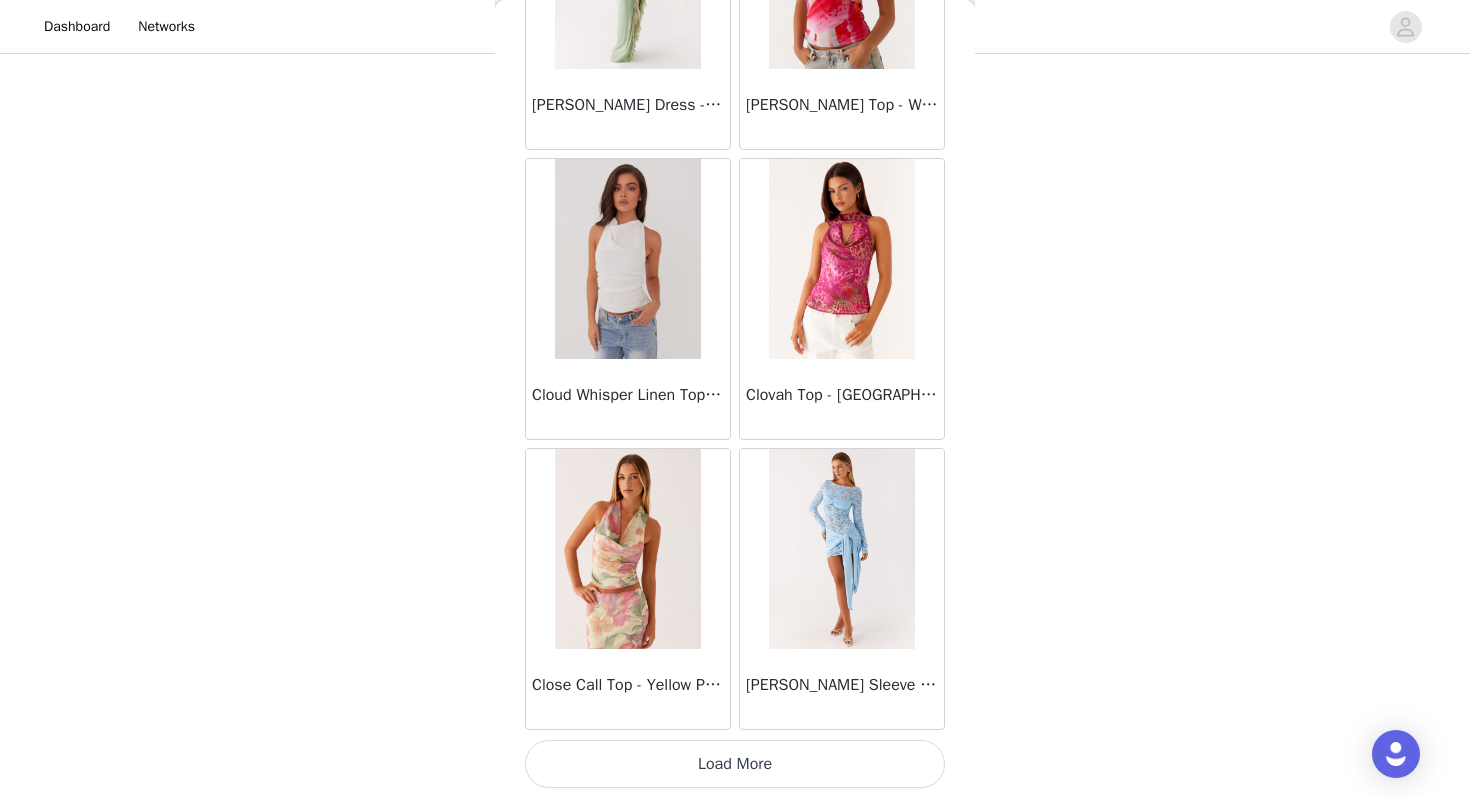 click on "Load More" at bounding box center (735, 764) 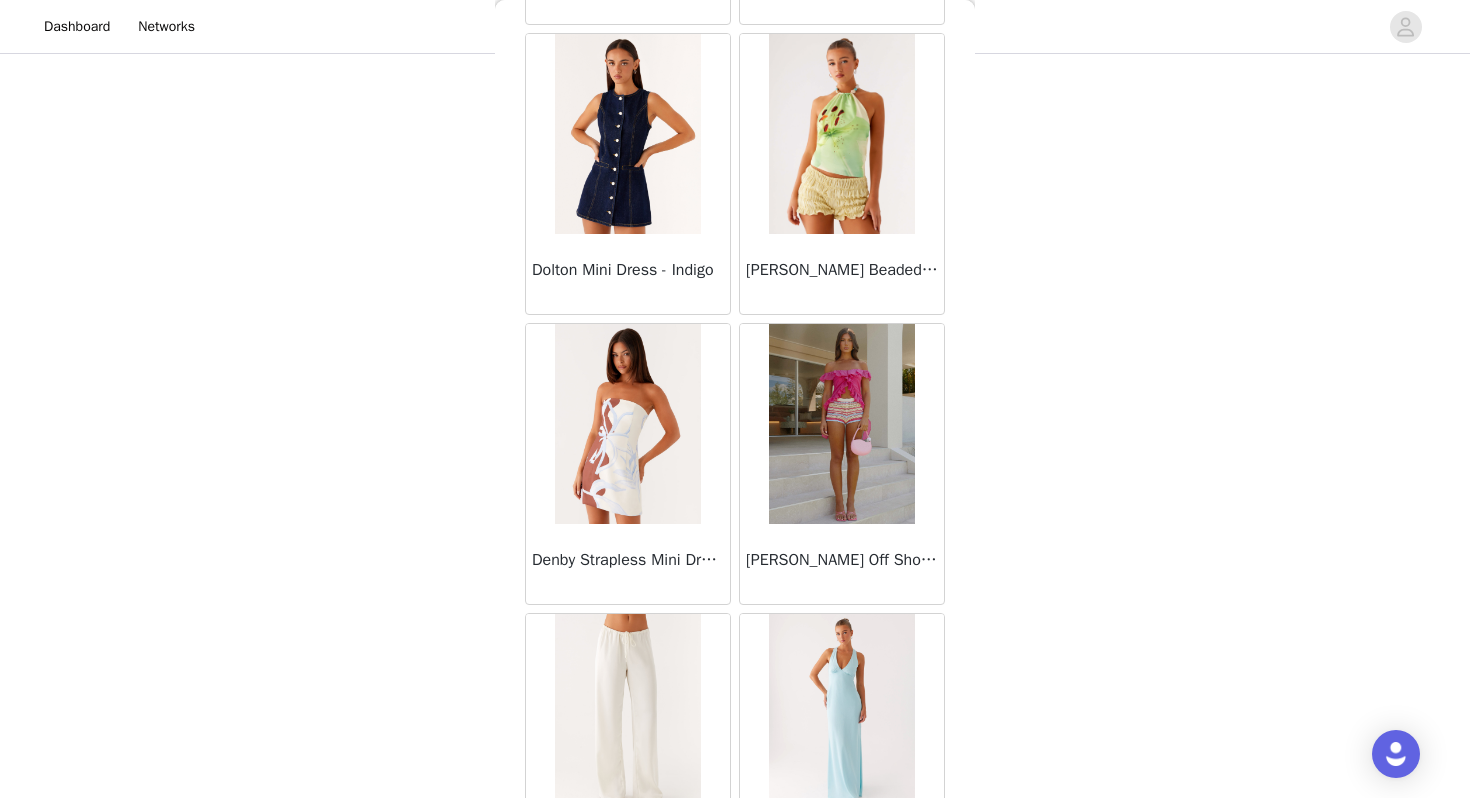 scroll, scrollTop: 13862, scrollLeft: 0, axis: vertical 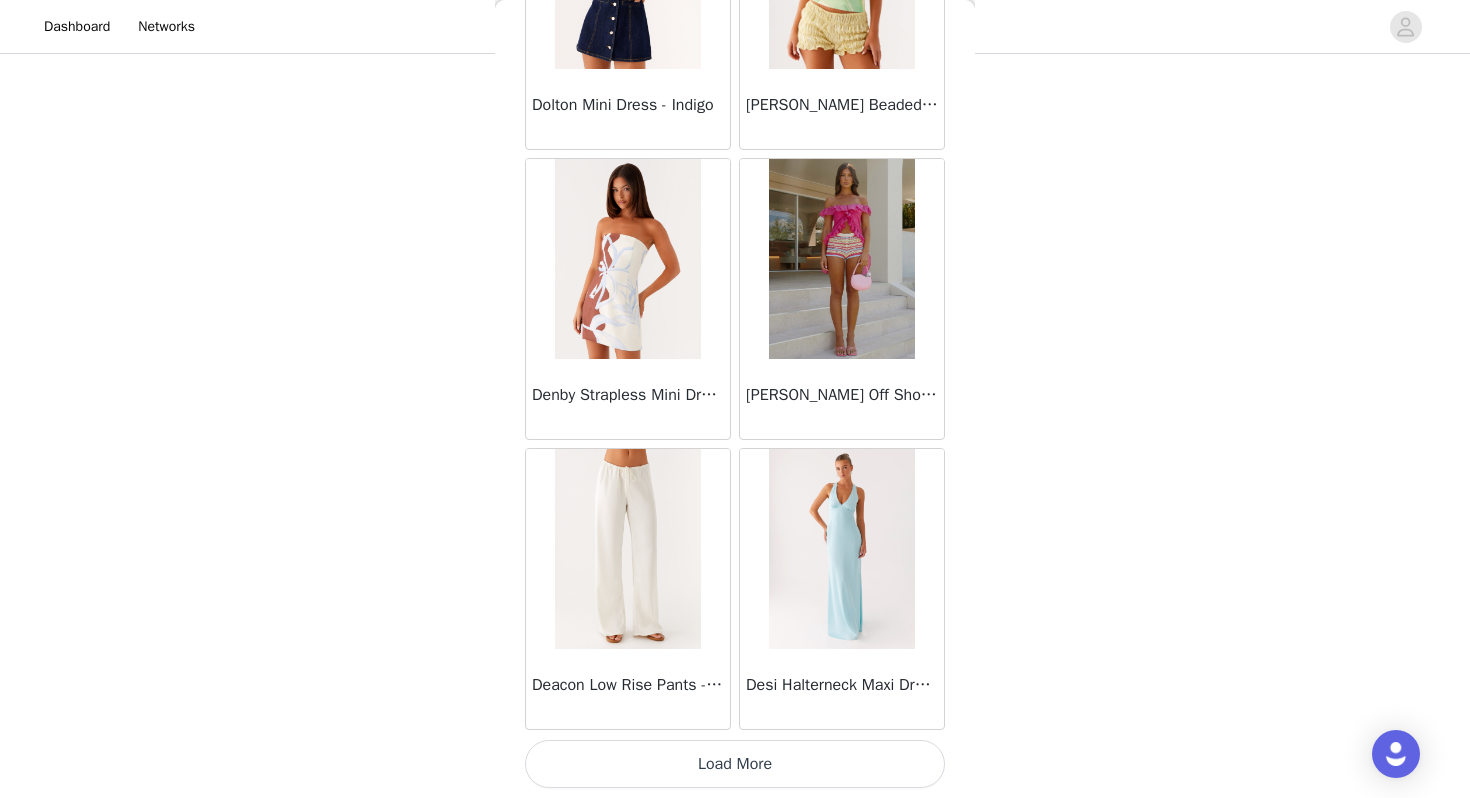click on "Load More" at bounding box center (735, 764) 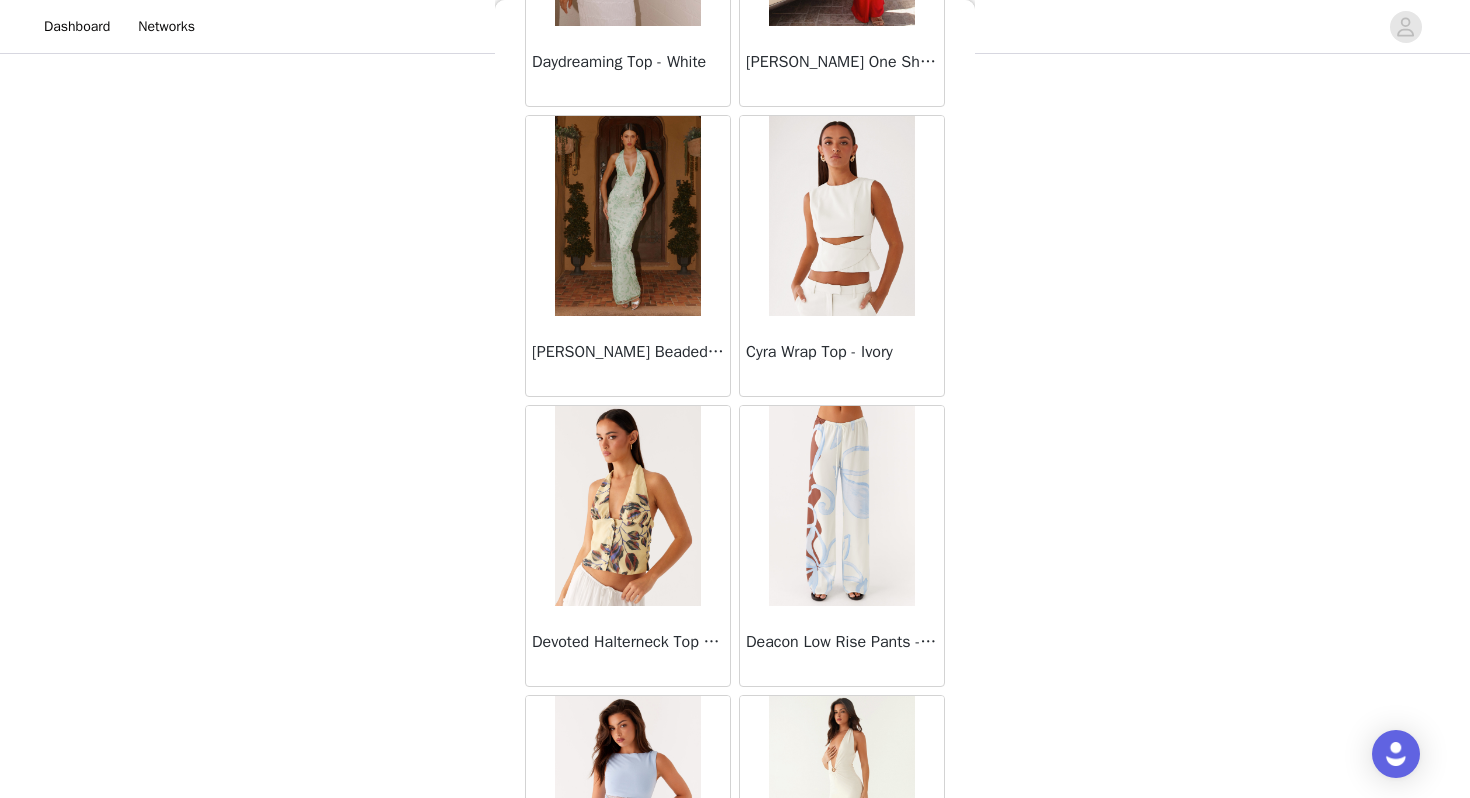 scroll, scrollTop: 16762, scrollLeft: 0, axis: vertical 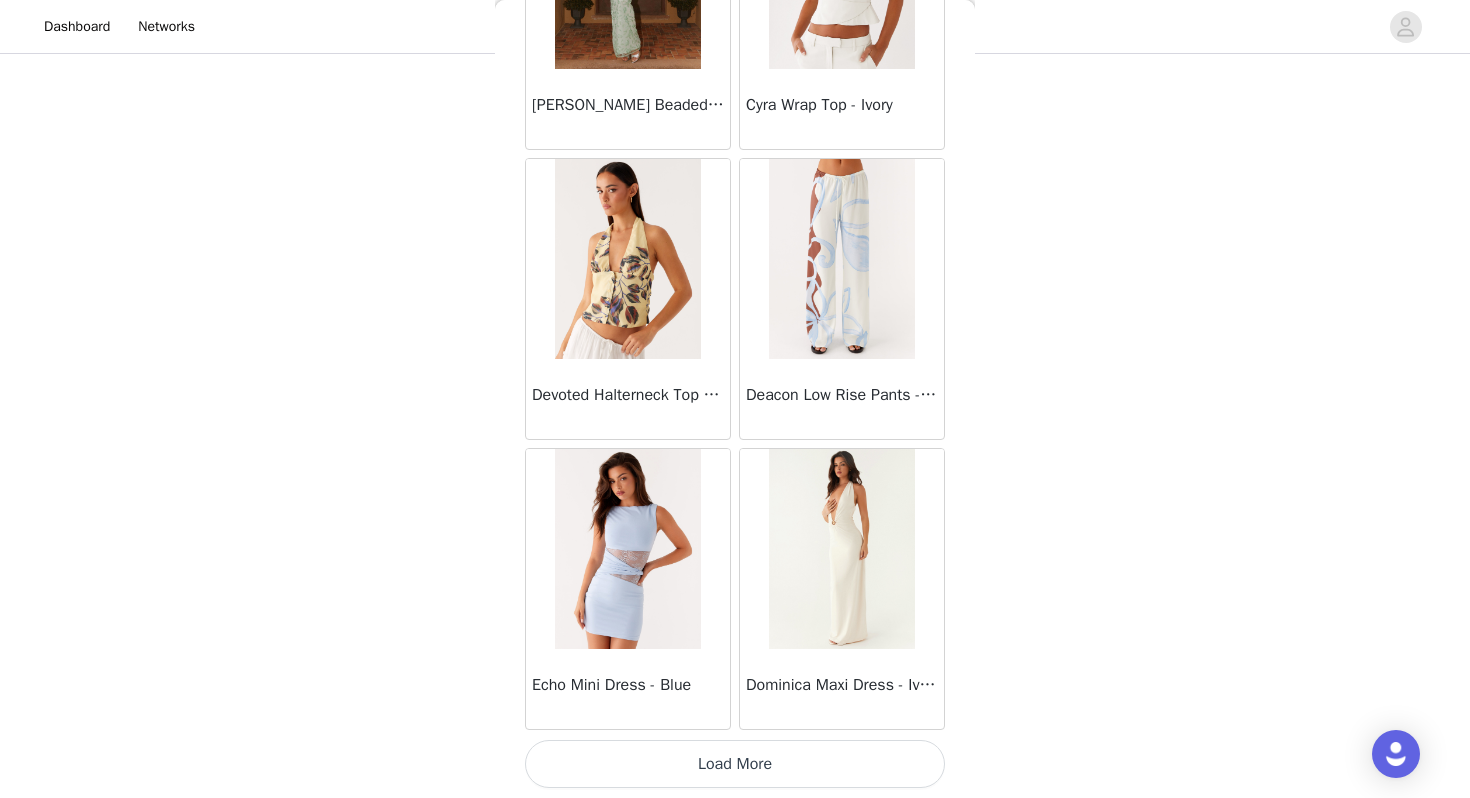 click on "Load More" at bounding box center (735, 764) 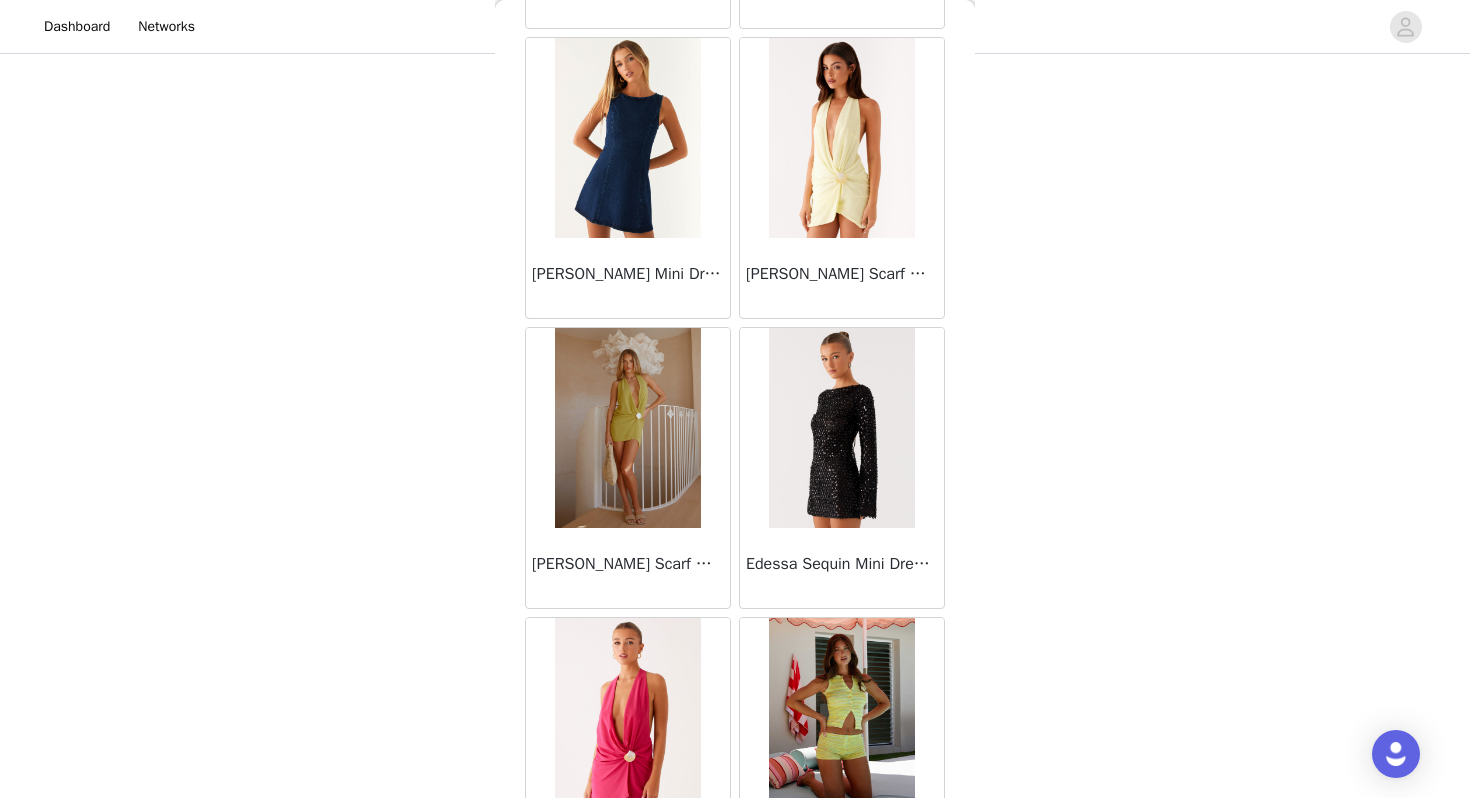 scroll, scrollTop: 19662, scrollLeft: 0, axis: vertical 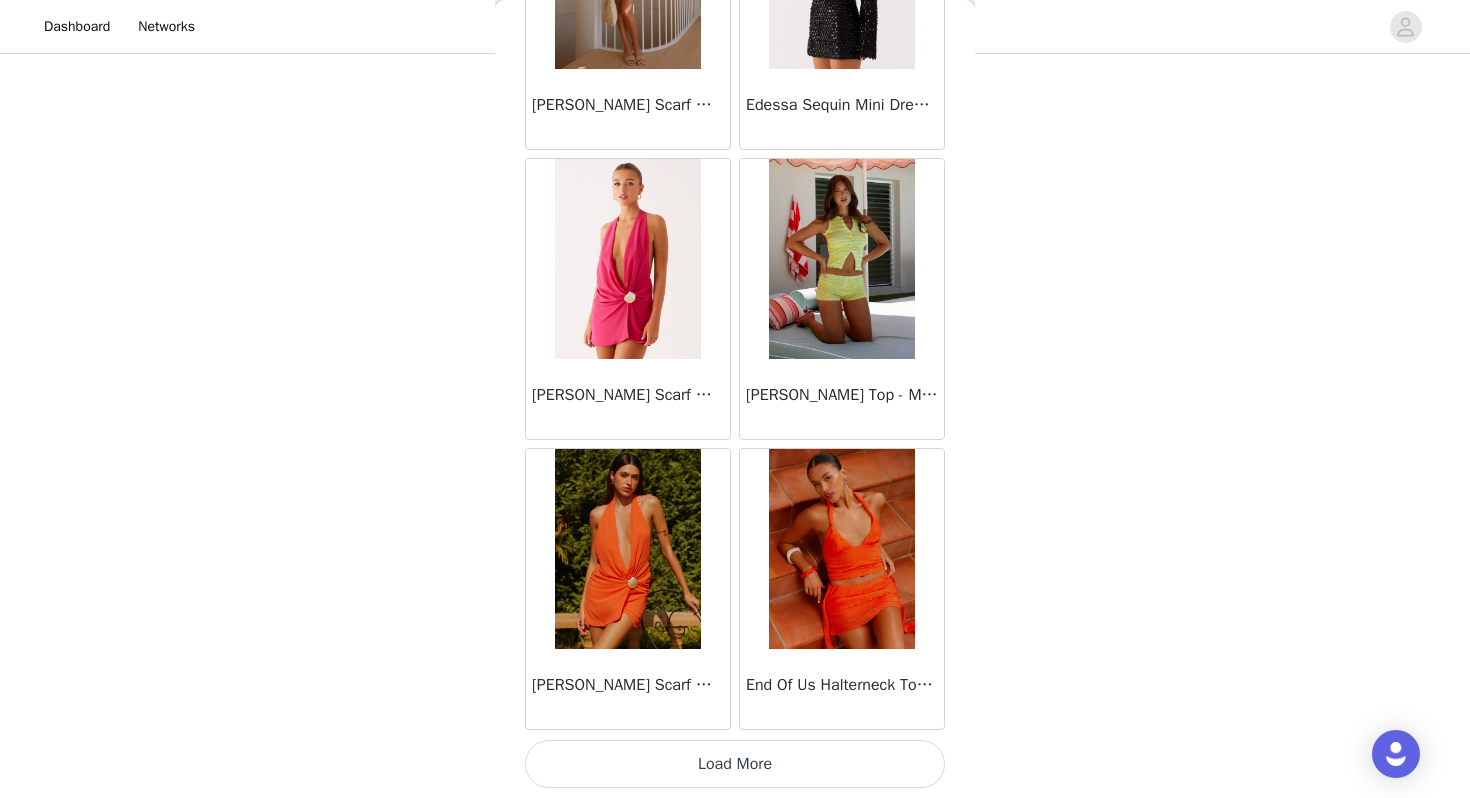 click on "Load More" at bounding box center (735, 764) 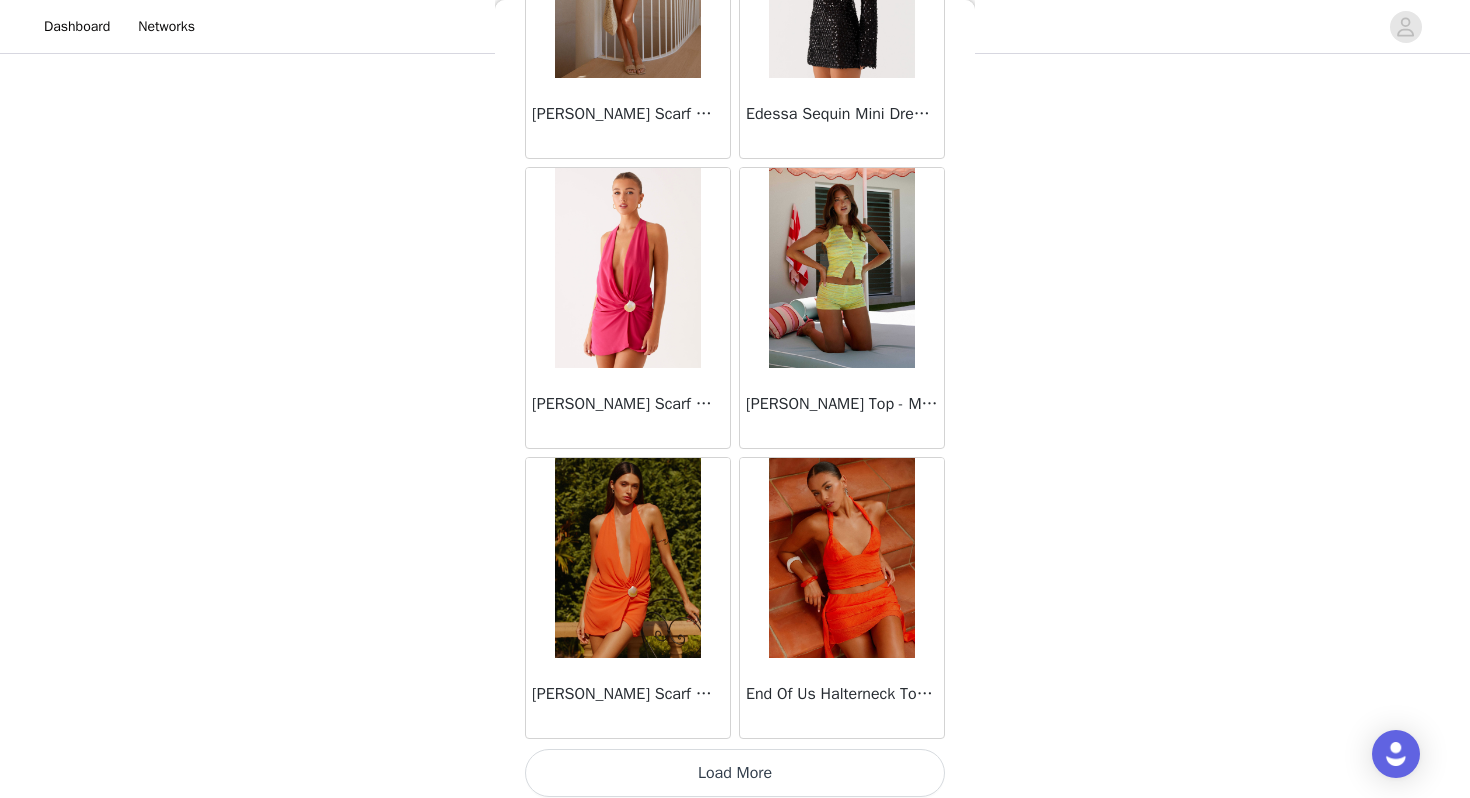 scroll, scrollTop: 19662, scrollLeft: 0, axis: vertical 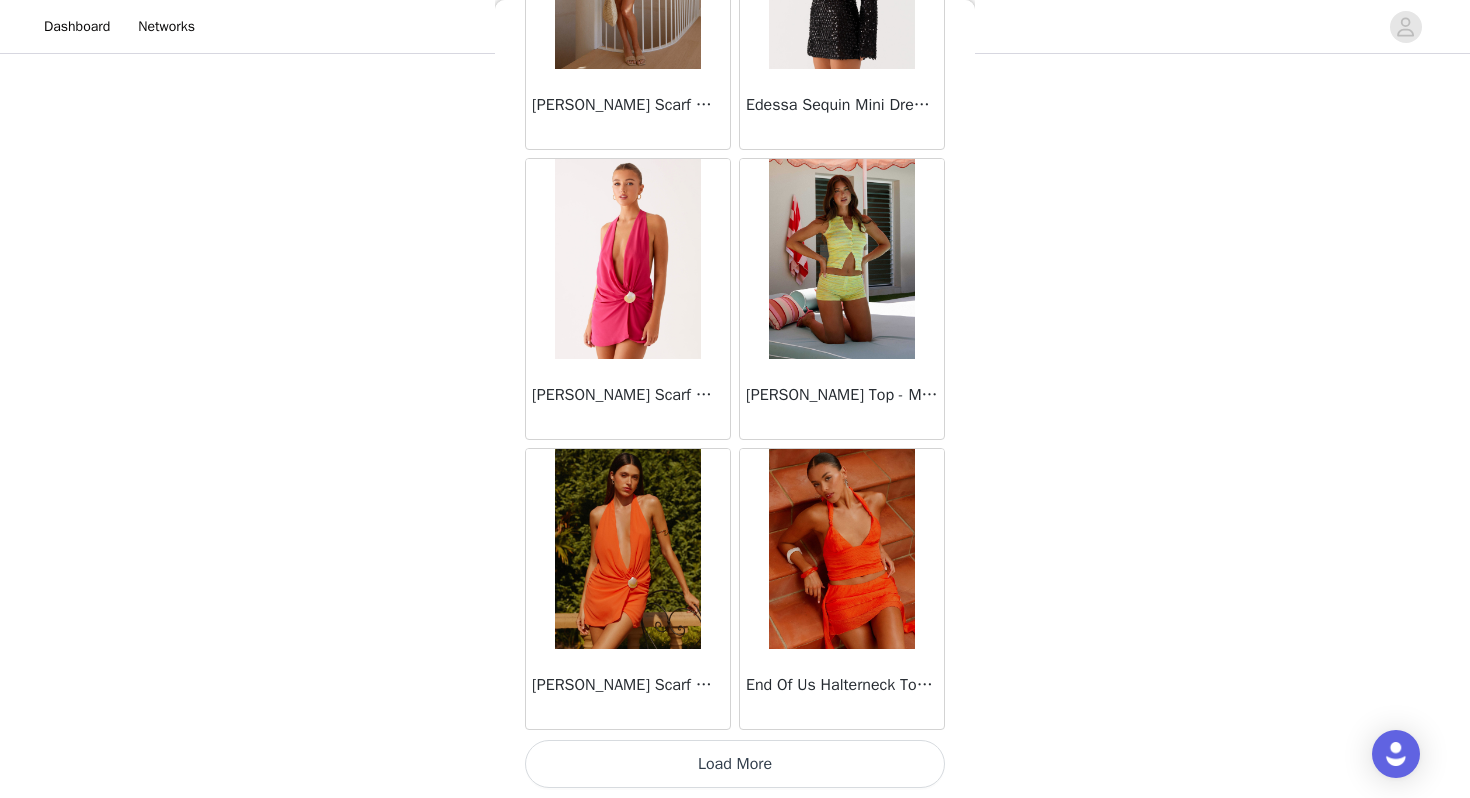 click on "Load More" at bounding box center (735, 764) 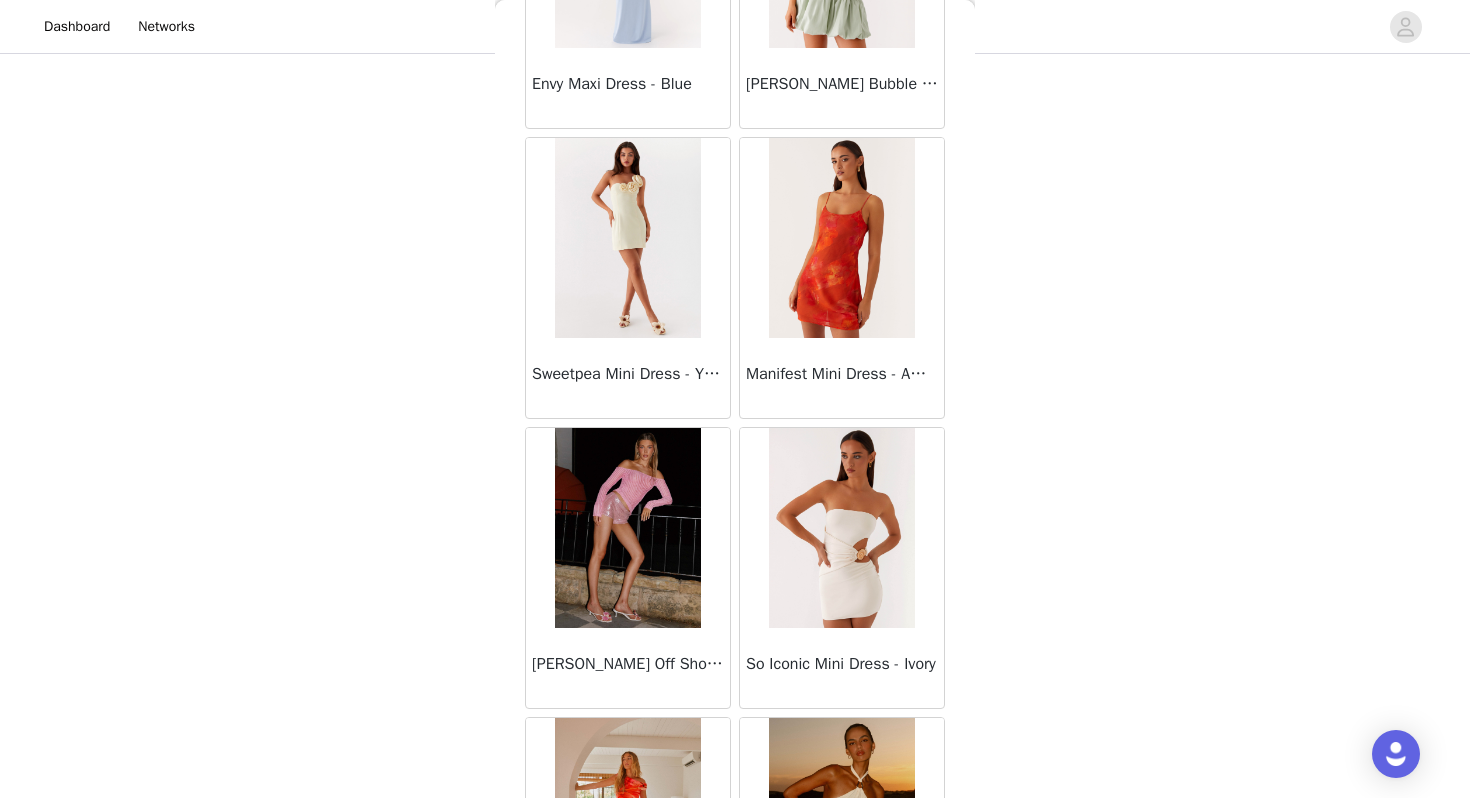 scroll, scrollTop: 22562, scrollLeft: 0, axis: vertical 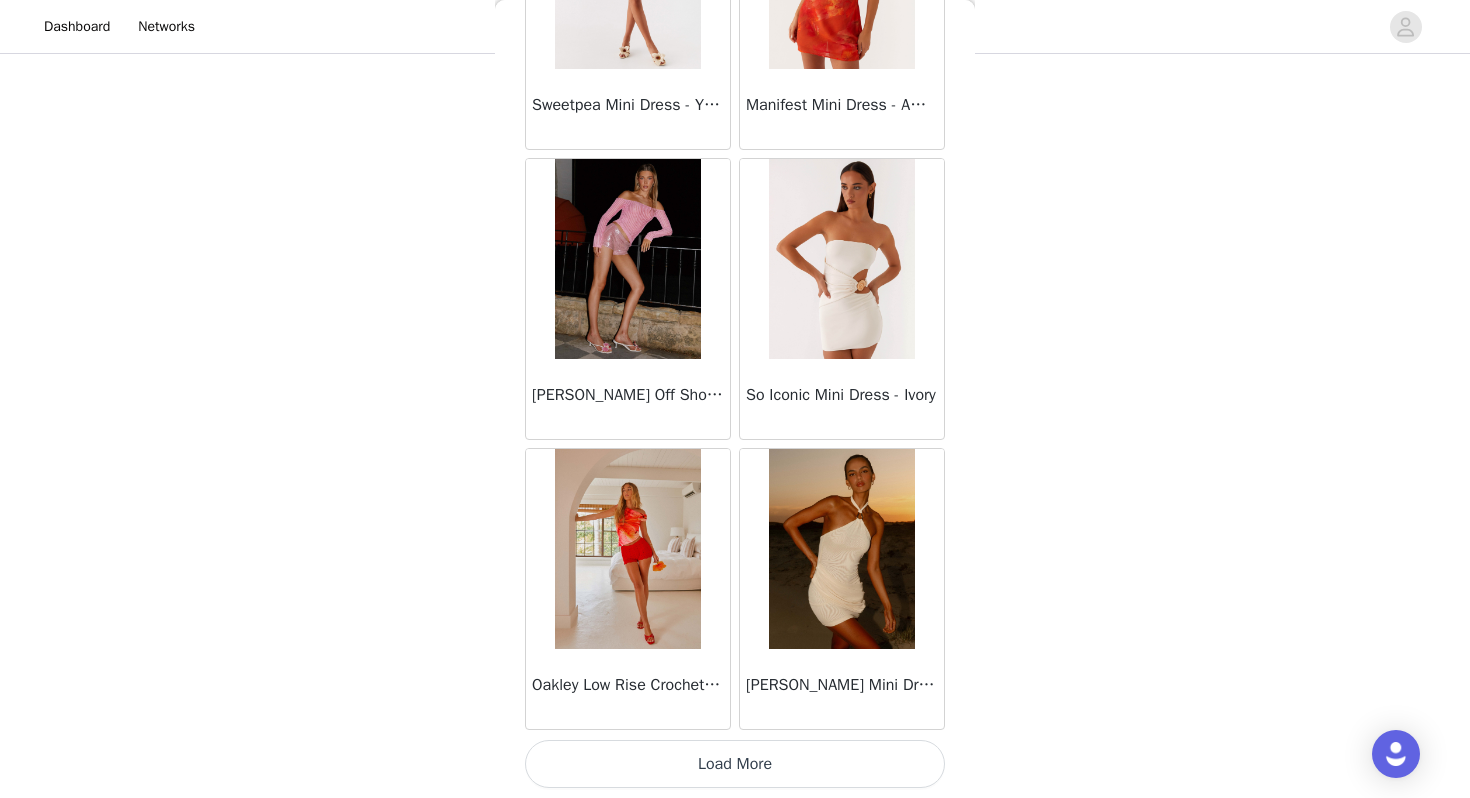 click on "Load More" at bounding box center (735, 764) 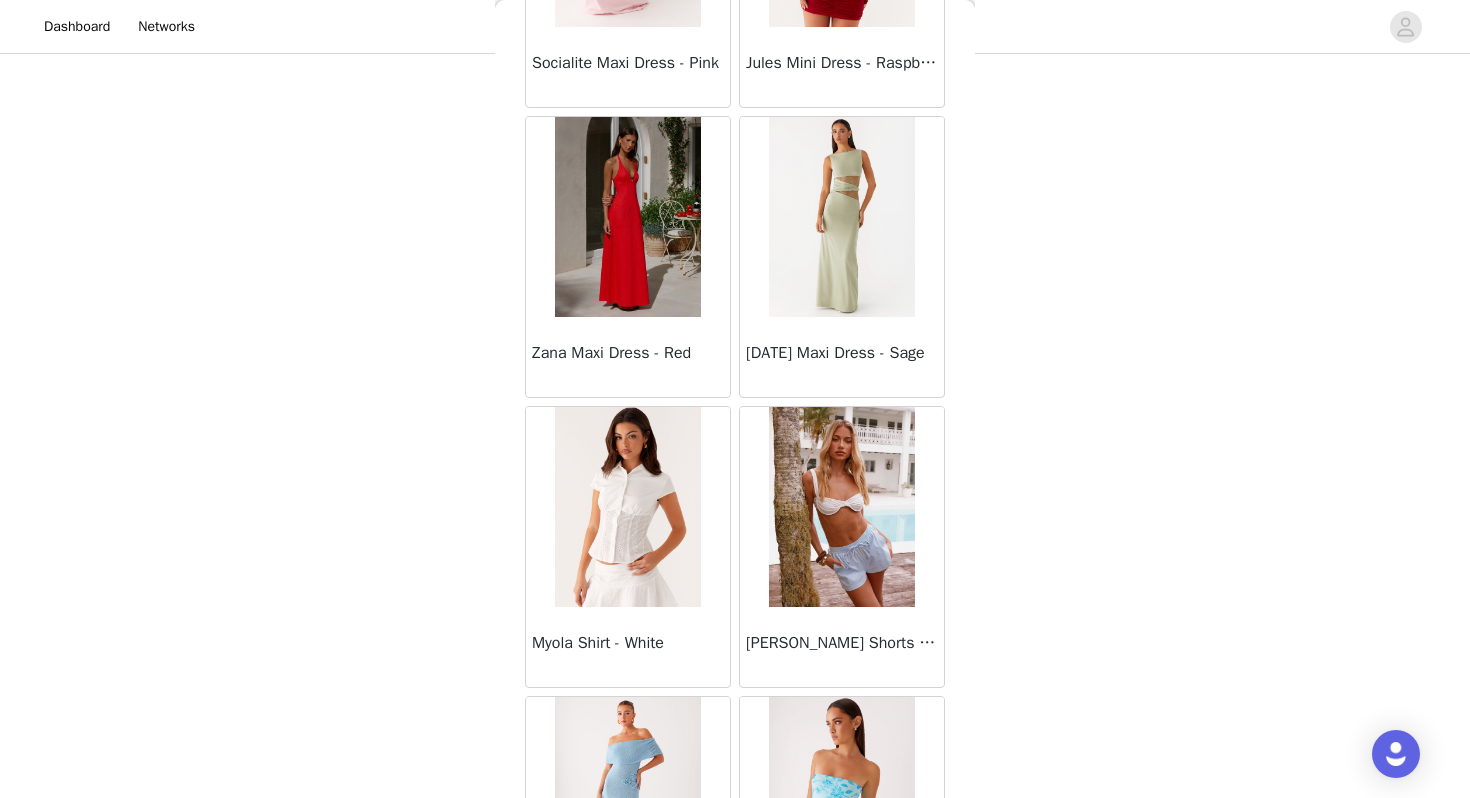scroll, scrollTop: 25462, scrollLeft: 0, axis: vertical 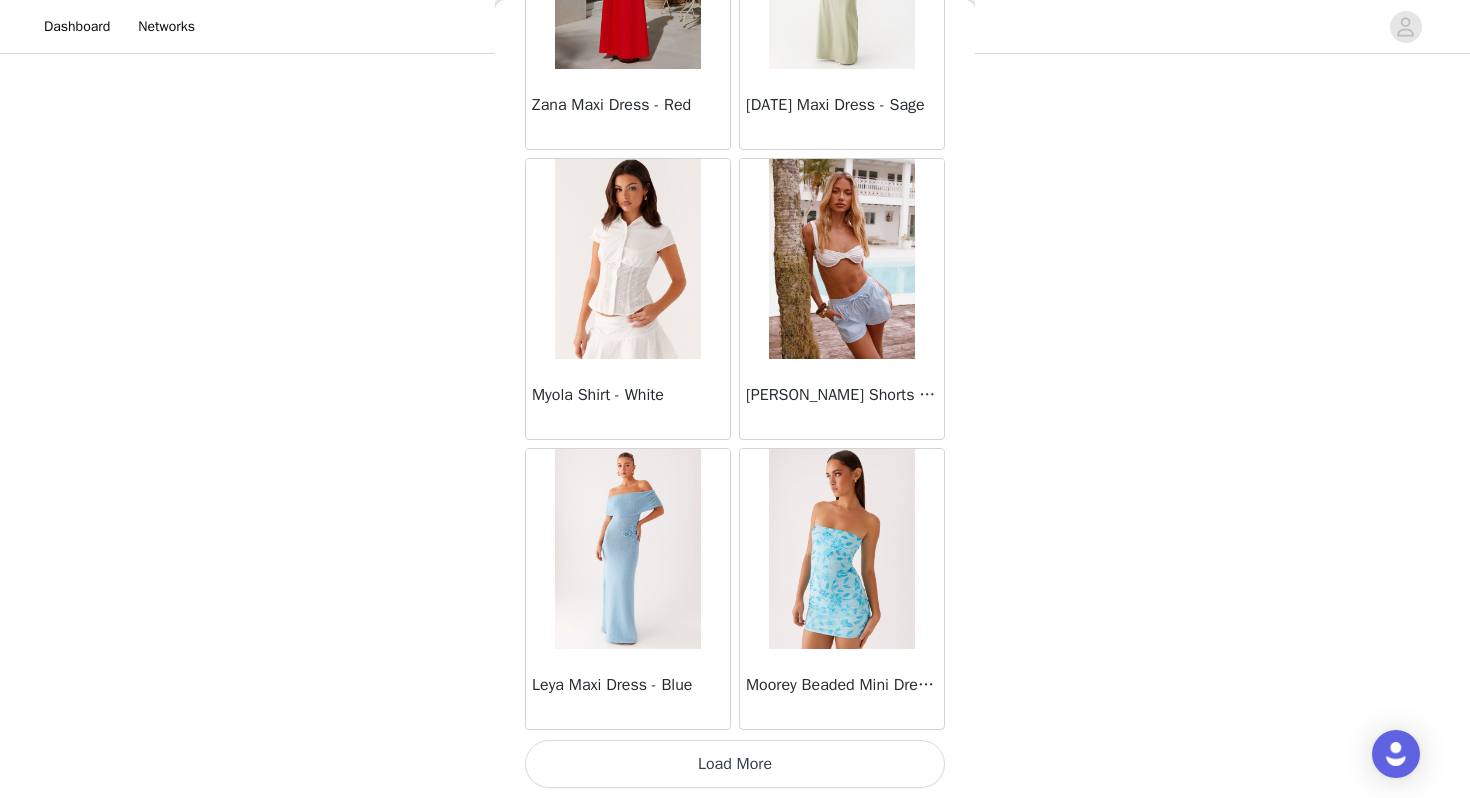 click on "Load More" at bounding box center (735, 764) 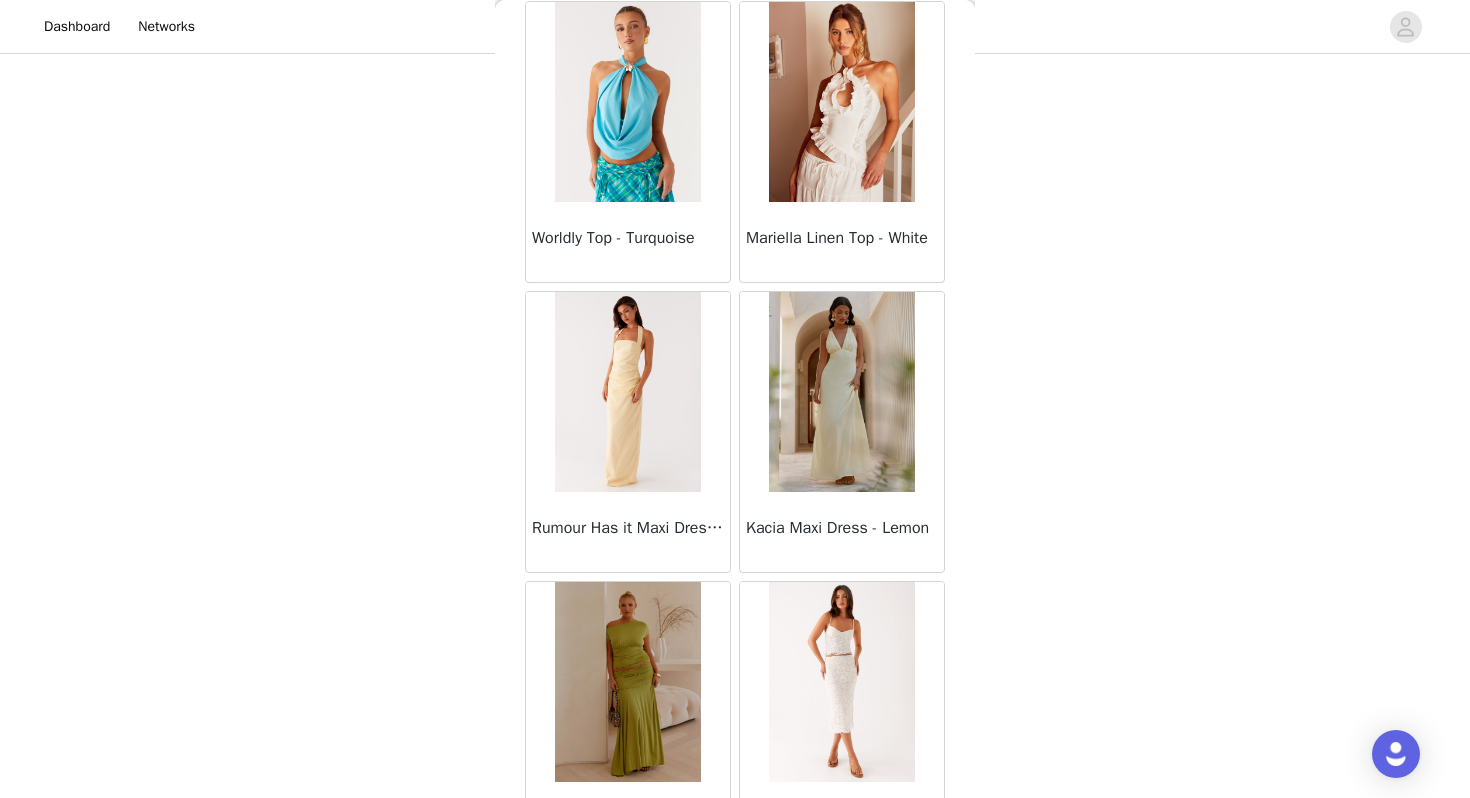 scroll, scrollTop: 28362, scrollLeft: 0, axis: vertical 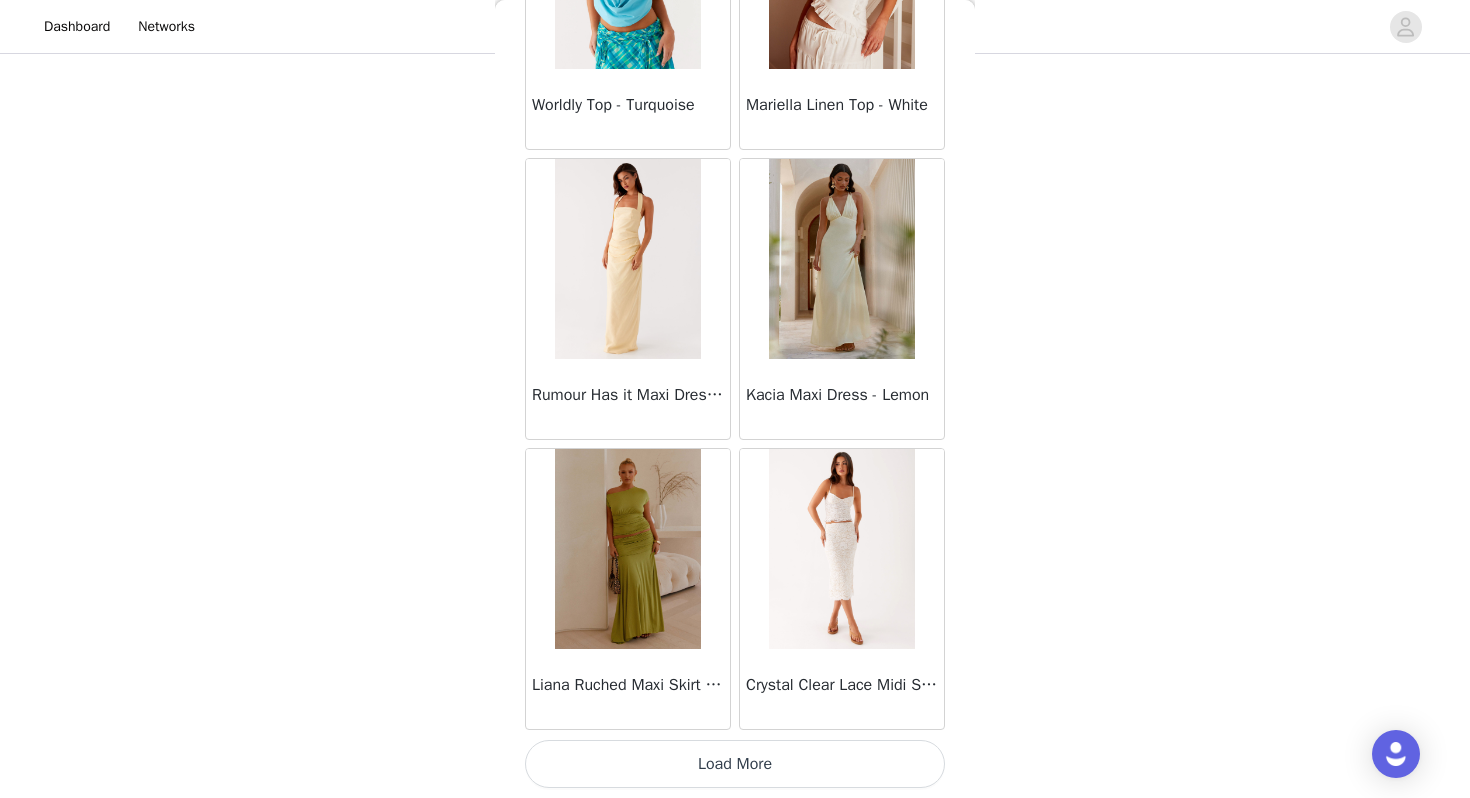 click on "Load More" at bounding box center [735, 764] 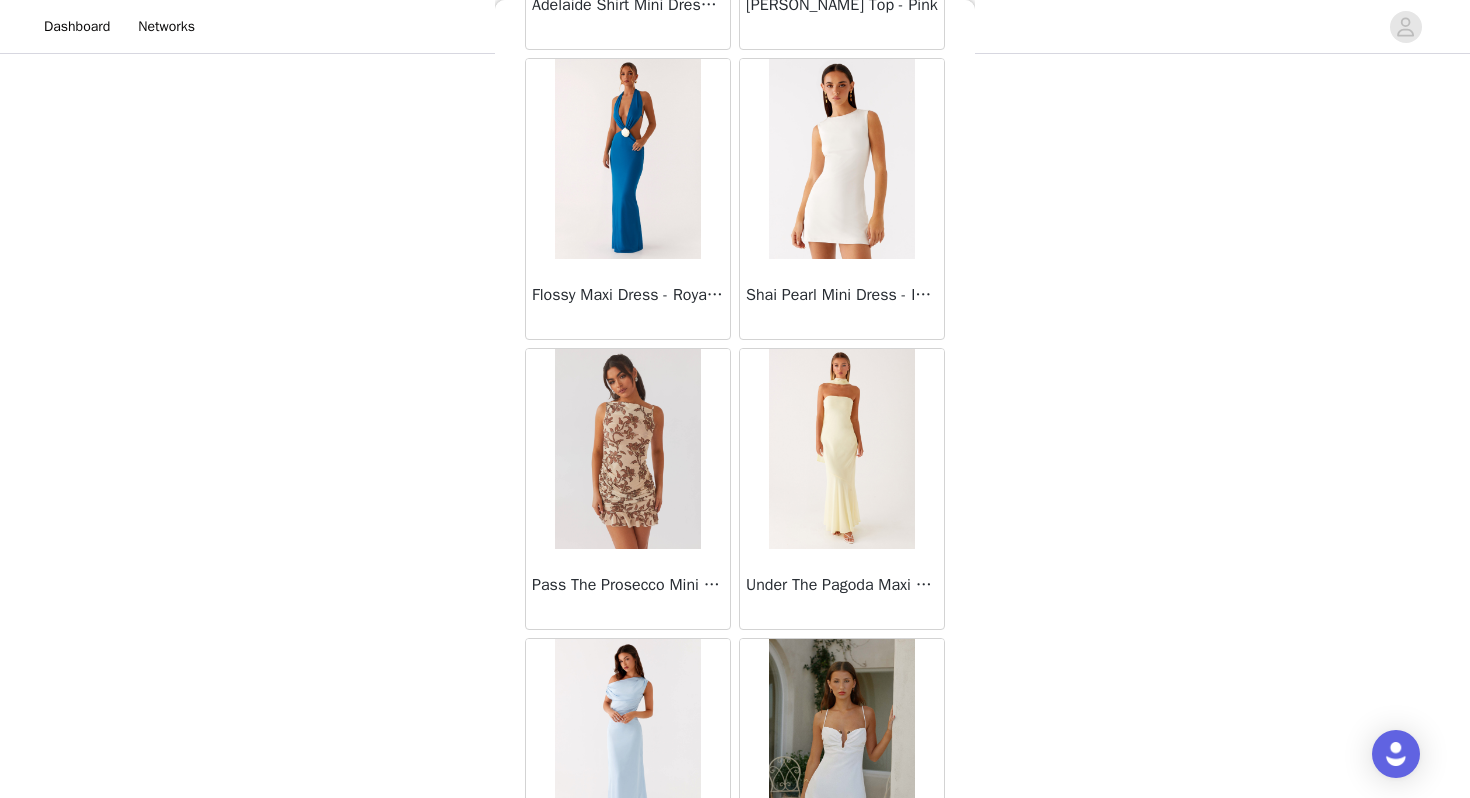 scroll, scrollTop: 31262, scrollLeft: 0, axis: vertical 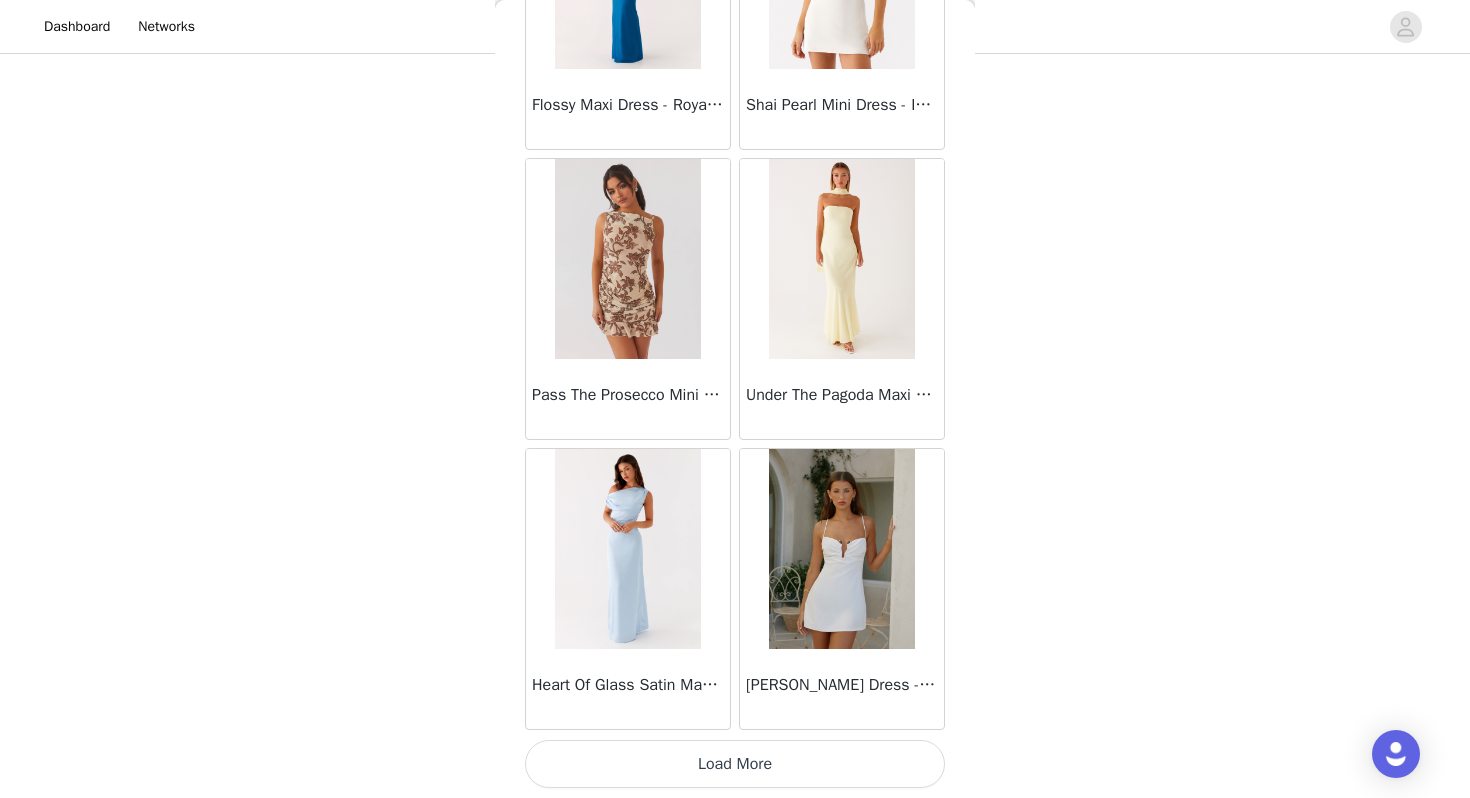 click on "Load More" at bounding box center [735, 764] 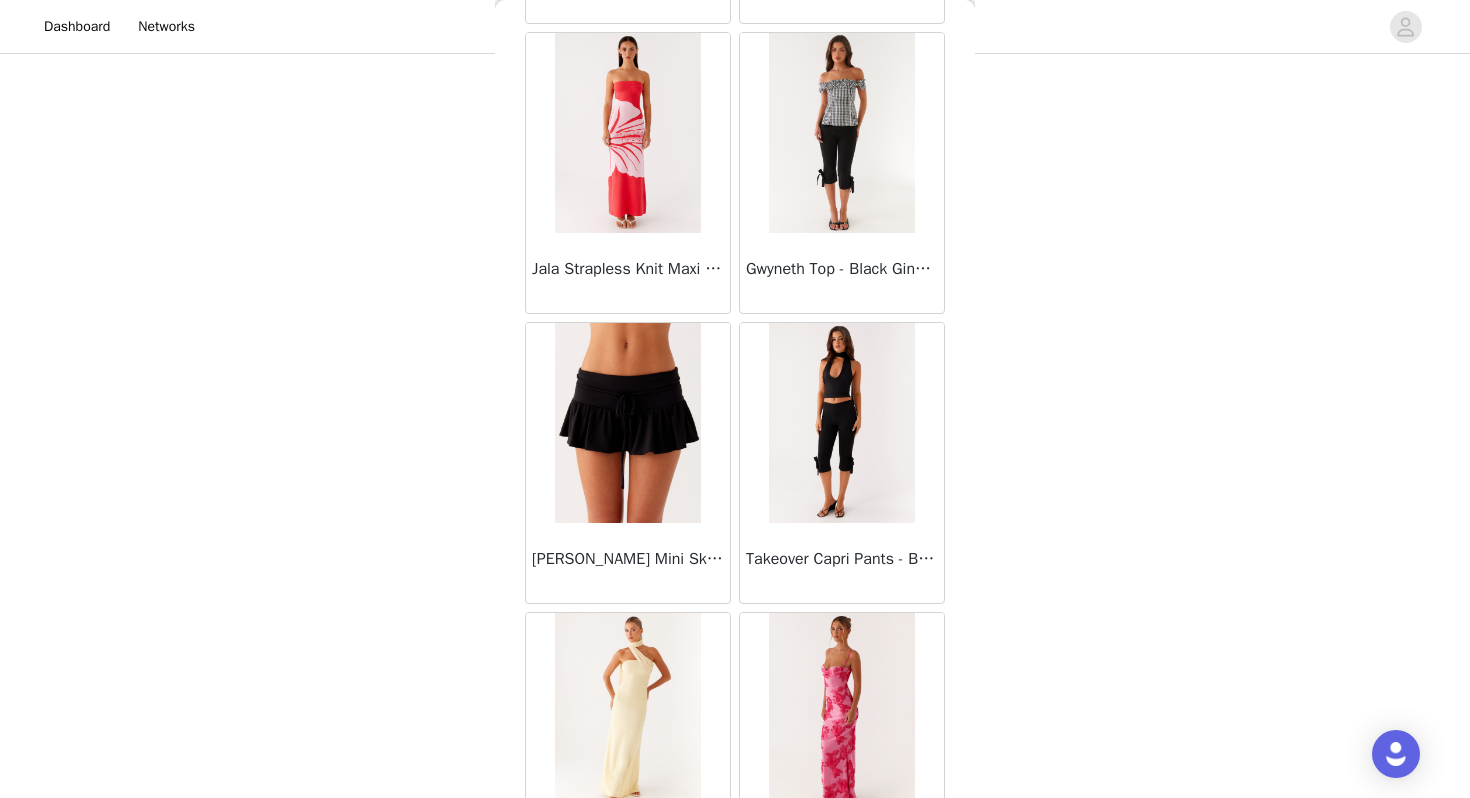 scroll, scrollTop: 34162, scrollLeft: 0, axis: vertical 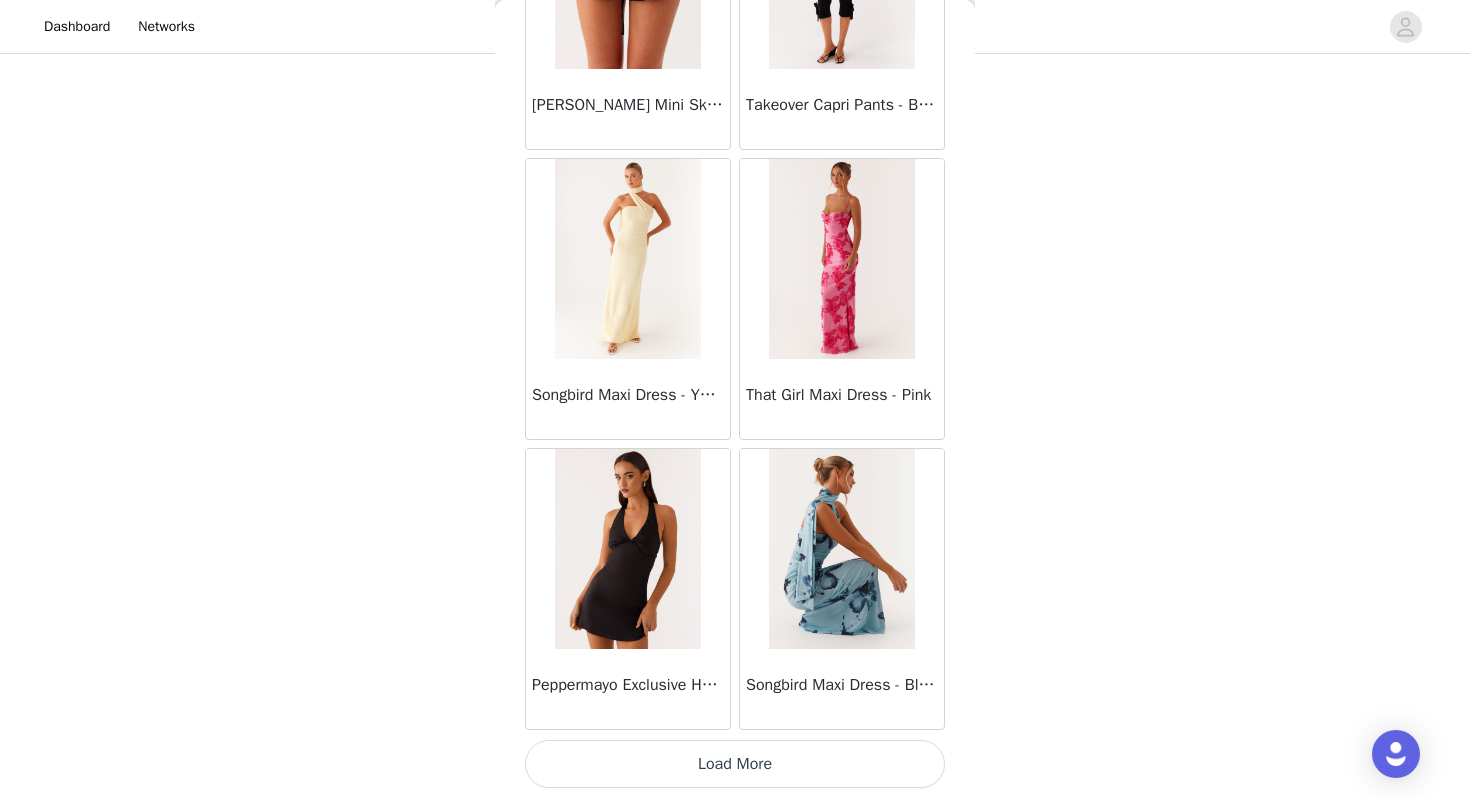 click on "Load More" at bounding box center (735, 764) 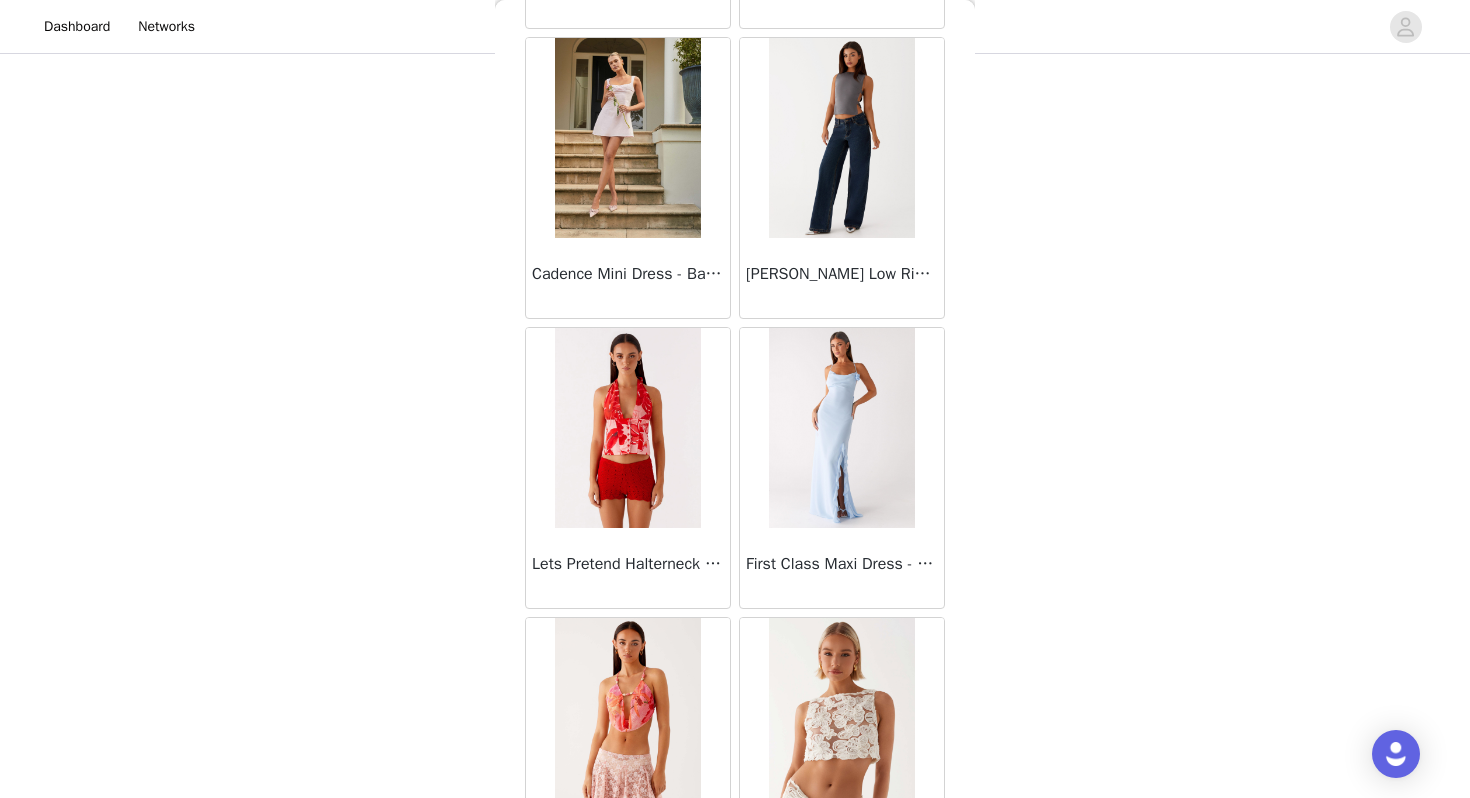 scroll, scrollTop: 37062, scrollLeft: 0, axis: vertical 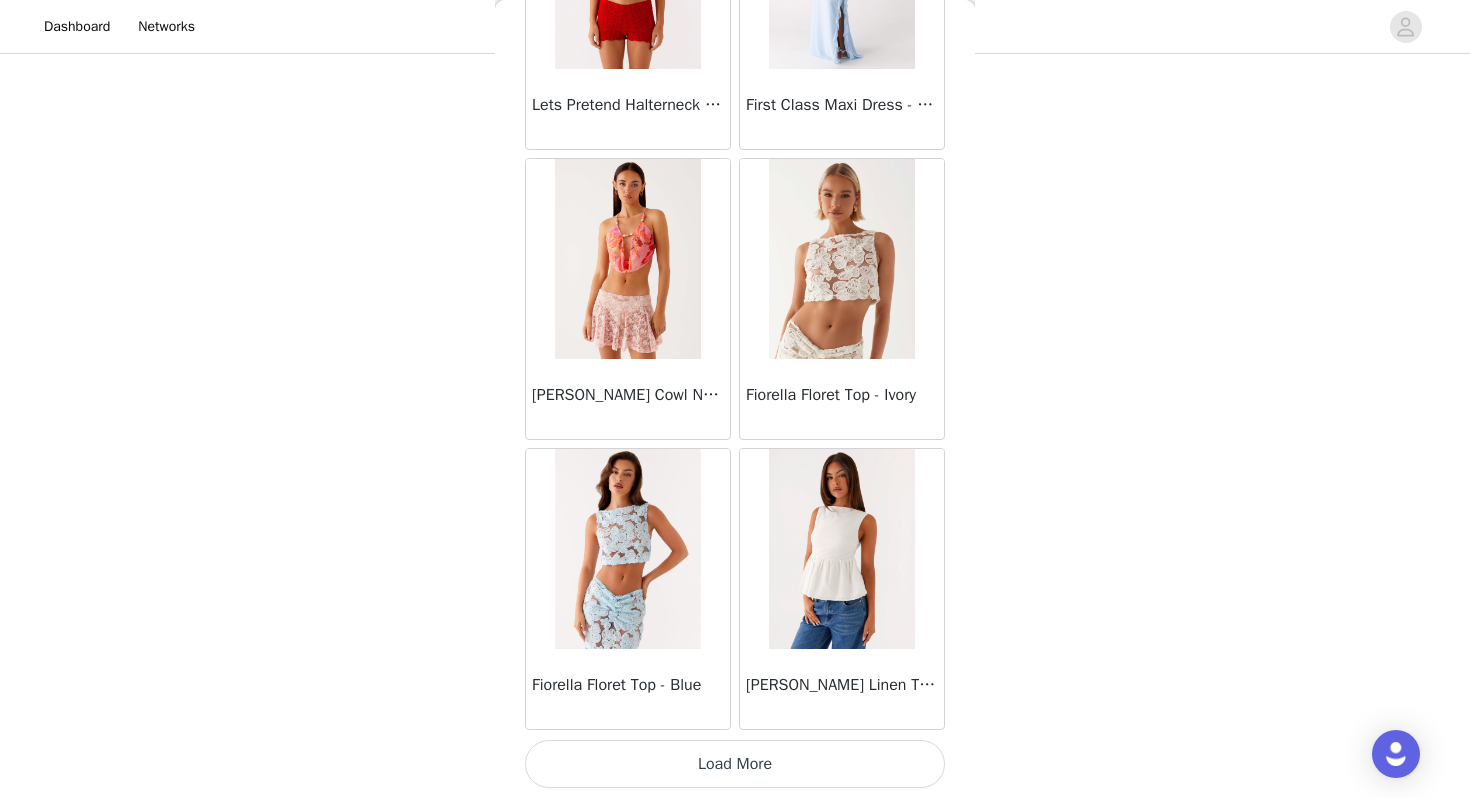 click on "Load More" at bounding box center (735, 764) 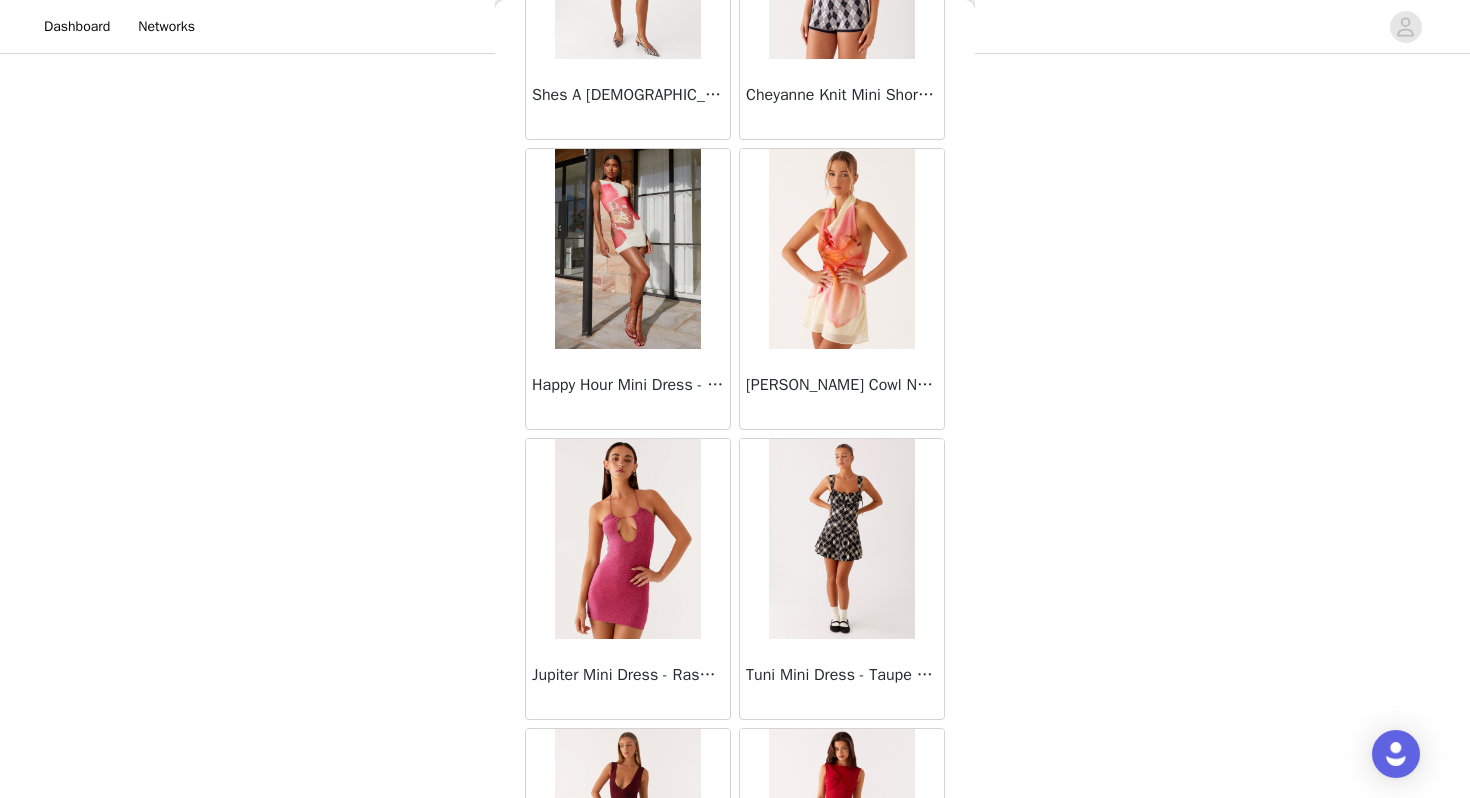 scroll, scrollTop: 39962, scrollLeft: 0, axis: vertical 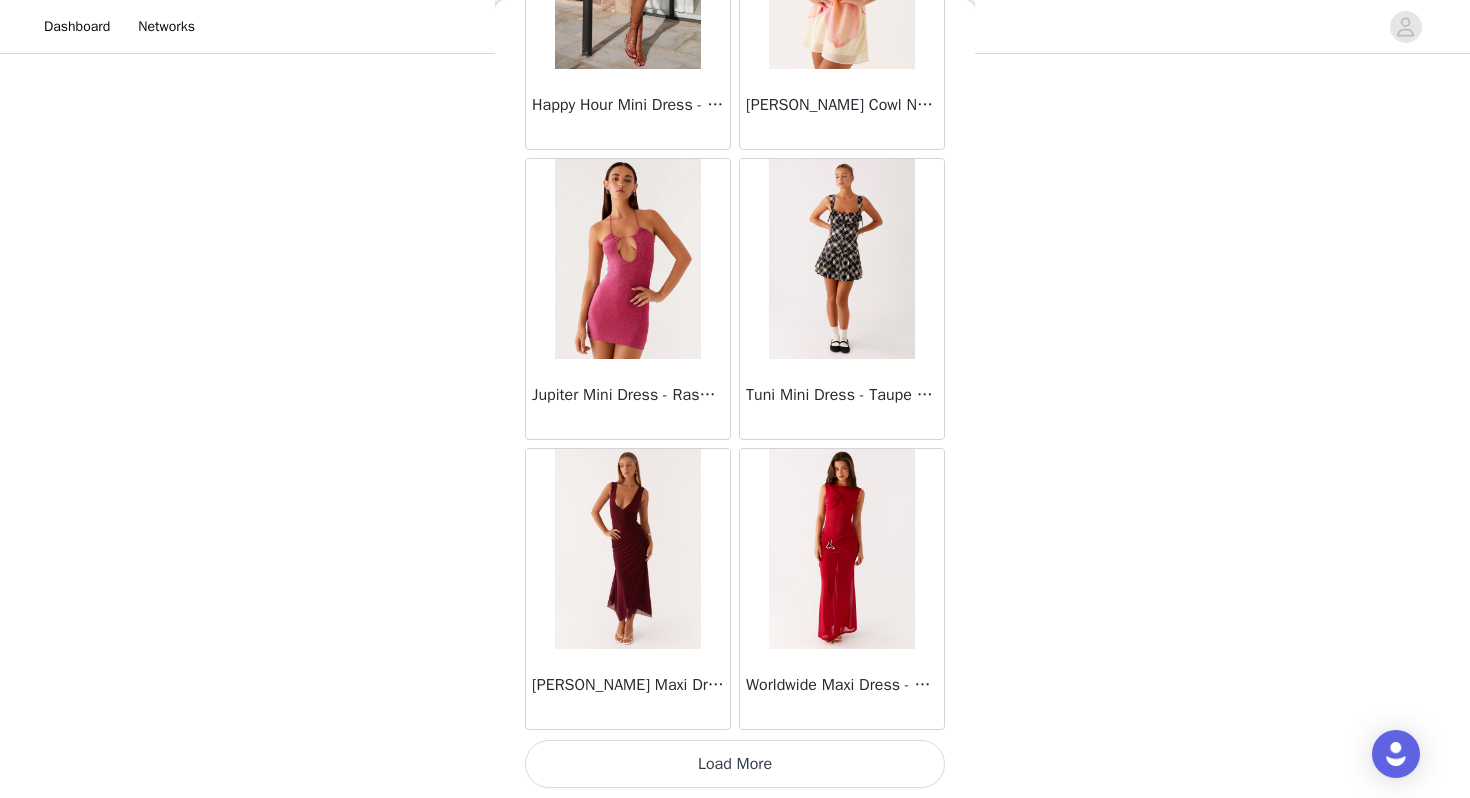 click on "Load More" at bounding box center [735, 764] 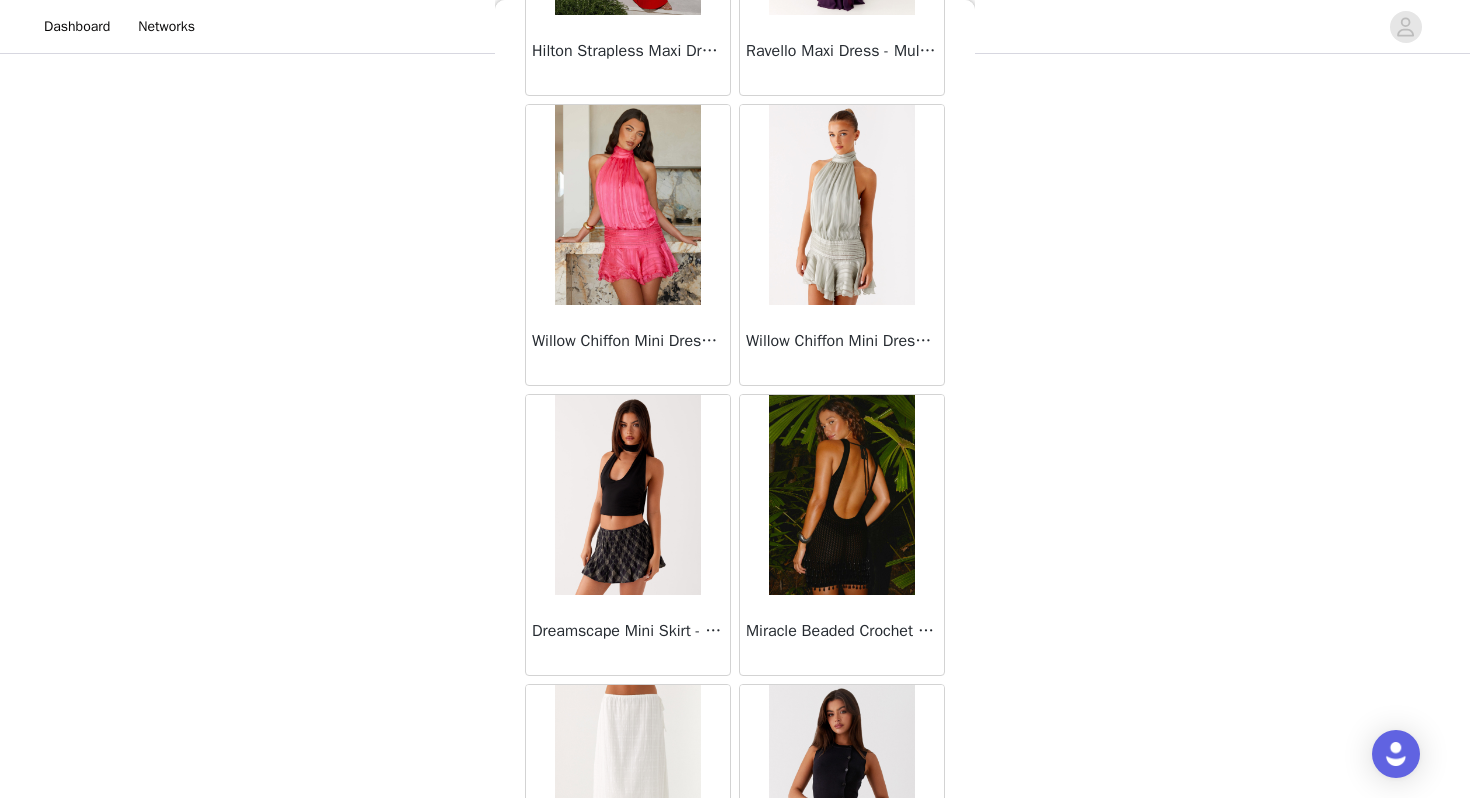 scroll, scrollTop: 42862, scrollLeft: 0, axis: vertical 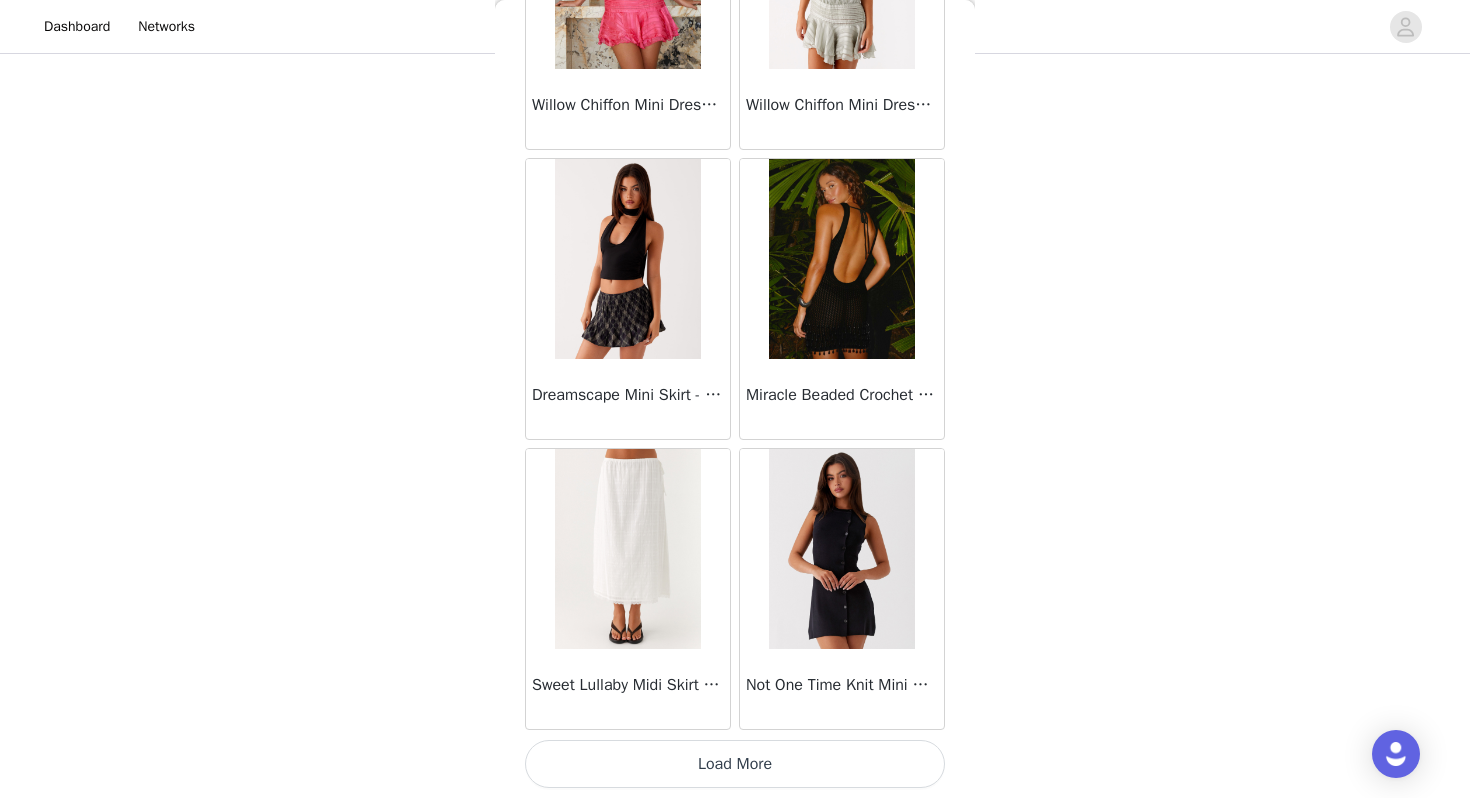 drag, startPoint x: 729, startPoint y: 778, endPoint x: 727, endPoint y: 571, distance: 207.00966 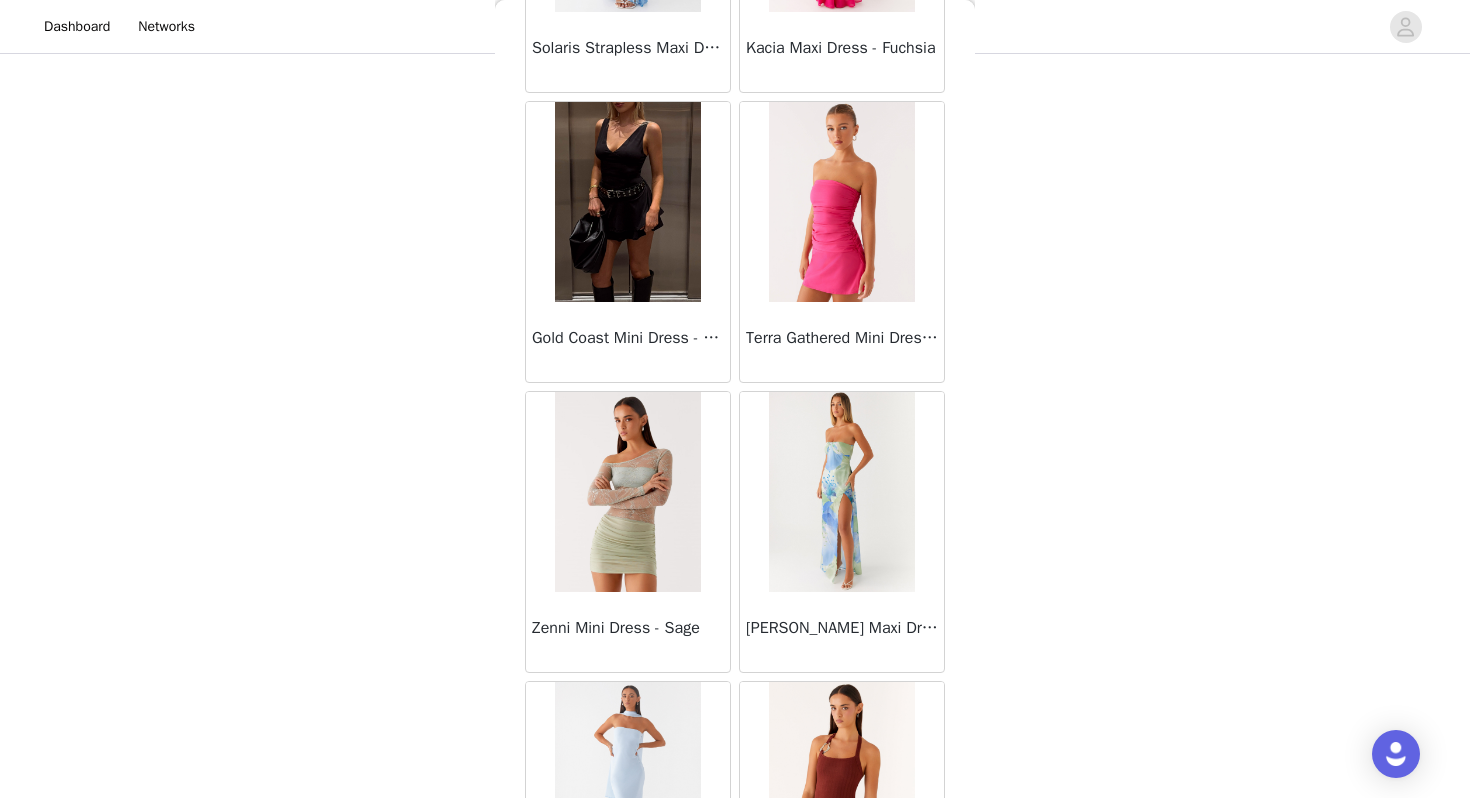 scroll, scrollTop: 45762, scrollLeft: 0, axis: vertical 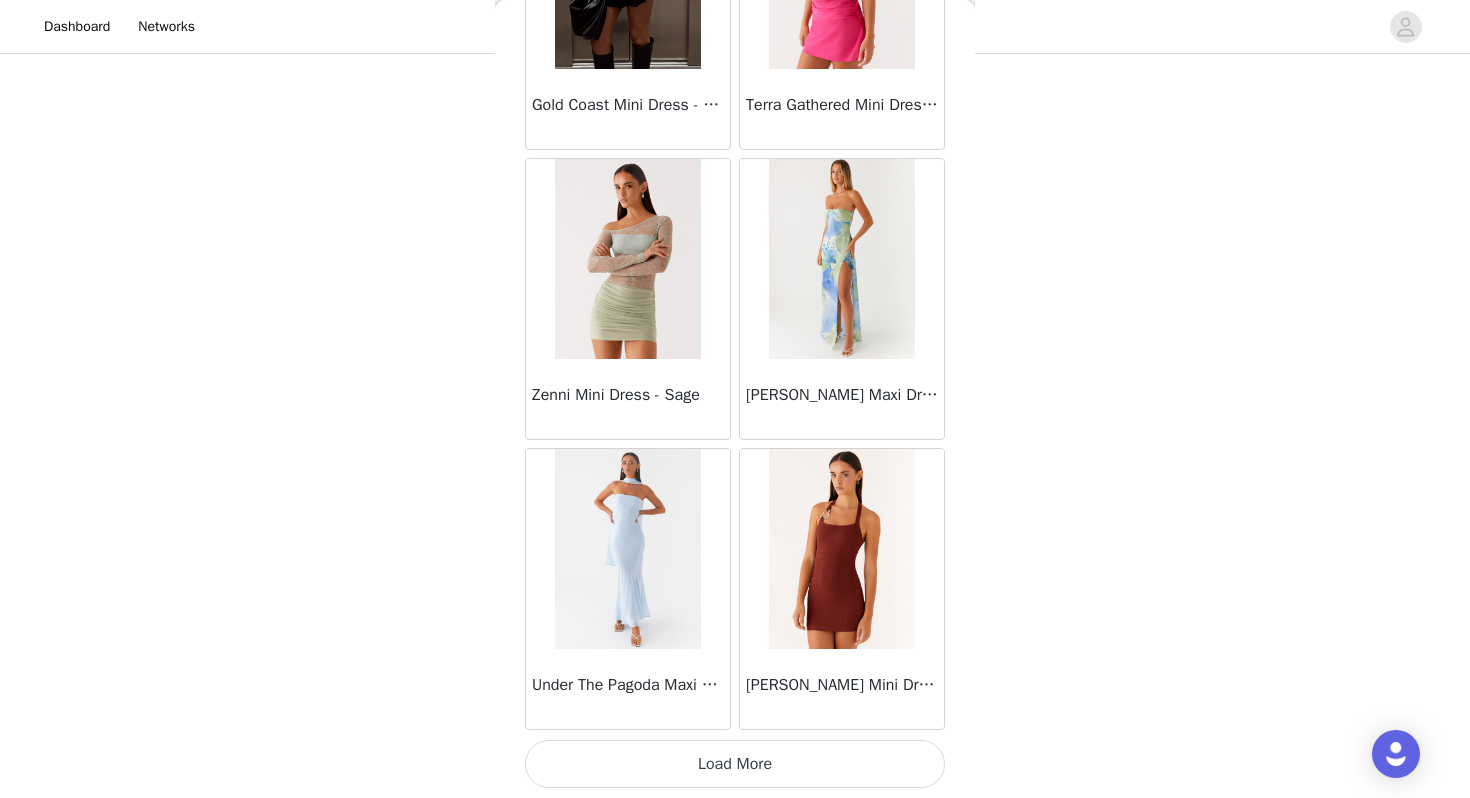 click on "Load More" at bounding box center (735, 764) 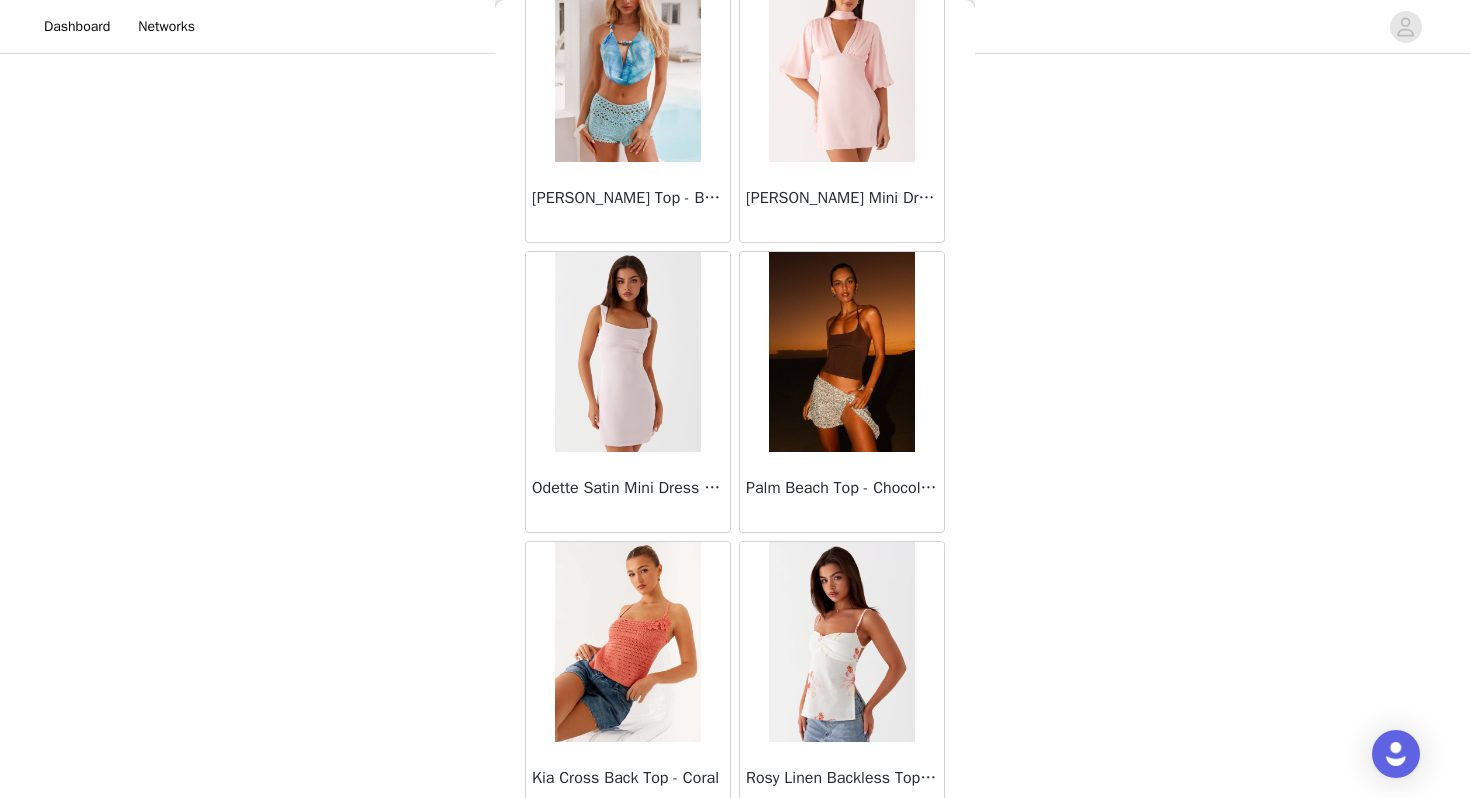 scroll, scrollTop: 48662, scrollLeft: 0, axis: vertical 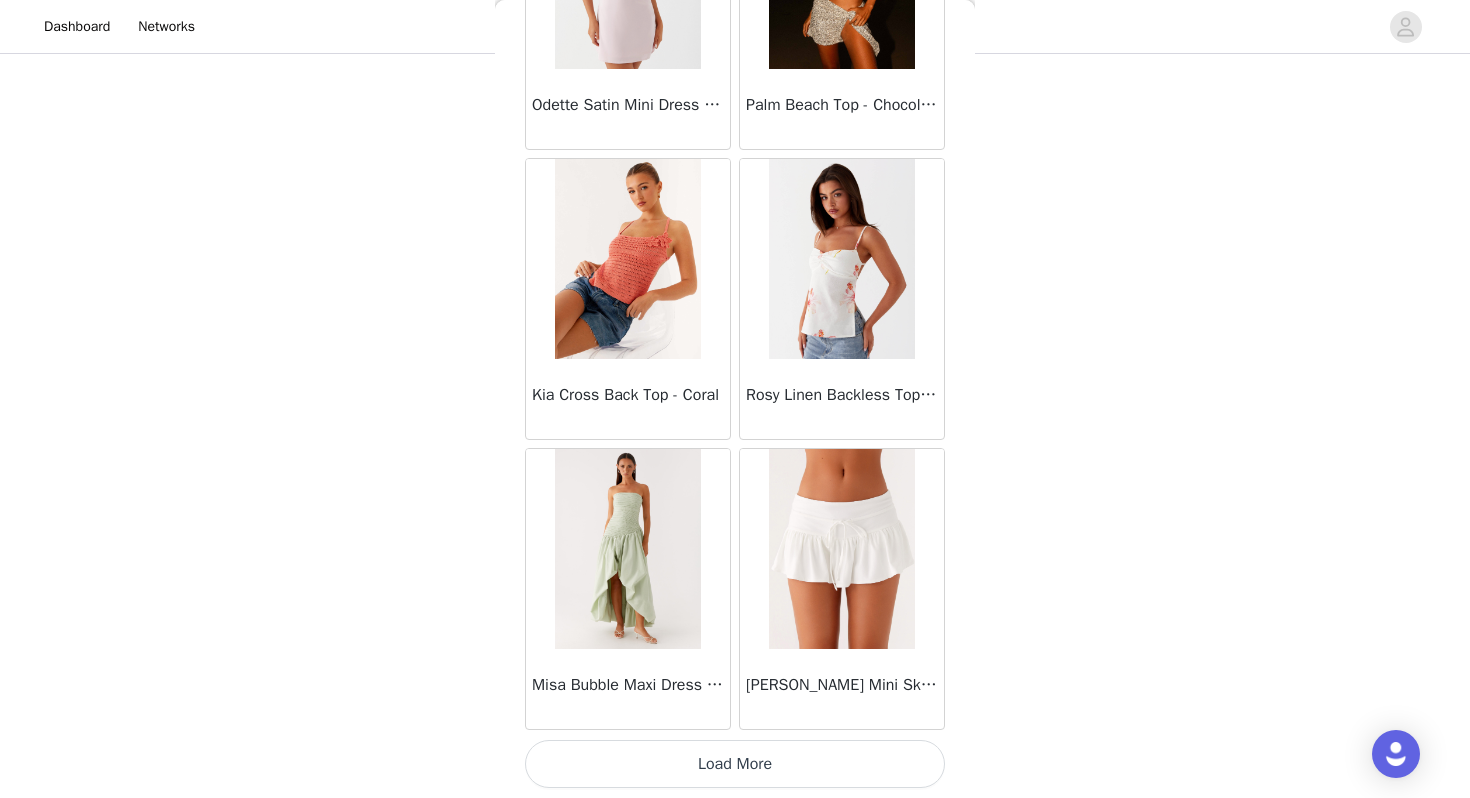 click on "Load More" at bounding box center [735, 764] 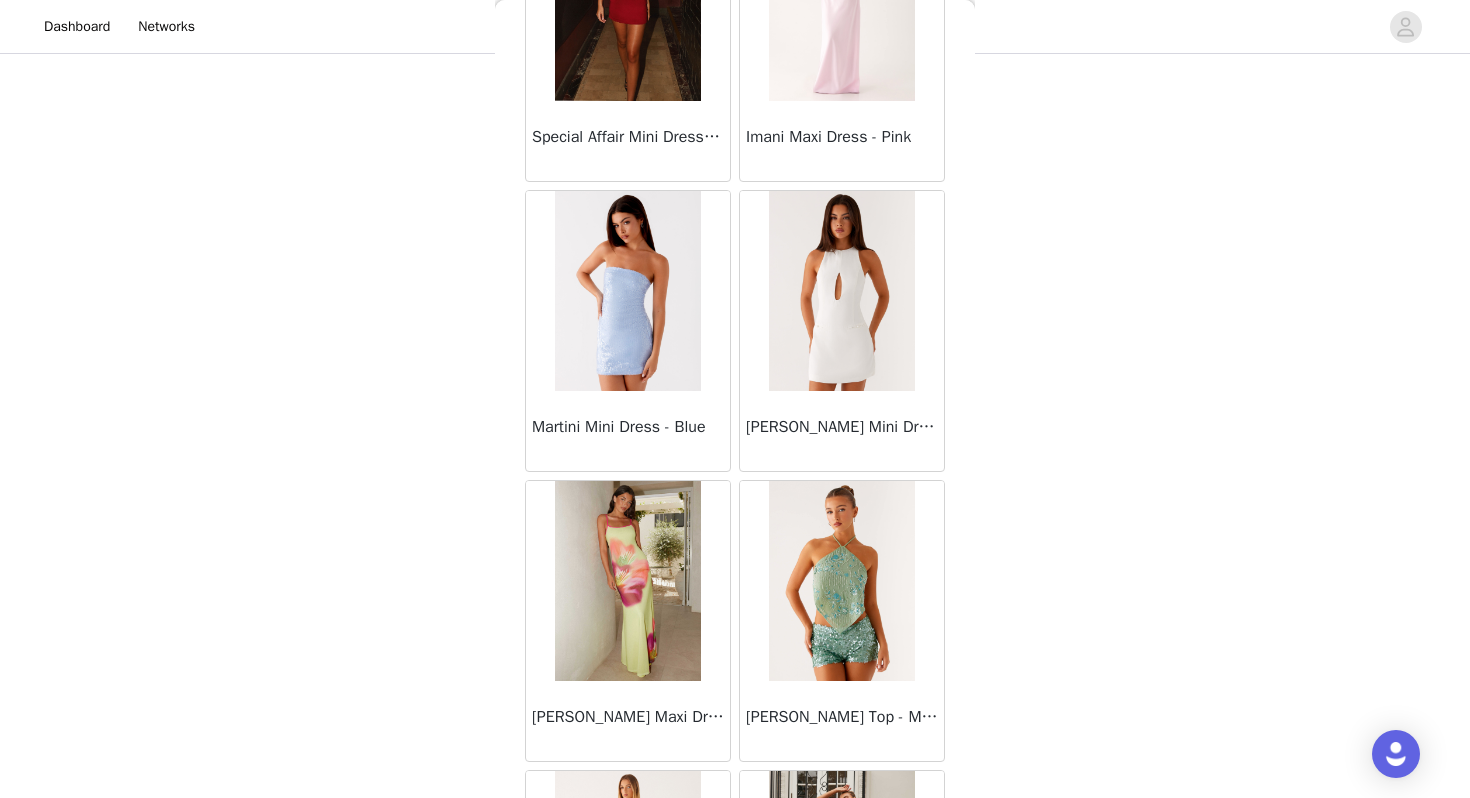 scroll, scrollTop: 51562, scrollLeft: 0, axis: vertical 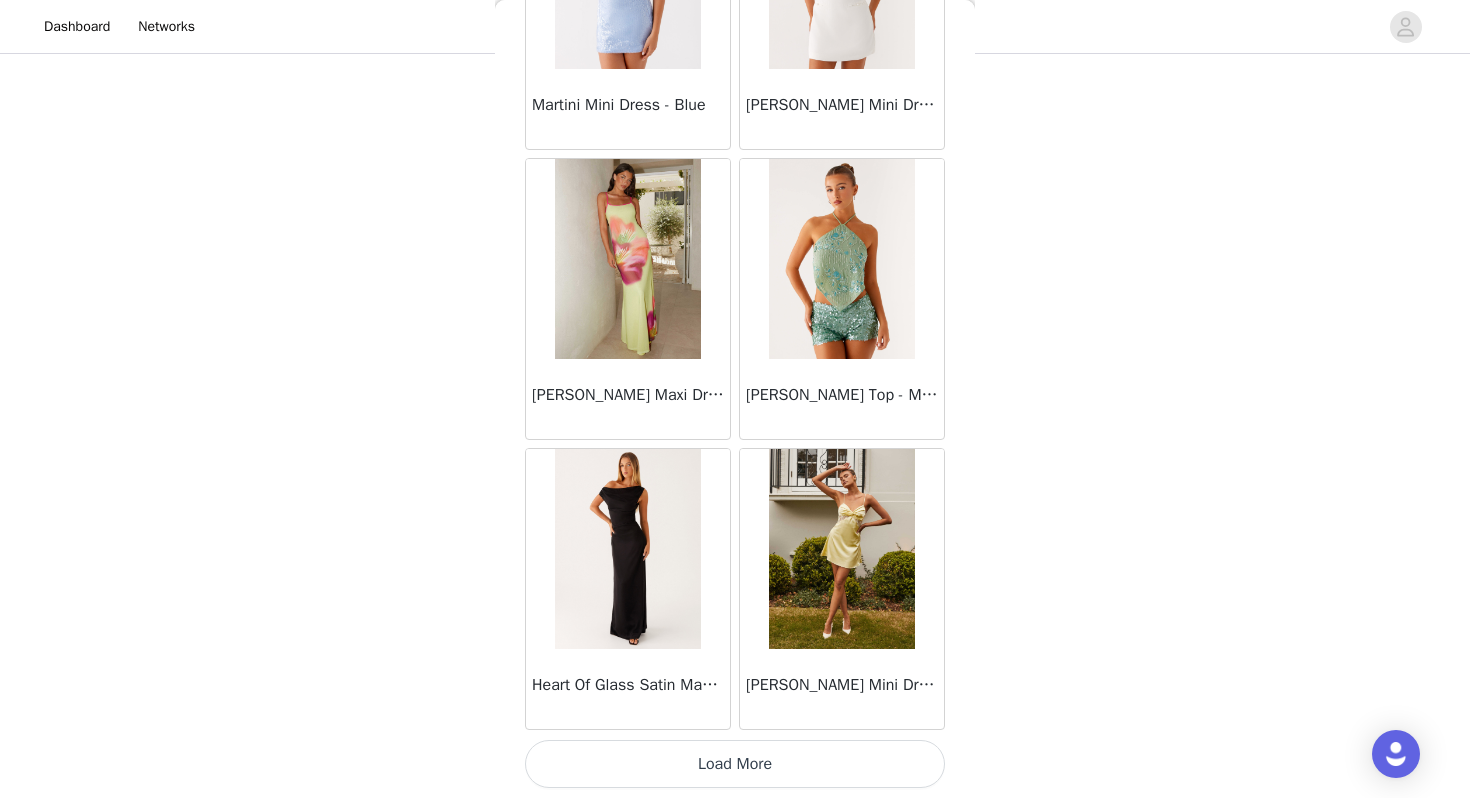 click on "Load More" at bounding box center [735, 764] 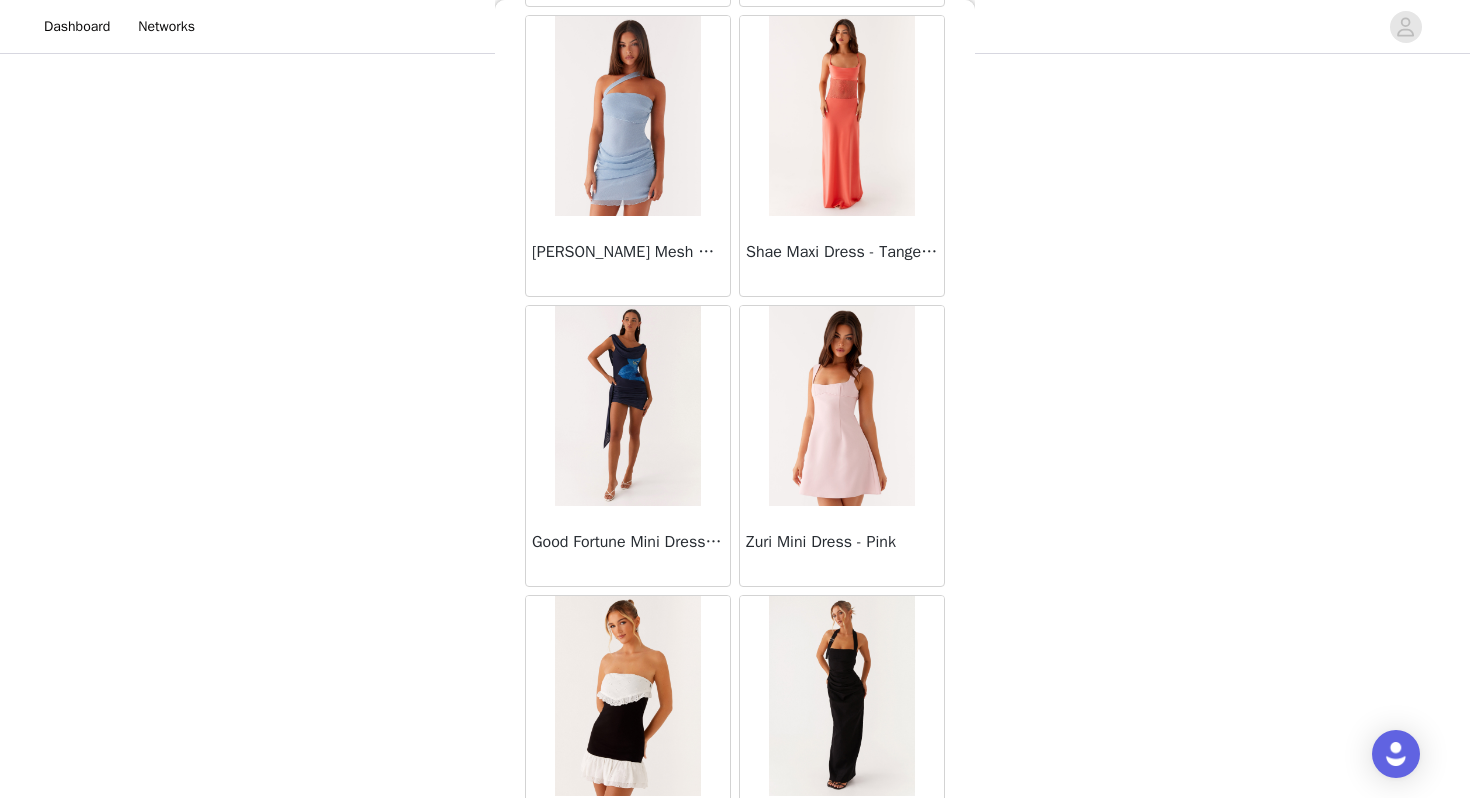 scroll, scrollTop: 54462, scrollLeft: 0, axis: vertical 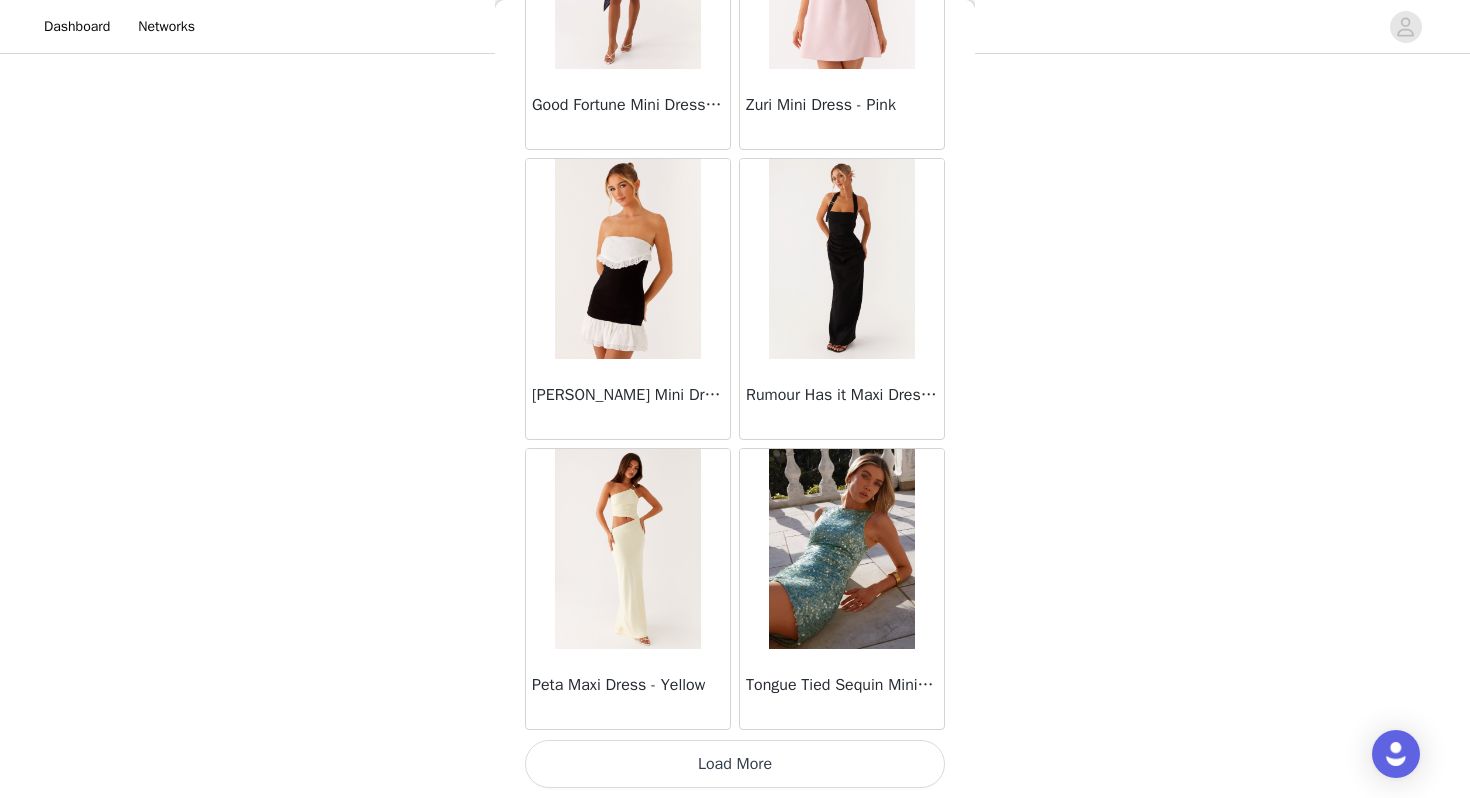click on "Load More" at bounding box center (735, 764) 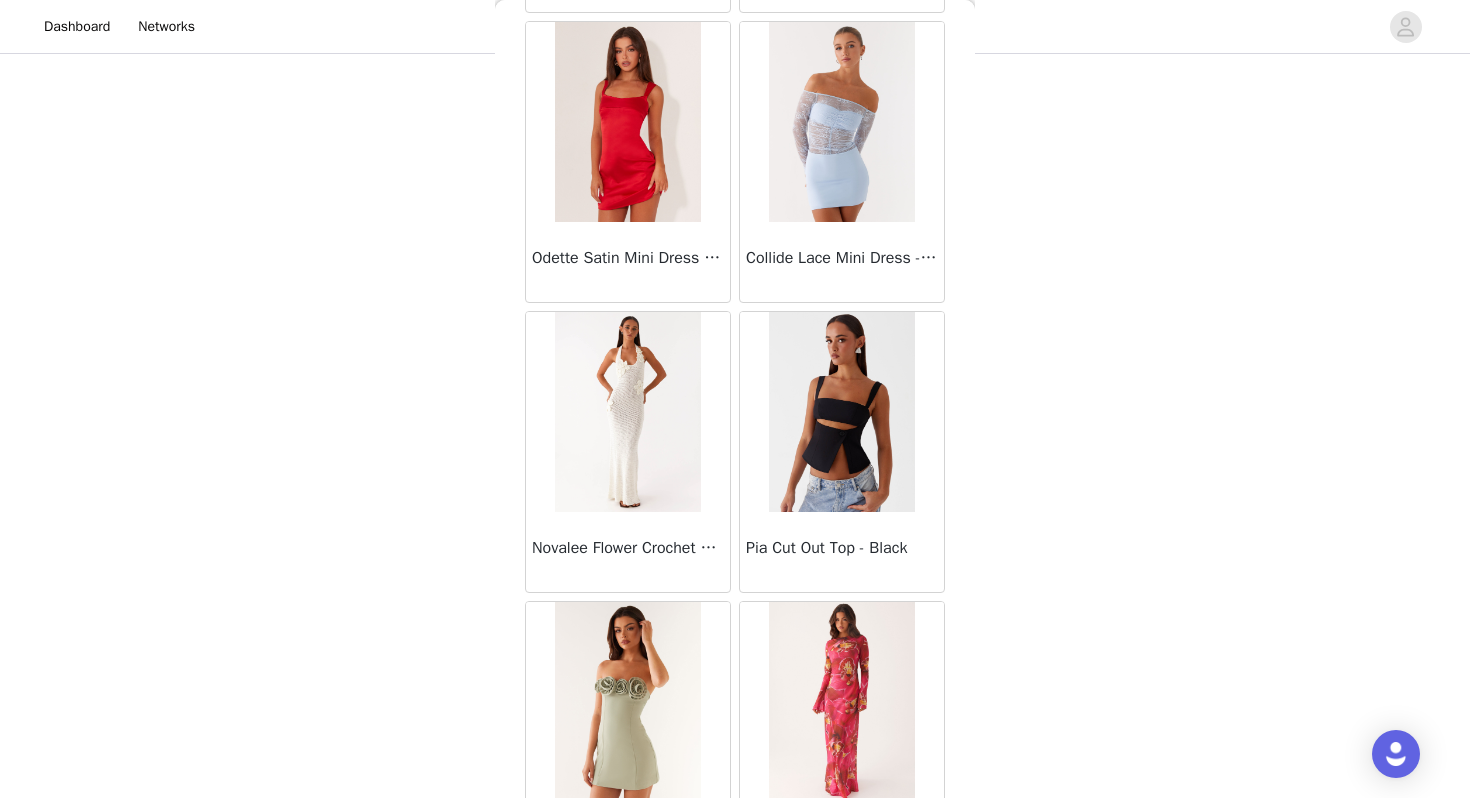 scroll, scrollTop: 57362, scrollLeft: 0, axis: vertical 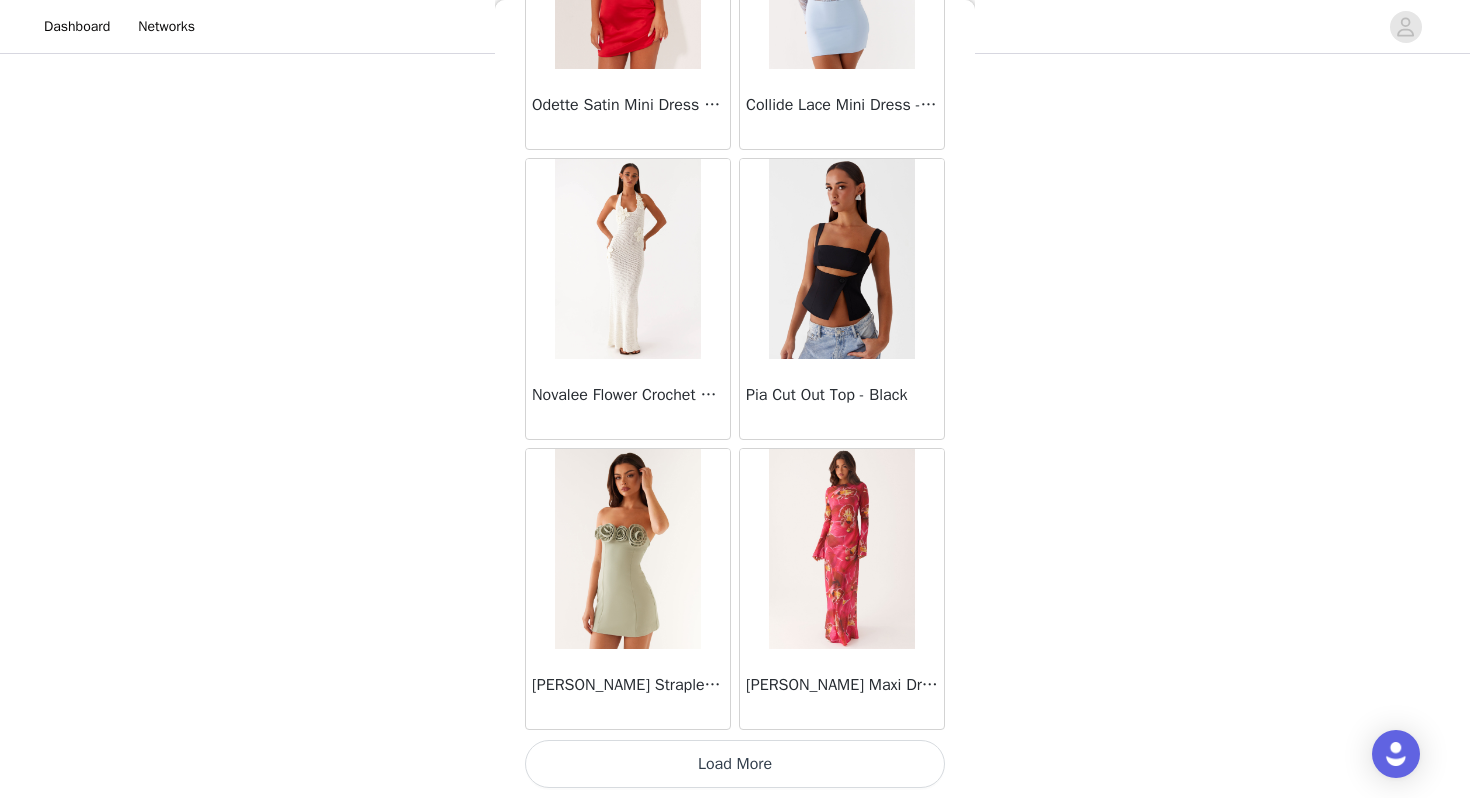 click on "Load More" at bounding box center (735, 764) 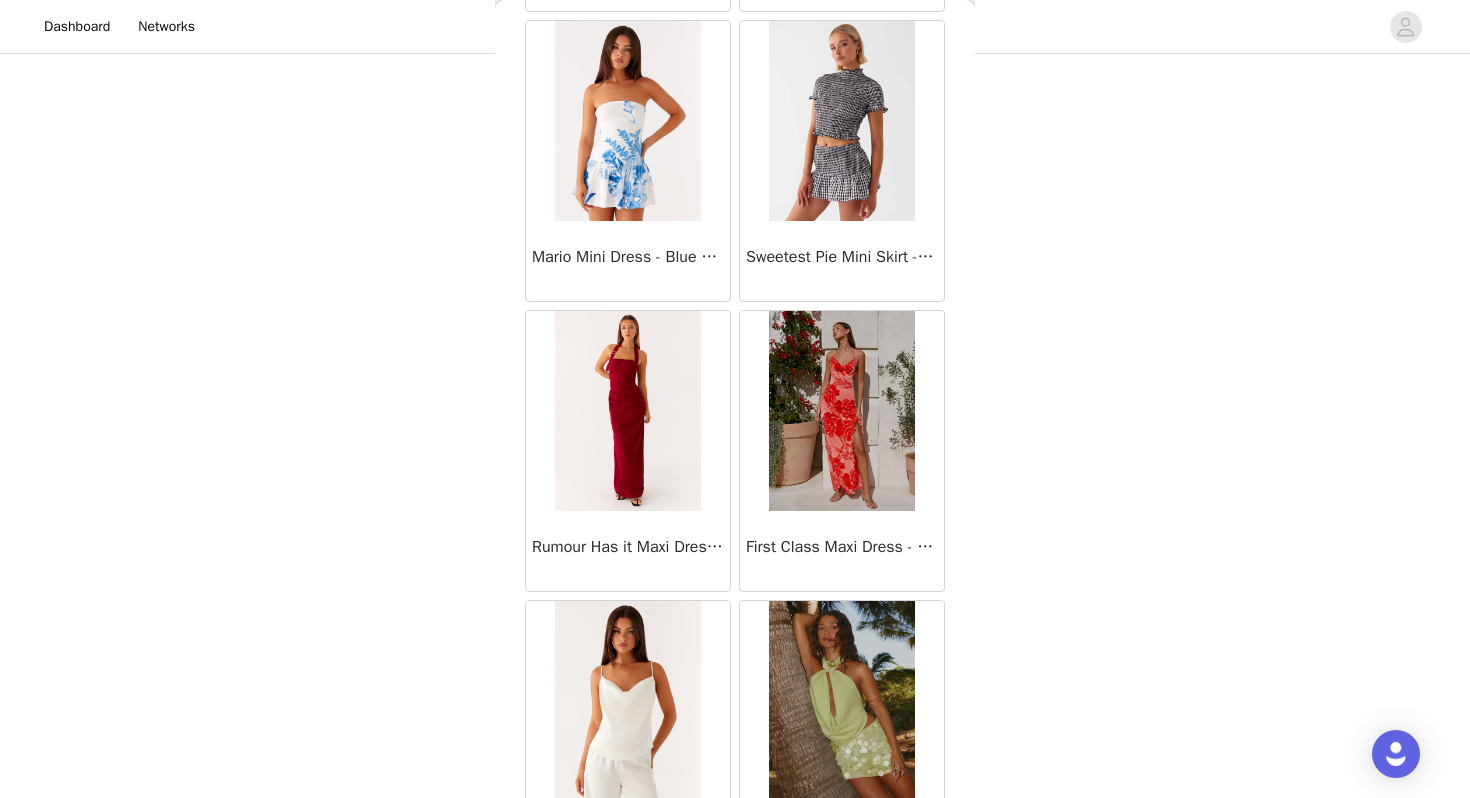 scroll, scrollTop: 60262, scrollLeft: 0, axis: vertical 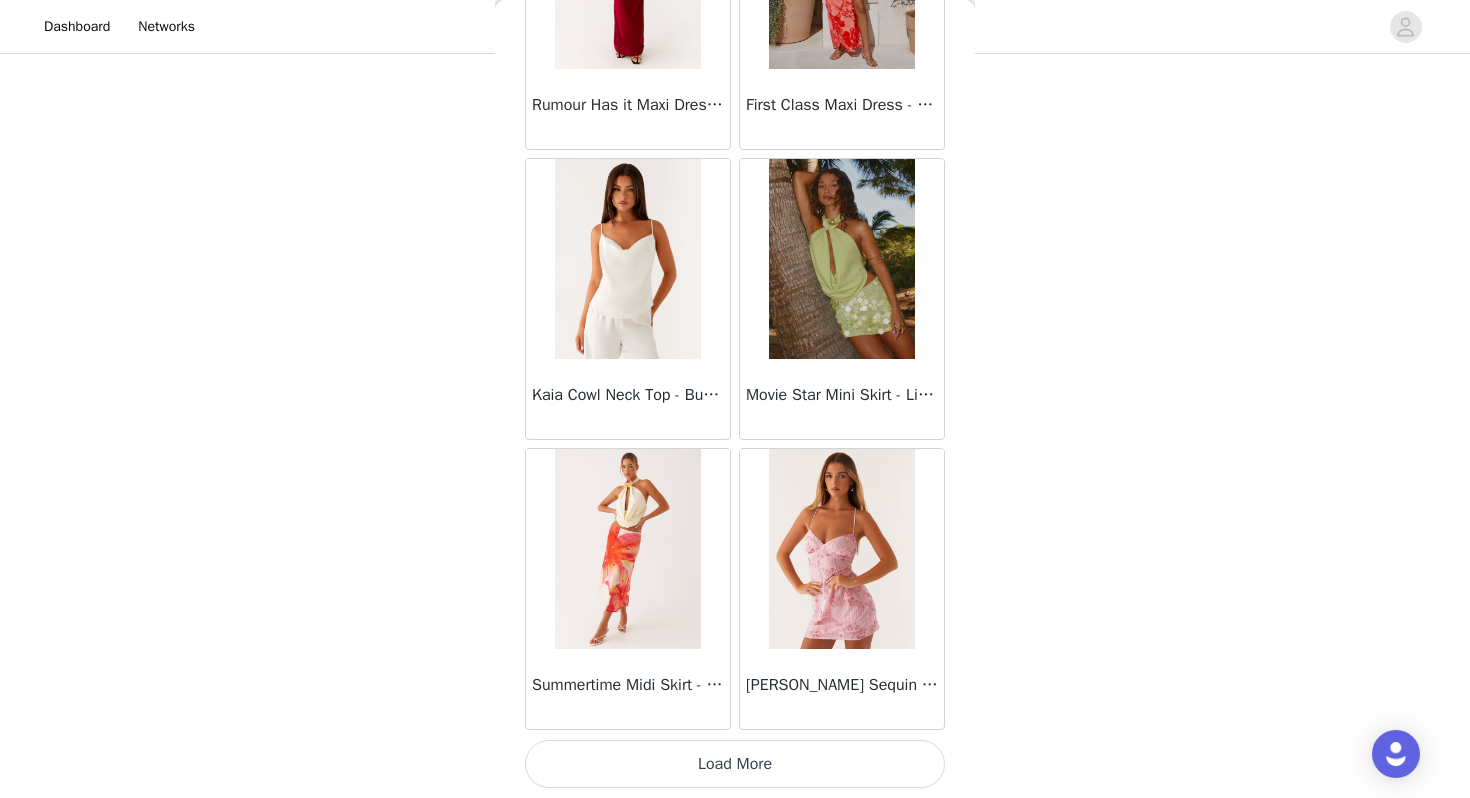 click on "Load More" at bounding box center (735, 764) 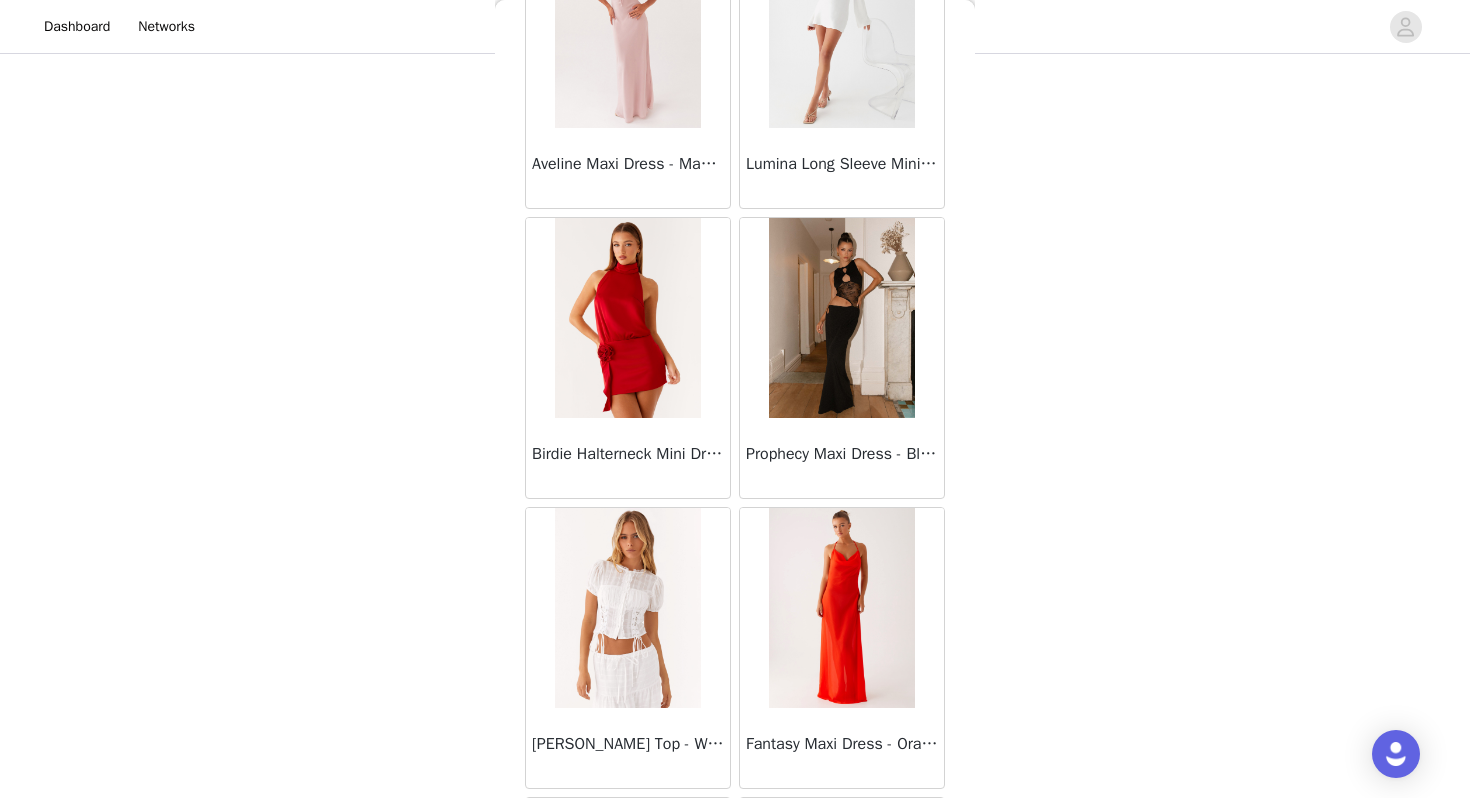 scroll, scrollTop: 63162, scrollLeft: 0, axis: vertical 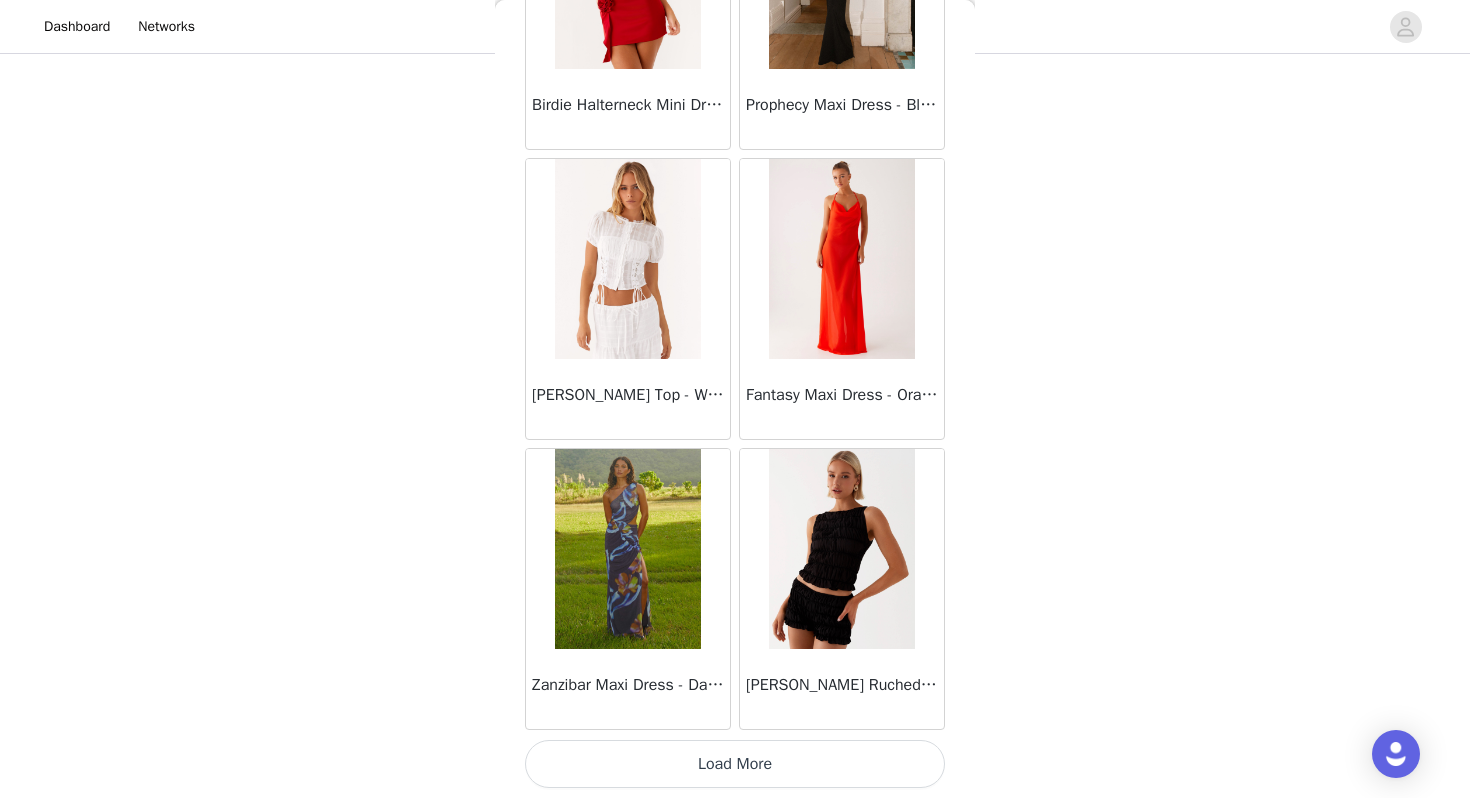 click on "Load More" at bounding box center [735, 764] 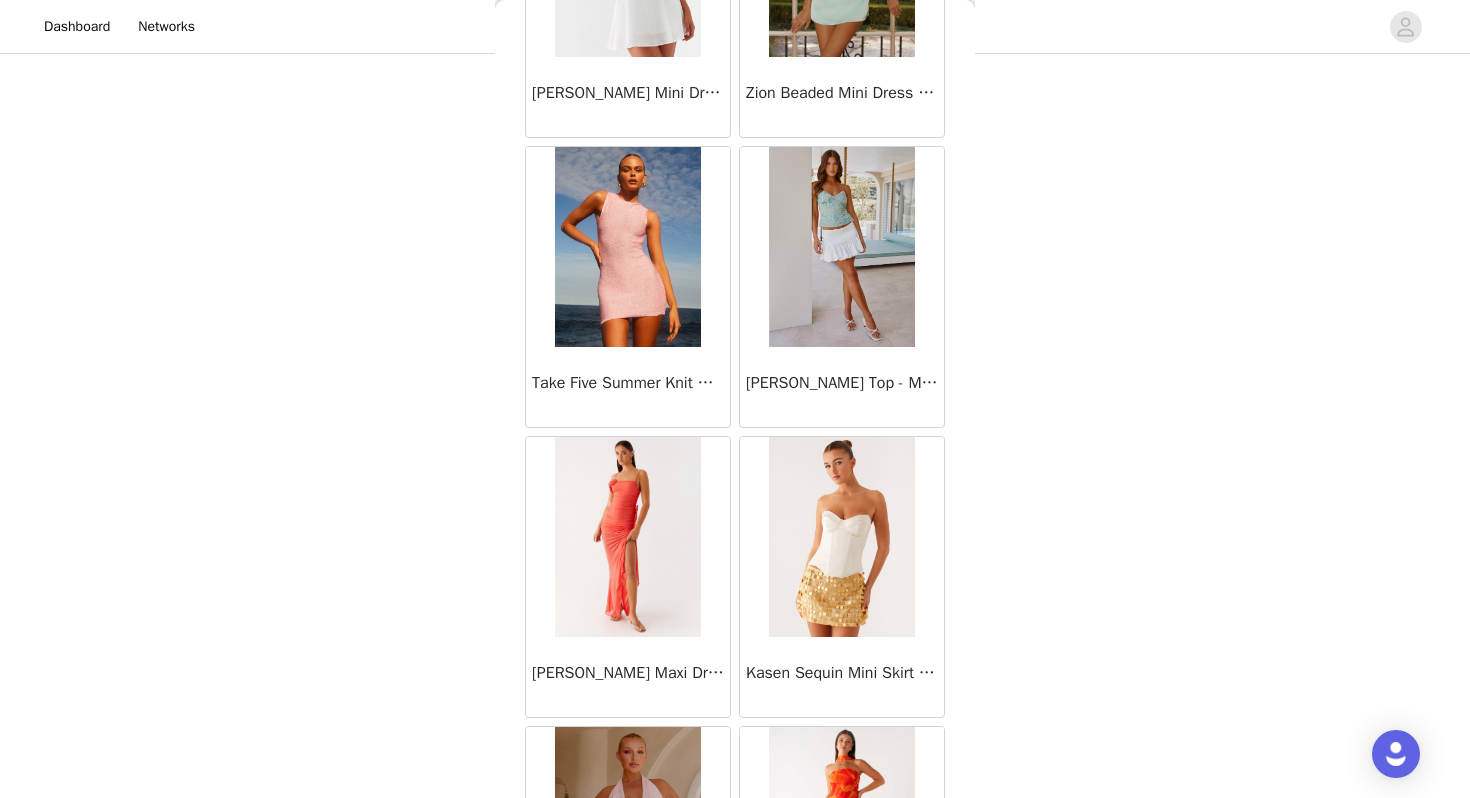 scroll, scrollTop: 66062, scrollLeft: 0, axis: vertical 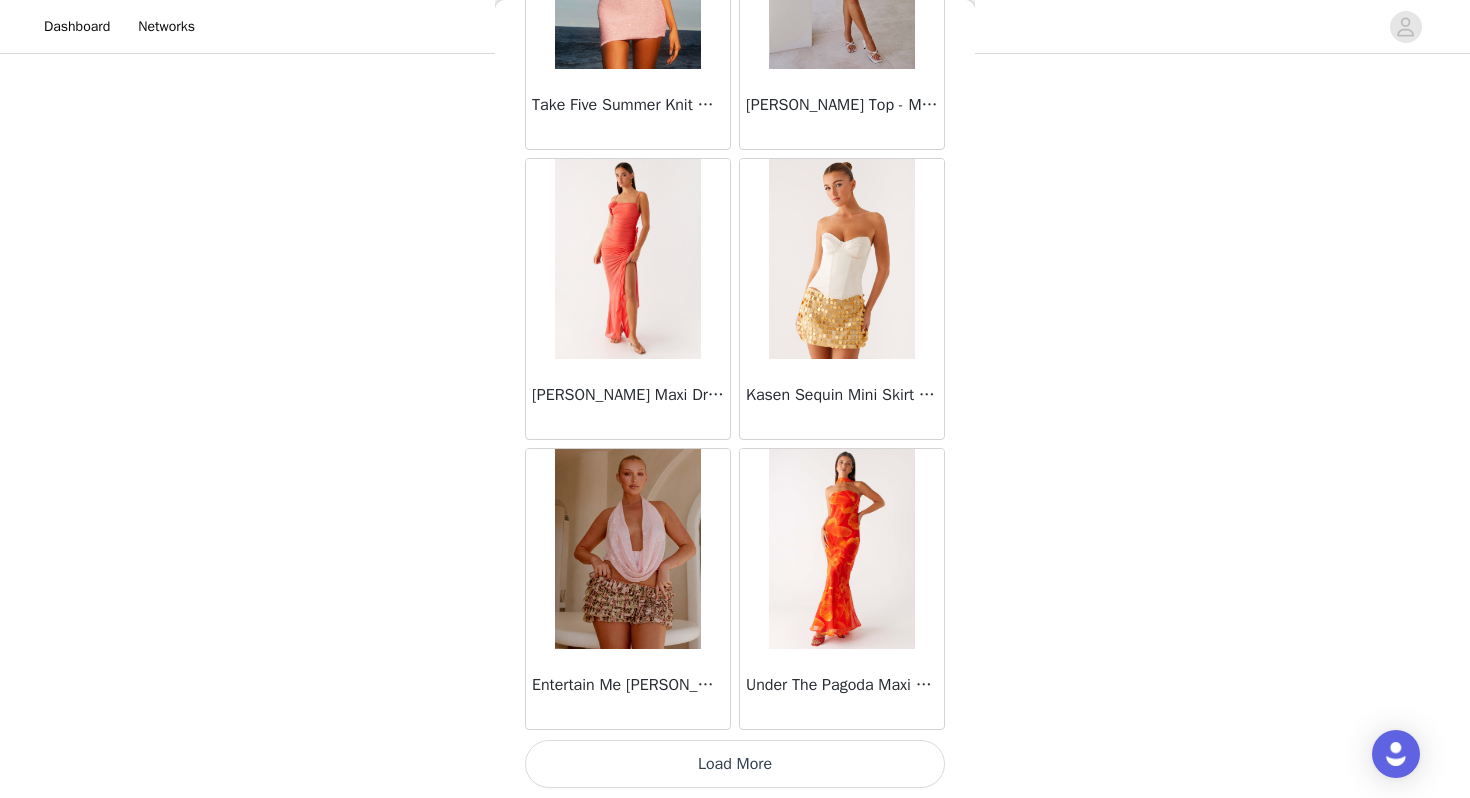 click on "Load More" at bounding box center (735, 764) 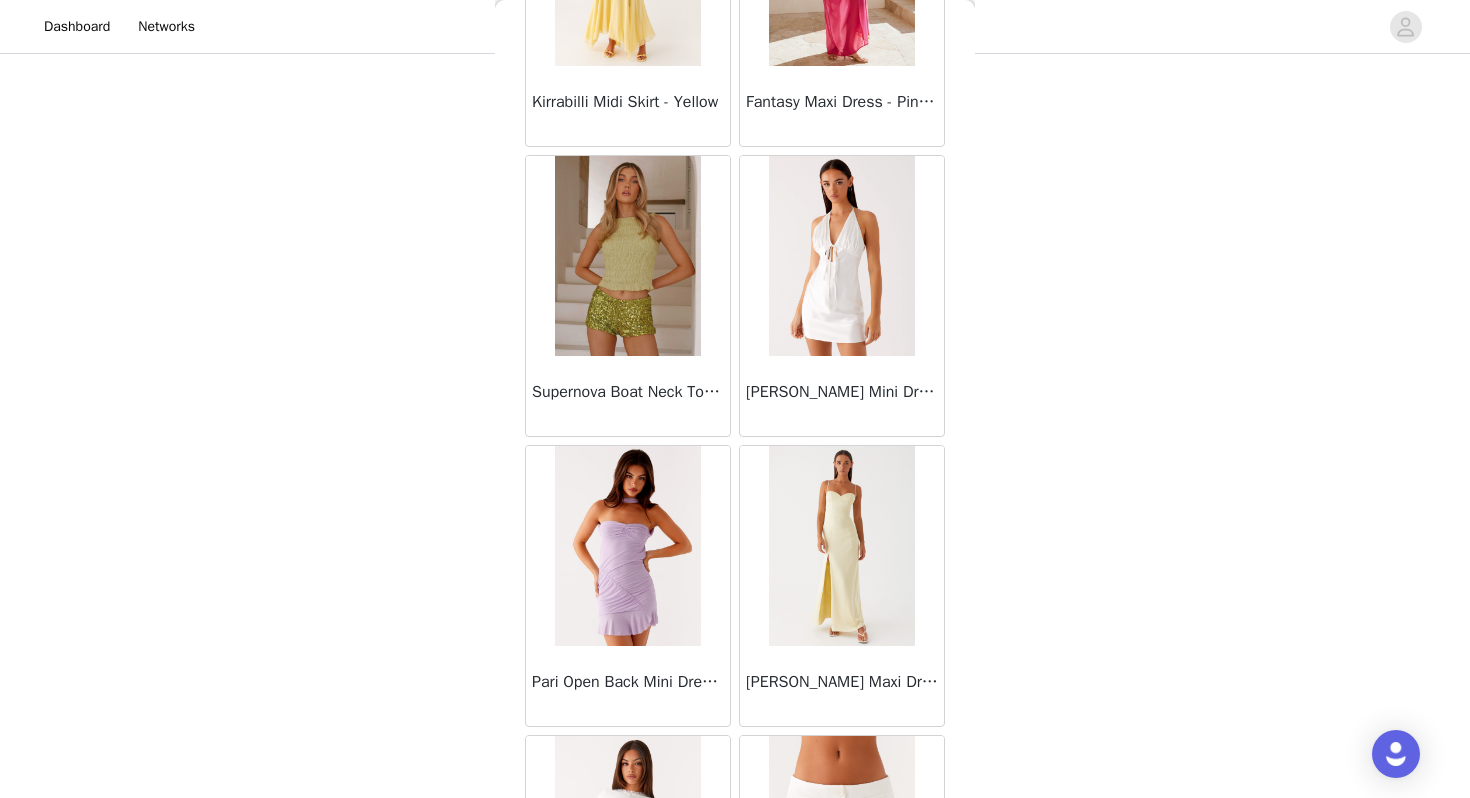 scroll, scrollTop: 68962, scrollLeft: 0, axis: vertical 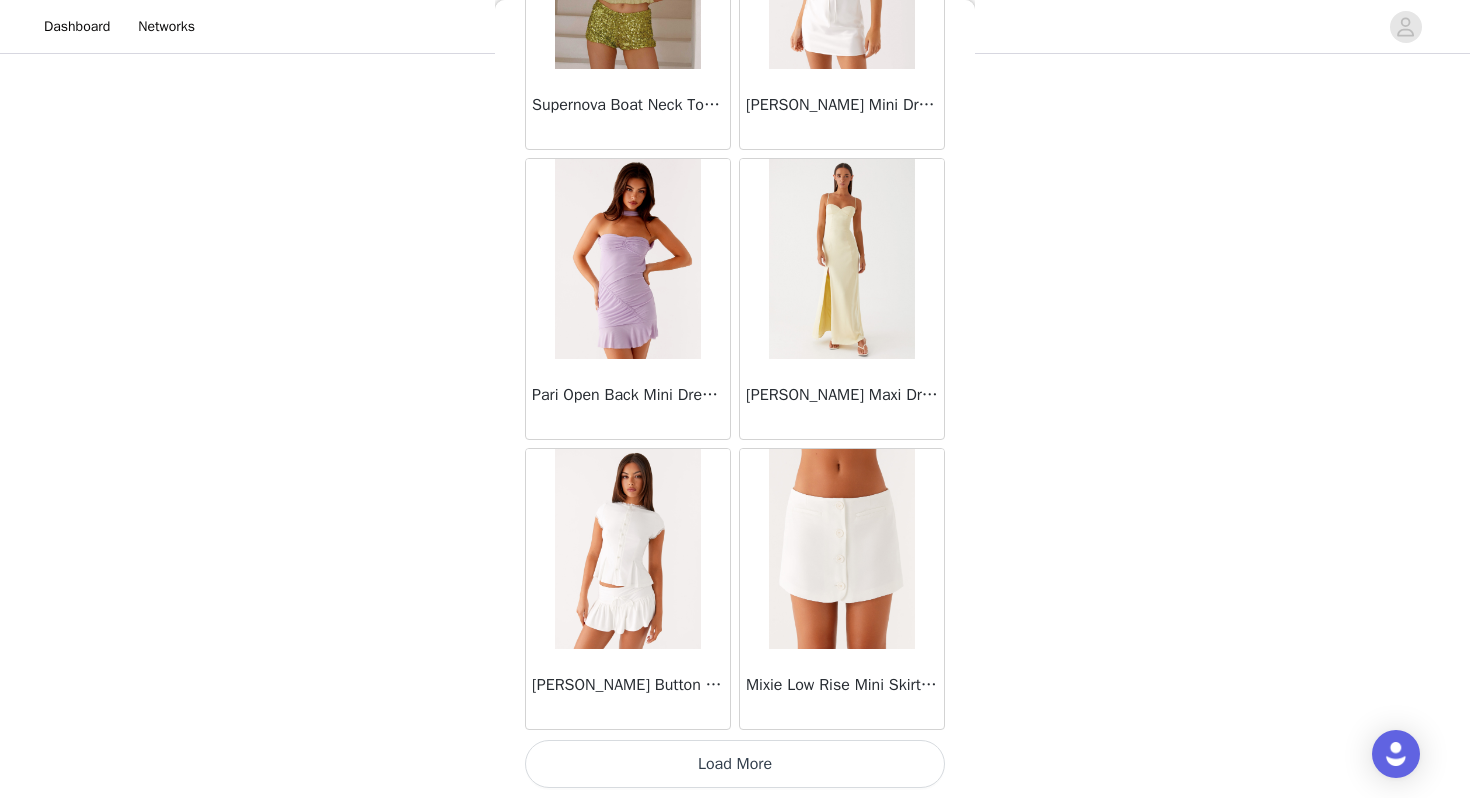 click on "Load More" at bounding box center (735, 764) 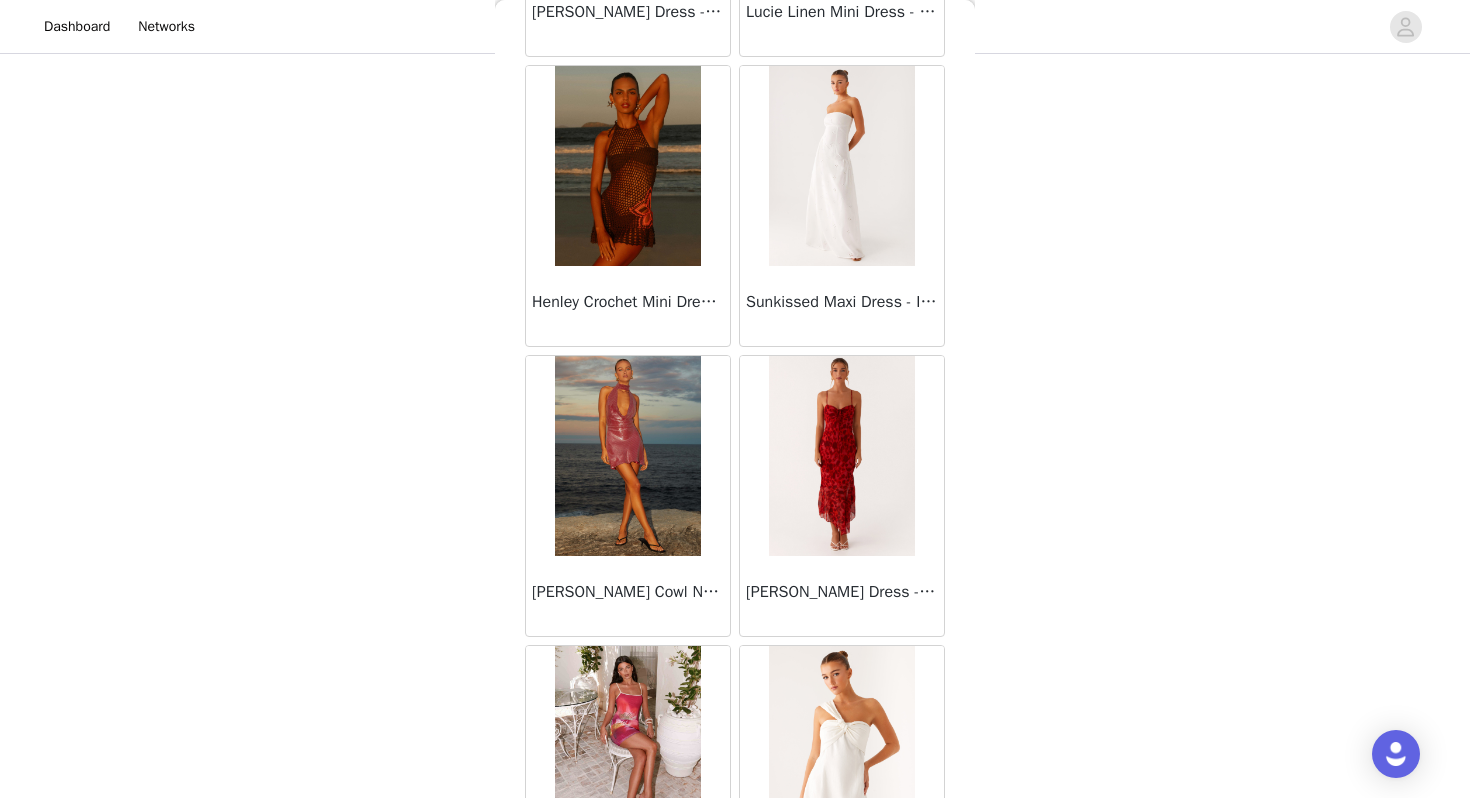 scroll, scrollTop: 71862, scrollLeft: 0, axis: vertical 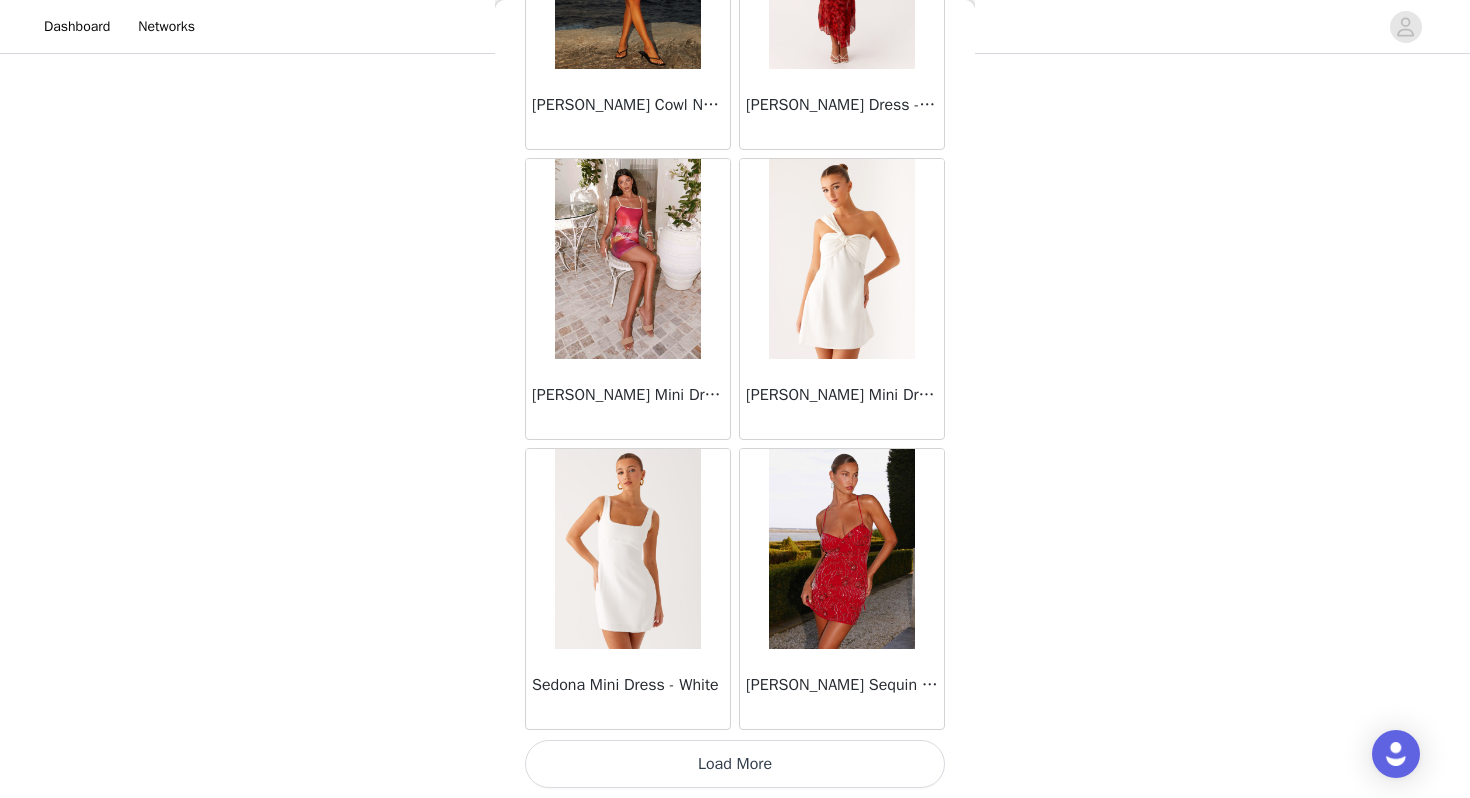 click on "Load More" at bounding box center [735, 764] 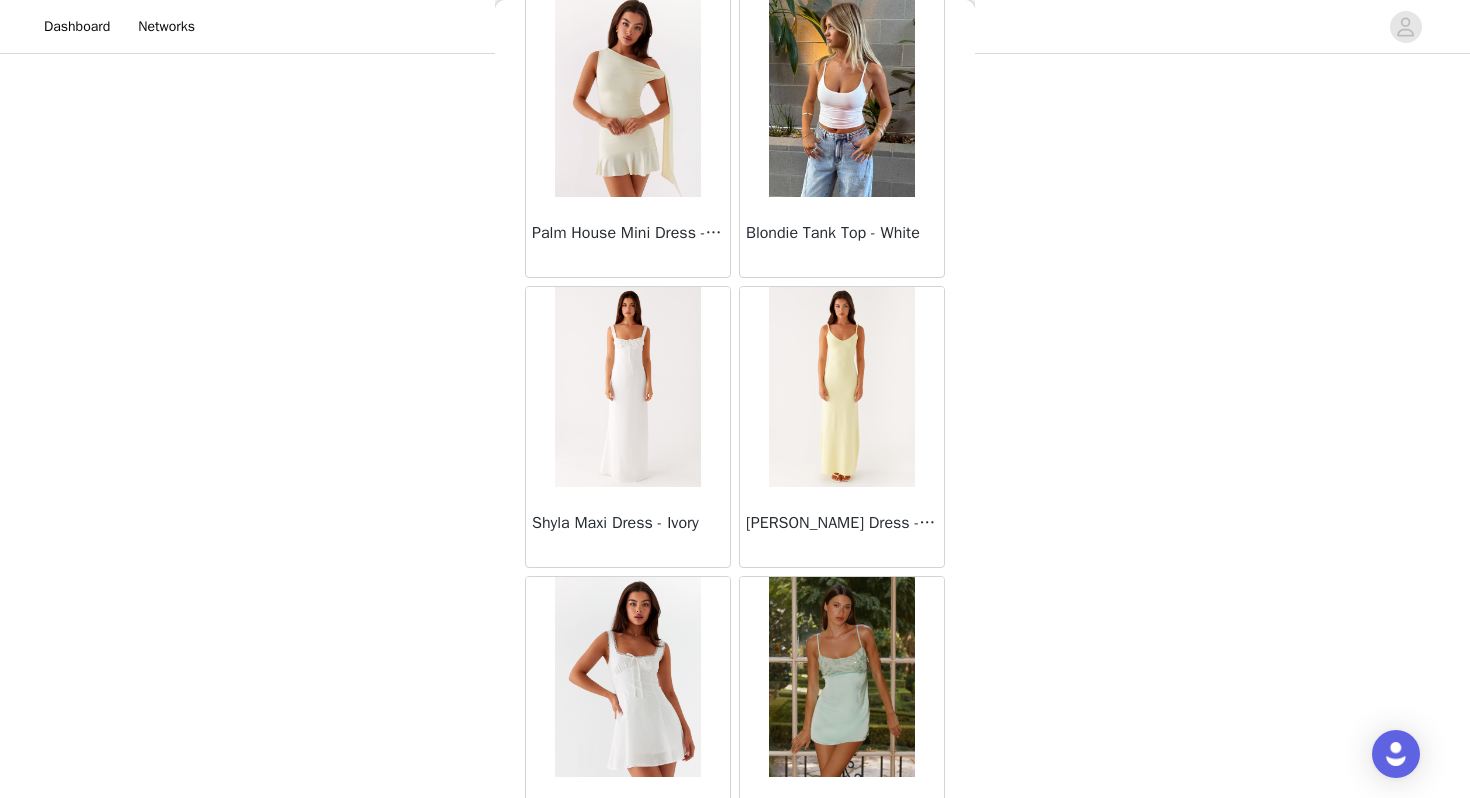 scroll, scrollTop: 64914, scrollLeft: 0, axis: vertical 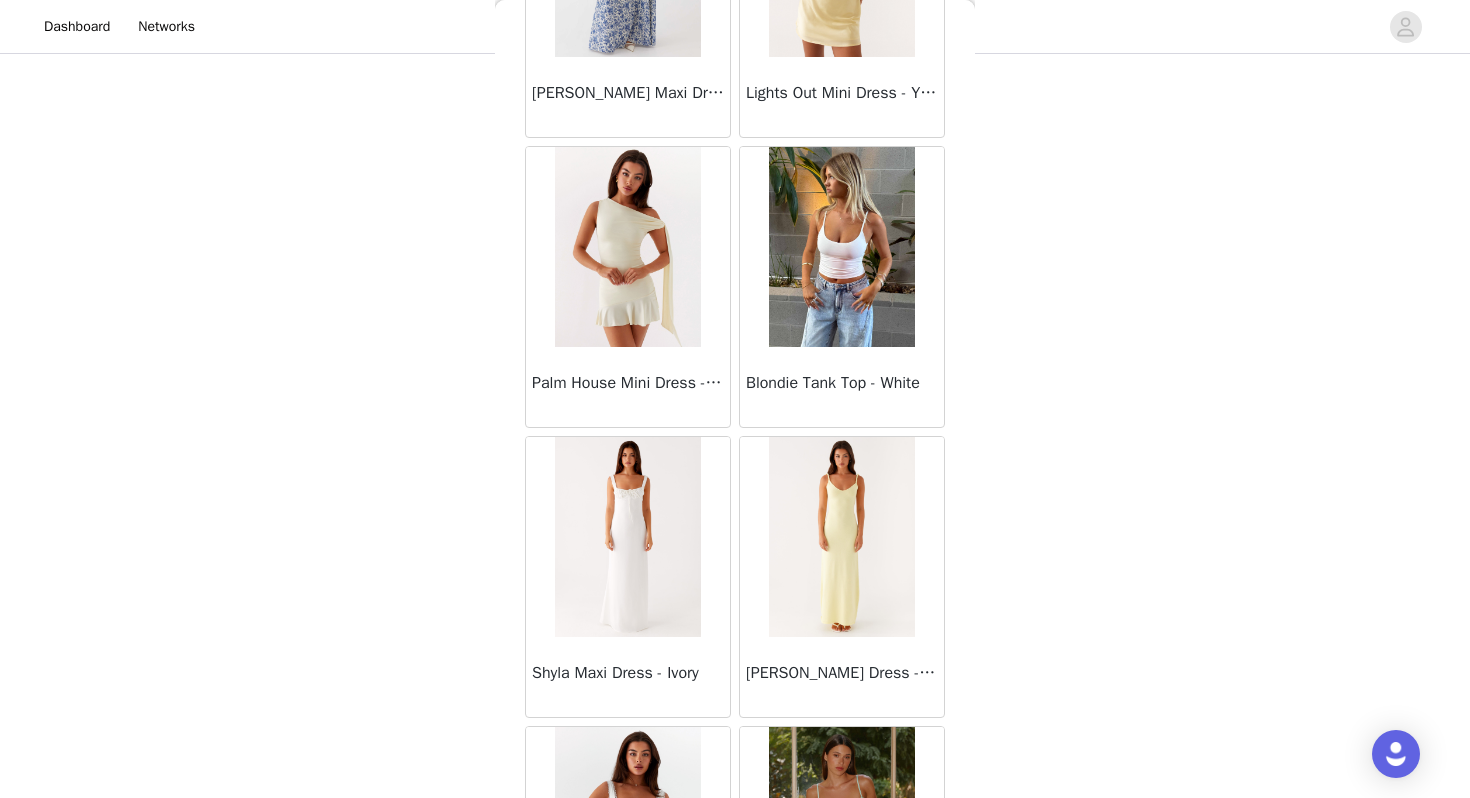 click at bounding box center (627, 247) 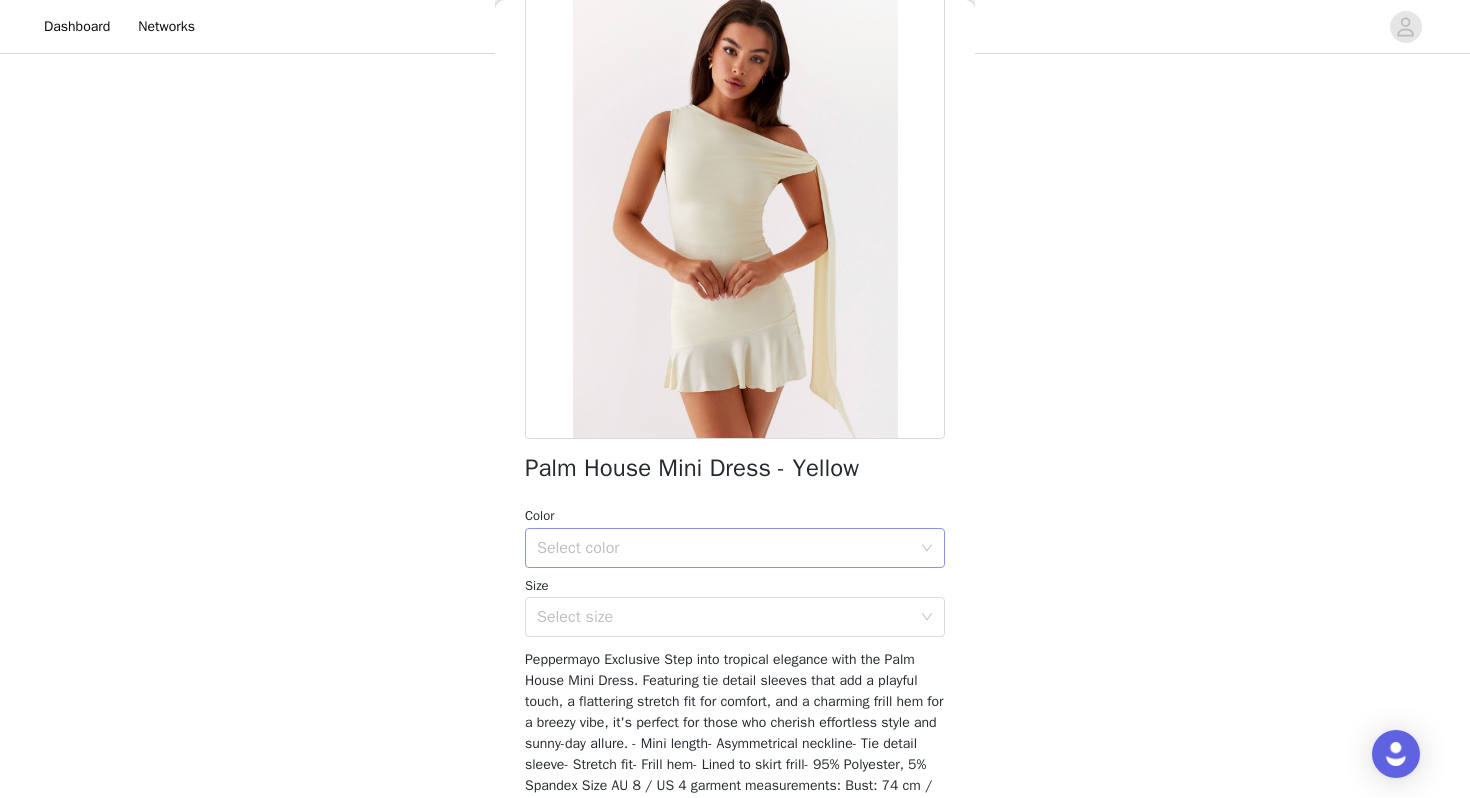 scroll, scrollTop: 102, scrollLeft: 0, axis: vertical 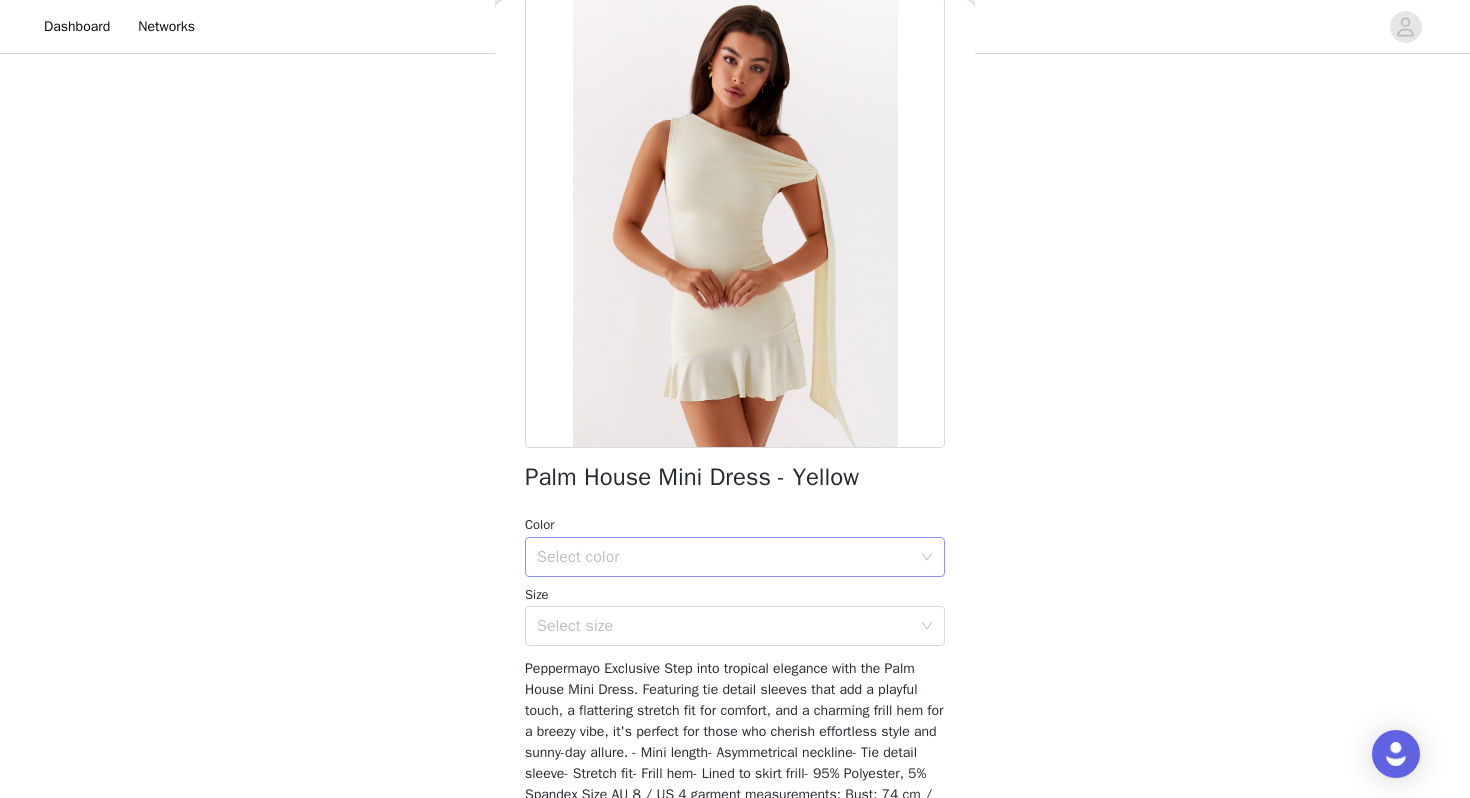 click on "Select color" at bounding box center [724, 557] 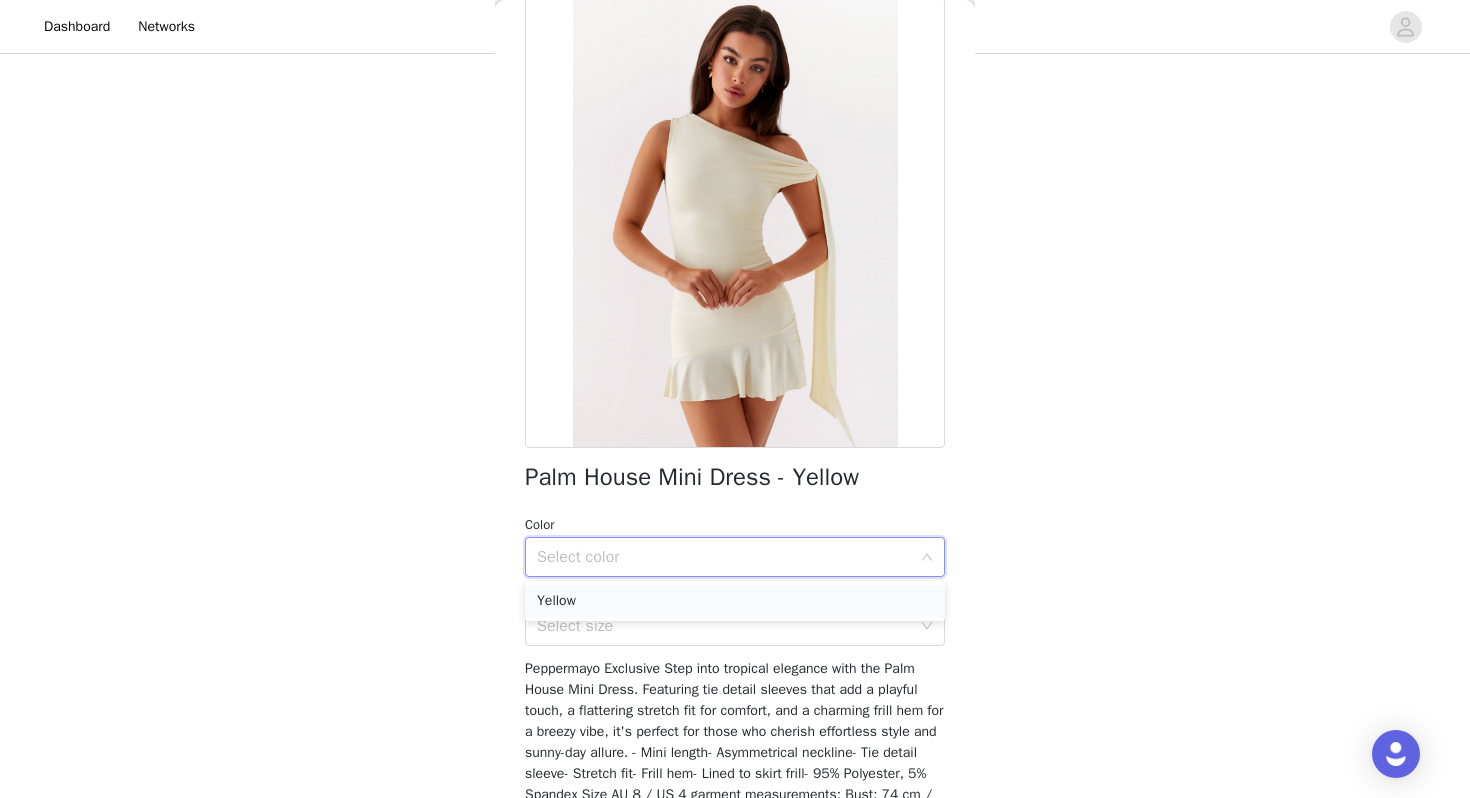 click on "Yellow" at bounding box center [735, 601] 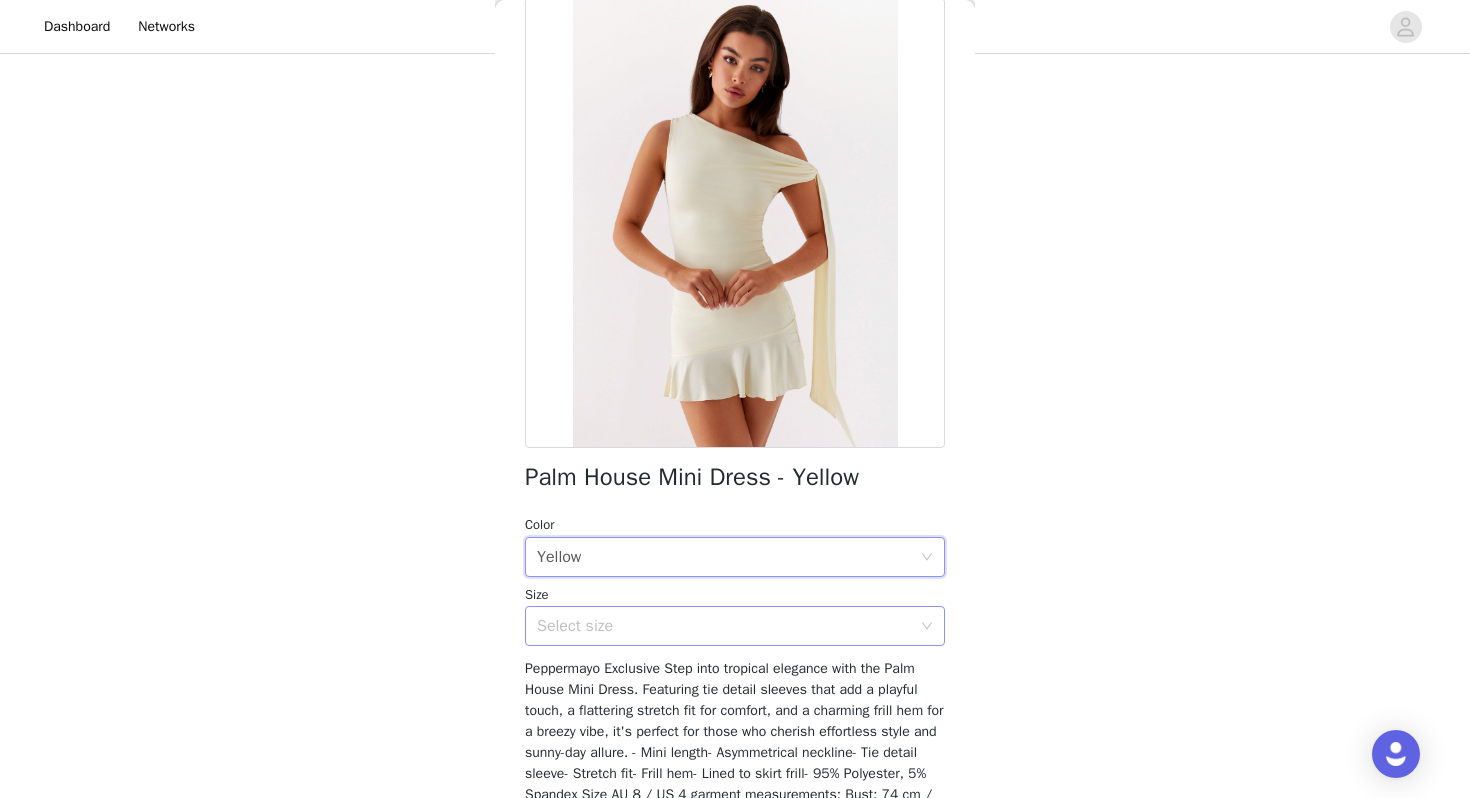 click on "Select size" at bounding box center [724, 626] 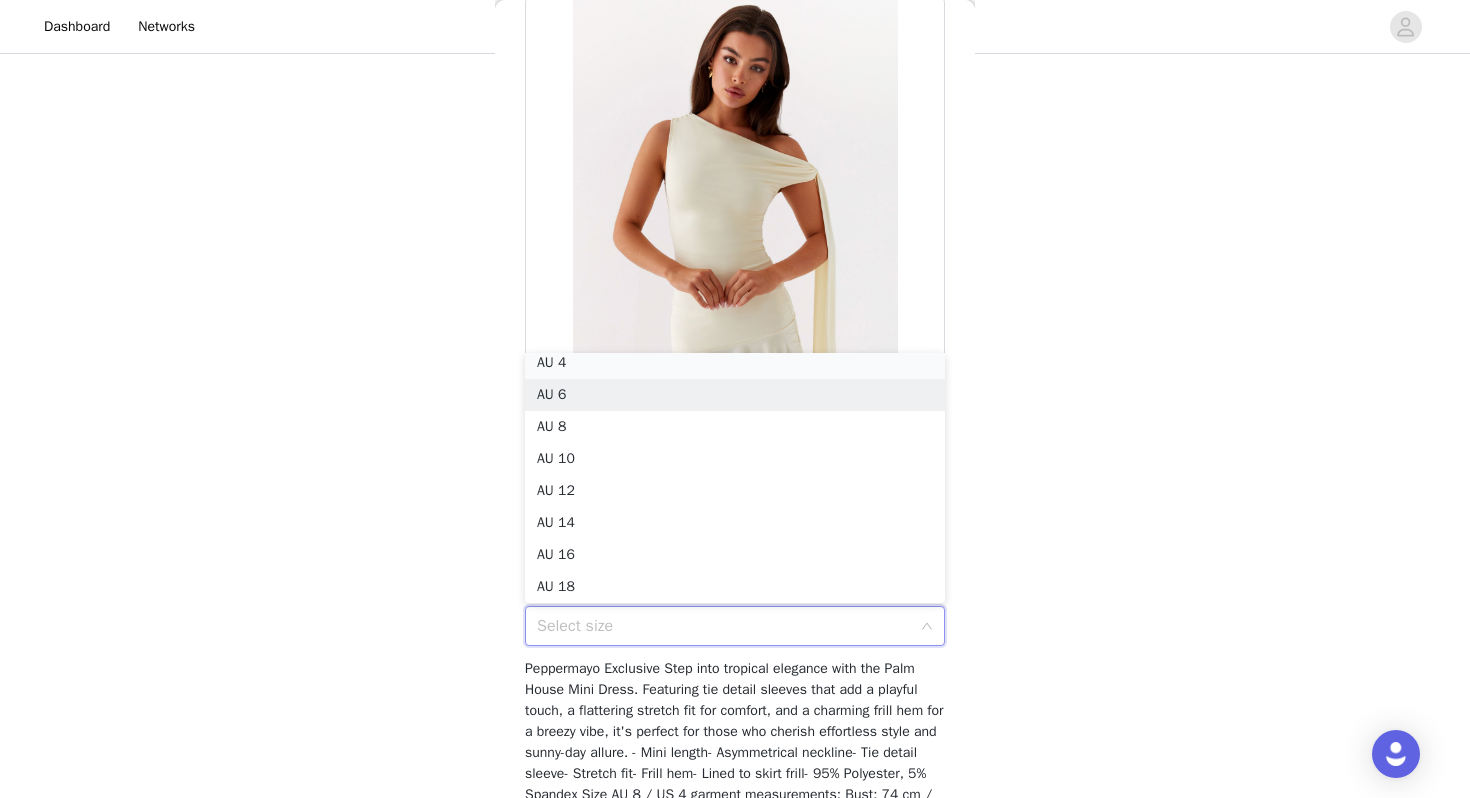 scroll, scrollTop: 4, scrollLeft: 0, axis: vertical 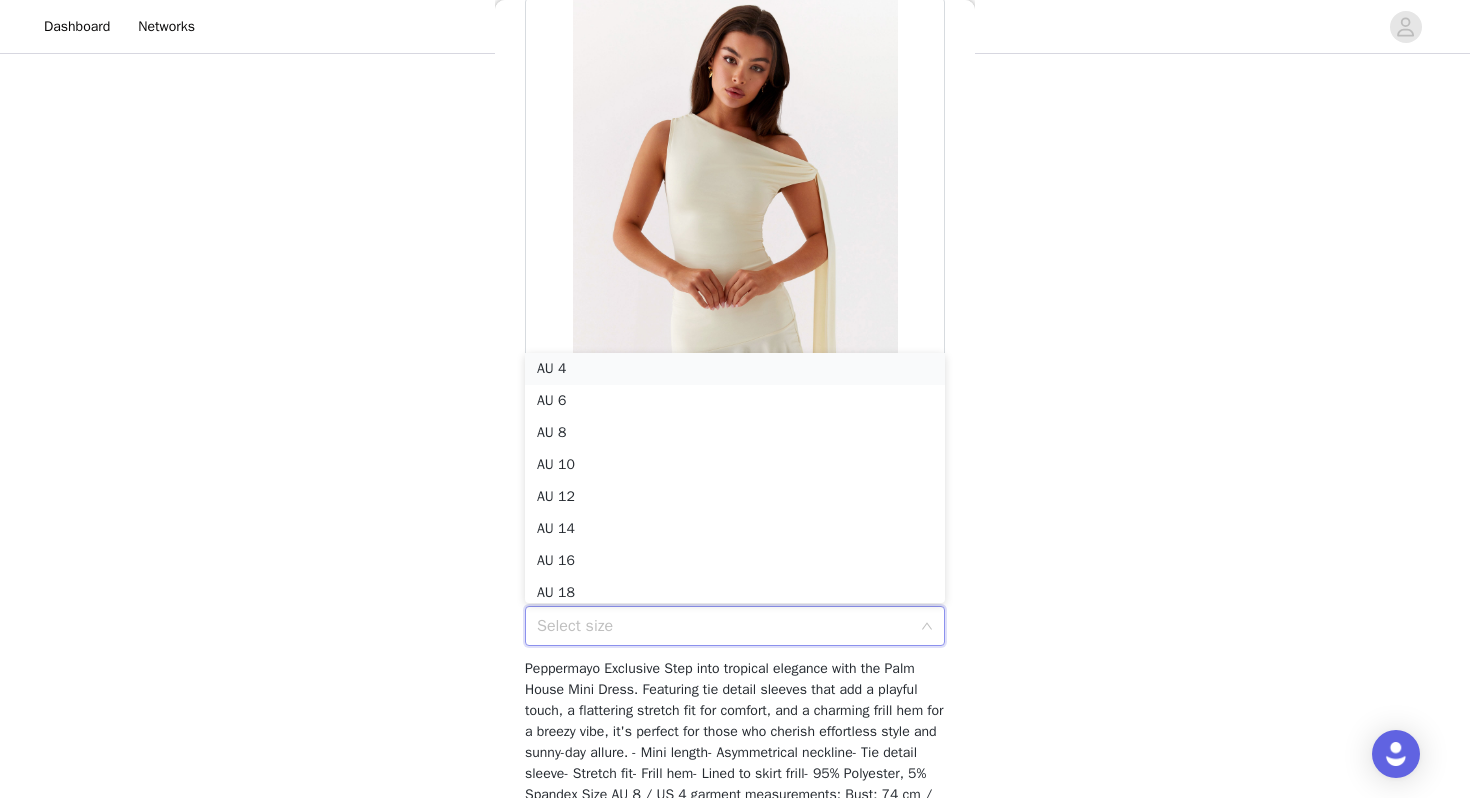click on "AU 4" at bounding box center (735, 369) 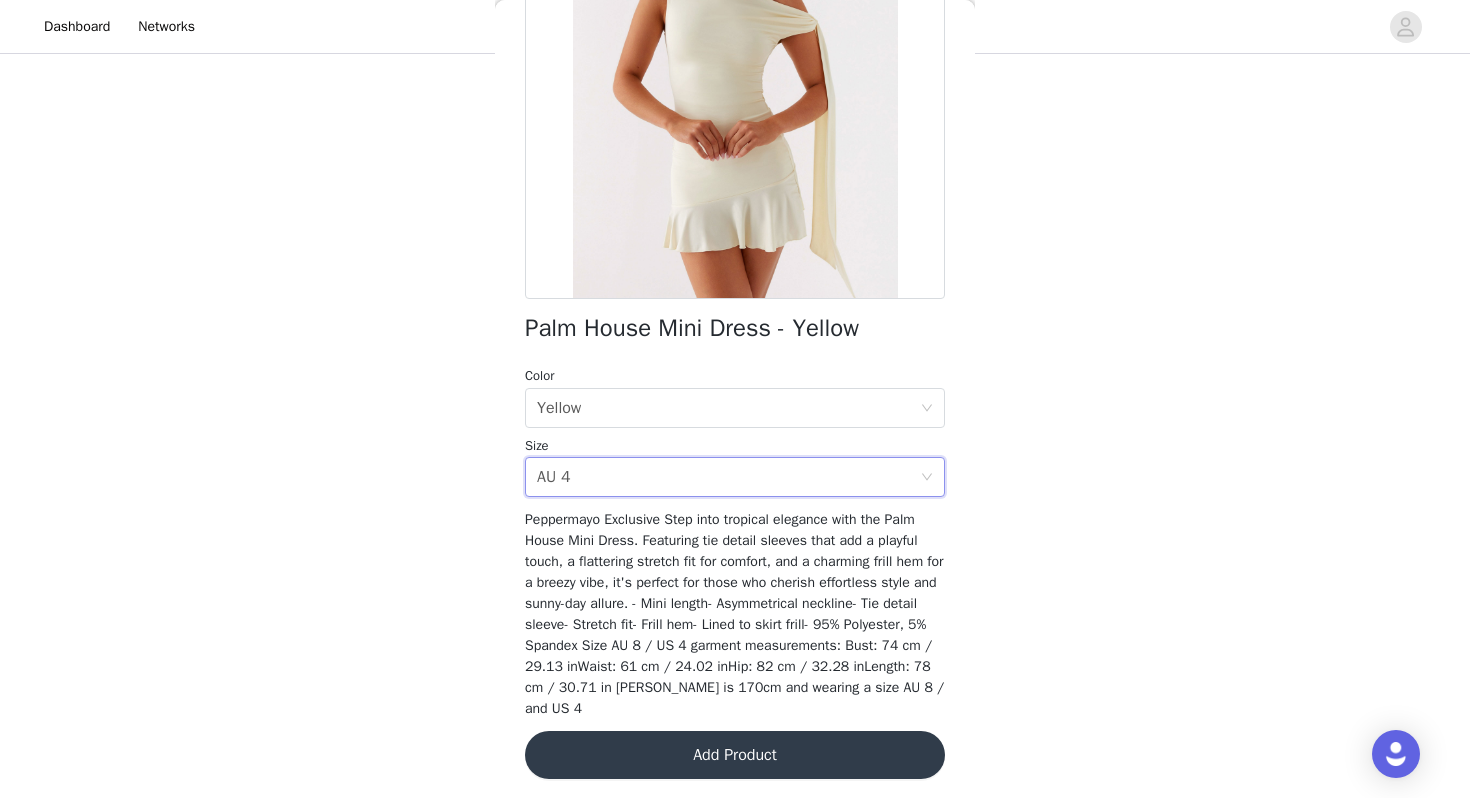 scroll, scrollTop: 256, scrollLeft: 0, axis: vertical 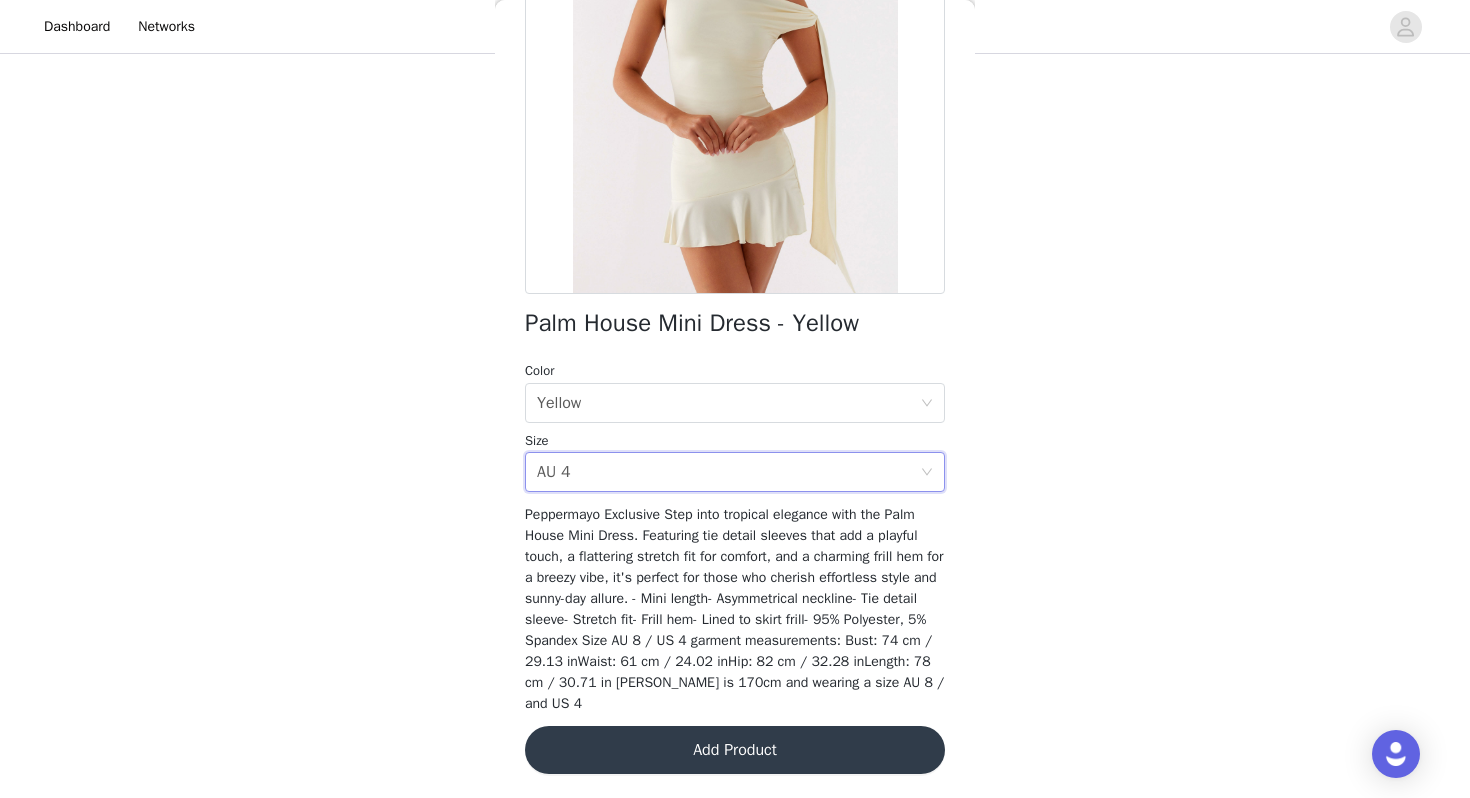 click on "Add Product" at bounding box center [735, 750] 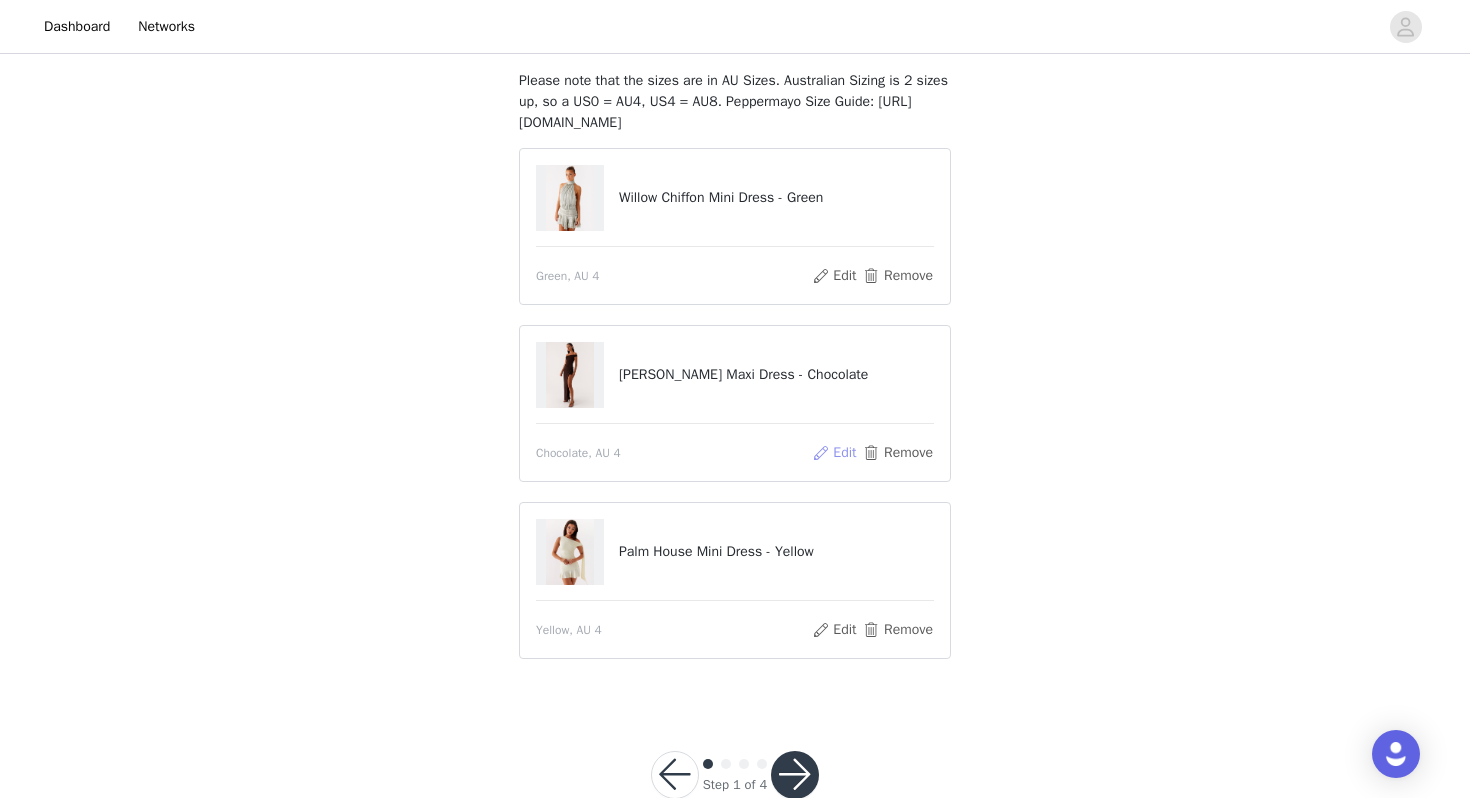 click on "Edit" at bounding box center [834, 453] 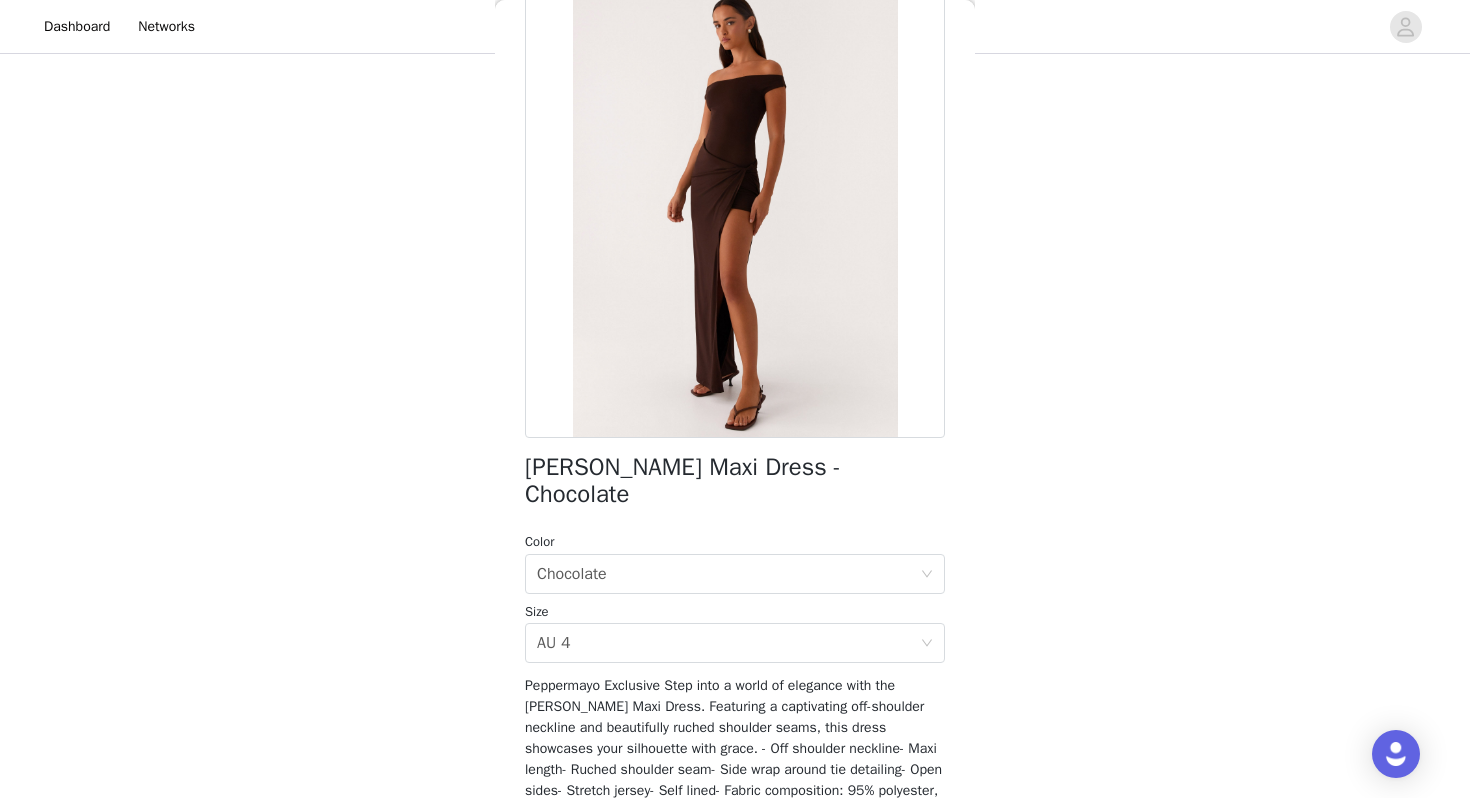 scroll, scrollTop: 223, scrollLeft: 0, axis: vertical 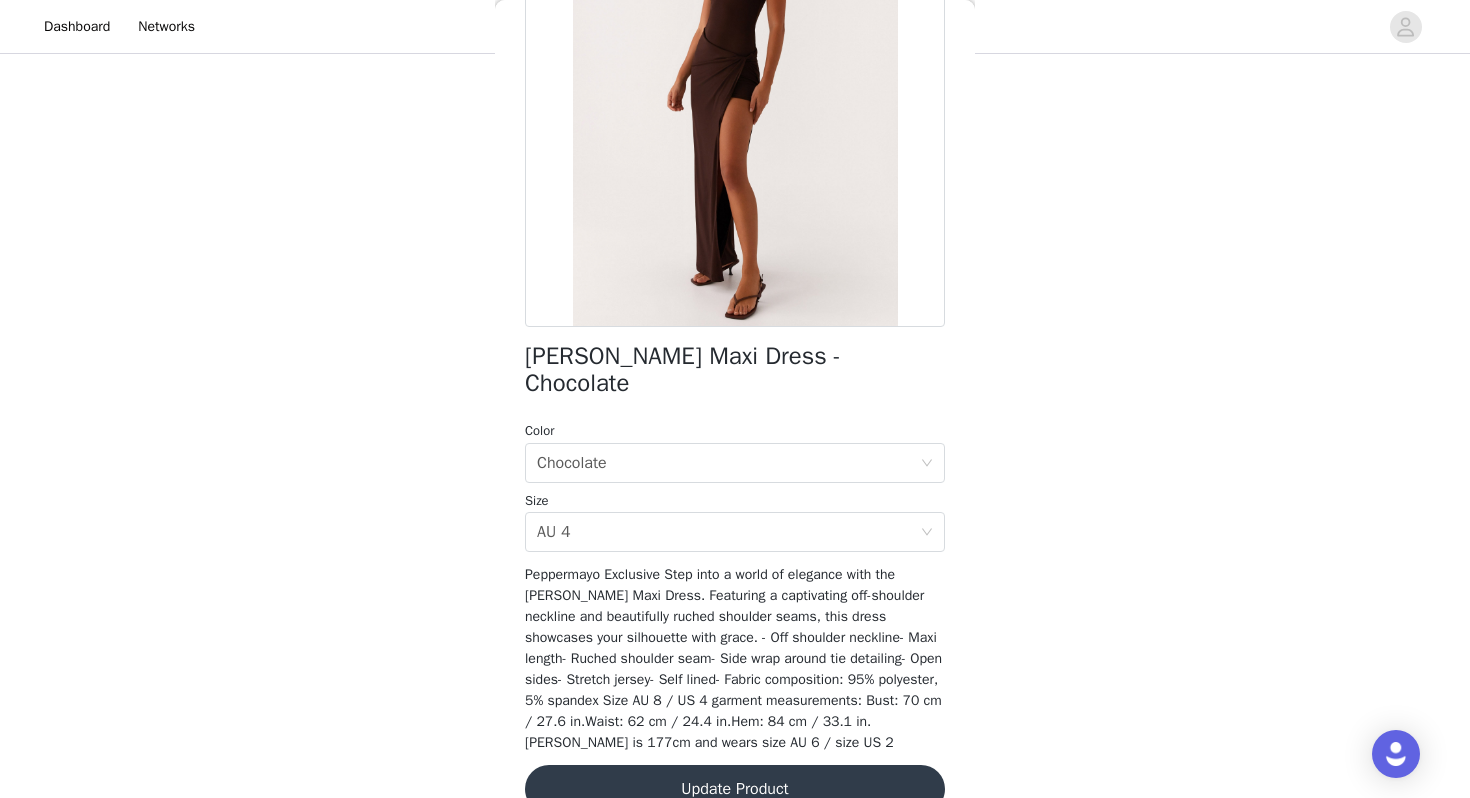 click on "Update Product" at bounding box center (735, 789) 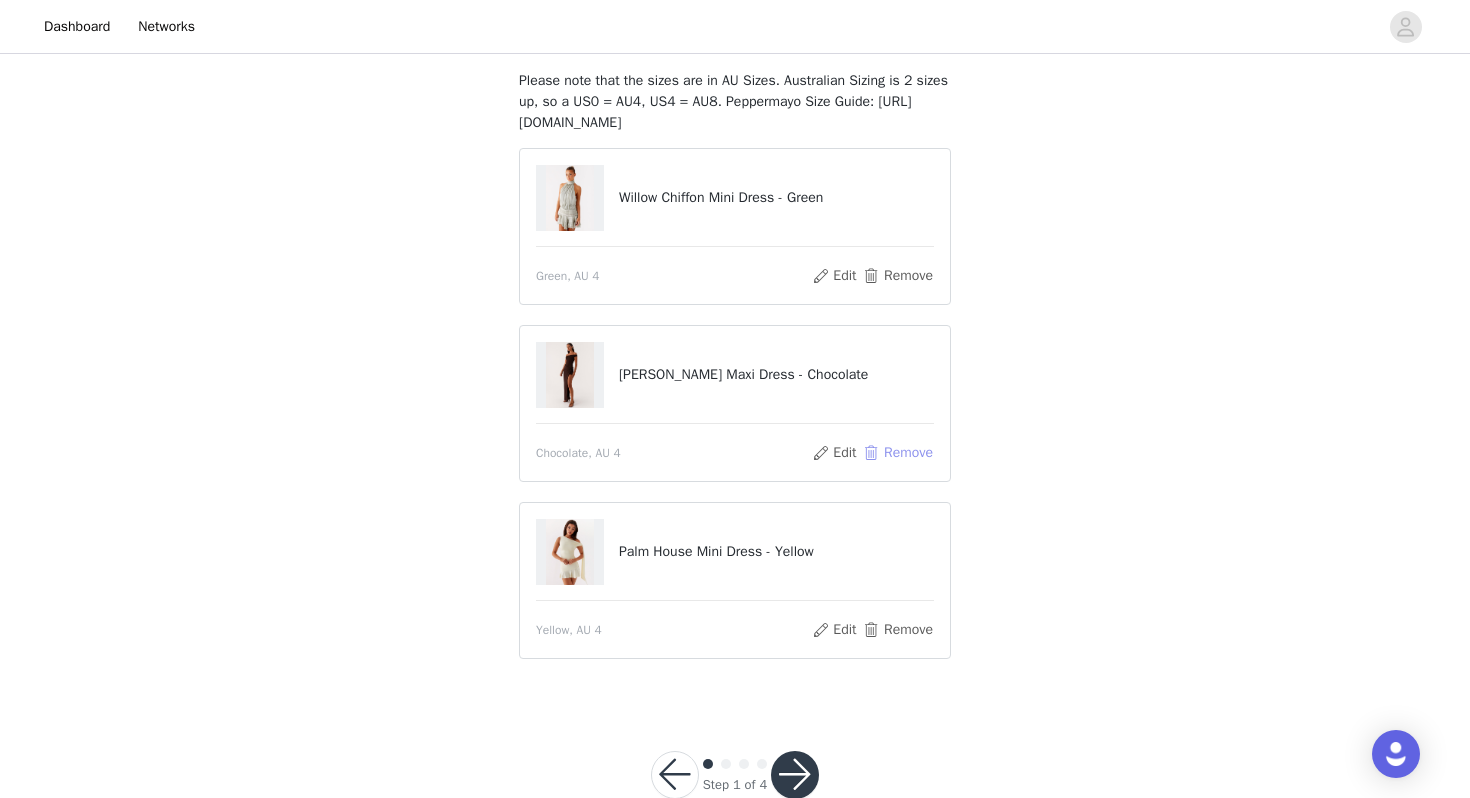 click on "Remove" at bounding box center (898, 453) 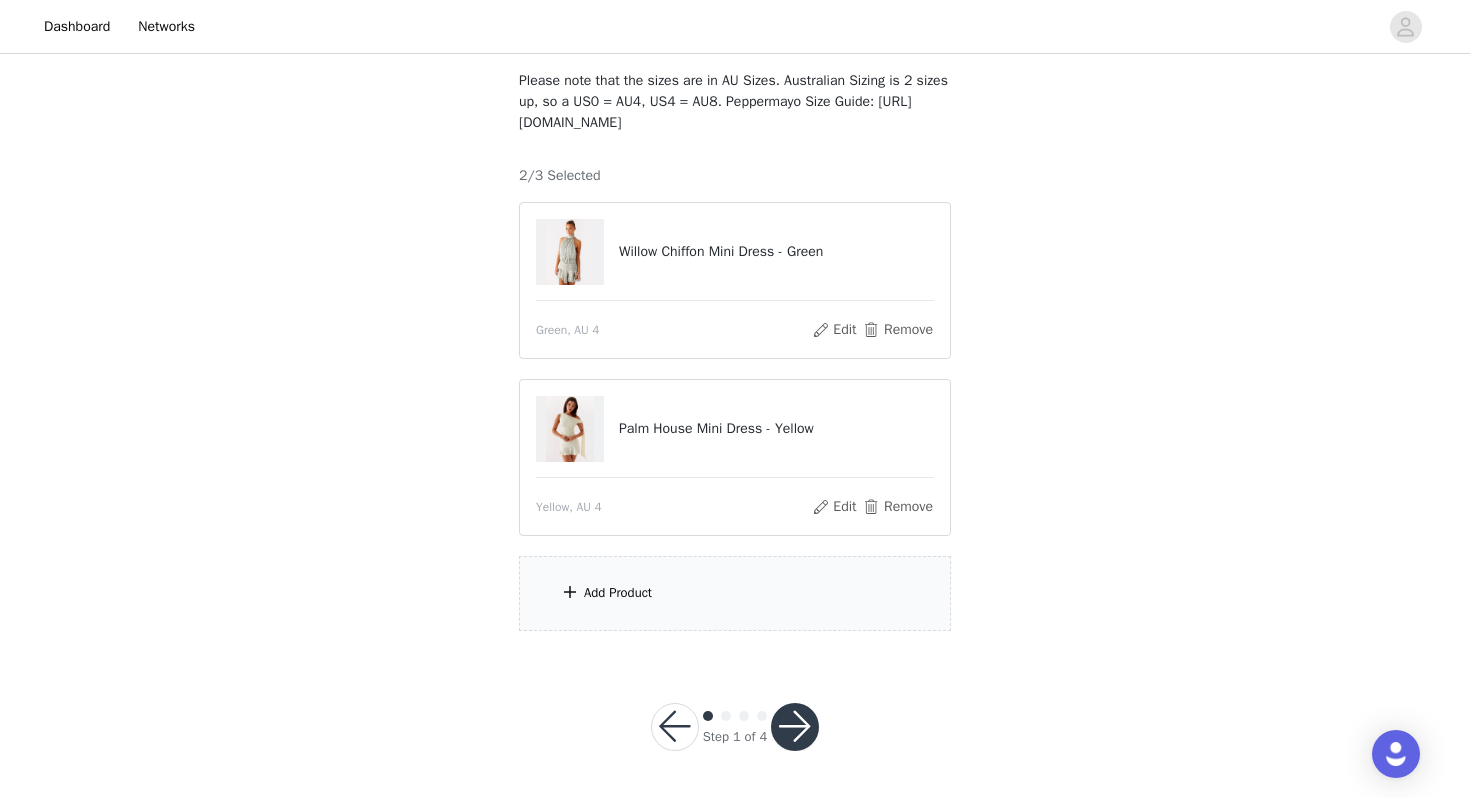 click on "Add Product" at bounding box center [735, 593] 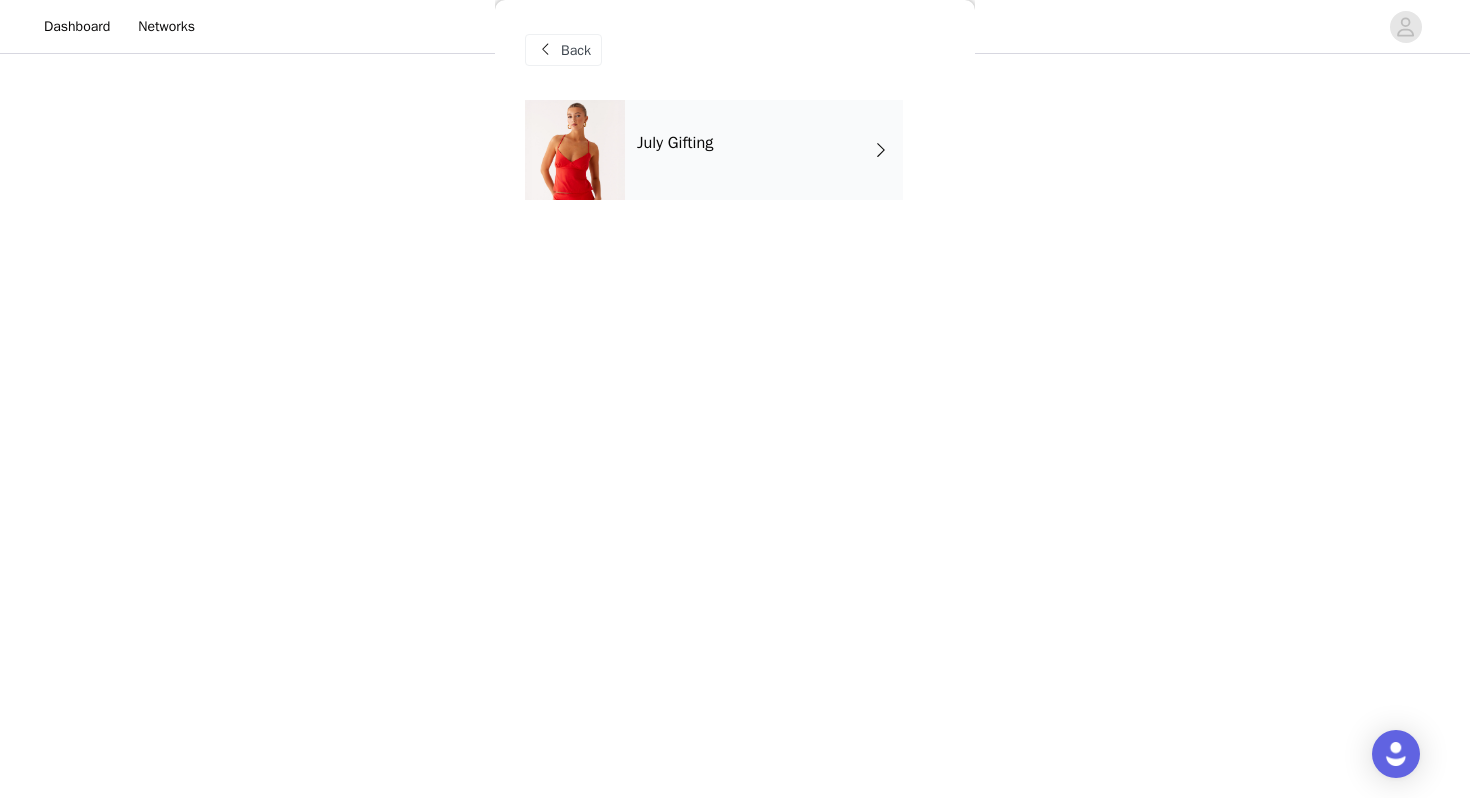 click on "July Gifting" at bounding box center [764, 150] 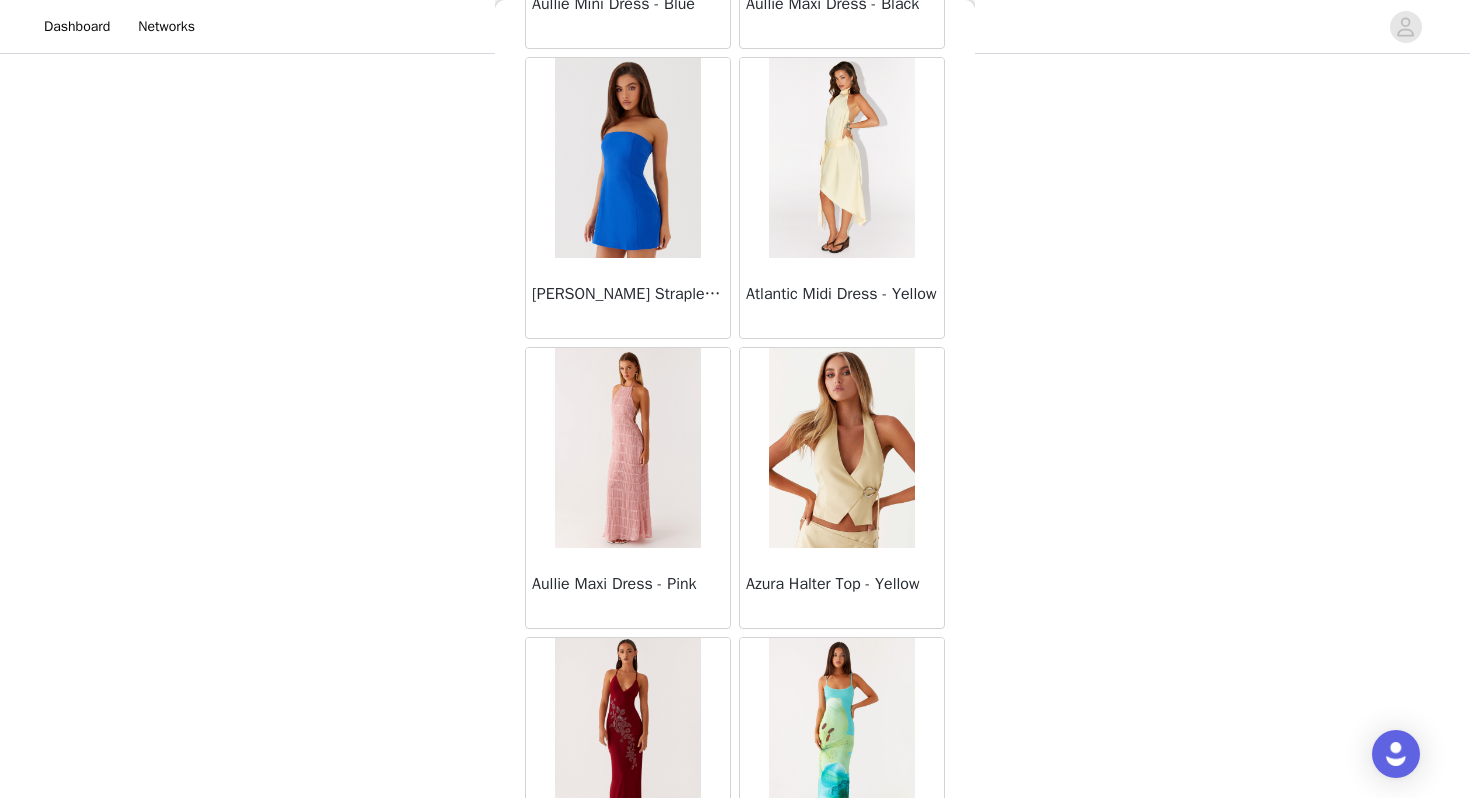 scroll, scrollTop: 2262, scrollLeft: 0, axis: vertical 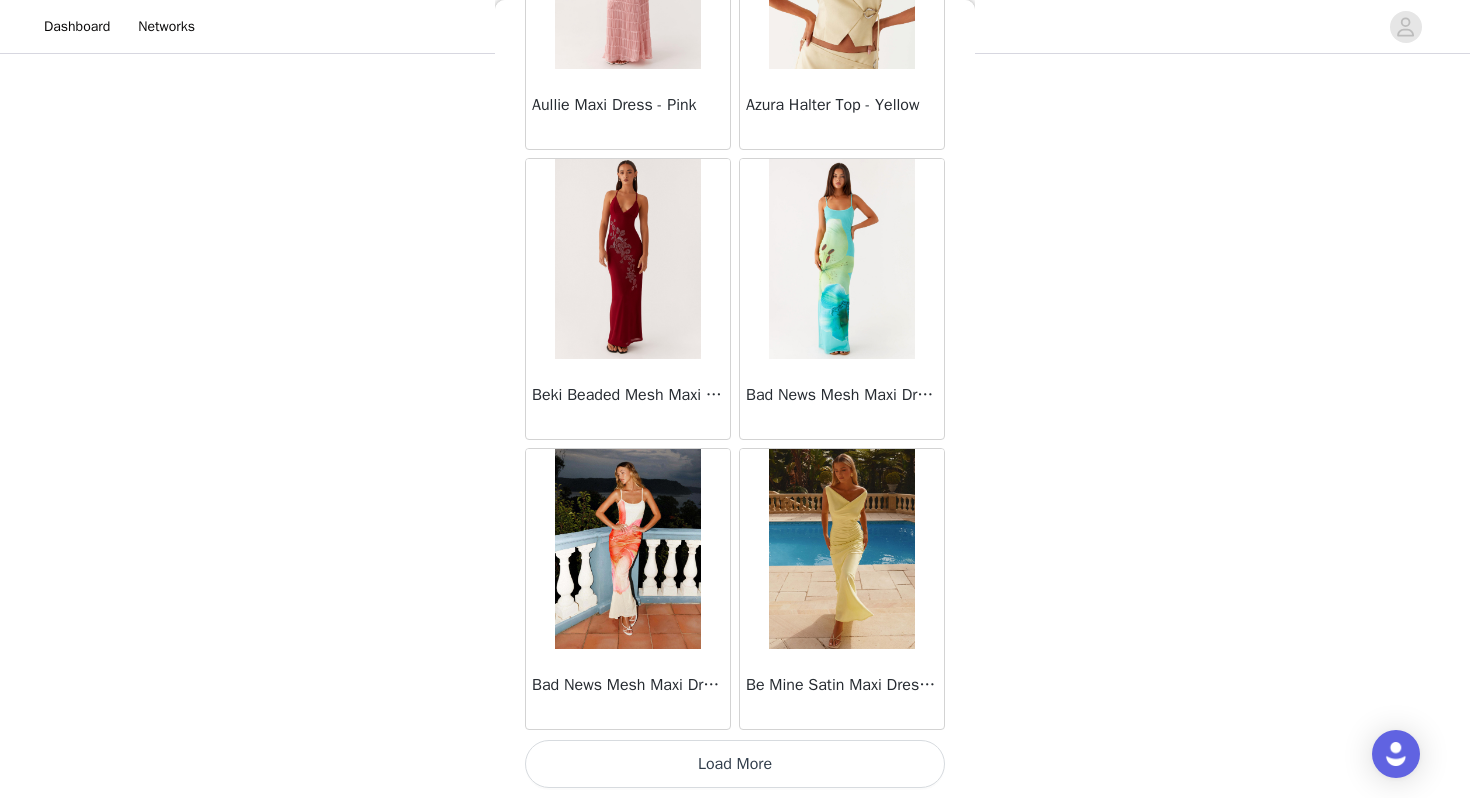 click on "Load More" at bounding box center (735, 764) 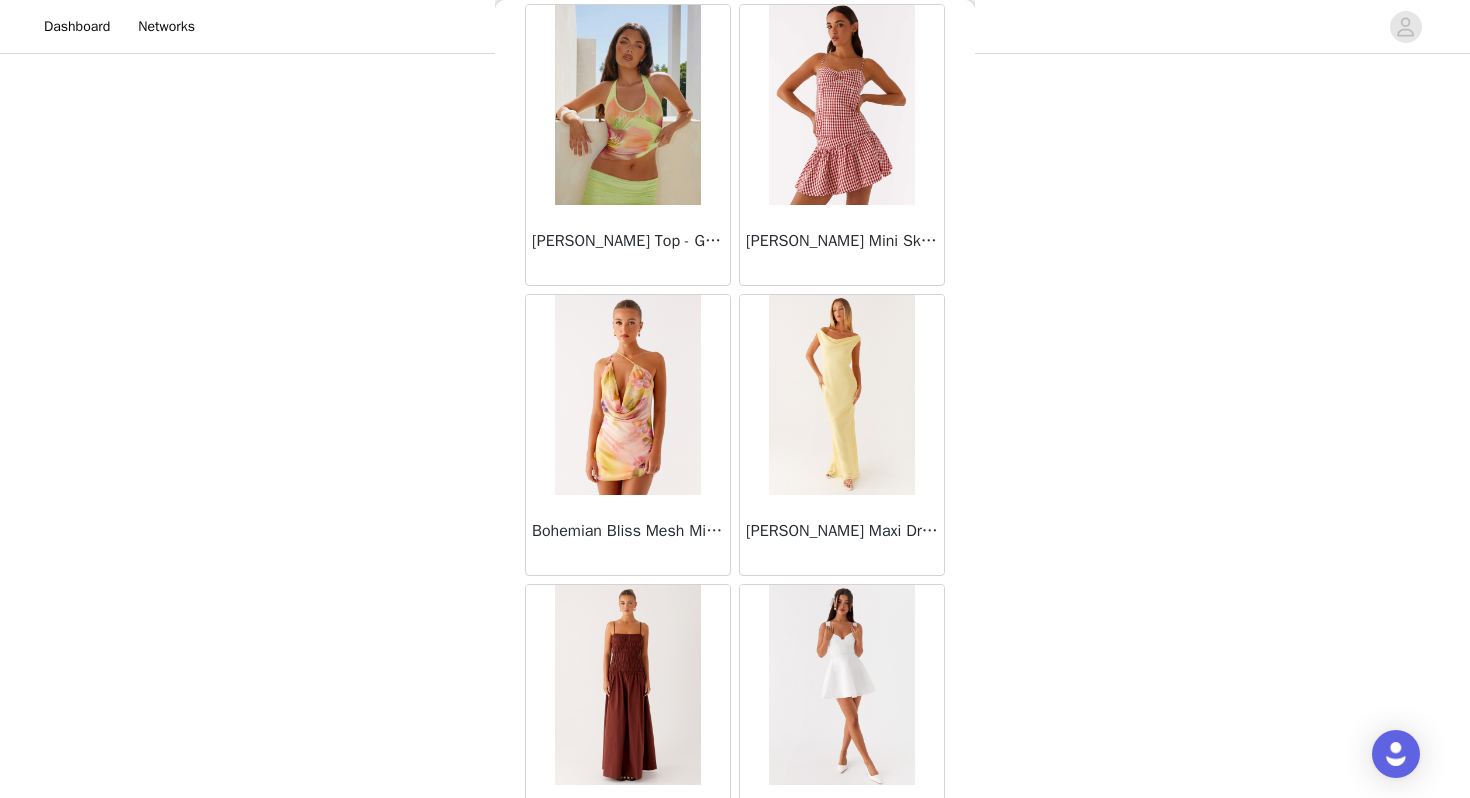 scroll, scrollTop: 5162, scrollLeft: 0, axis: vertical 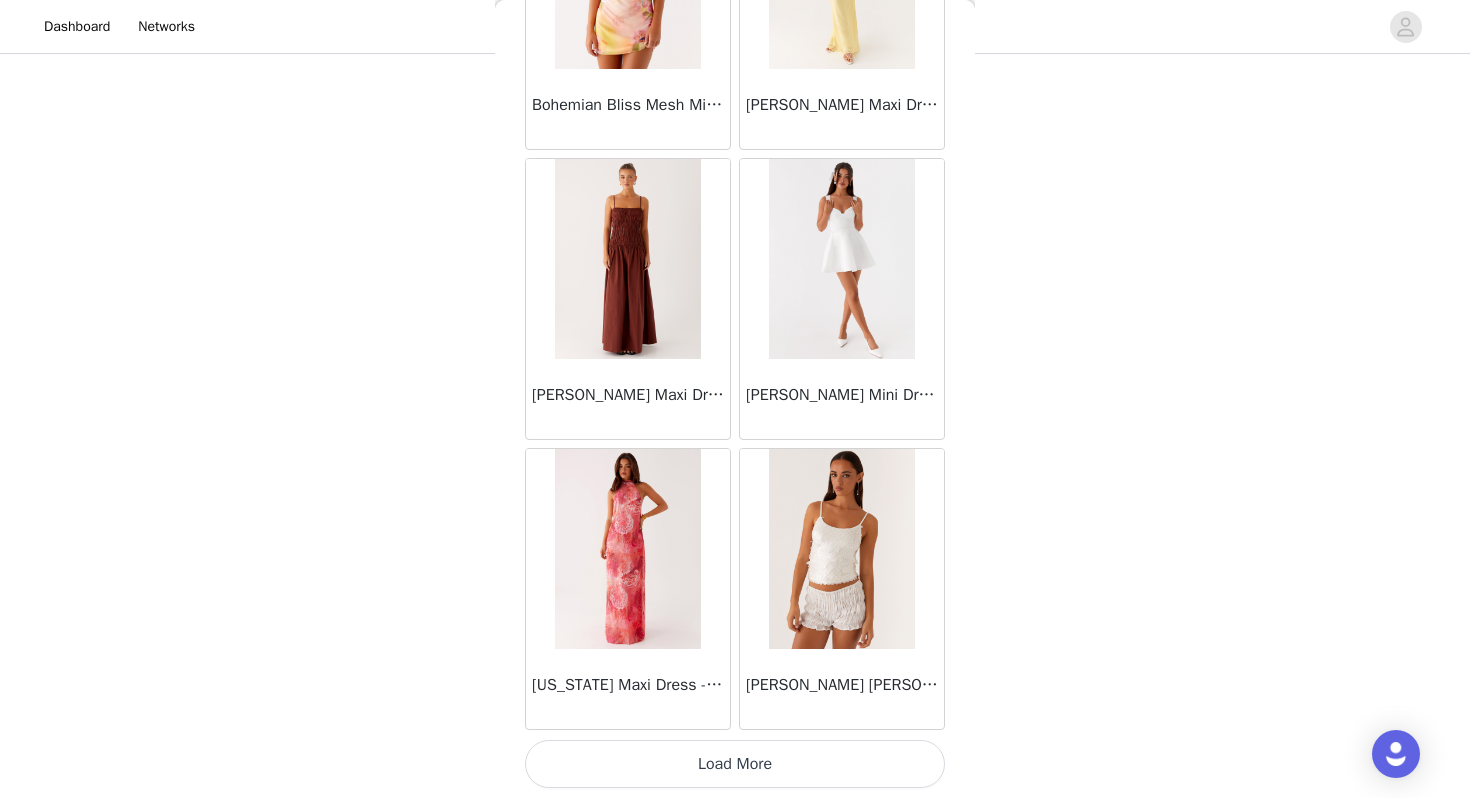 click on "Load More" at bounding box center (735, 764) 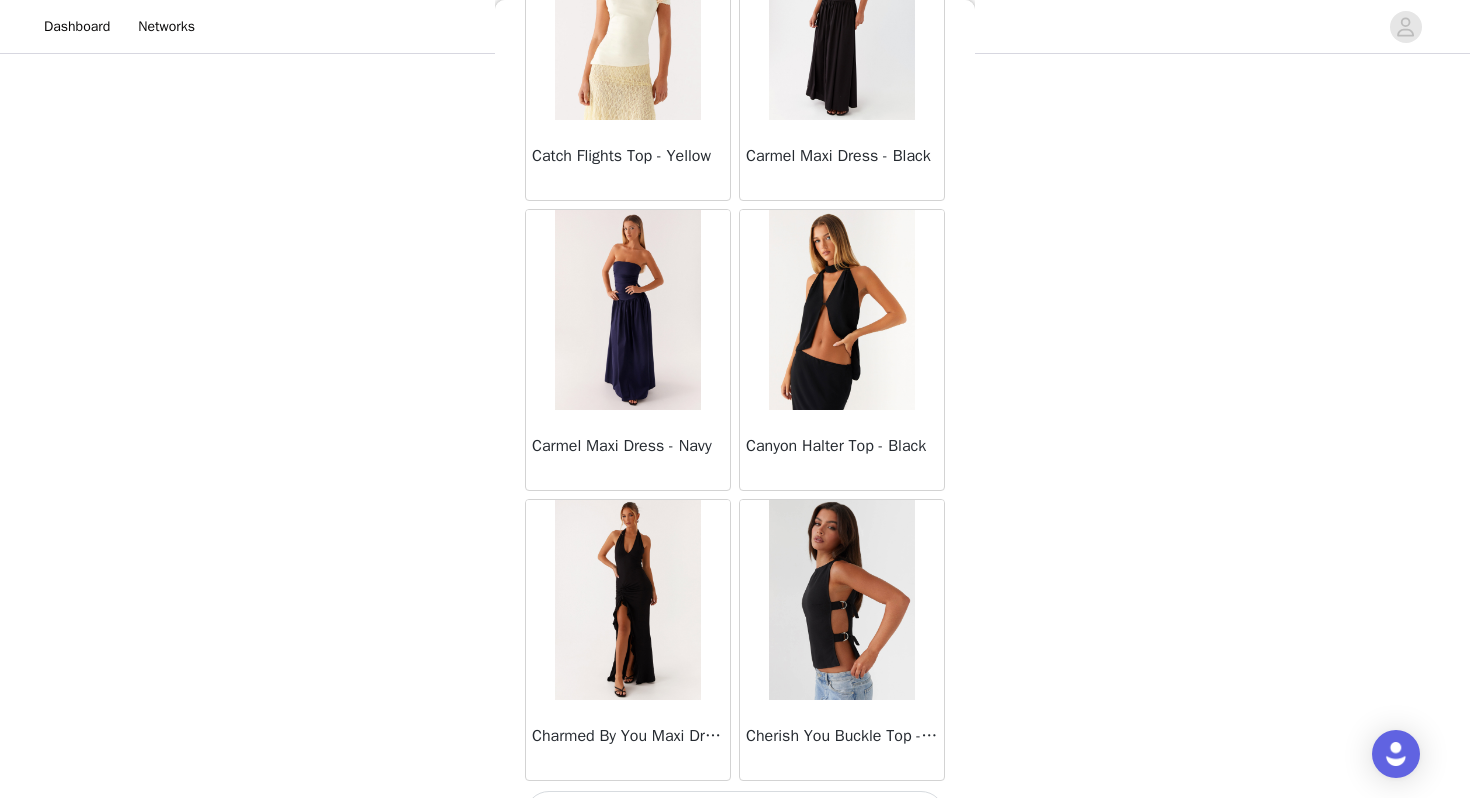 scroll, scrollTop: 8062, scrollLeft: 0, axis: vertical 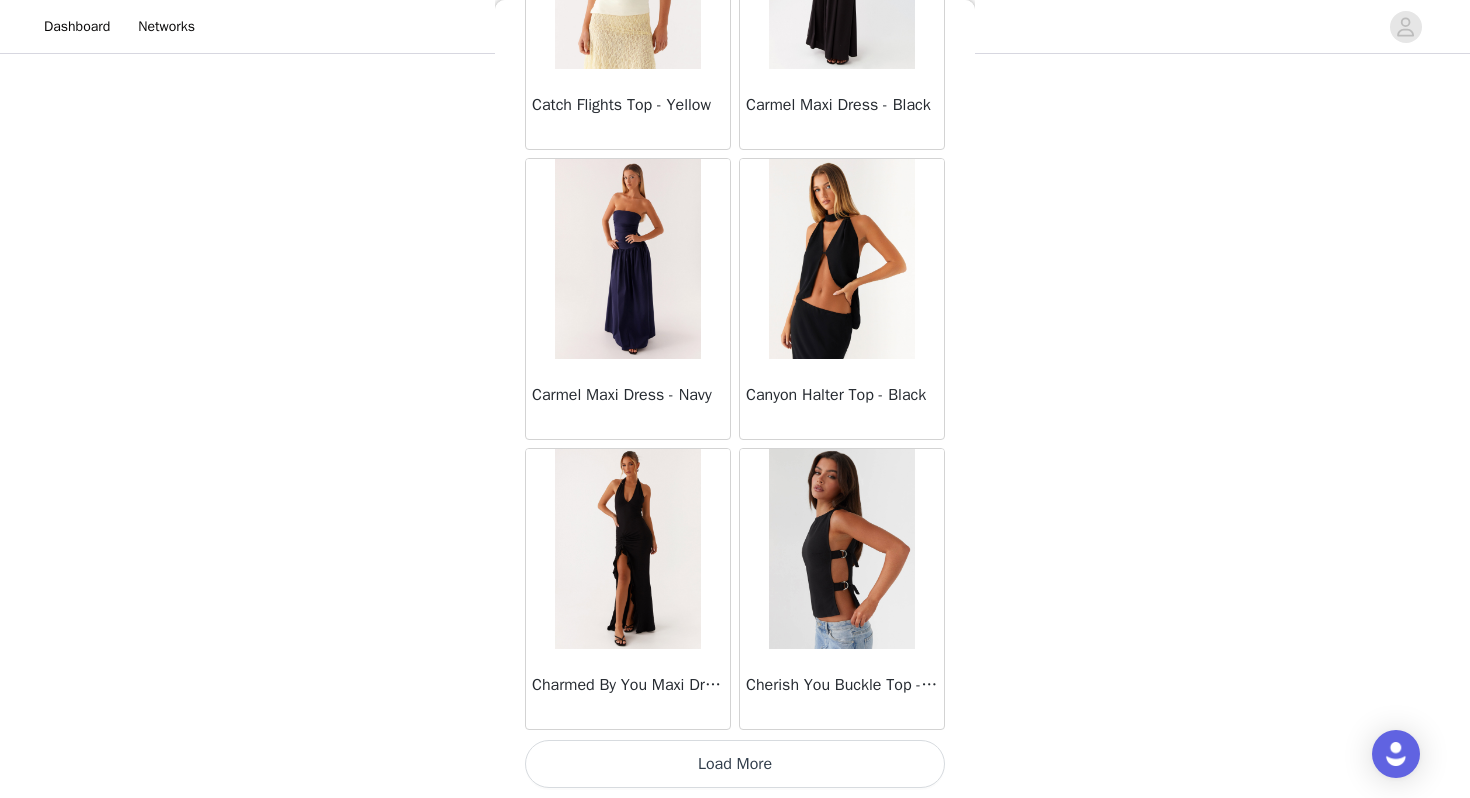 click on "Load More" at bounding box center (735, 764) 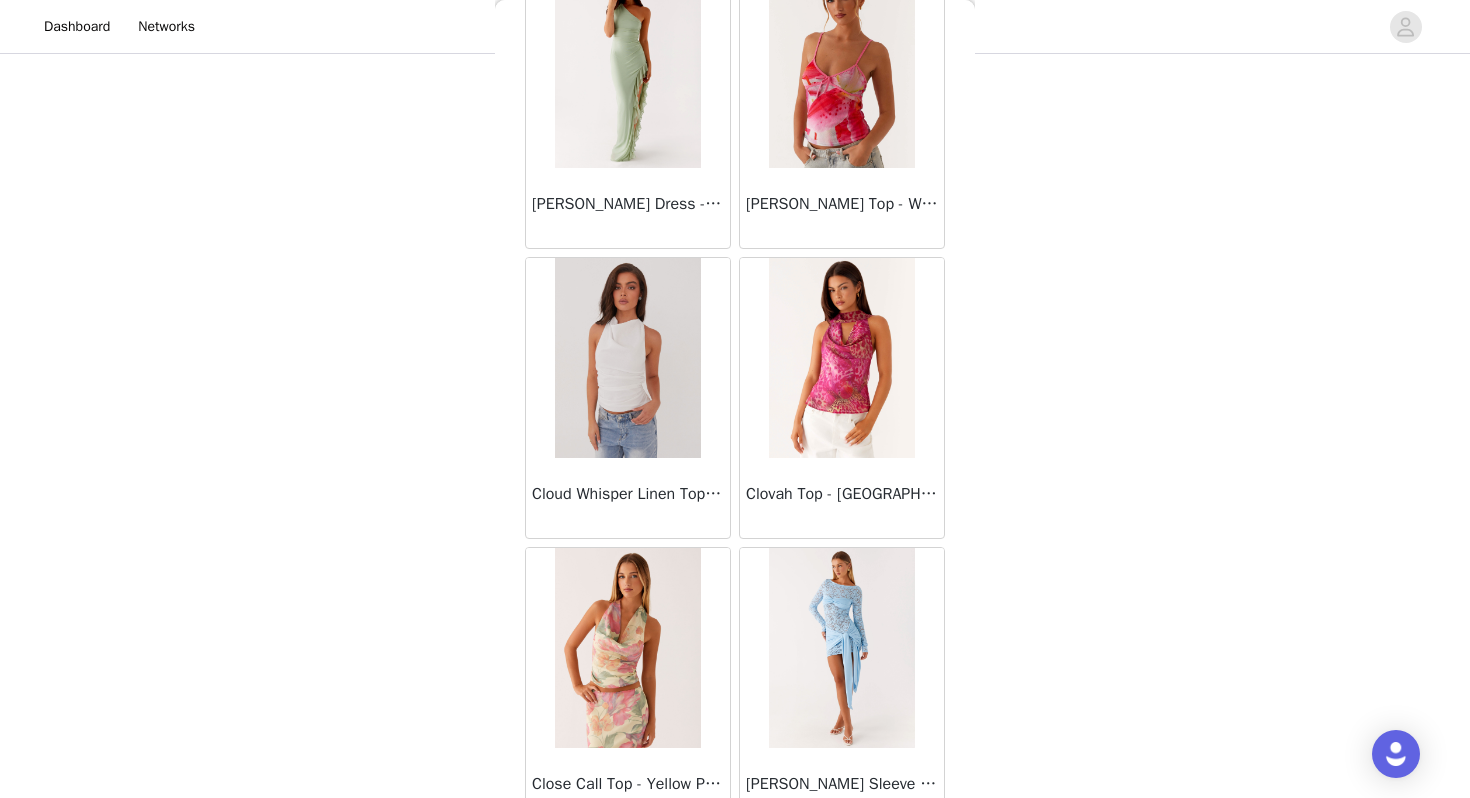 scroll, scrollTop: 10962, scrollLeft: 0, axis: vertical 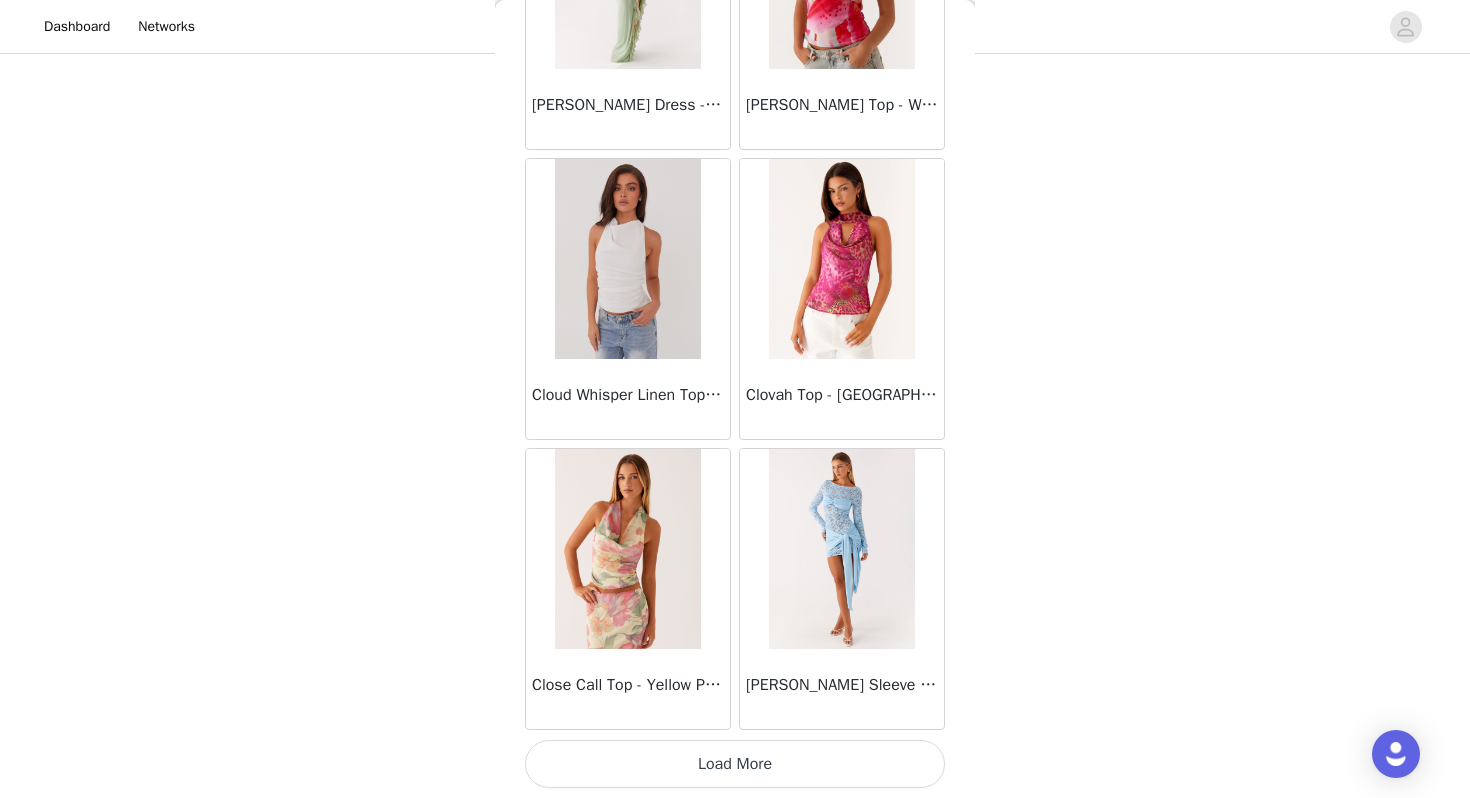 click on "Load More" at bounding box center (735, 764) 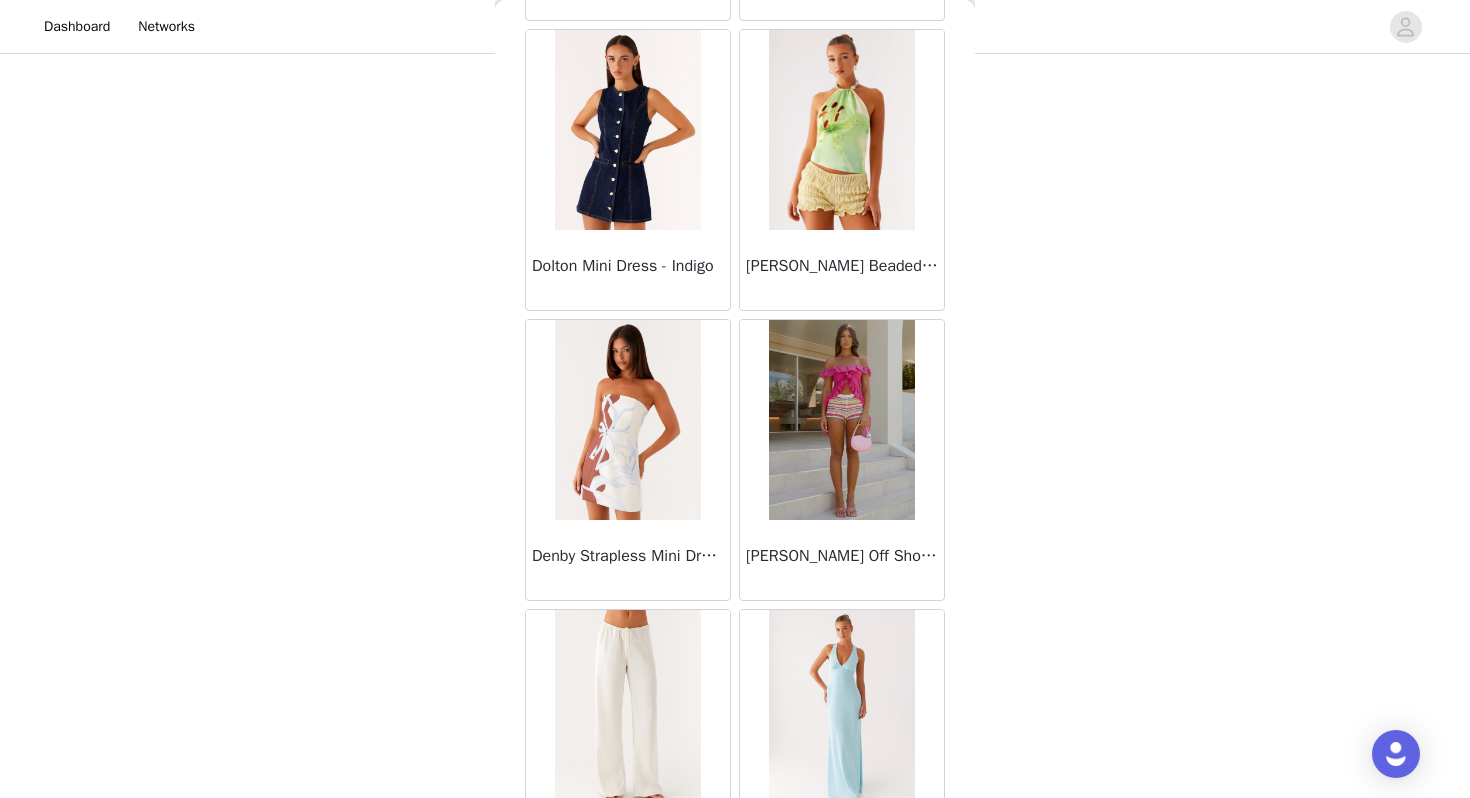 scroll, scrollTop: 13862, scrollLeft: 0, axis: vertical 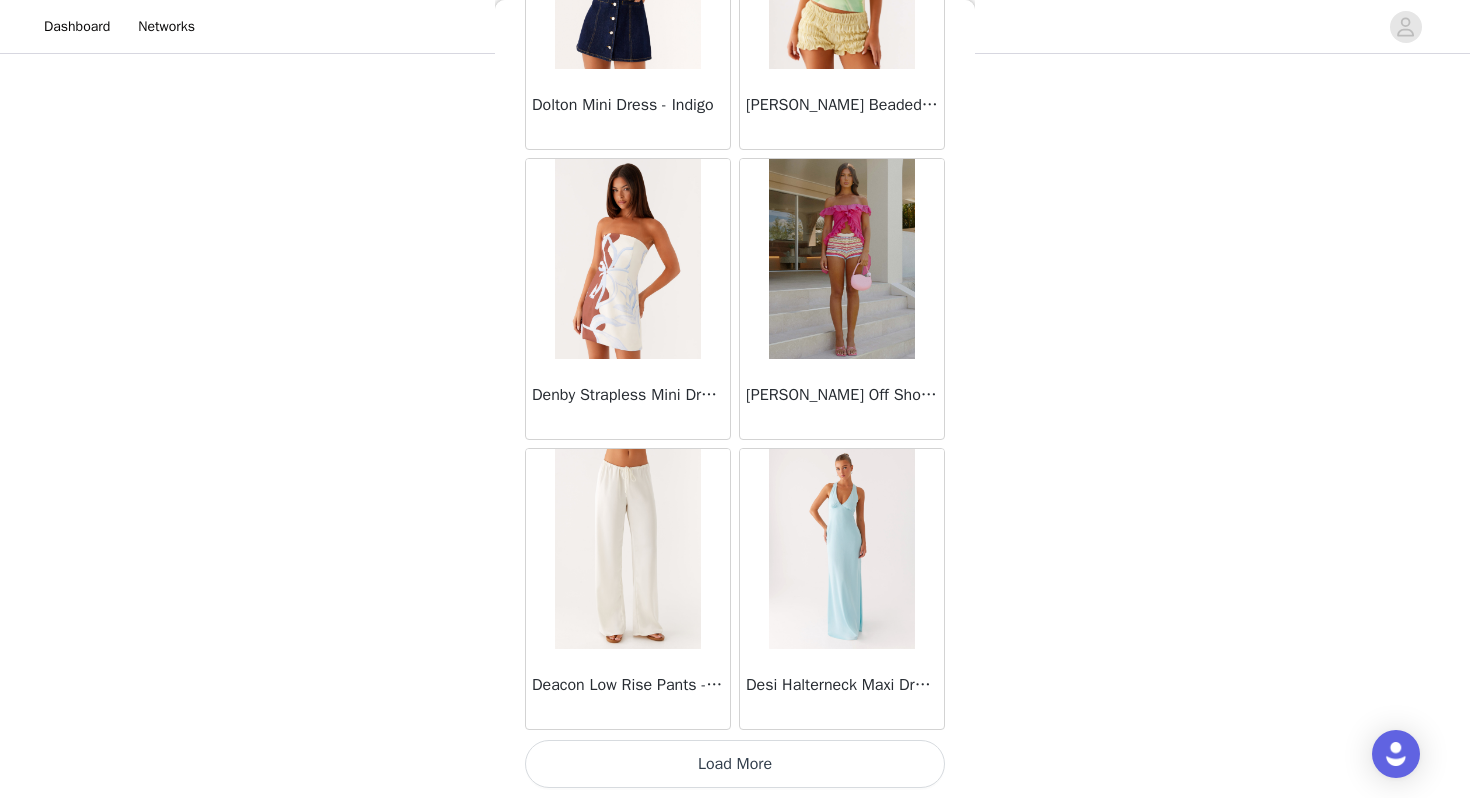 click on "Load More" at bounding box center (735, 764) 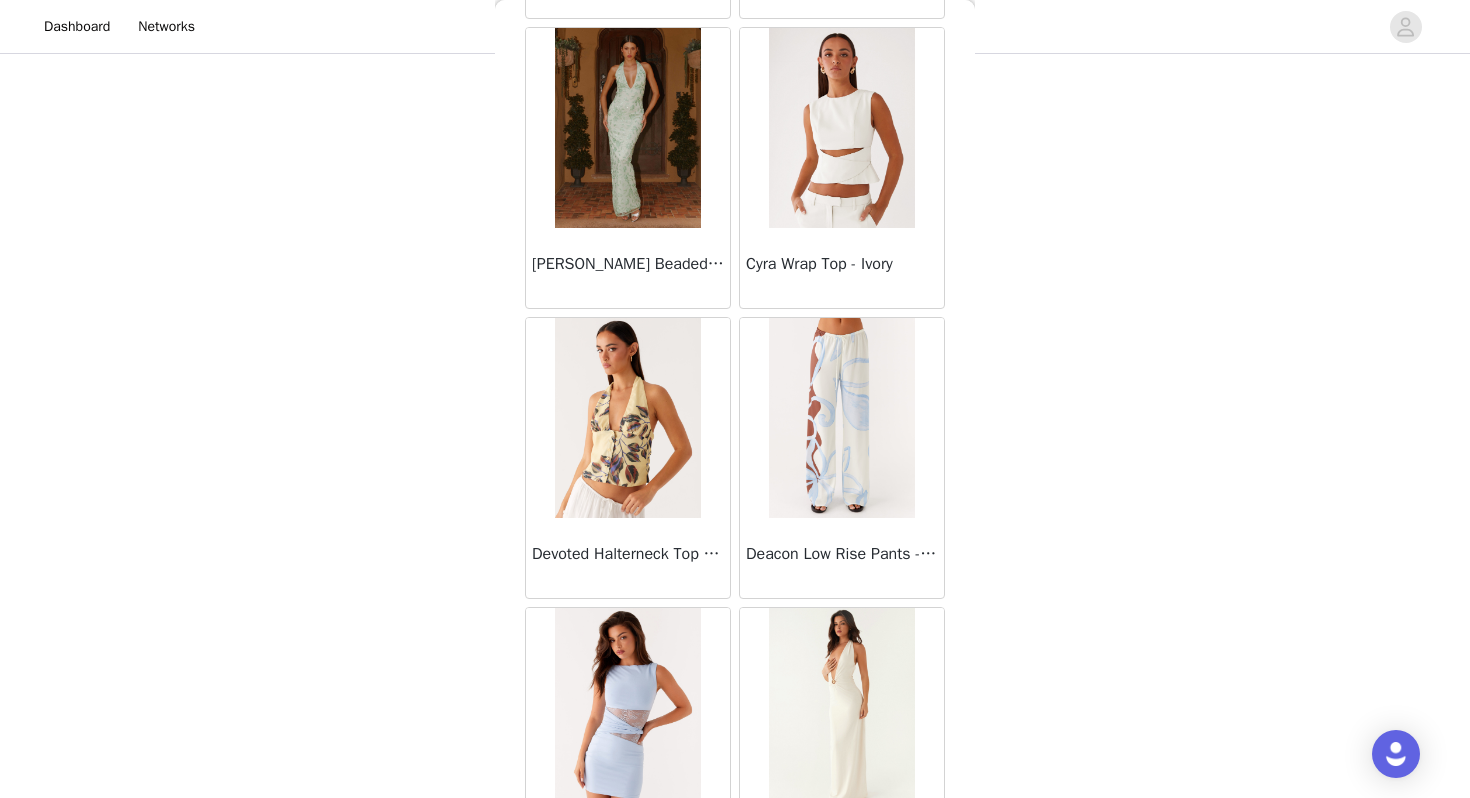 scroll, scrollTop: 16762, scrollLeft: 0, axis: vertical 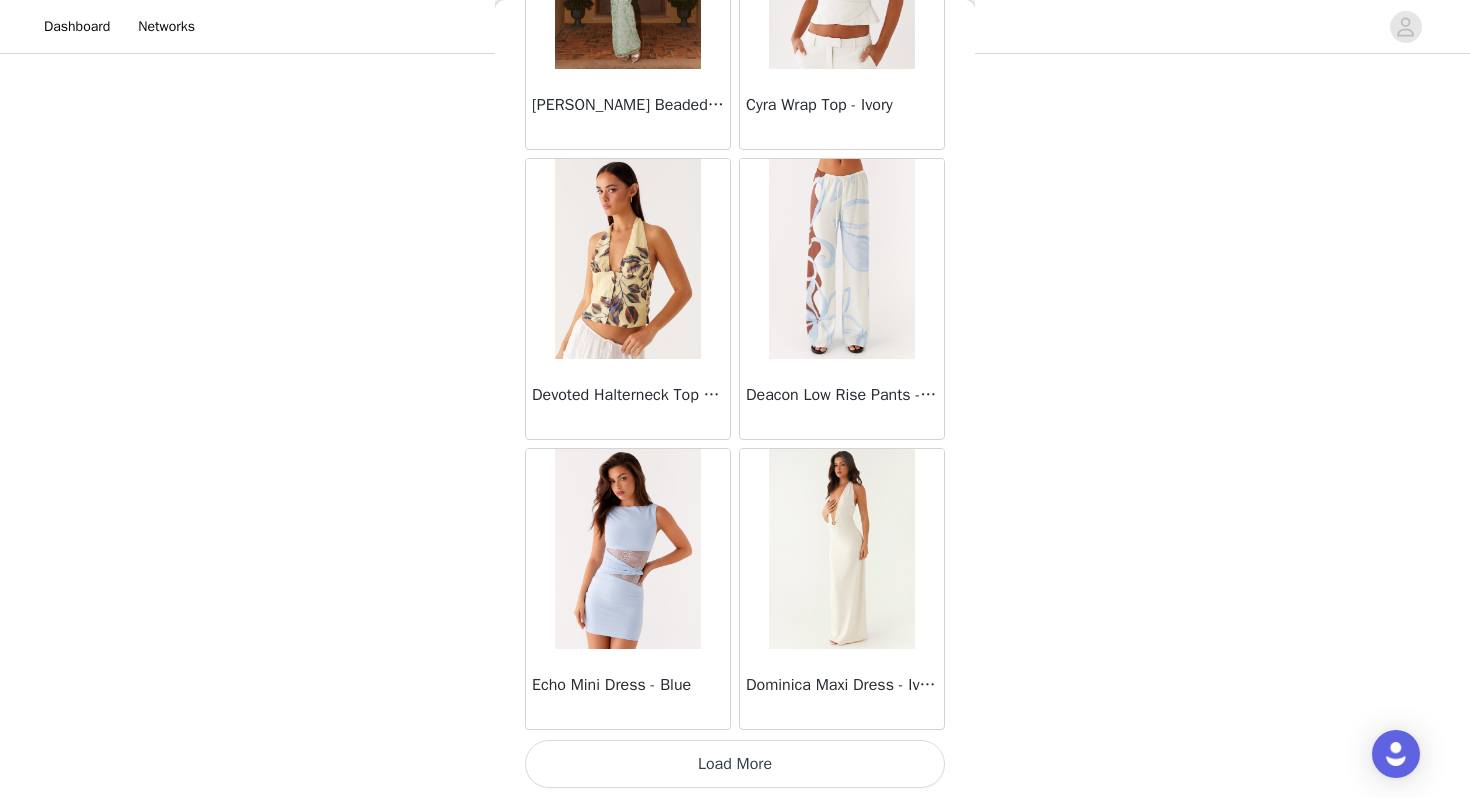 click on "Load More" at bounding box center [735, 764] 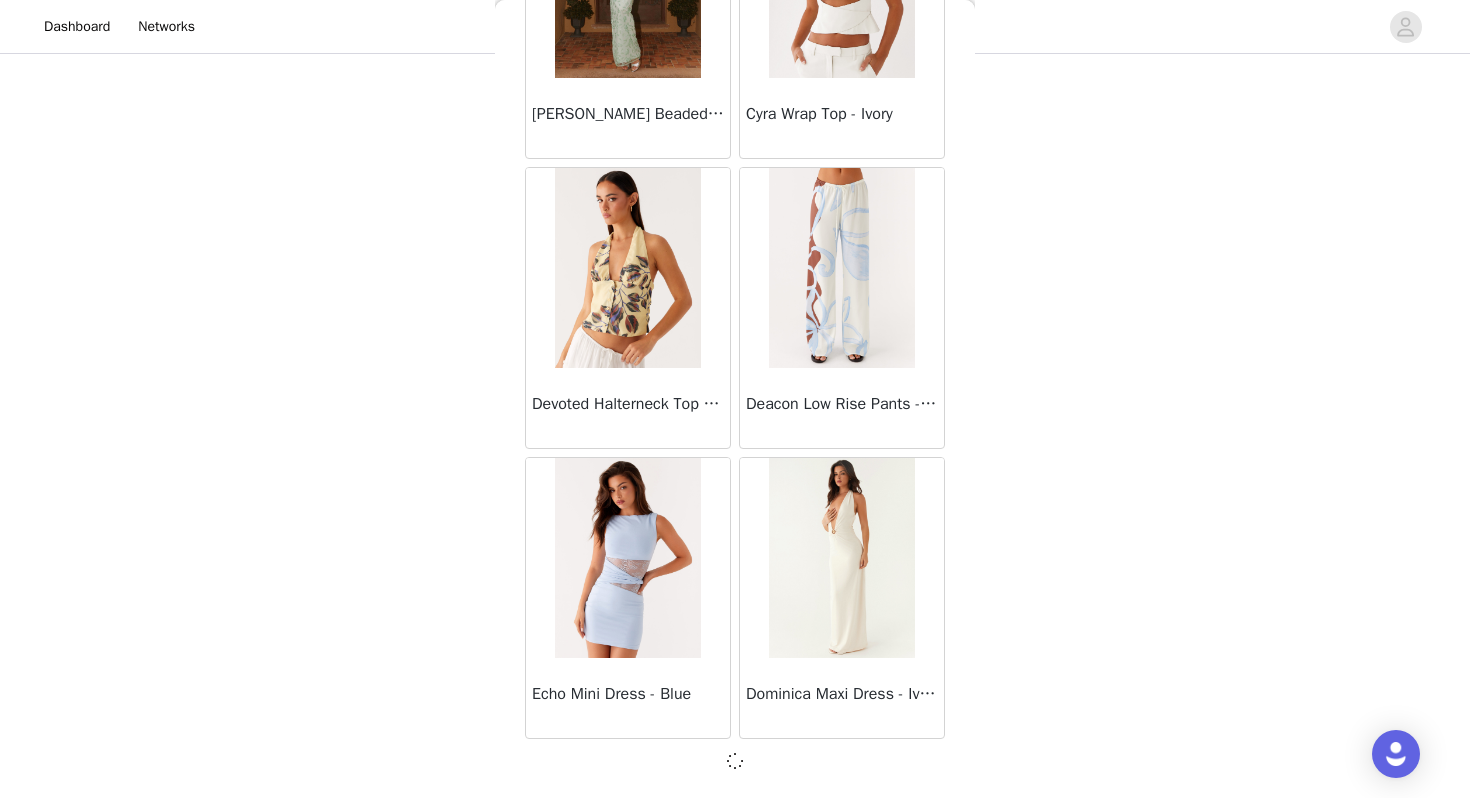 scroll, scrollTop: 16753, scrollLeft: 0, axis: vertical 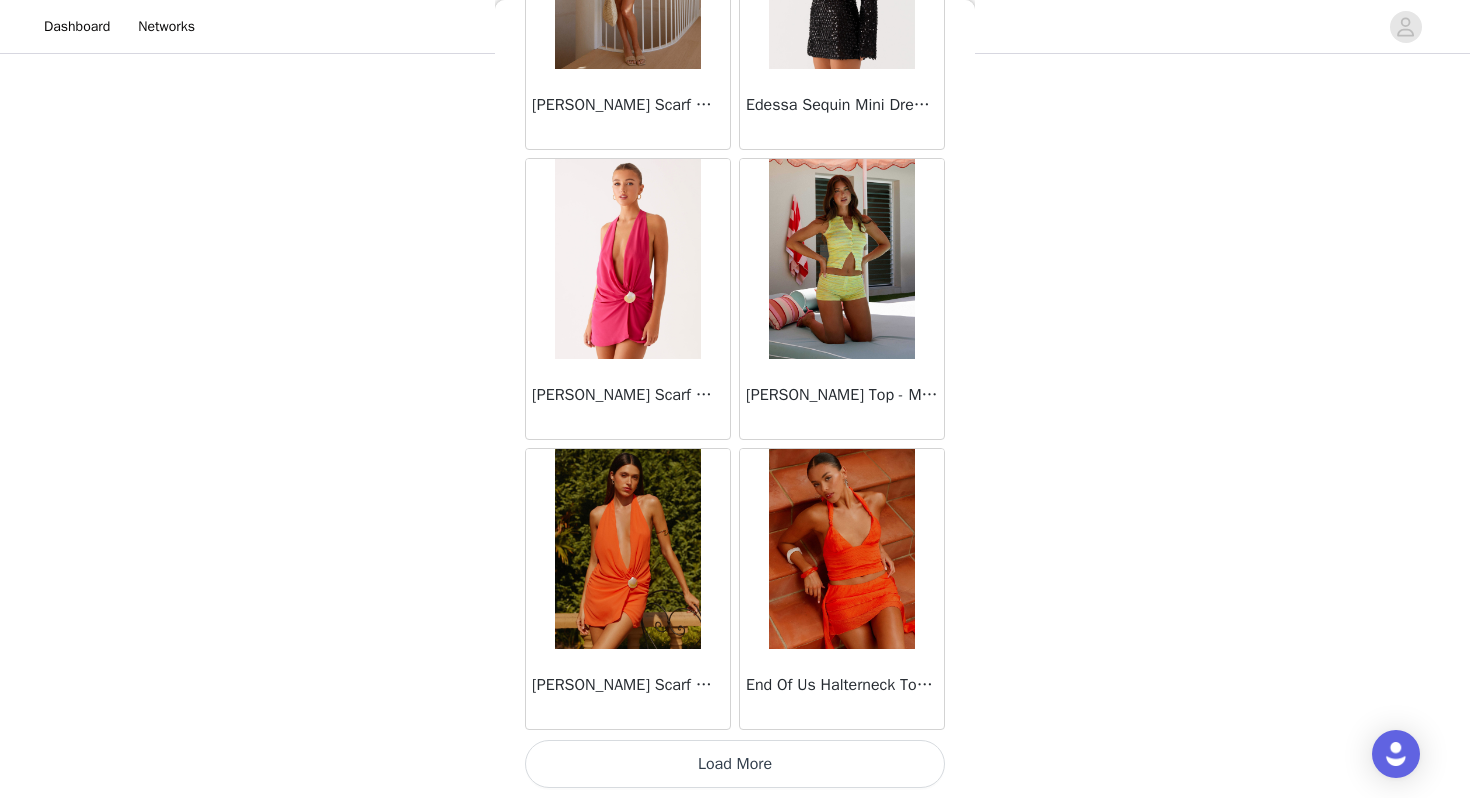 click on "Load More" at bounding box center (735, 764) 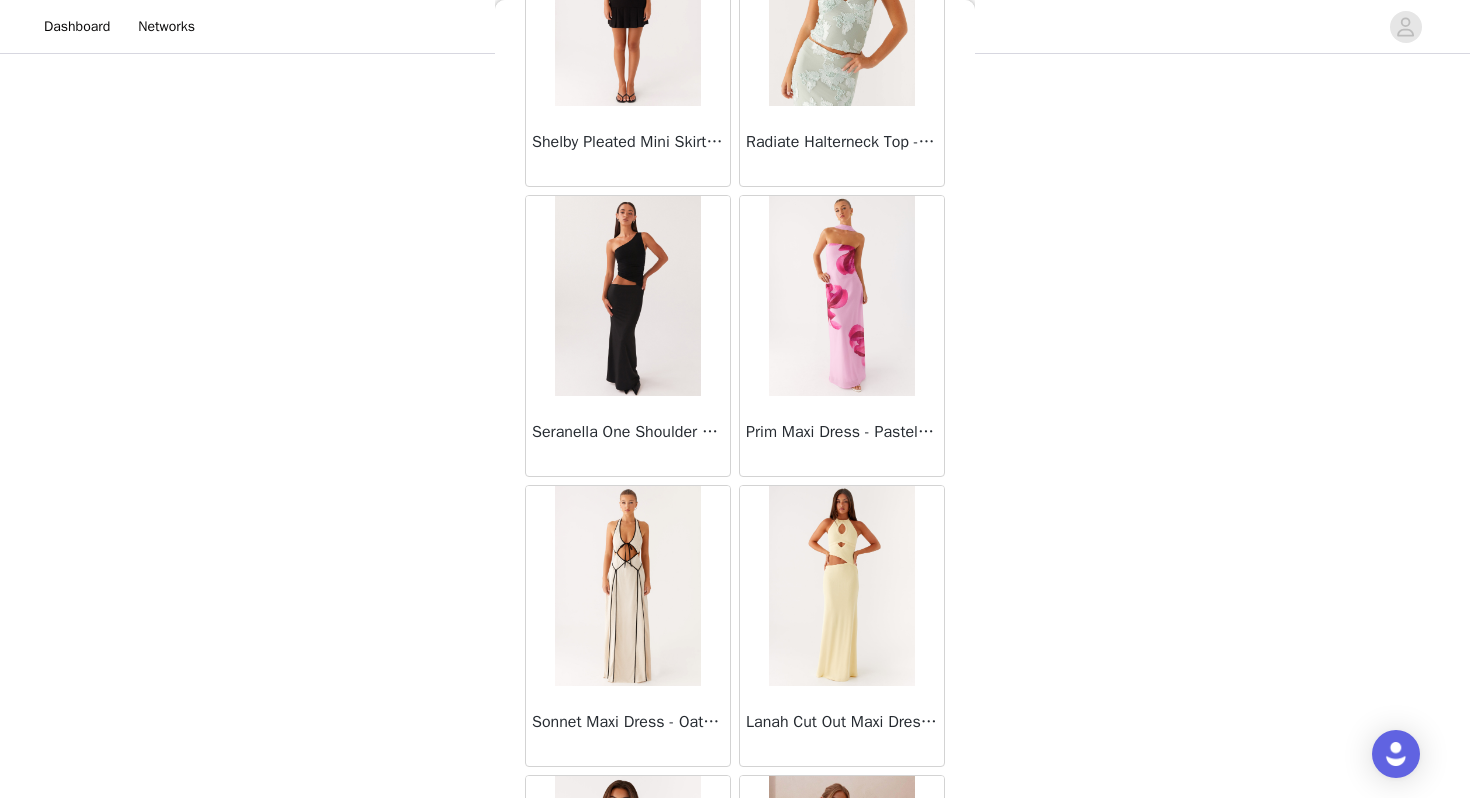scroll, scrollTop: 20425, scrollLeft: 0, axis: vertical 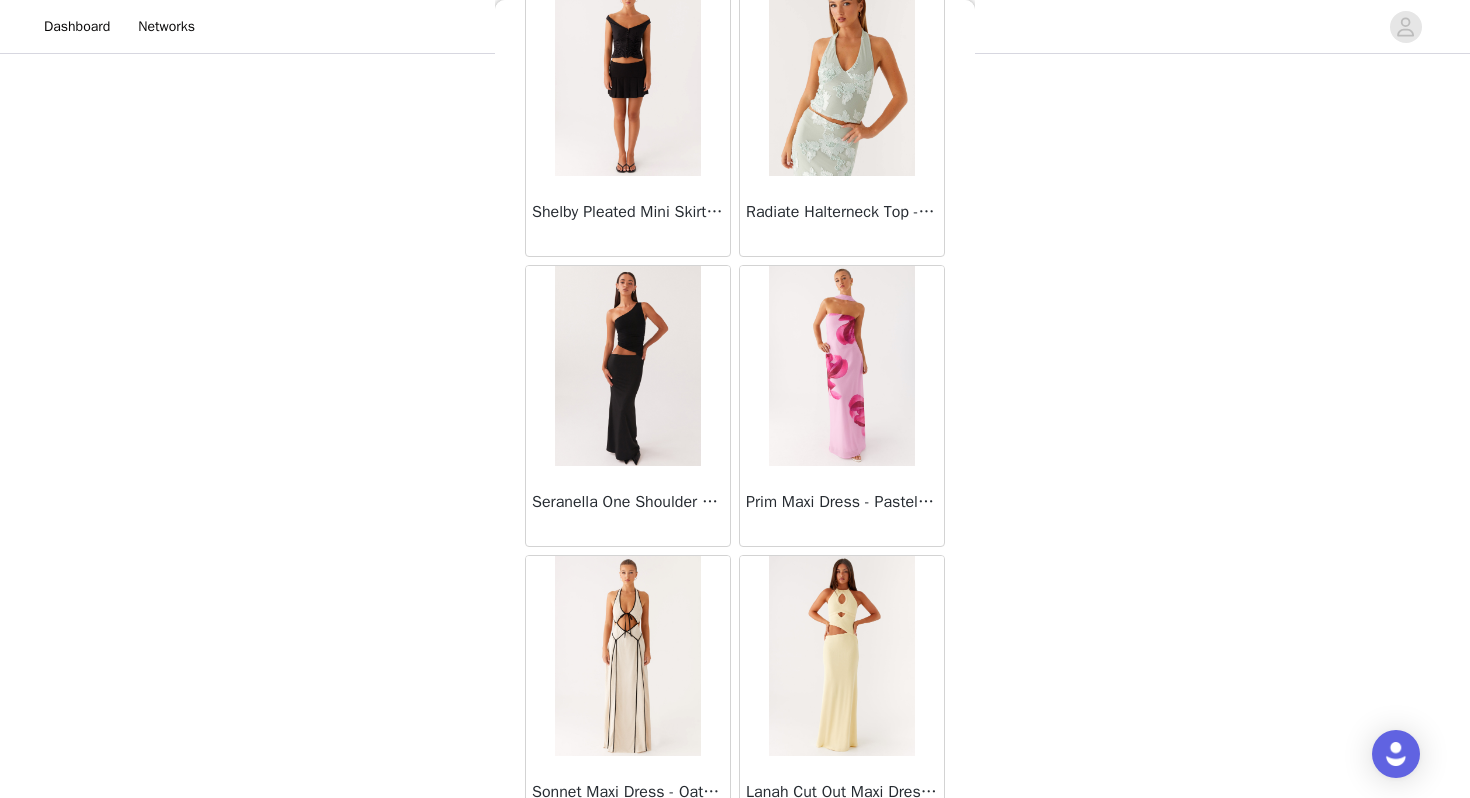 click at bounding box center (627, 366) 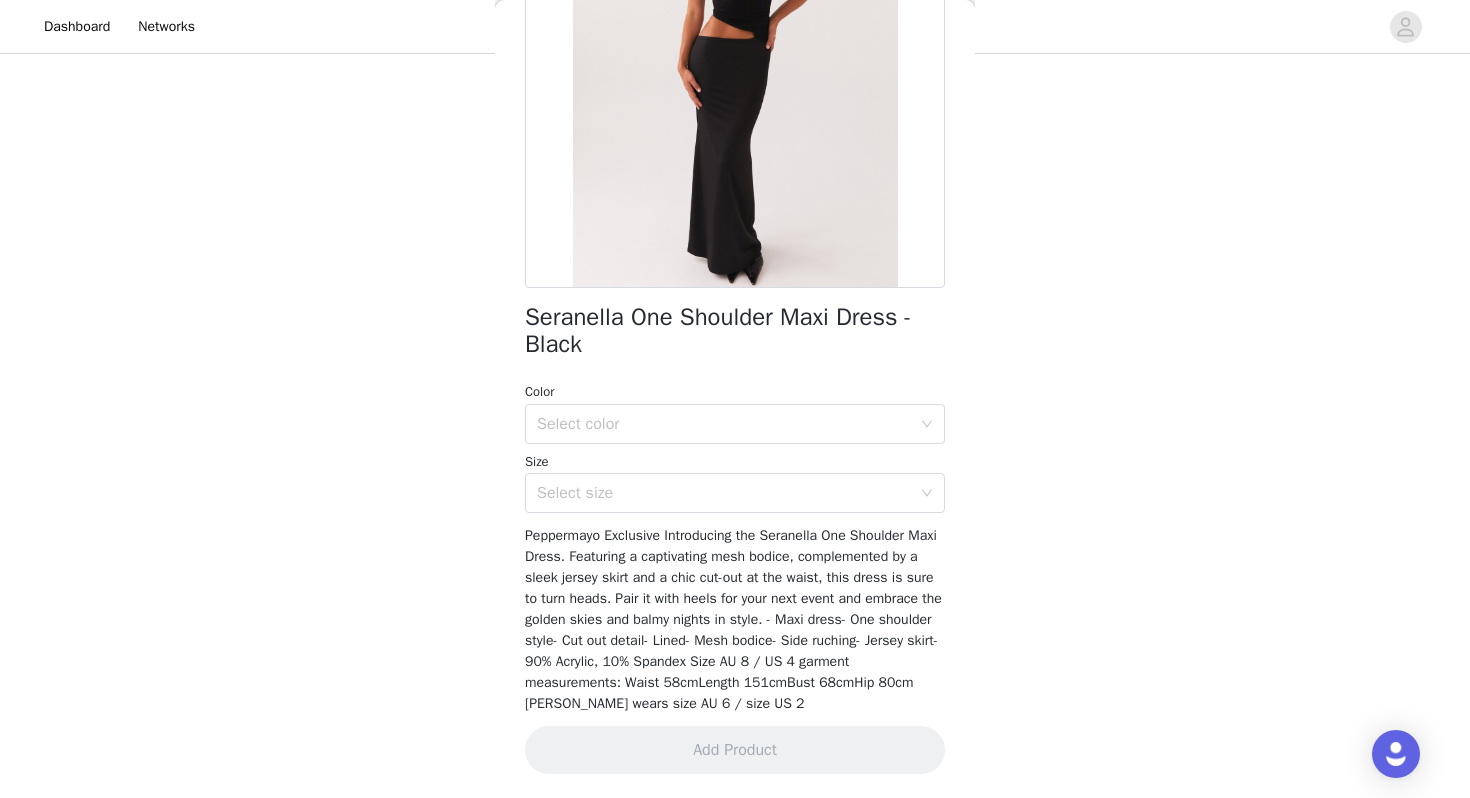 scroll, scrollTop: 262, scrollLeft: 0, axis: vertical 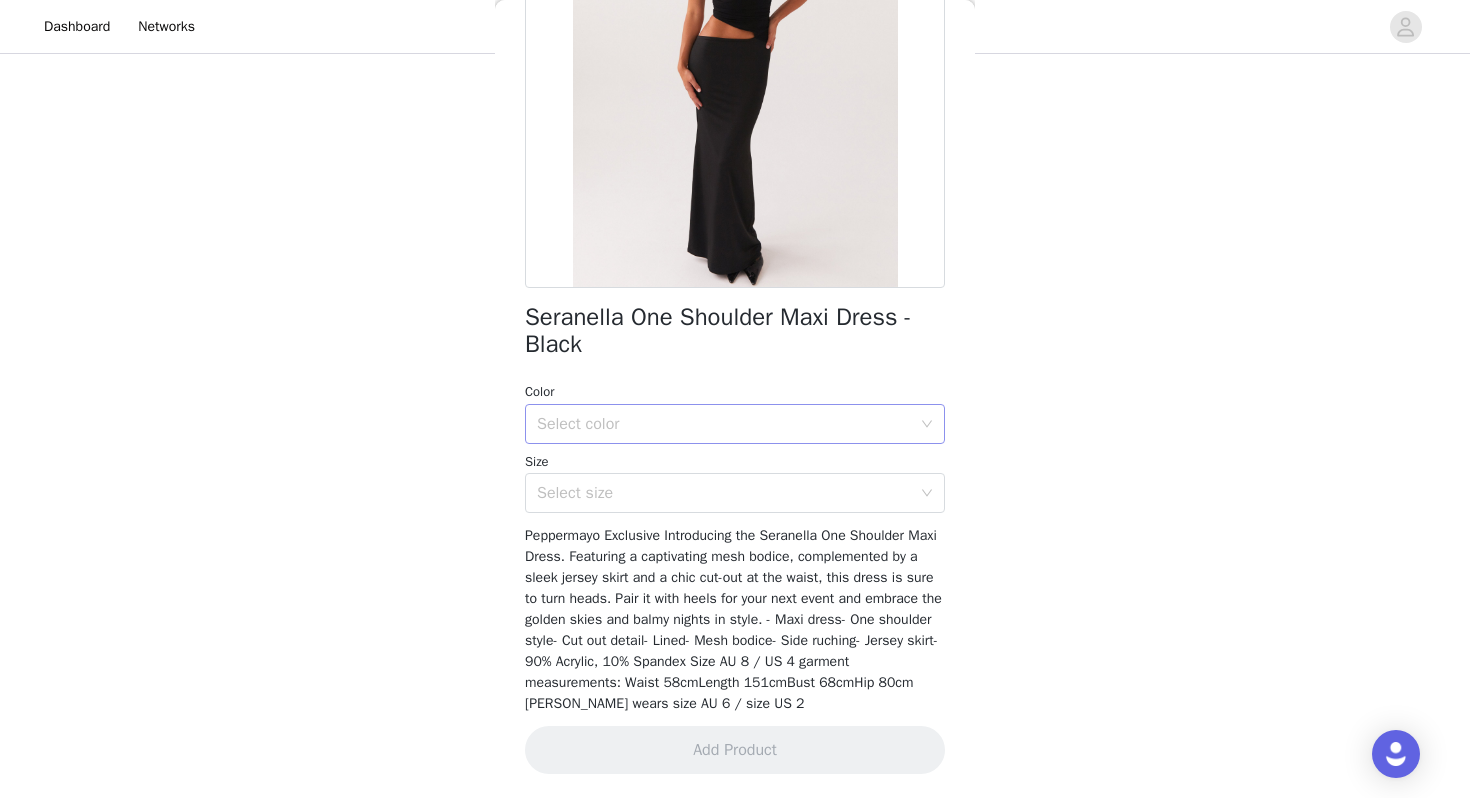 click on "Select color" at bounding box center [724, 424] 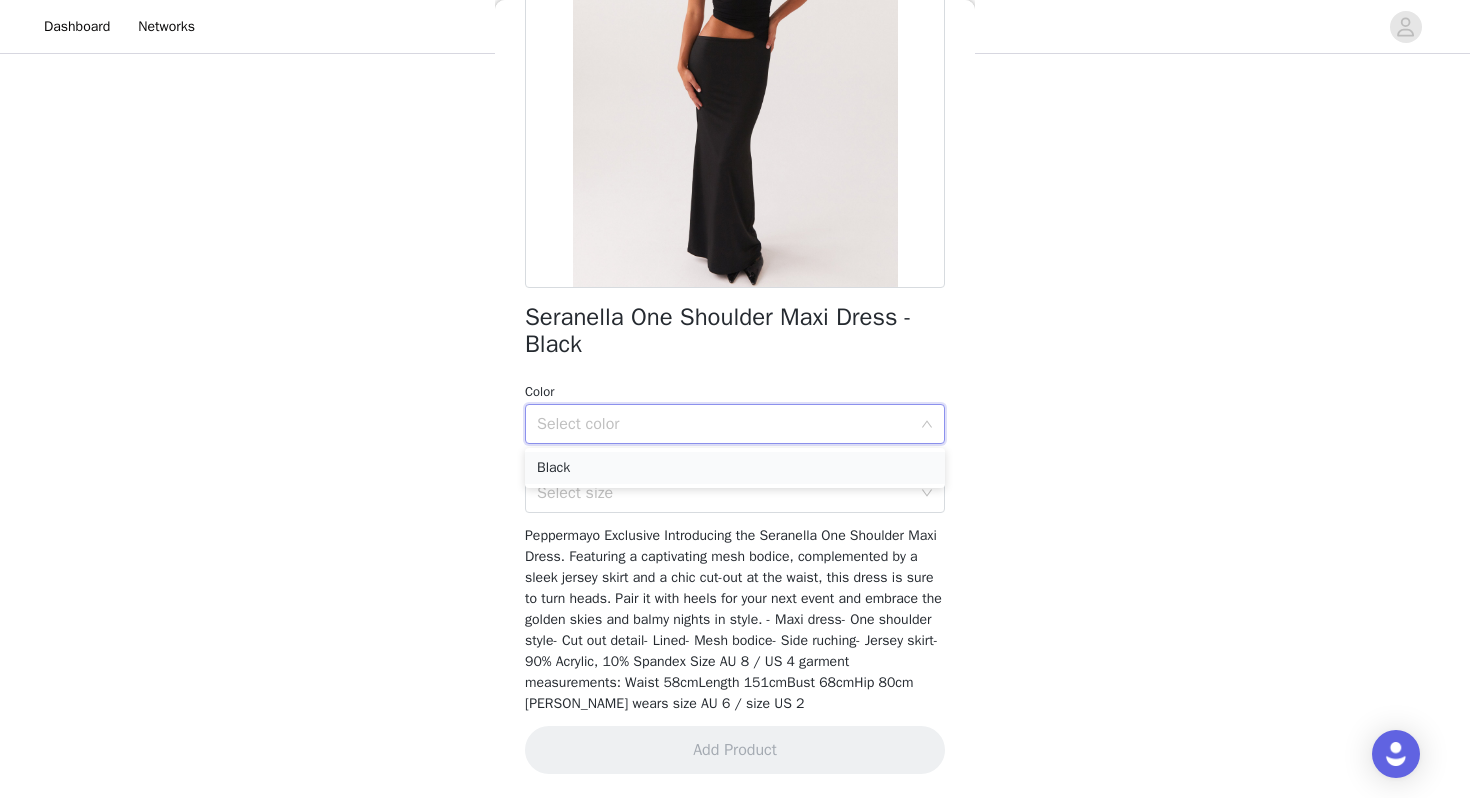 click on "Black" at bounding box center [735, 468] 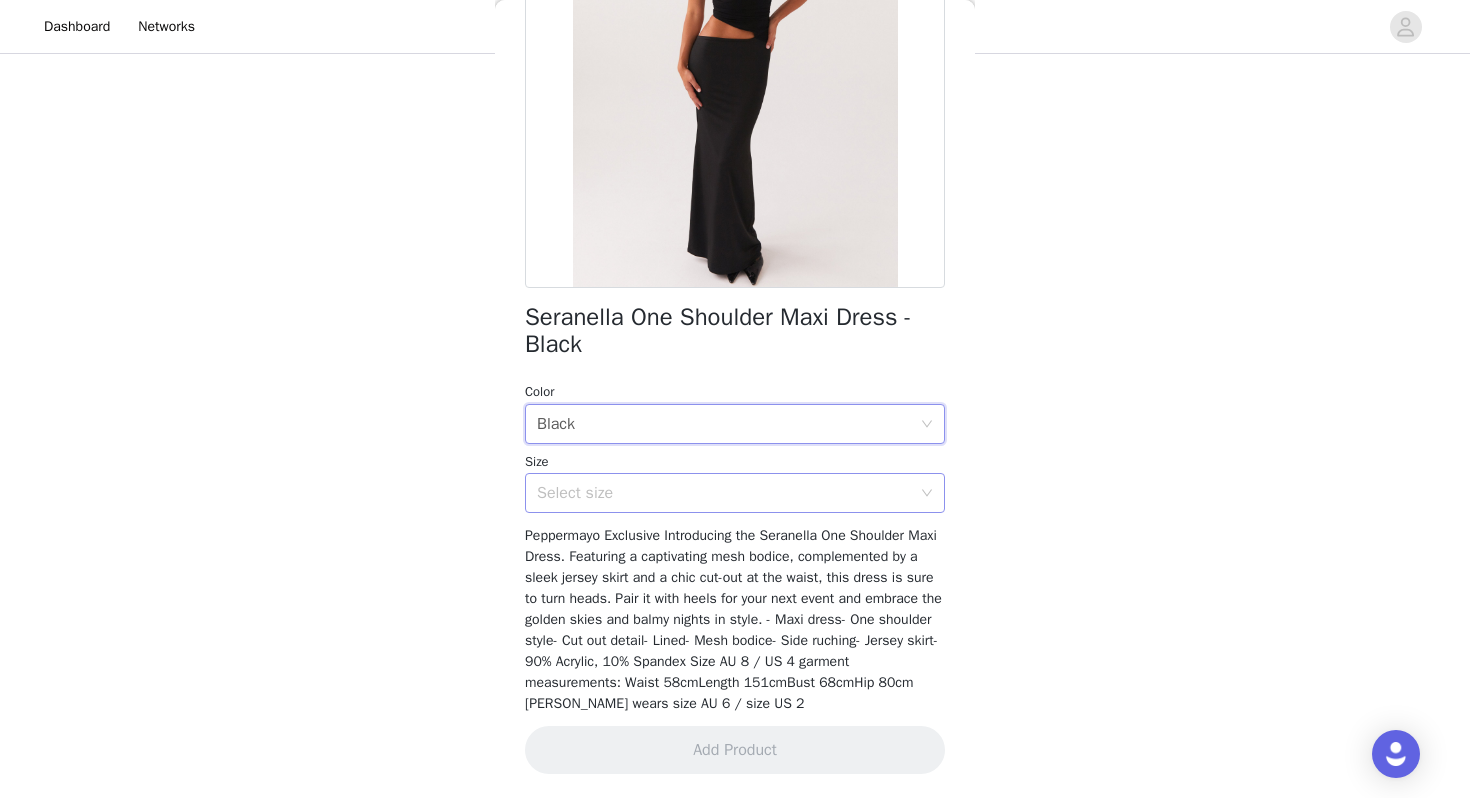 click on "Select size" at bounding box center [724, 493] 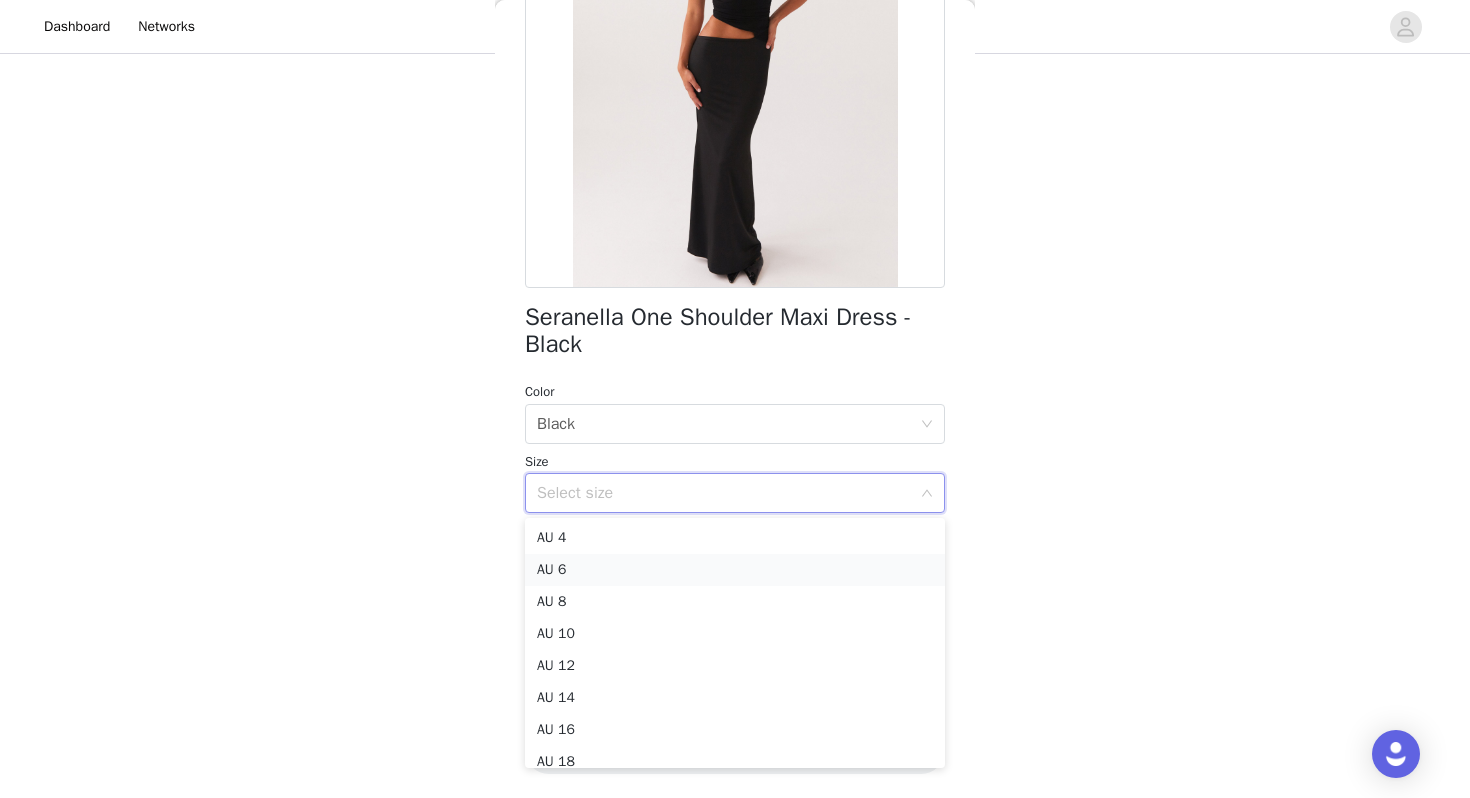click on "AU 6" at bounding box center [735, 570] 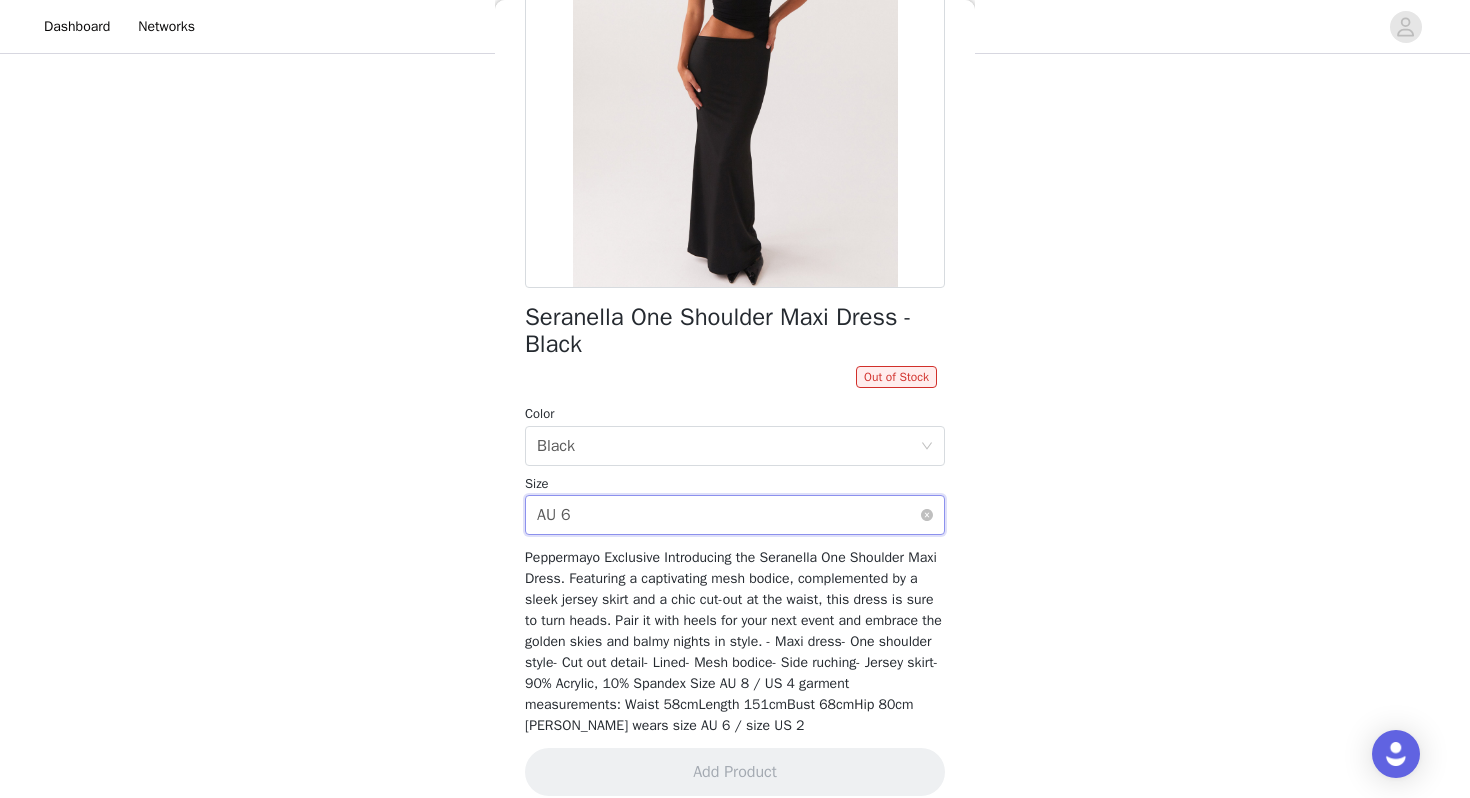 click on "Select size AU 6" at bounding box center [728, 515] 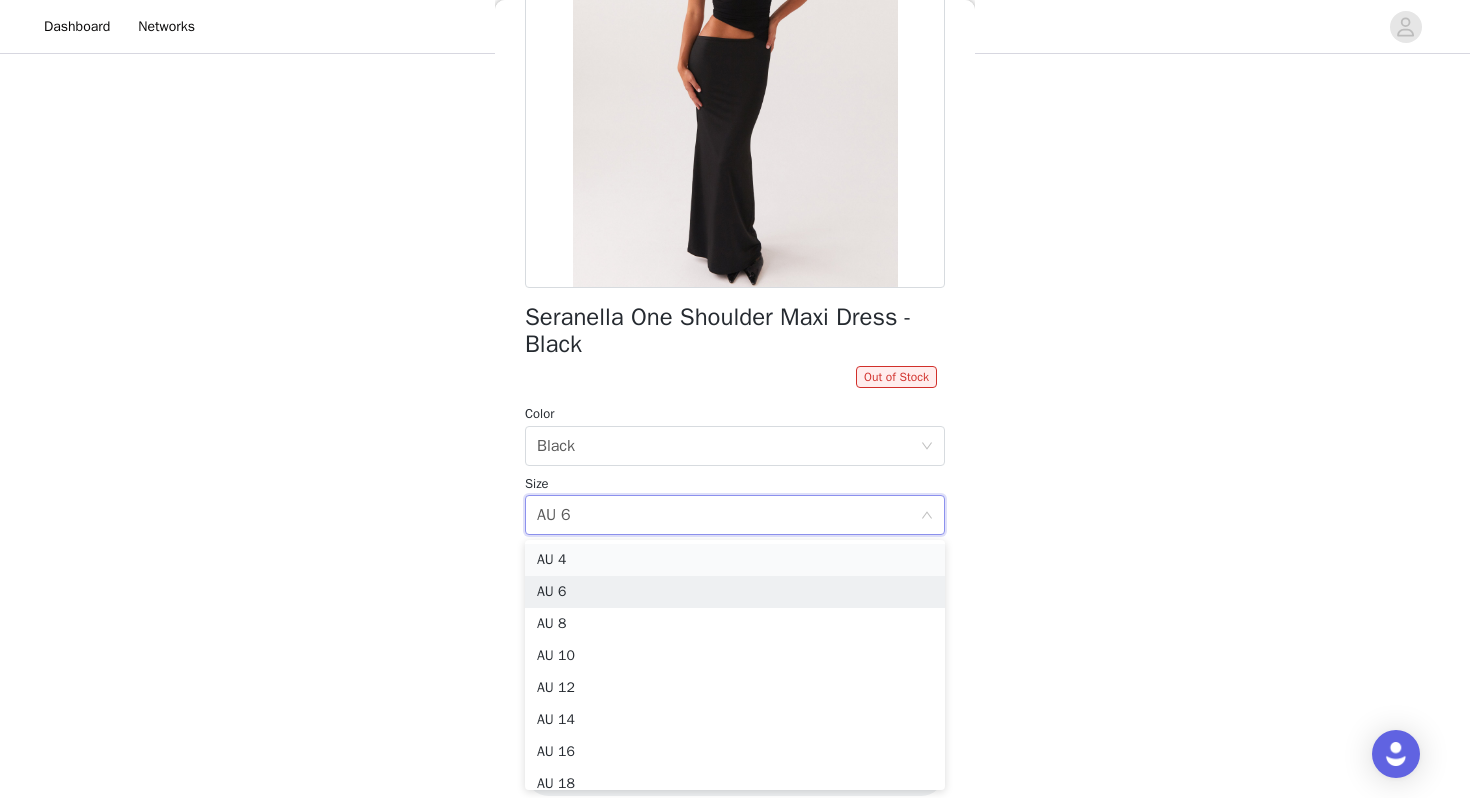 click on "AU 4" at bounding box center (735, 560) 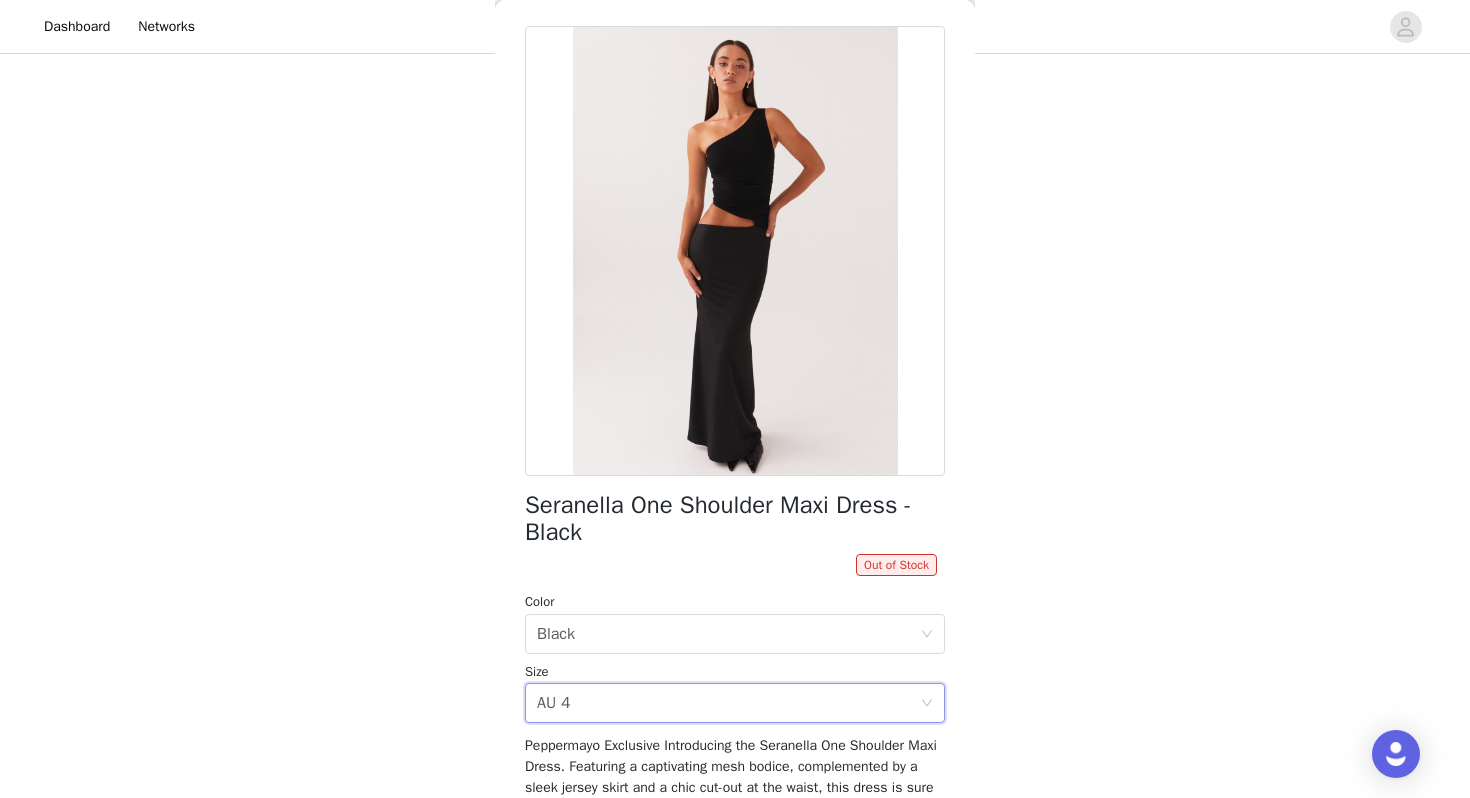 scroll, scrollTop: 0, scrollLeft: 0, axis: both 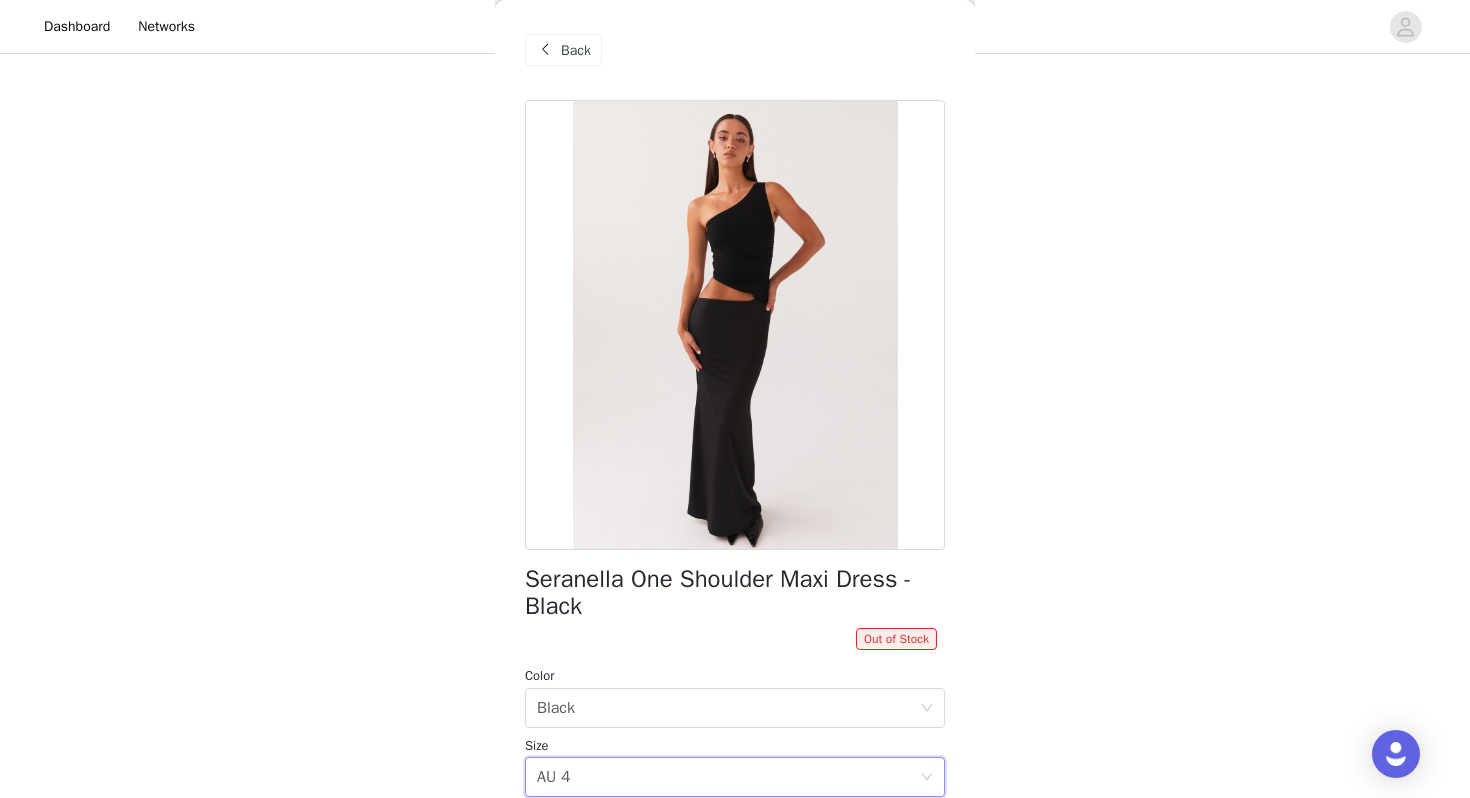 click on "Back" at bounding box center (576, 50) 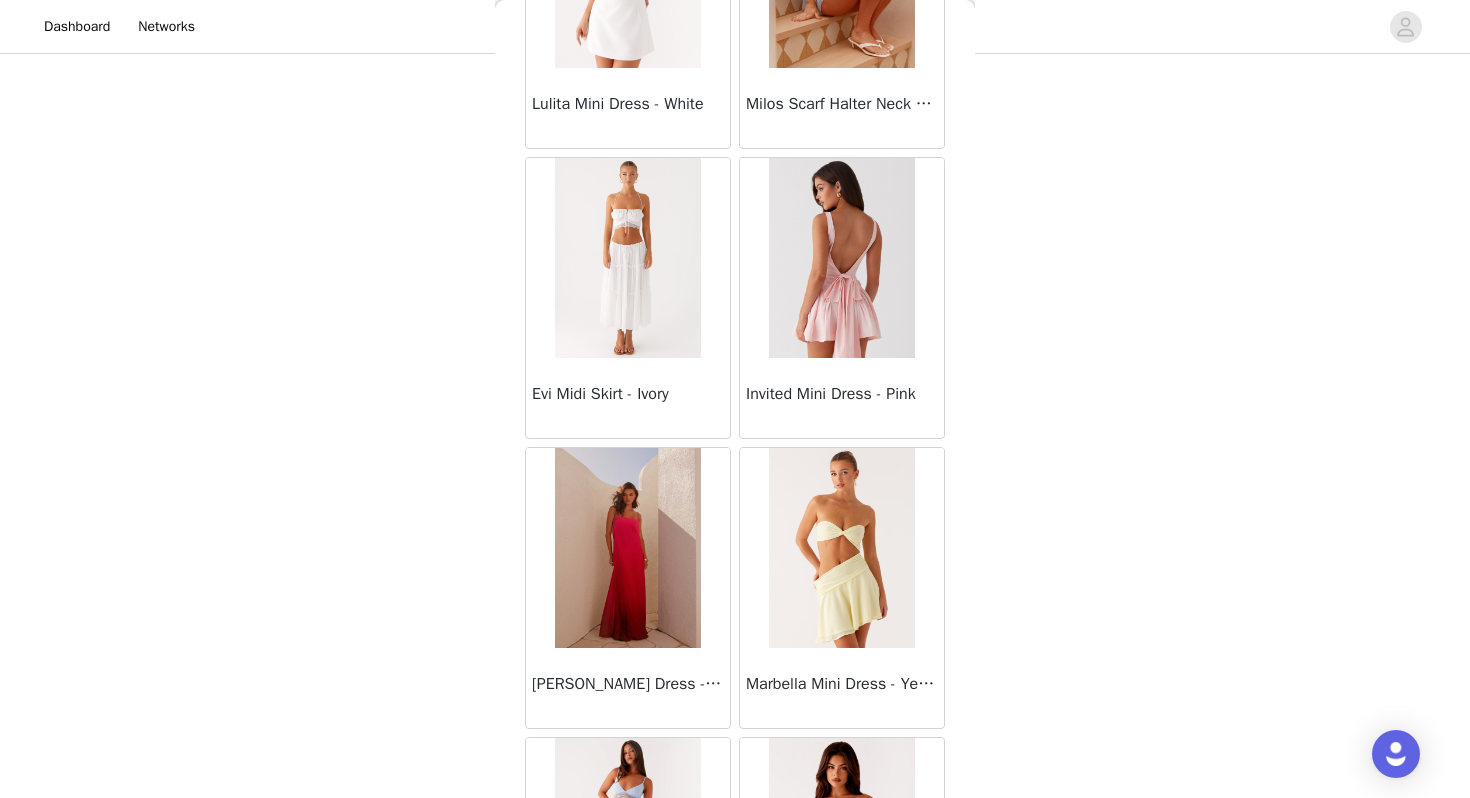 scroll, scrollTop: 22562, scrollLeft: 0, axis: vertical 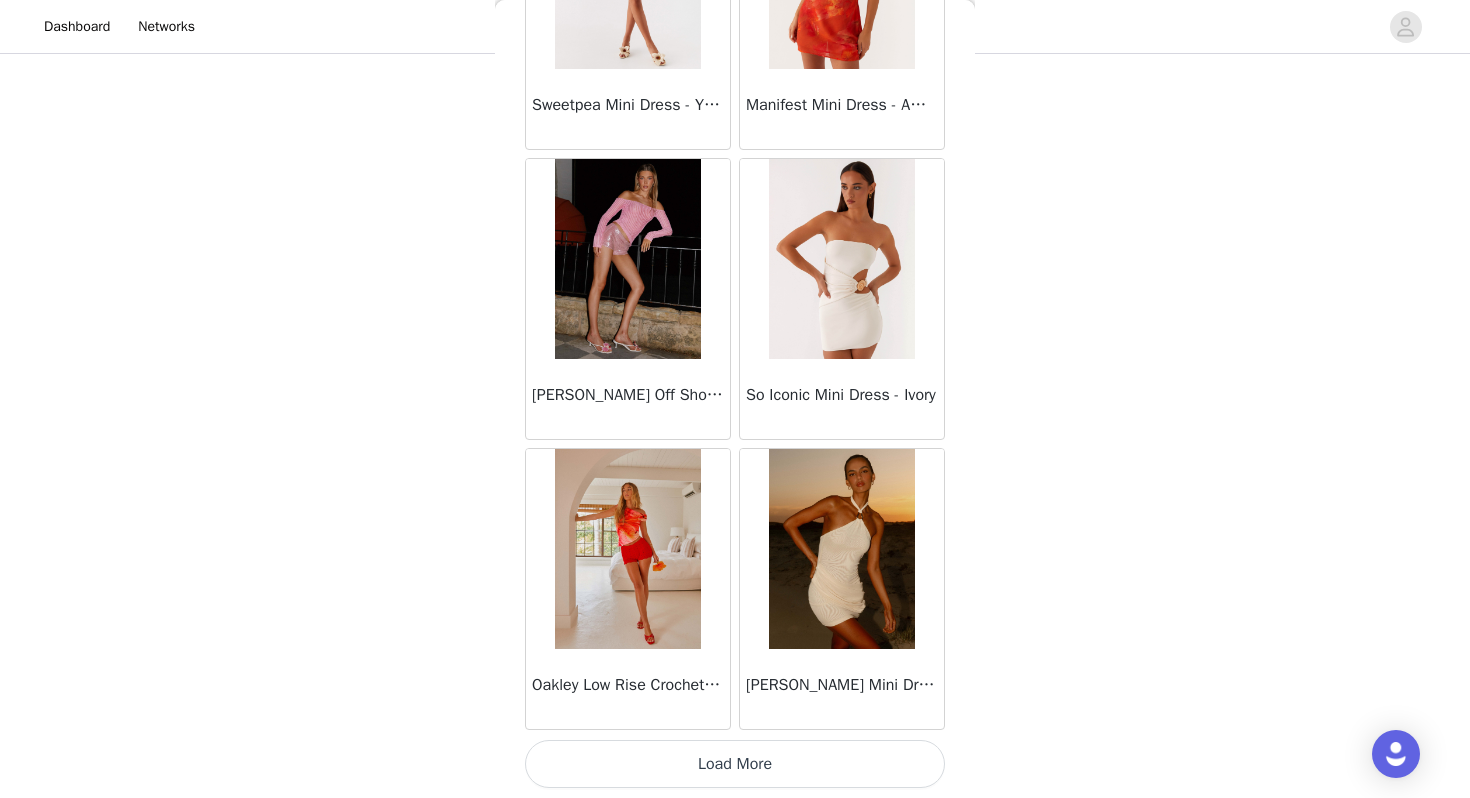 click on "Load More" at bounding box center (735, 764) 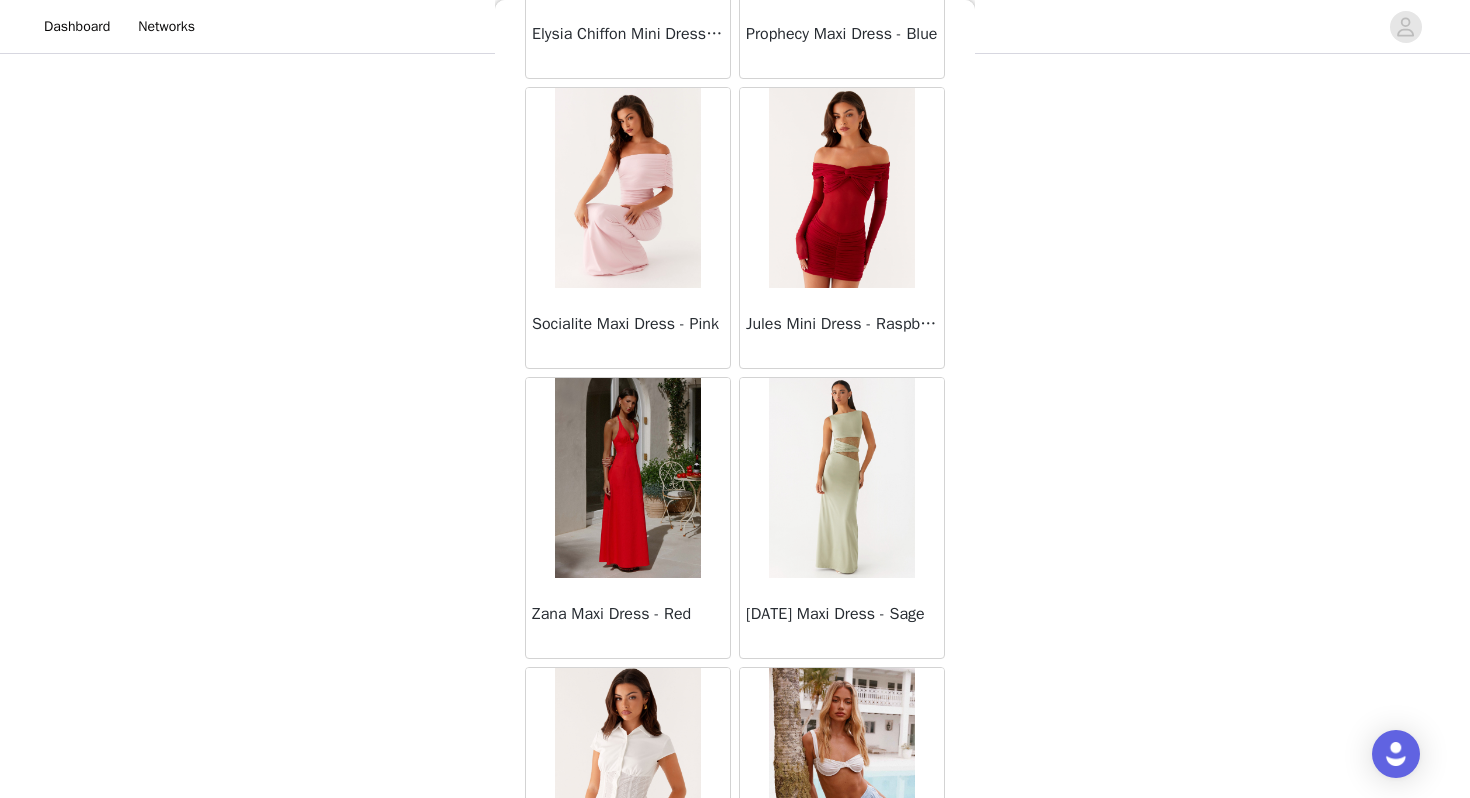 scroll, scrollTop: 25462, scrollLeft: 0, axis: vertical 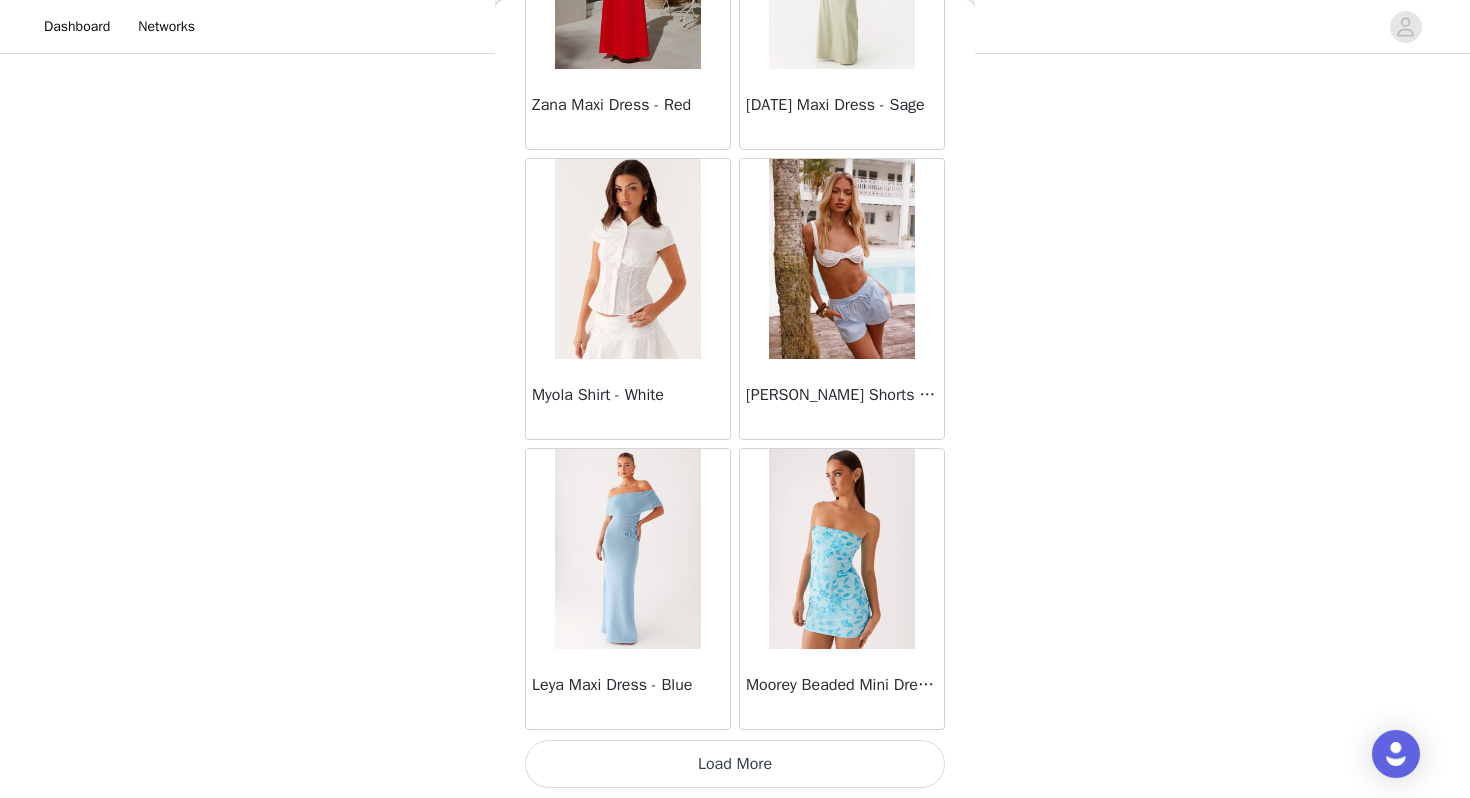click on "Load More" at bounding box center [735, 764] 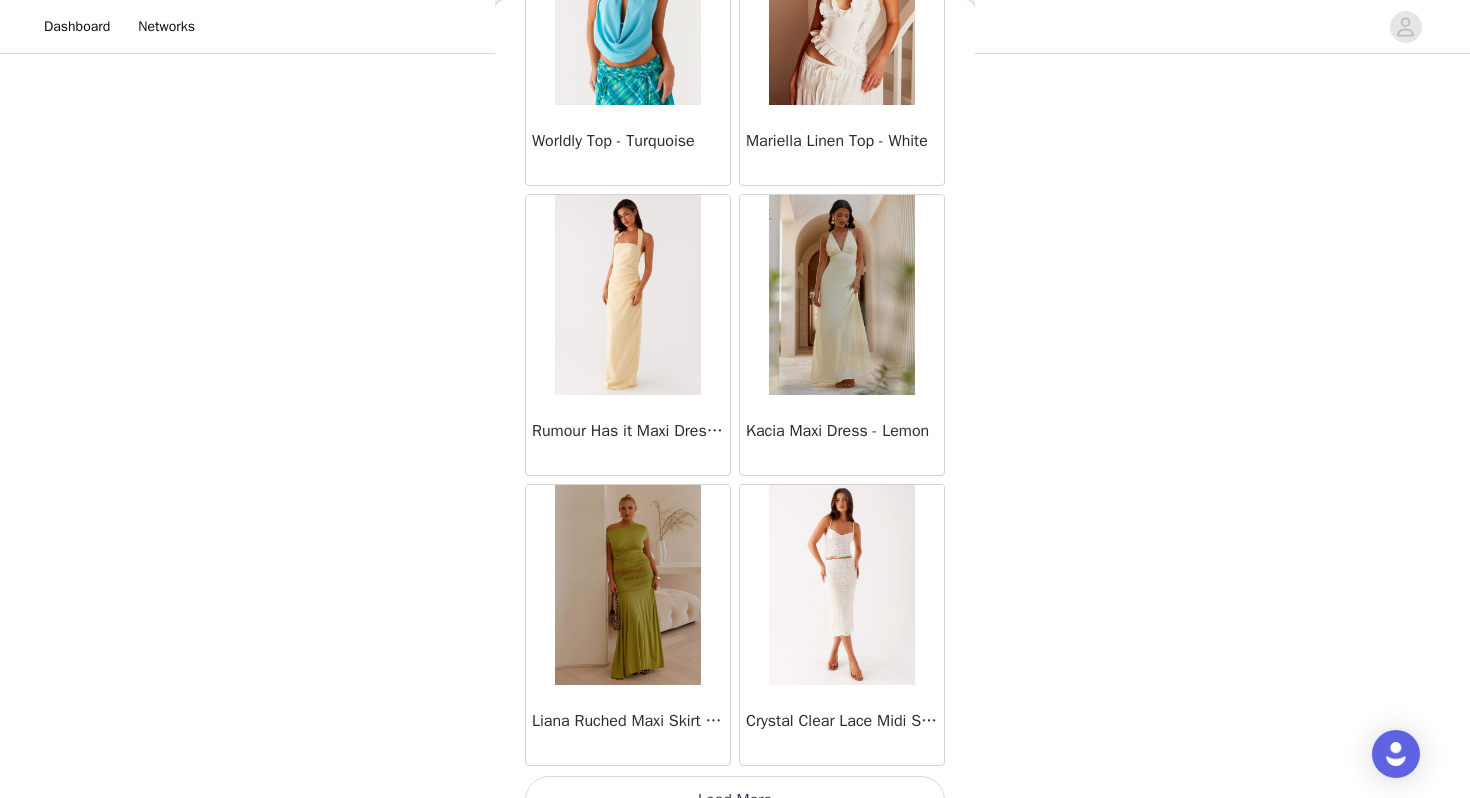 scroll, scrollTop: 28362, scrollLeft: 0, axis: vertical 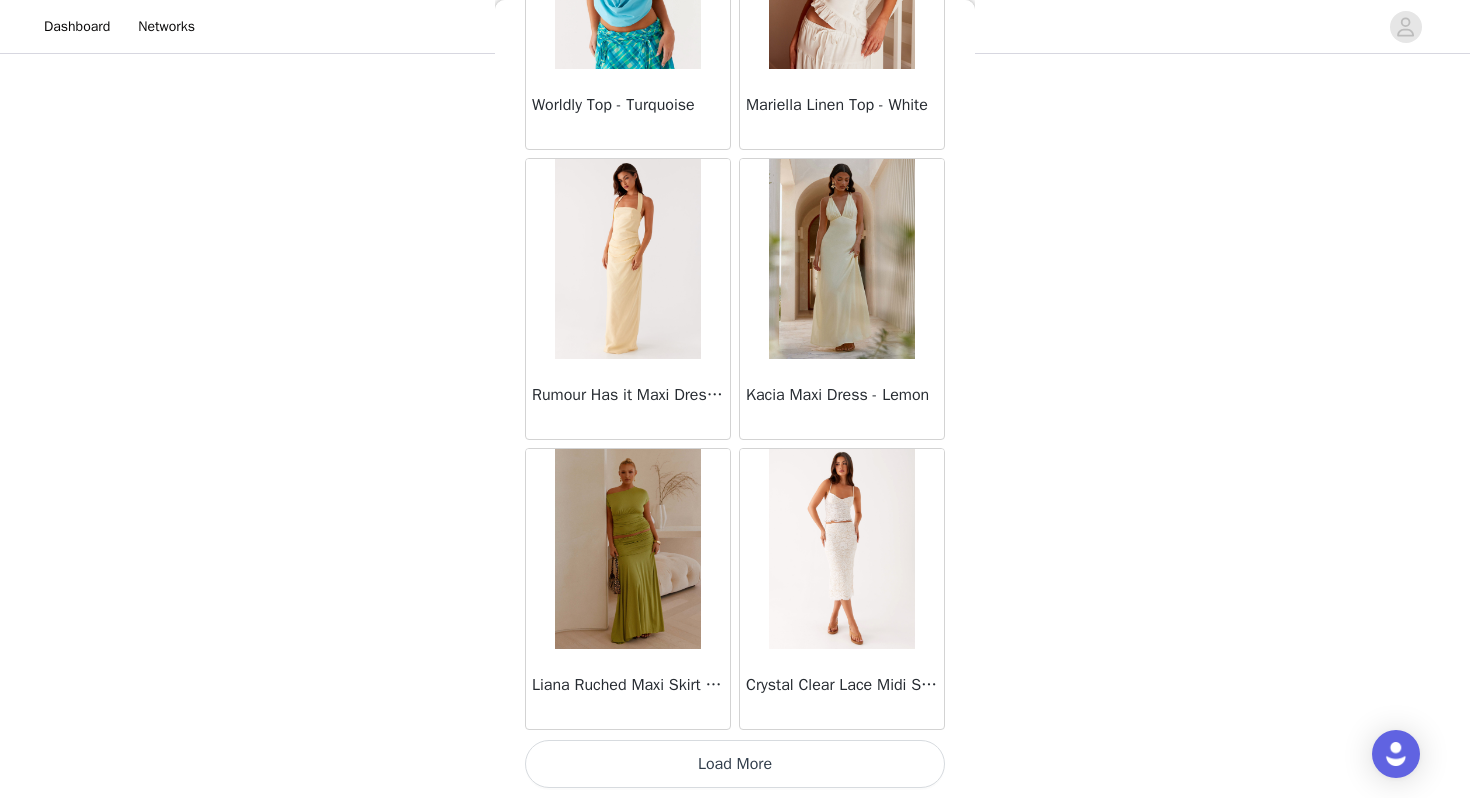 click on "Load More" at bounding box center (735, 764) 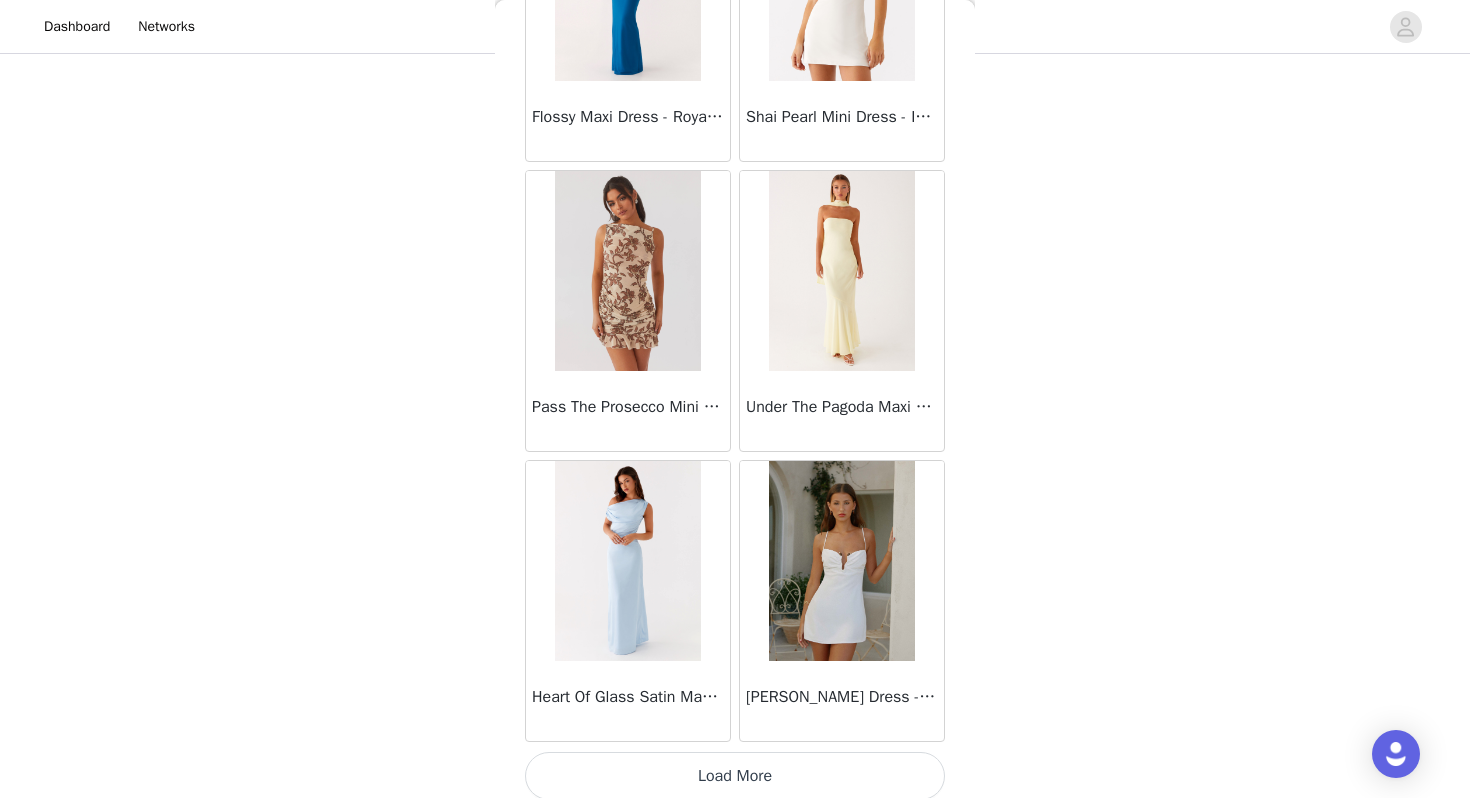 scroll, scrollTop: 31262, scrollLeft: 0, axis: vertical 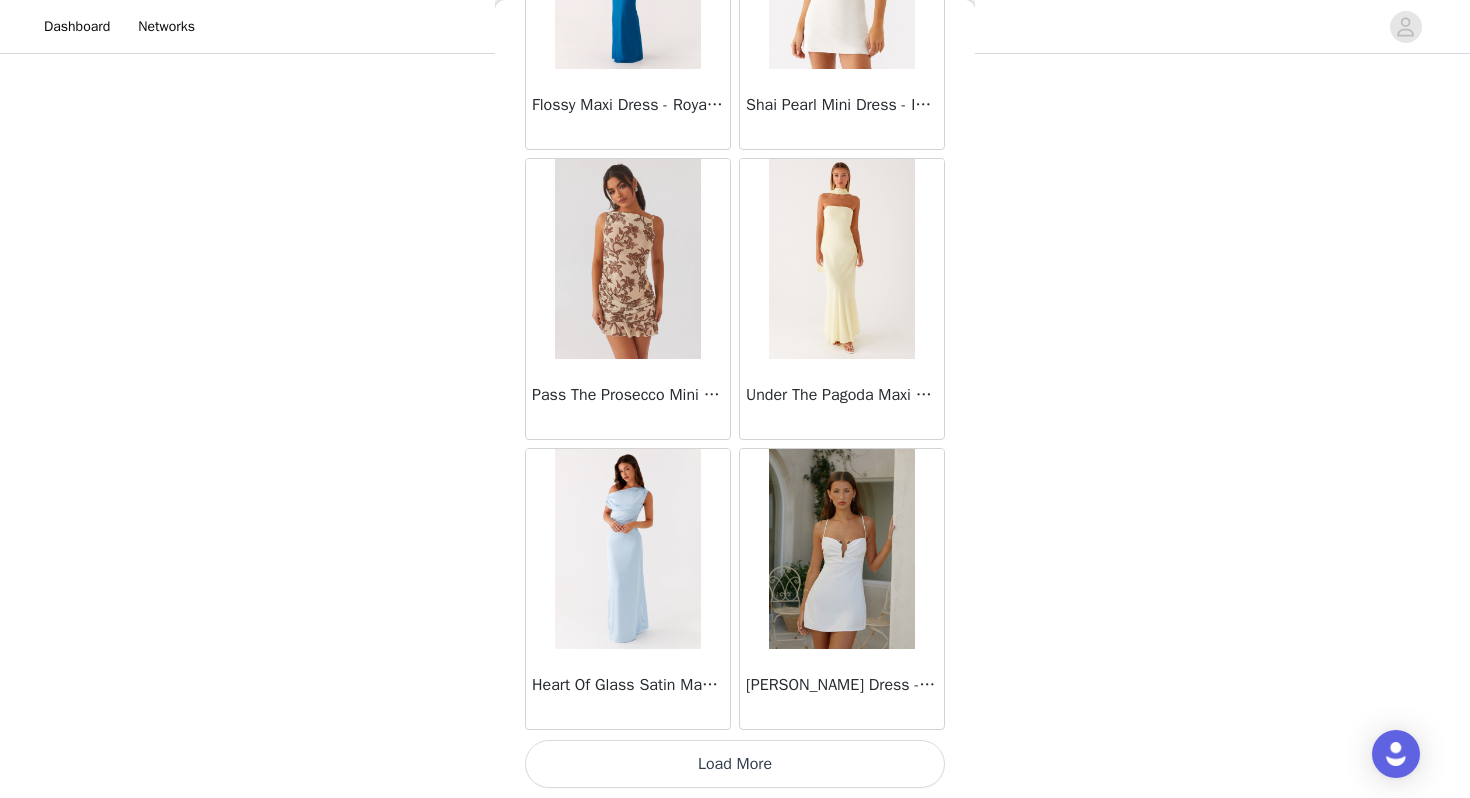 click on "Load More" at bounding box center (735, 764) 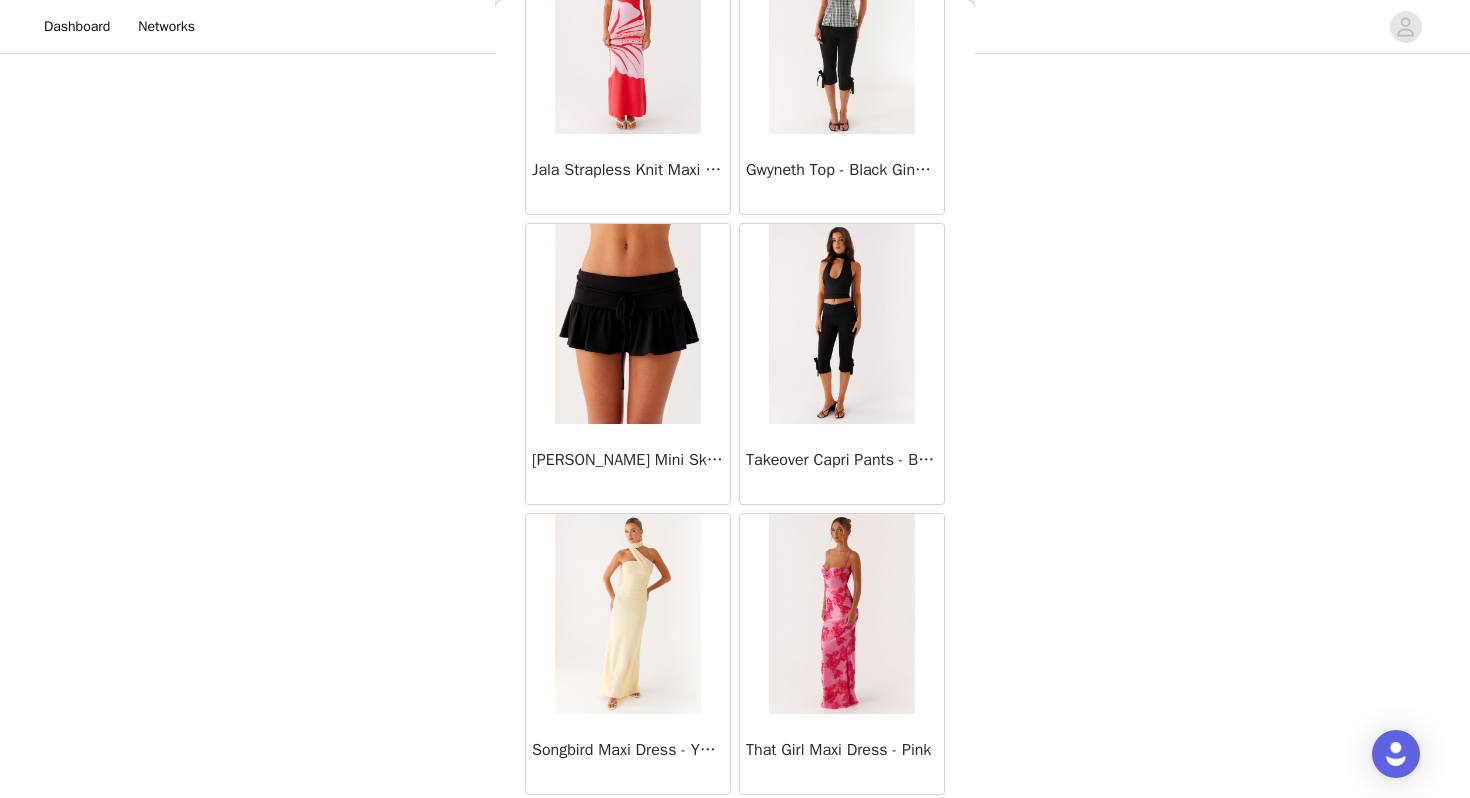 scroll, scrollTop: 34162, scrollLeft: 0, axis: vertical 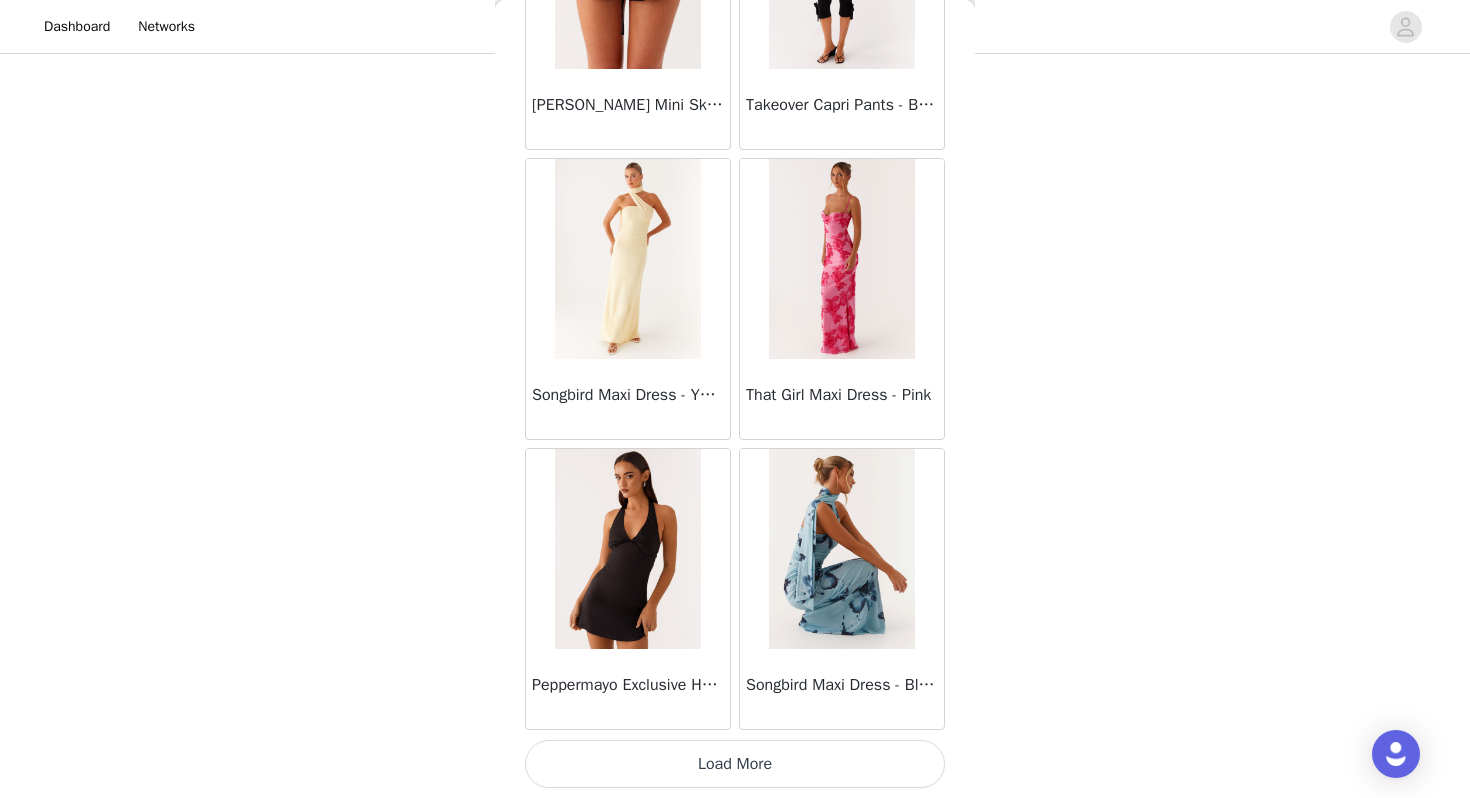 click on "Load More" at bounding box center [735, 764] 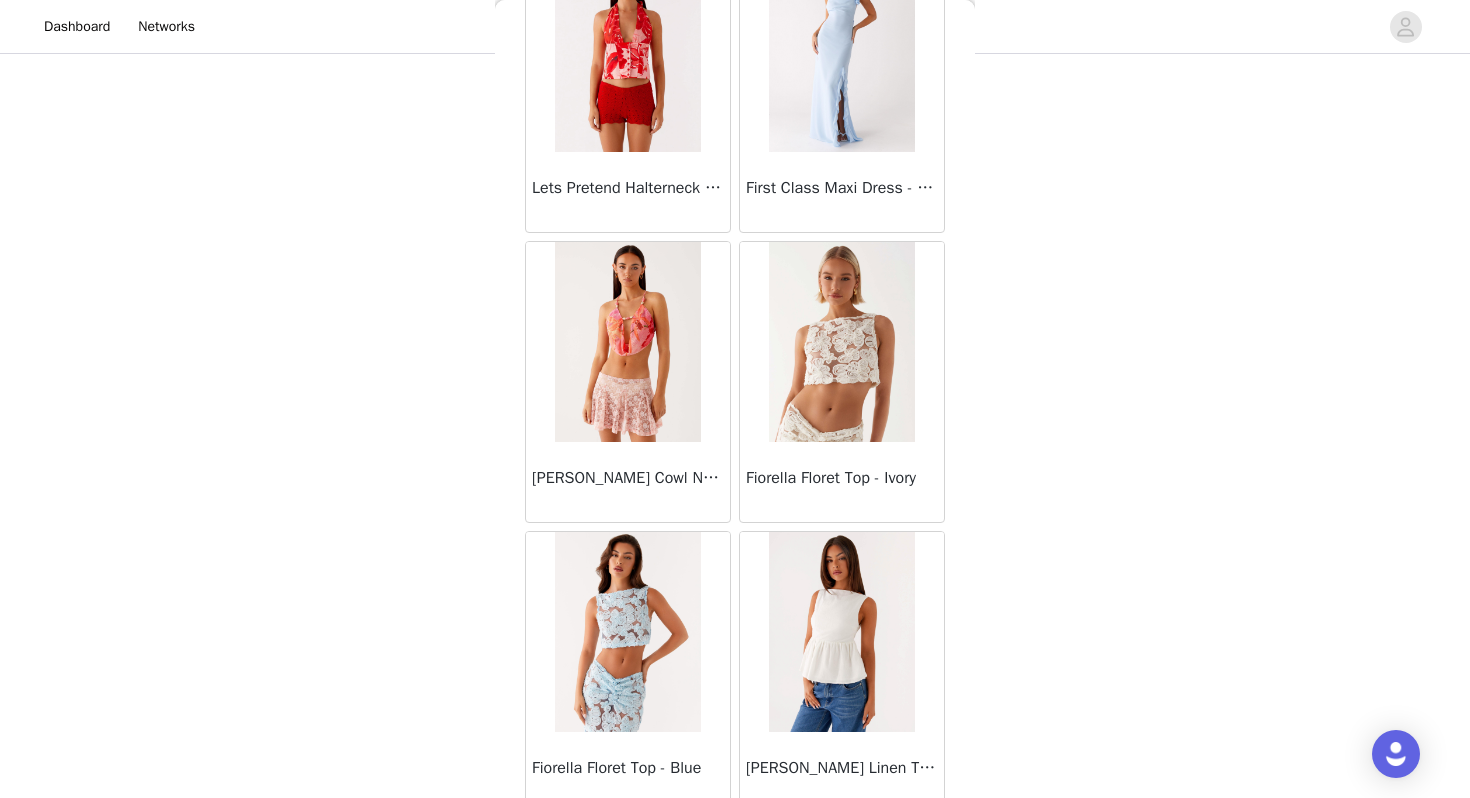 scroll, scrollTop: 37062, scrollLeft: 0, axis: vertical 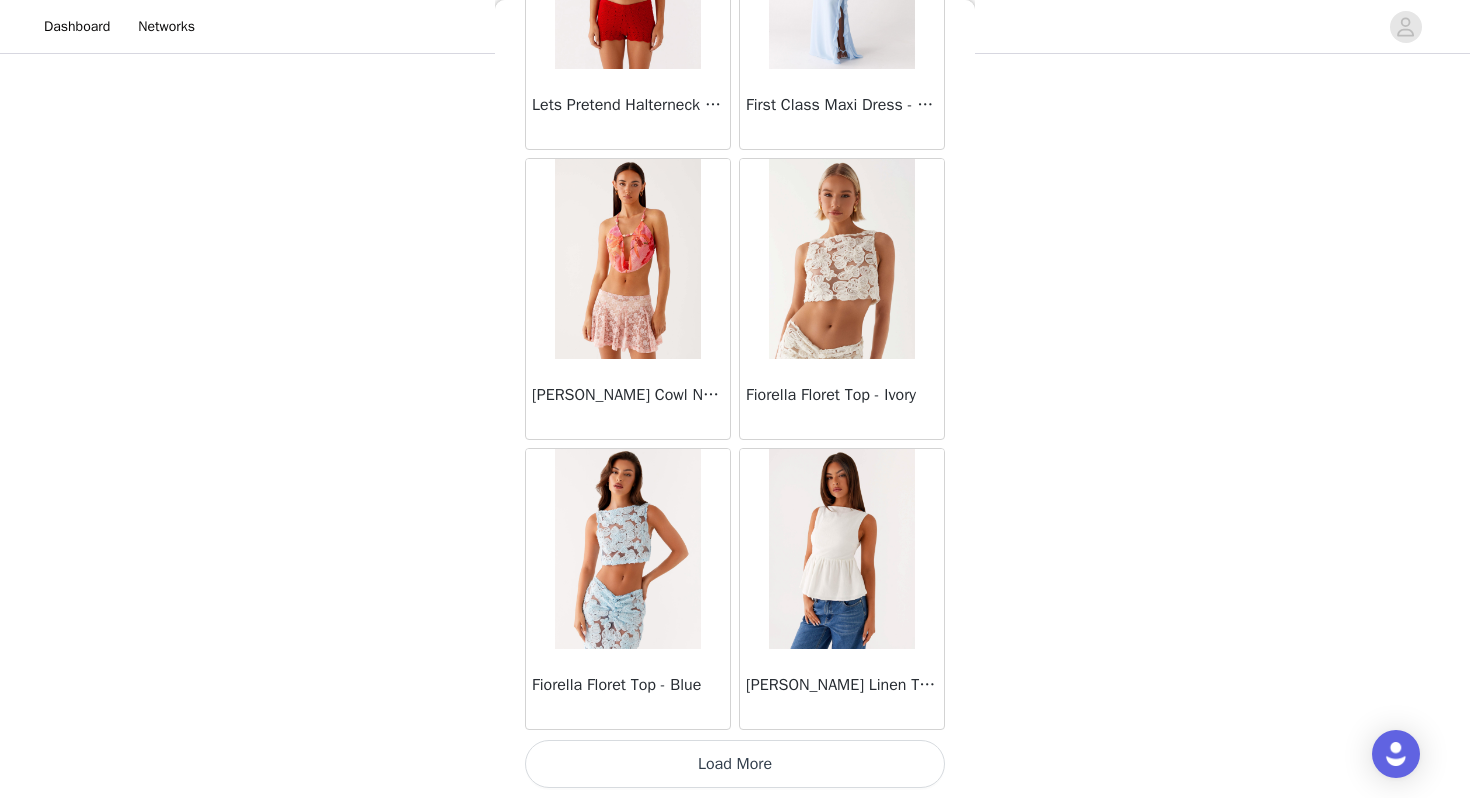 click on "Load More" at bounding box center [735, 764] 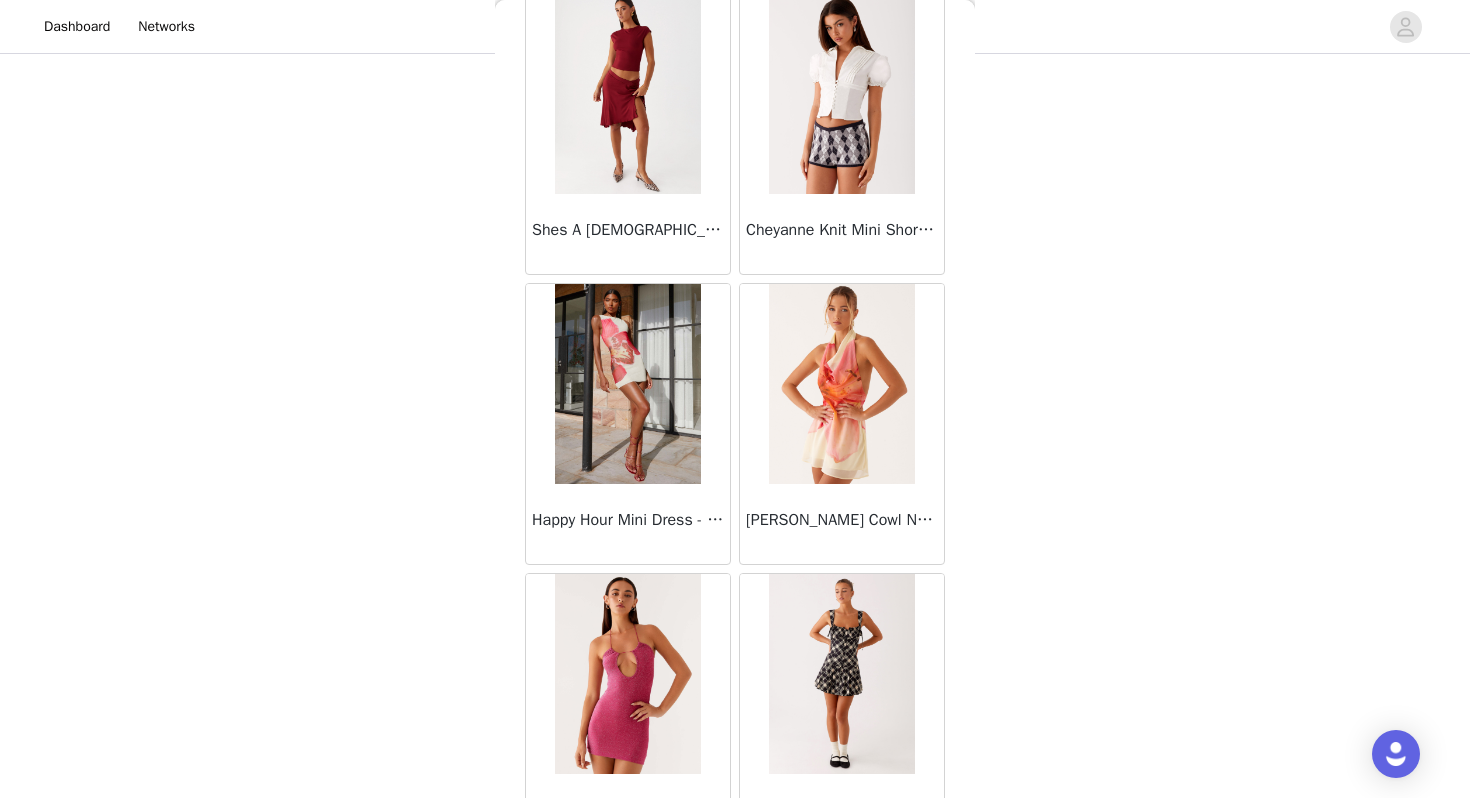 scroll, scrollTop: 39962, scrollLeft: 0, axis: vertical 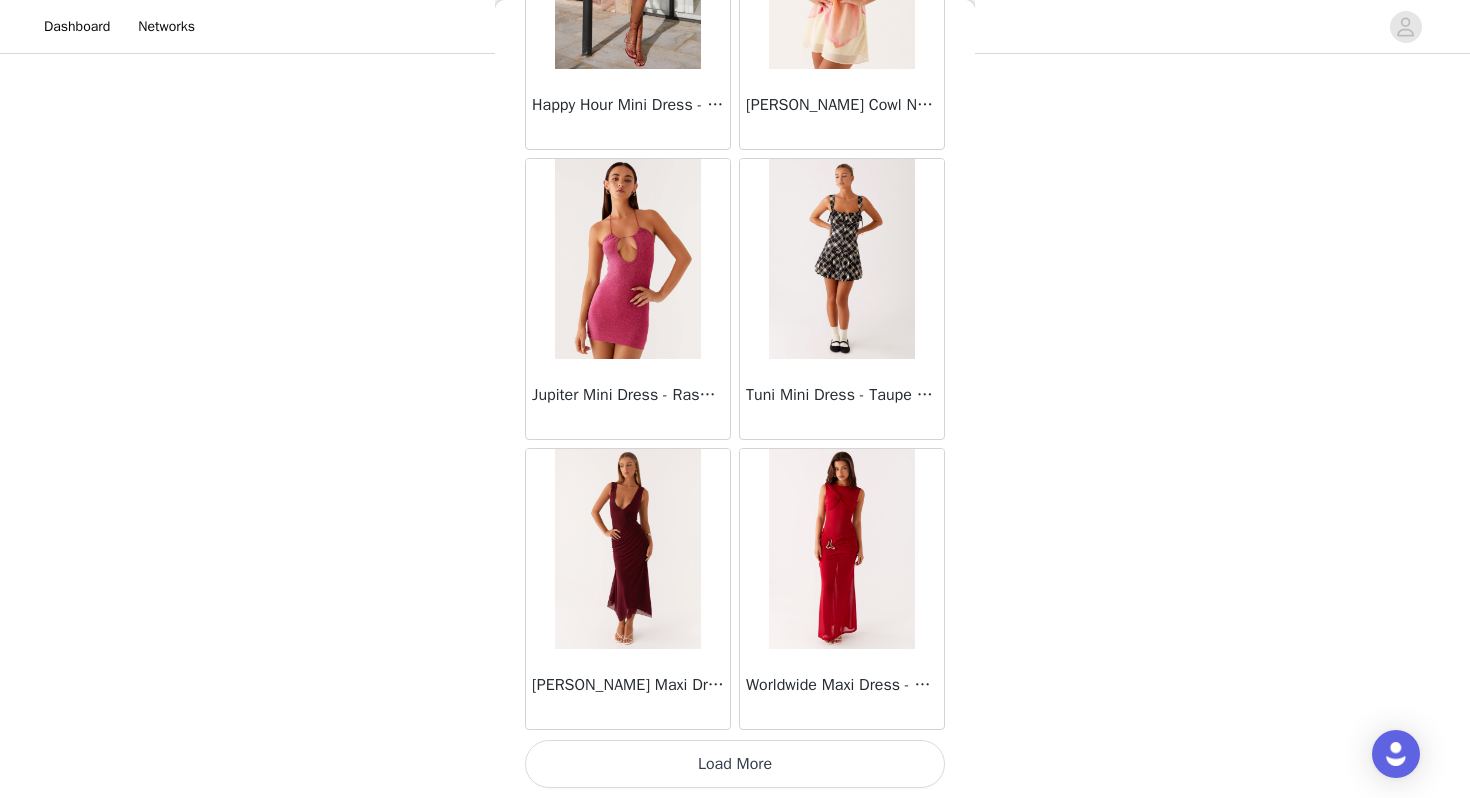 click on "Load More" at bounding box center [735, 764] 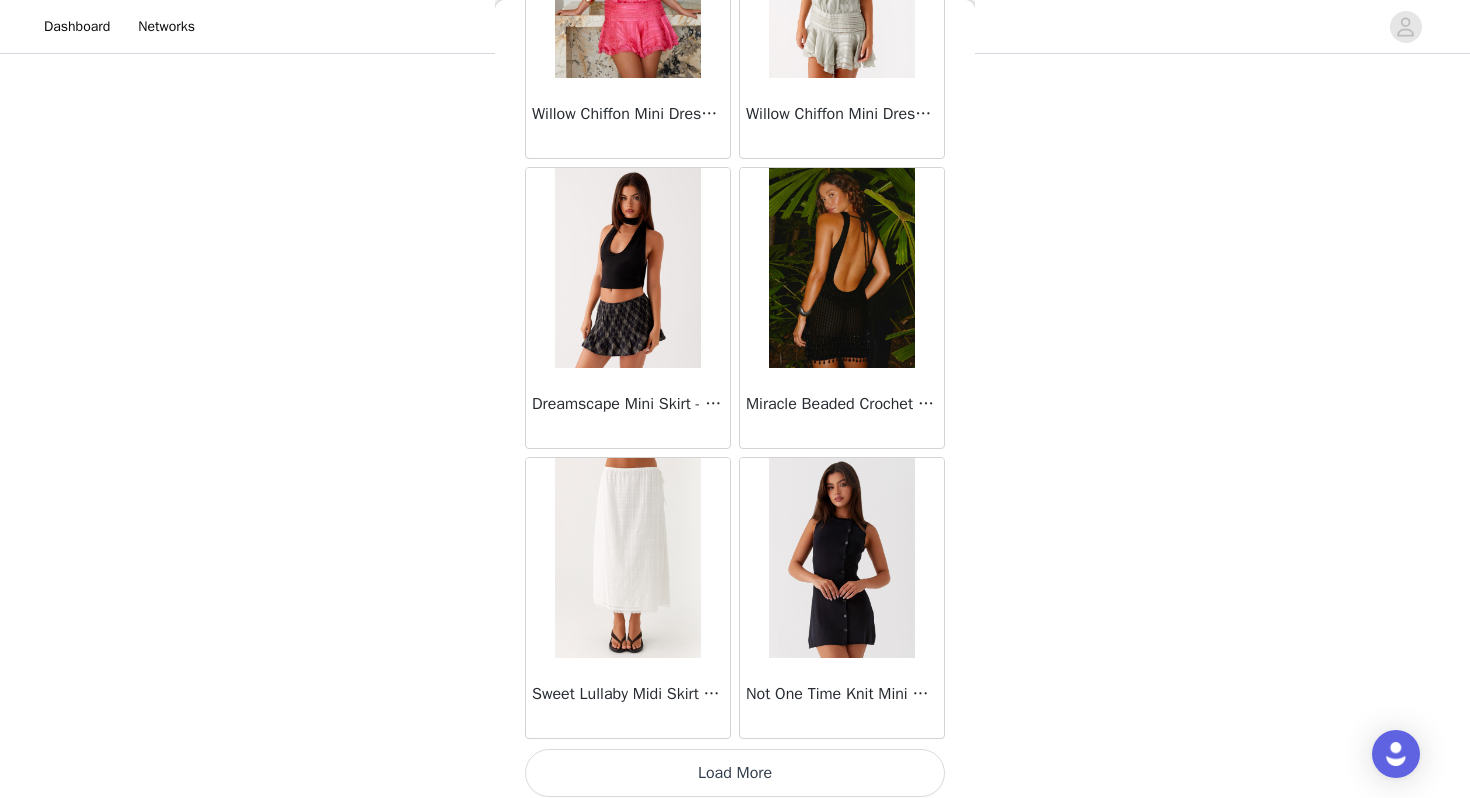 scroll, scrollTop: 42862, scrollLeft: 0, axis: vertical 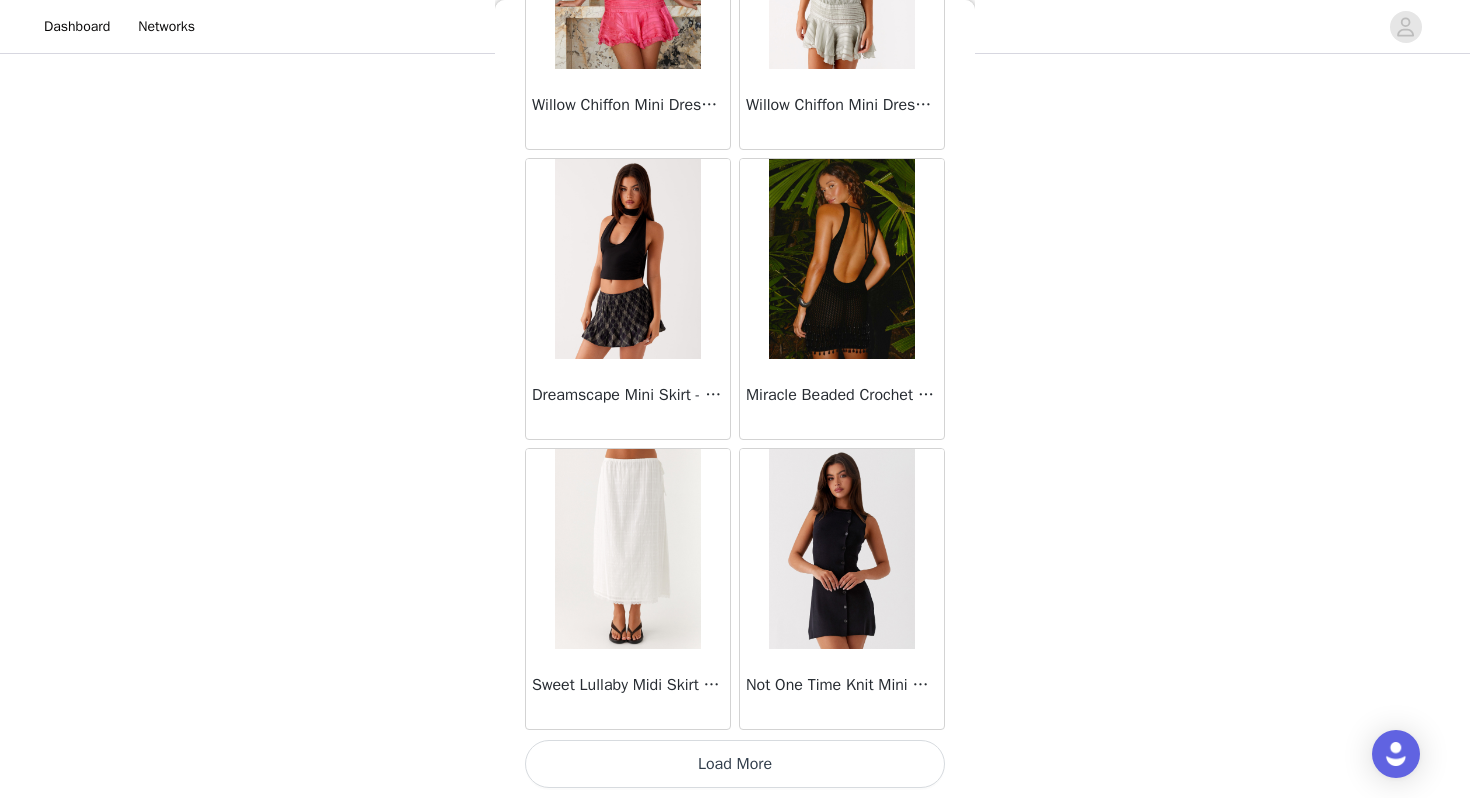 click on "Load More" at bounding box center (735, 764) 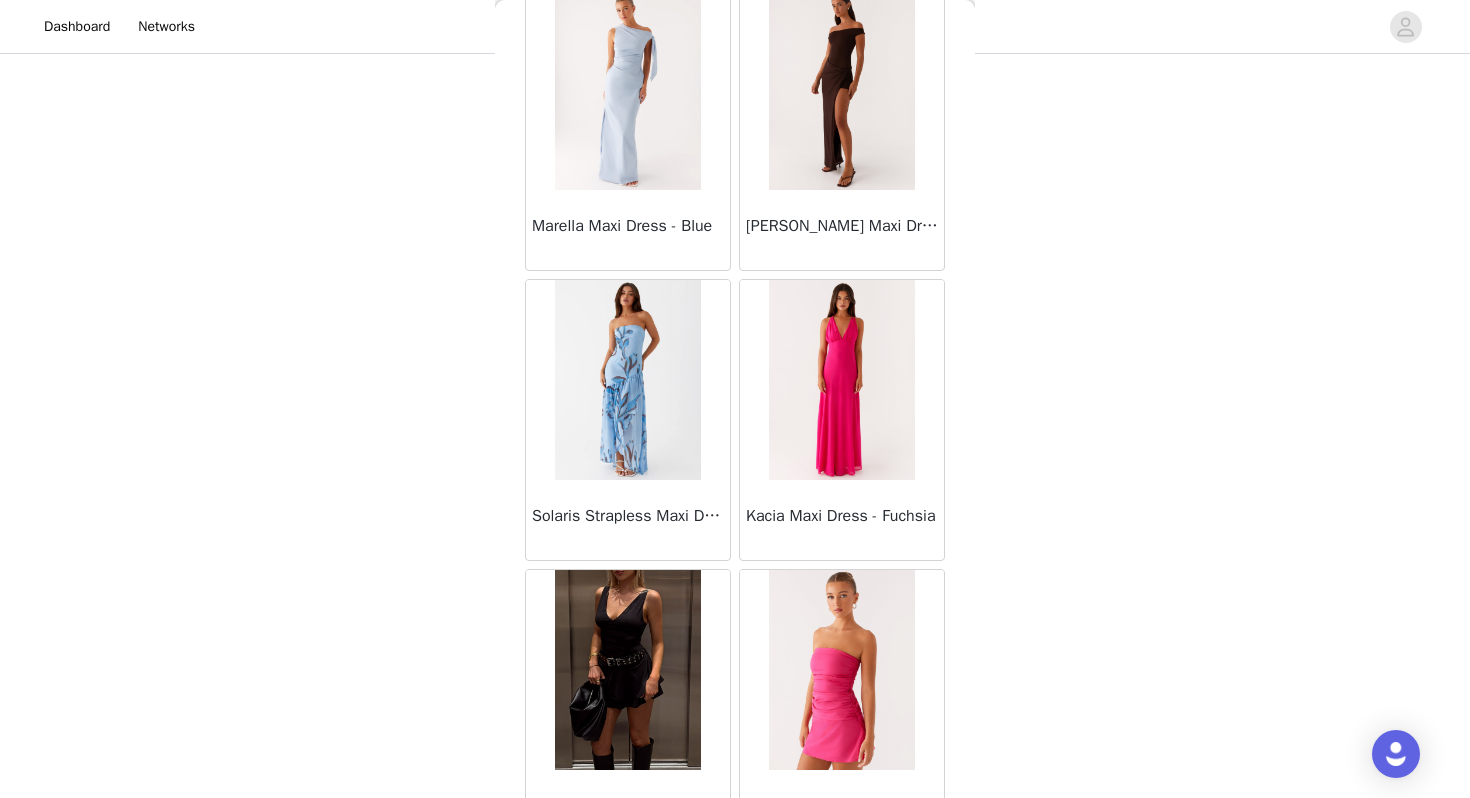 scroll, scrollTop: 45762, scrollLeft: 0, axis: vertical 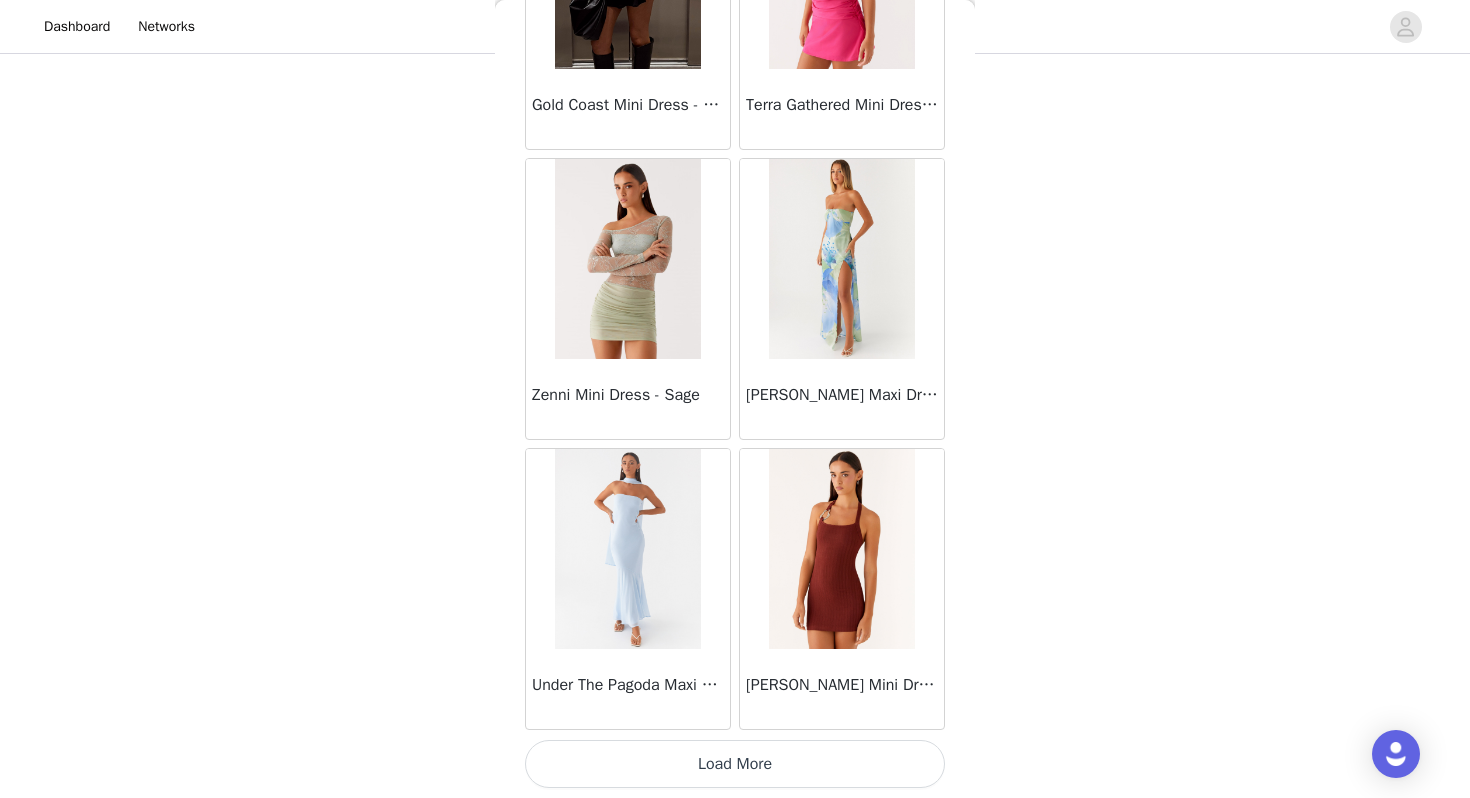 click on "Load More" at bounding box center (735, 764) 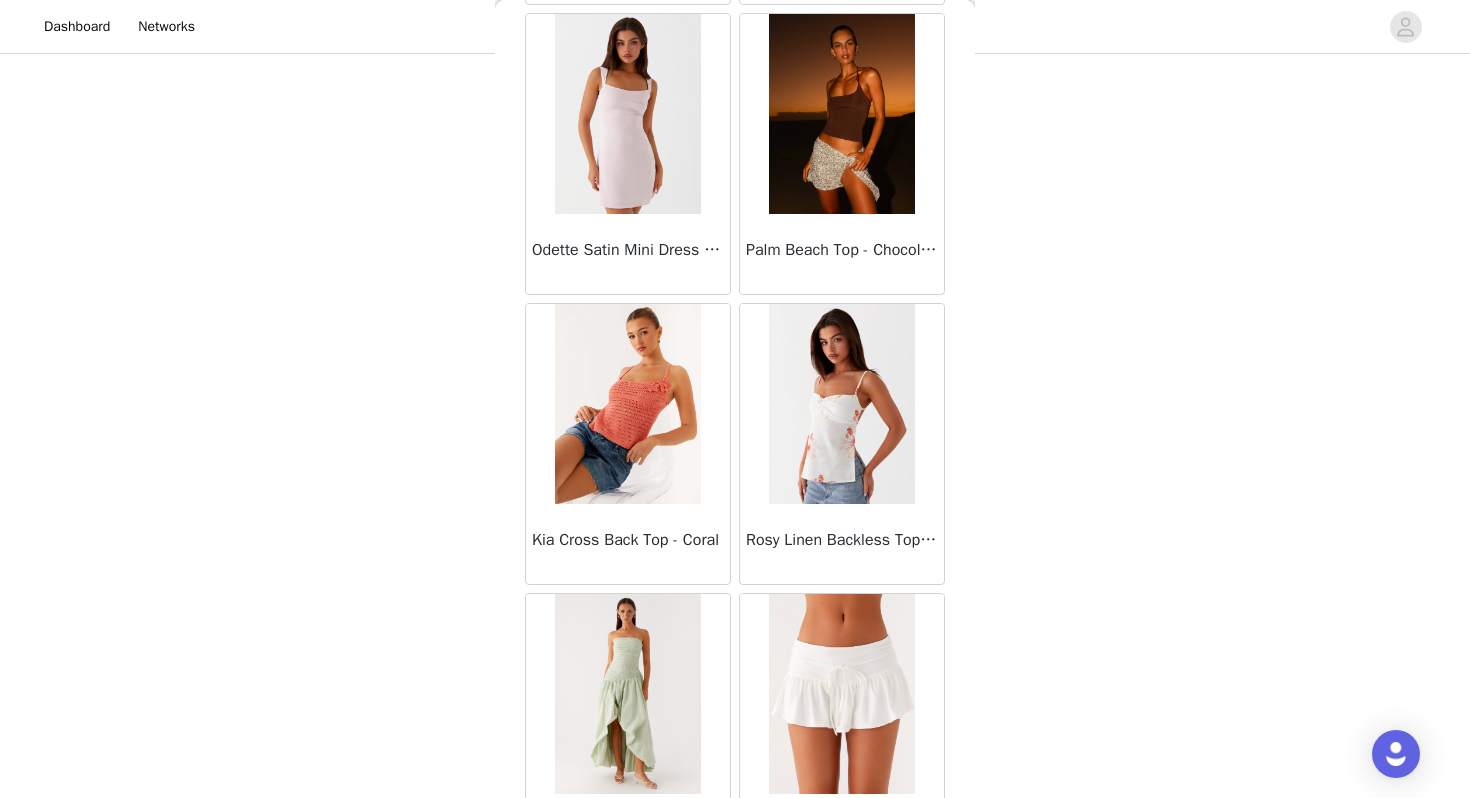 scroll, scrollTop: 48662, scrollLeft: 0, axis: vertical 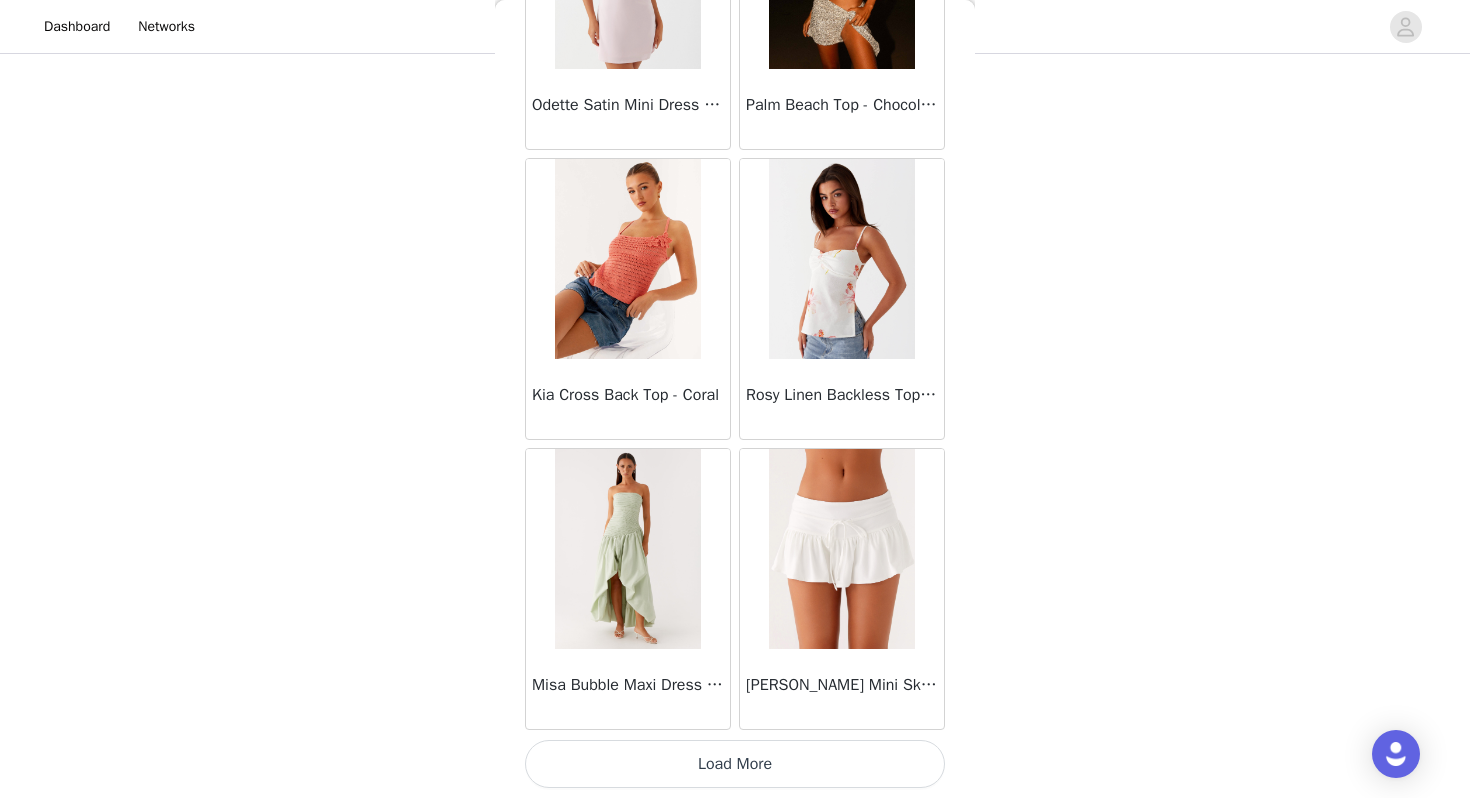 click on "Load More" at bounding box center (735, 764) 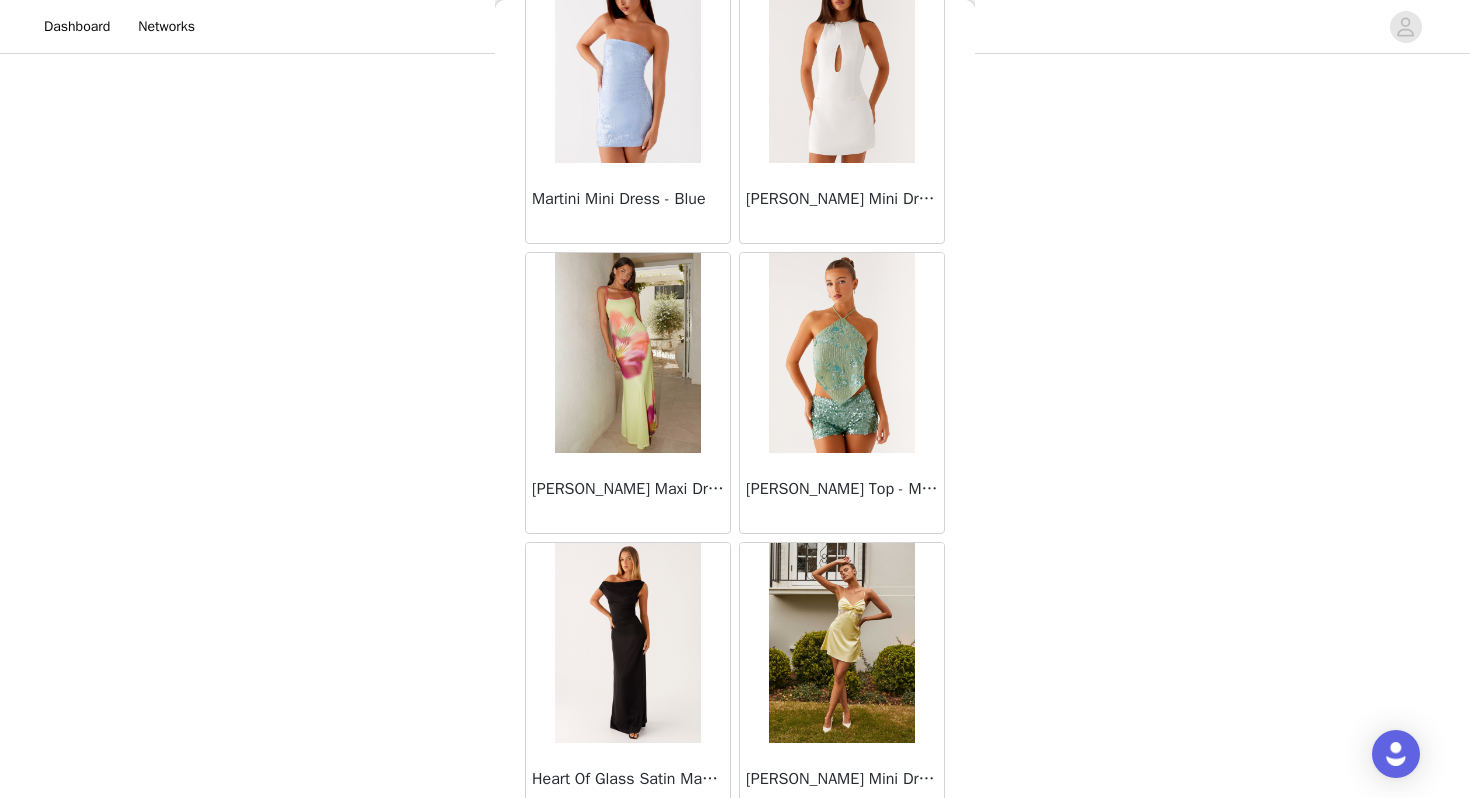 scroll, scrollTop: 51562, scrollLeft: 0, axis: vertical 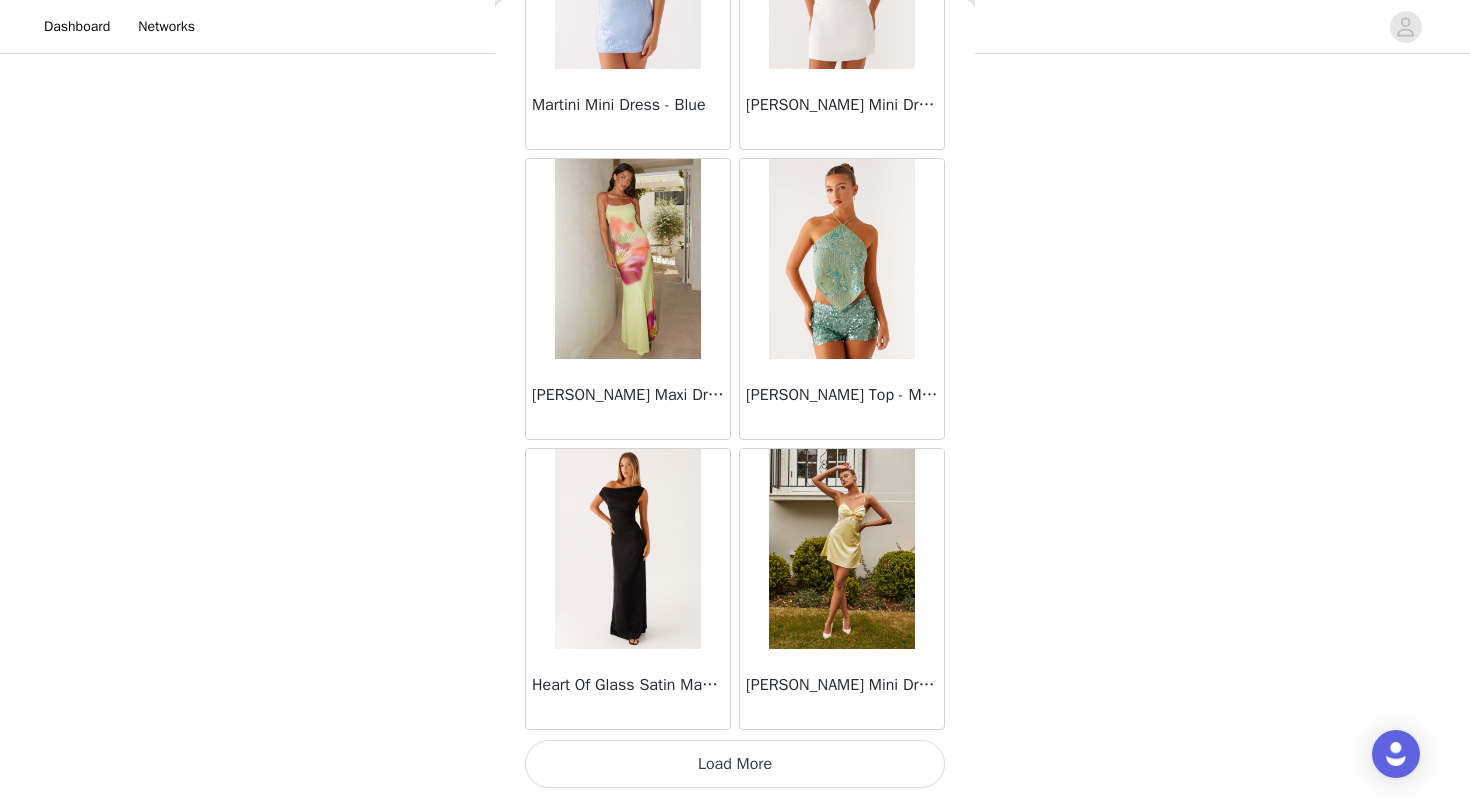 click on "Load More" at bounding box center (735, 764) 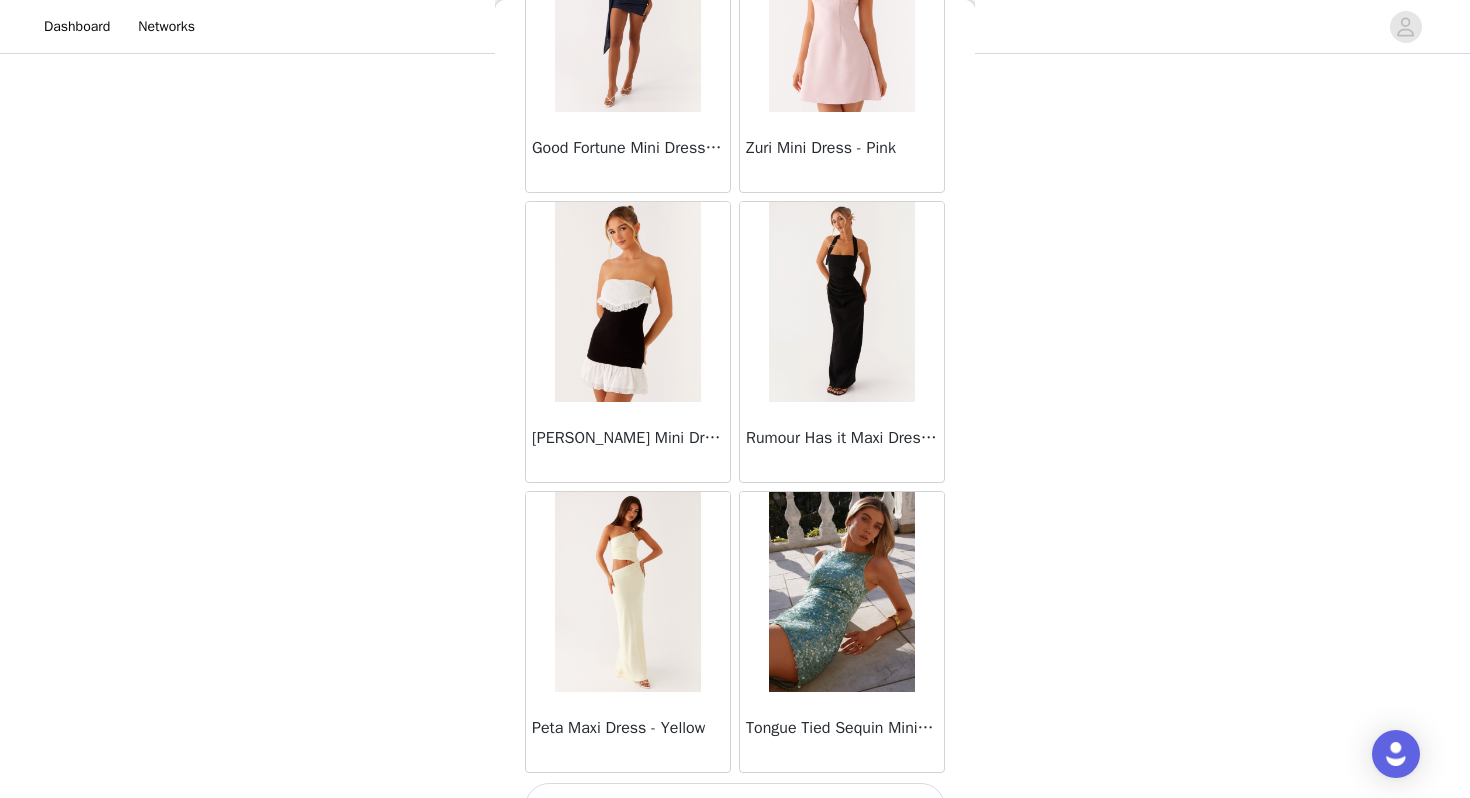 scroll, scrollTop: 54462, scrollLeft: 0, axis: vertical 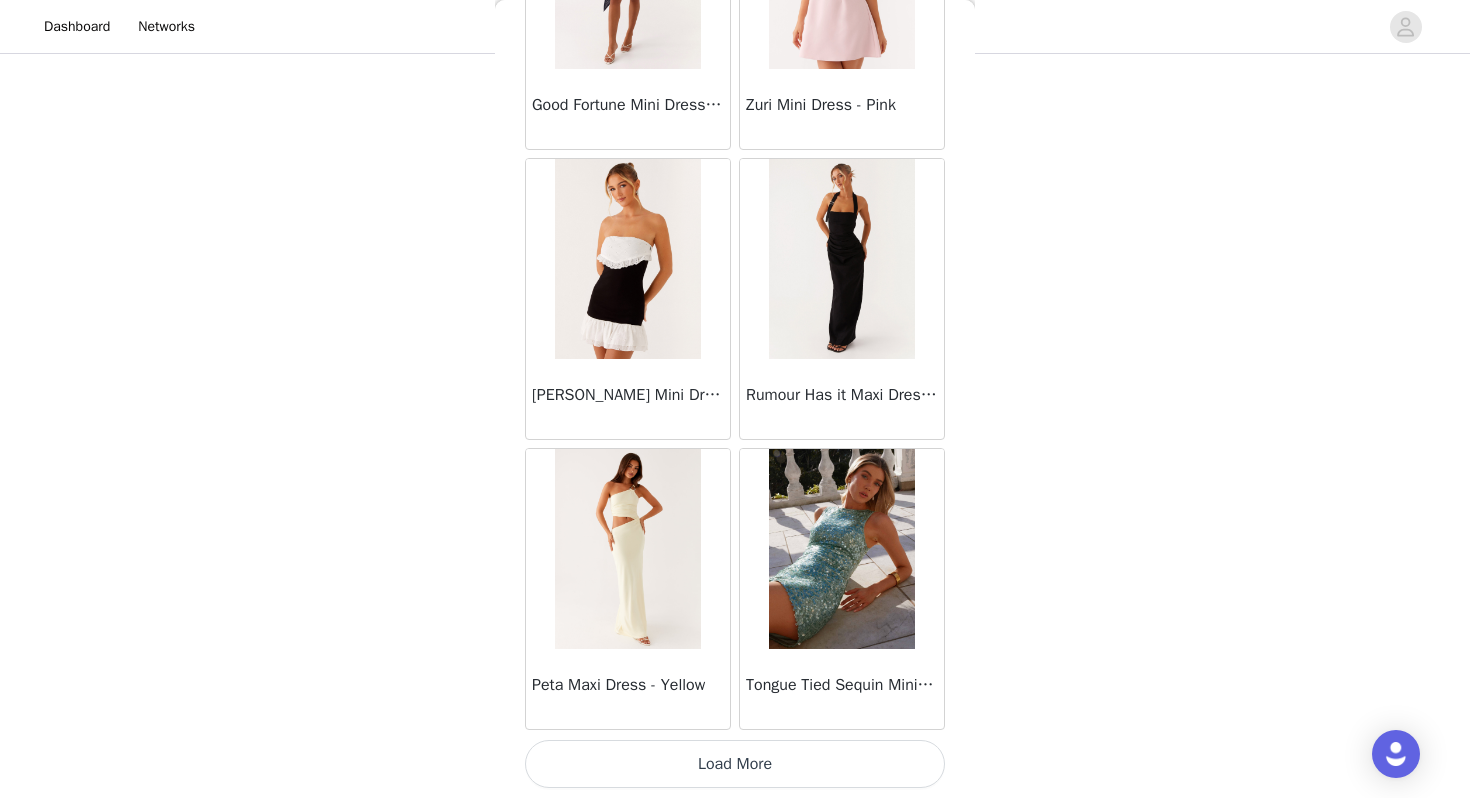 click on "Load More" at bounding box center [735, 764] 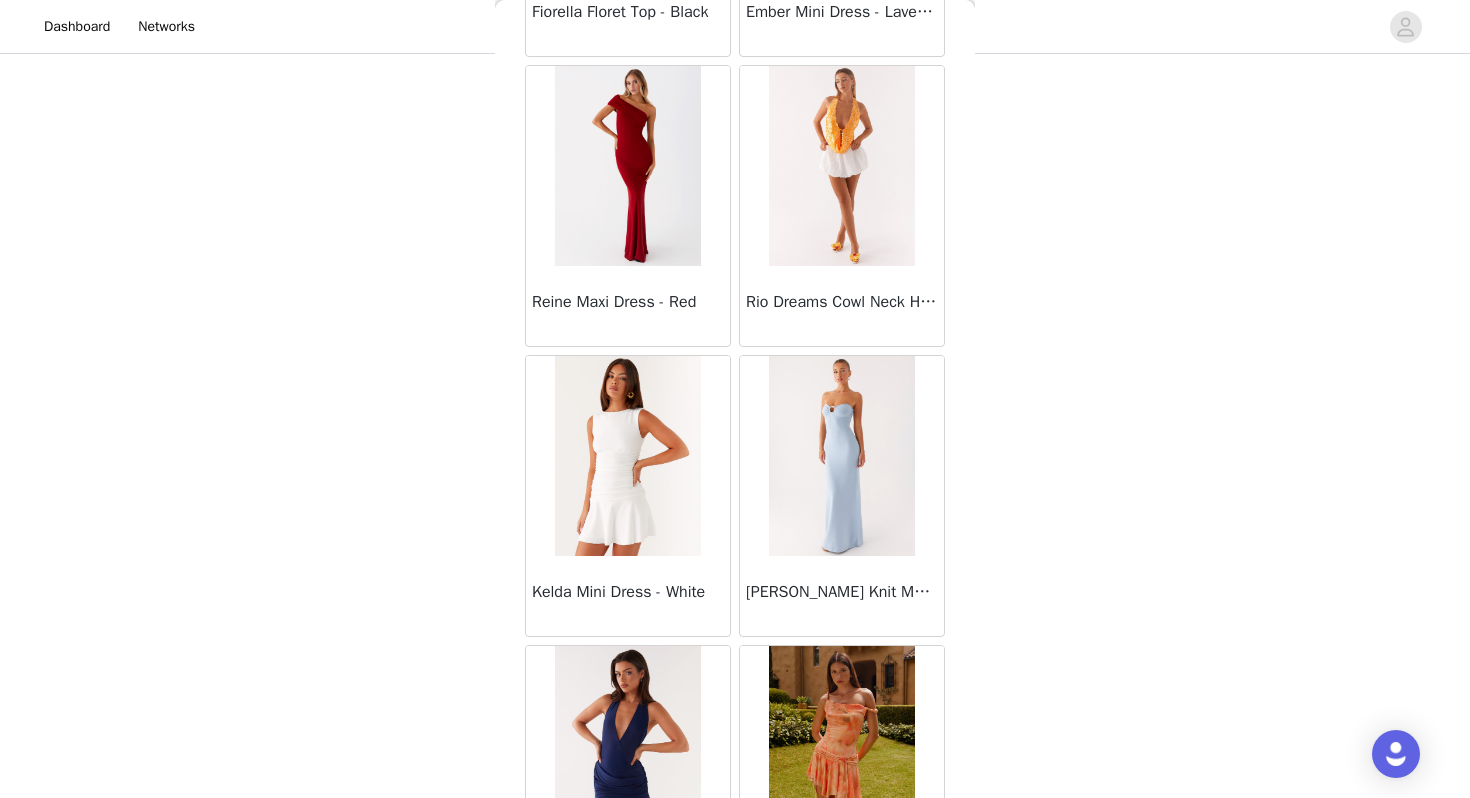 scroll, scrollTop: 56026, scrollLeft: 0, axis: vertical 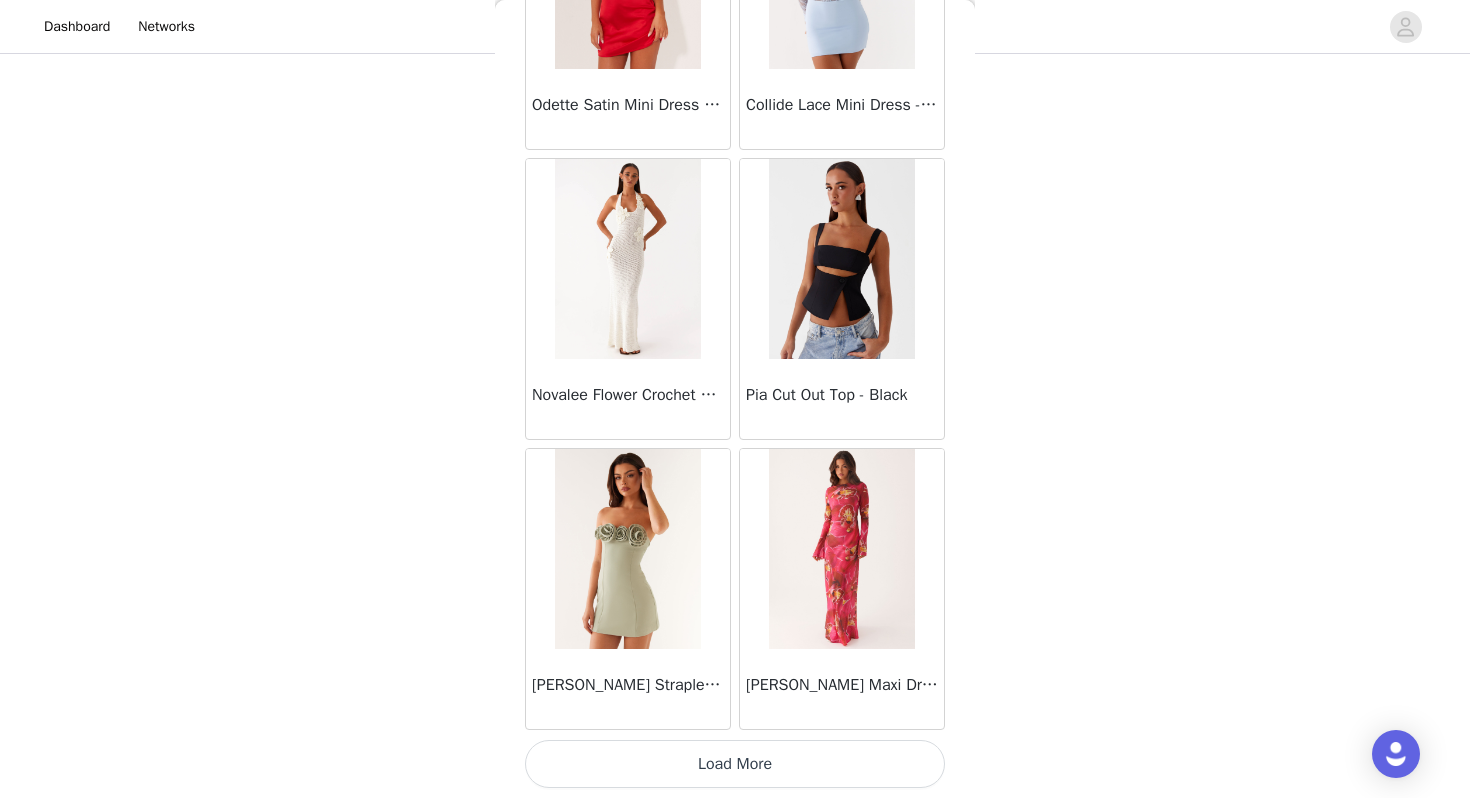 click on "Load More" at bounding box center [735, 764] 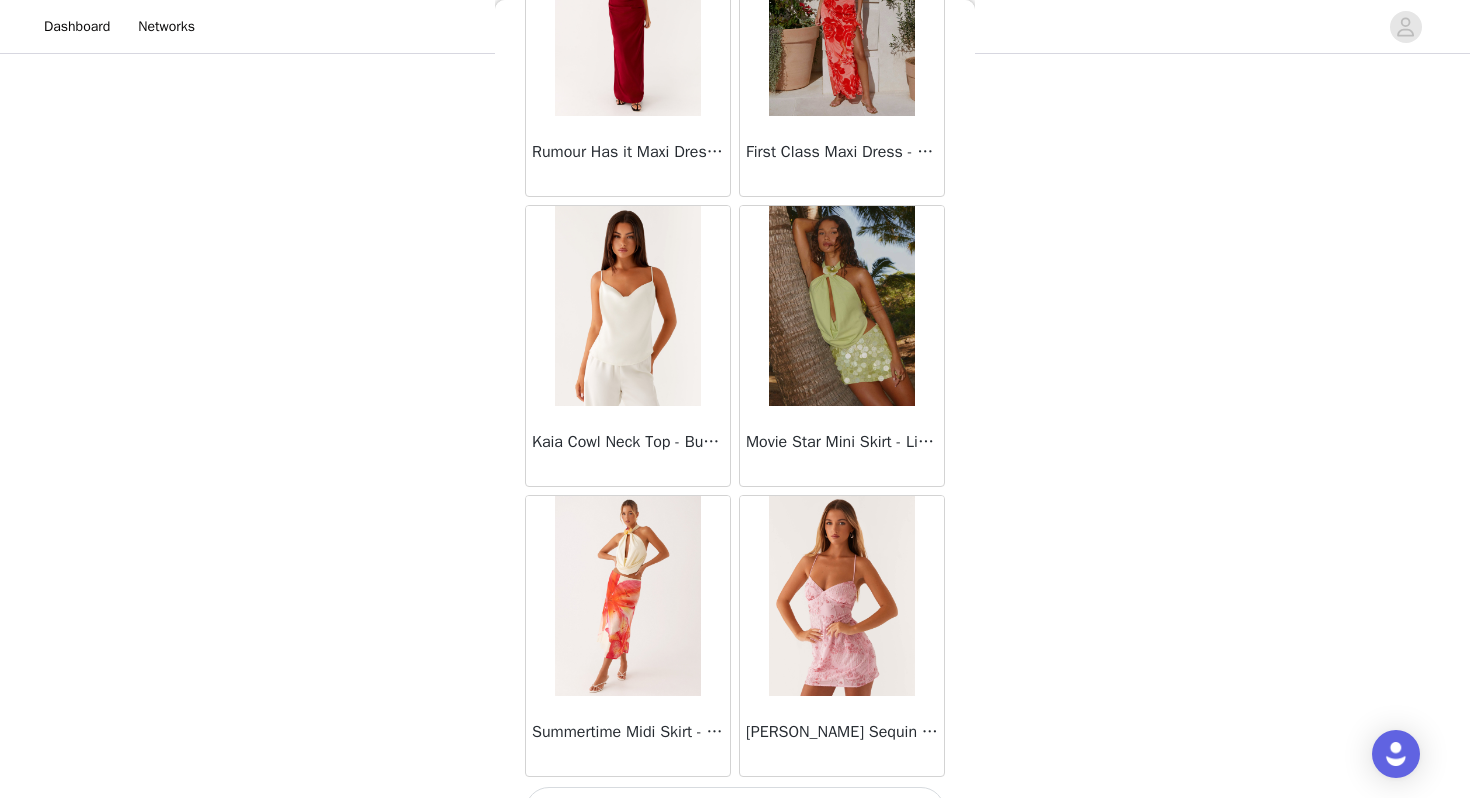 scroll, scrollTop: 60262, scrollLeft: 0, axis: vertical 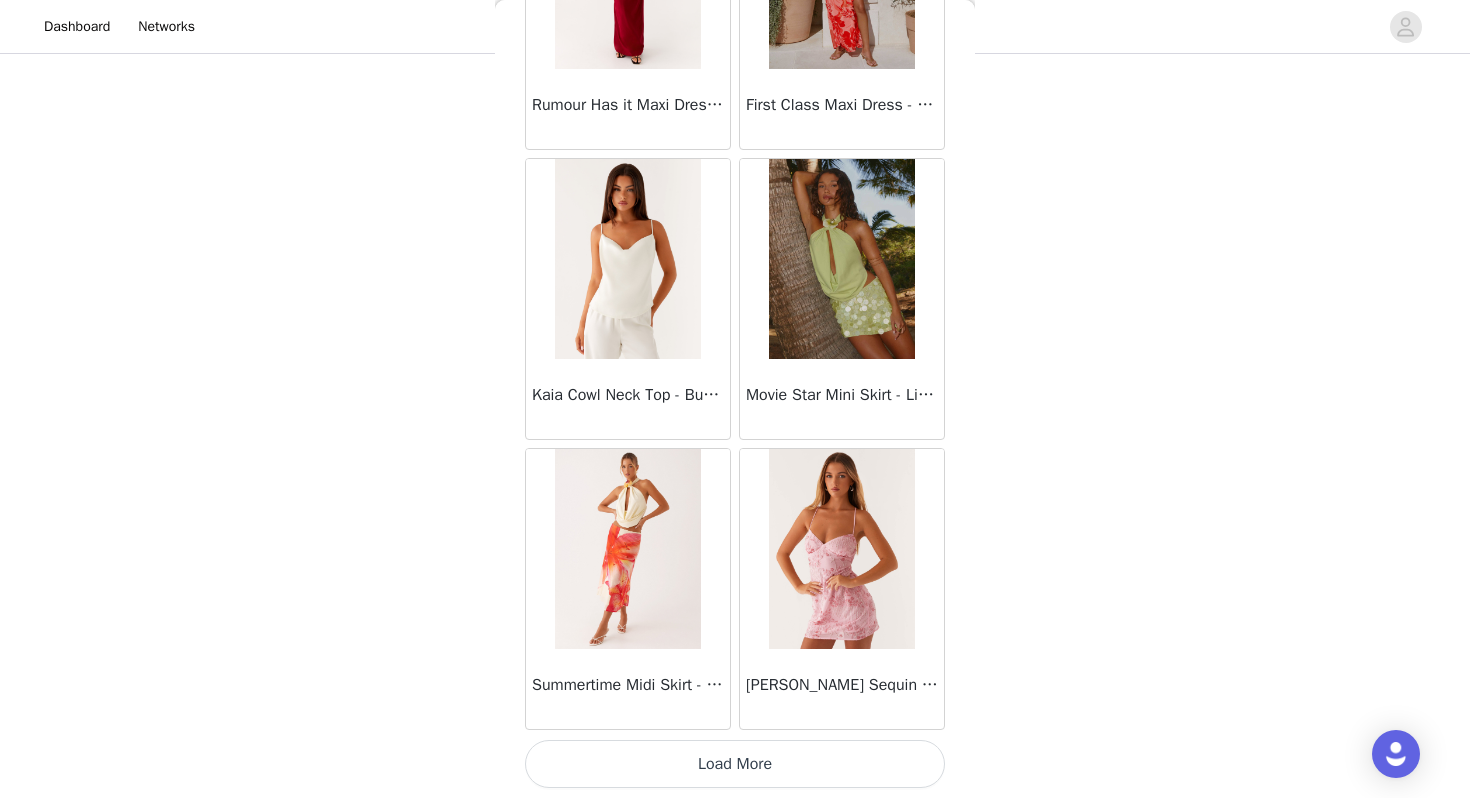 click on "Load More" at bounding box center (735, 764) 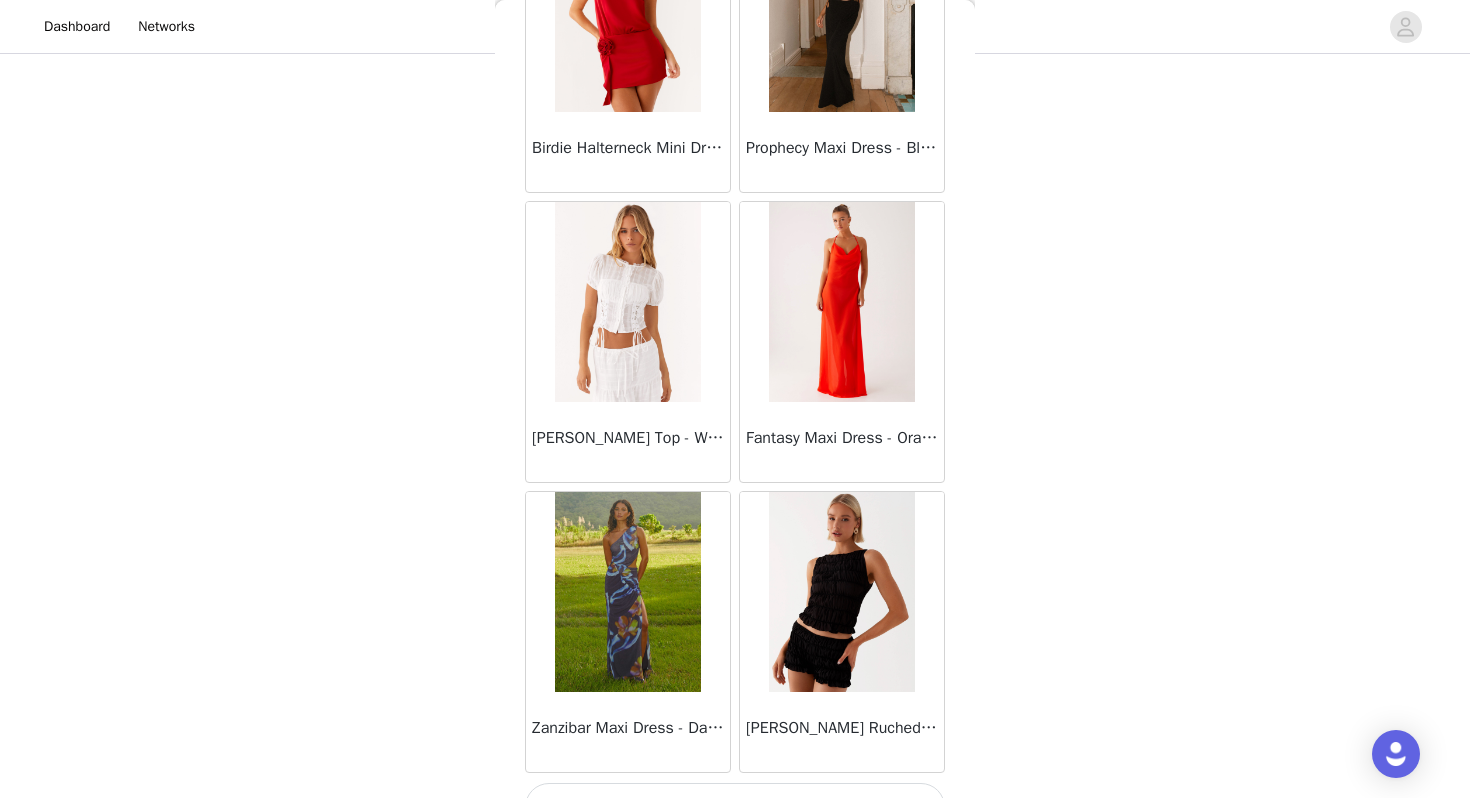 scroll, scrollTop: 63162, scrollLeft: 0, axis: vertical 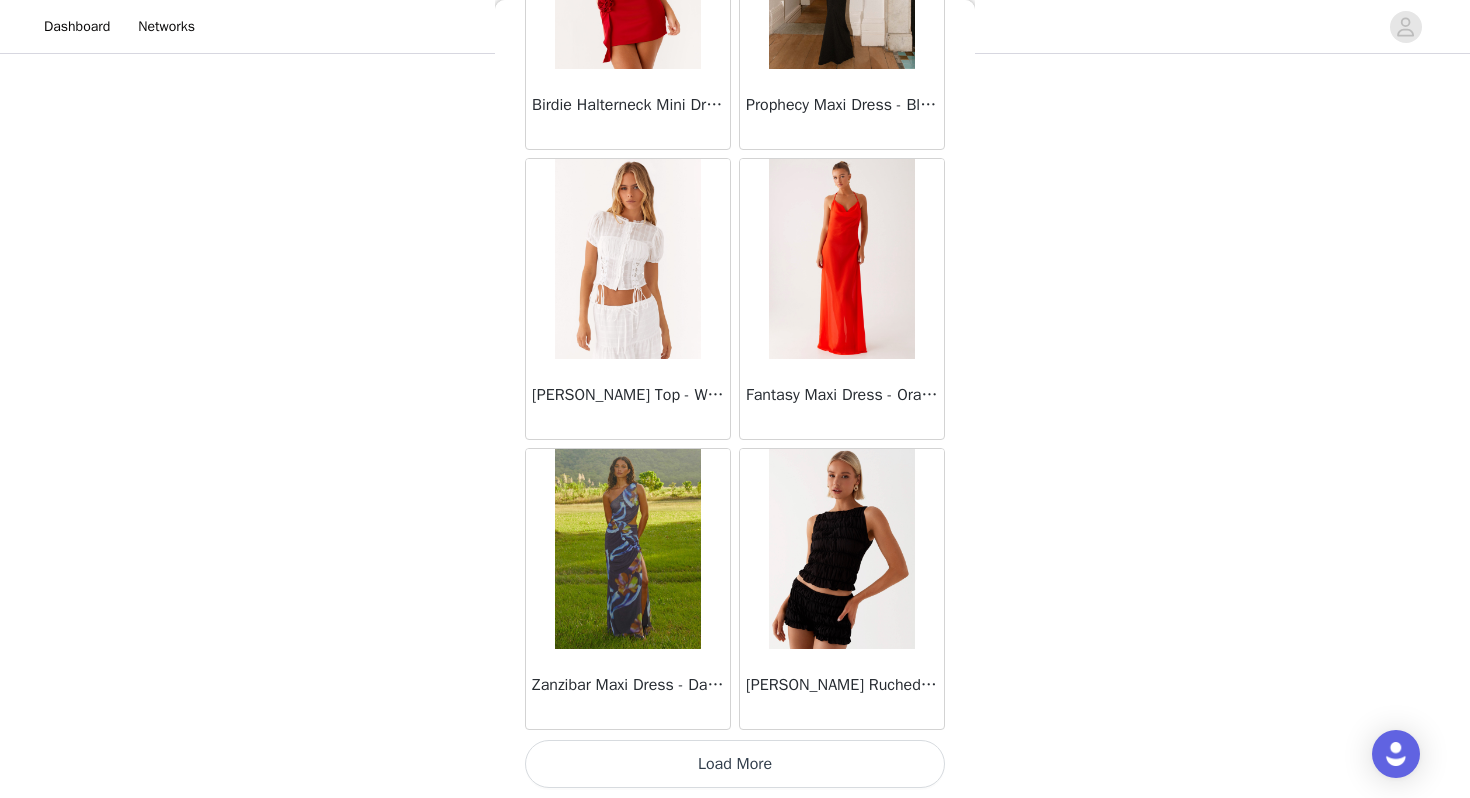click on "Load More" at bounding box center (735, 764) 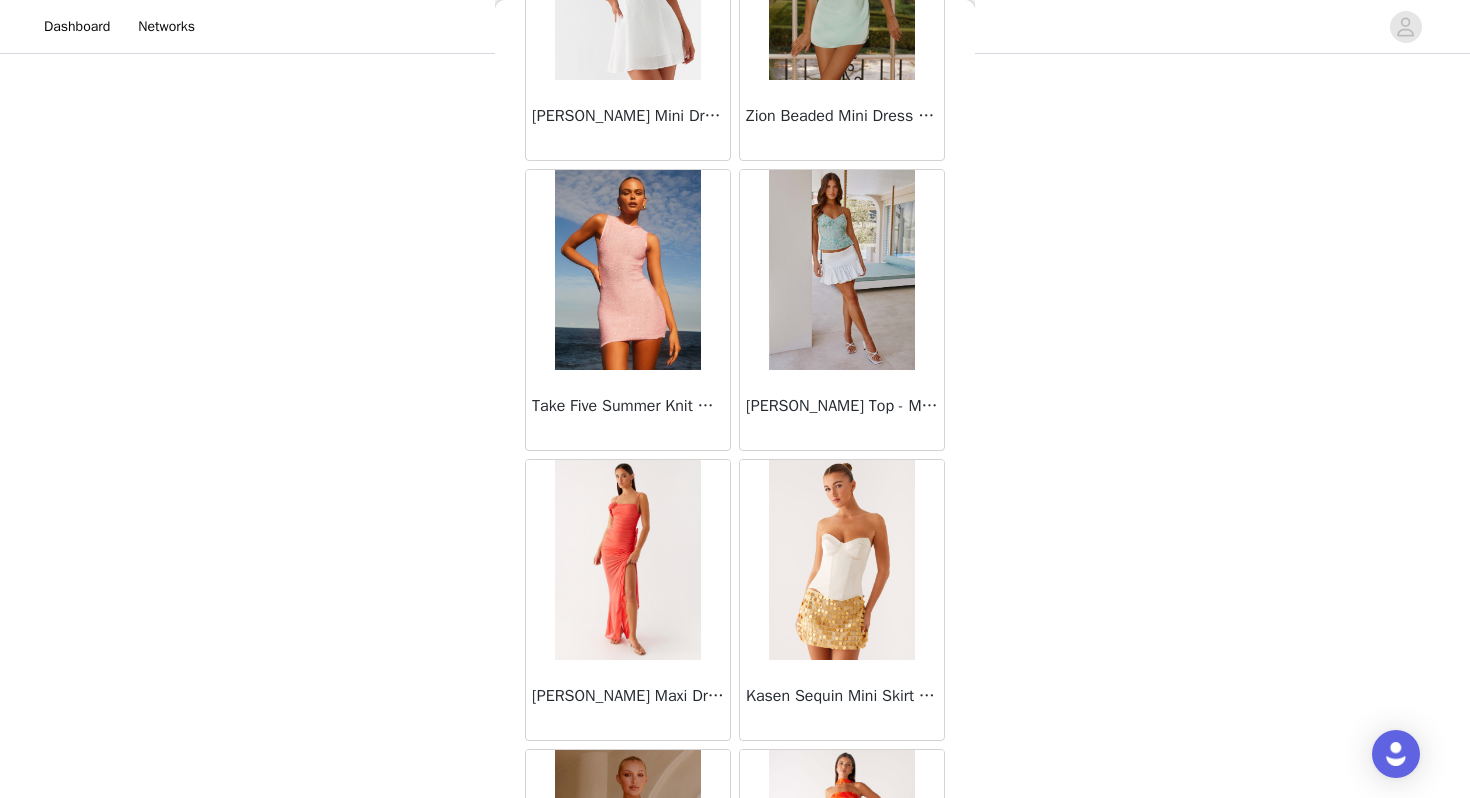 scroll, scrollTop: 66062, scrollLeft: 0, axis: vertical 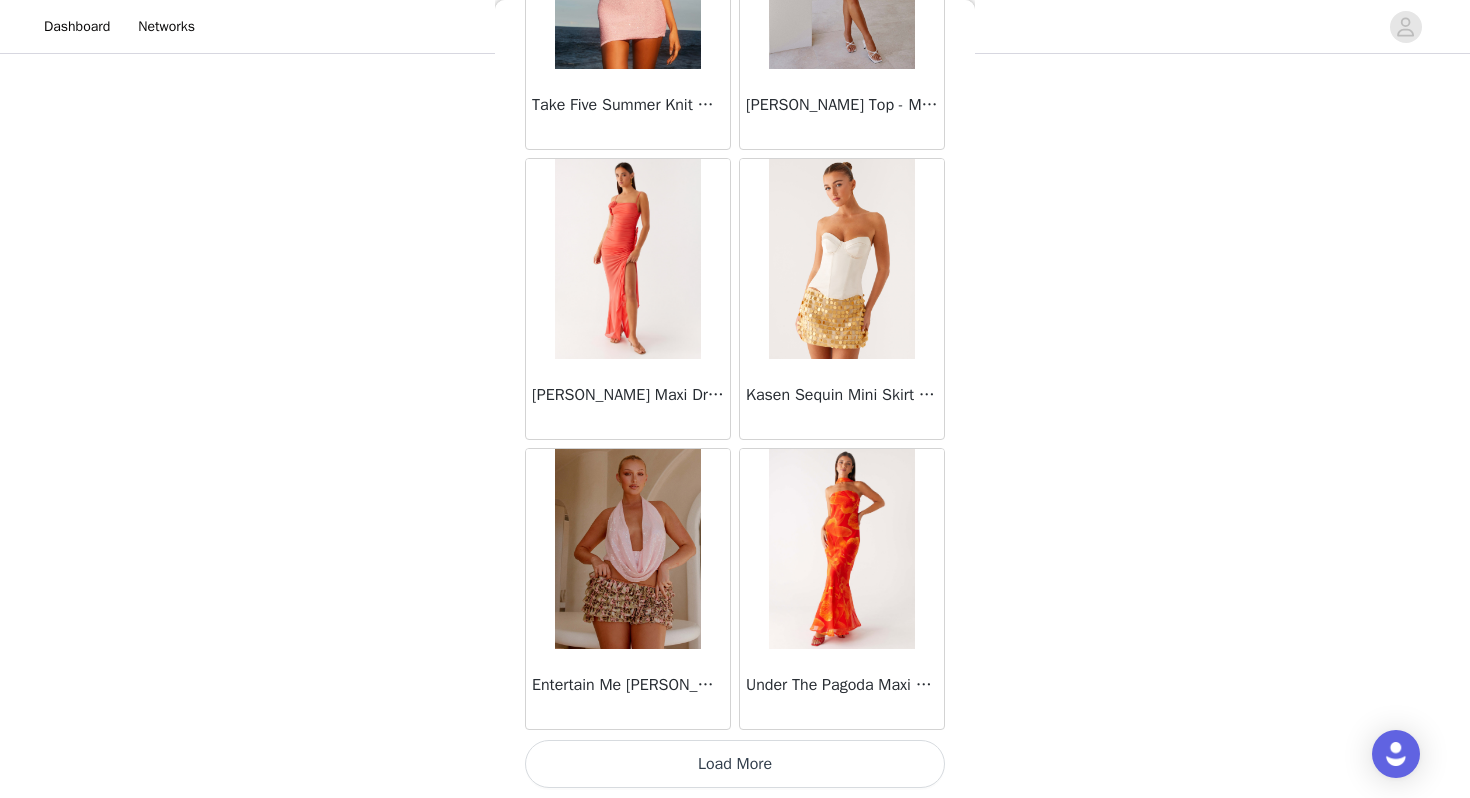 click on "Load More" at bounding box center [735, 764] 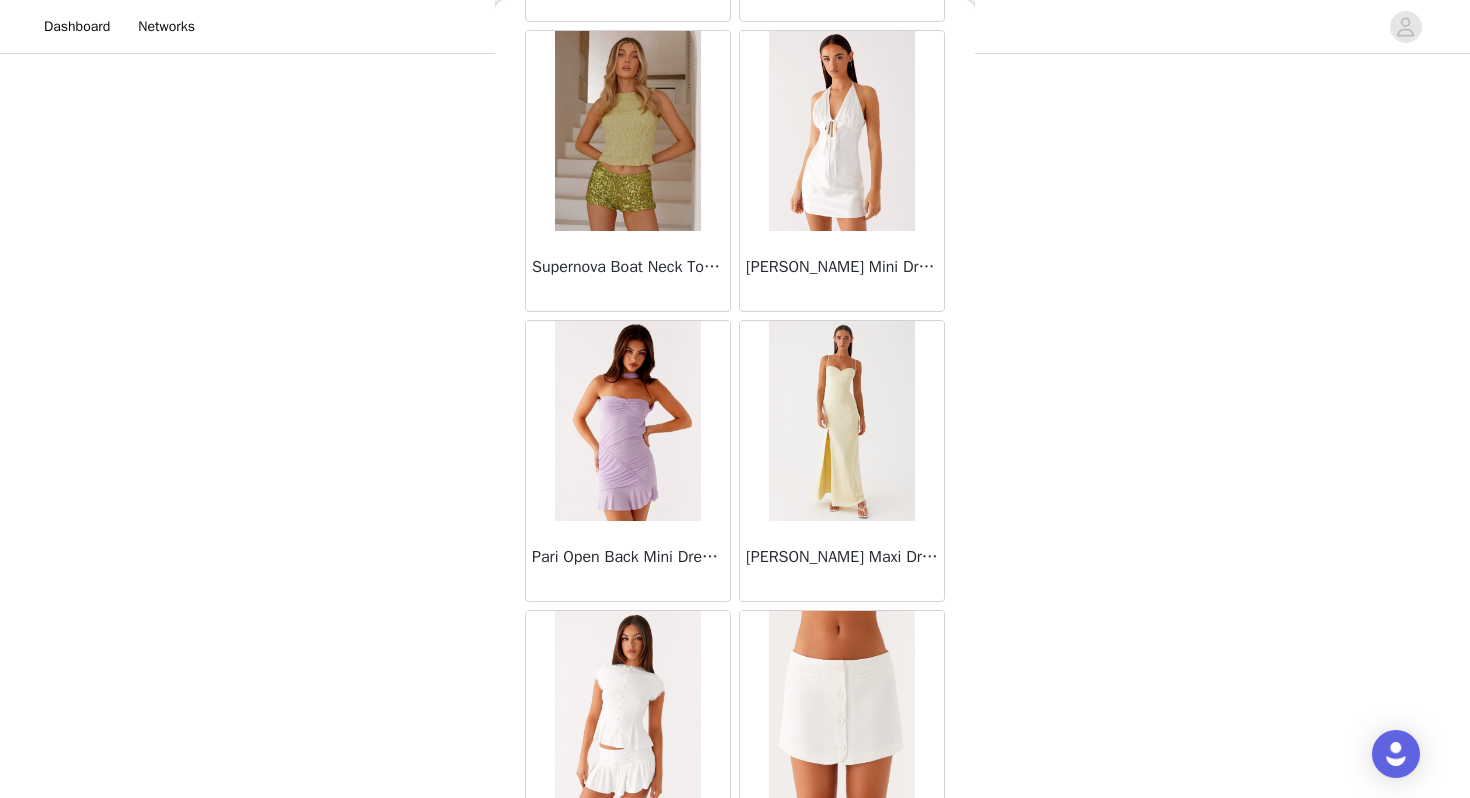 scroll, scrollTop: 68962, scrollLeft: 0, axis: vertical 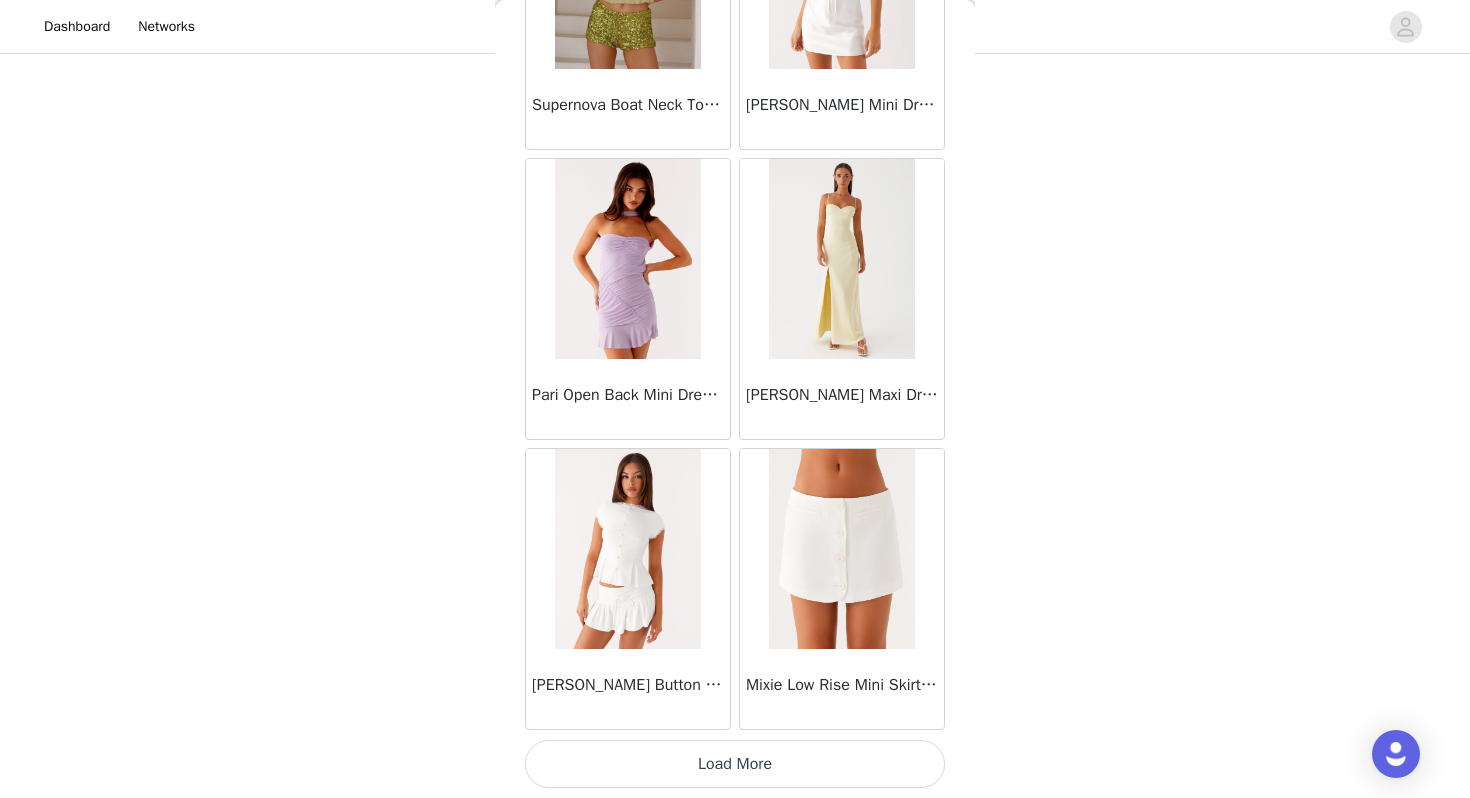 click on "Load More" at bounding box center (735, 764) 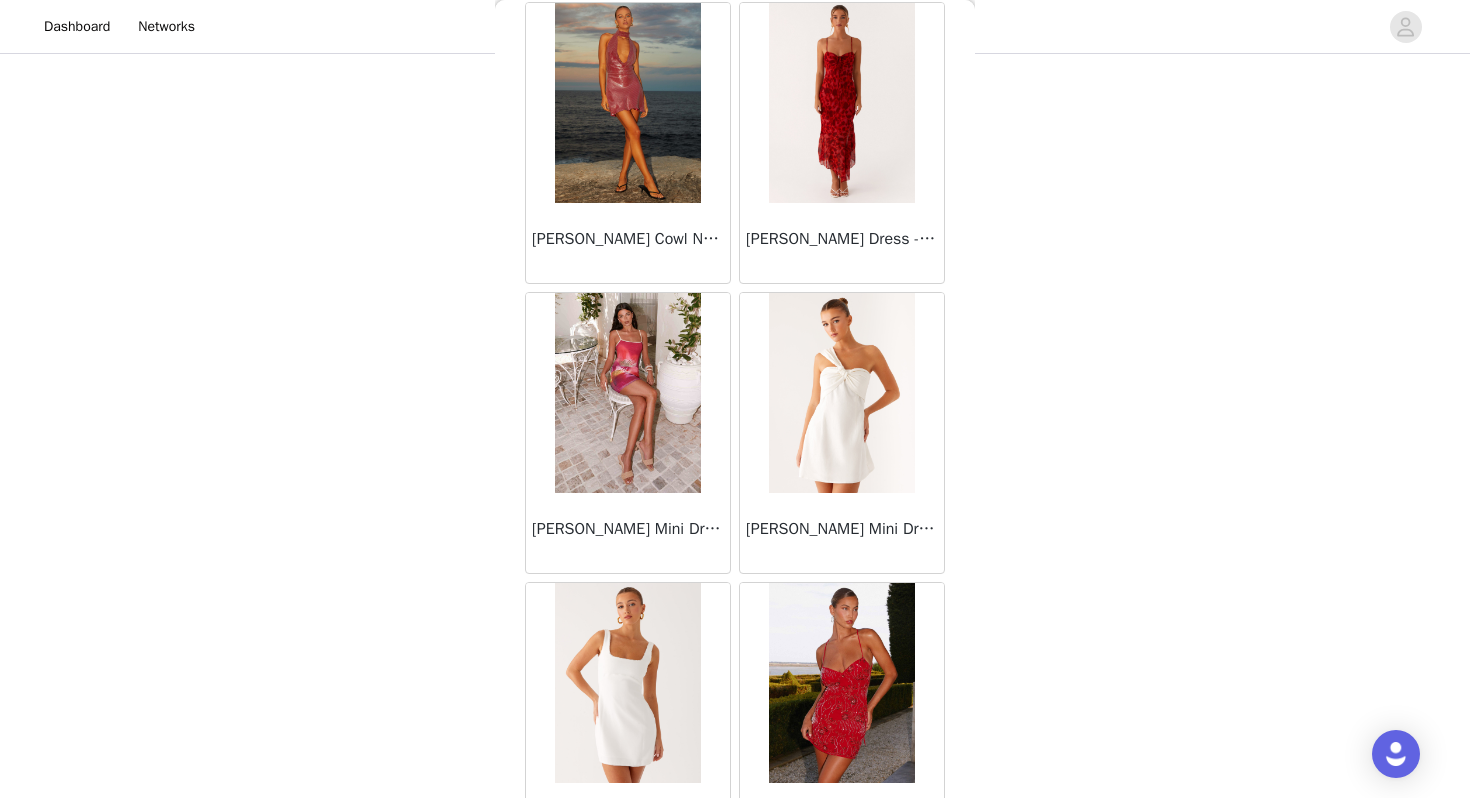 scroll, scrollTop: 71862, scrollLeft: 0, axis: vertical 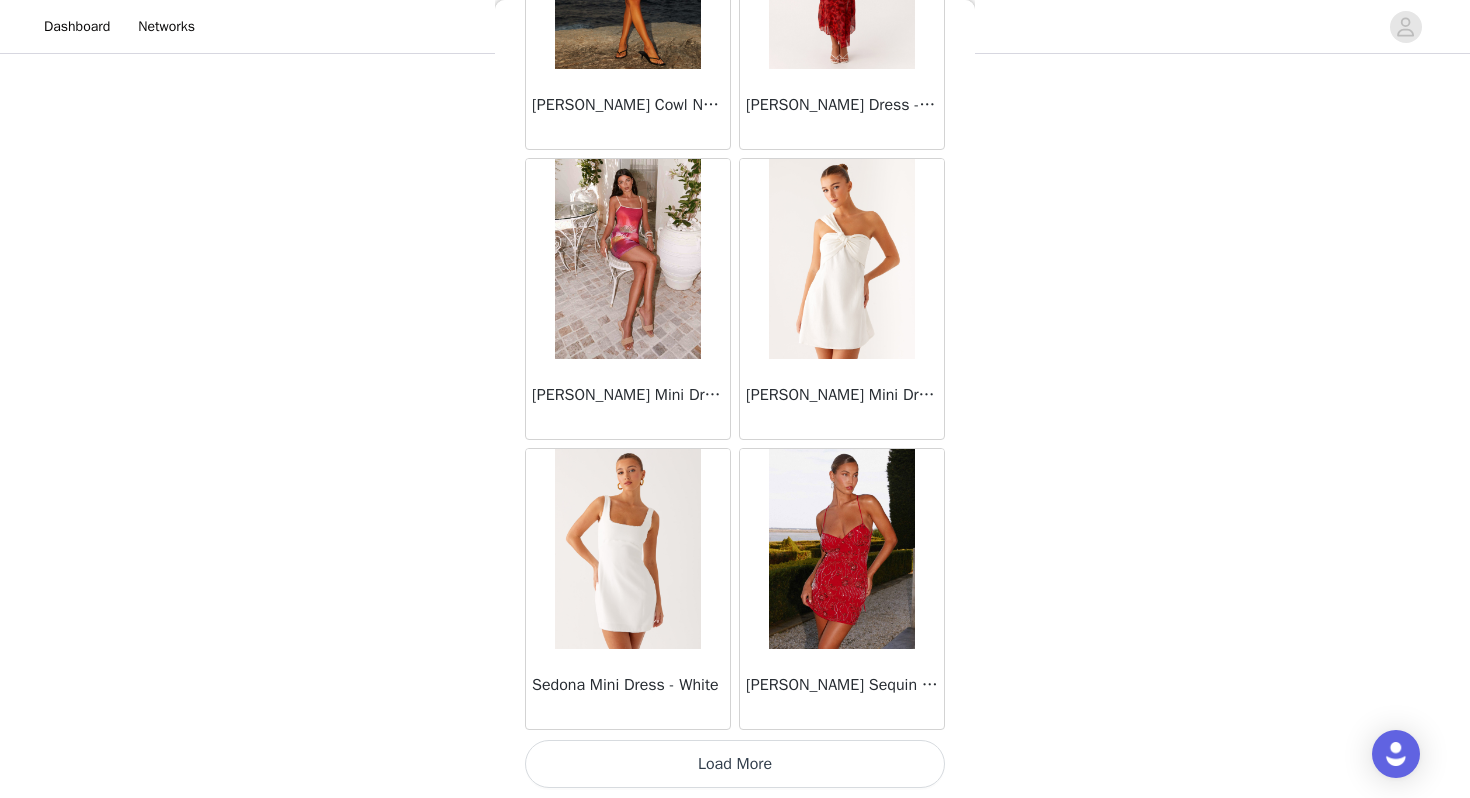 drag, startPoint x: 728, startPoint y: 764, endPoint x: 732, endPoint y: 710, distance: 54.147945 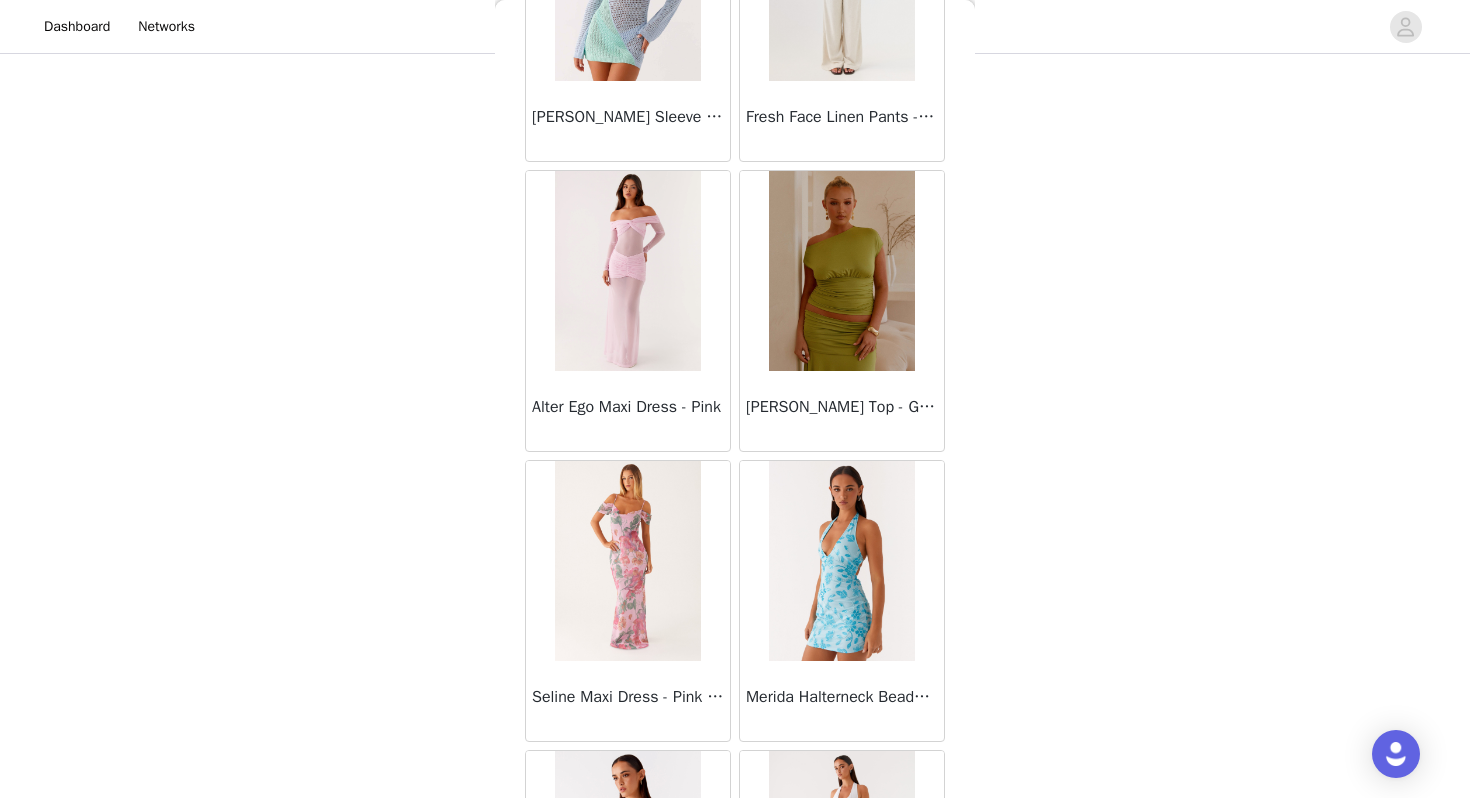 scroll, scrollTop: 74762, scrollLeft: 0, axis: vertical 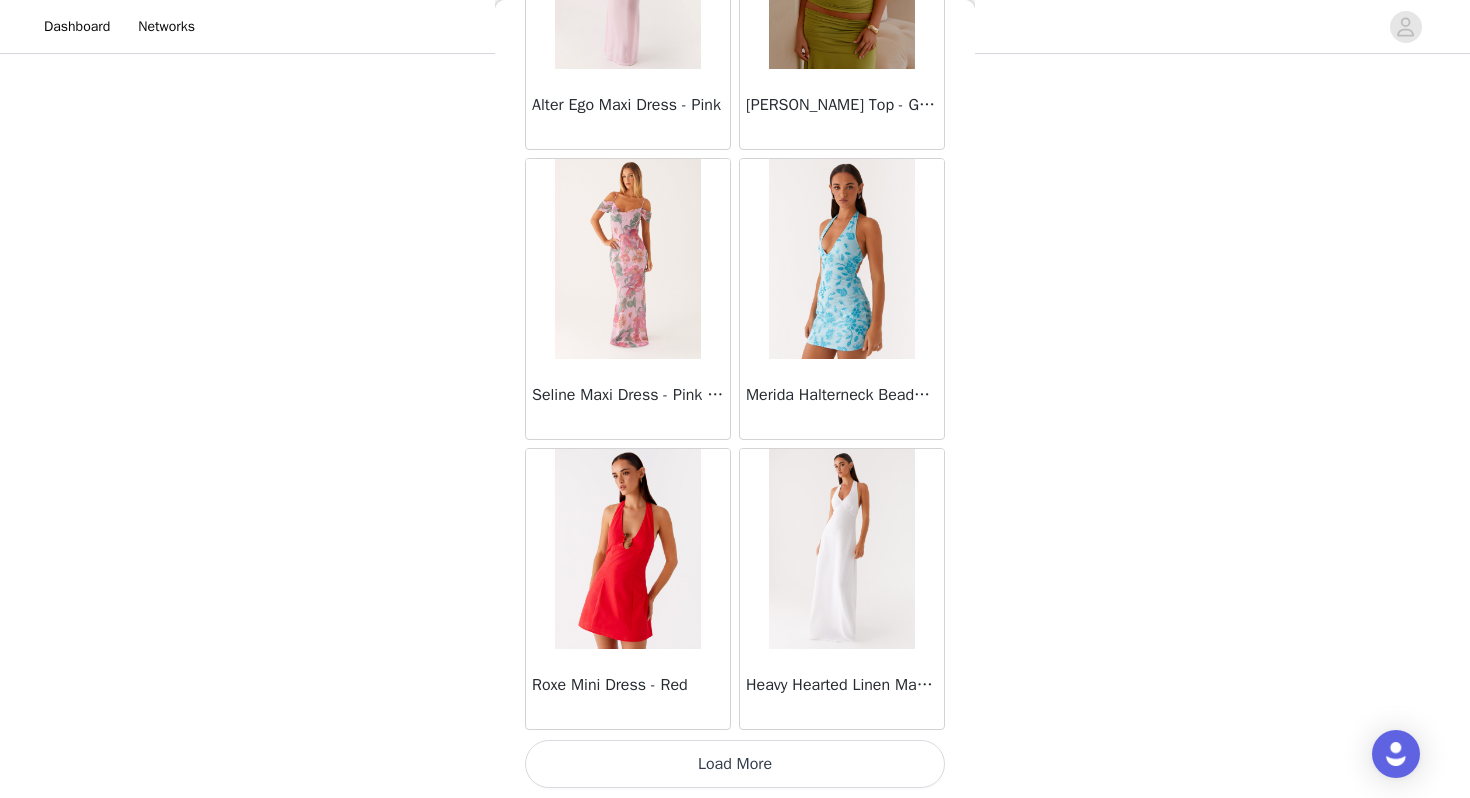 click on "Load More" at bounding box center [735, 764] 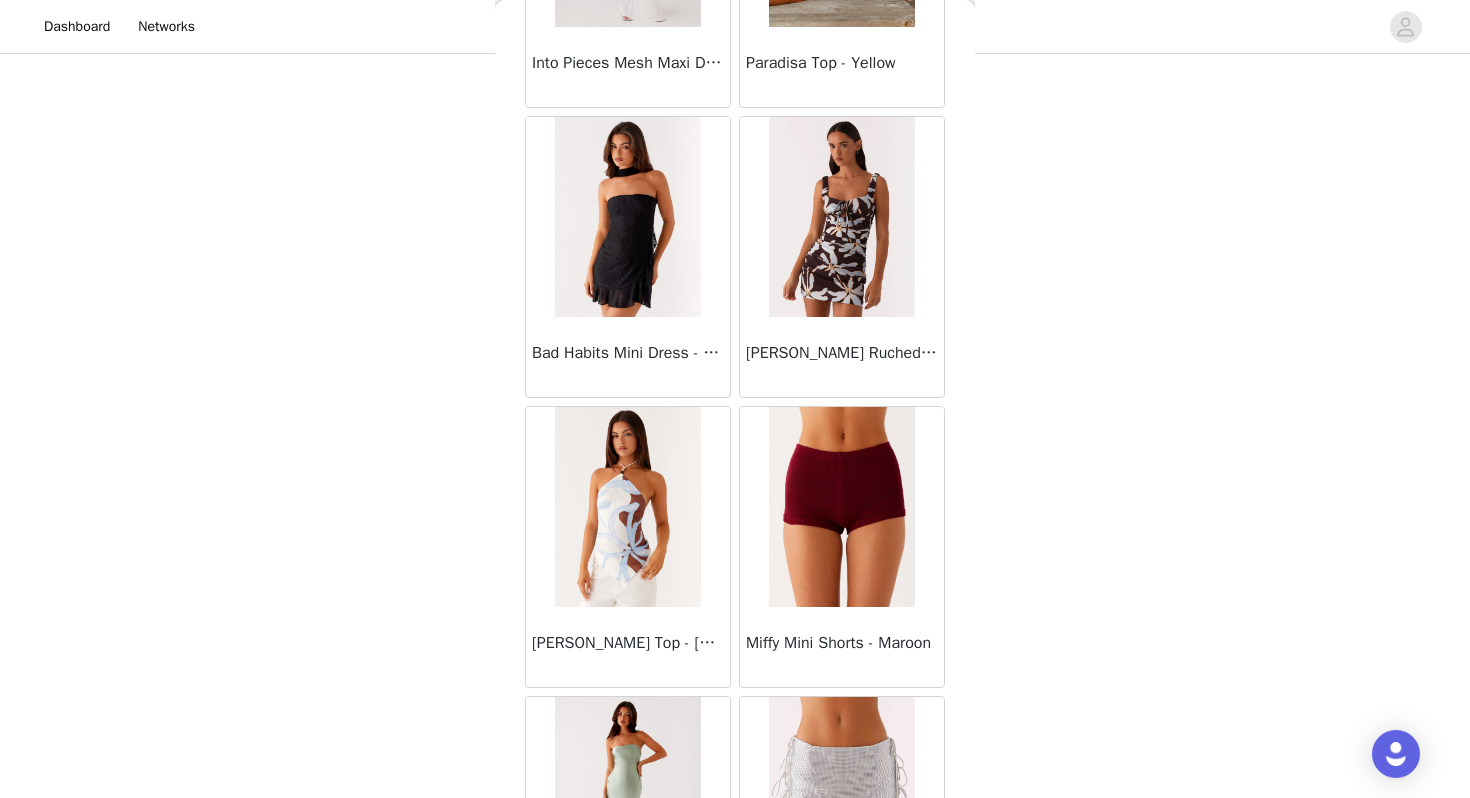 scroll, scrollTop: 77662, scrollLeft: 0, axis: vertical 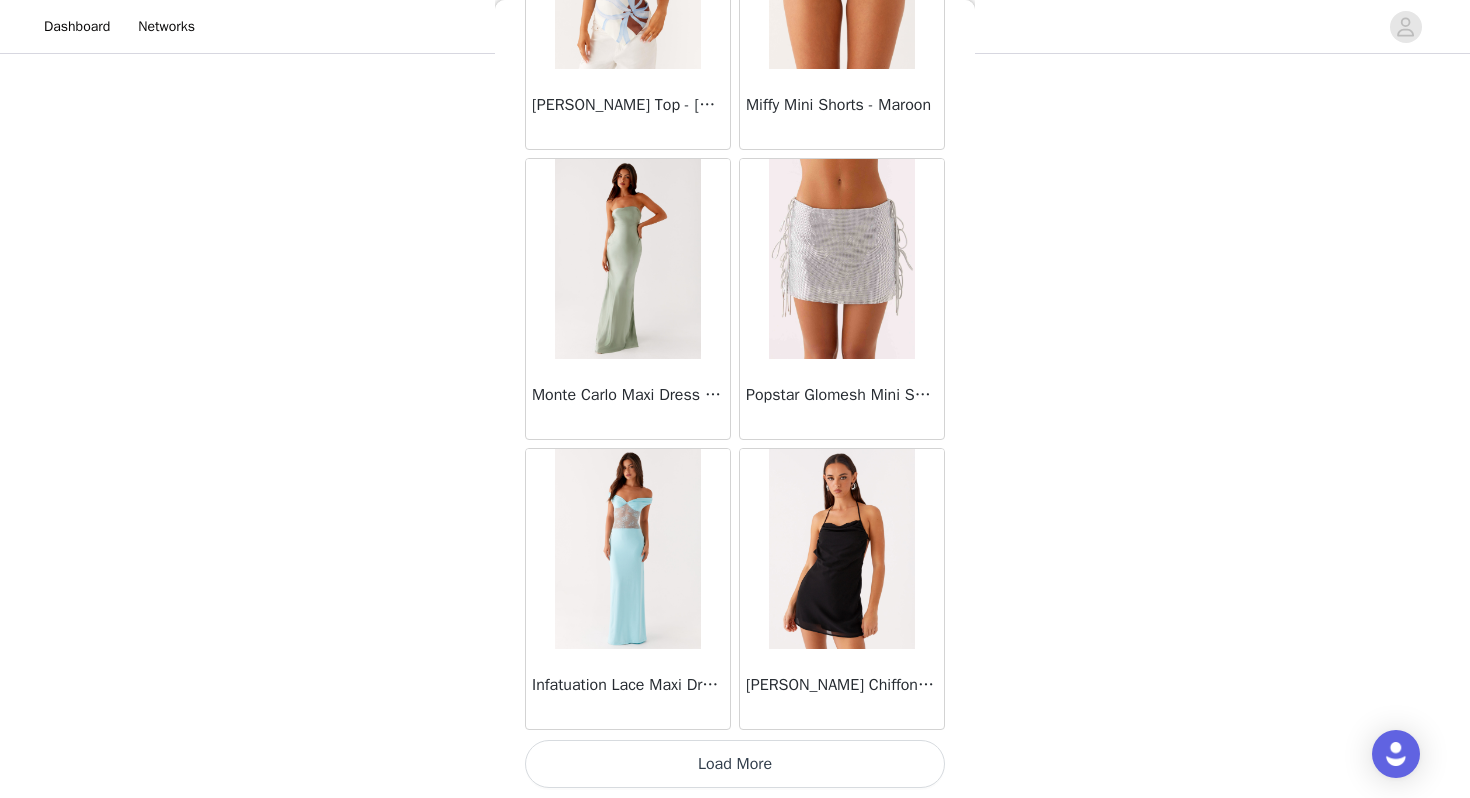 click on "Load More" at bounding box center [735, 764] 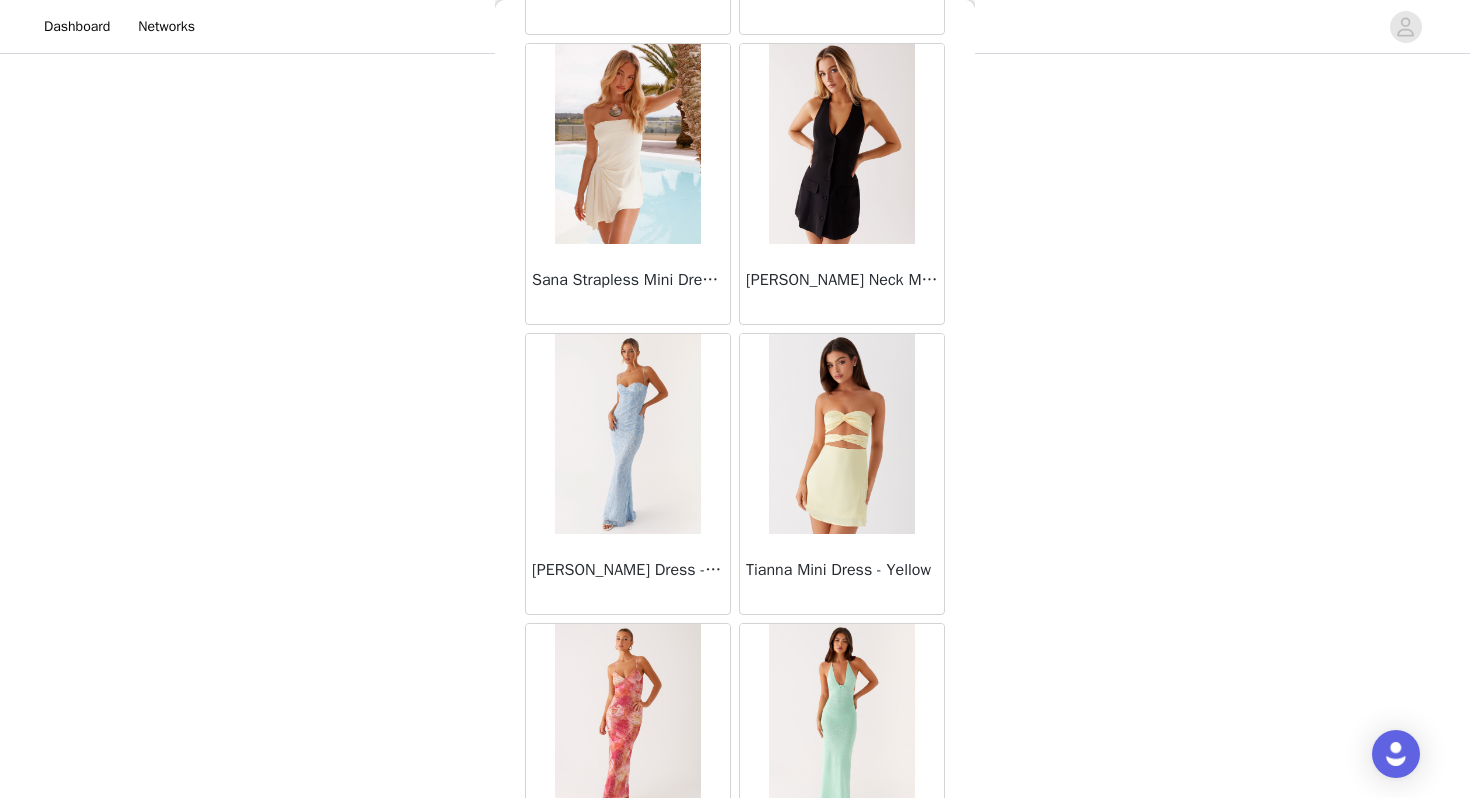 scroll, scrollTop: 80562, scrollLeft: 0, axis: vertical 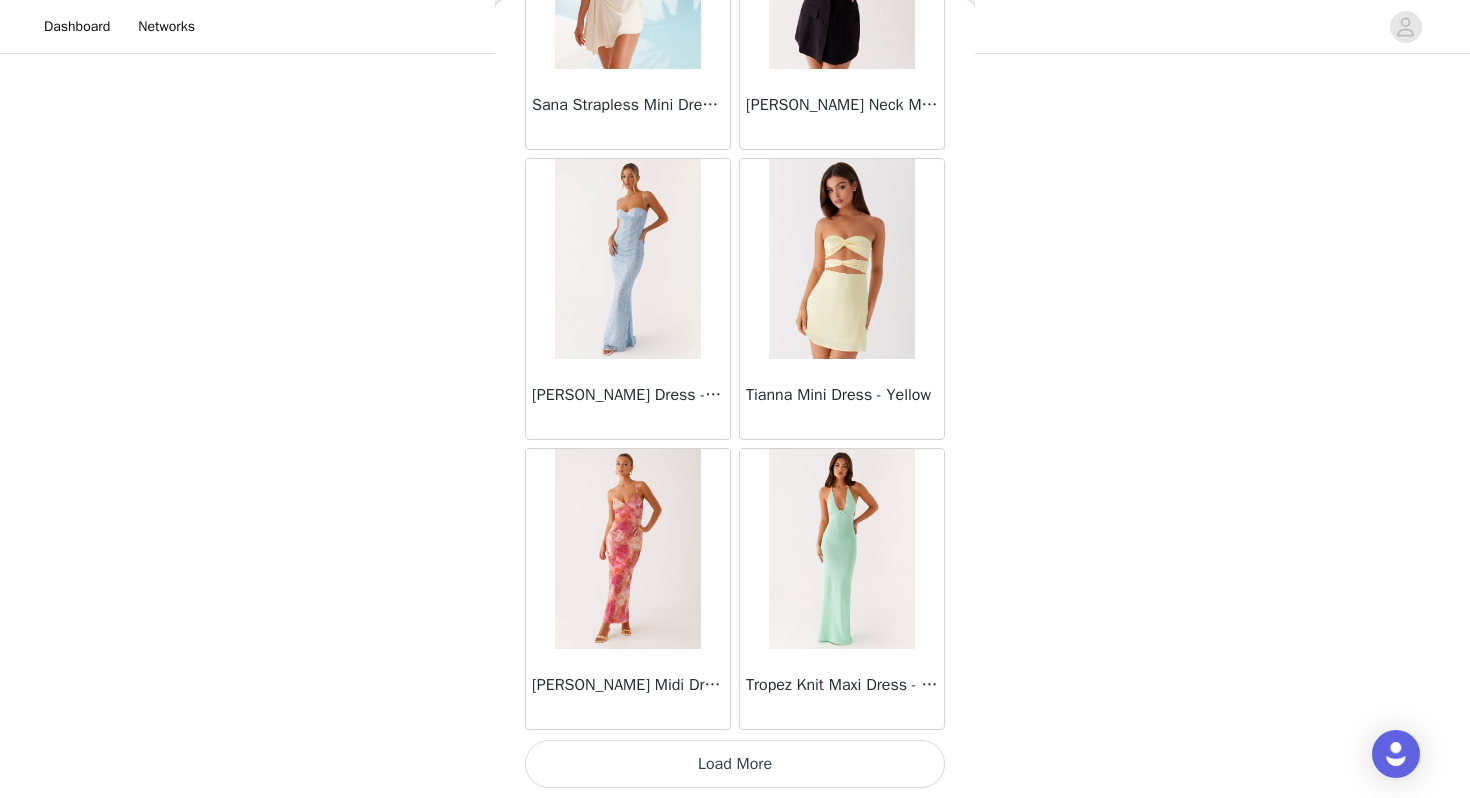 click on "Load More" at bounding box center [735, 764] 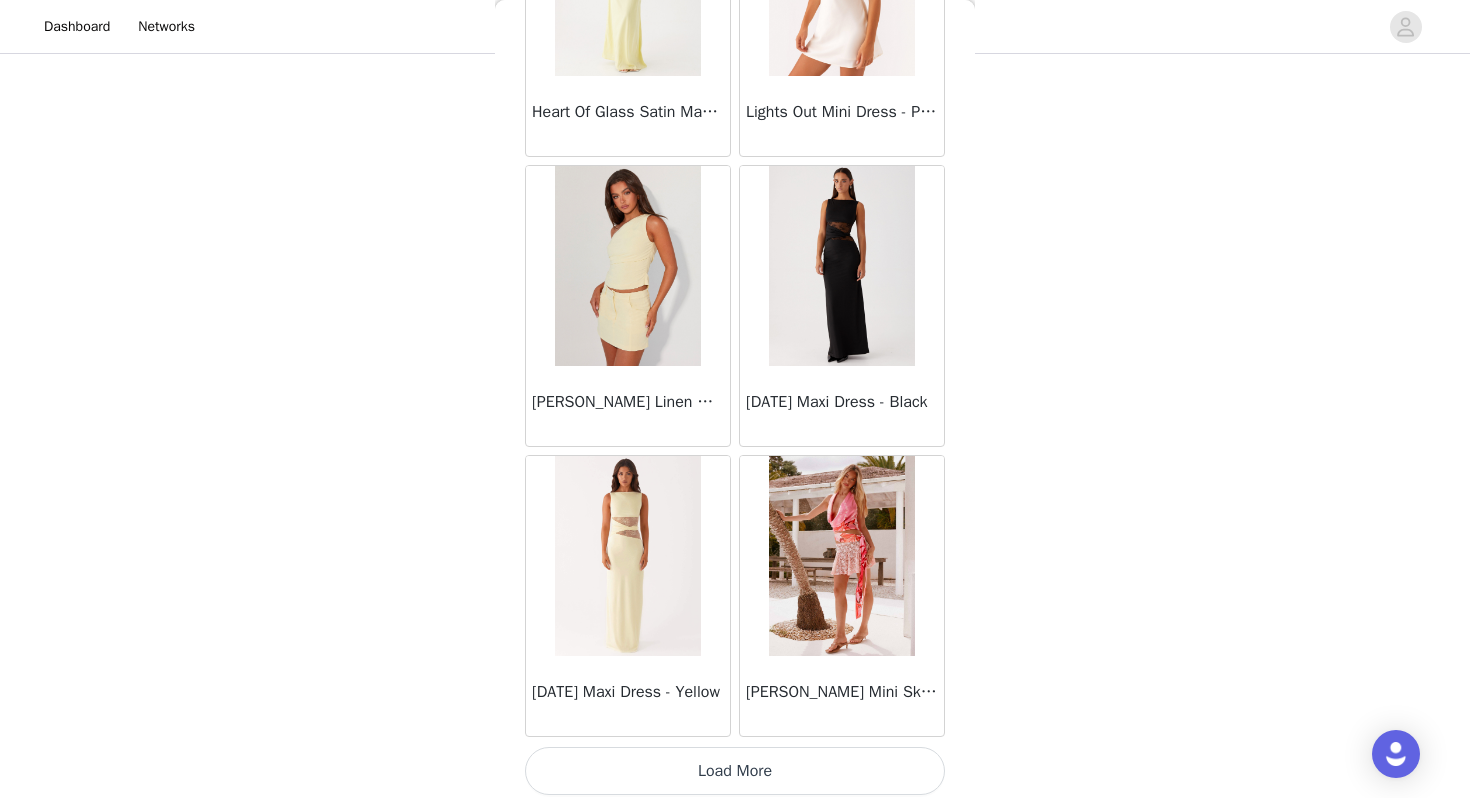 scroll, scrollTop: 83462, scrollLeft: 0, axis: vertical 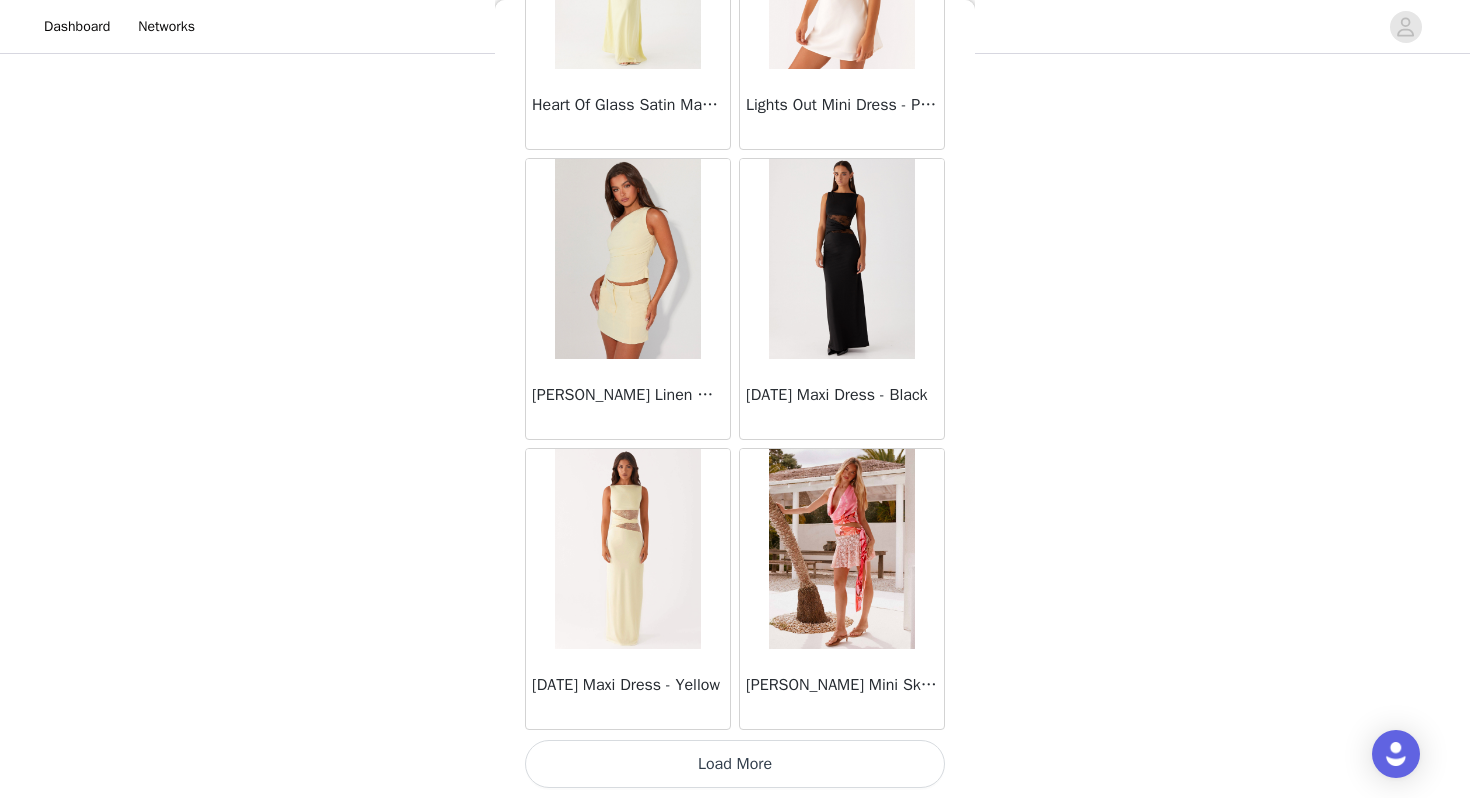 click on "Load More" at bounding box center [735, 764] 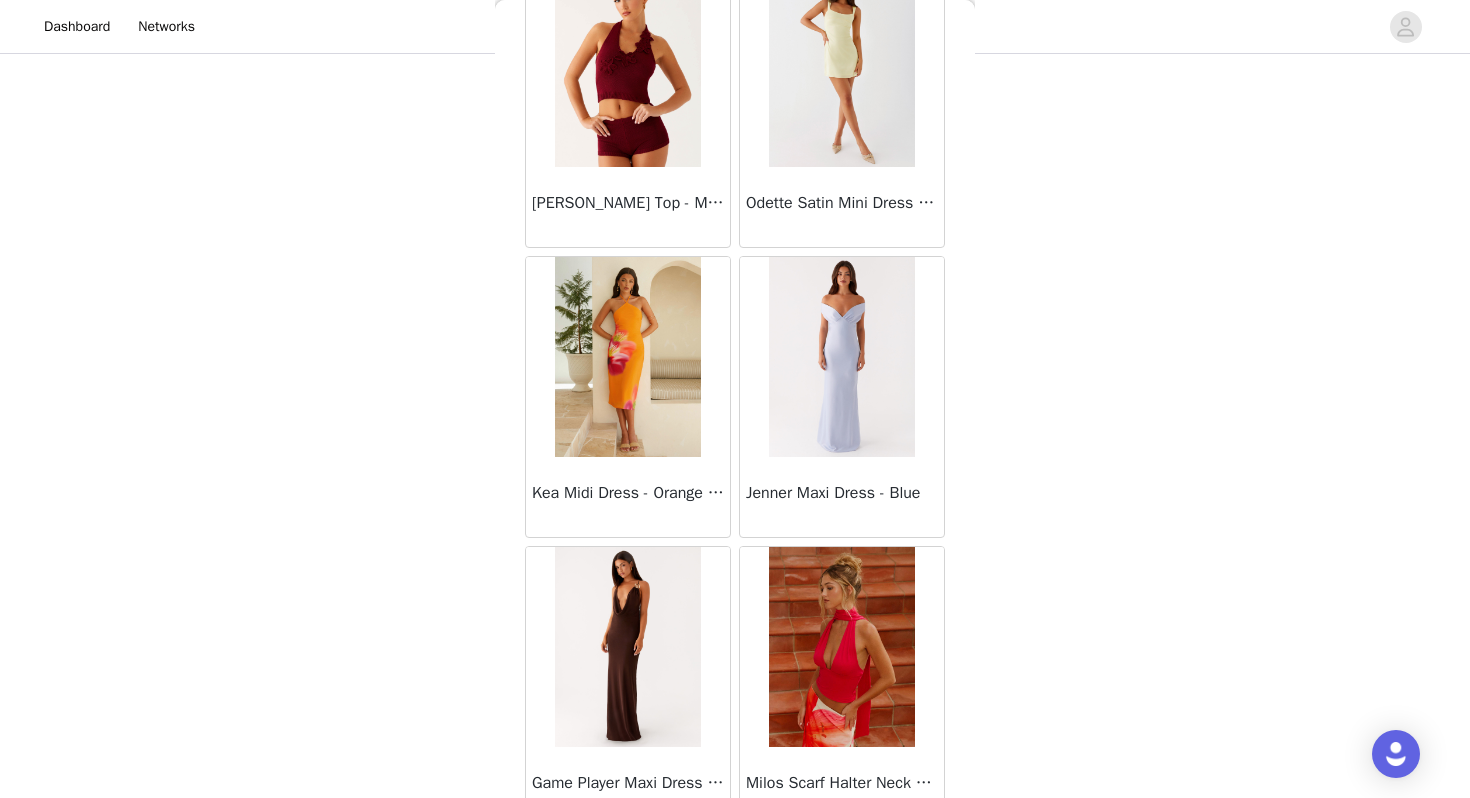 scroll, scrollTop: 86362, scrollLeft: 0, axis: vertical 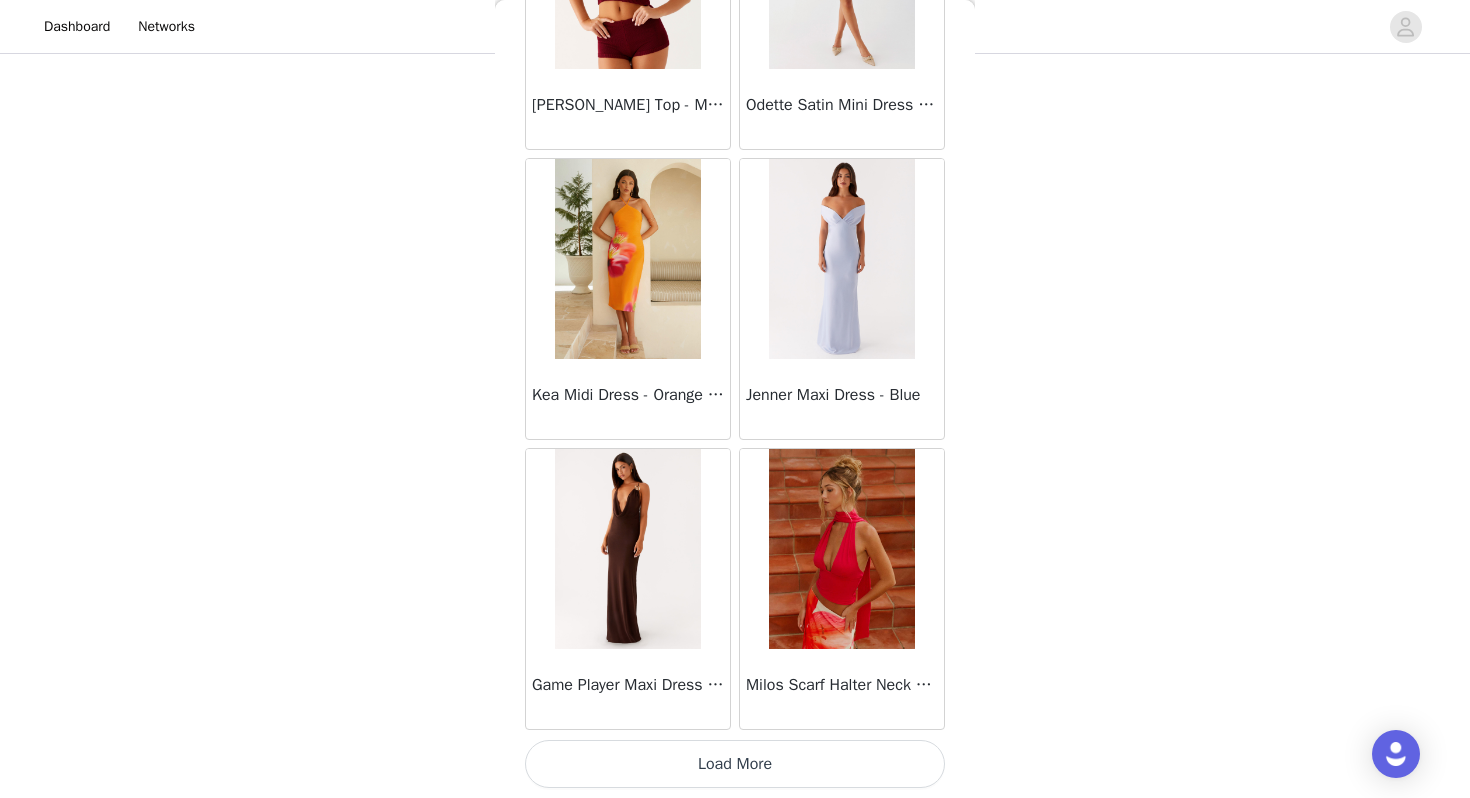 click at bounding box center (627, 549) 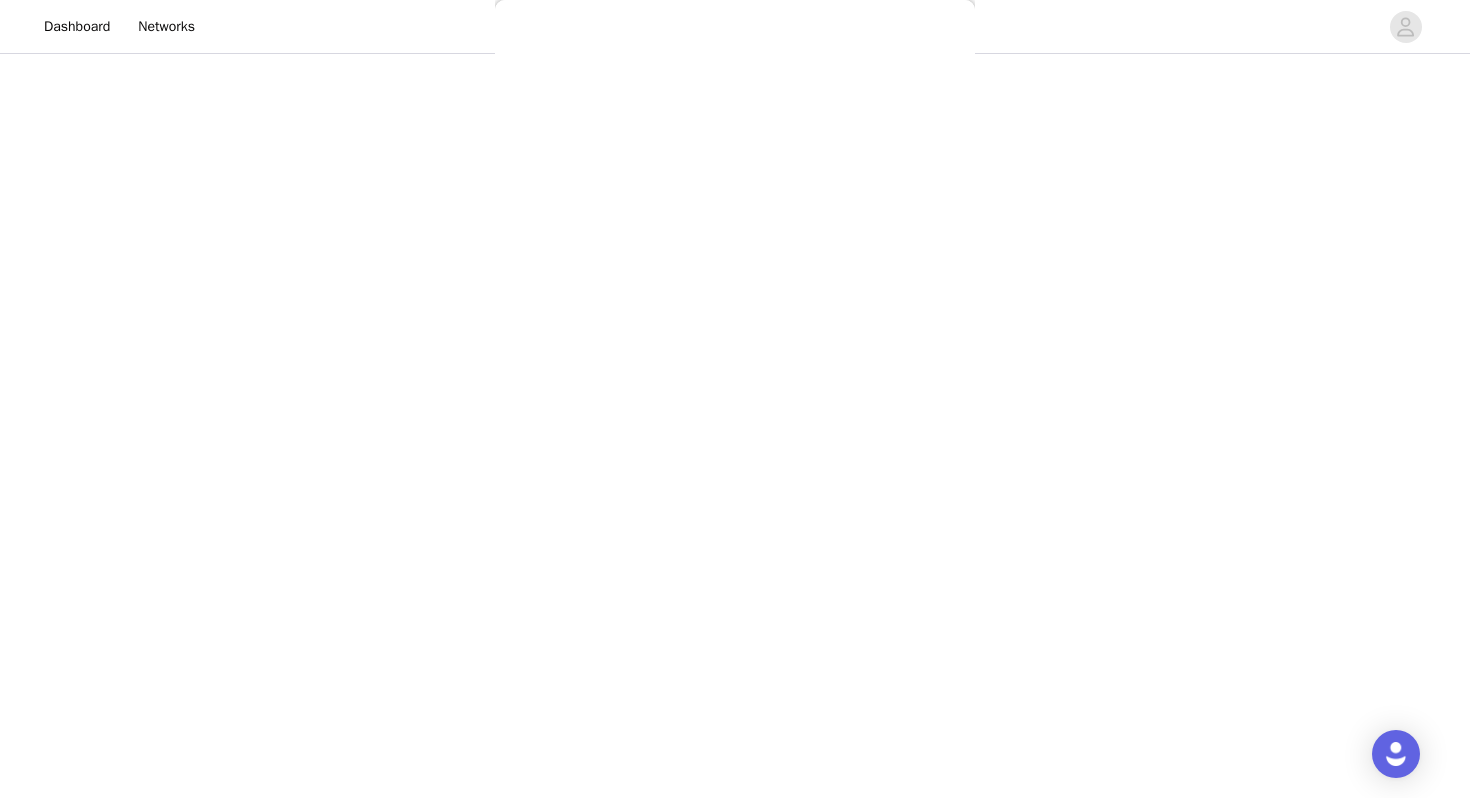 scroll, scrollTop: 277, scrollLeft: 0, axis: vertical 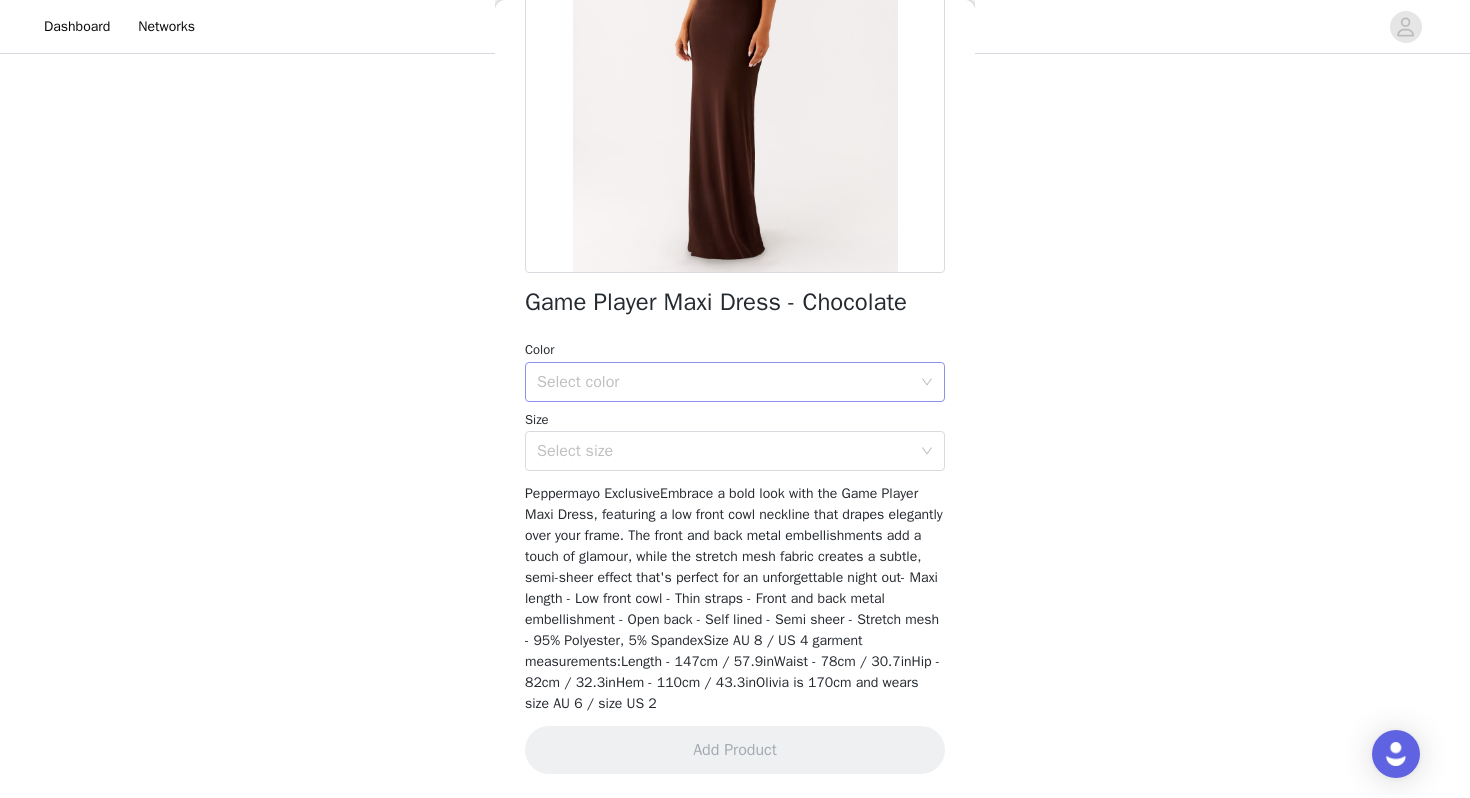 click on "Select color" at bounding box center [724, 382] 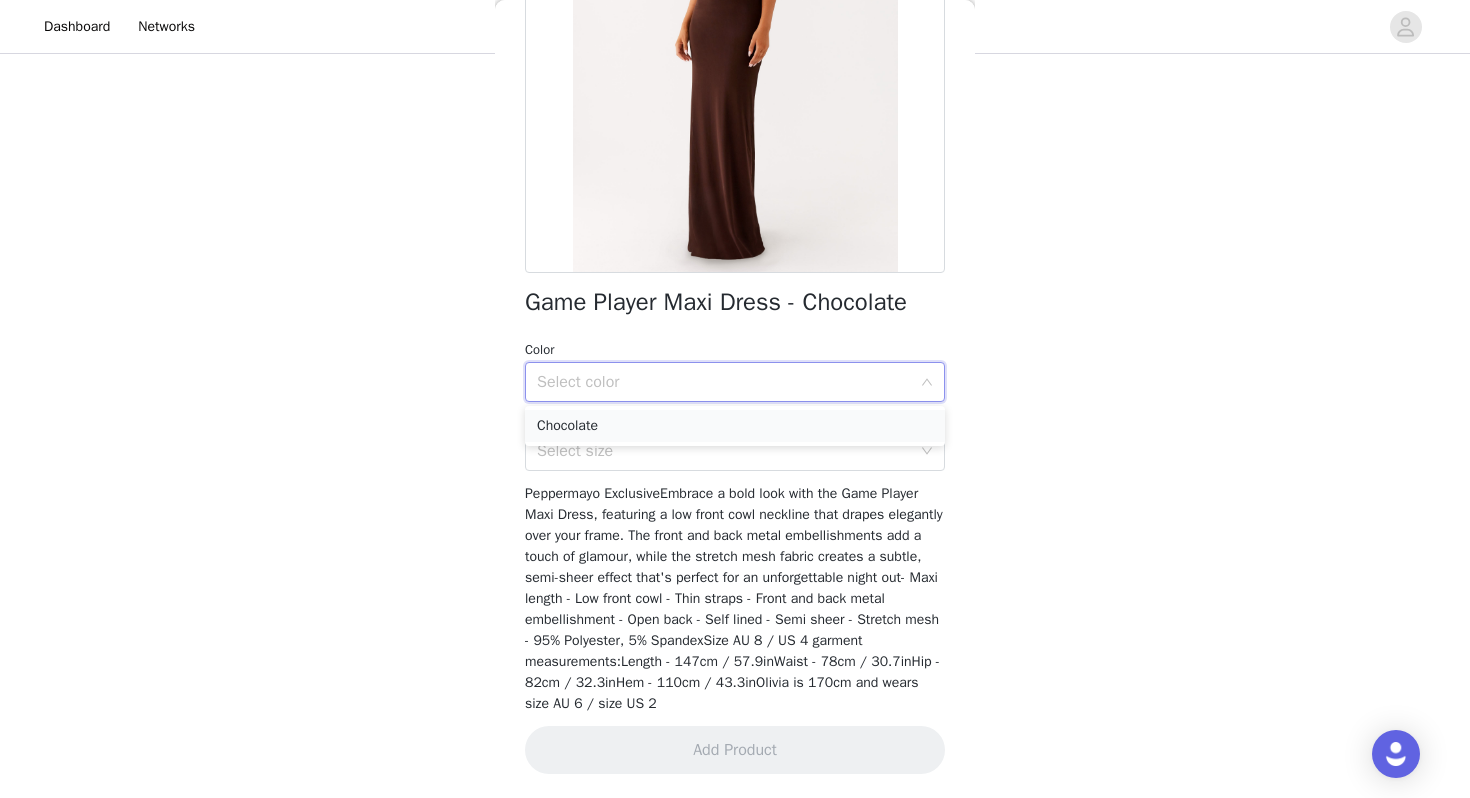 click on "Chocolate" at bounding box center [735, 426] 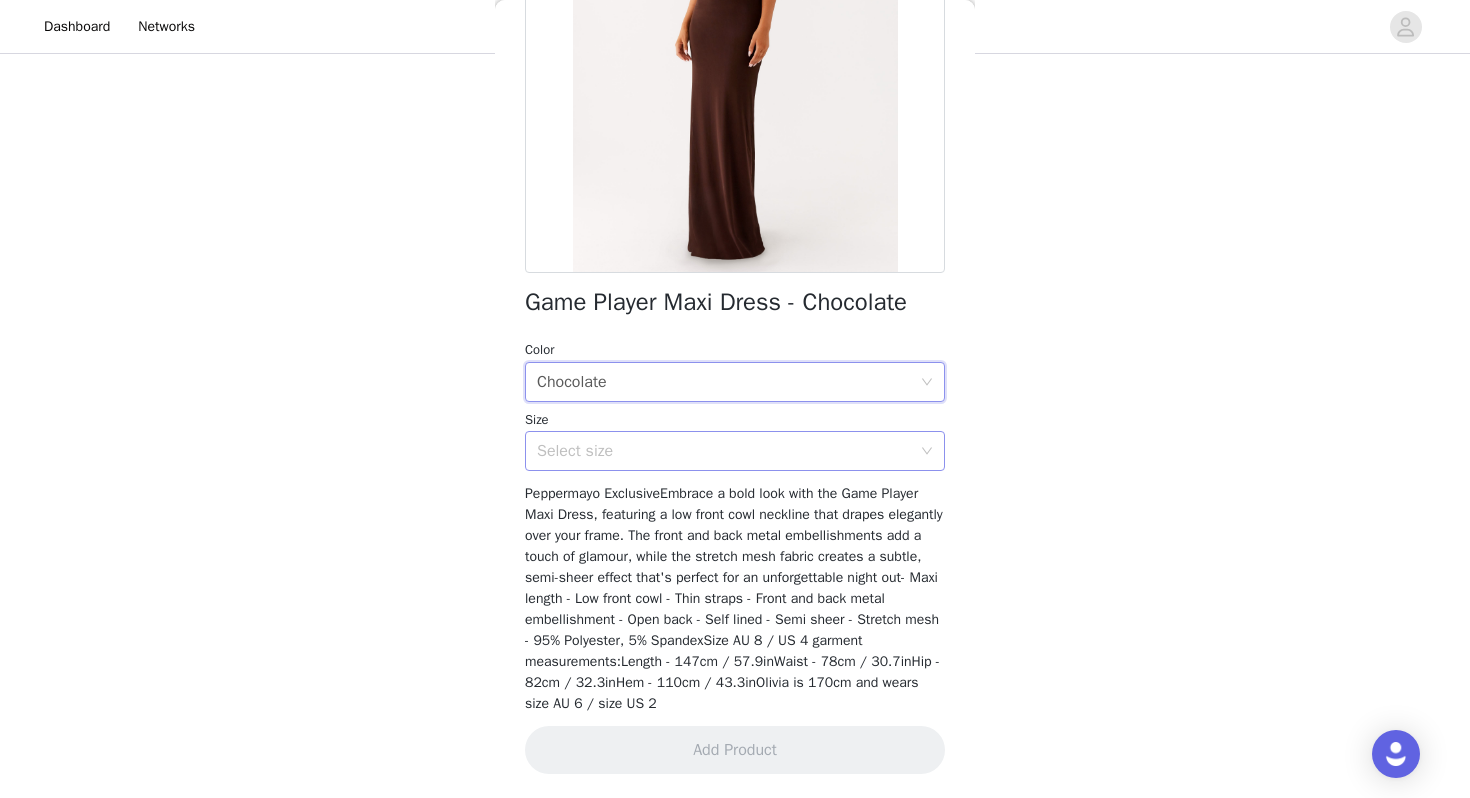 click on "Select size" at bounding box center (724, 451) 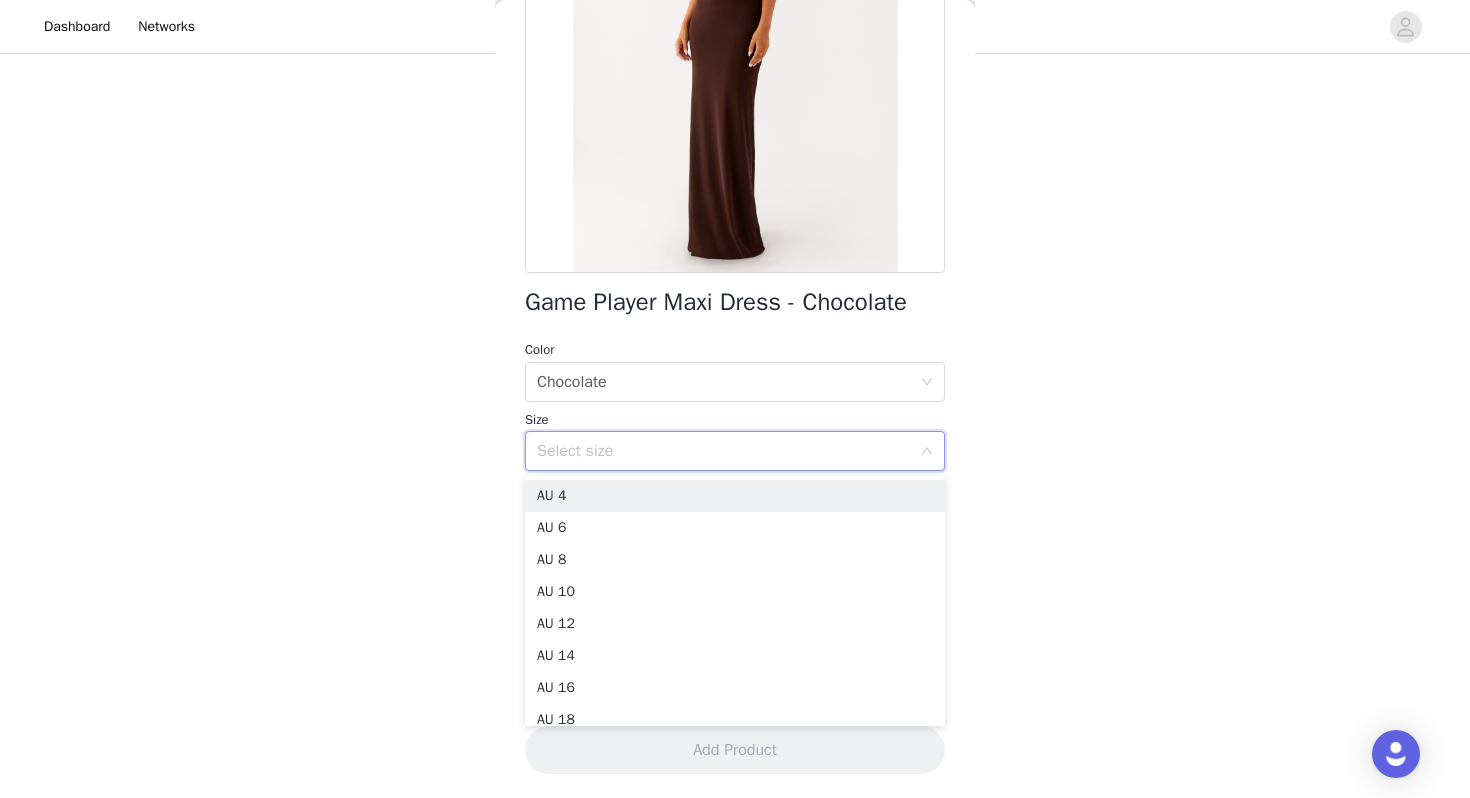 click on "AU 4 AU 6 AU 8 AU 10 AU 12 AU 14 AU 16 AU 18 AU 20 AU 22" at bounding box center [735, 601] 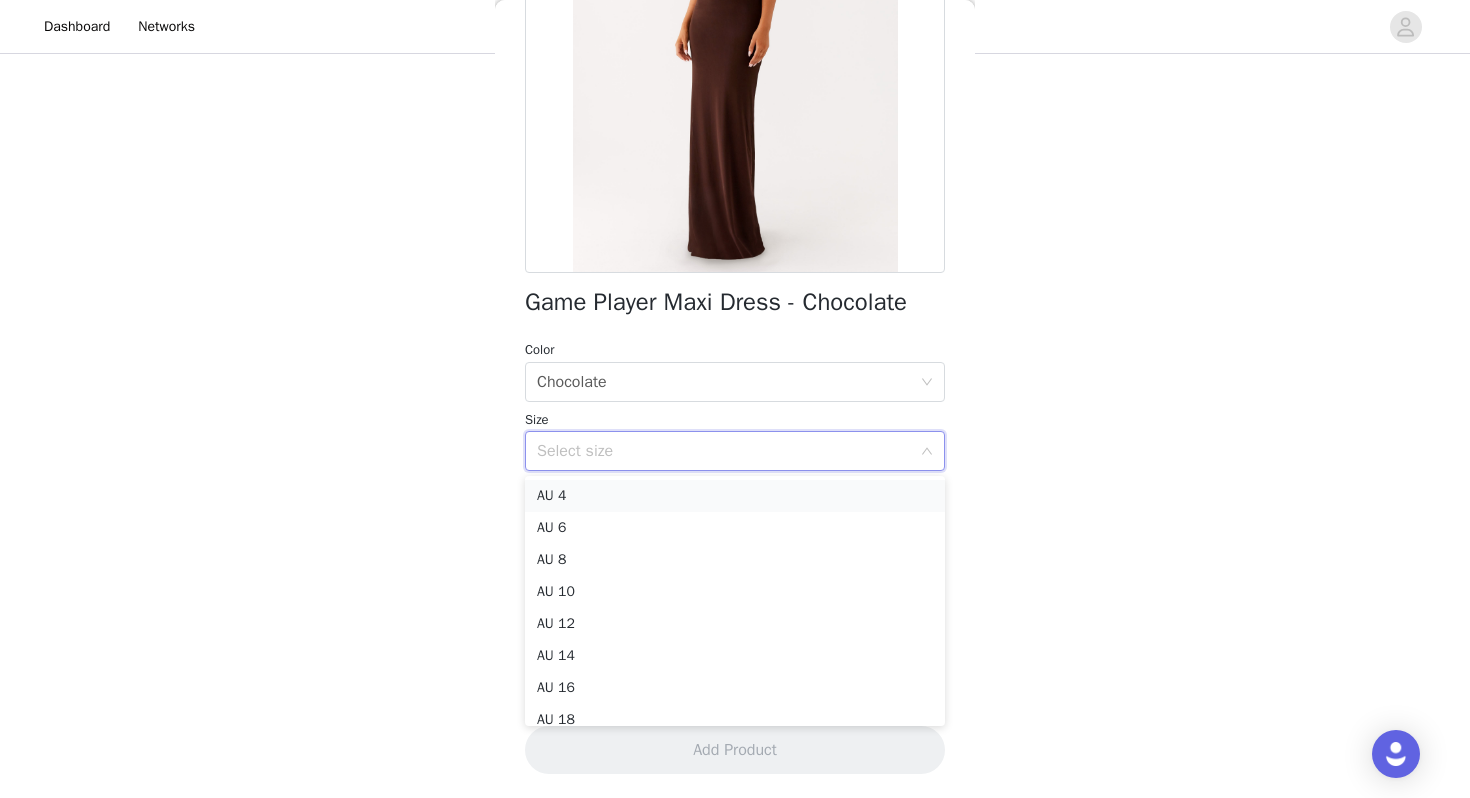 click on "AU 4" at bounding box center [735, 496] 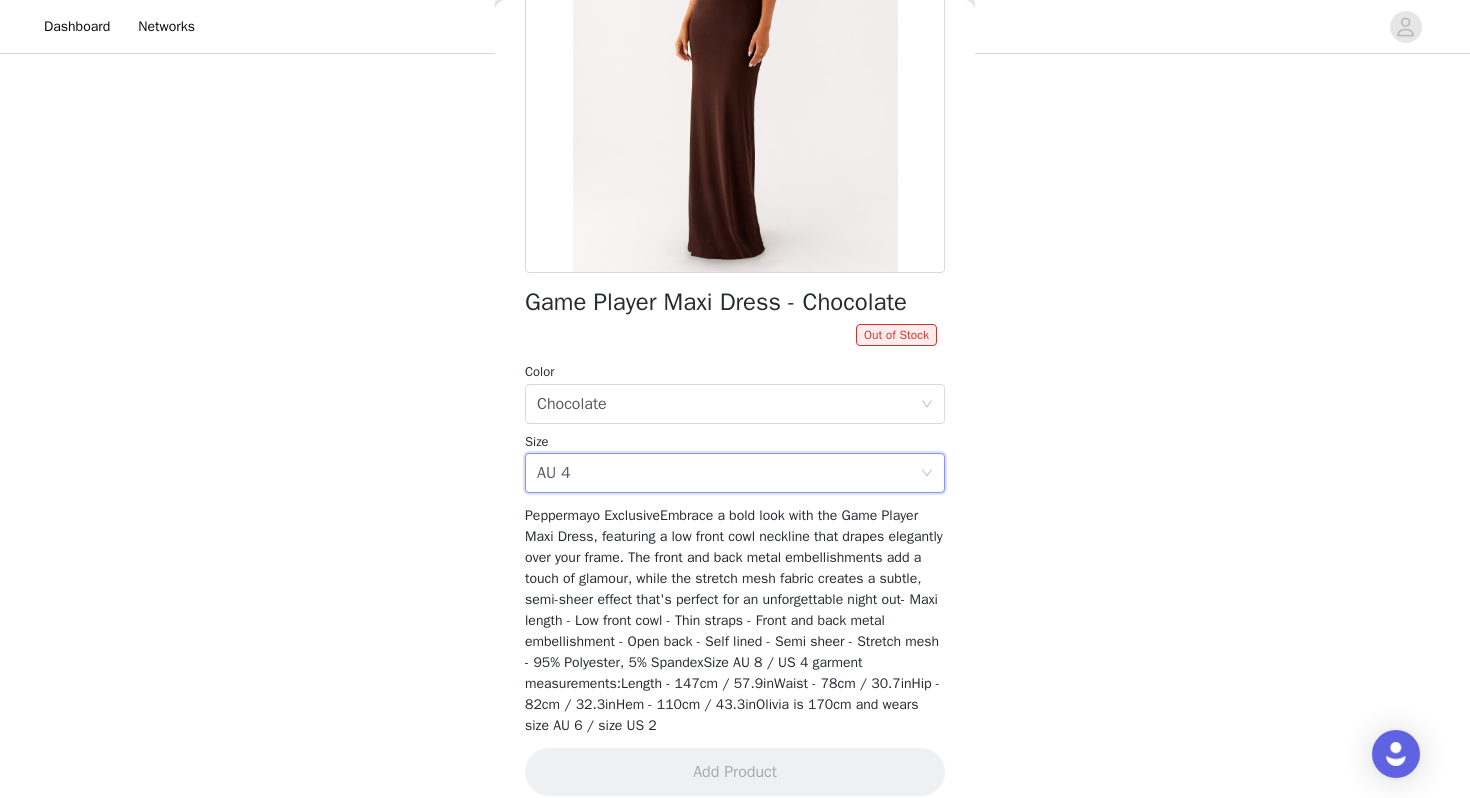 click on "Select size AU 4" at bounding box center [728, 473] 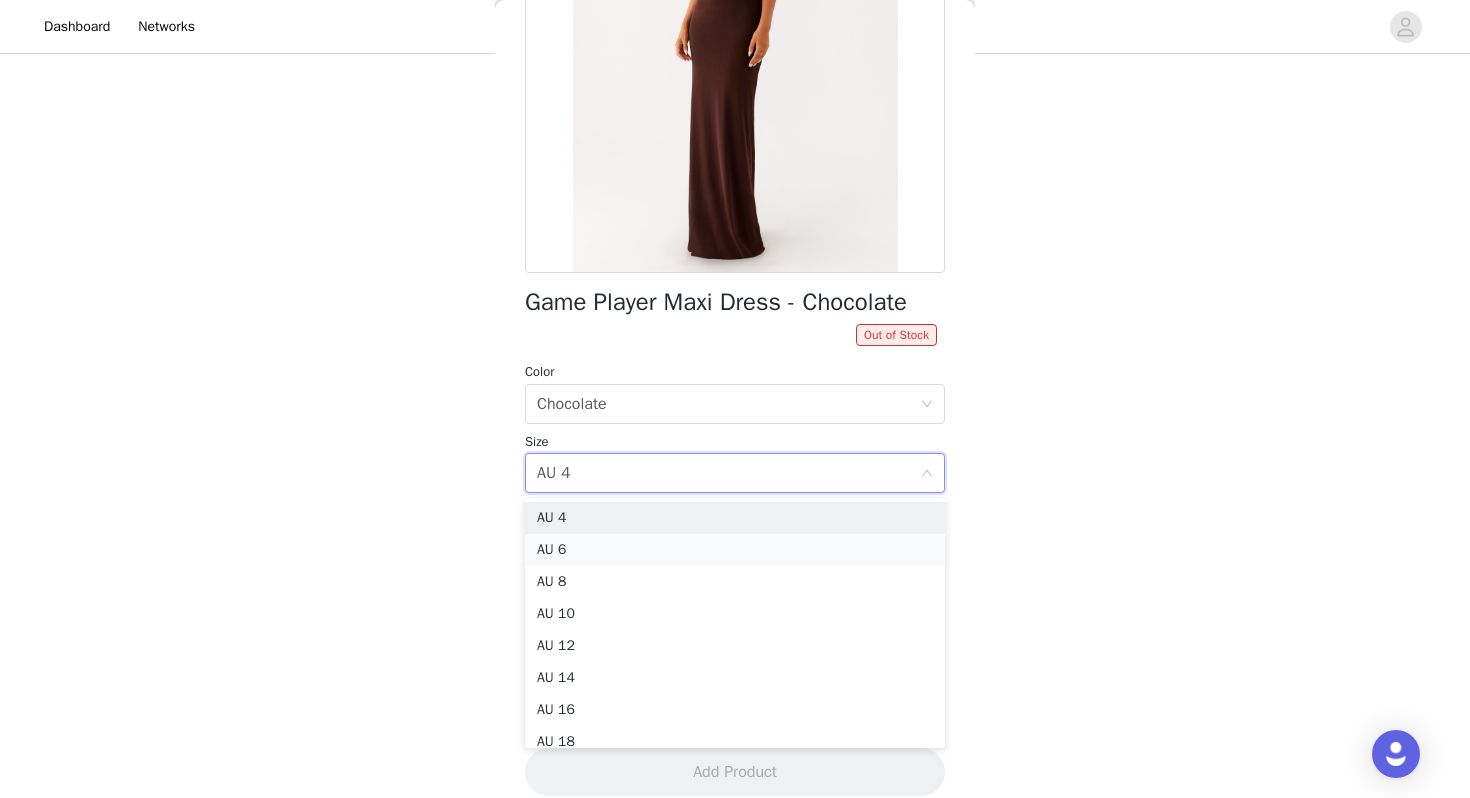 click on "AU 6" at bounding box center [735, 550] 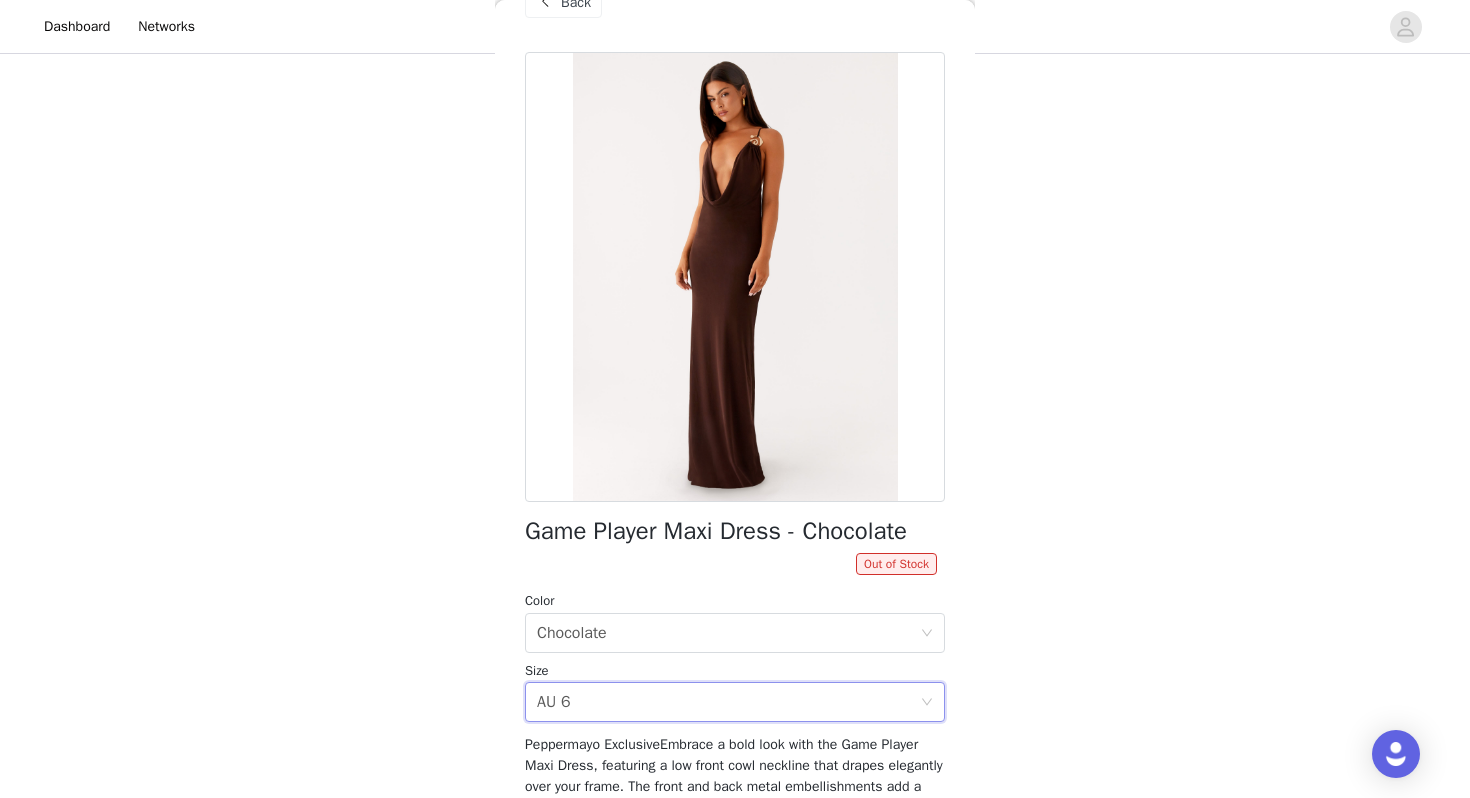 scroll, scrollTop: 24, scrollLeft: 0, axis: vertical 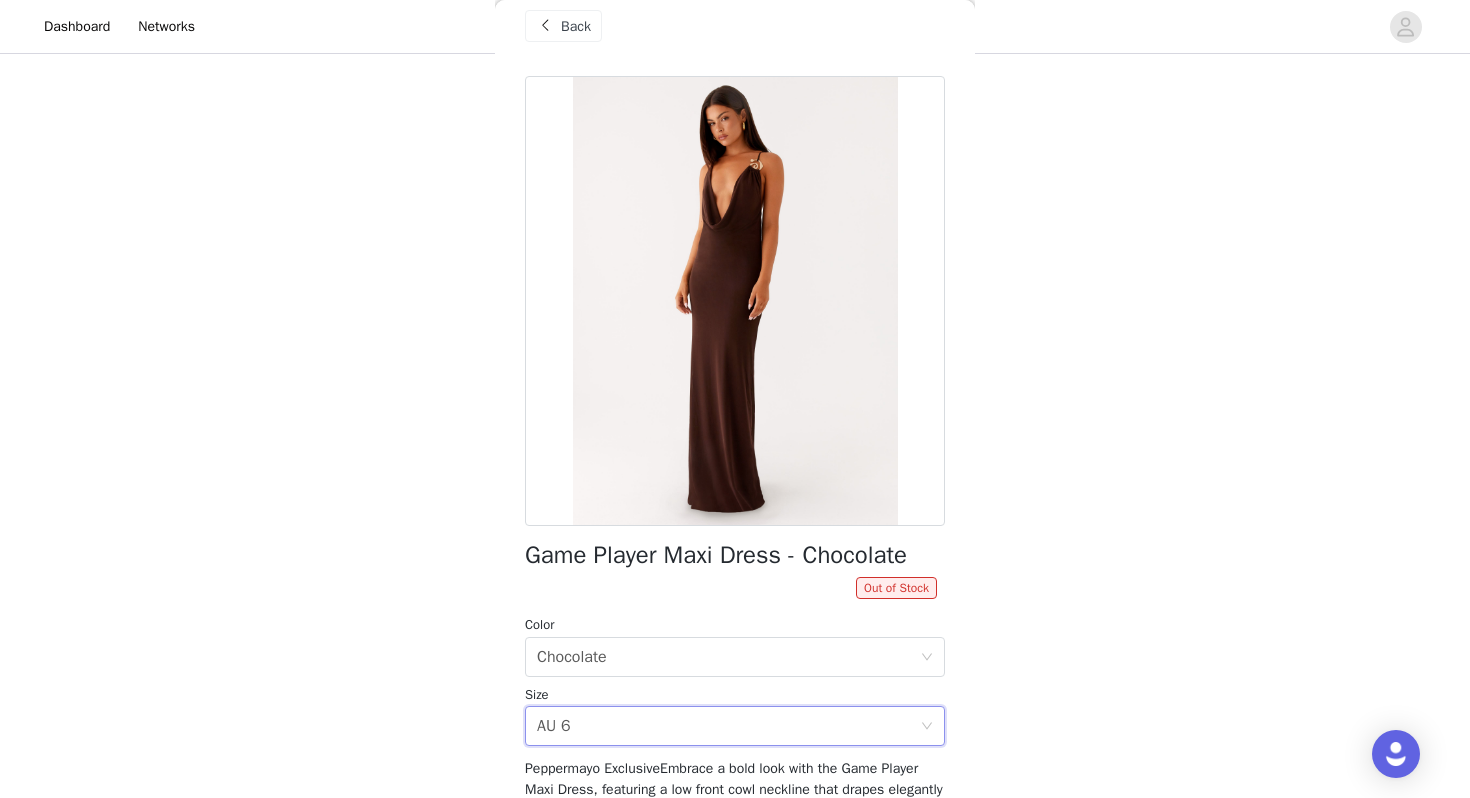 click at bounding box center [545, 26] 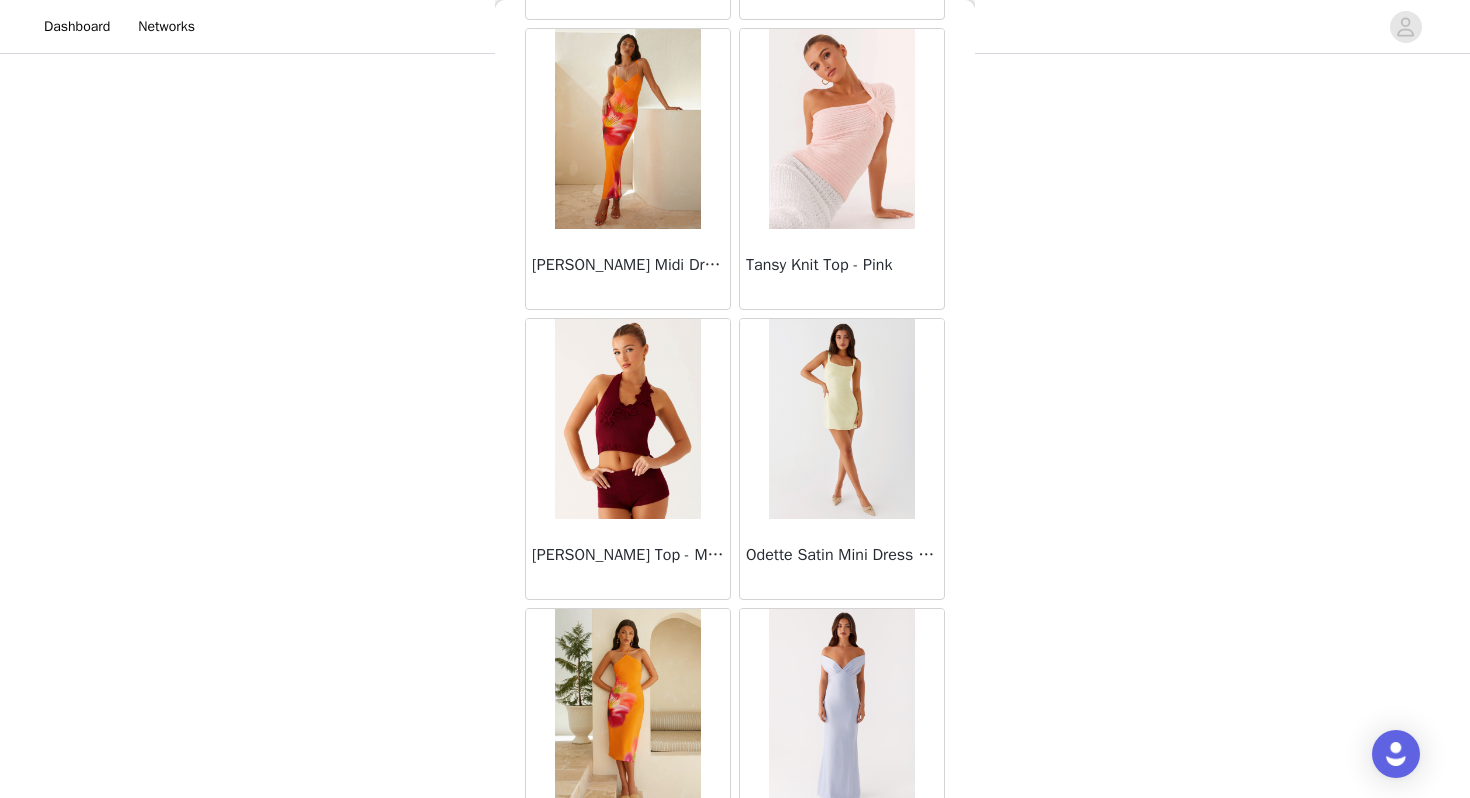 scroll, scrollTop: 86362, scrollLeft: 0, axis: vertical 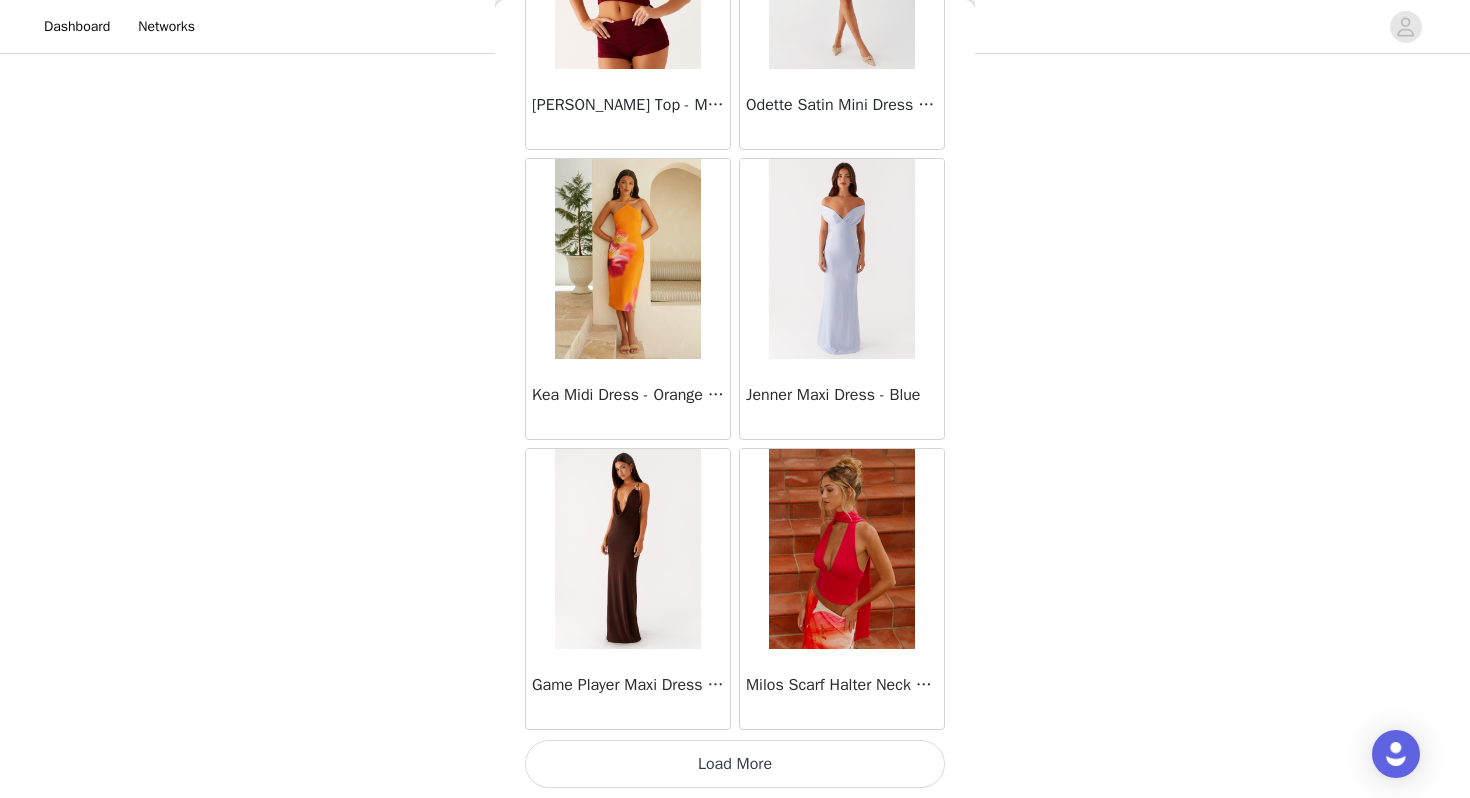 click on "Load More" at bounding box center (735, 764) 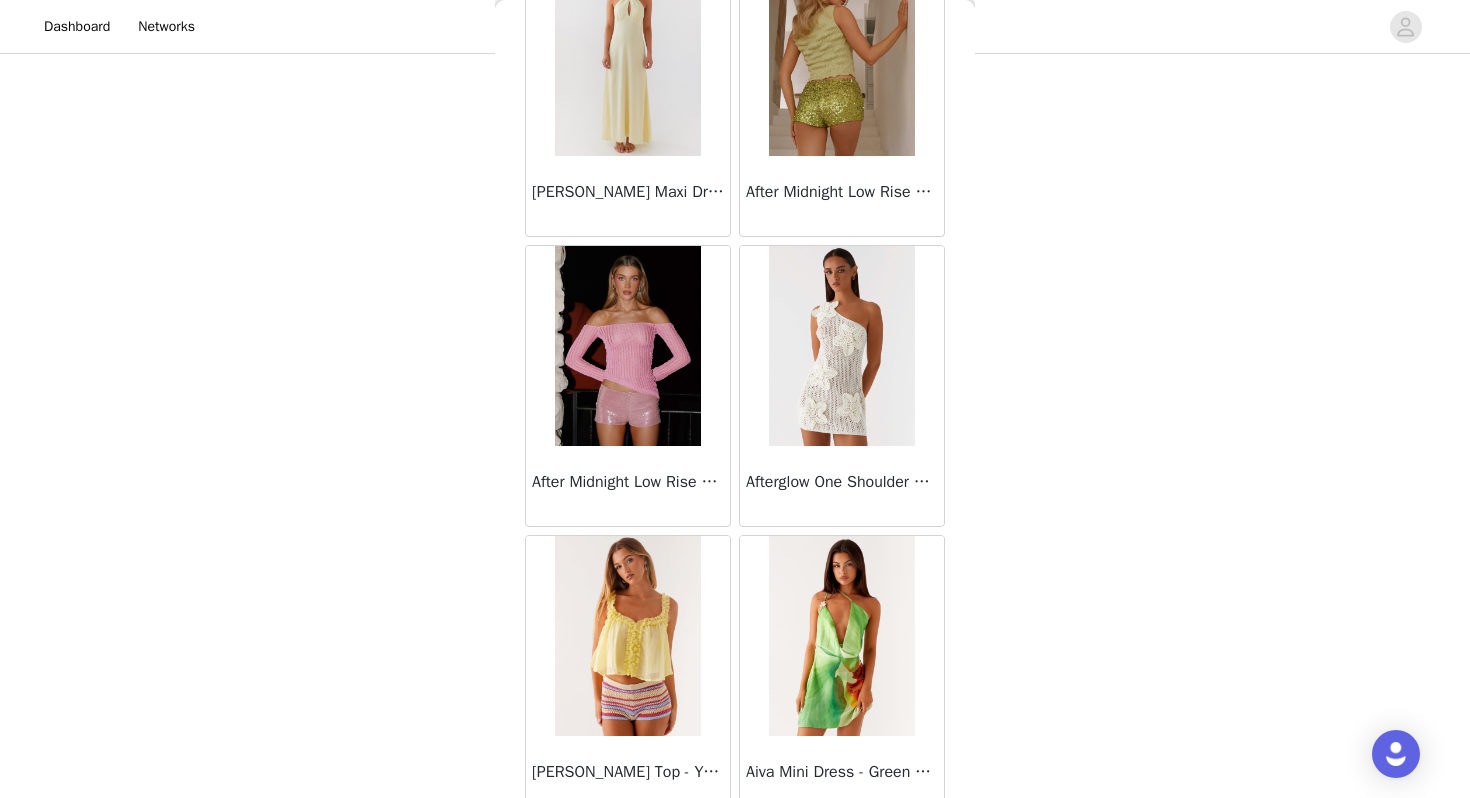 scroll, scrollTop: 89262, scrollLeft: 0, axis: vertical 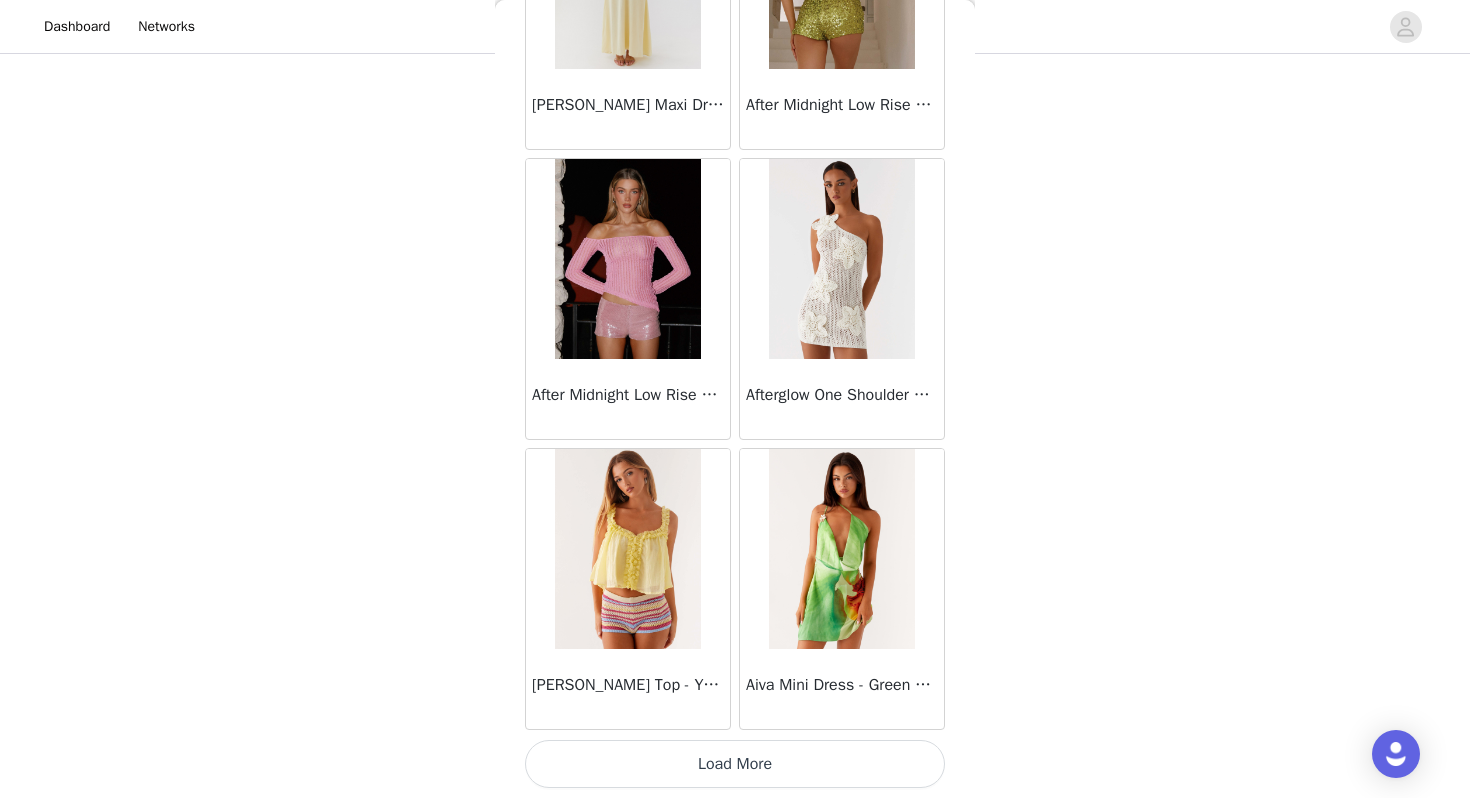 click on "Load More" at bounding box center (735, 764) 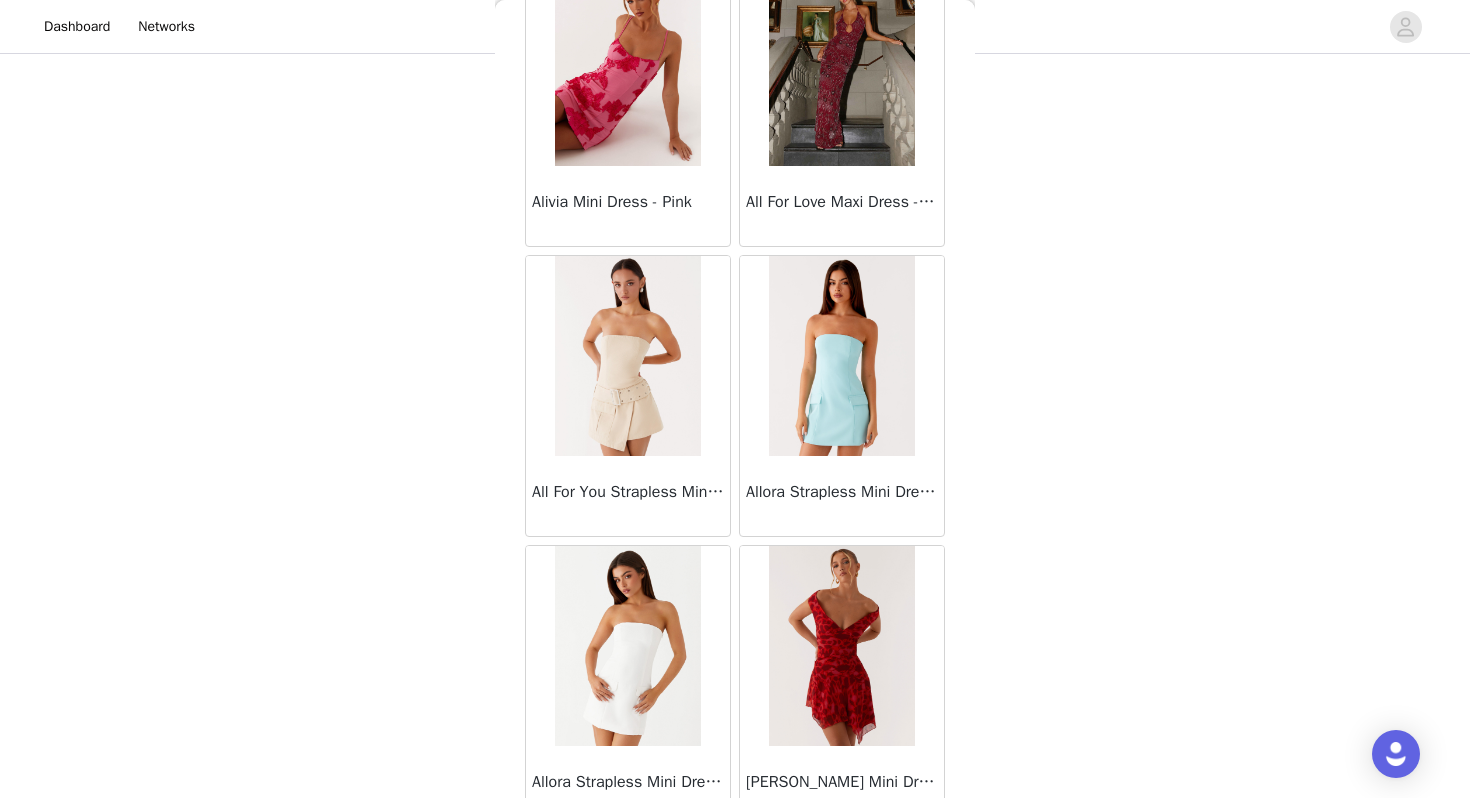 scroll, scrollTop: 92162, scrollLeft: 0, axis: vertical 